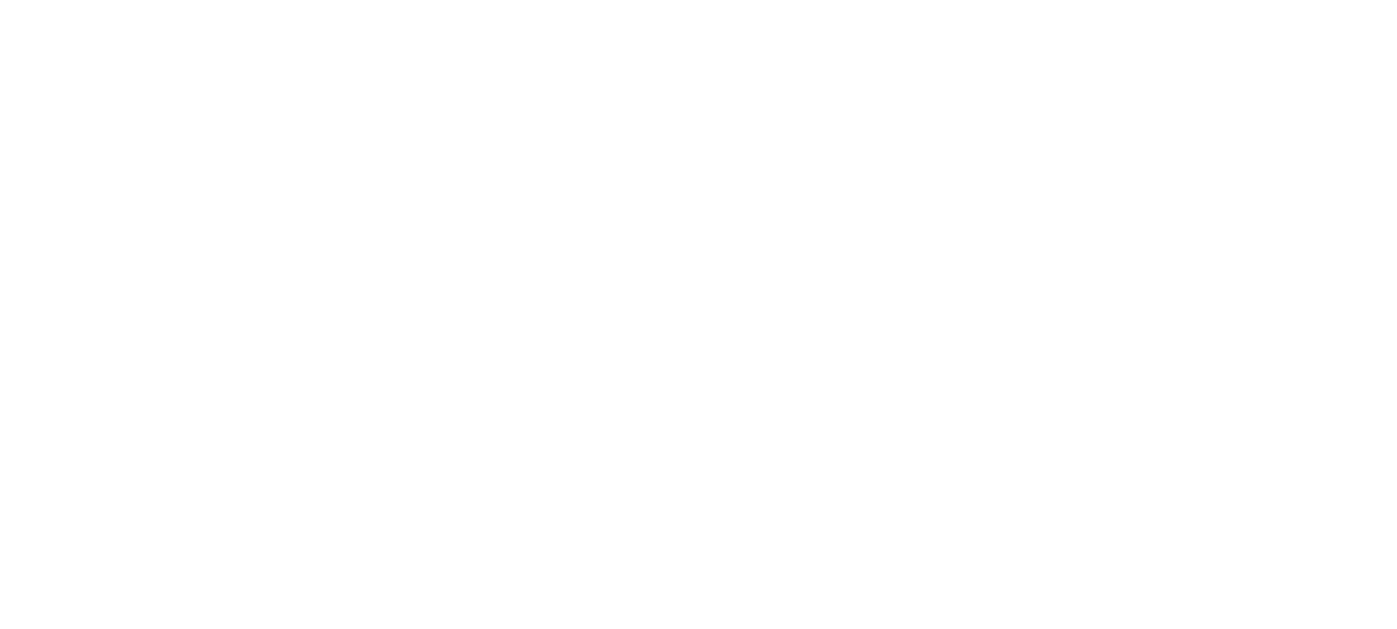 scroll, scrollTop: 0, scrollLeft: 0, axis: both 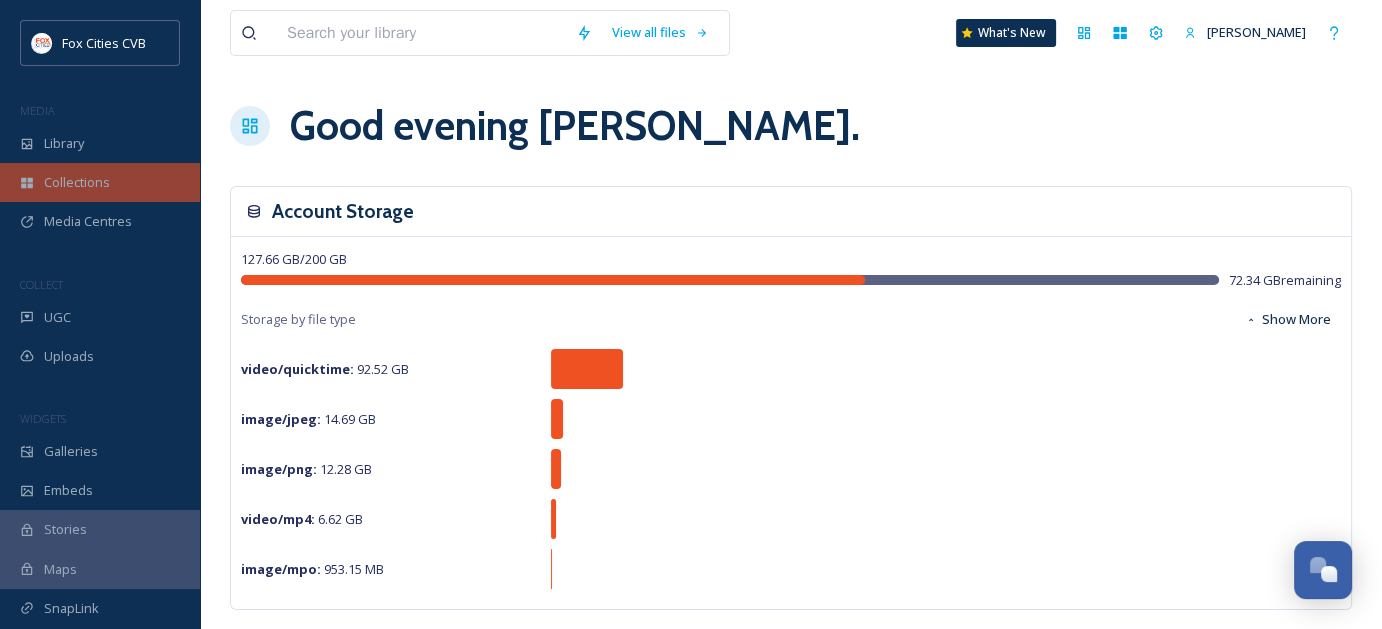 click on "Collections" at bounding box center [77, 182] 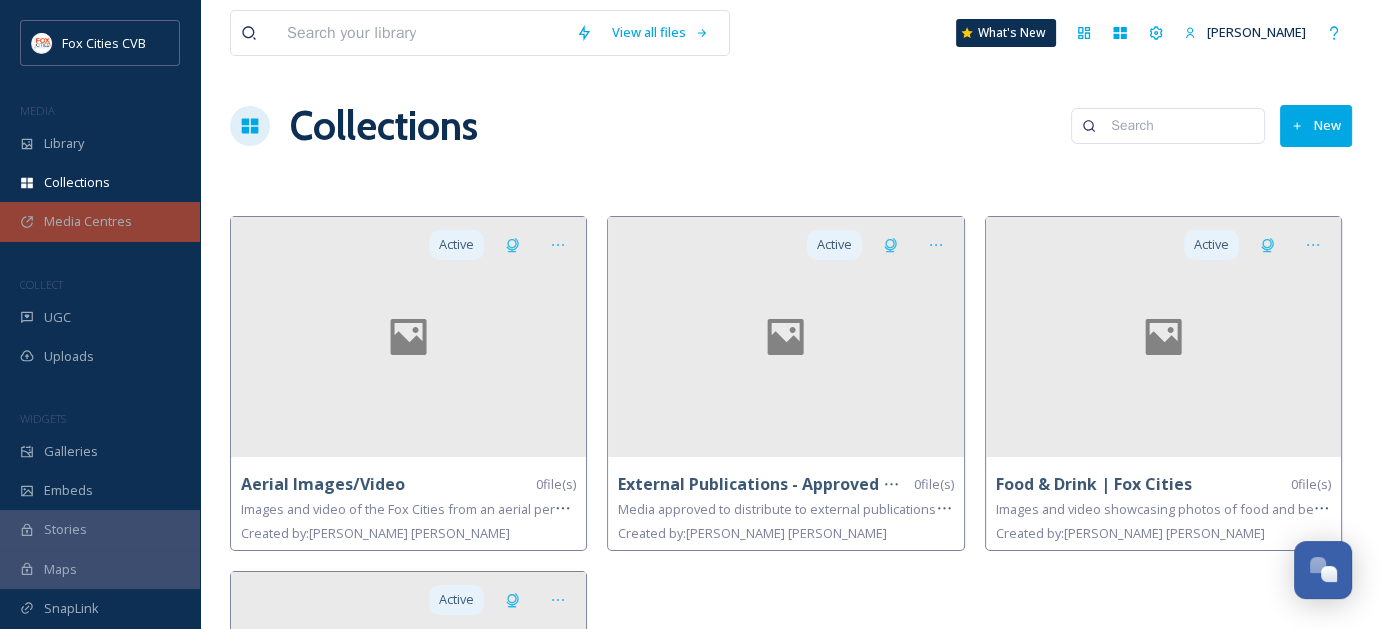 click on "Media Centres" at bounding box center [88, 221] 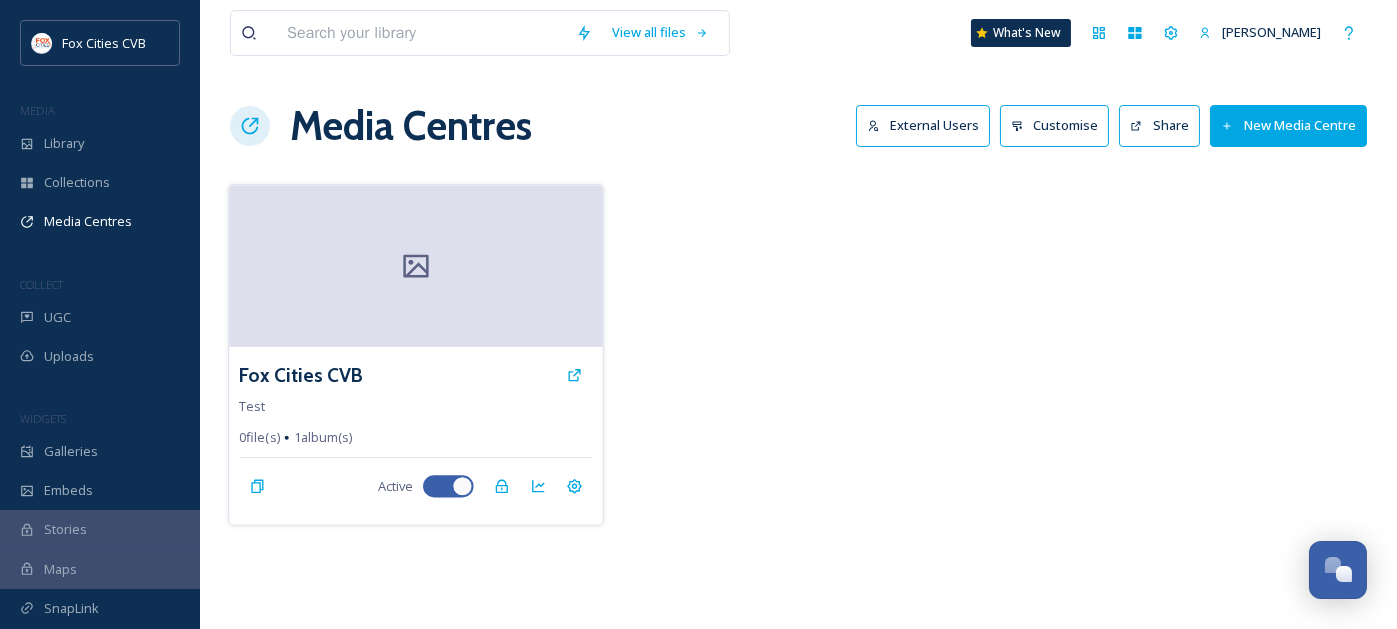 click on "1  album(s)" at bounding box center [323, 437] 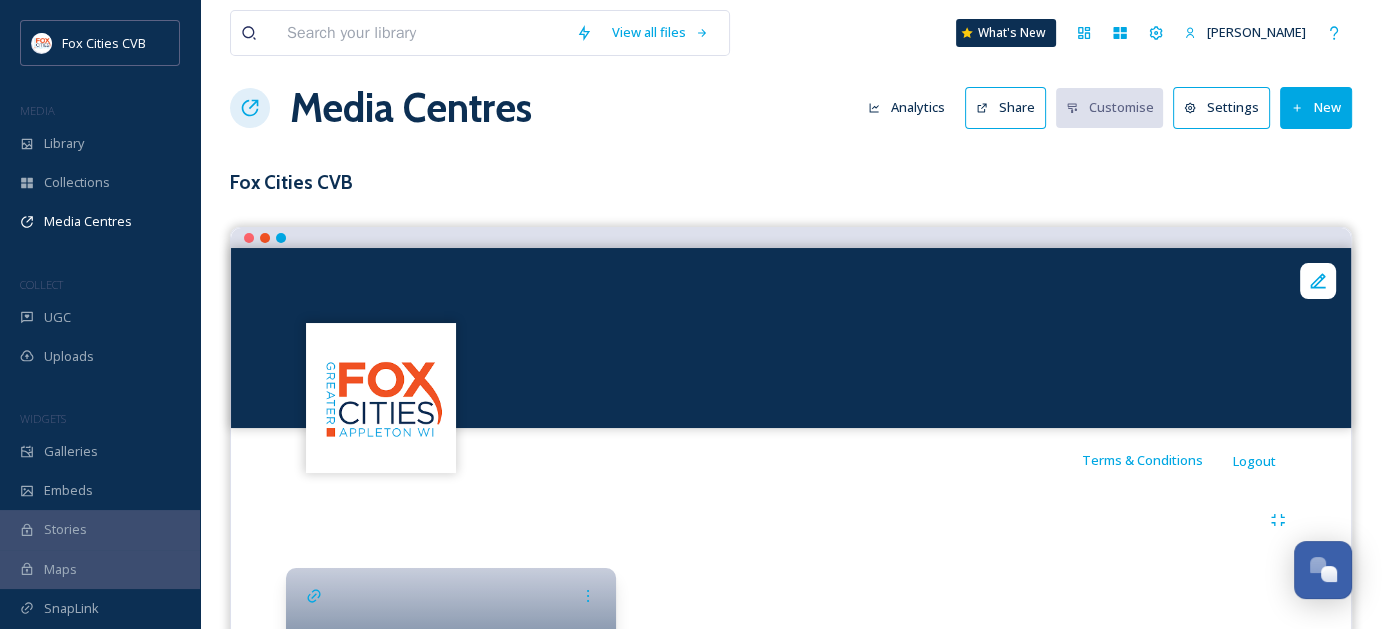 scroll, scrollTop: 0, scrollLeft: 0, axis: both 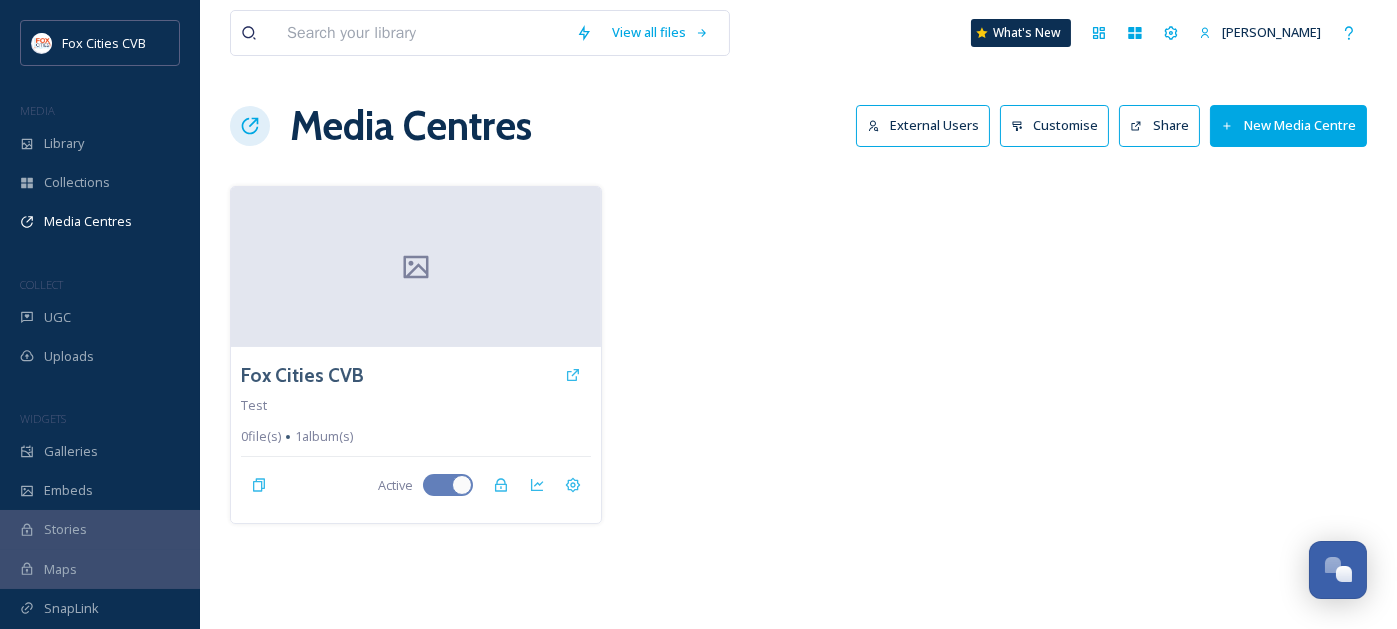 click on "New Media Centre" at bounding box center [1288, 125] 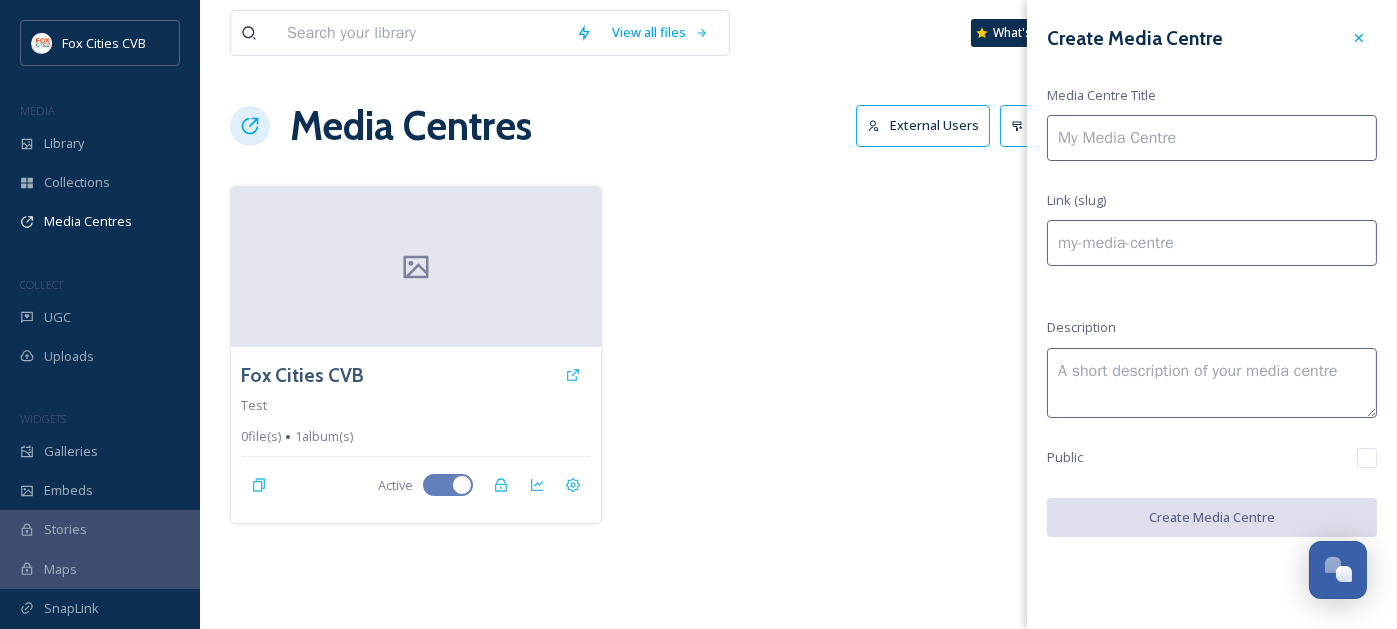 click at bounding box center (1212, 138) 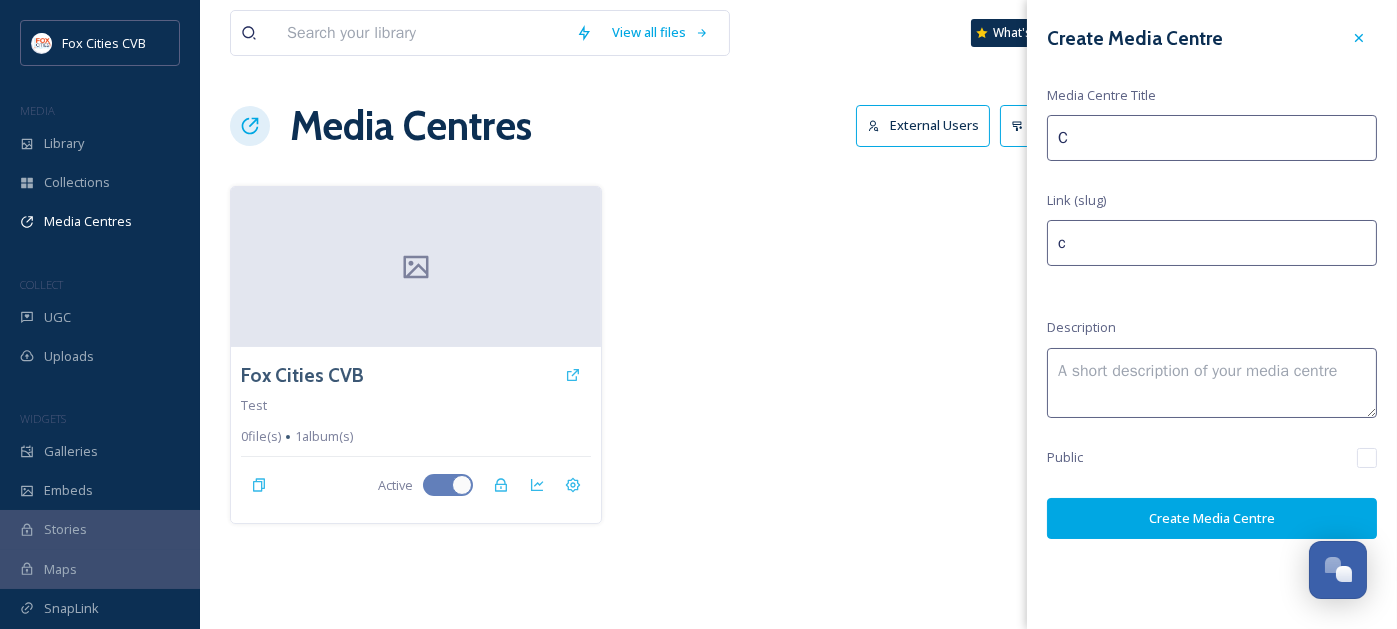type on "Co" 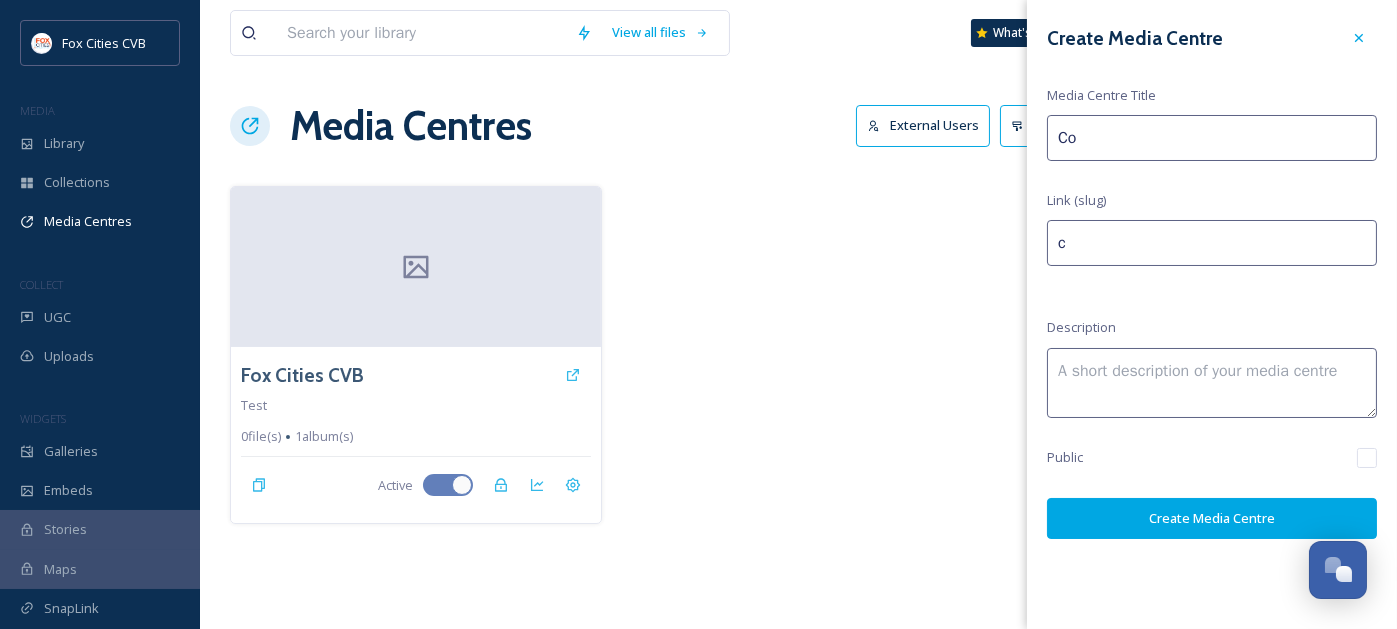 type on "co" 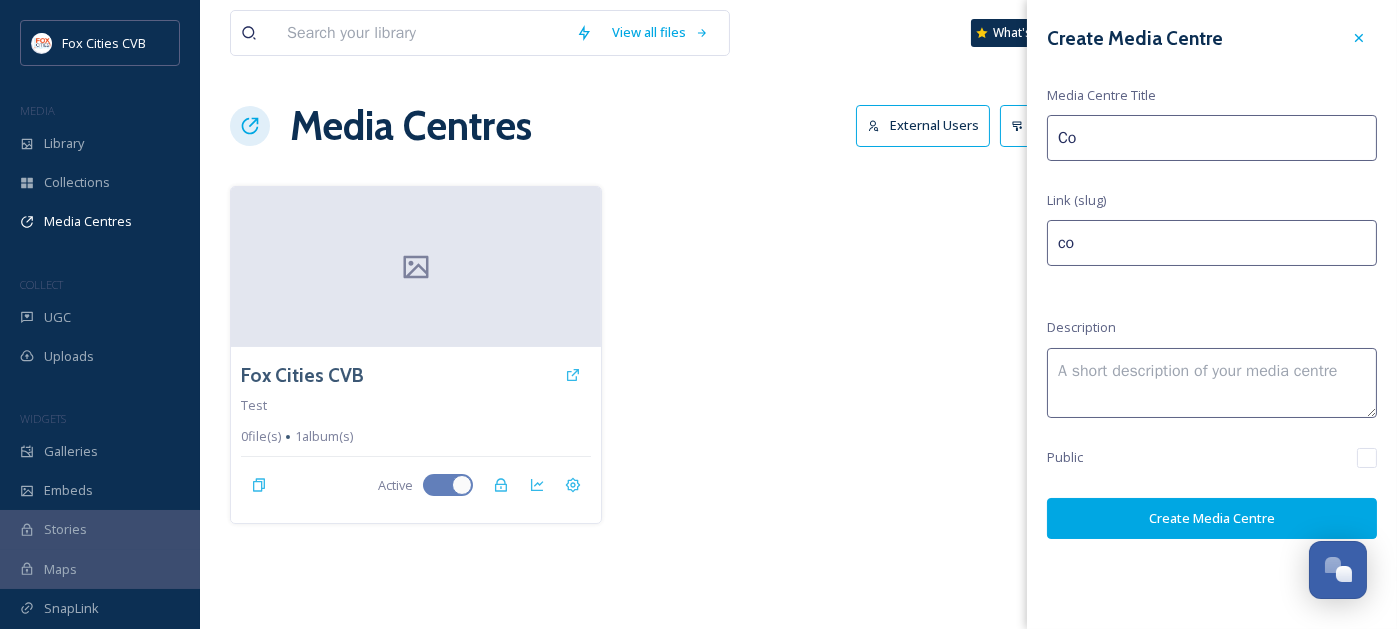 type on "Con" 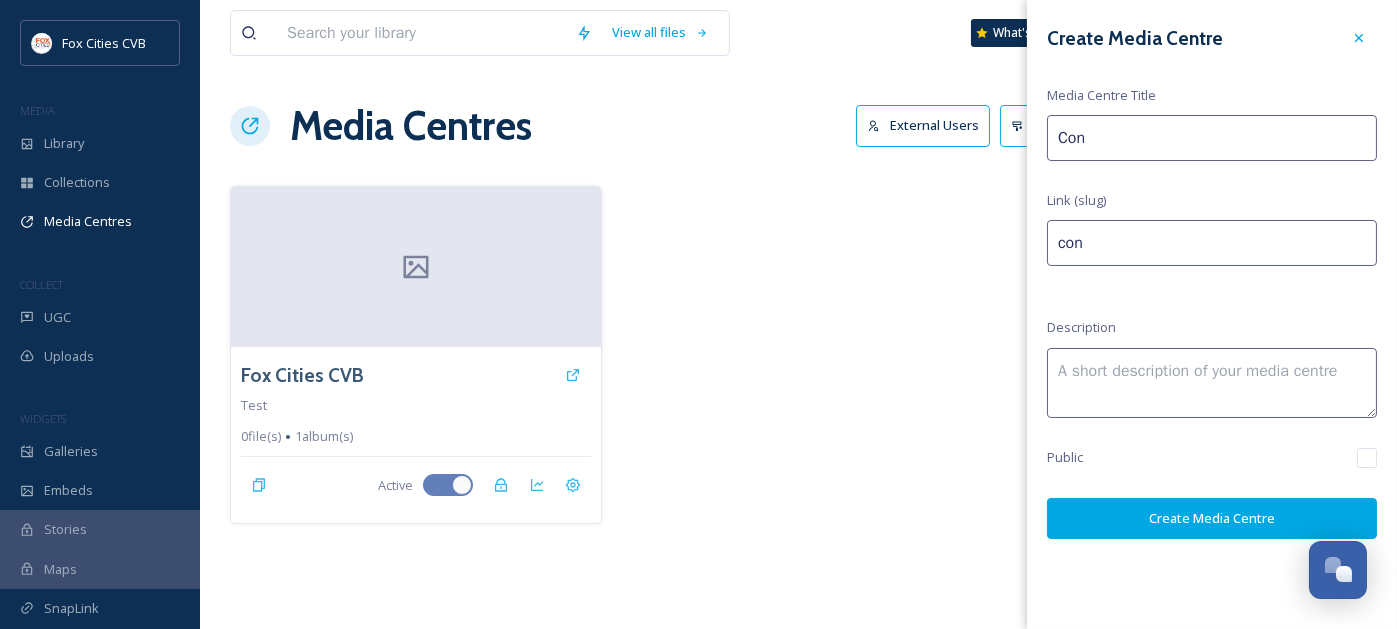 type on "Cont" 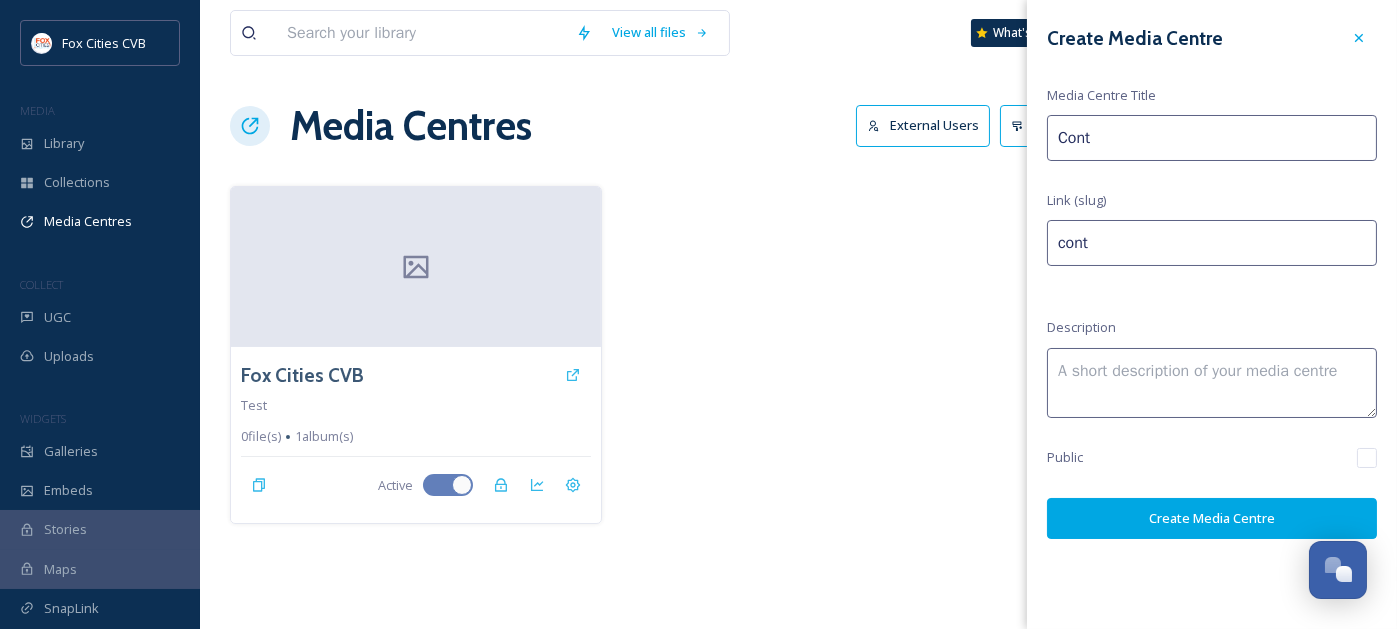 type on "[PERSON_NAME]" 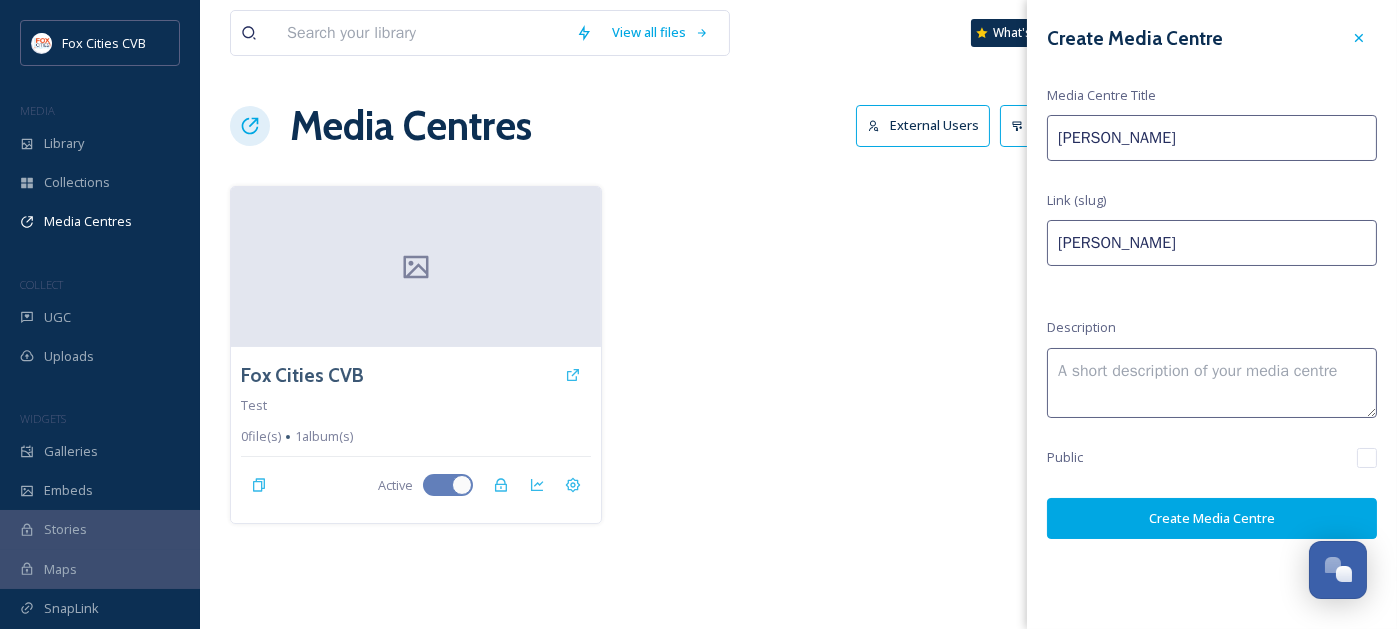 type on "Conten" 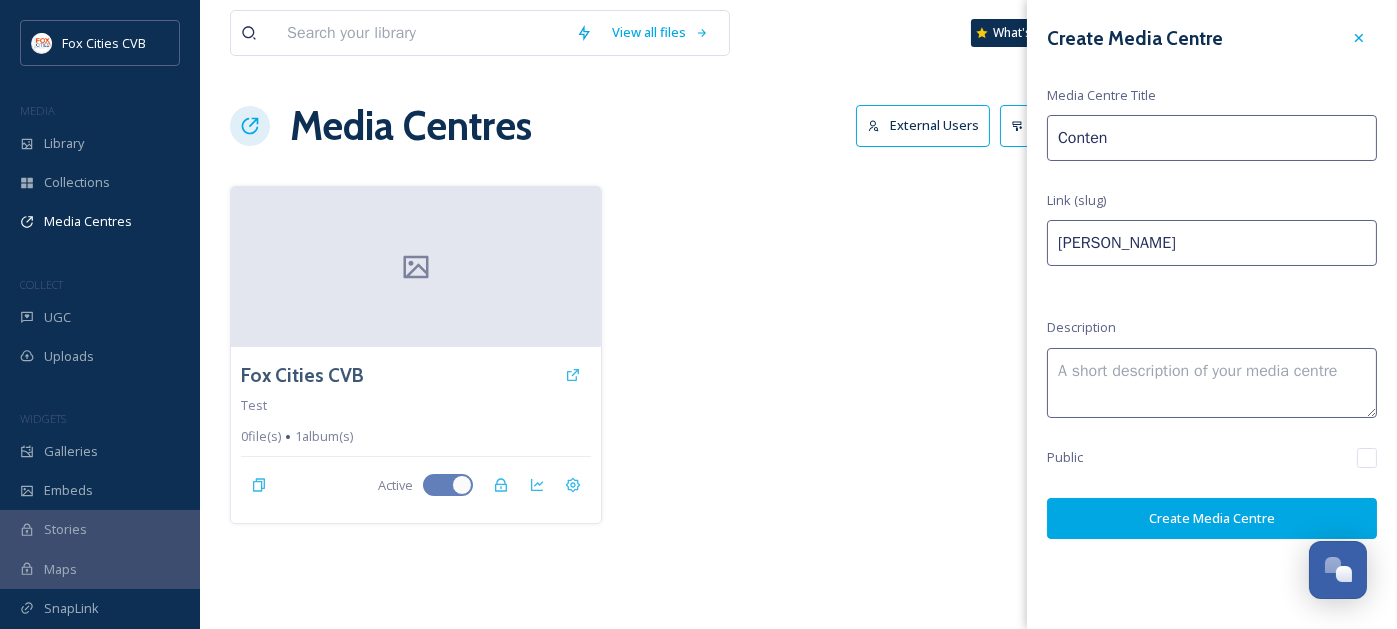 type on "conten" 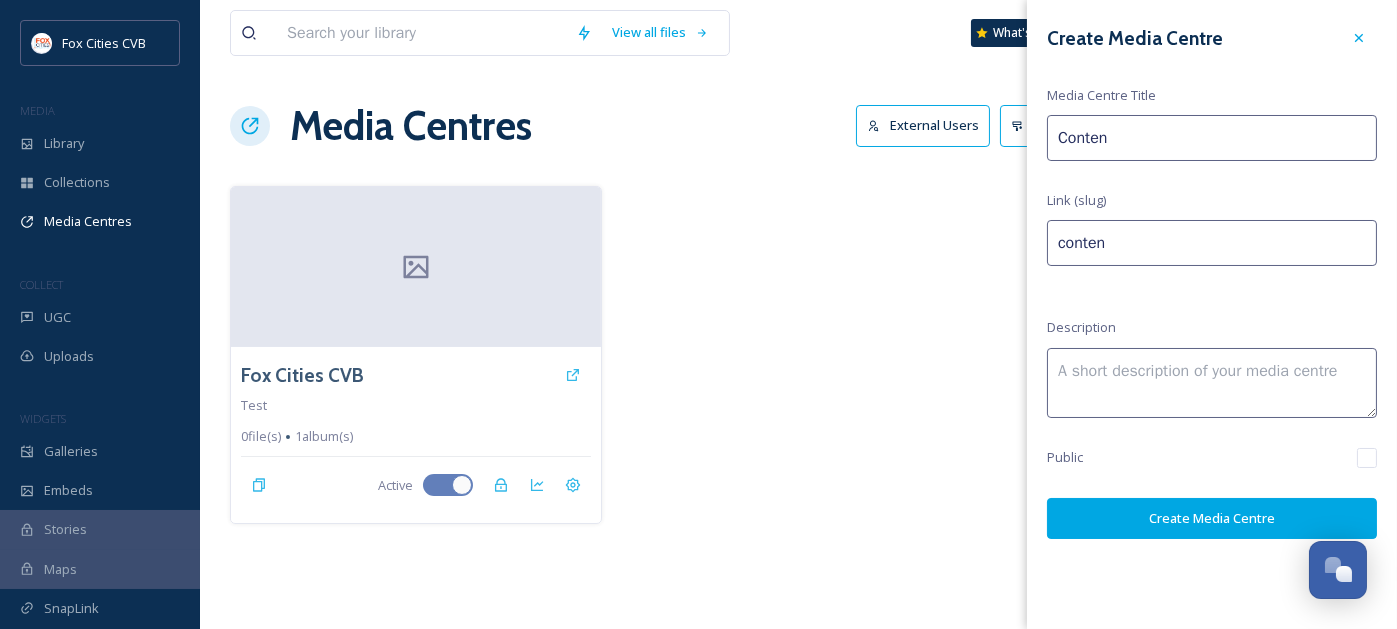 type on "Content" 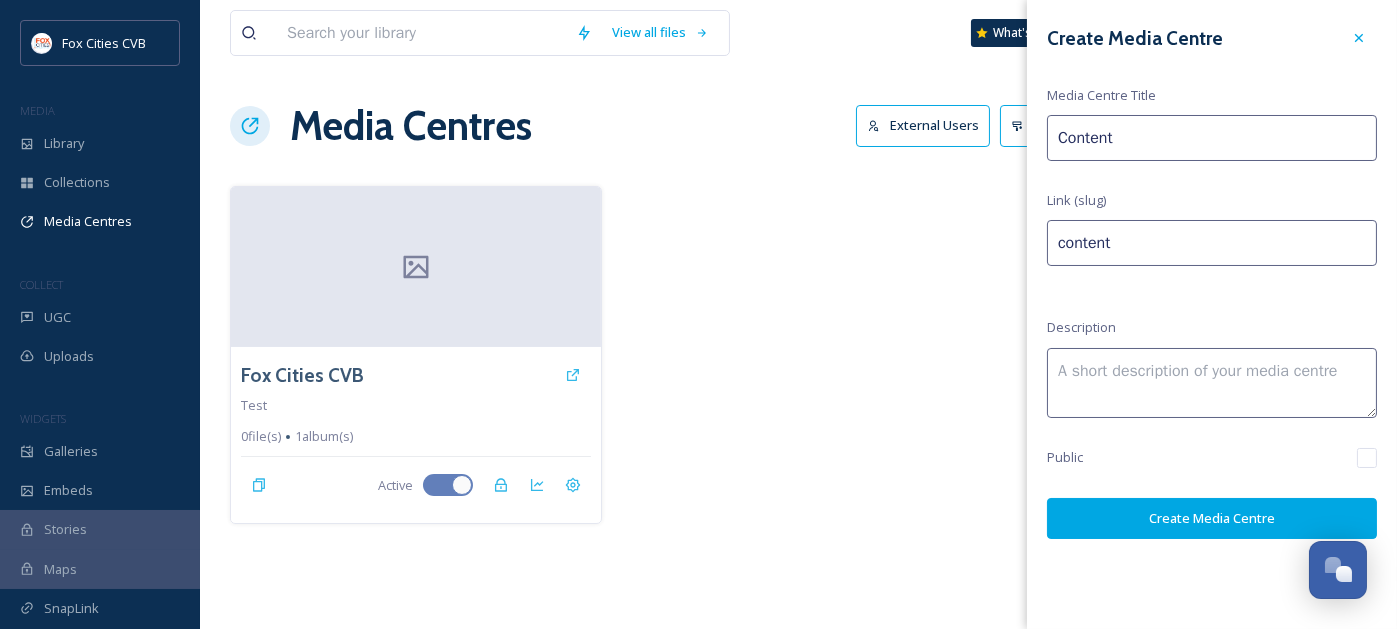 type on "Content" 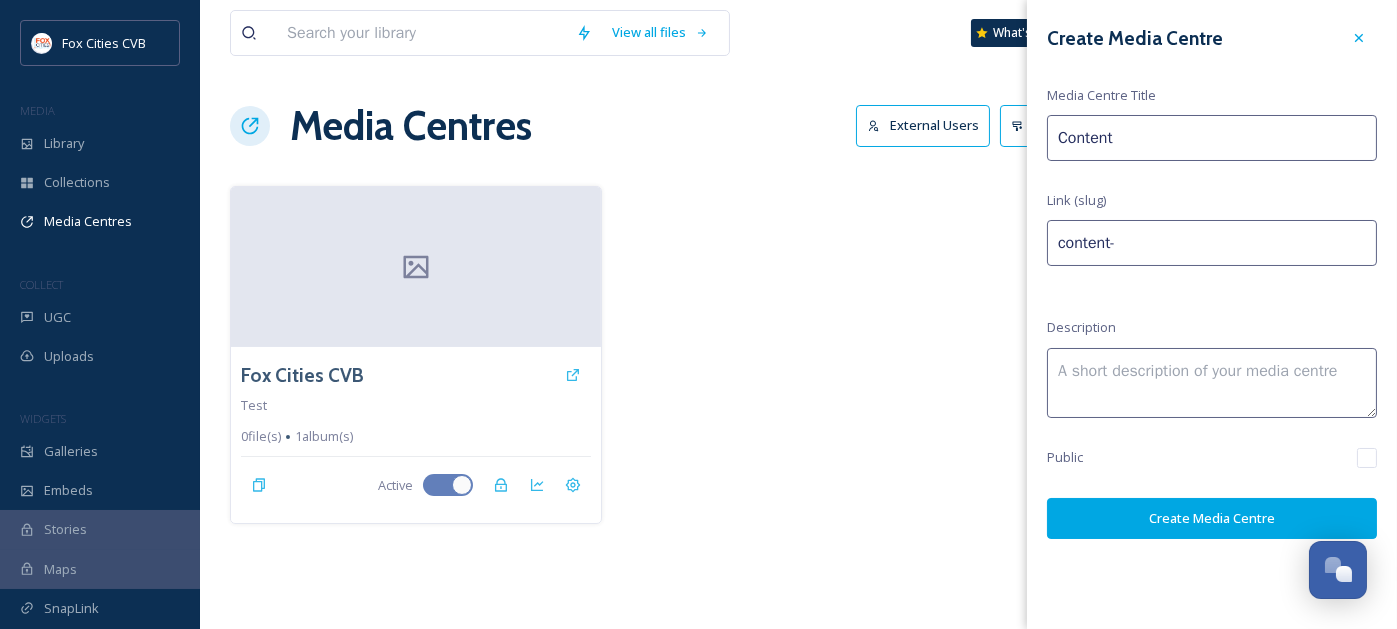 type on "Content C" 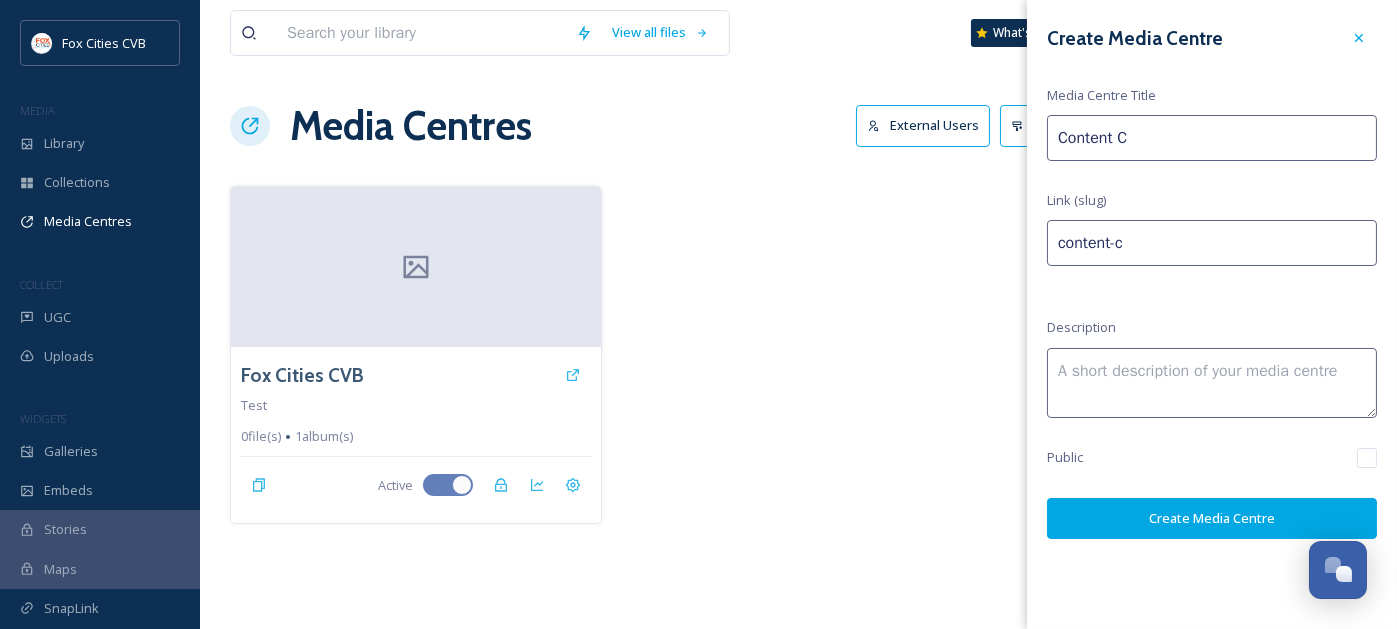 type on "Content Cr" 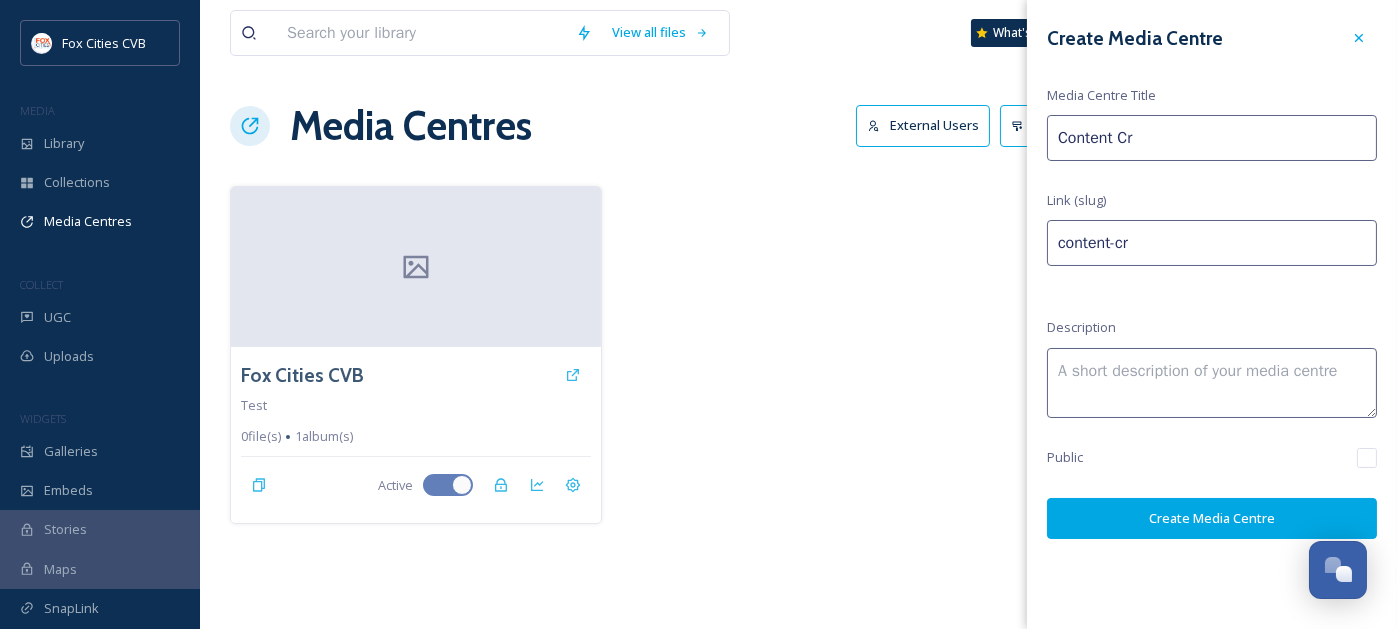 type on "Content Cre" 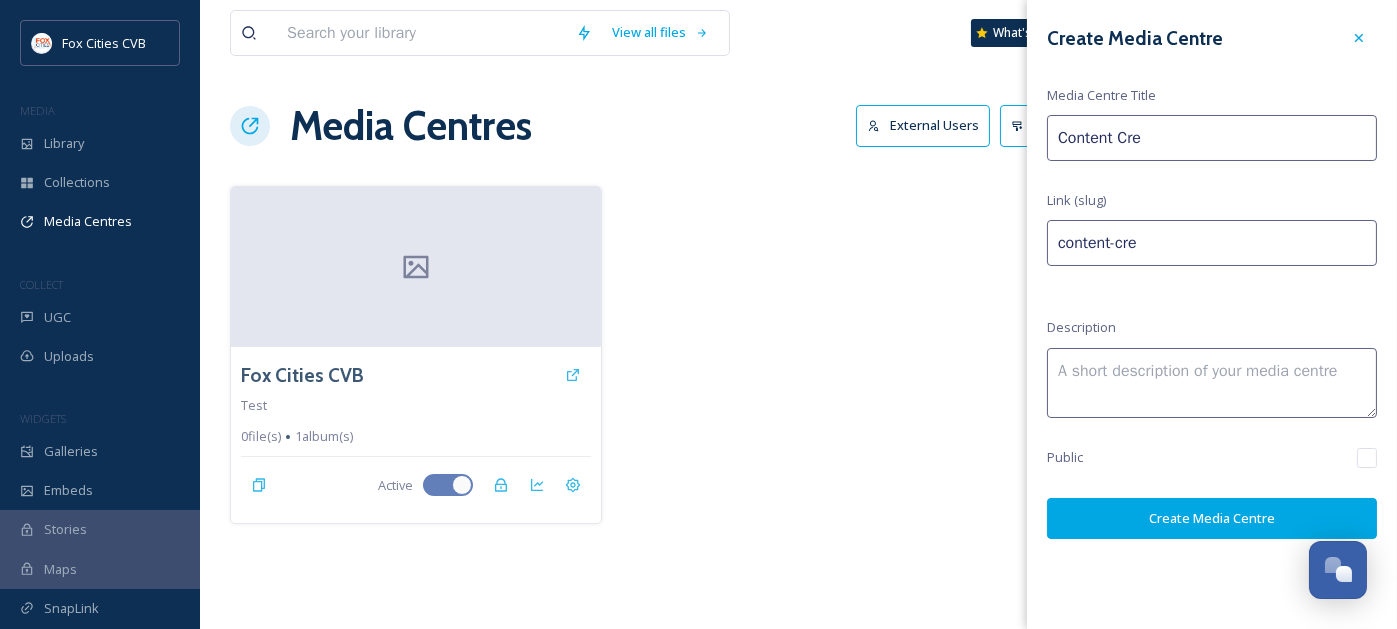 type on "Content Crea" 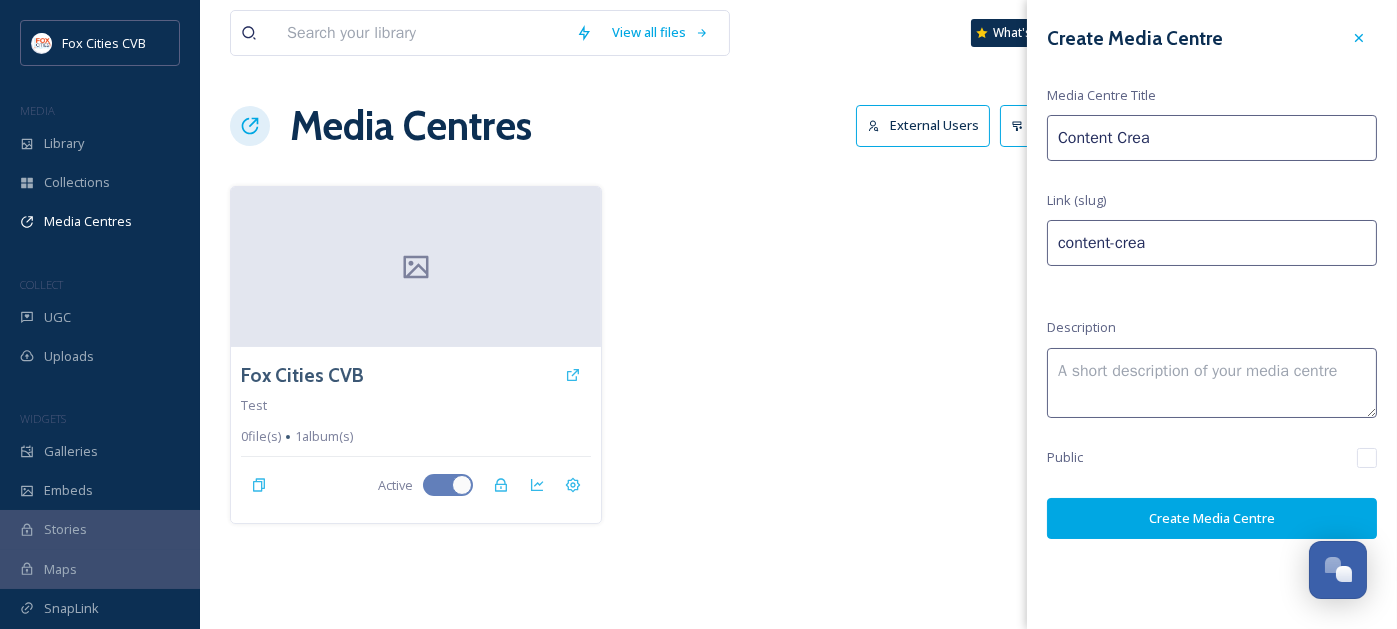 type on "Content Creat" 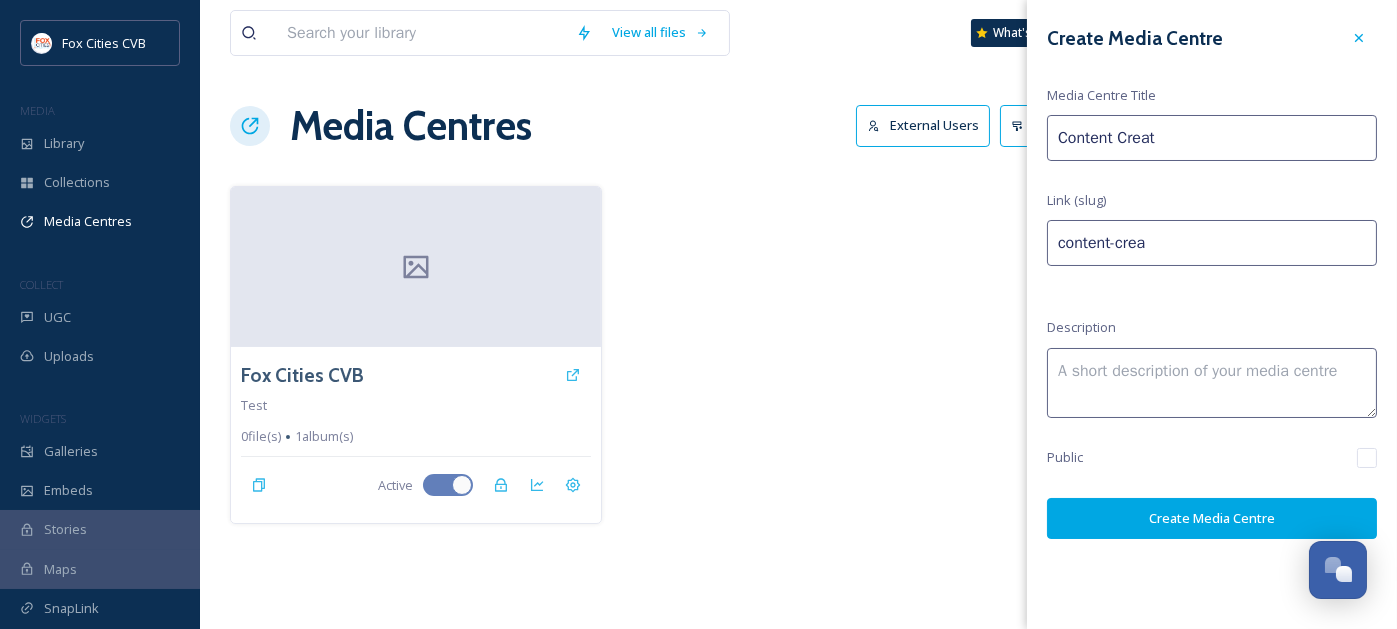 type on "content-creat" 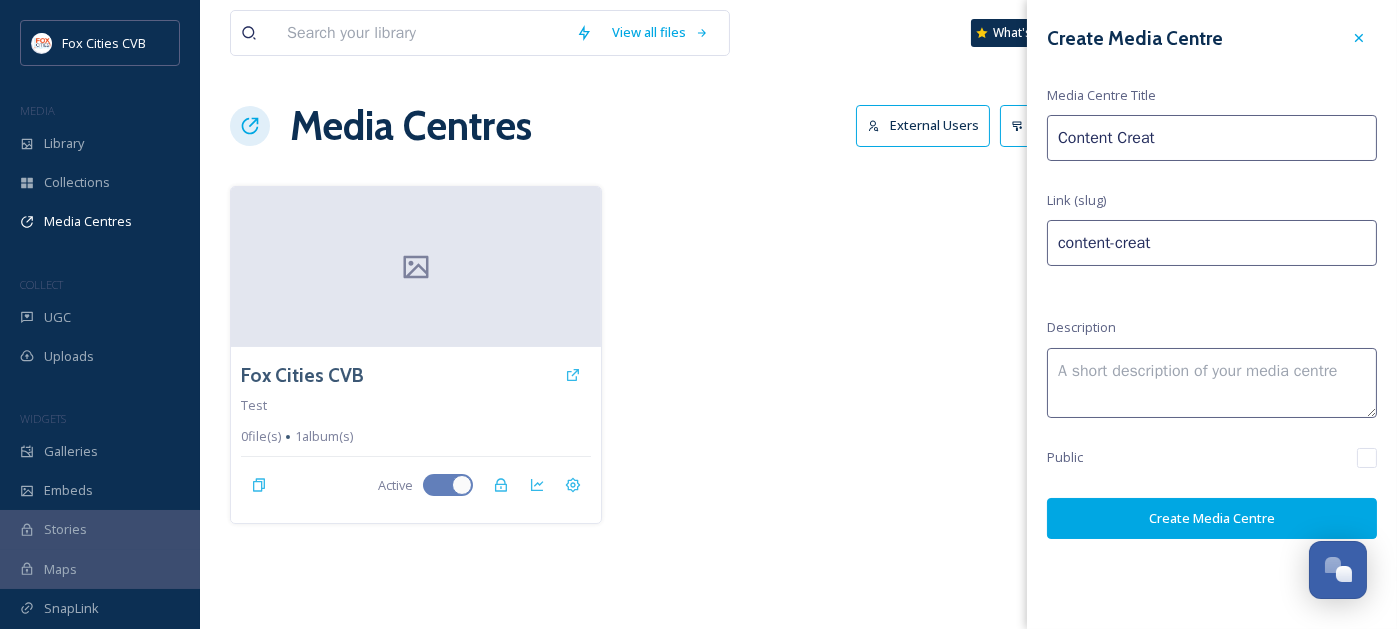 type on "Content Creato" 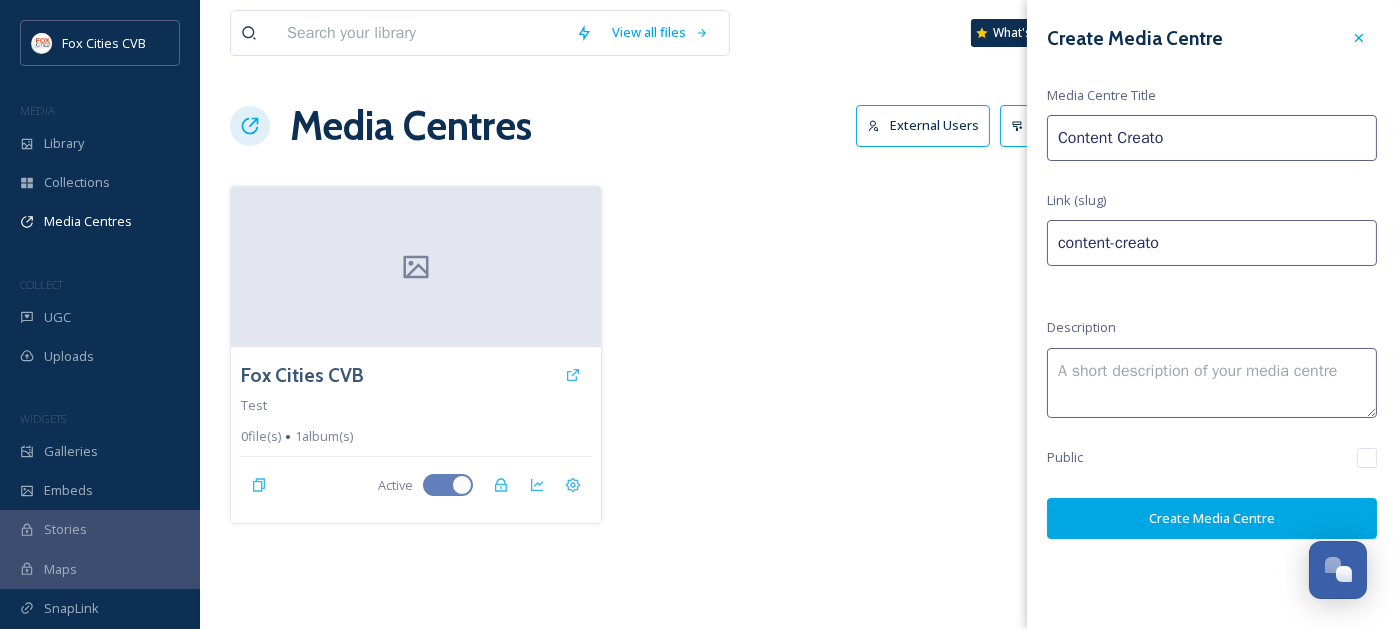 type on "Content Creator" 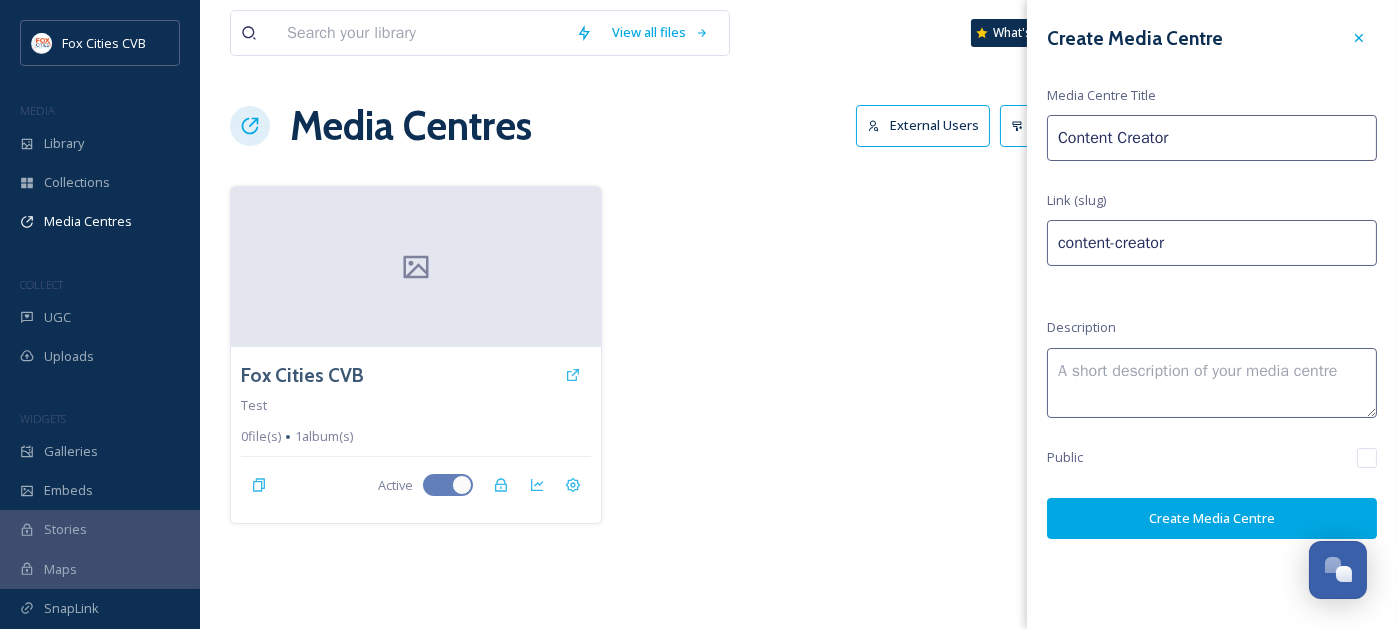 type on "Content Creator" 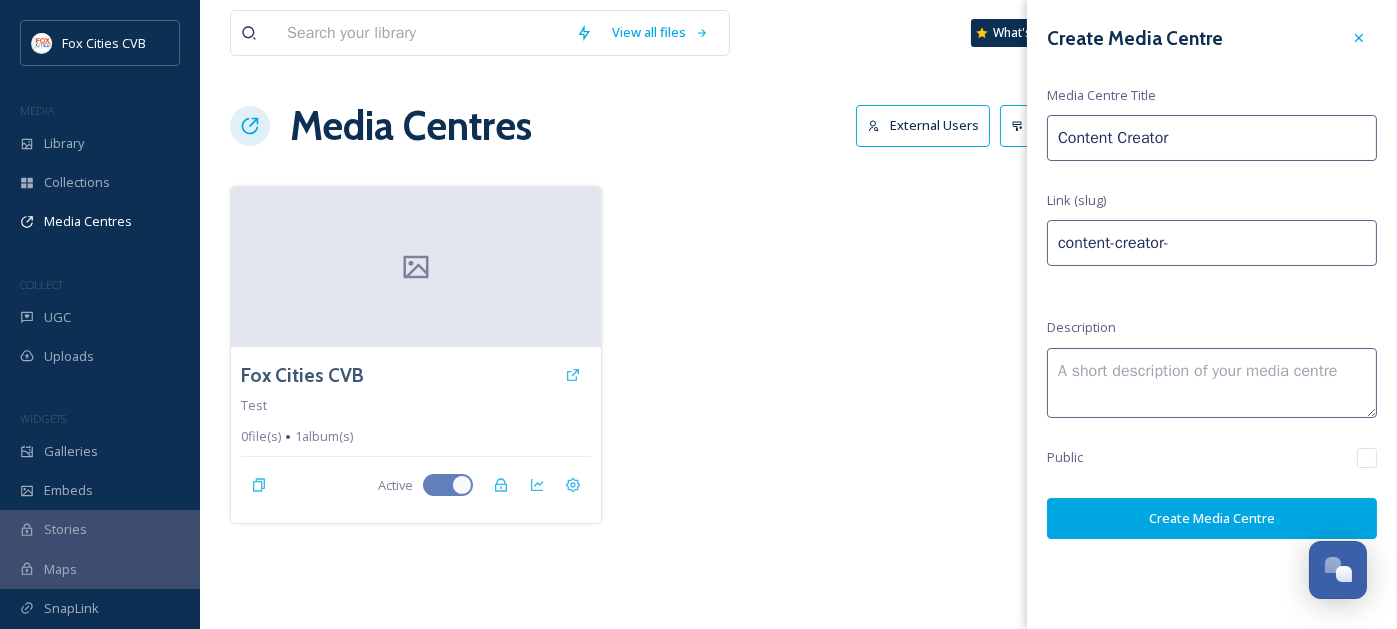 type on "Content Creator" 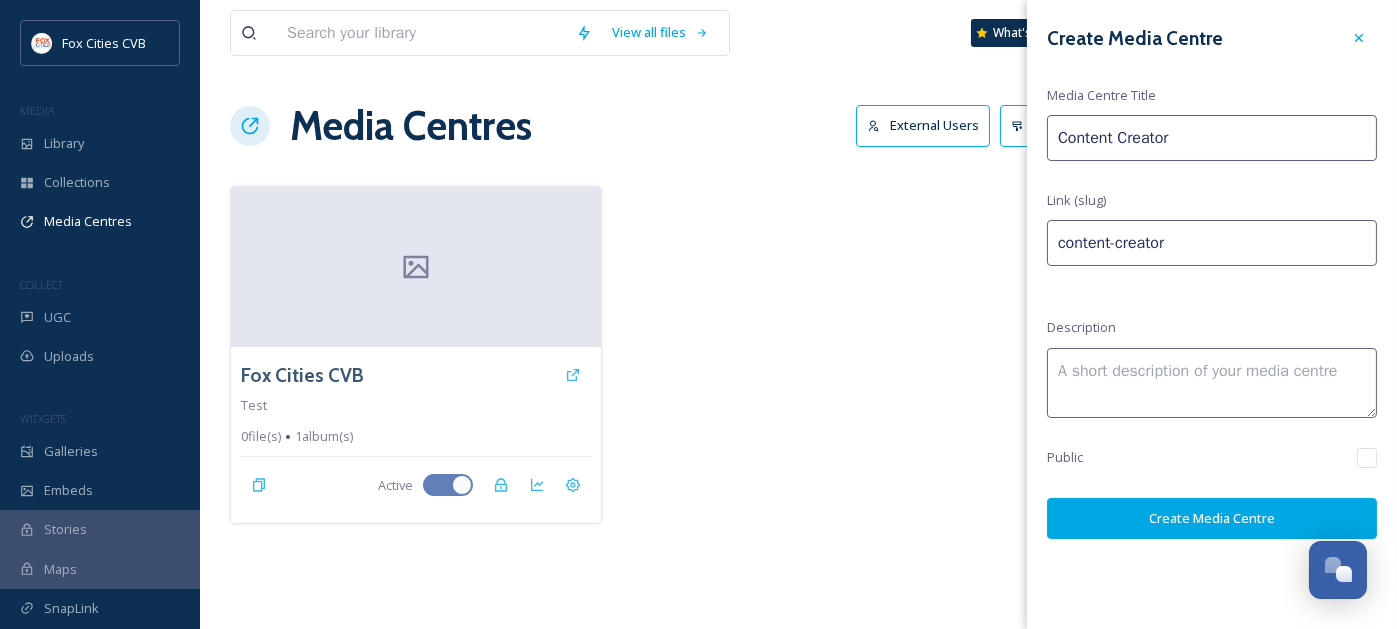 type on "Content Creators" 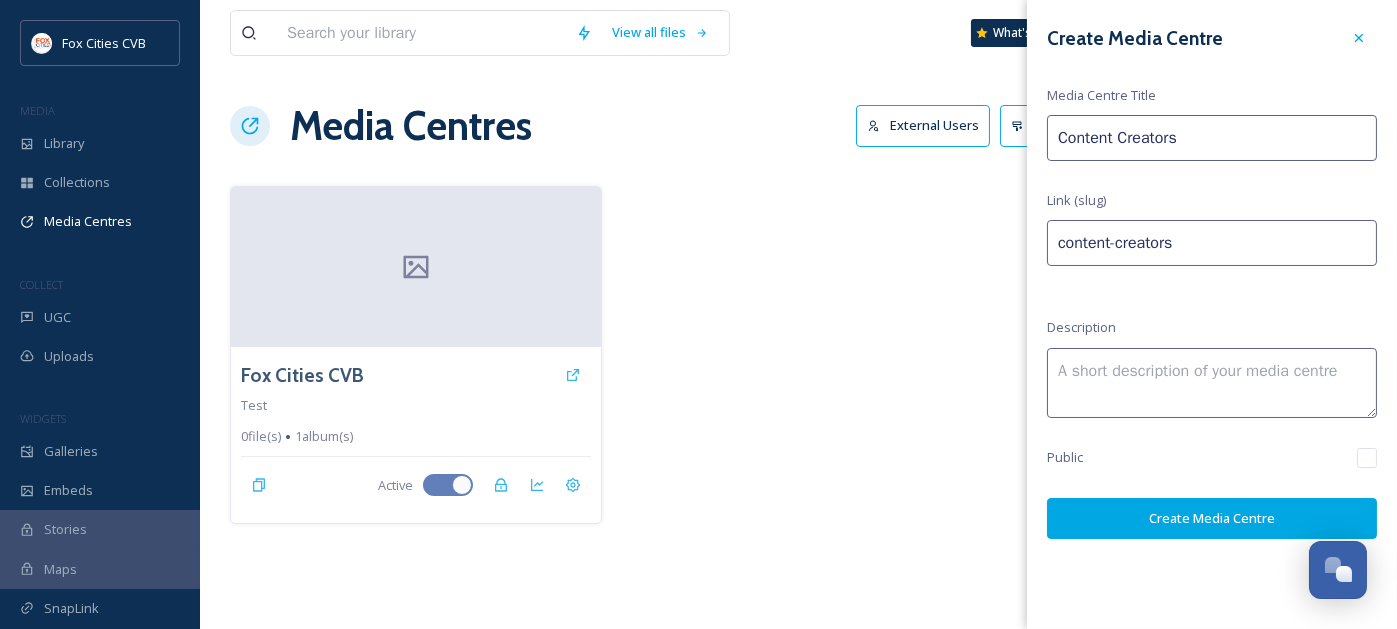 type on "Content Creators" 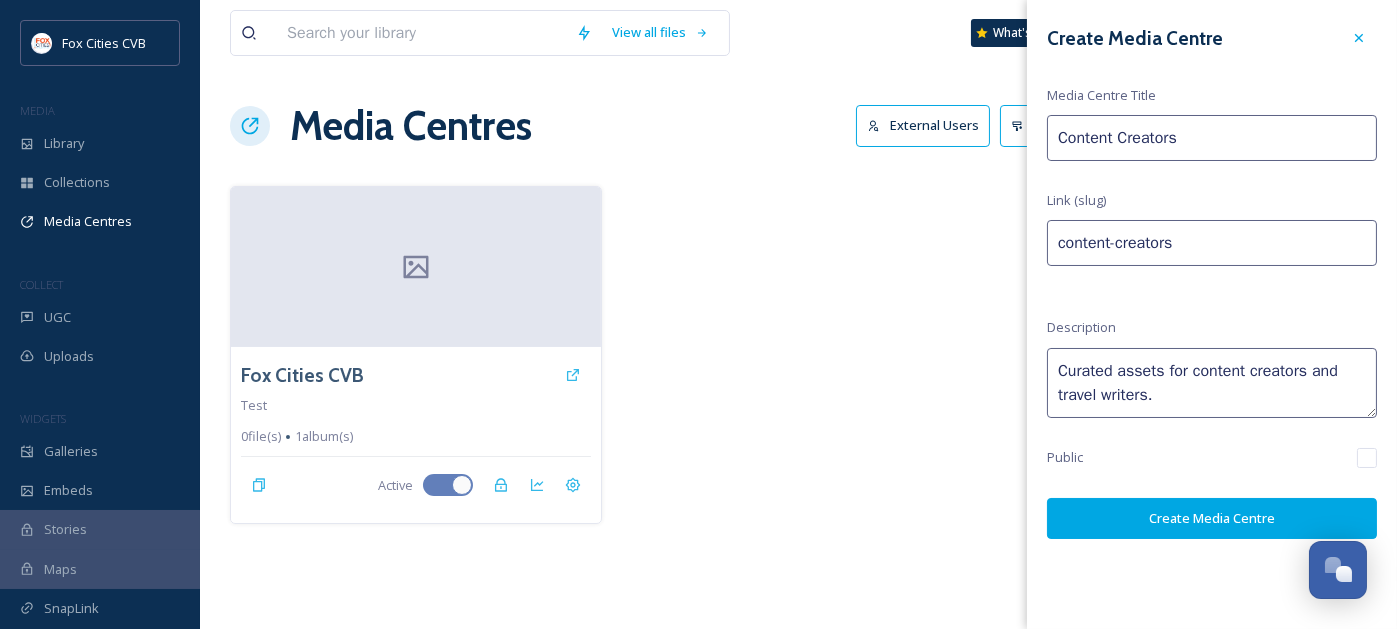 type on "Curated assets for content creators and travel writers." 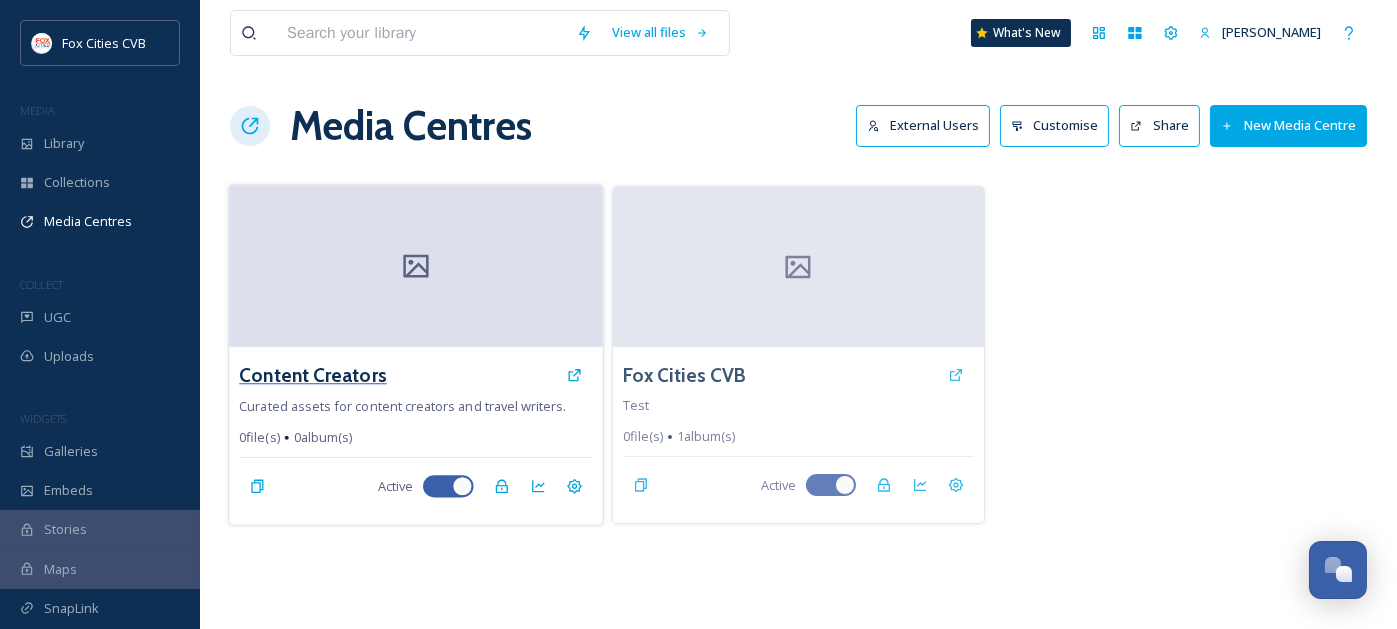 click on "Content Creators" at bounding box center (312, 375) 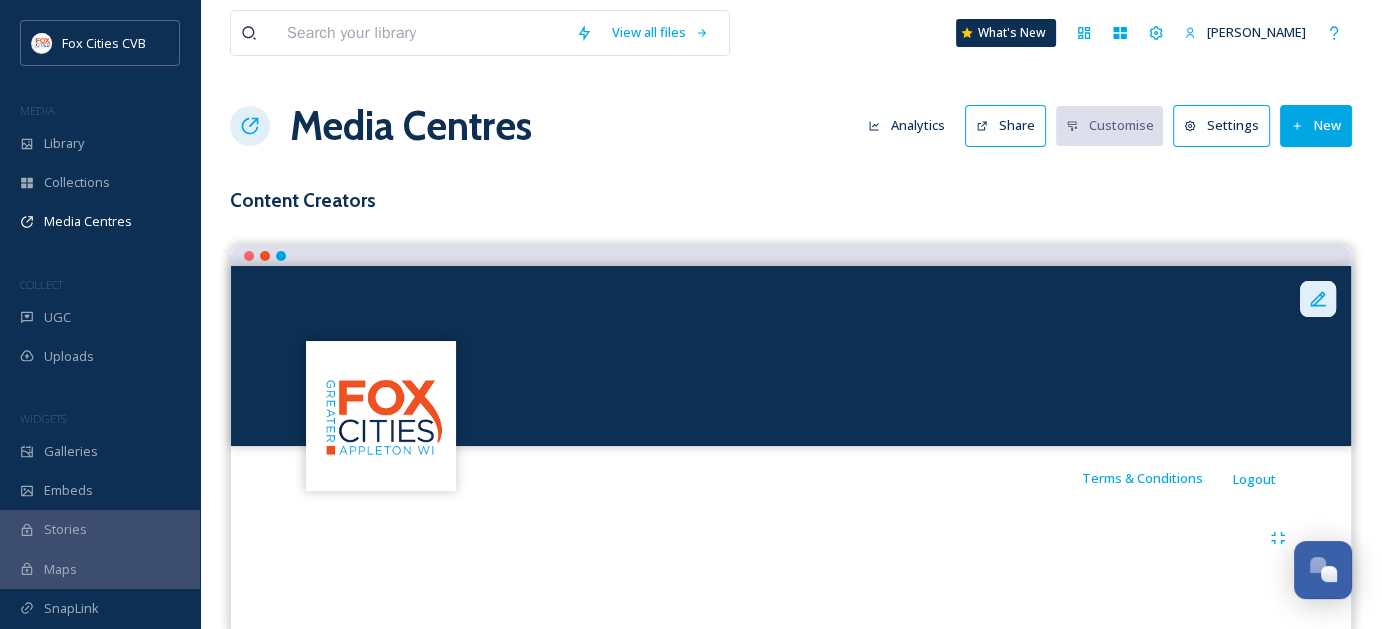 click 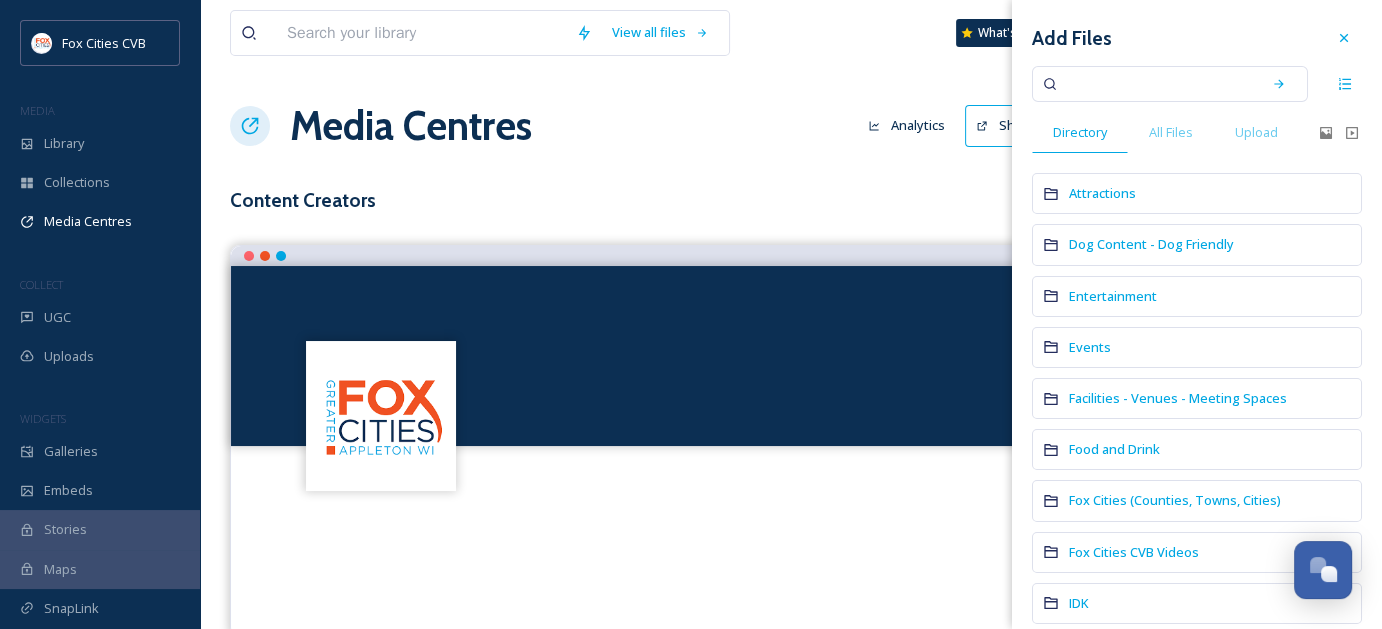 click on "View all files What's New [PERSON_NAME] Media Centres Analytics Share Customise Settings New Content Creators Terms & Conditions Logout Curated assets for content creators and travel writers.  Add Files Directory All Files Upload Attractions Dog Content - Dog Friendly Entertainment Events Facilities - Venues - Meeting Spaces Food and Drink Fox Cities (Counties, Towns, Cities) Fox Cities CVB Videos IDK [PERSON_NAME][GEOGRAPHIC_DATA] Lodging M&C Media - Press - Interviews Meetings Shoot 2023 Mirrorless Stills Mirrorless Videos Public Art - Street Art Retail Staff Excursions Things to Do Tourism Development Grants Transportation Travel WI - Events - Staff Visitor Center  No files." at bounding box center [791, 333] 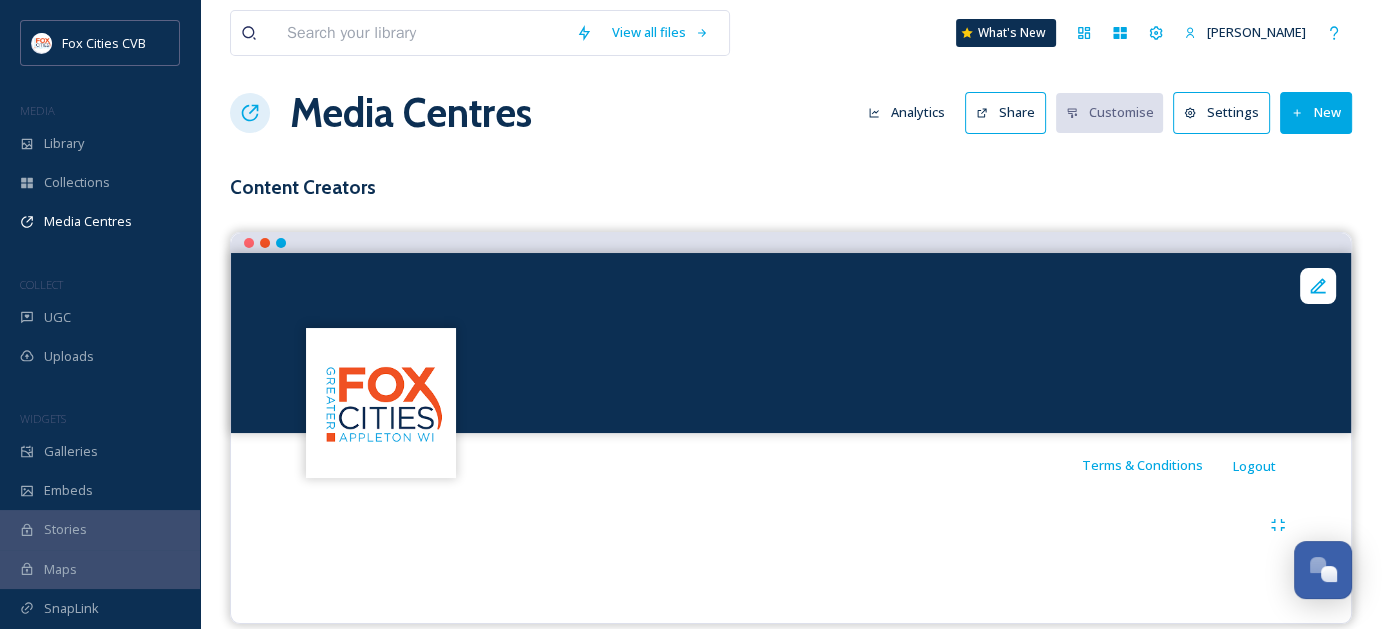 scroll, scrollTop: 0, scrollLeft: 0, axis: both 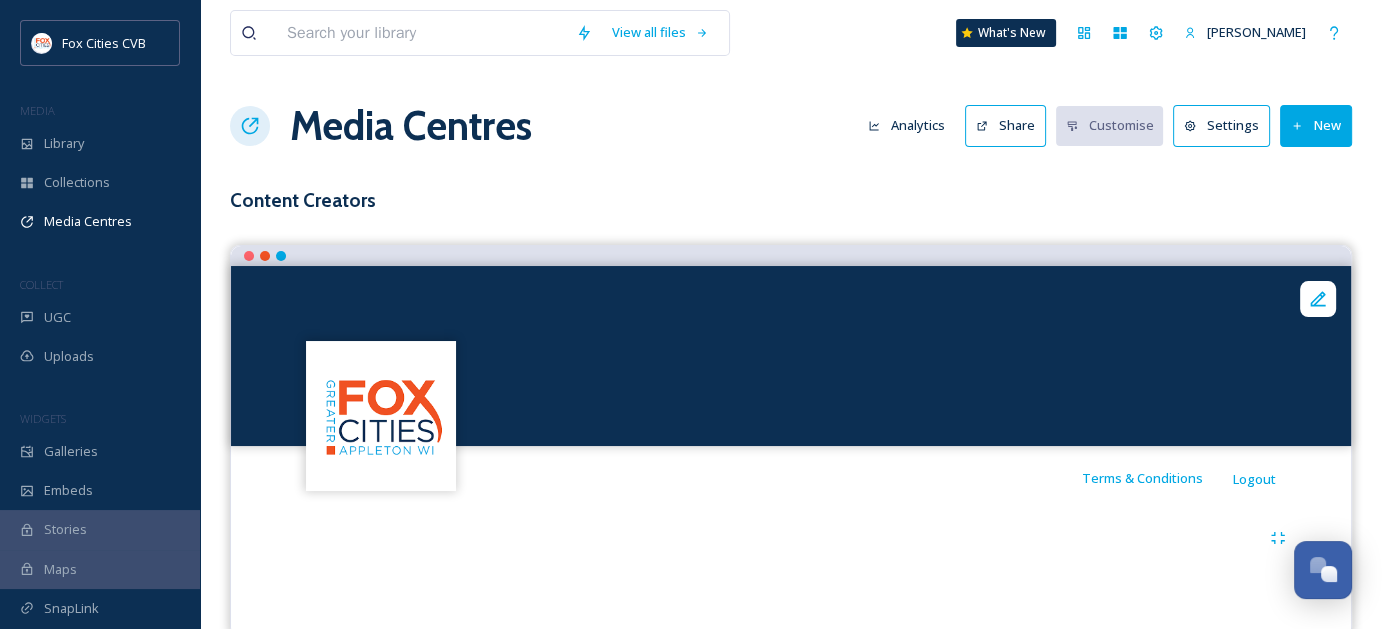 click on "Settings" at bounding box center [1221, 125] 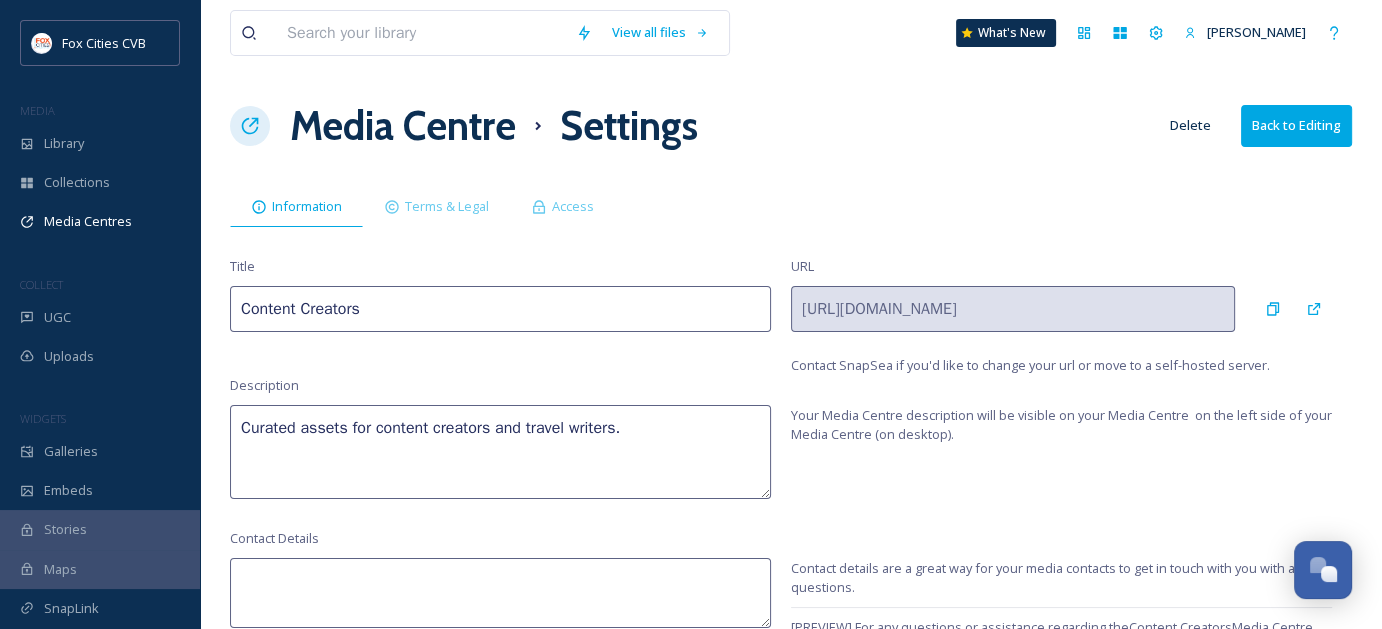 click on "Content Creators" at bounding box center (500, 309) 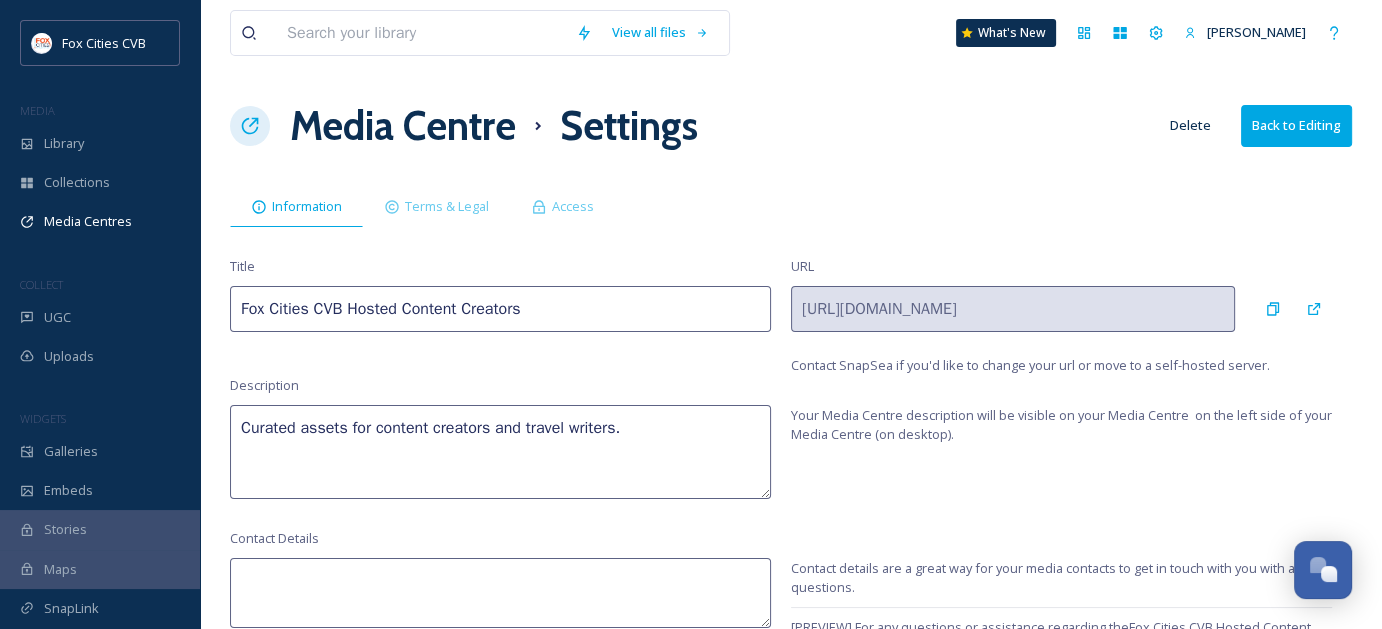 type on "Fox Cities CVB Hosted Content Creators" 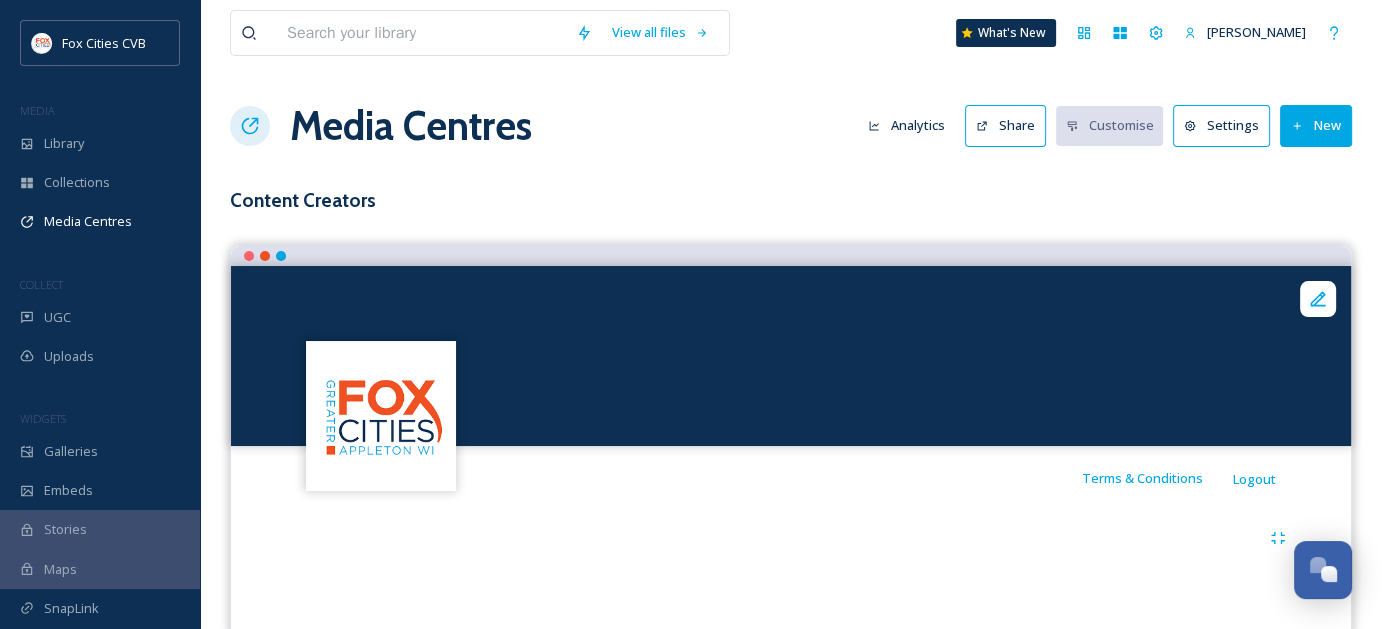 click on "Content Creators" at bounding box center (791, 200) 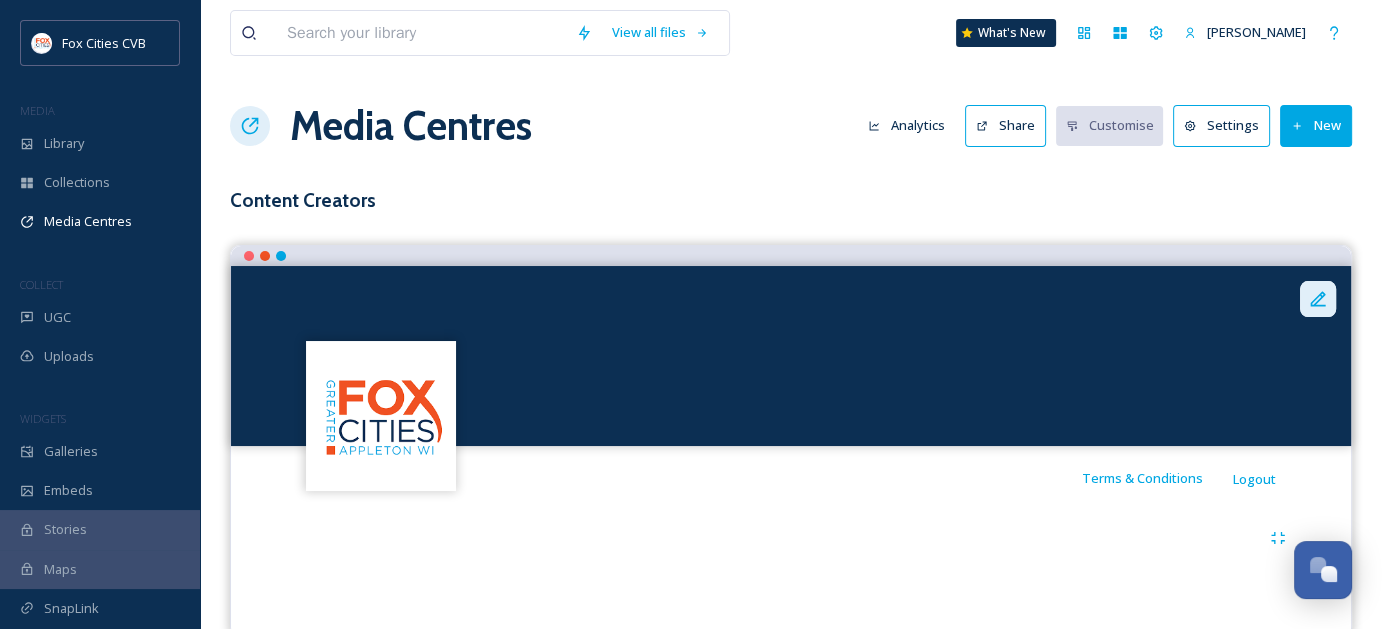 click 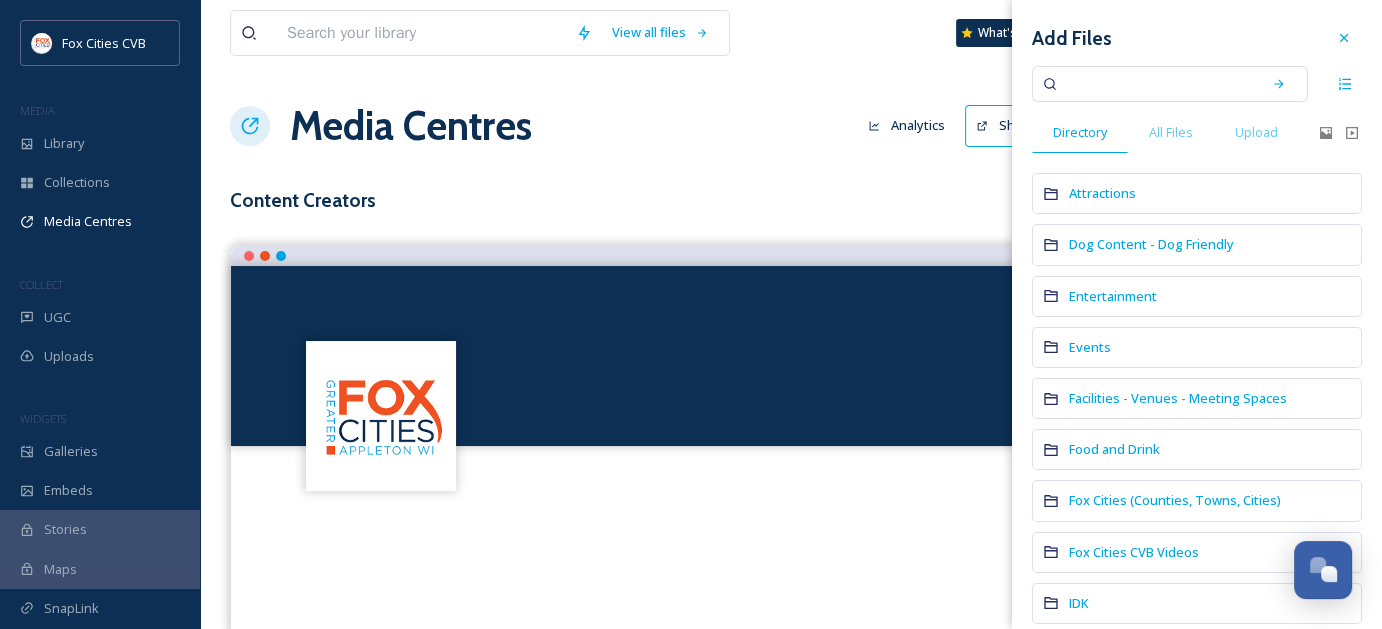 click on "View all files What's New [PERSON_NAME] Media Centres Analytics Share Customise Settings New Content Creators Terms & Conditions Logout Curated assets for content creators and travel writers.  Add Files Directory All Files Upload Attractions Dog Content - Dog Friendly Entertainment Events Facilities - Venues - Meeting Spaces Food and Drink Fox Cities (Counties, Towns, Cities) Fox Cities CVB Videos IDK [PERSON_NAME][GEOGRAPHIC_DATA] Lodging M&C Media - Press - Interviews Meetings Shoot 2023 Mirrorless Stills Mirrorless Videos Public Art - Street Art Retail Staff Excursions Things to Do Tourism Development Grants Transportation Travel WI - Events - Staff Visitor Center  No files." at bounding box center (791, 333) 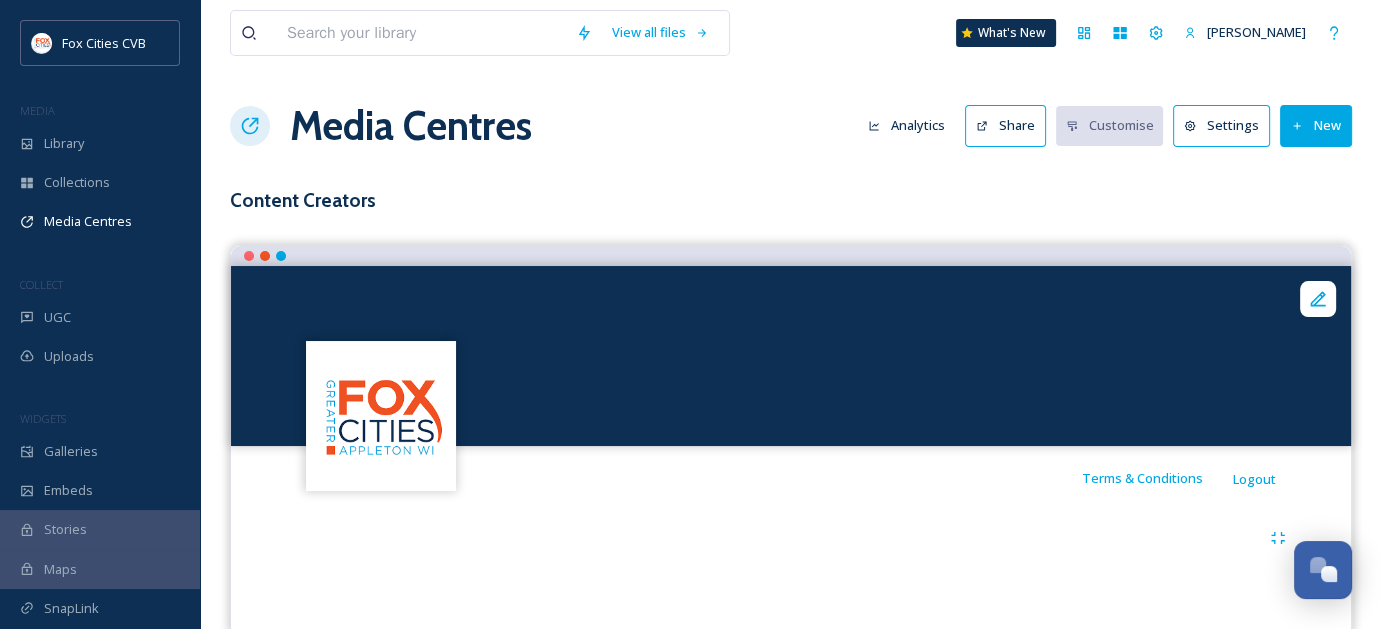 click on "Settings" at bounding box center (1221, 125) 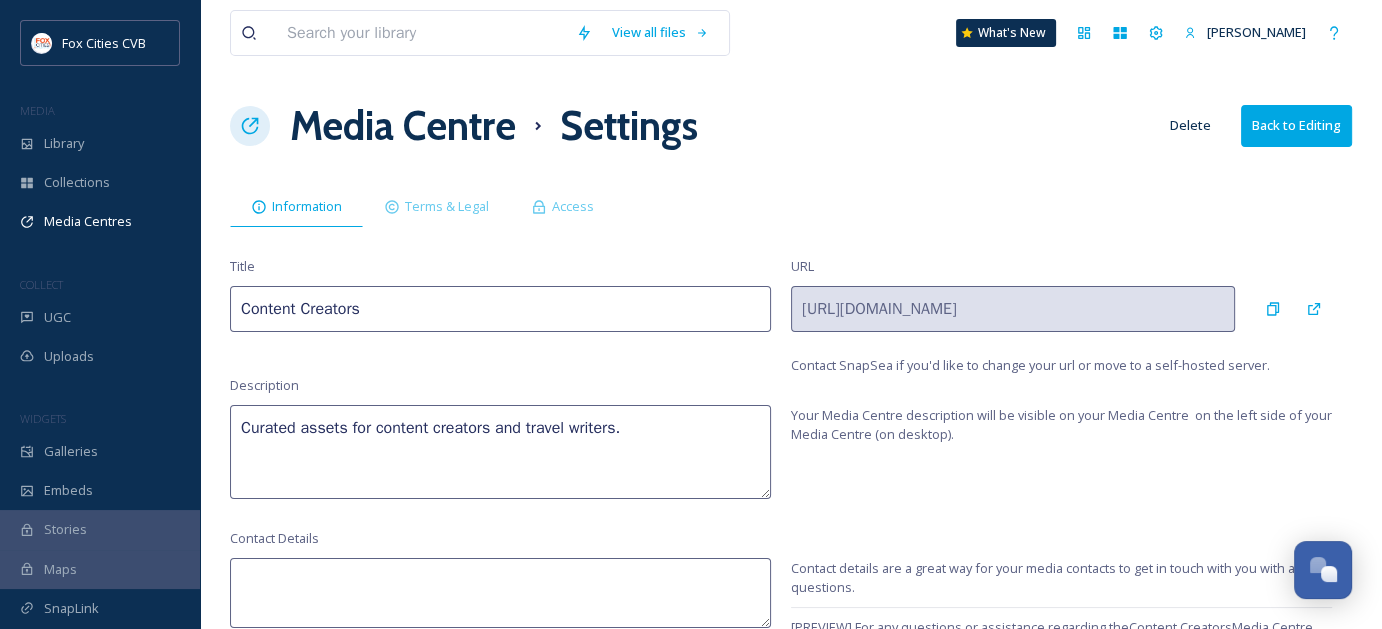 click on "Content Creators" at bounding box center [500, 309] 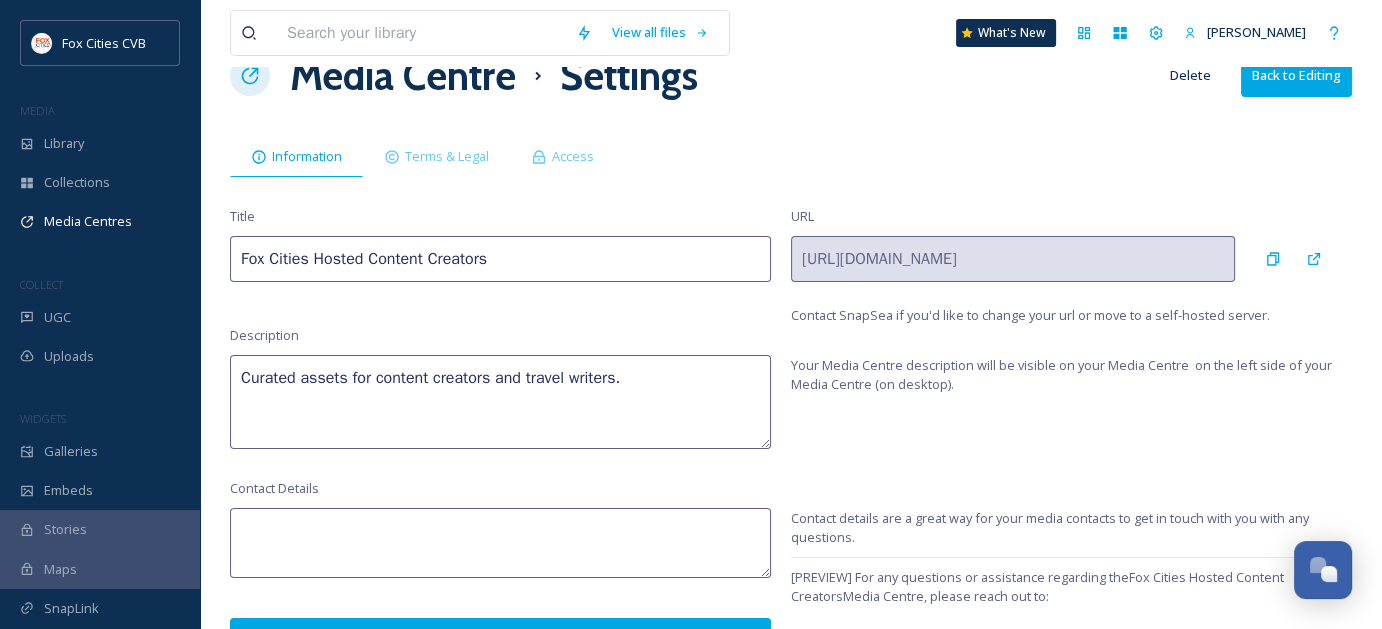 scroll, scrollTop: 77, scrollLeft: 0, axis: vertical 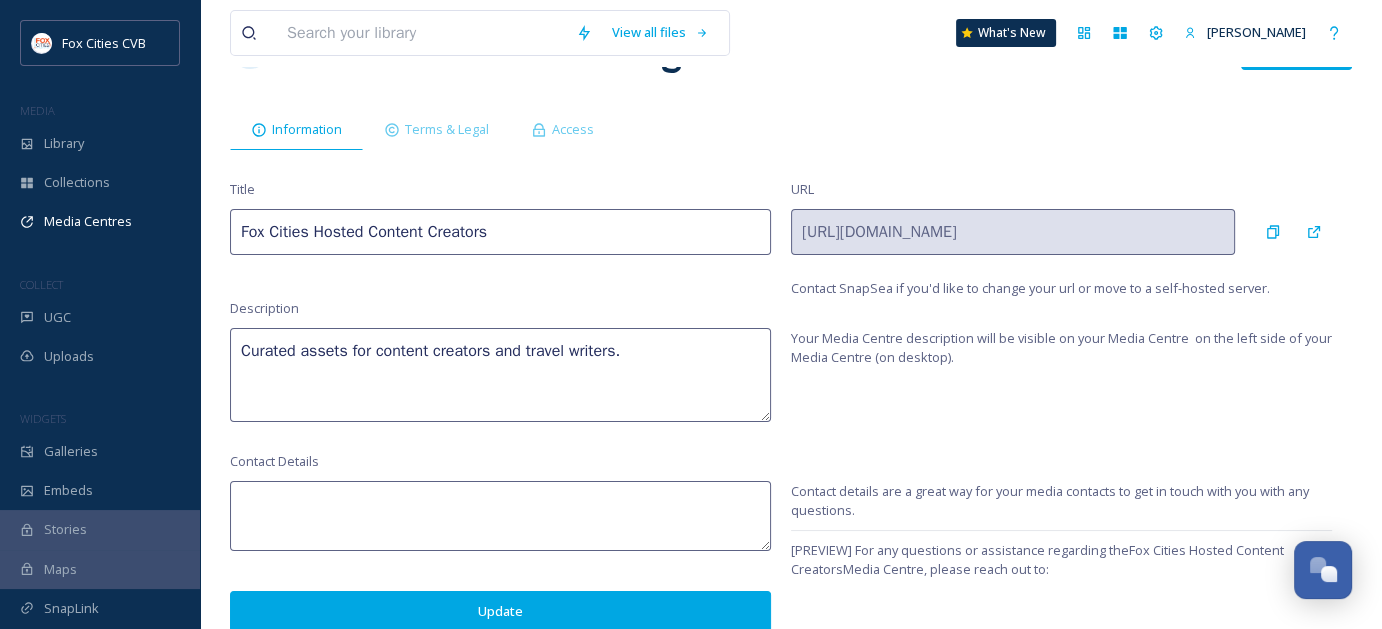 type on "Fox Cities Hosted Content Creators" 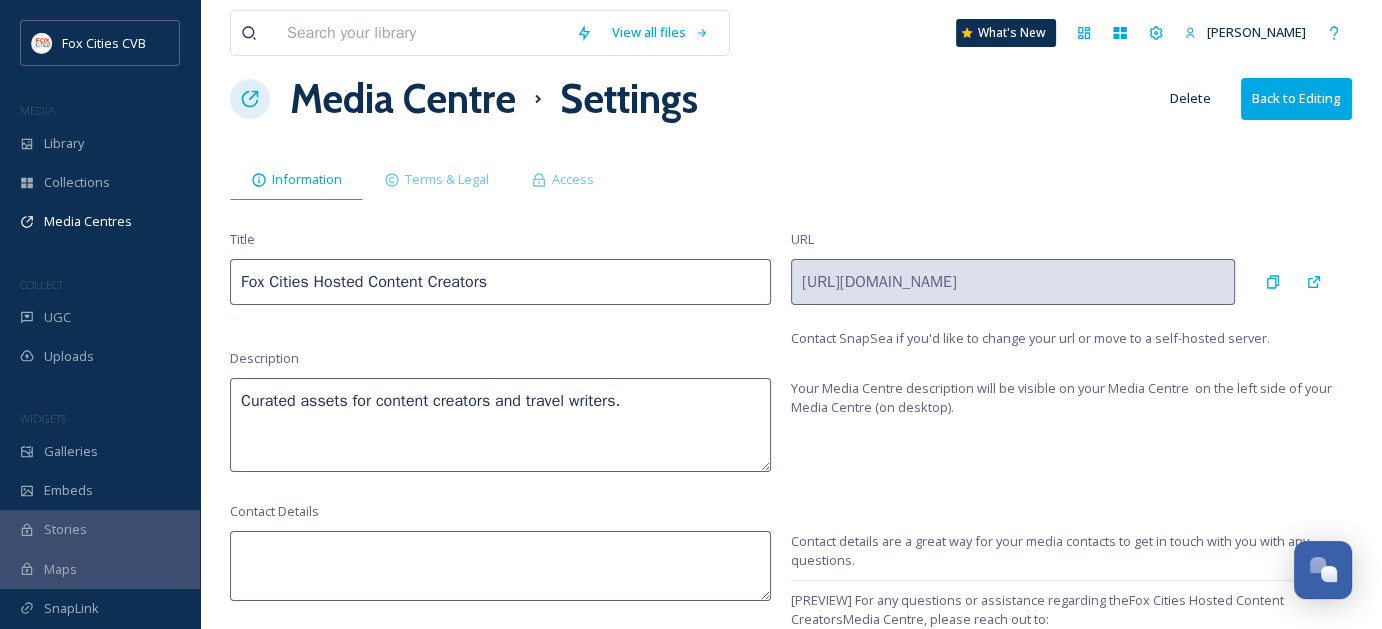 scroll, scrollTop: 0, scrollLeft: 0, axis: both 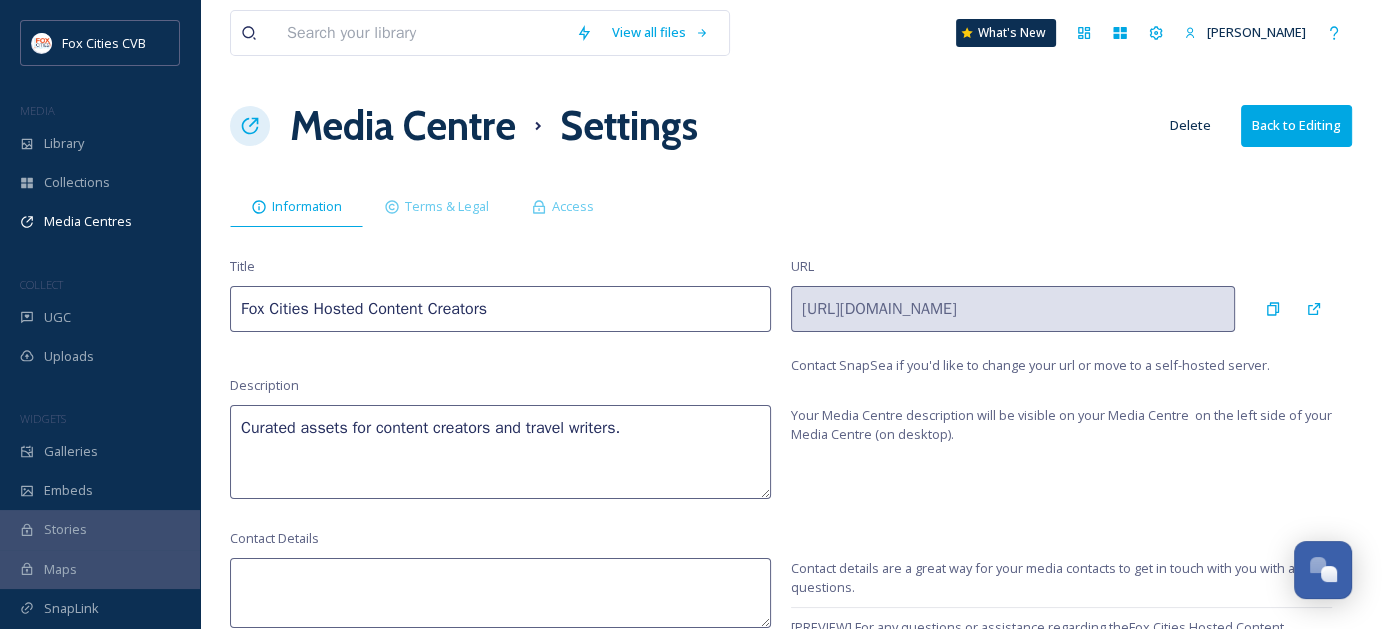 click on "Back to Editing" at bounding box center [1296, 125] 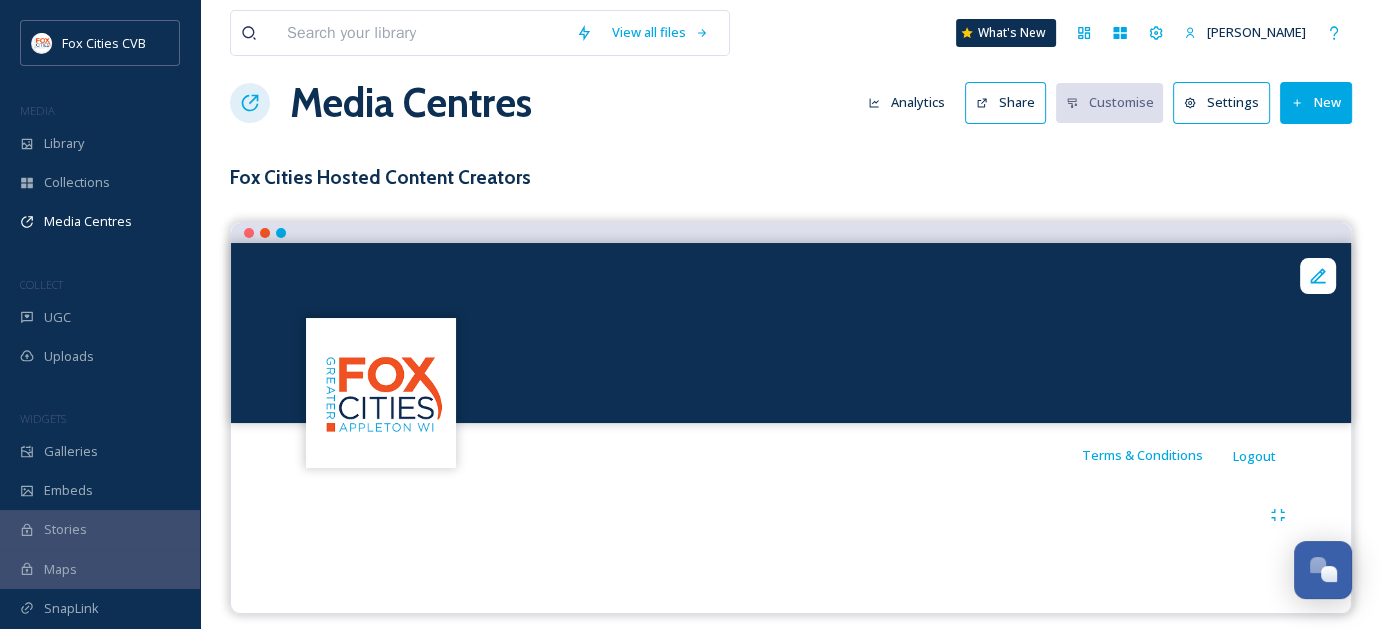 scroll, scrollTop: 36, scrollLeft: 0, axis: vertical 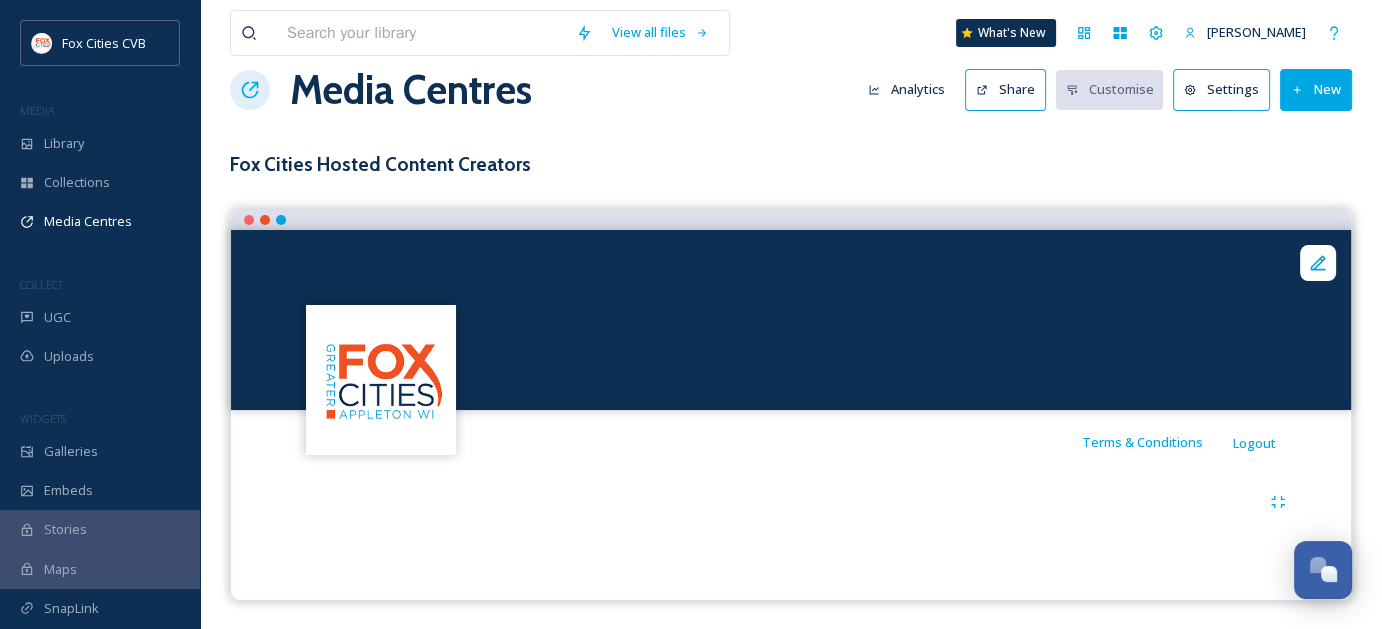 click on "New" at bounding box center [1316, 89] 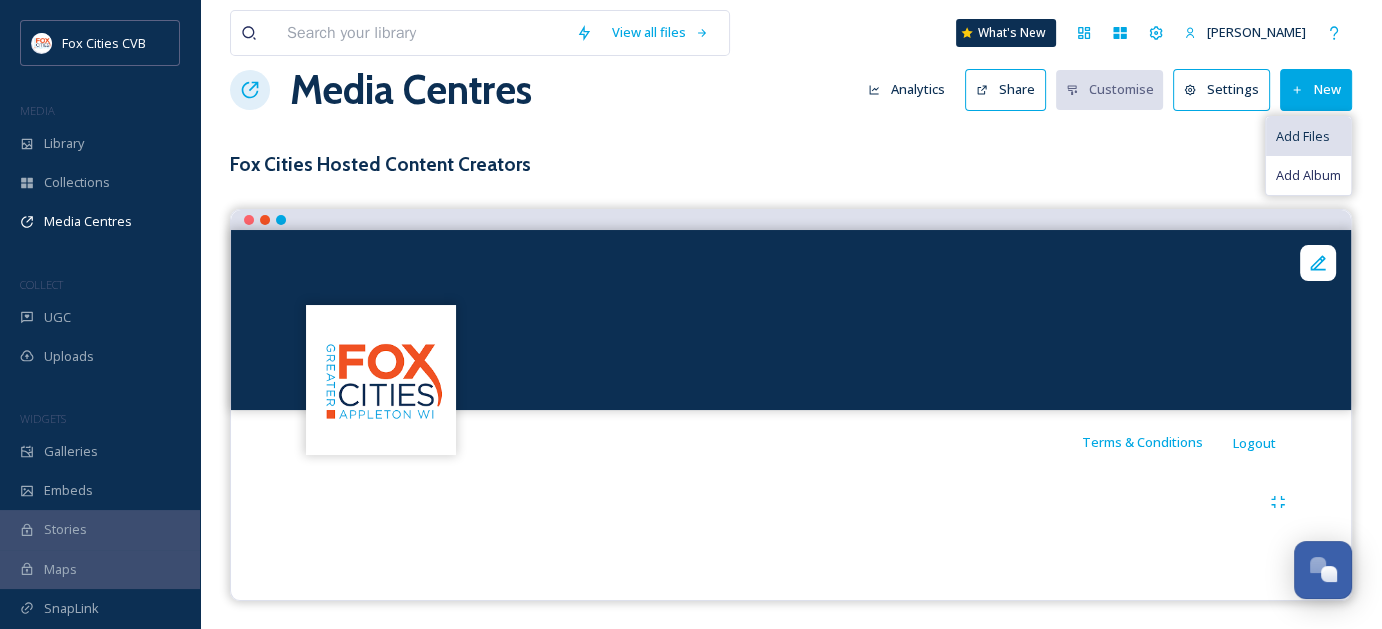 click on "Add Files" at bounding box center [1303, 136] 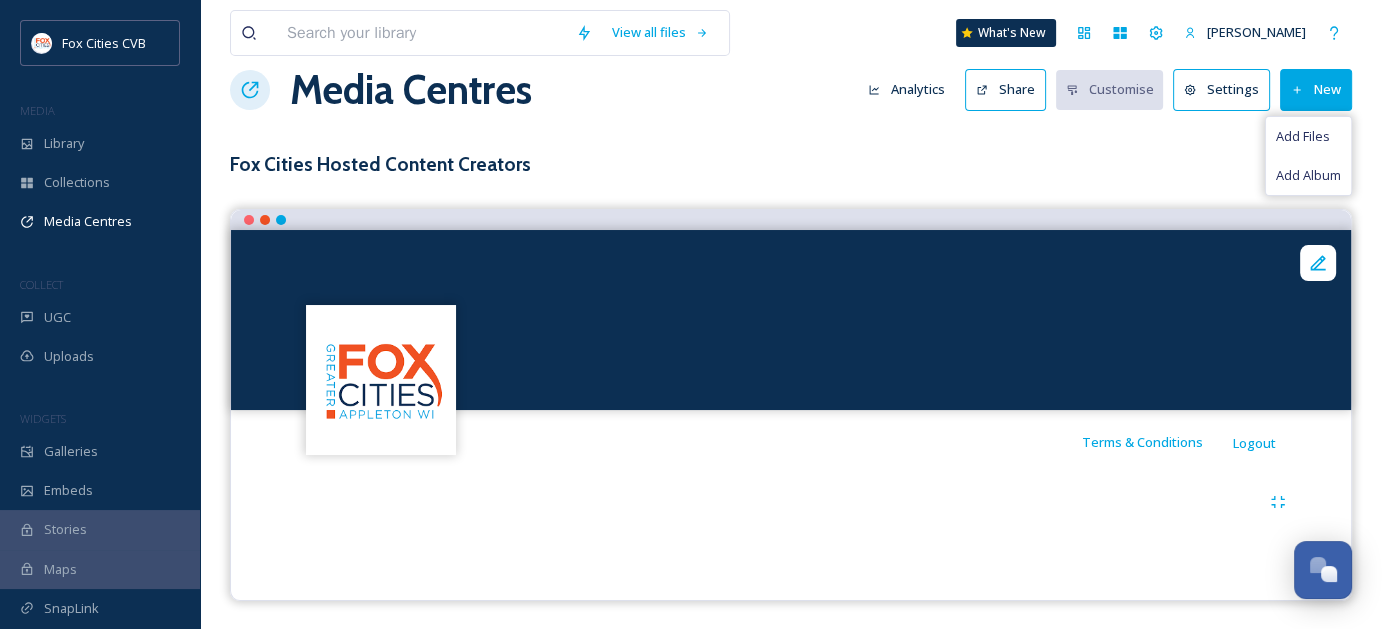 click on "Terms & Conditions Logout" at bounding box center [791, 442] 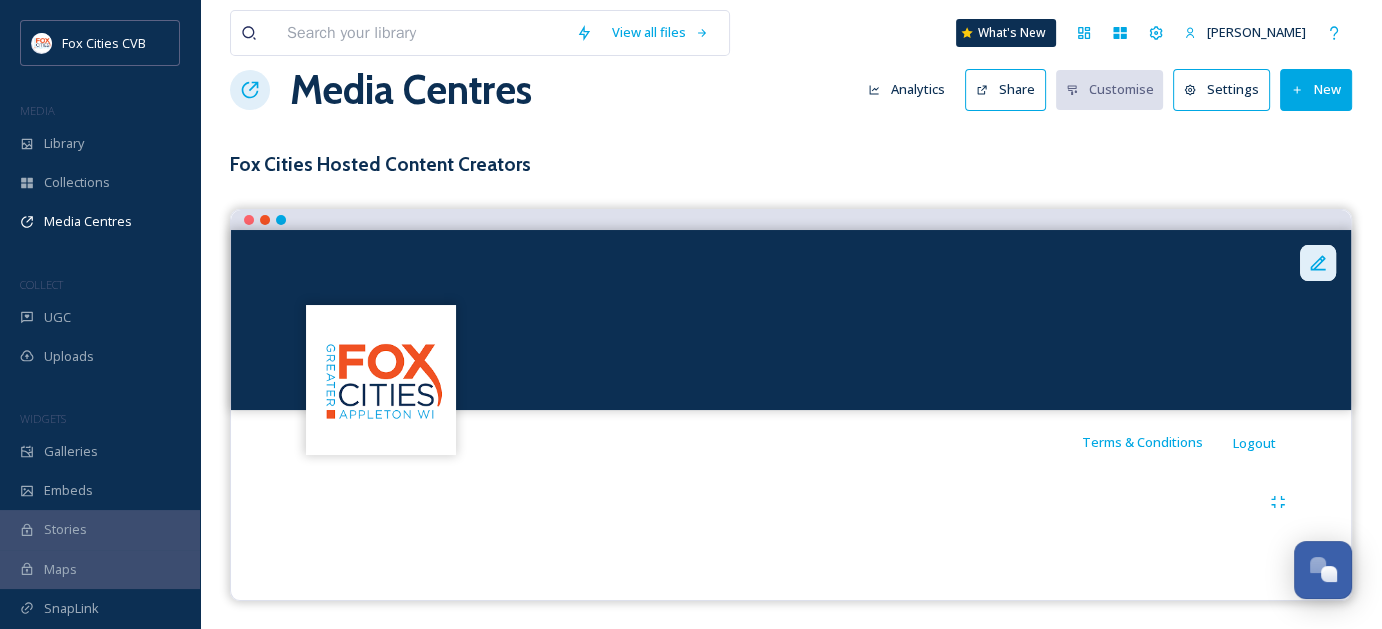 click at bounding box center [1318, 263] 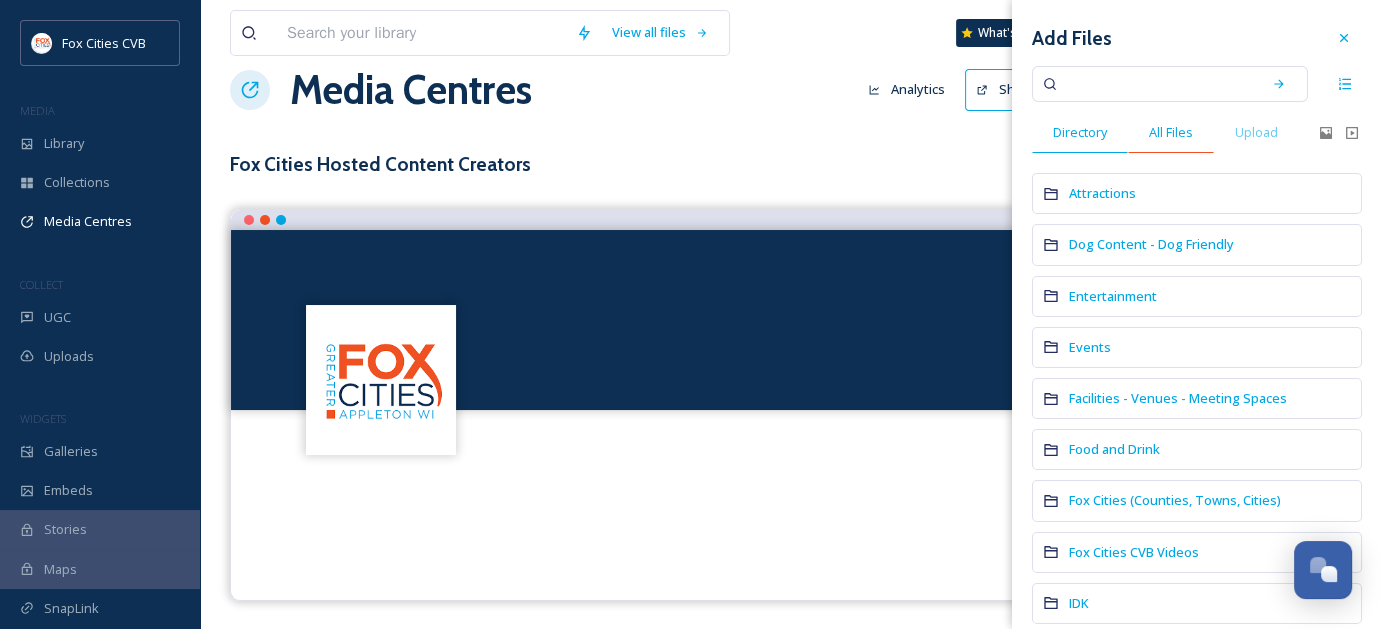 click on "All Files" at bounding box center (1171, 132) 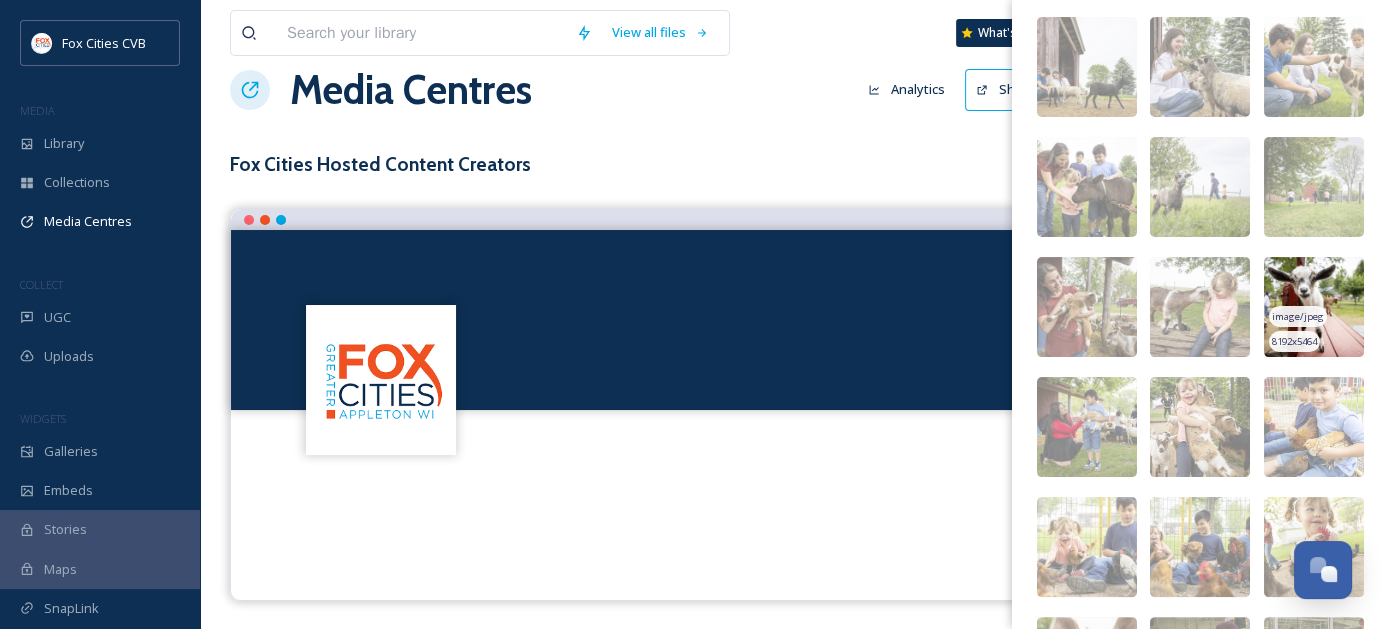 scroll, scrollTop: 600, scrollLeft: 0, axis: vertical 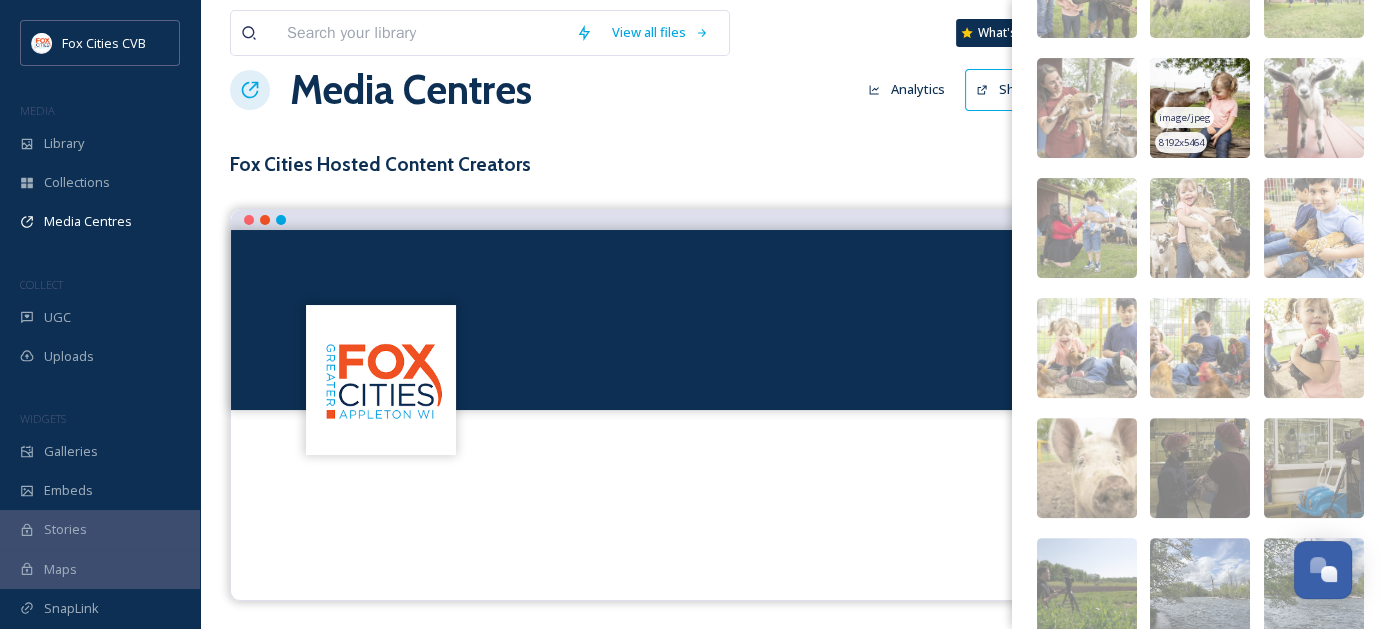 click at bounding box center (1200, 108) 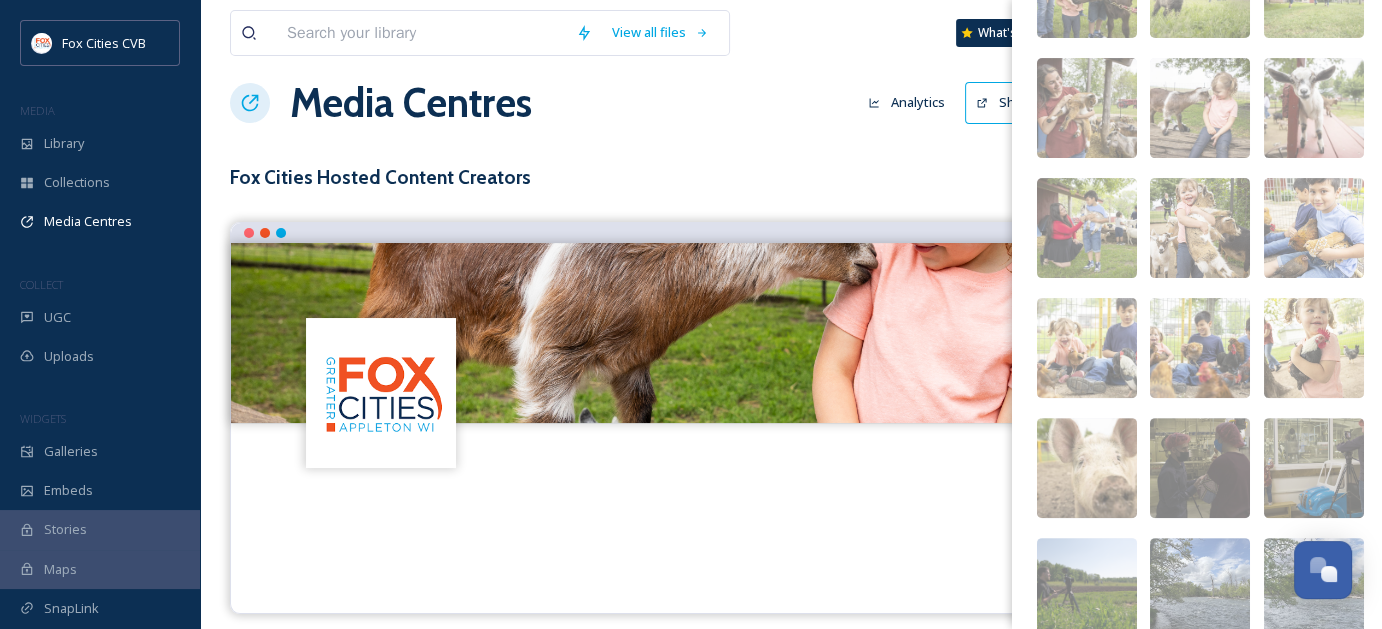 scroll, scrollTop: 36, scrollLeft: 0, axis: vertical 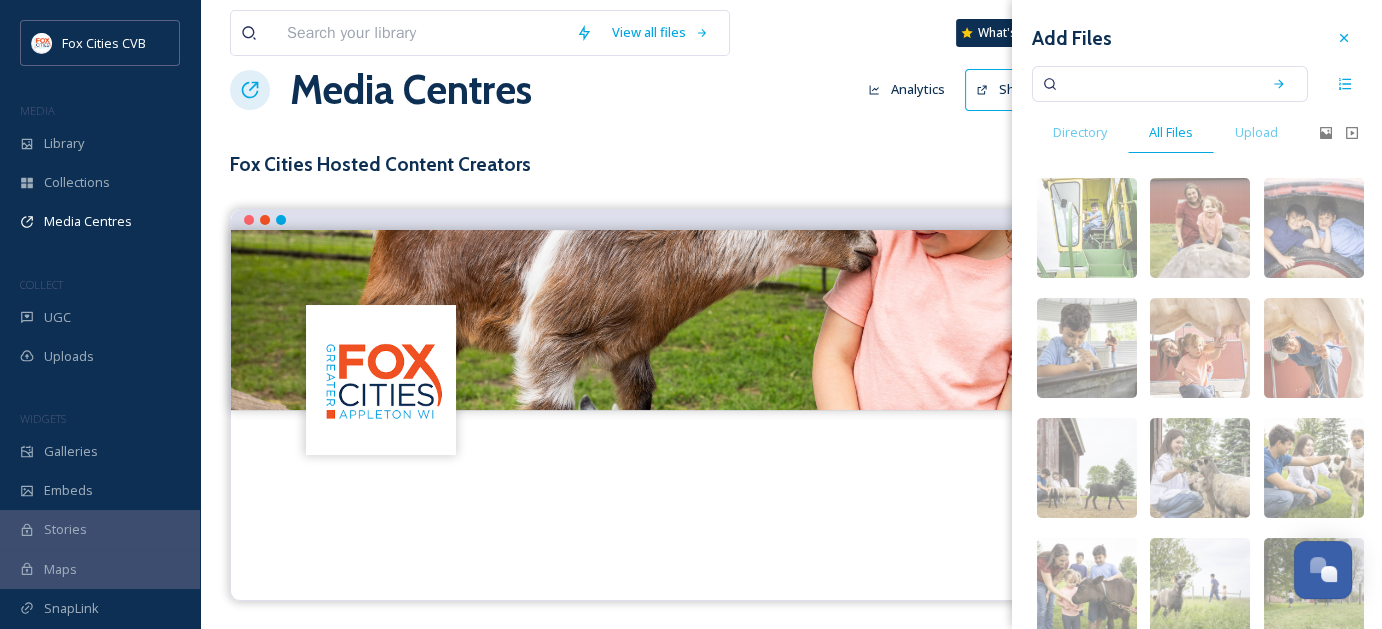 click on "Terms & Conditions Logout" at bounding box center [791, 442] 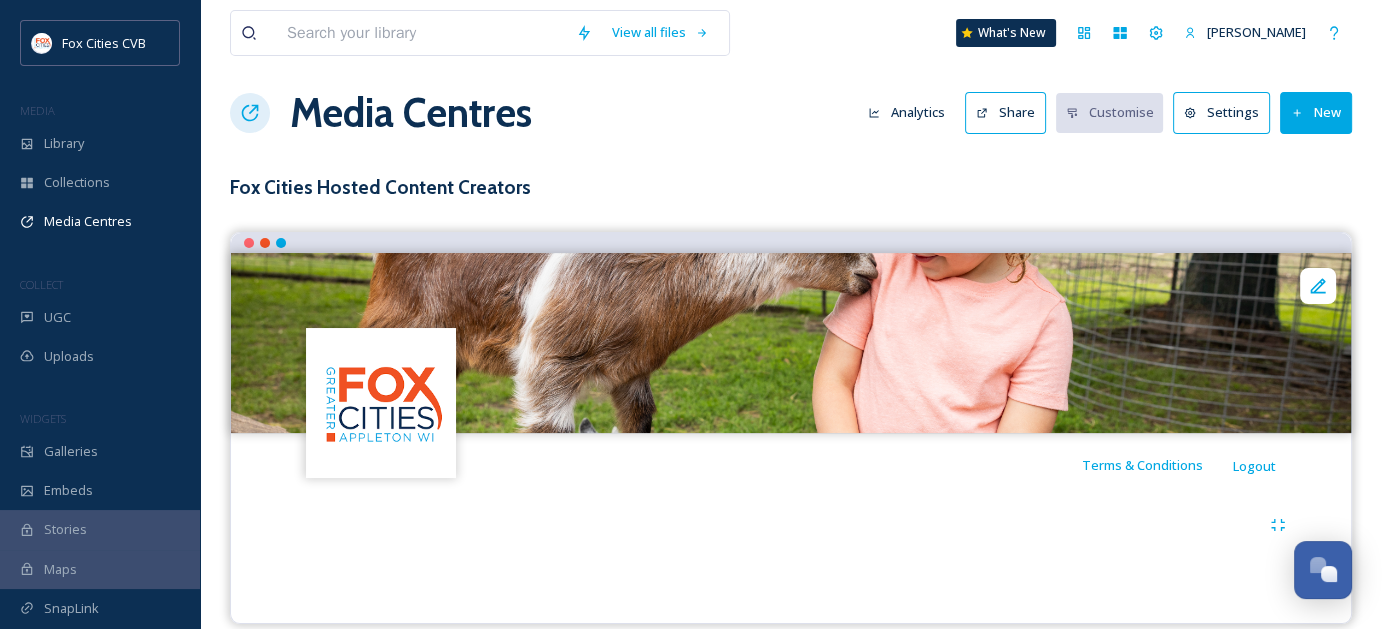 scroll, scrollTop: 0, scrollLeft: 0, axis: both 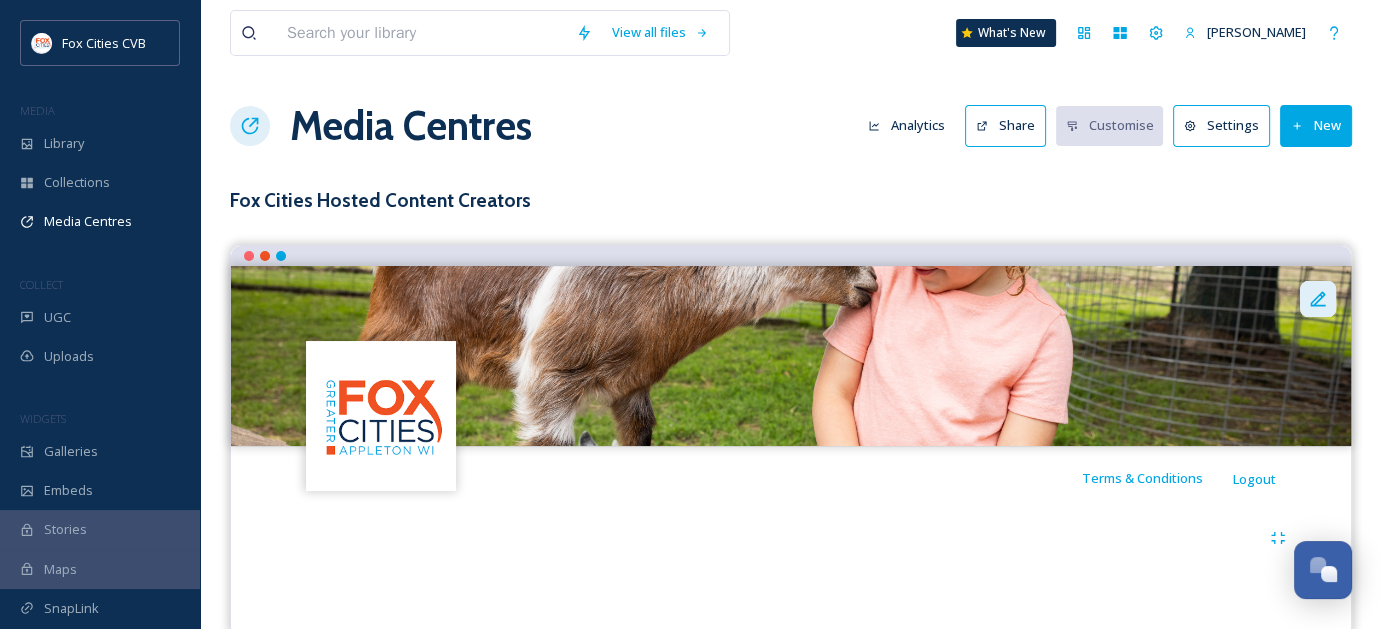 click 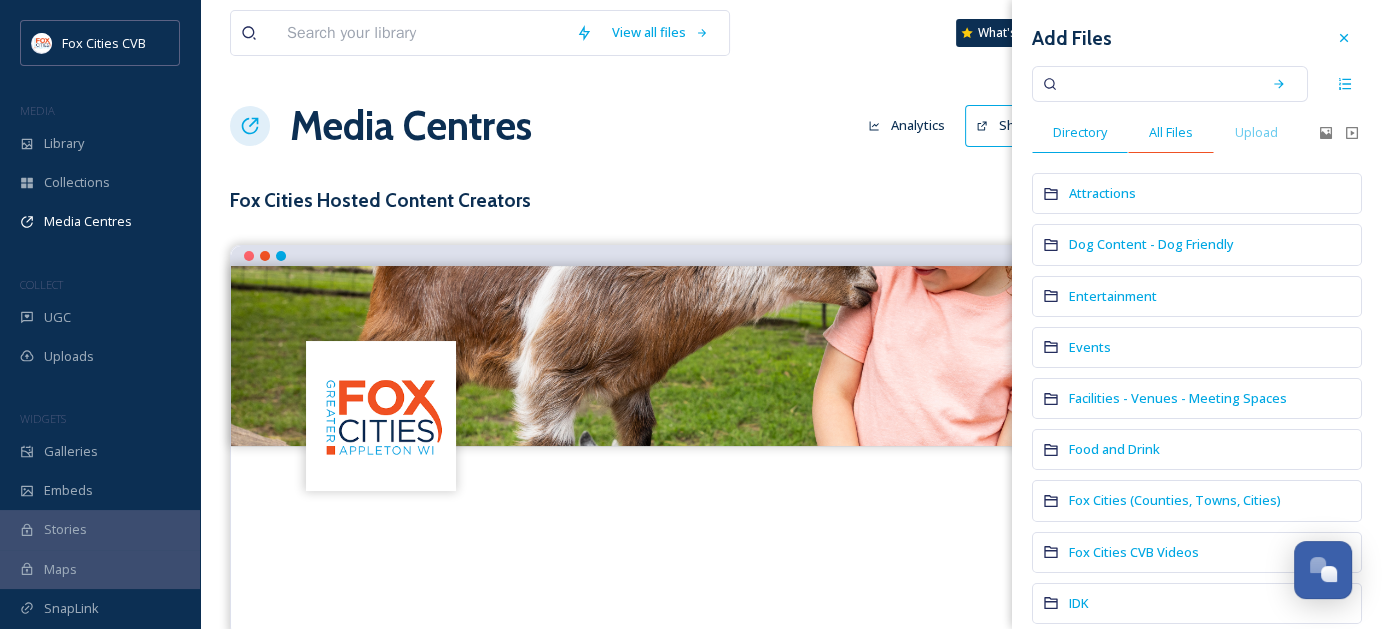 click on "All Files" at bounding box center (1171, 132) 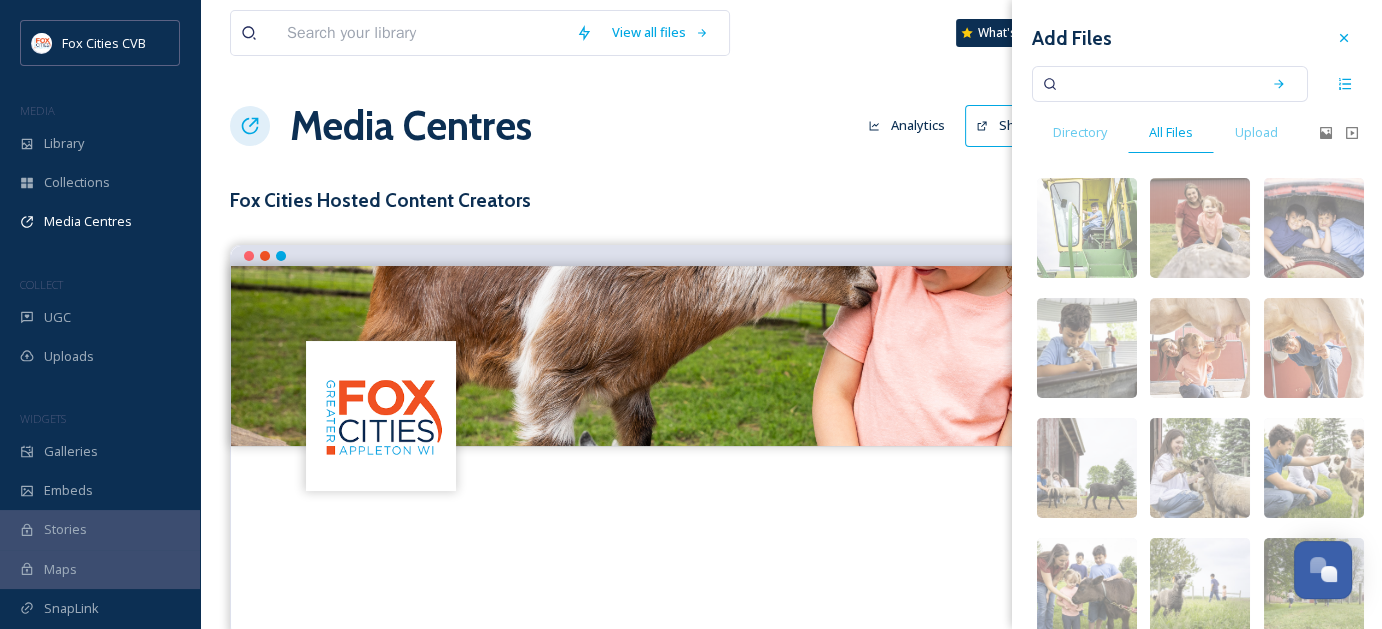 click at bounding box center [1156, 84] 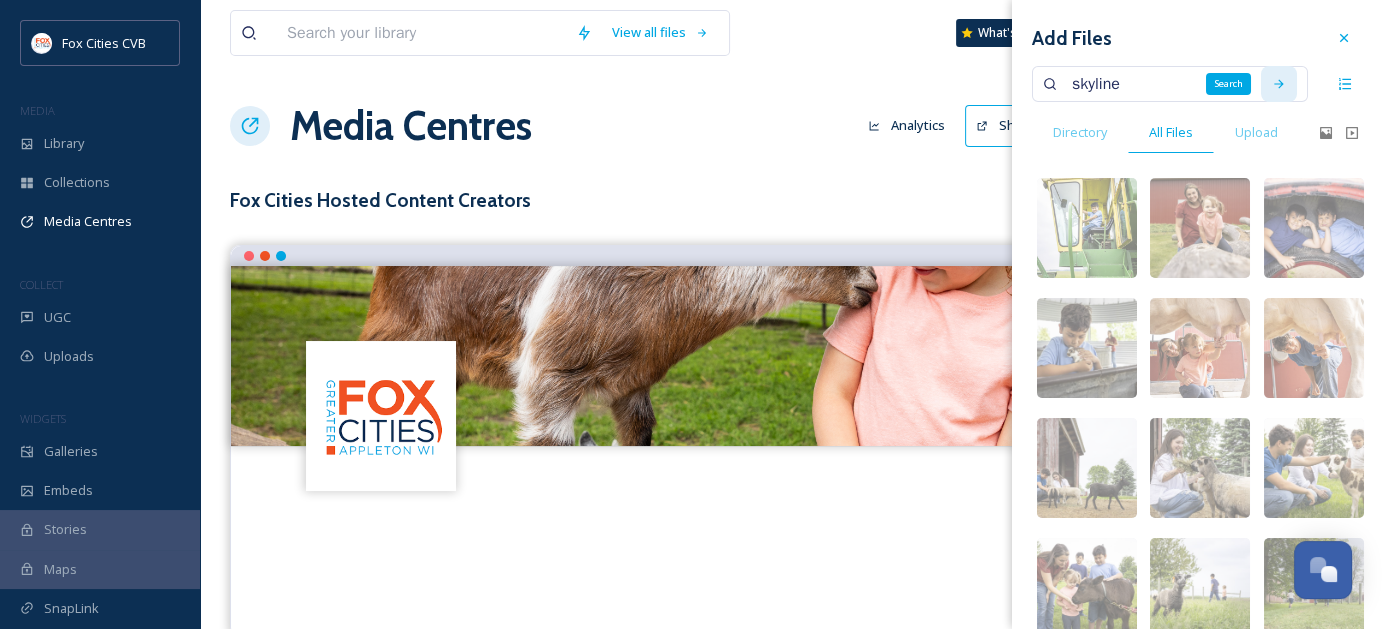 type on "skyline" 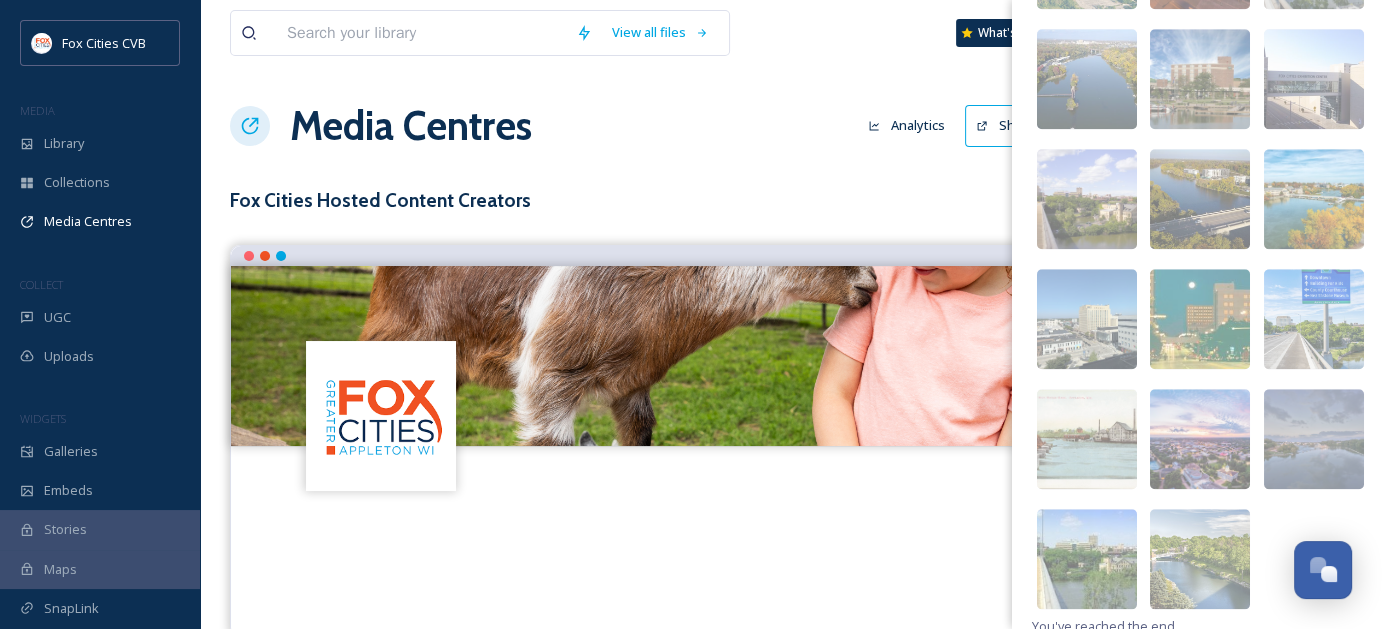 scroll, scrollTop: 2097, scrollLeft: 0, axis: vertical 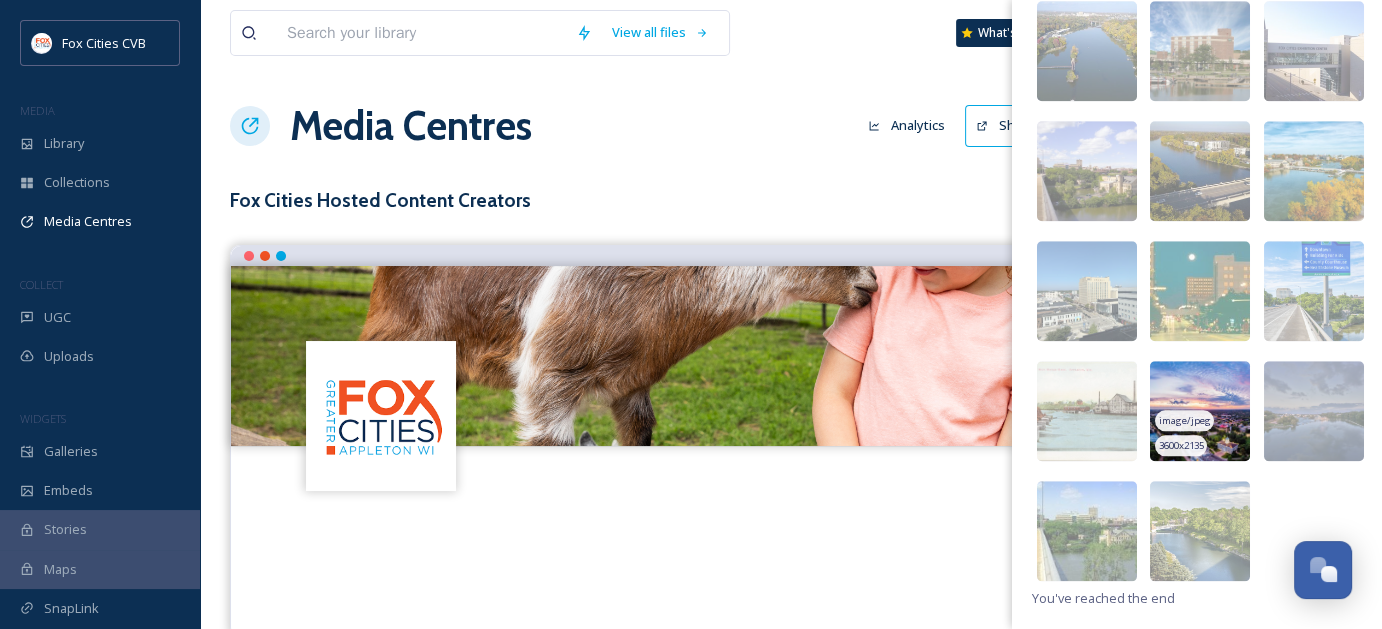 click at bounding box center [1200, 411] 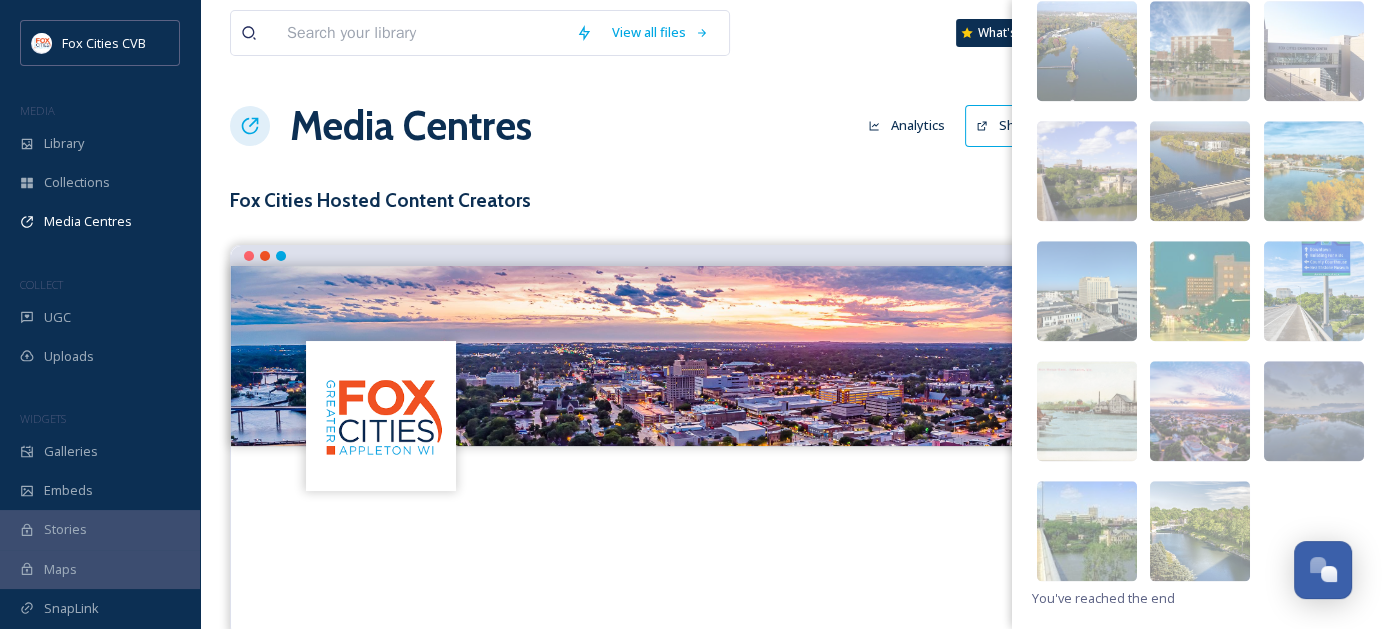 click at bounding box center [791, 538] 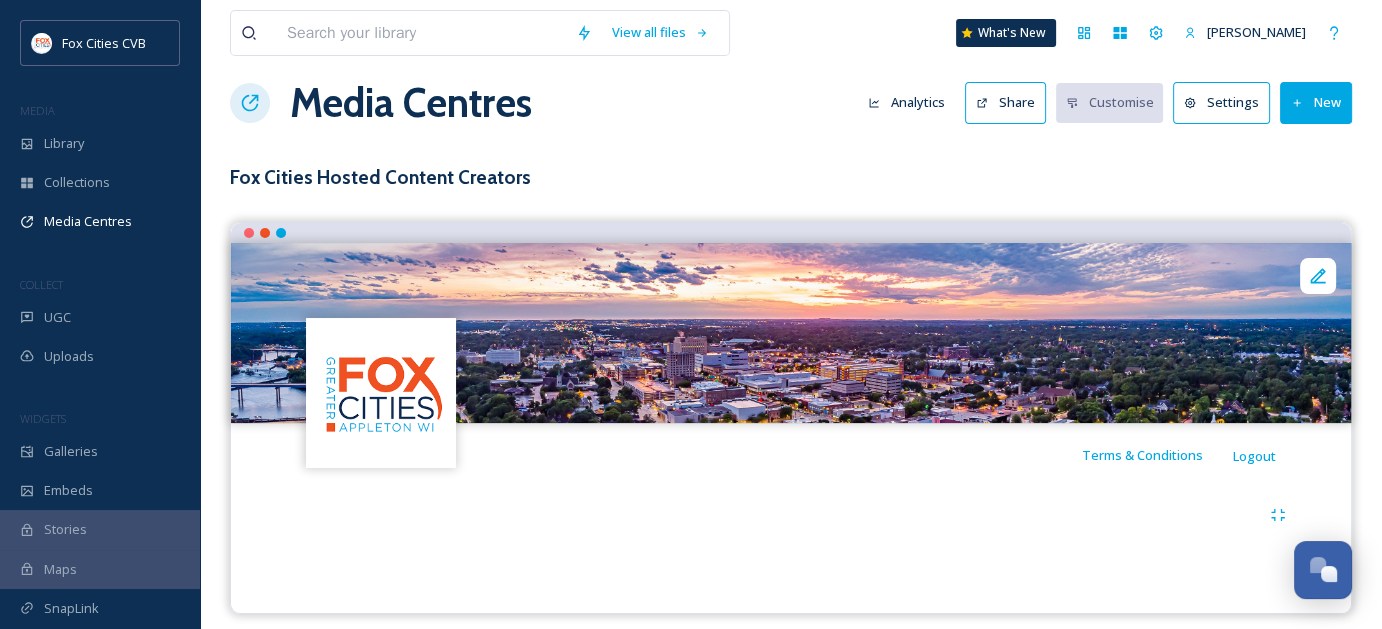 scroll, scrollTop: 36, scrollLeft: 0, axis: vertical 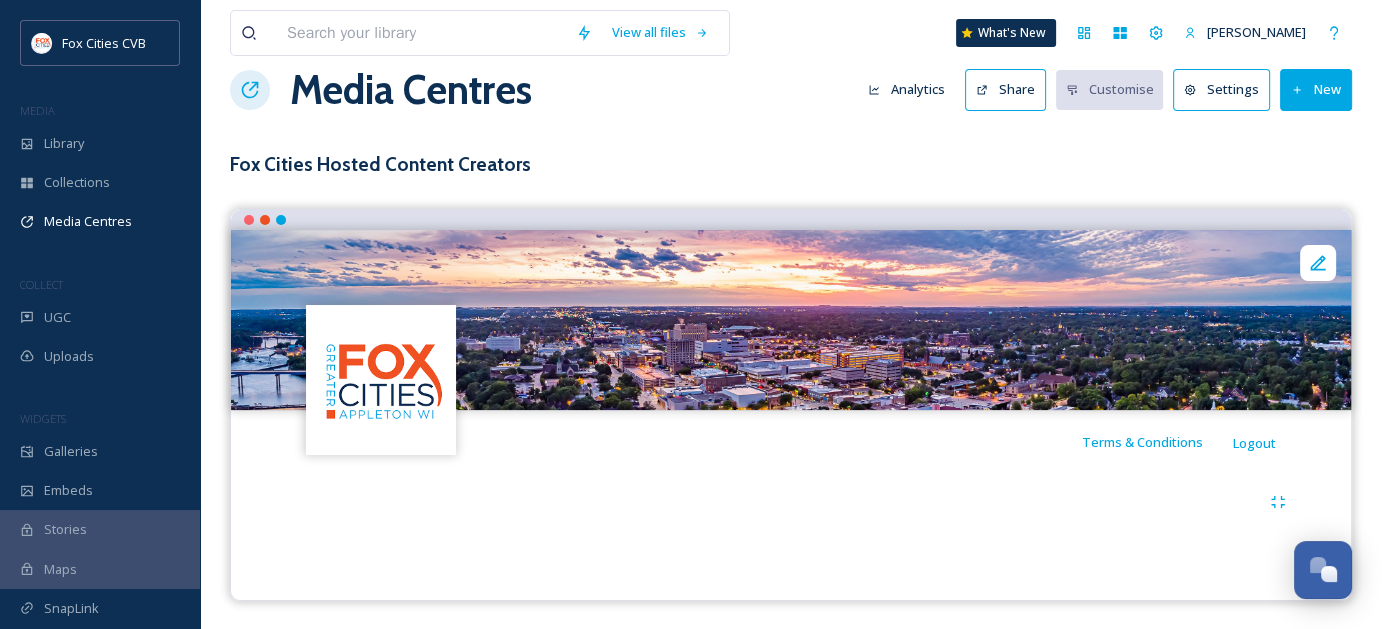 click on "Terms & Conditions Logout" at bounding box center (791, 442) 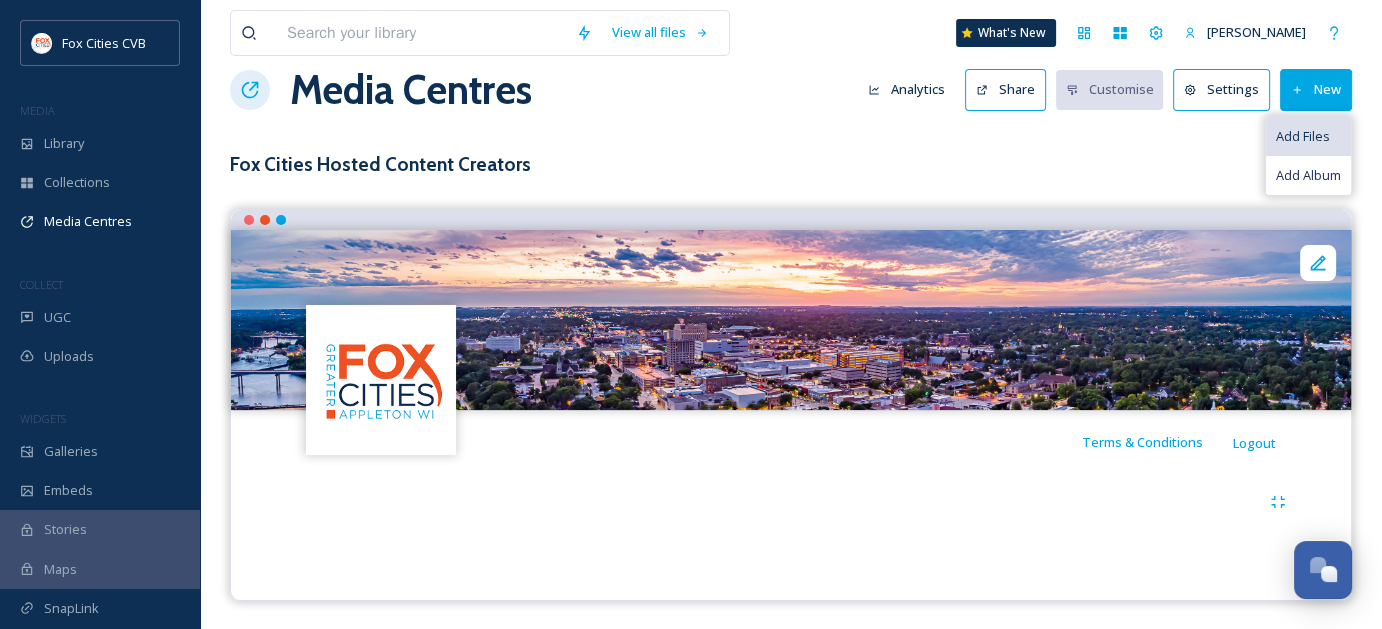click on "Add Files" at bounding box center (1303, 136) 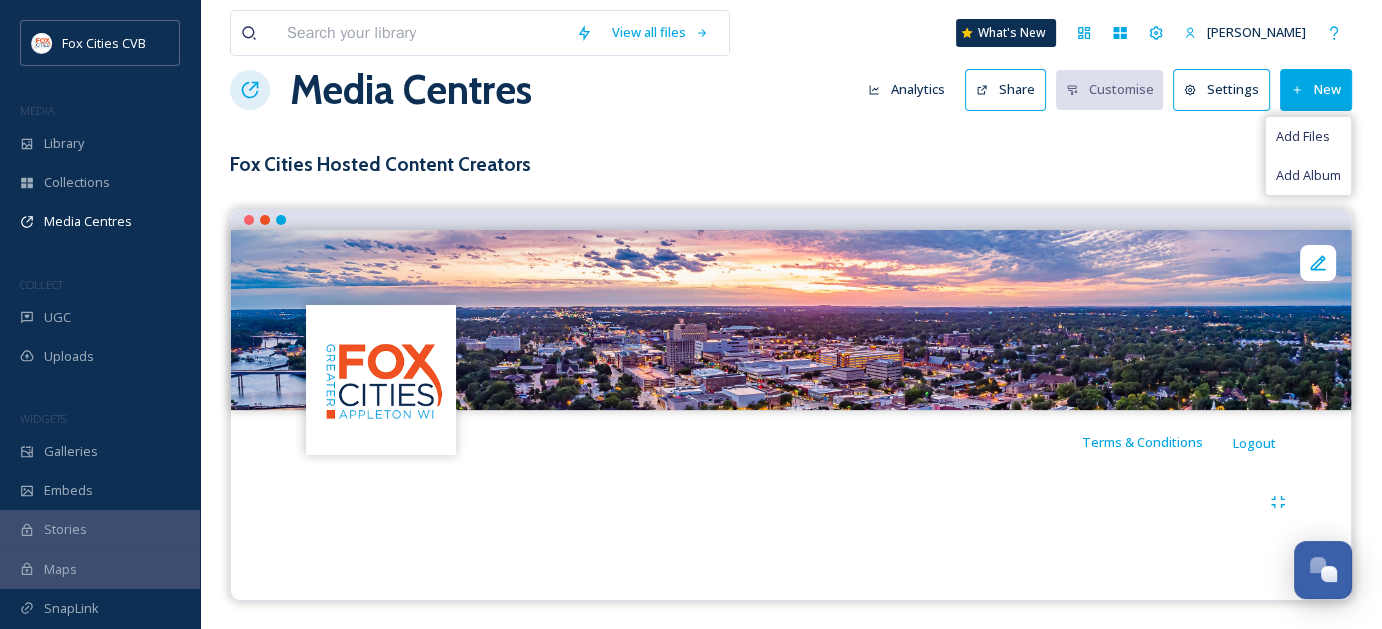click on "Fox Cities Hosted Content Creators" at bounding box center (791, 164) 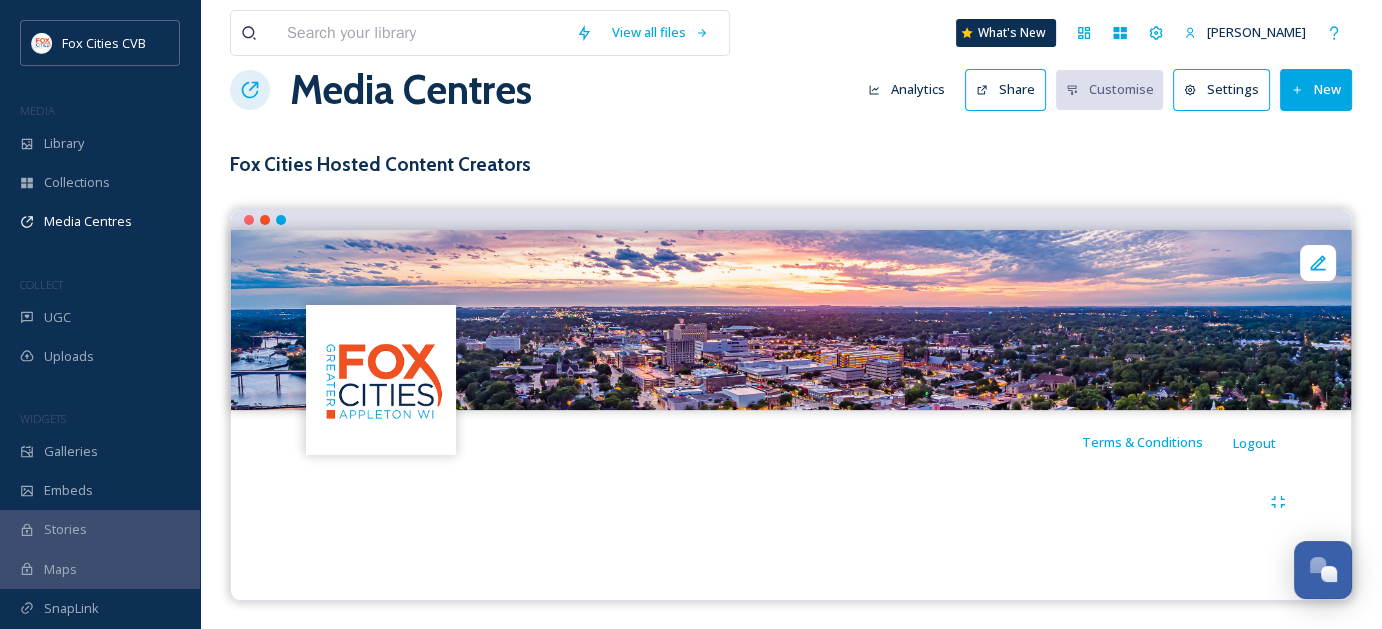 click on "New" at bounding box center (1316, 89) 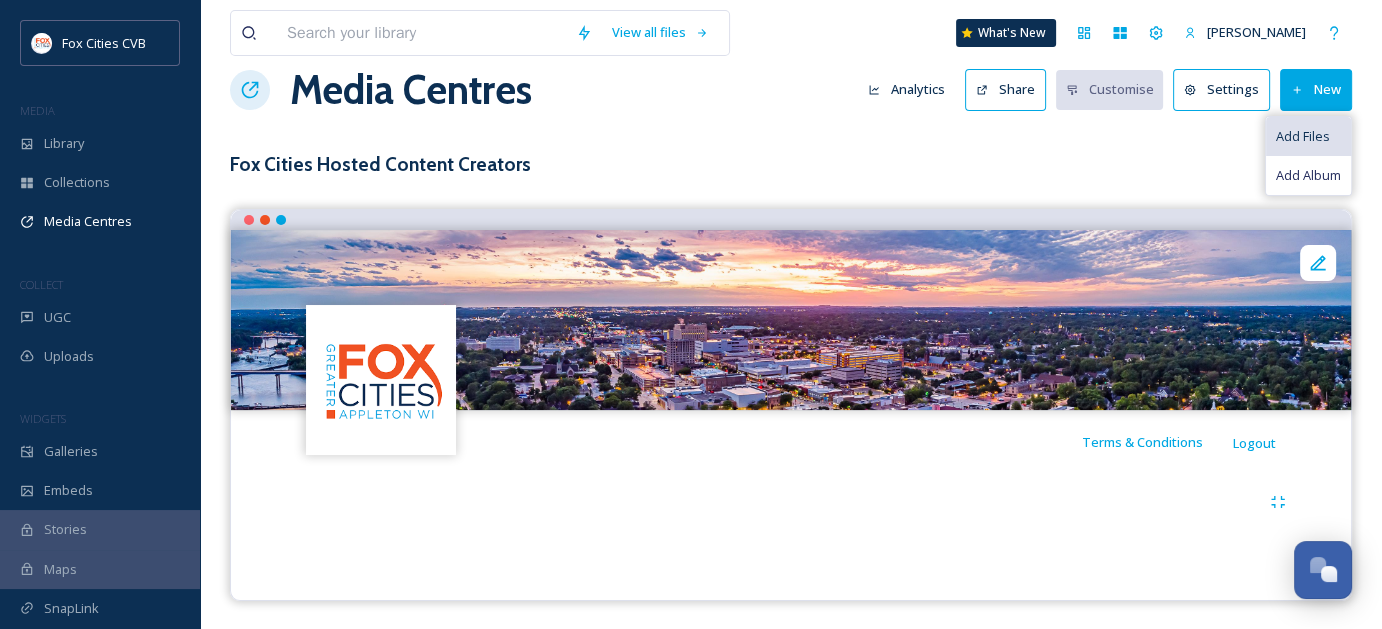 click on "Add Files" at bounding box center [1303, 136] 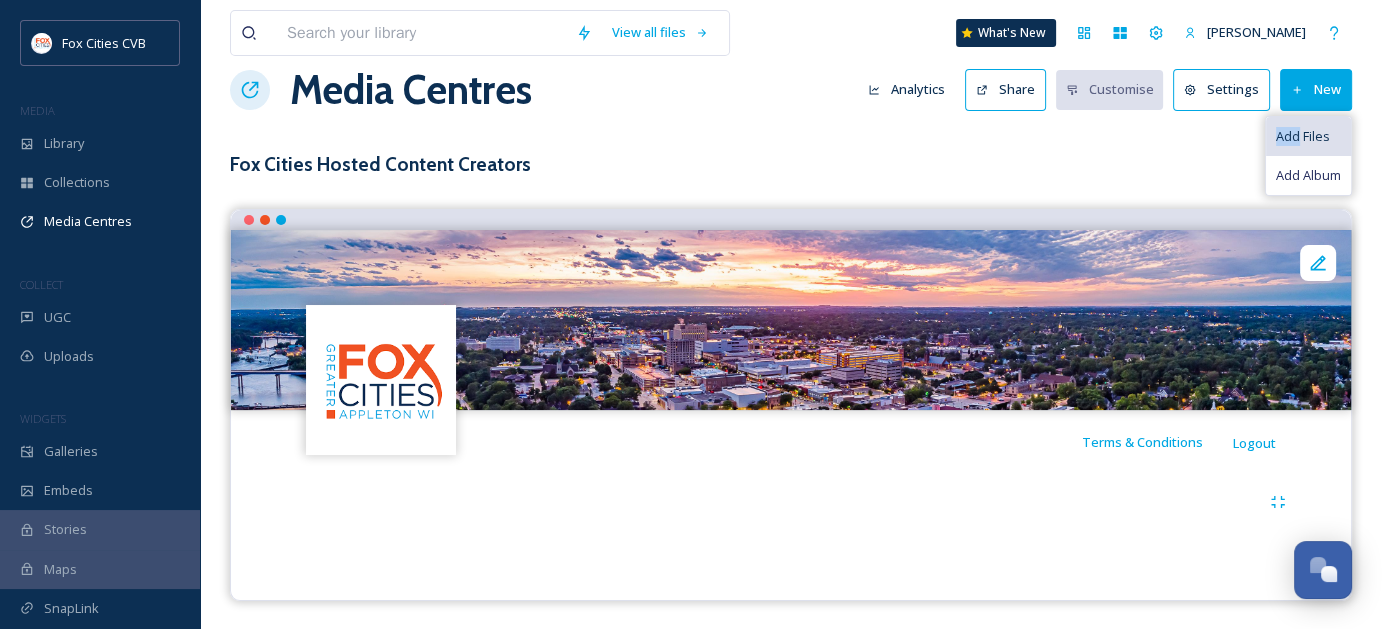 click on "Add Files" at bounding box center [1303, 136] 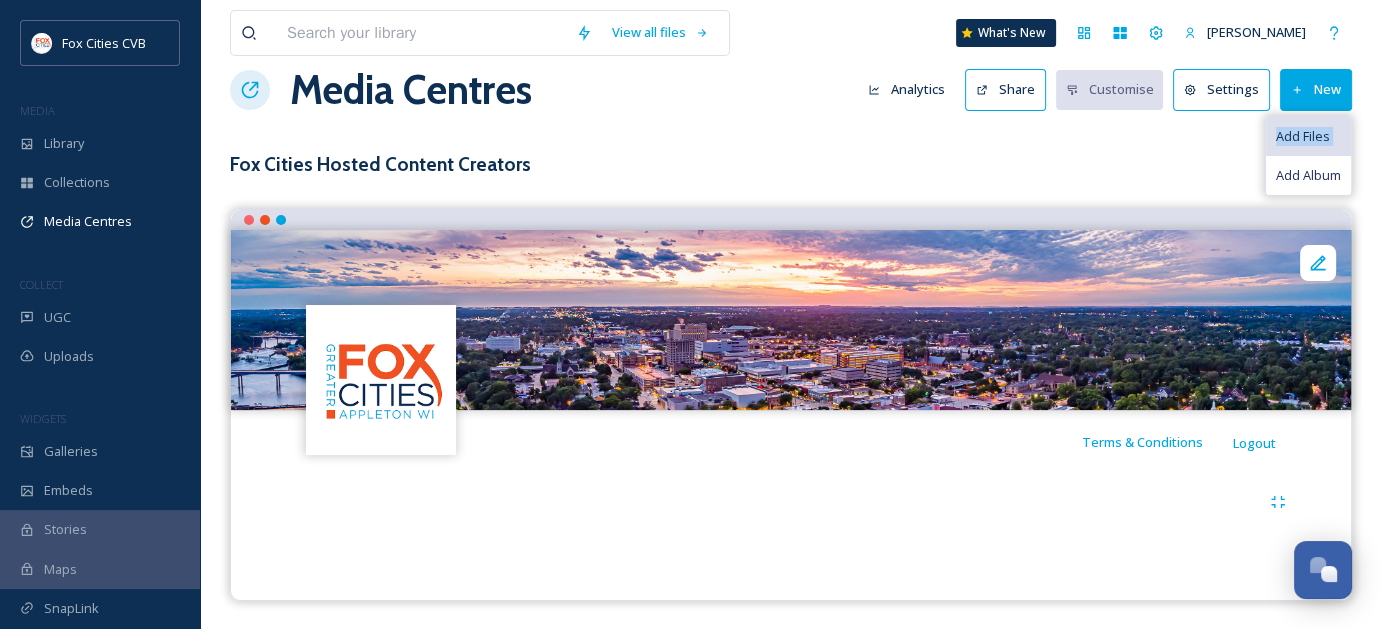 click on "Add Files" at bounding box center (1303, 136) 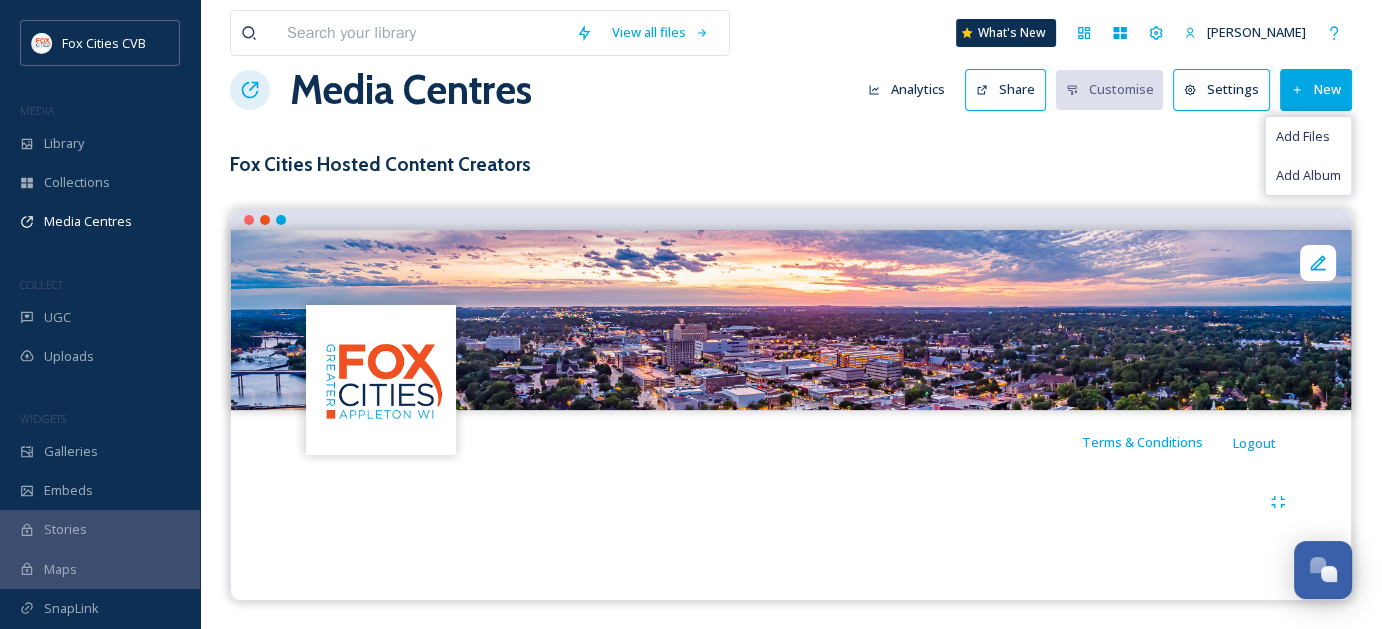 click on "Fox Cities Hosted Content Creators" at bounding box center (791, 164) 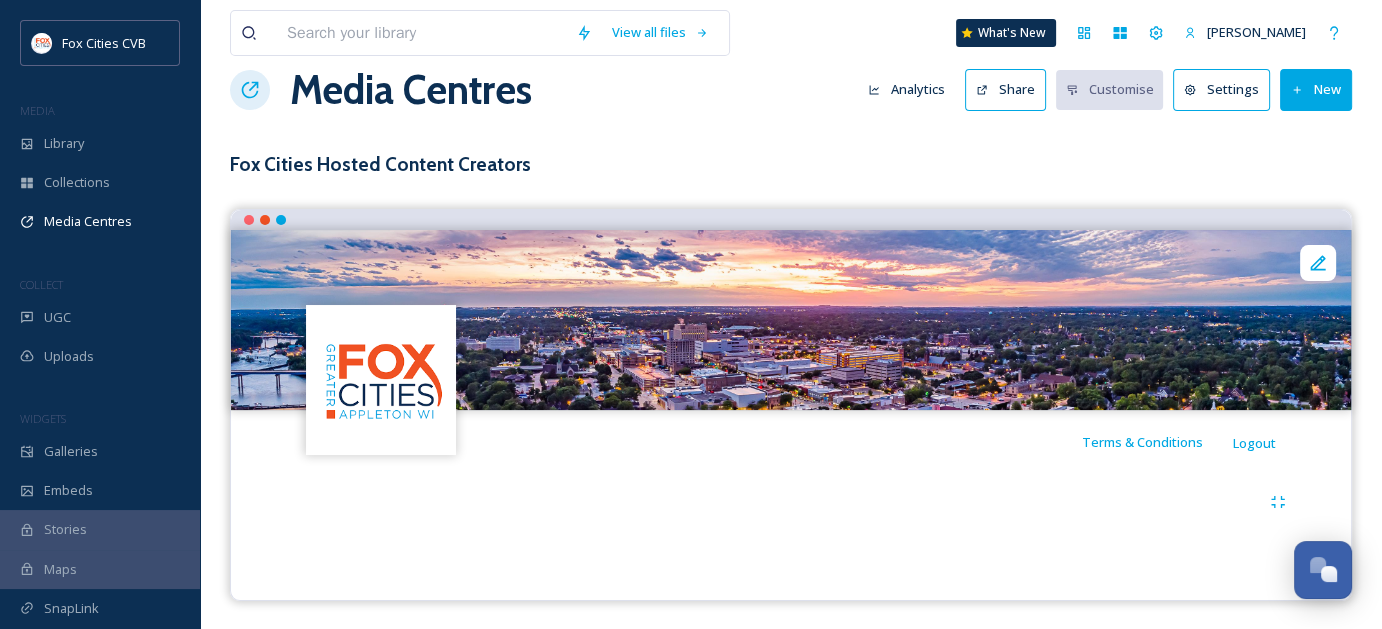 click at bounding box center [791, 522] 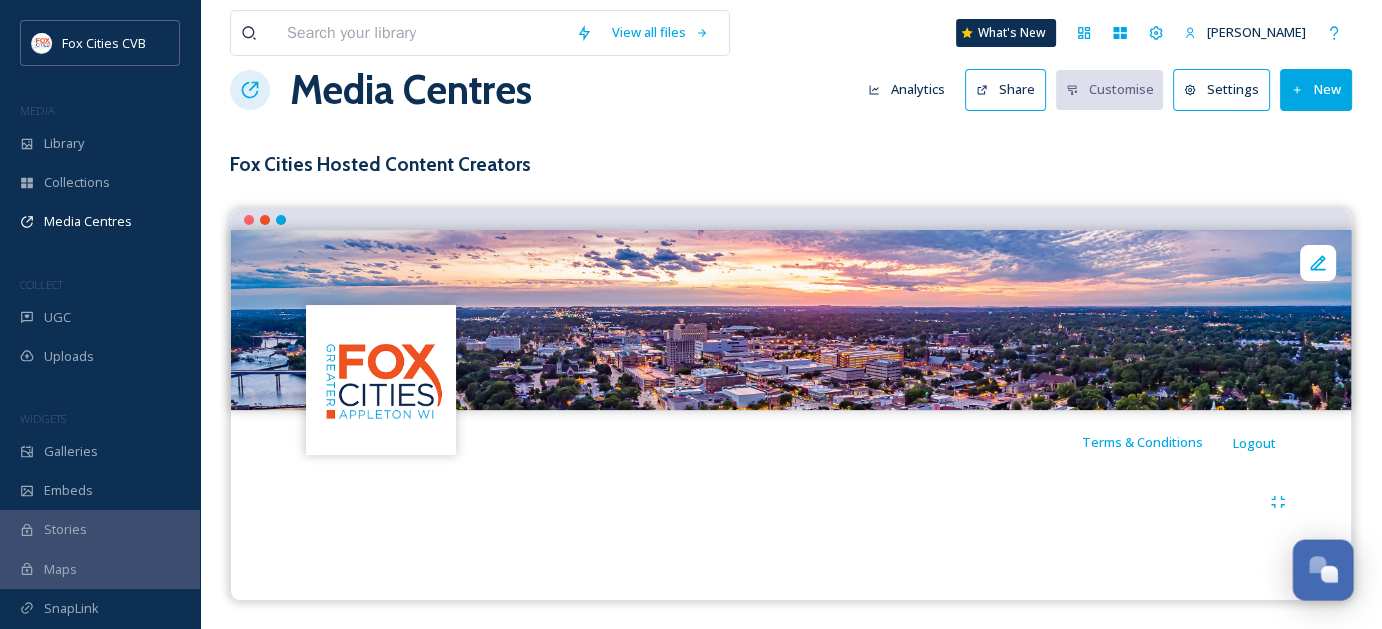 click at bounding box center [1317, 564] 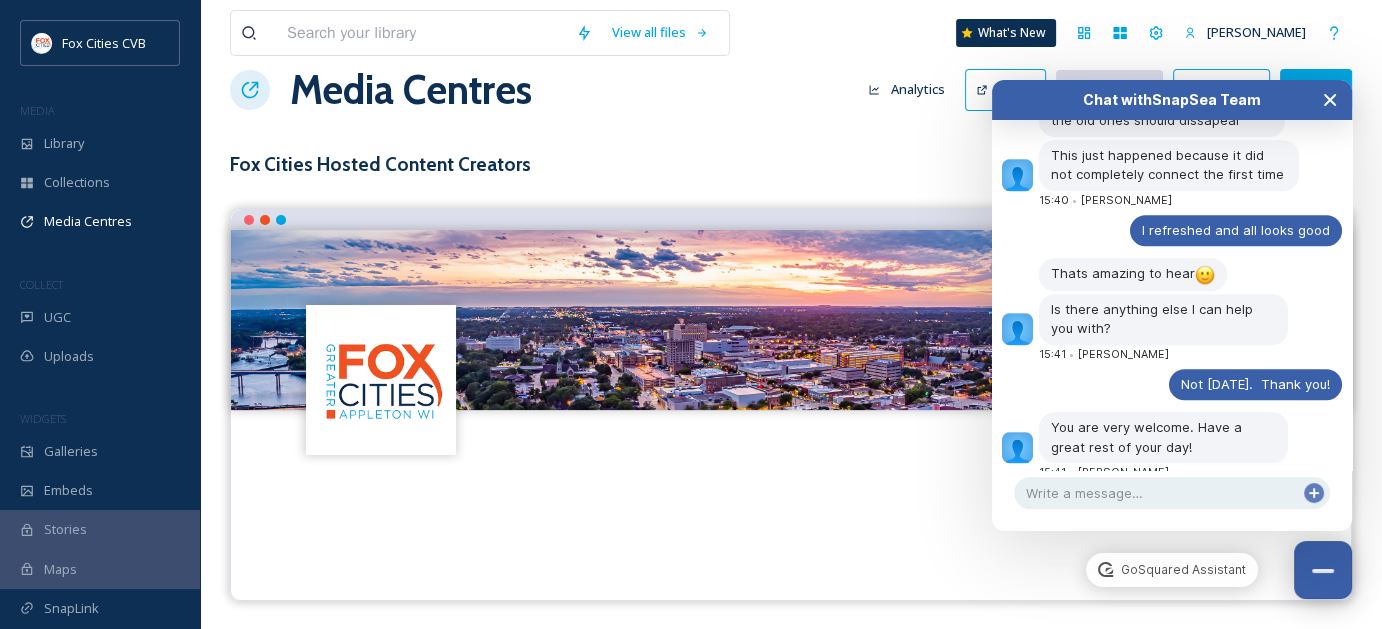 click 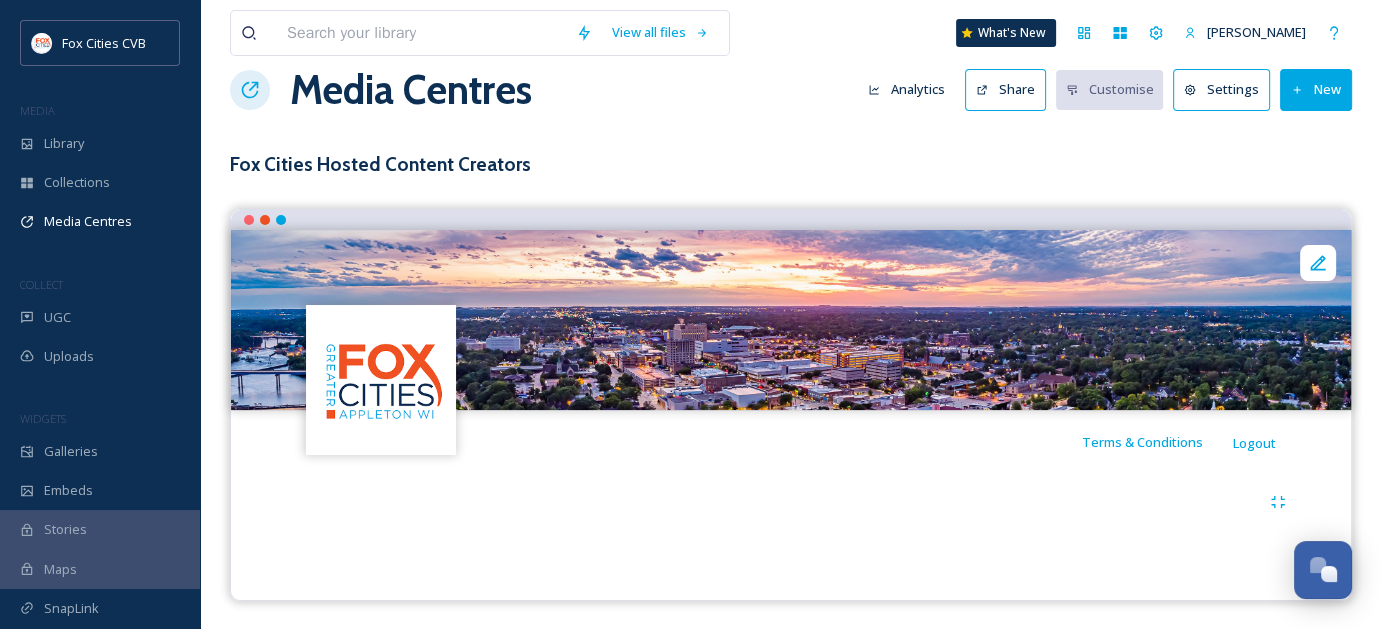 click on "Settings" at bounding box center (1221, 89) 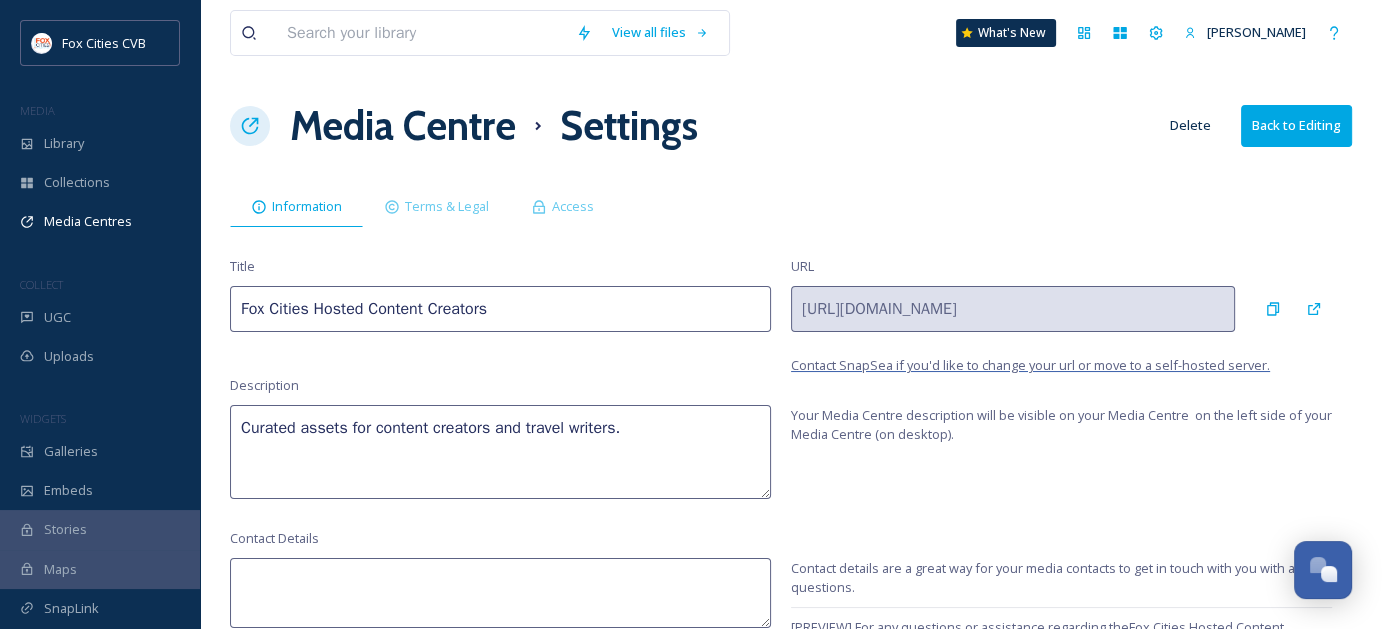scroll, scrollTop: 77, scrollLeft: 0, axis: vertical 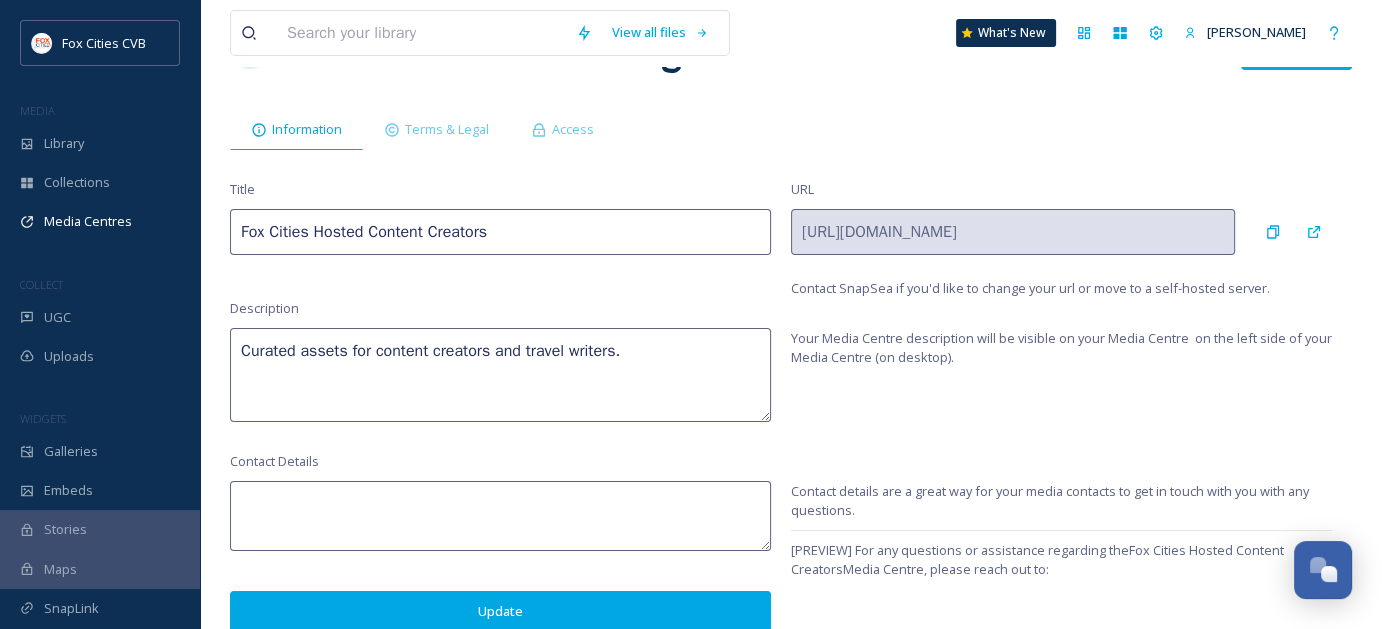 click on "Fox Cities Hosted Content Creators" at bounding box center [500, 232] 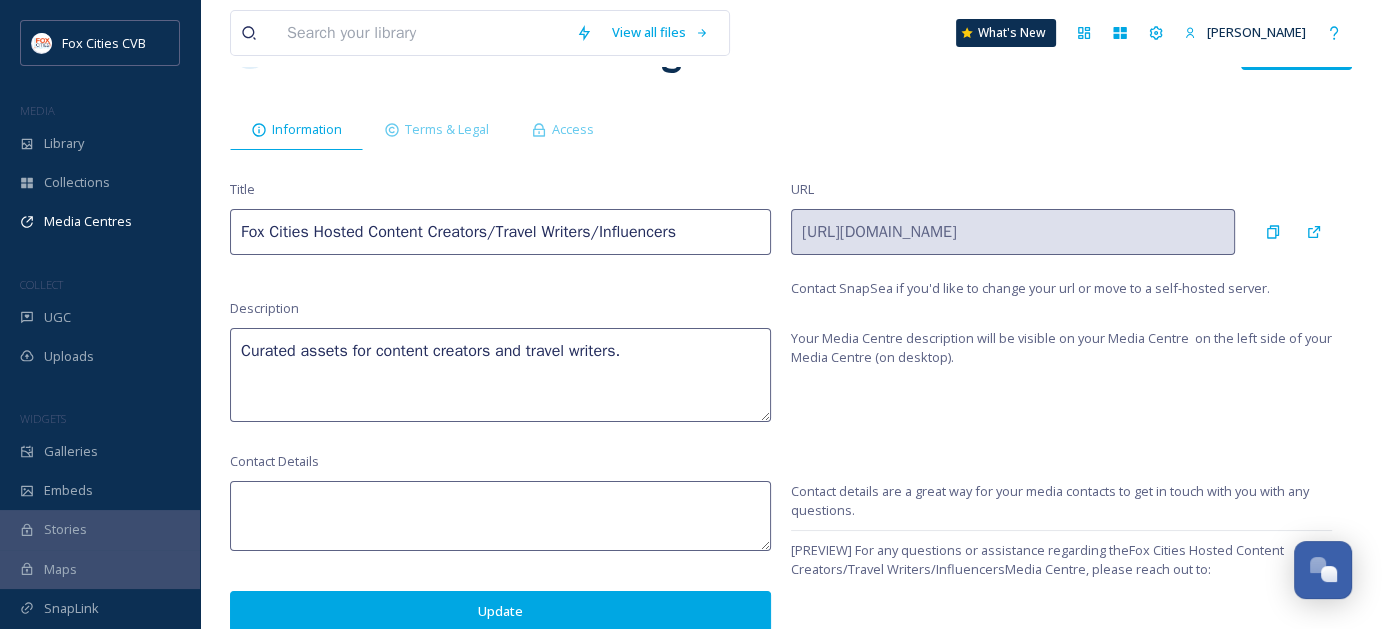 type on "Fox Cities Hosted Content Creators/Travel Writers/Influencers" 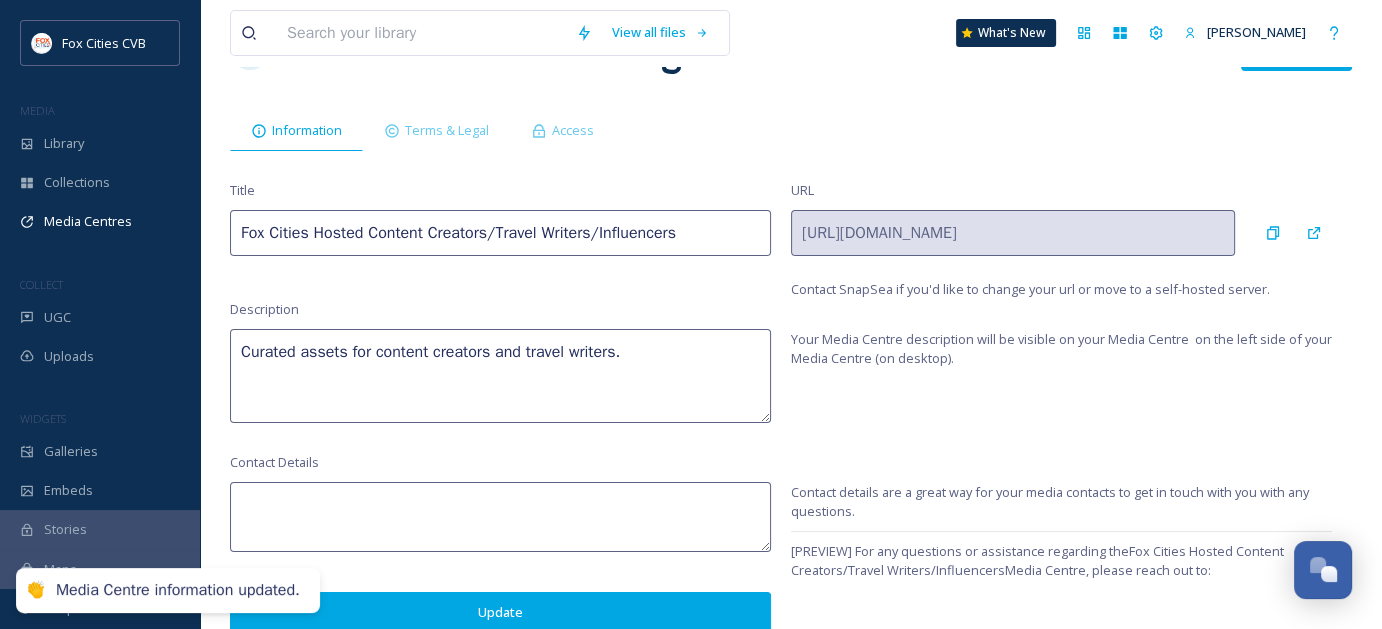 scroll, scrollTop: 77, scrollLeft: 0, axis: vertical 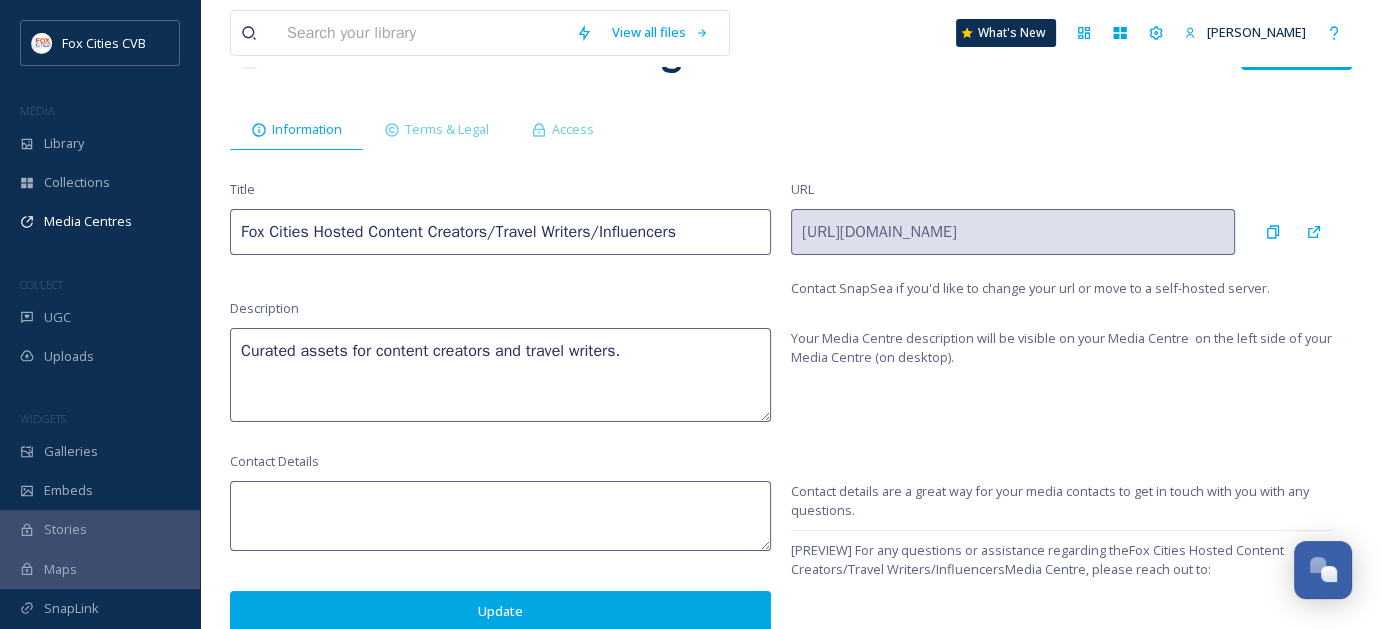 click on "Update" at bounding box center [500, 611] 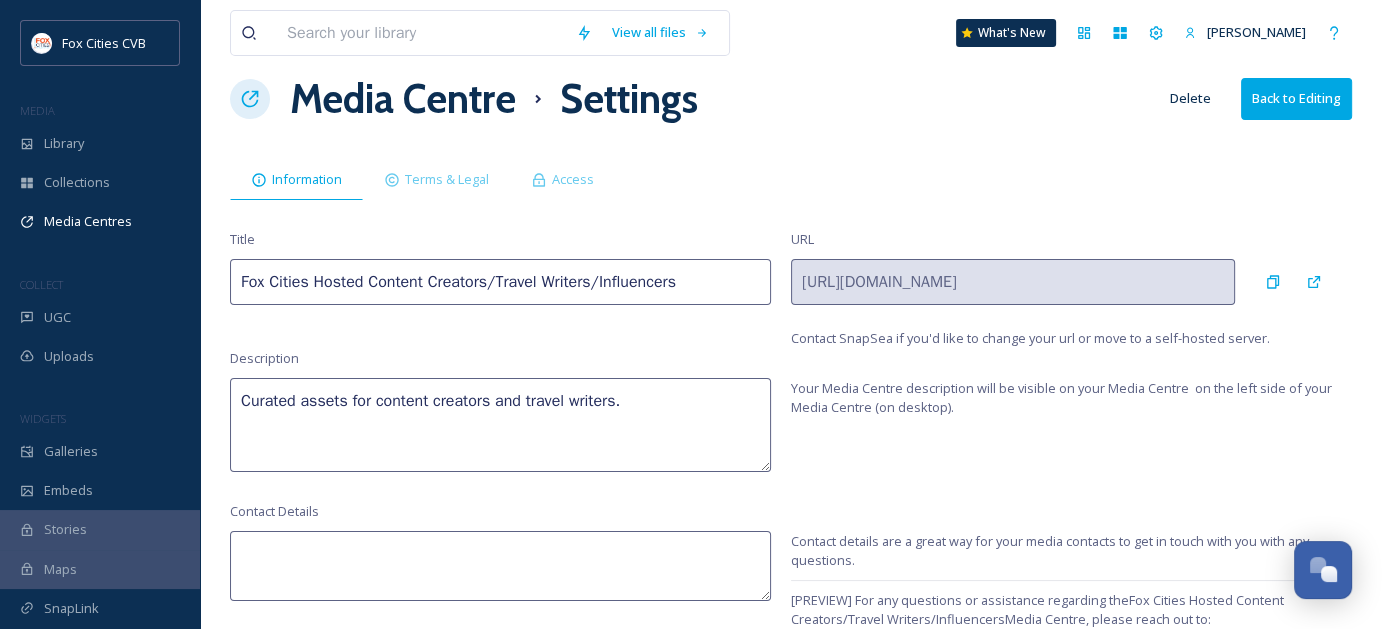 scroll, scrollTop: 0, scrollLeft: 0, axis: both 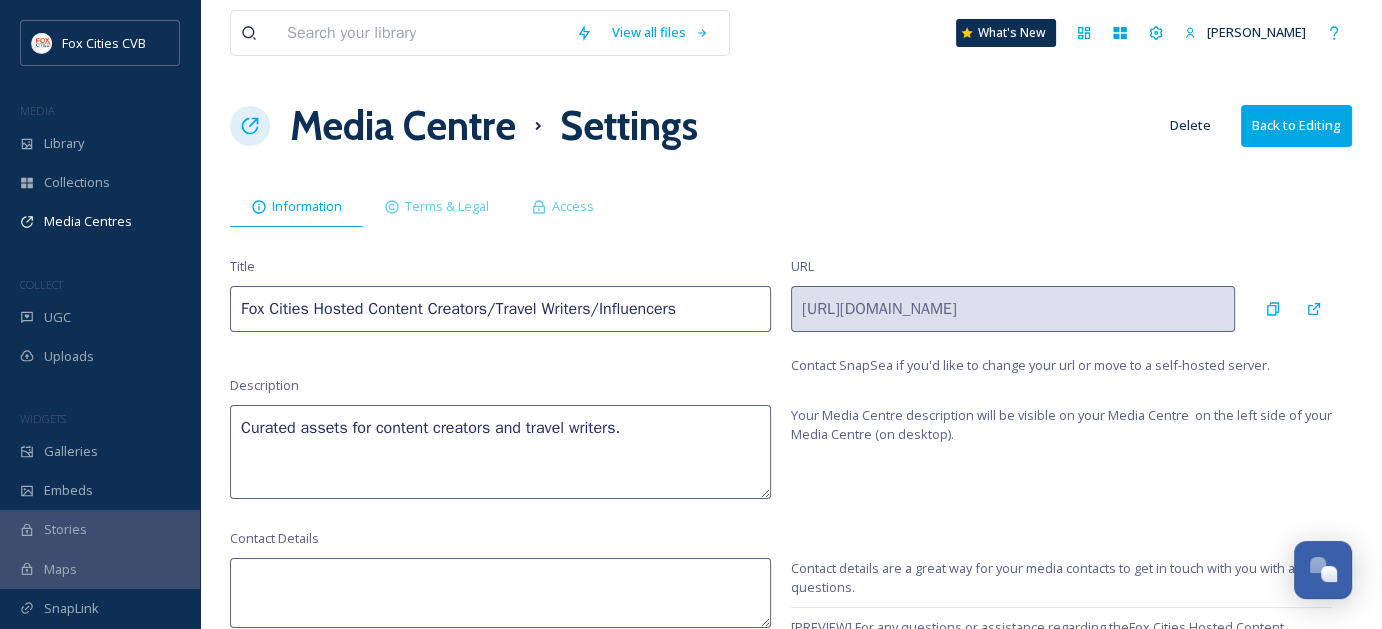 click on "Back to Editing" at bounding box center (1296, 125) 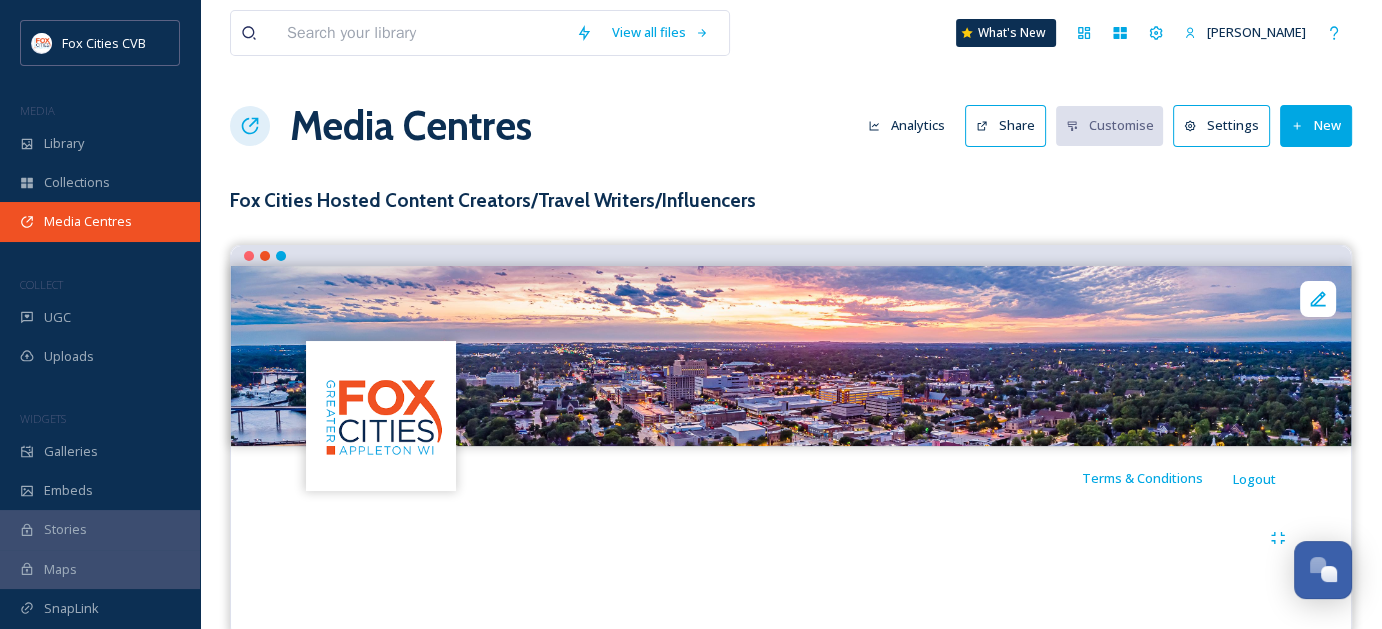 click on "Media Centres" at bounding box center (88, 221) 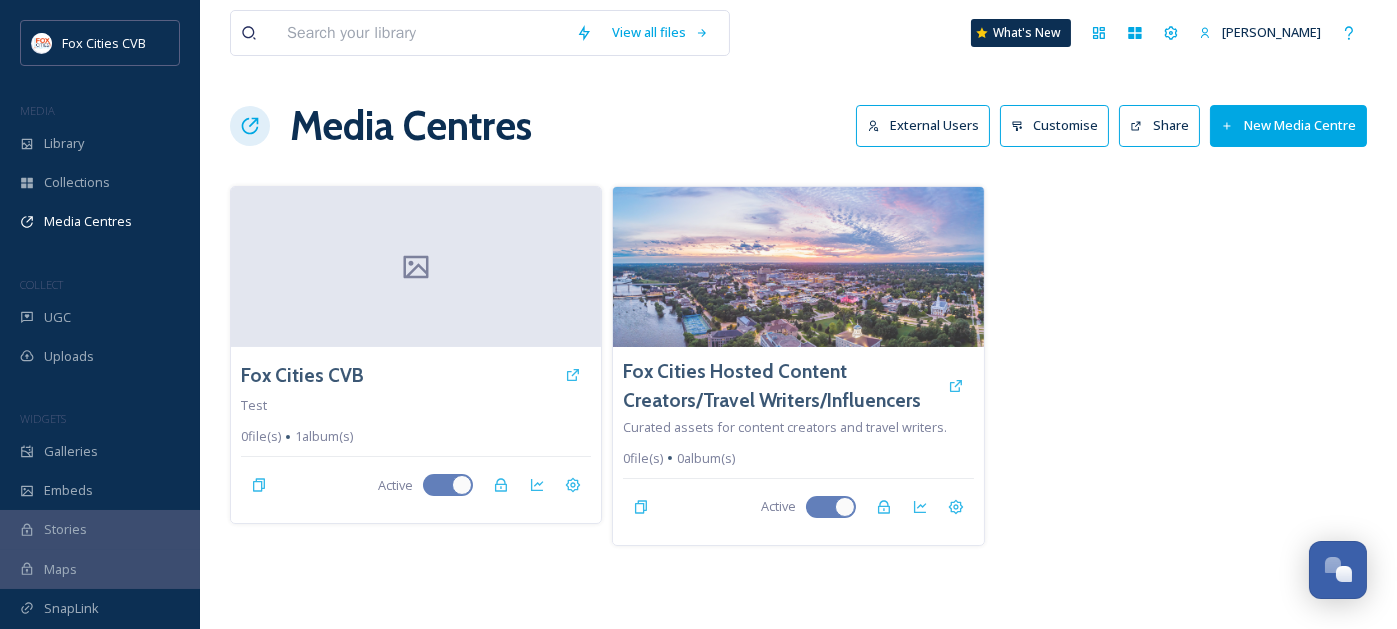 click at bounding box center [1181, 366] 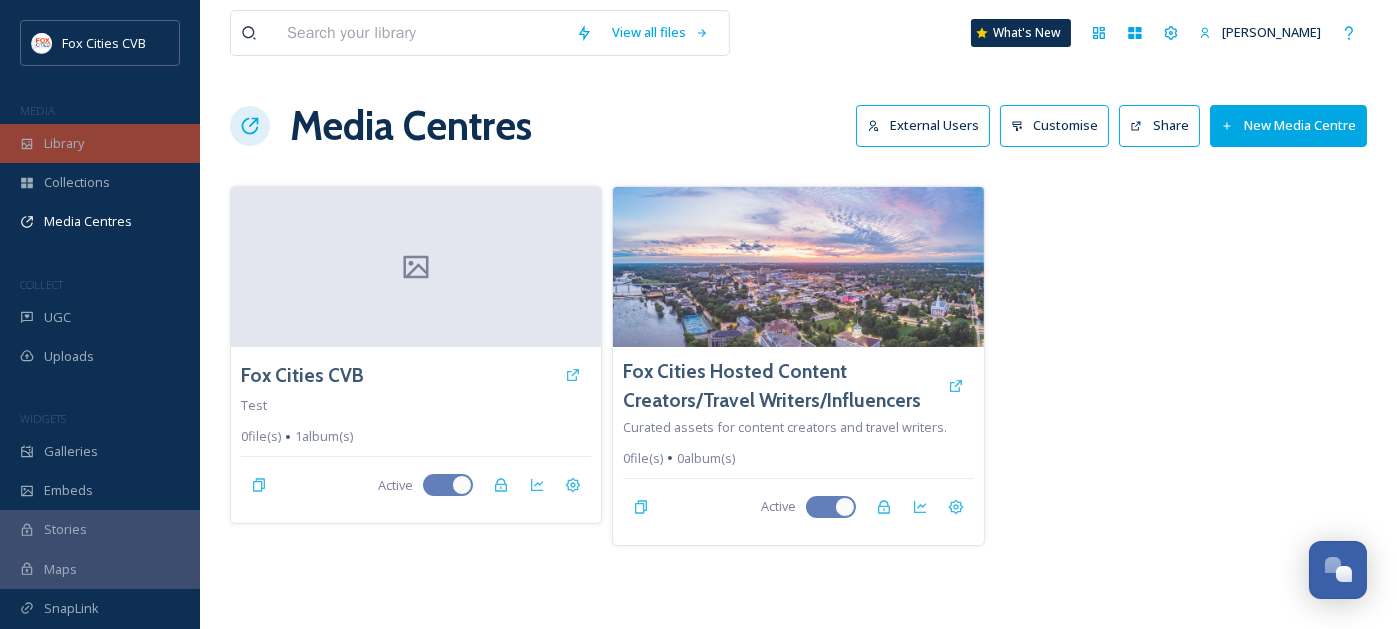 click on "Library" at bounding box center (100, 143) 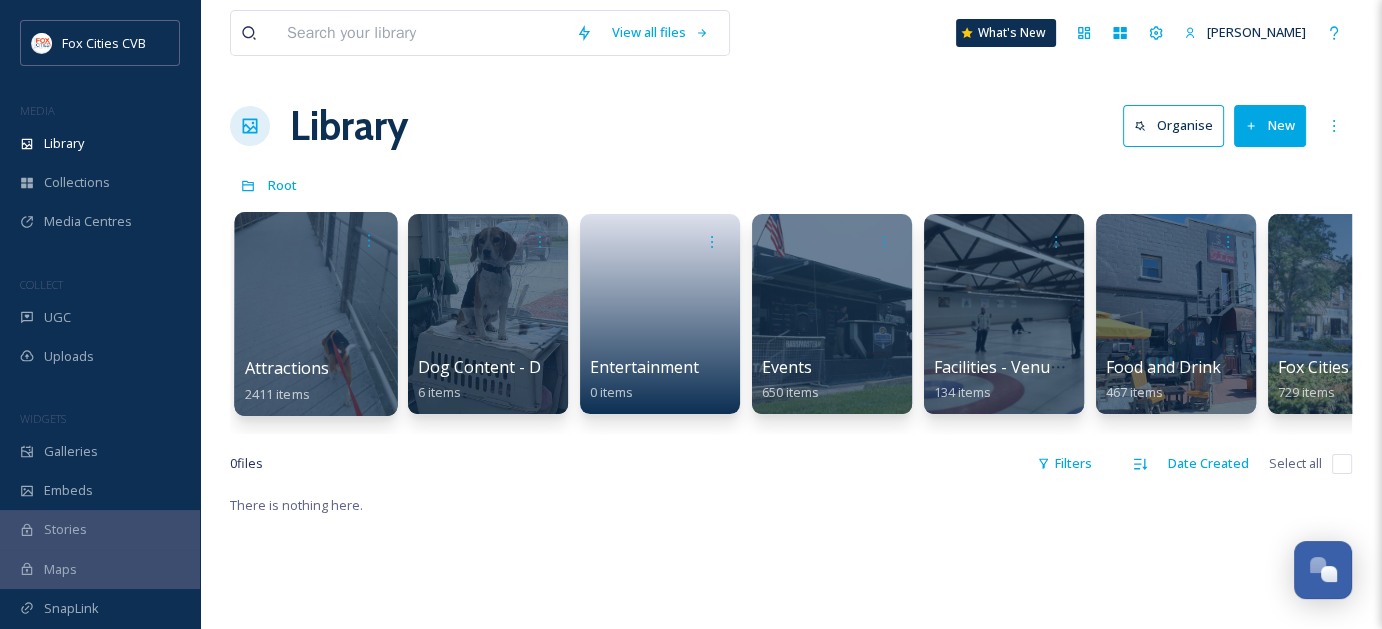 click at bounding box center (315, 314) 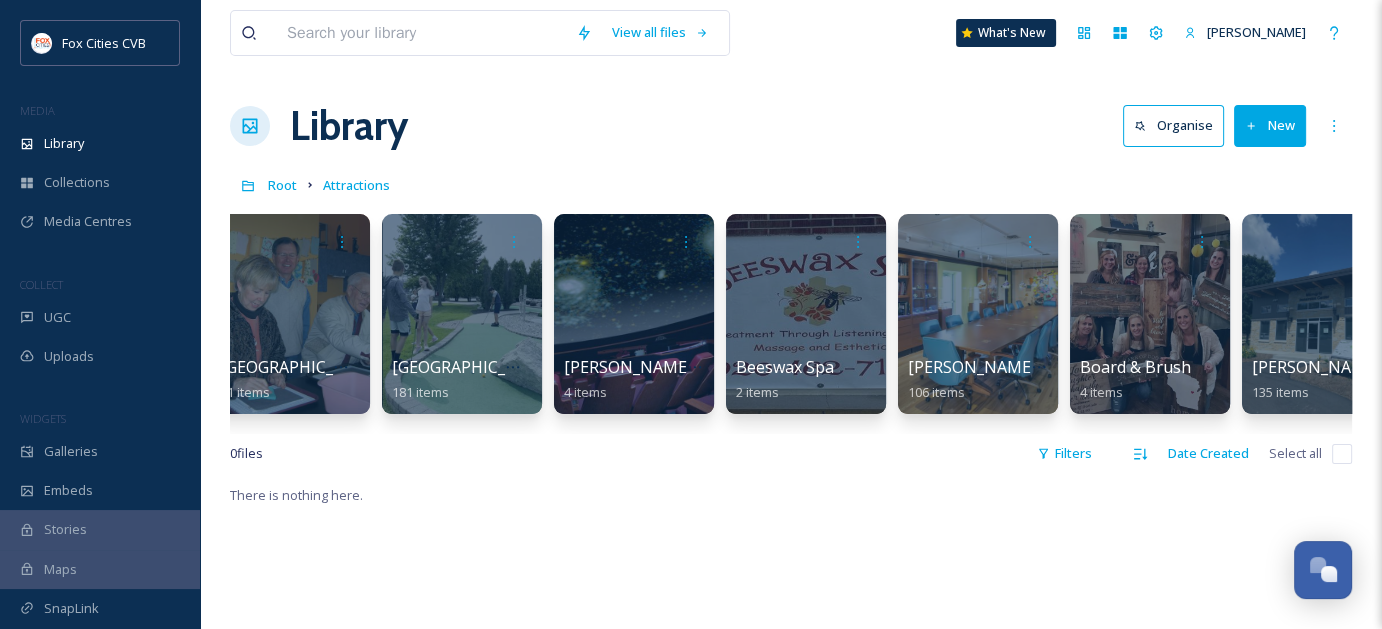 scroll, scrollTop: 0, scrollLeft: 597, axis: horizontal 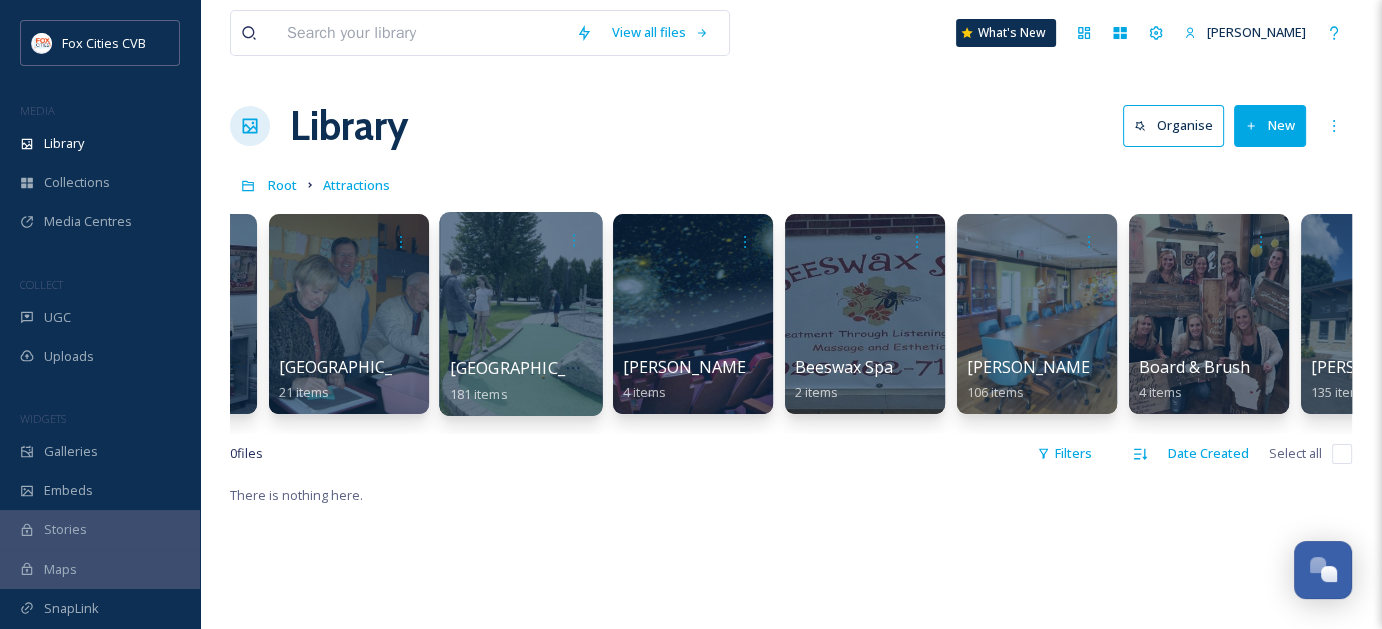 click at bounding box center (520, 314) 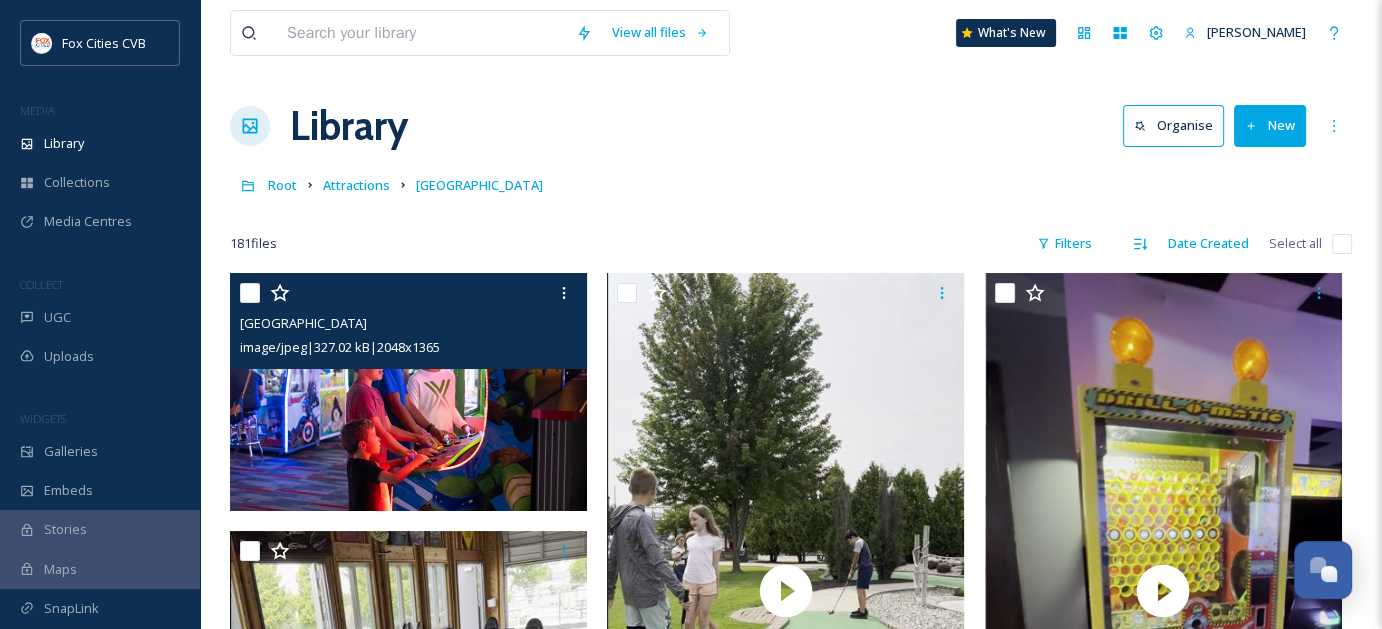 click at bounding box center (408, 392) 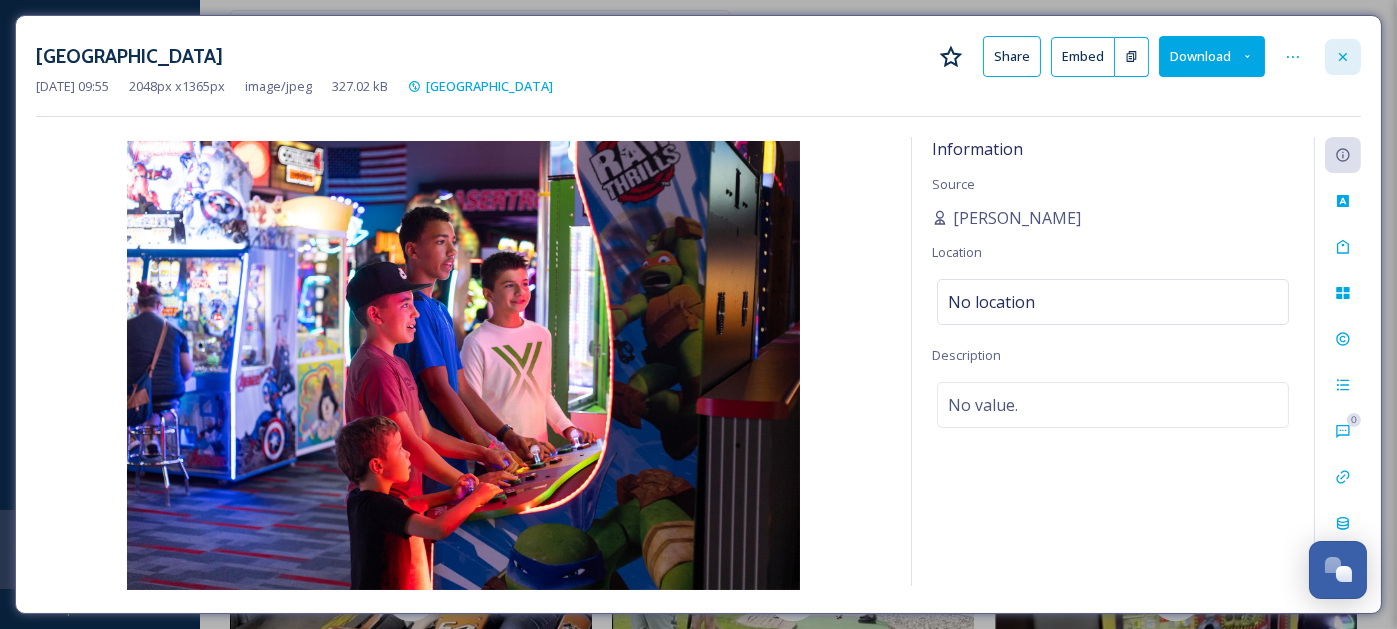 click 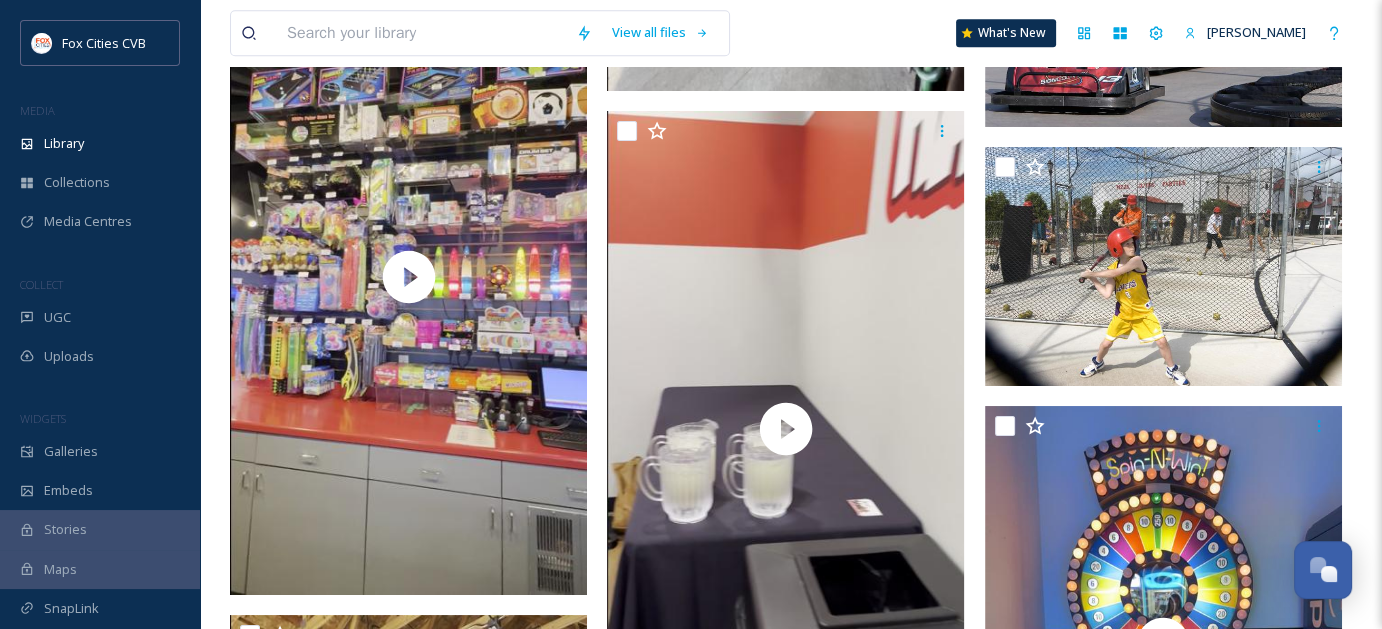 scroll, scrollTop: 9000, scrollLeft: 0, axis: vertical 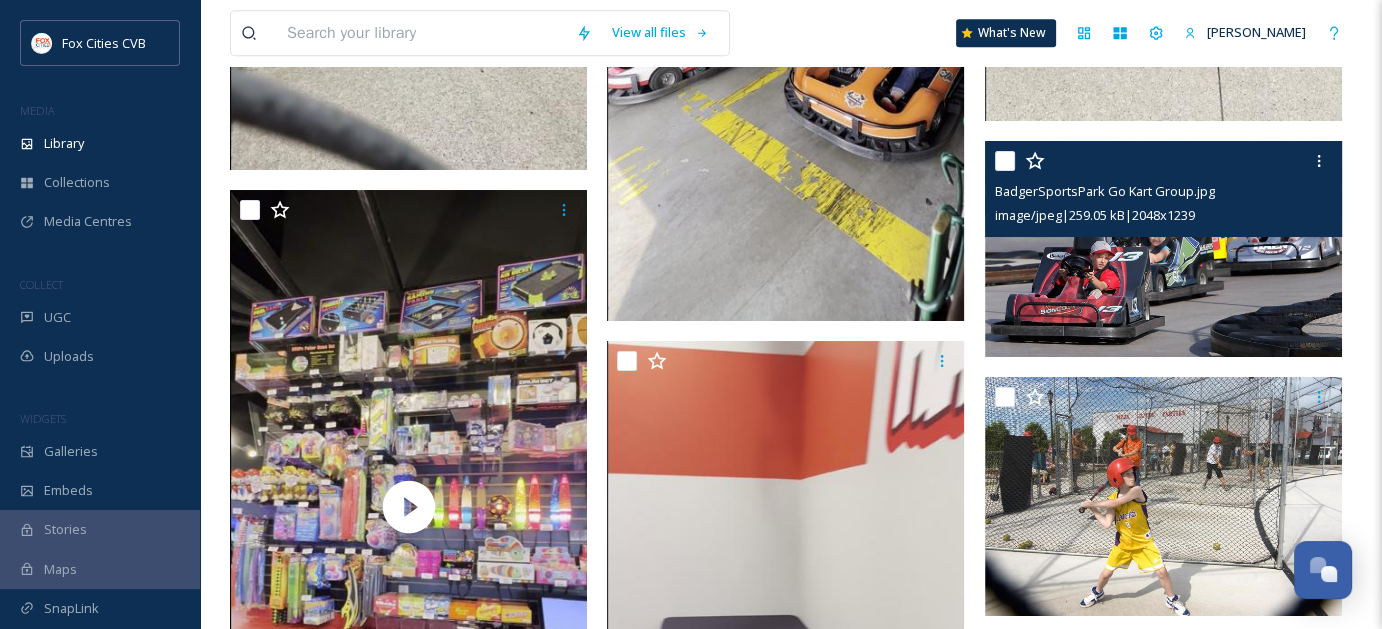click at bounding box center [1163, 249] 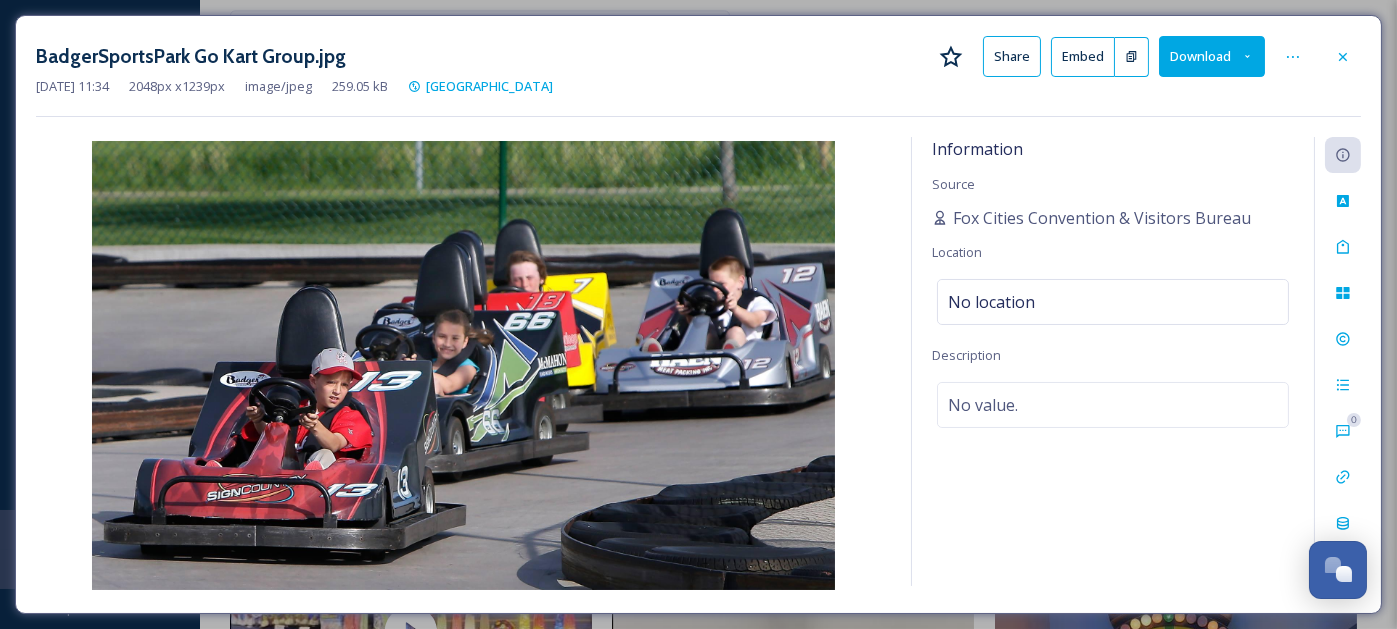 click on "Share" at bounding box center [1012, 56] 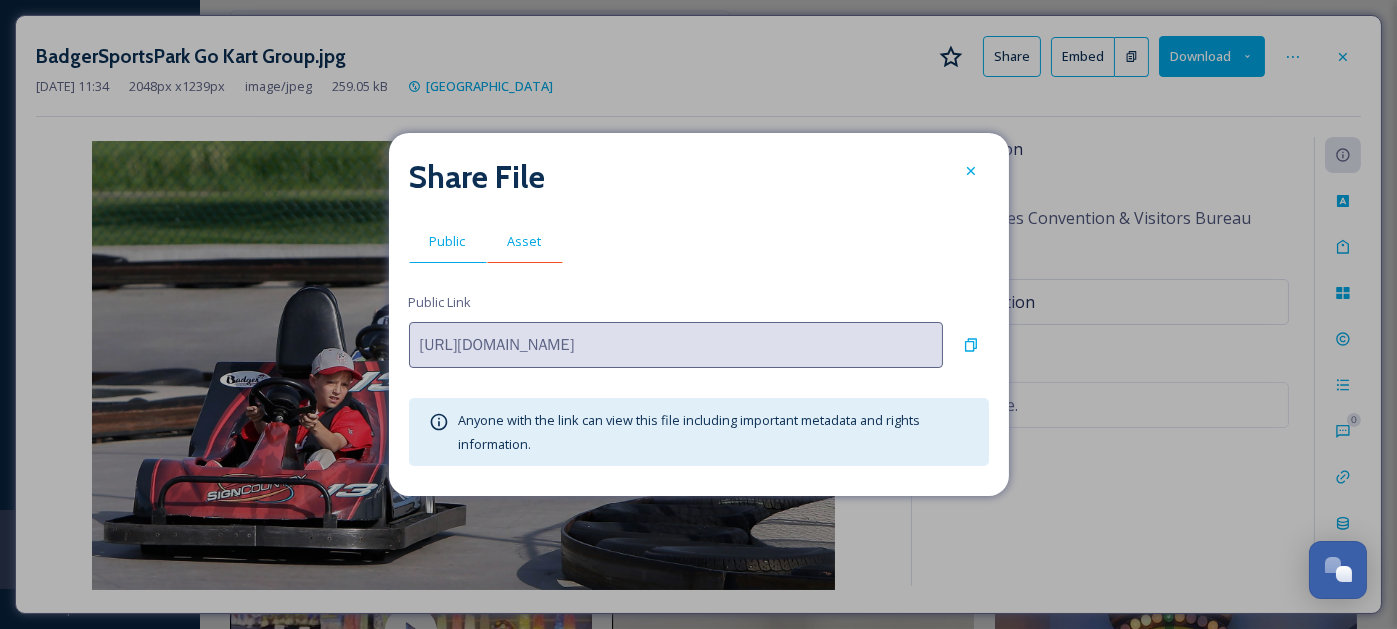 click on "Asset" at bounding box center [525, 241] 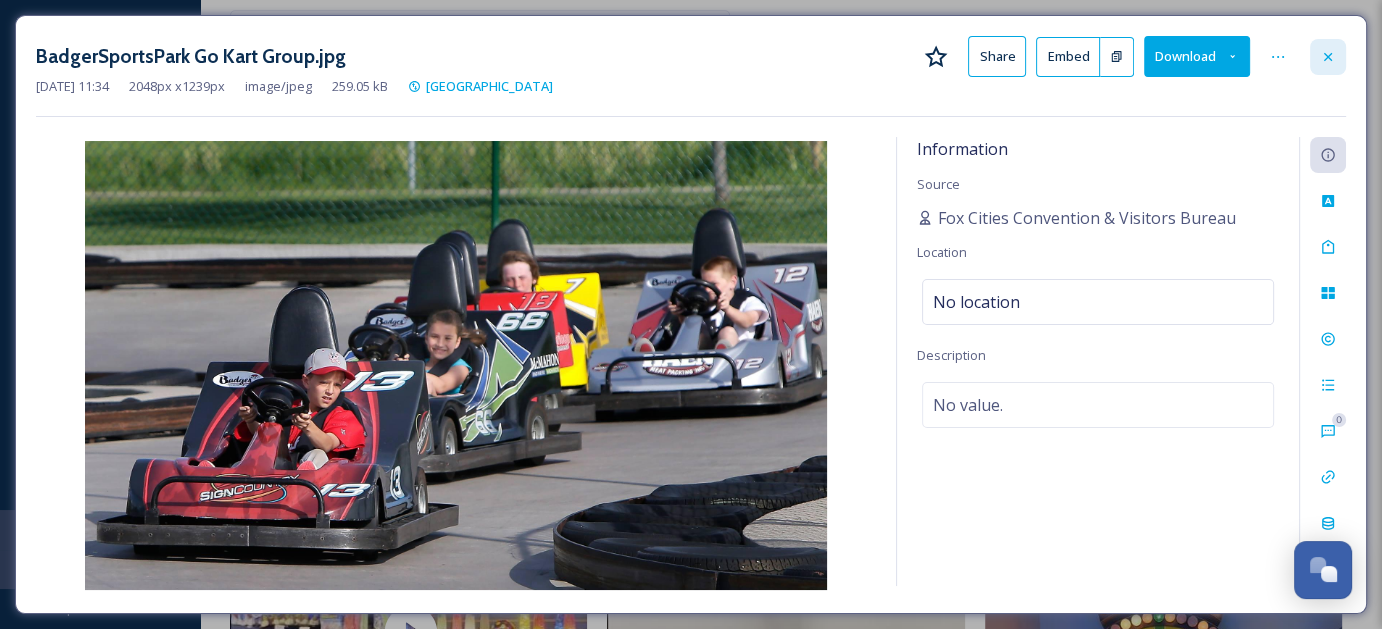 click 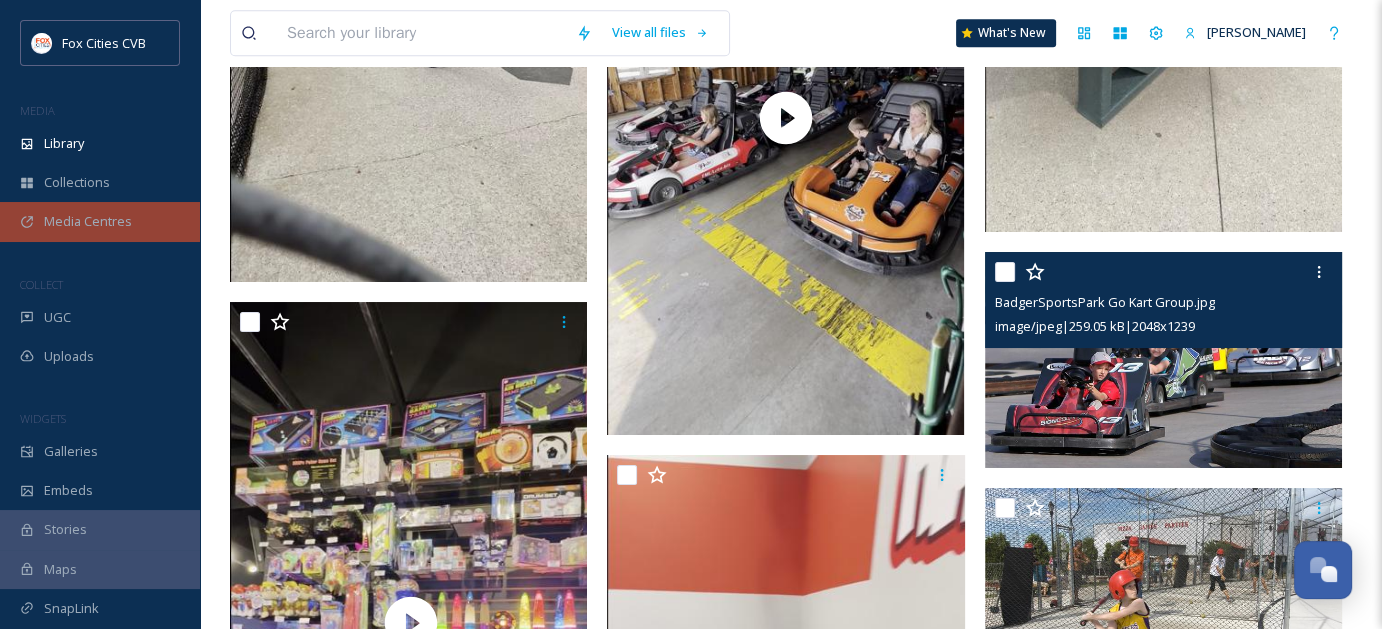 click on "Media Centres" at bounding box center [100, 221] 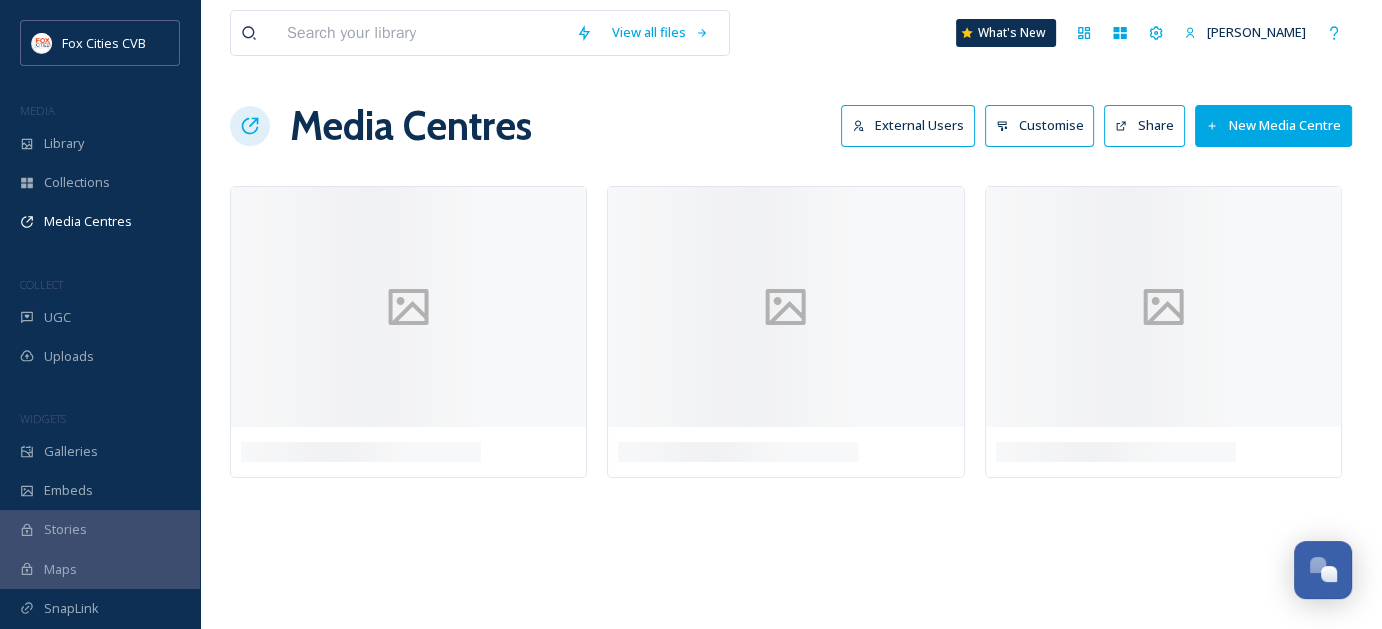 scroll, scrollTop: 0, scrollLeft: 0, axis: both 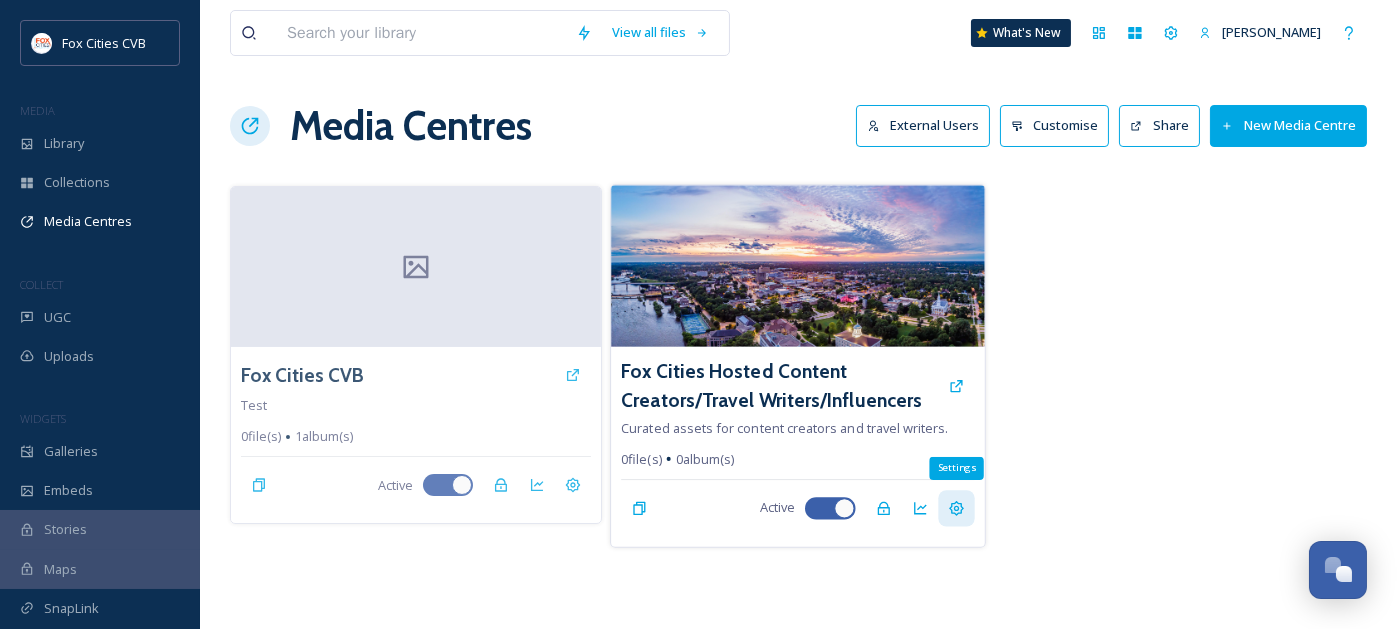 click 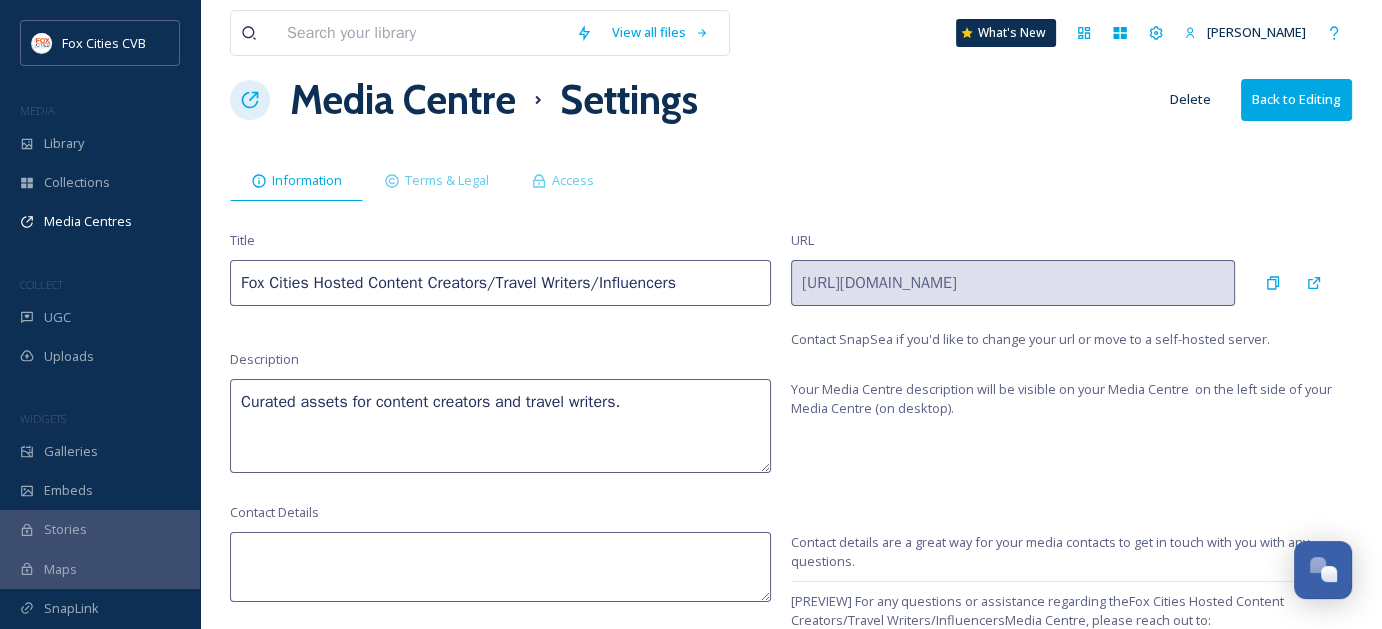 scroll, scrollTop: 0, scrollLeft: 0, axis: both 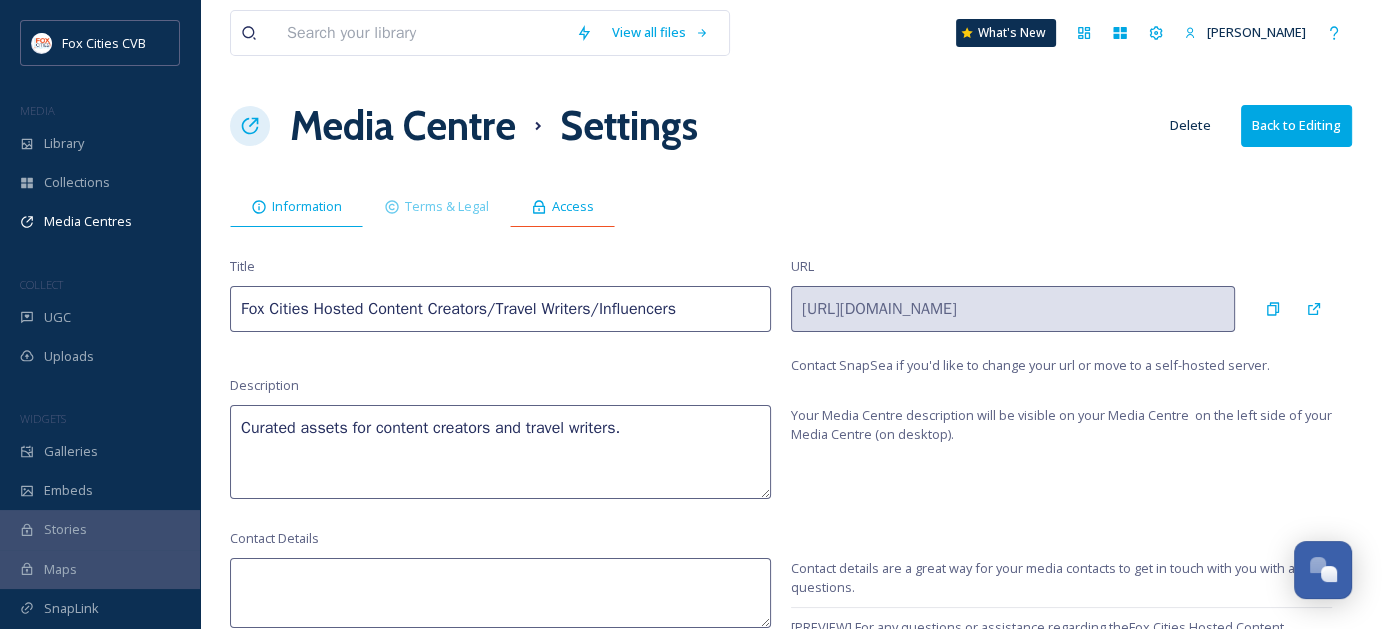 click on "Access" at bounding box center (573, 206) 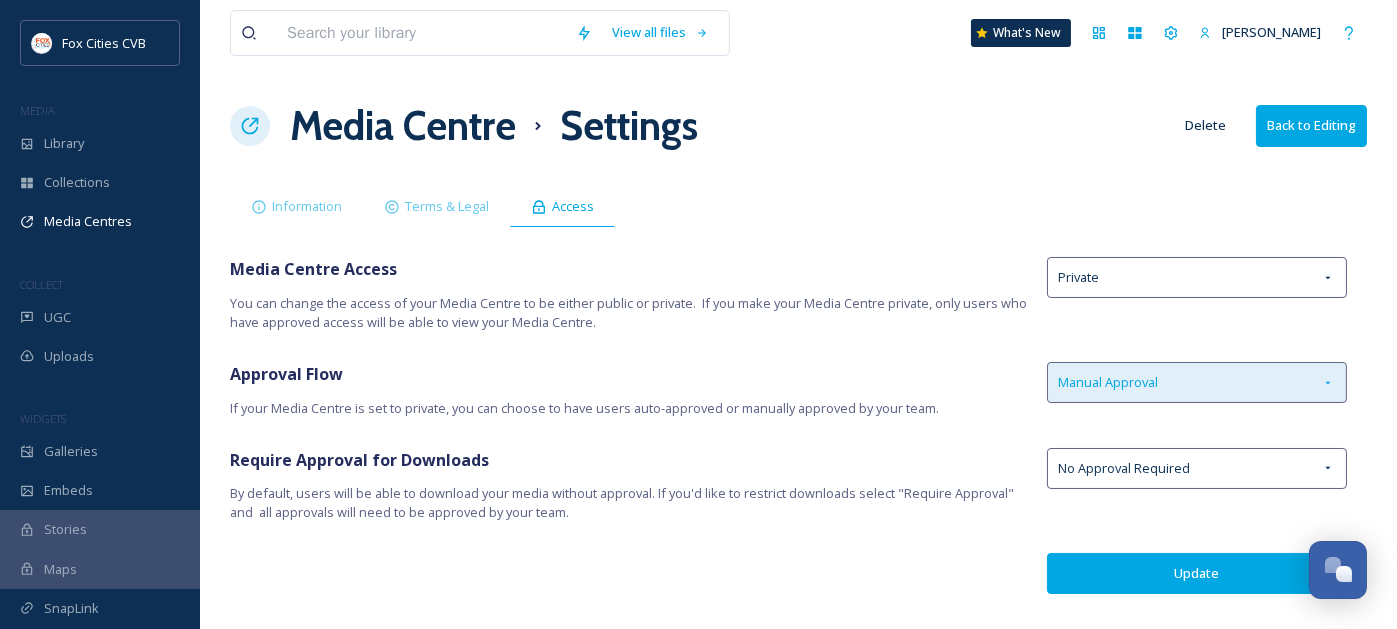 click on "Manual Approval" at bounding box center (1197, 382) 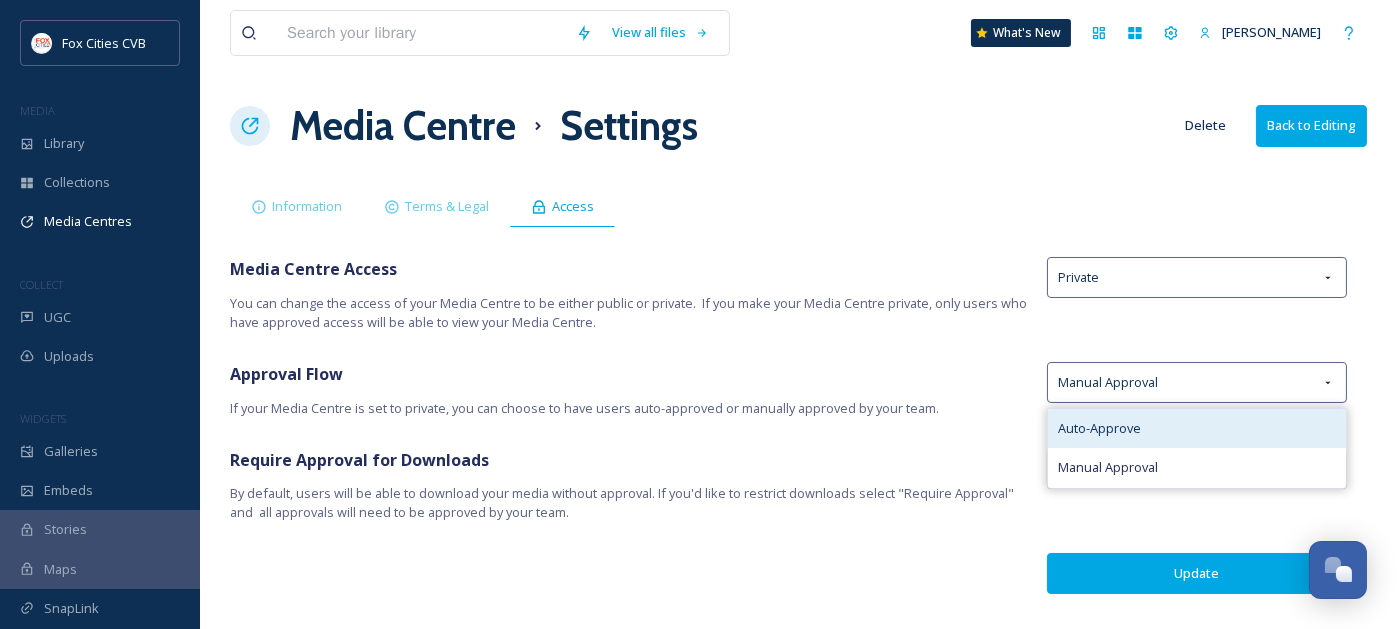 click on "Auto-Approve" at bounding box center (1197, 428) 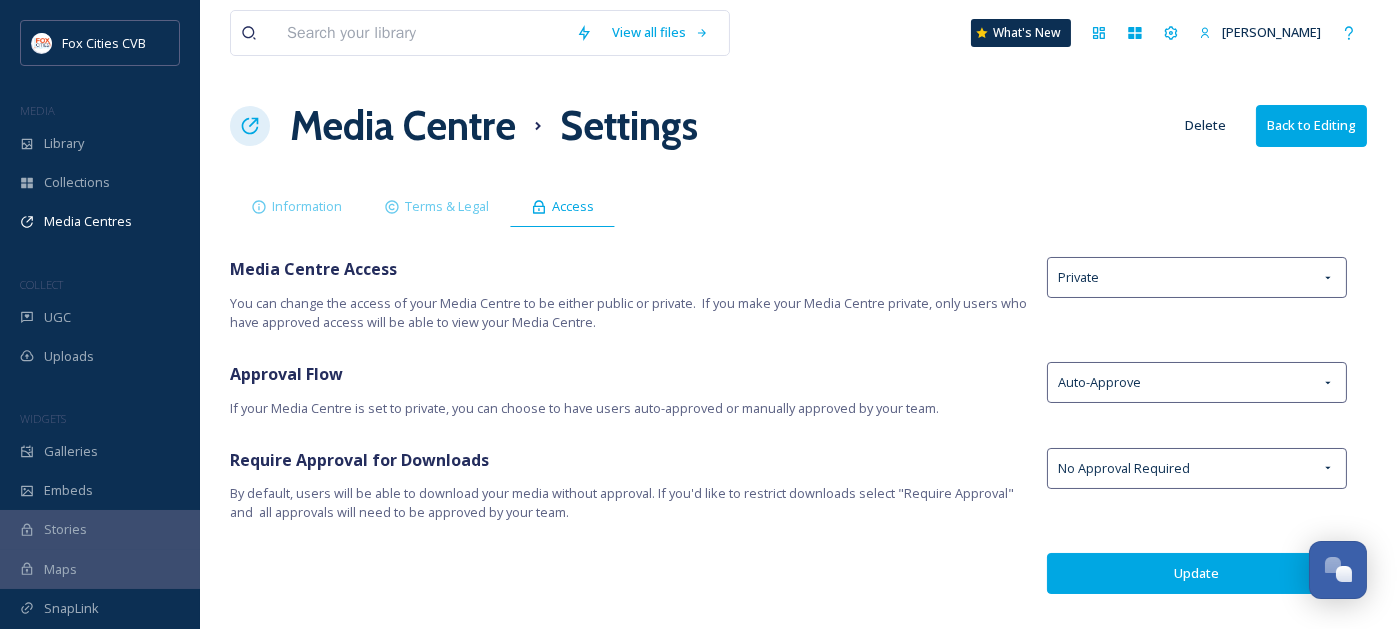 click on "Update" at bounding box center (1197, 573) 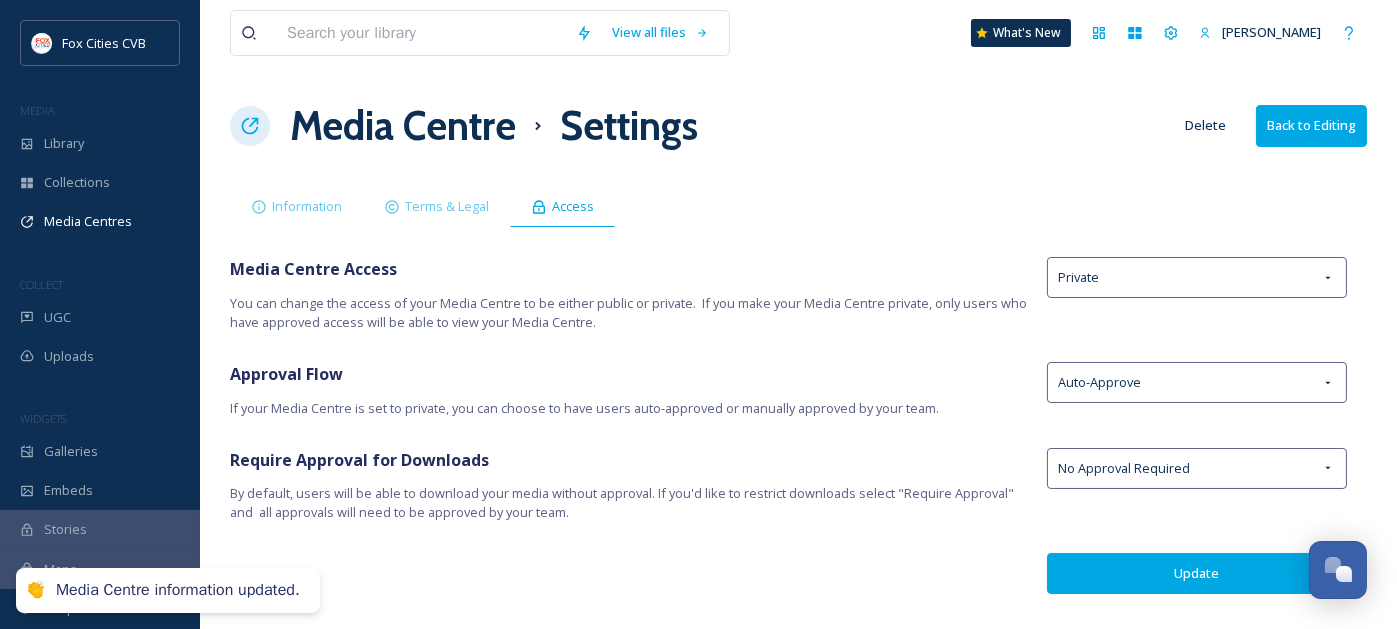 click on "Back to Editing" at bounding box center [1311, 125] 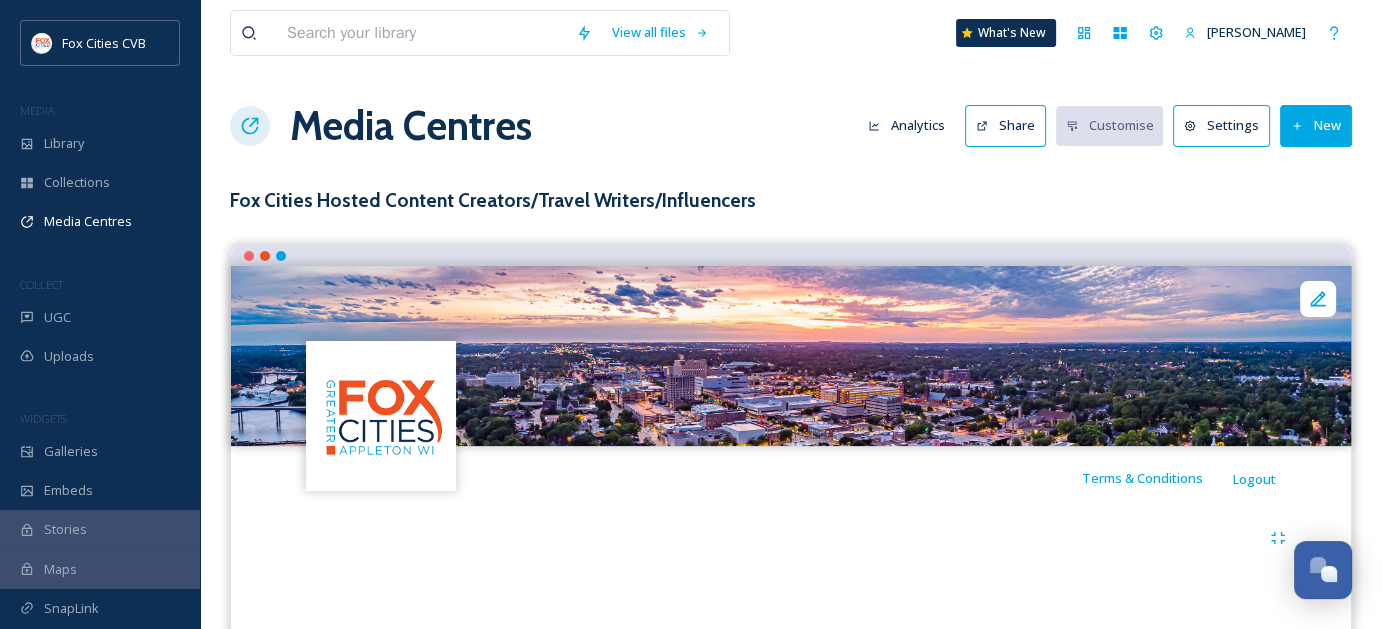 click at bounding box center [421, 33] 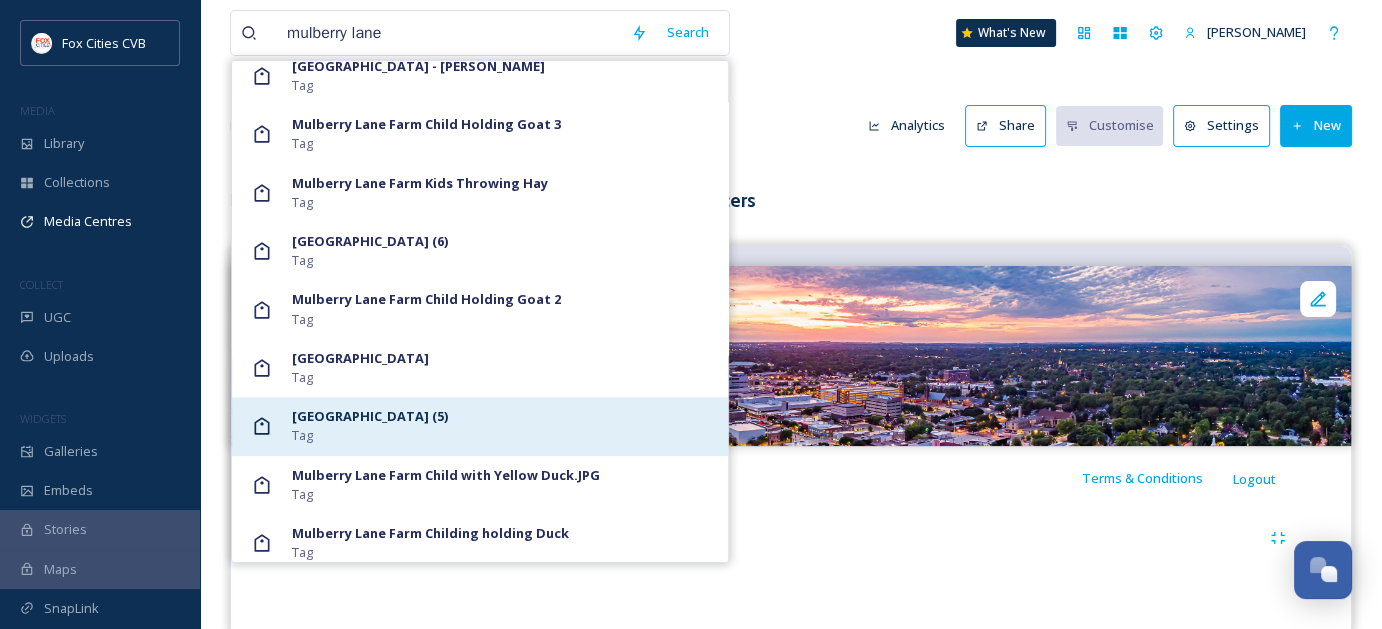 scroll, scrollTop: 2509, scrollLeft: 0, axis: vertical 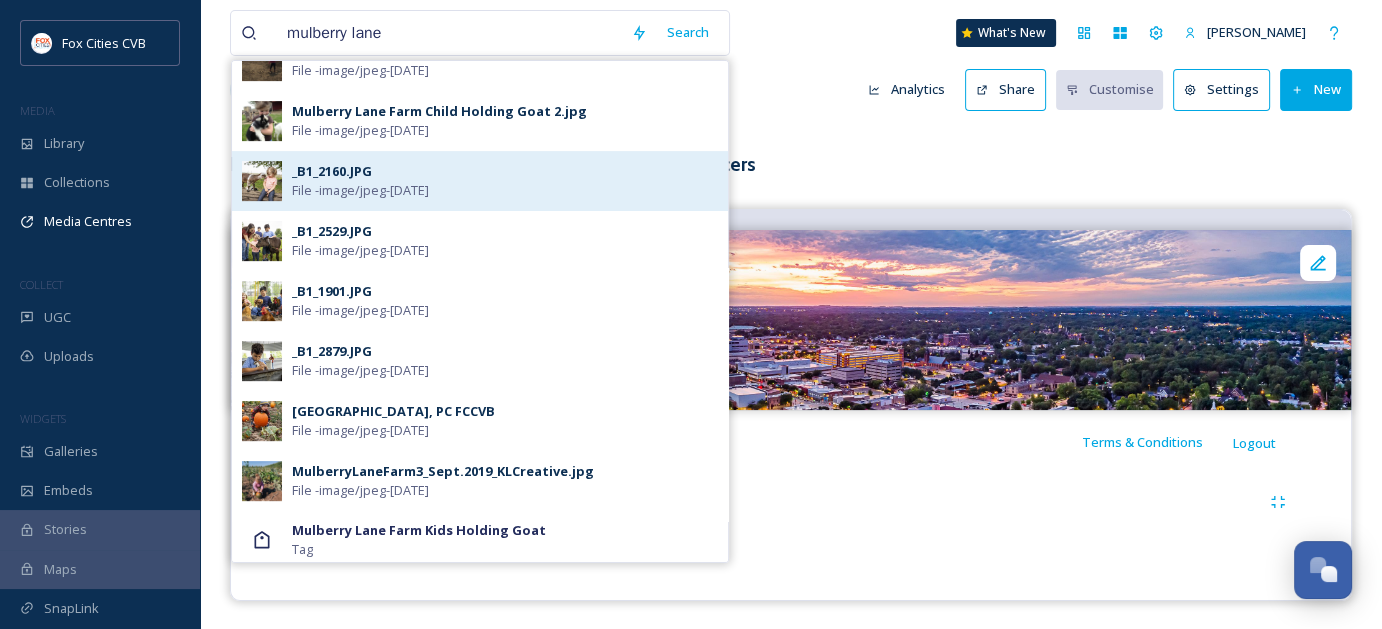type on "mulberry lane" 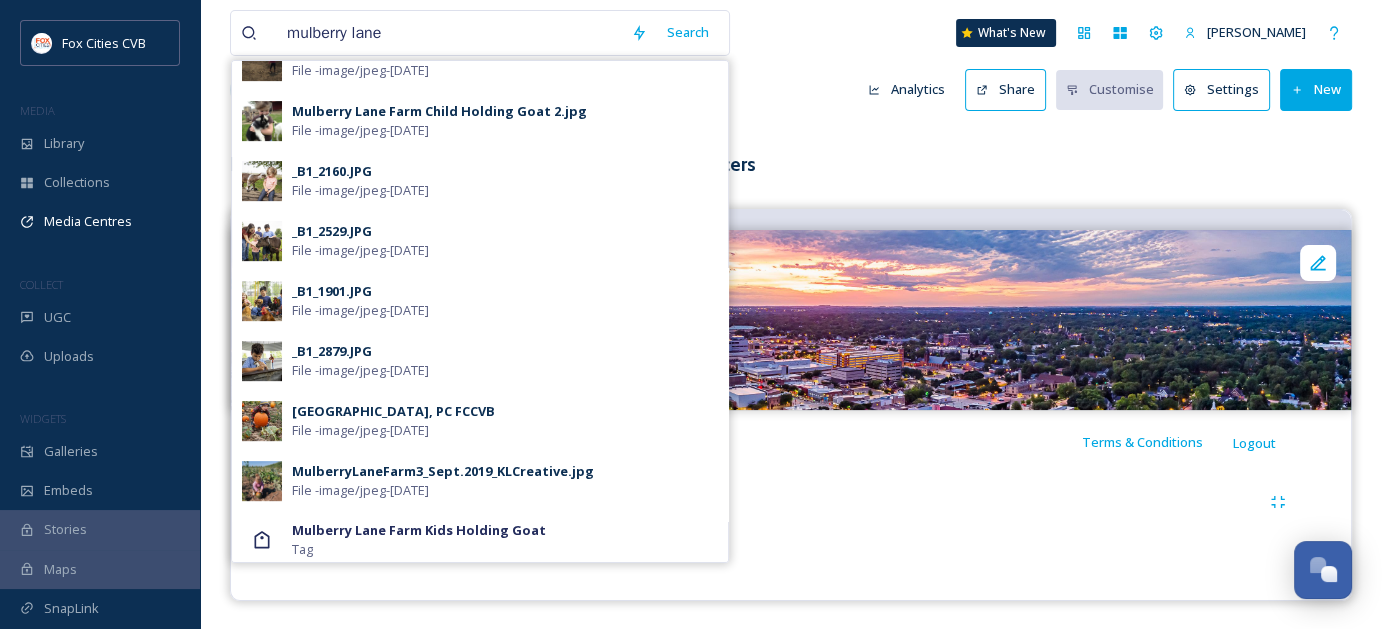 click at bounding box center [791, 502] 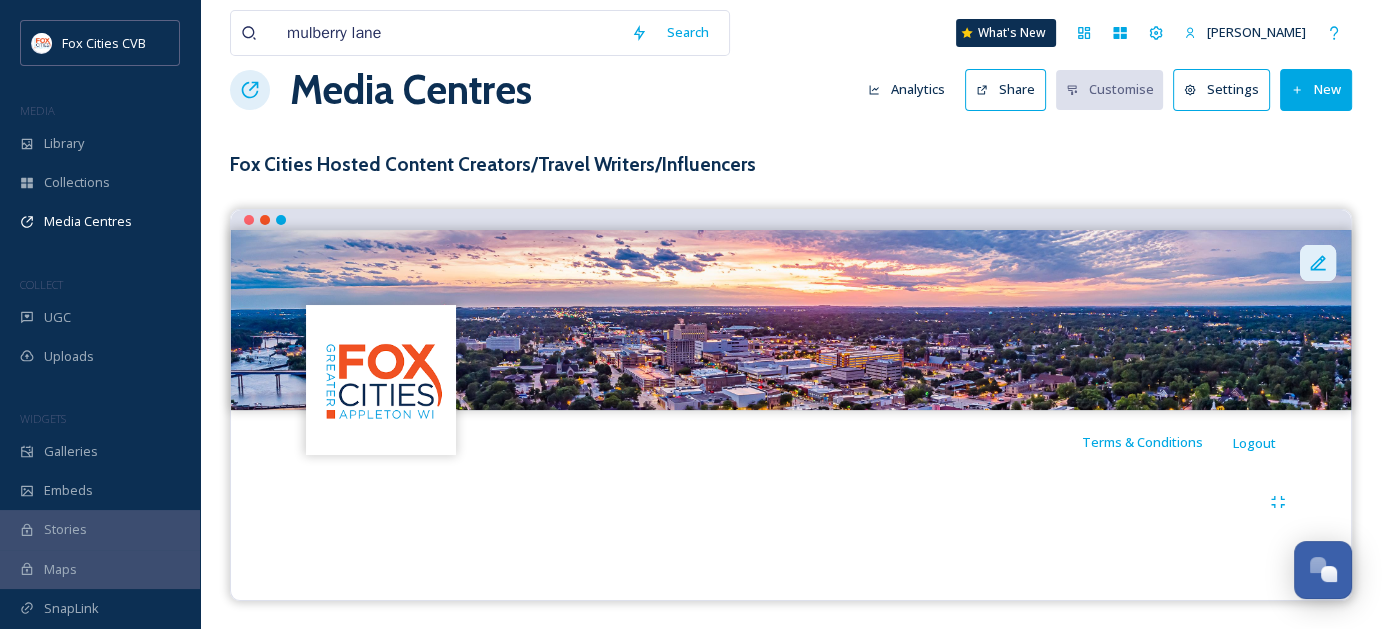 click 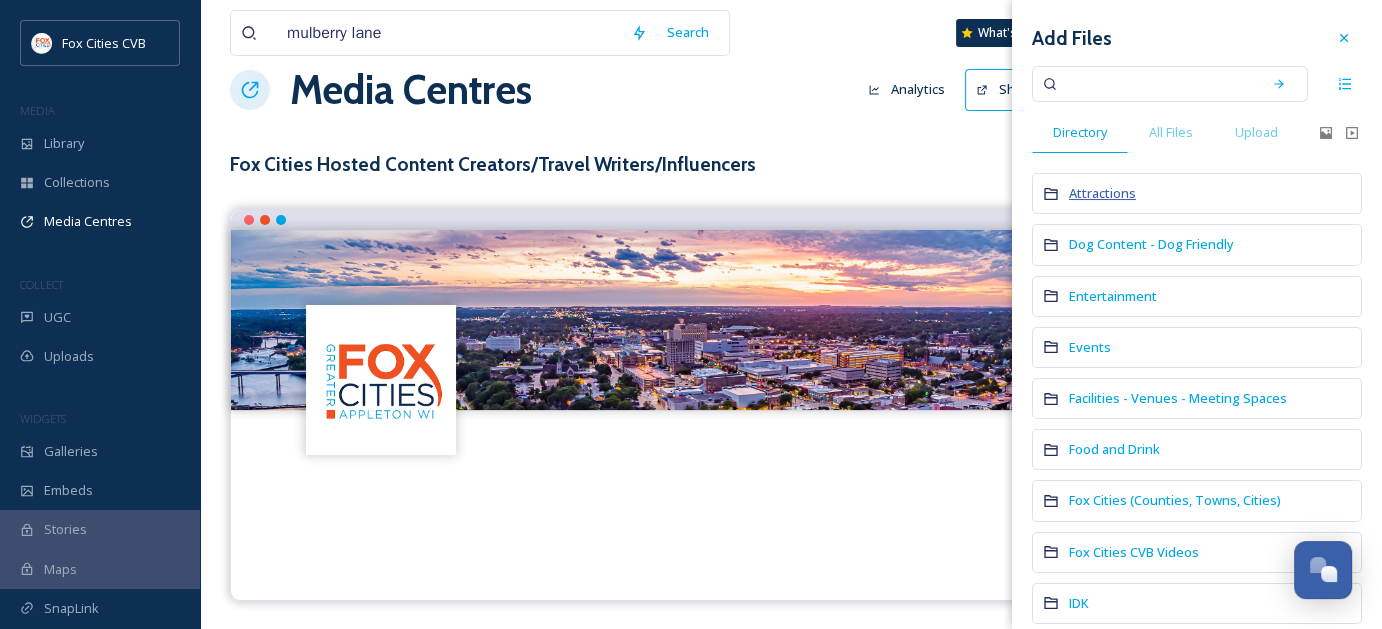 click on "Attractions" at bounding box center [1102, 193] 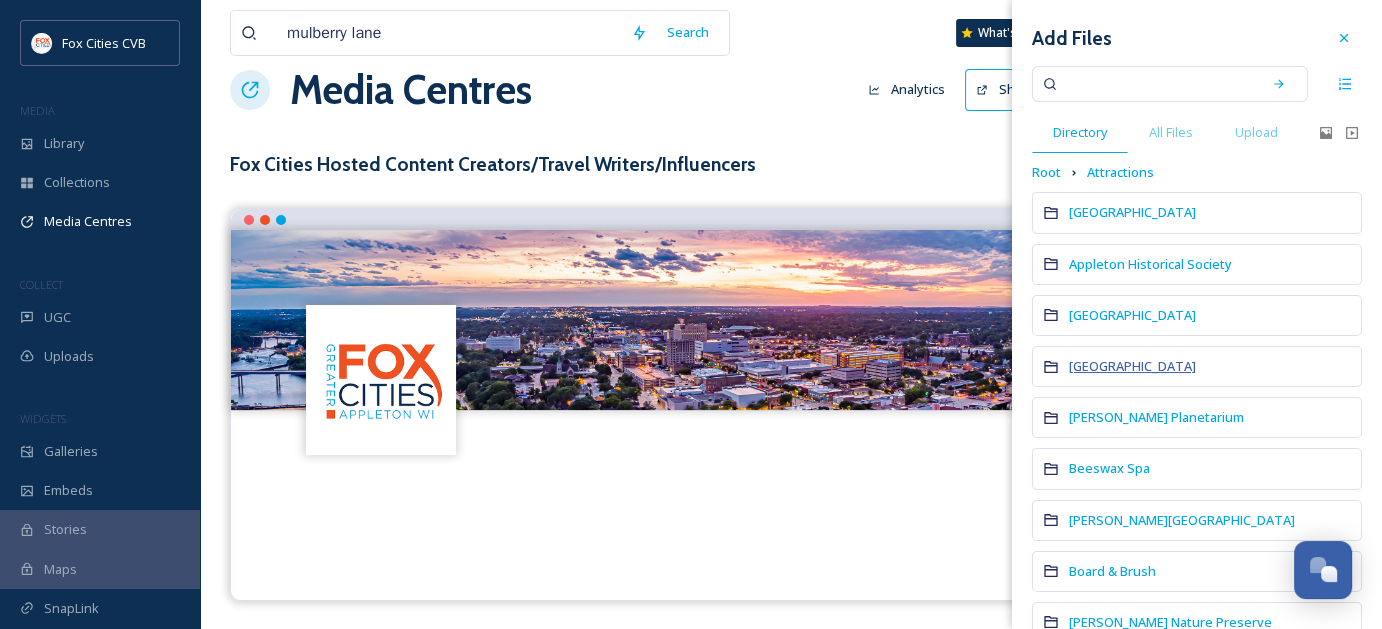 click on "[GEOGRAPHIC_DATA]" at bounding box center (1132, 366) 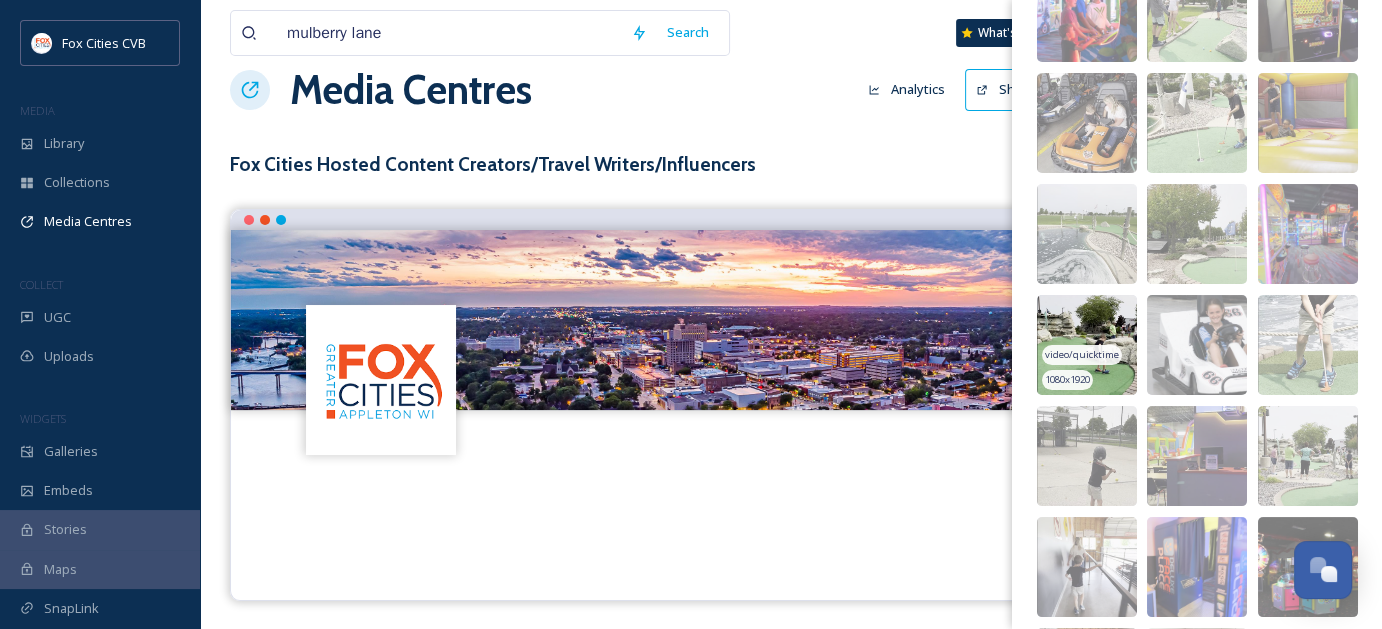scroll, scrollTop: 397, scrollLeft: 0, axis: vertical 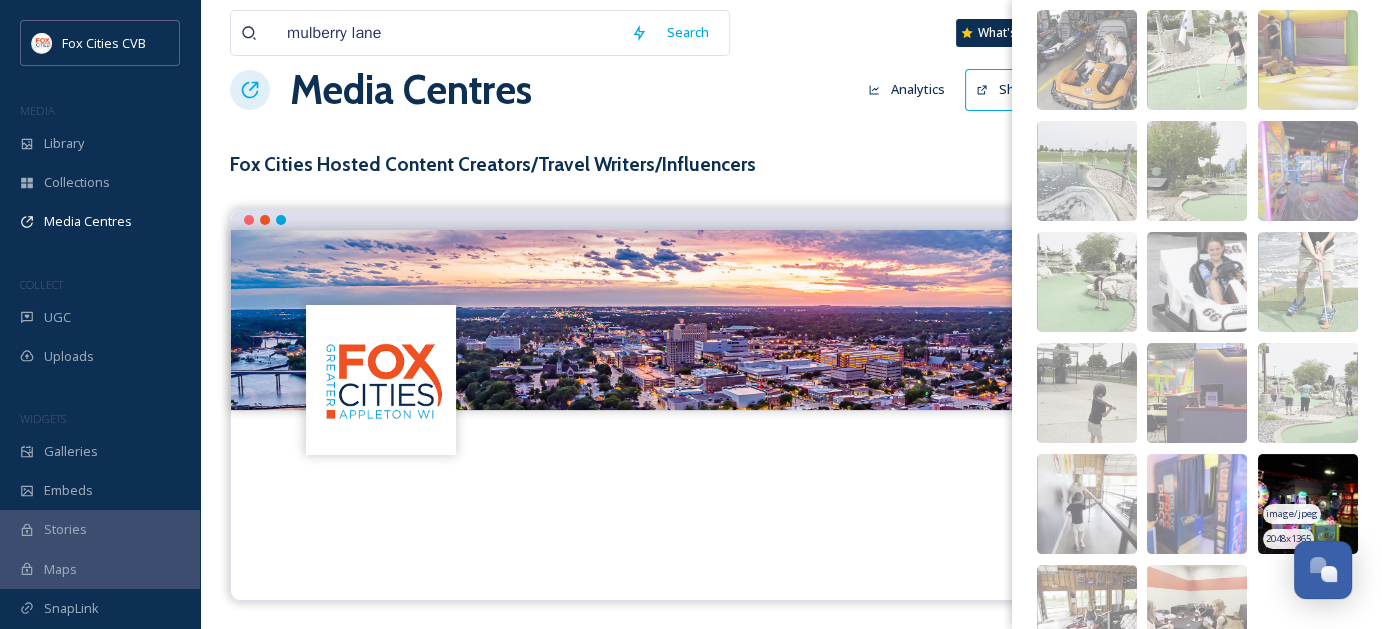 click at bounding box center (1308, 504) 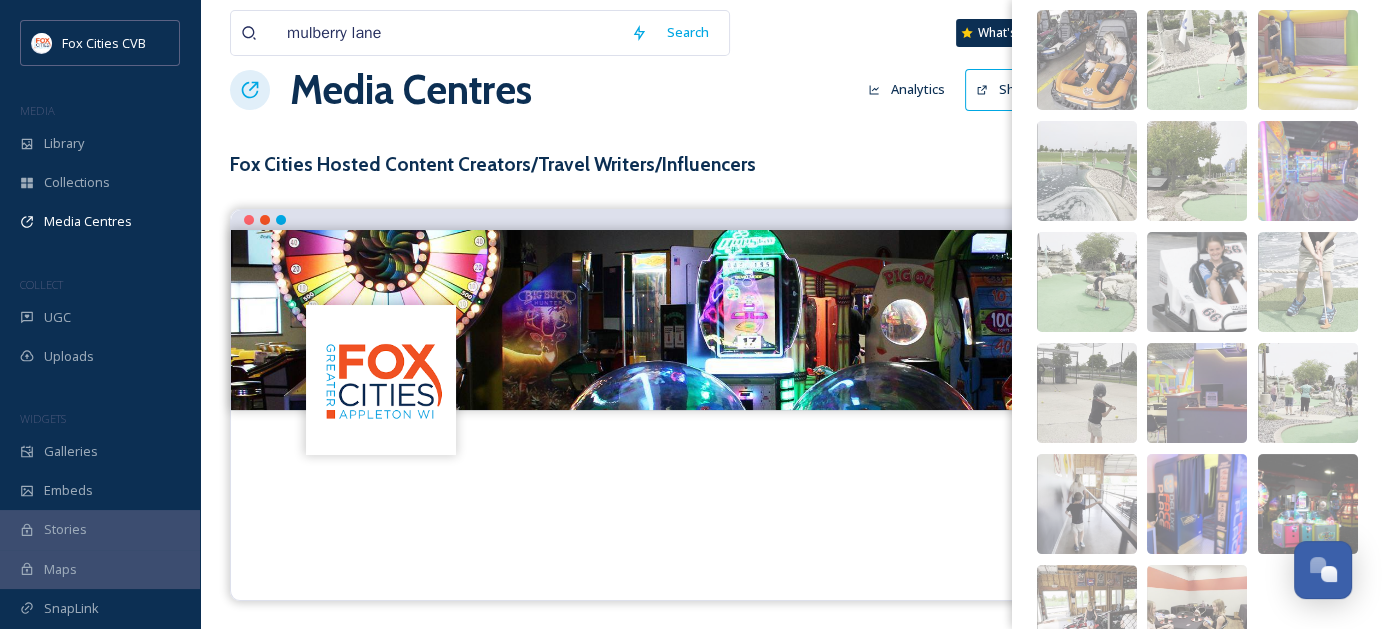 click on "Terms & Conditions Logout" at bounding box center (791, 442) 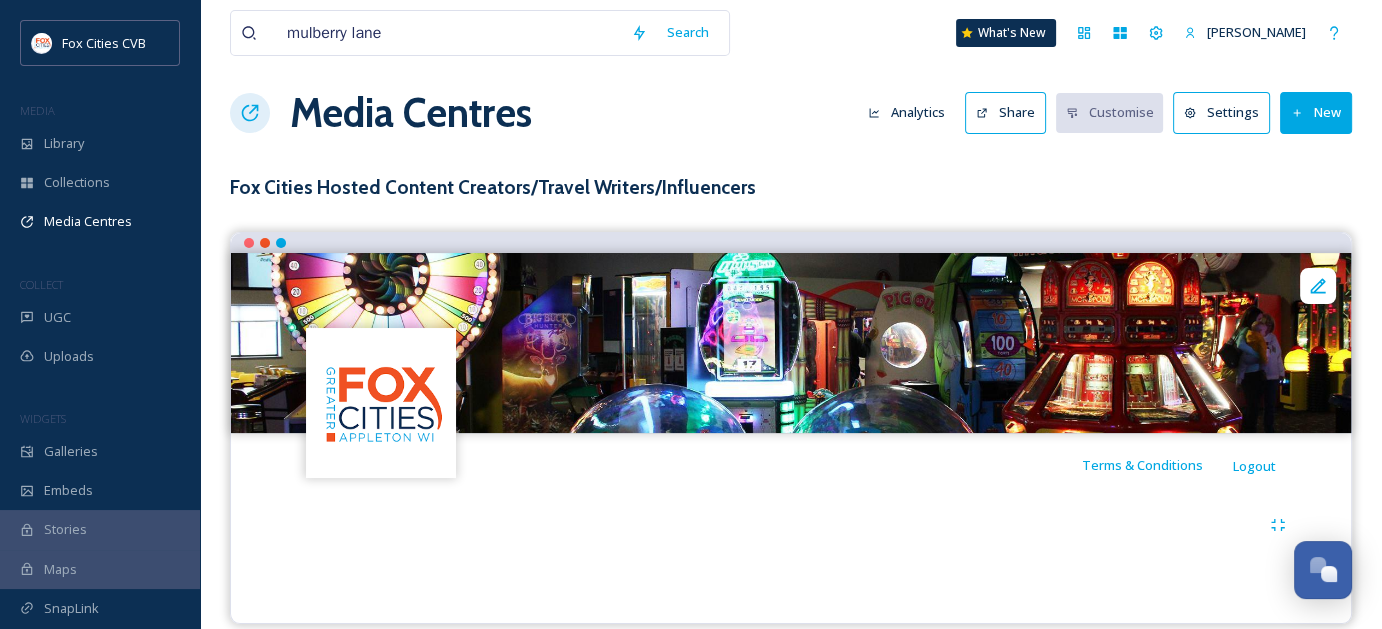 scroll, scrollTop: 0, scrollLeft: 0, axis: both 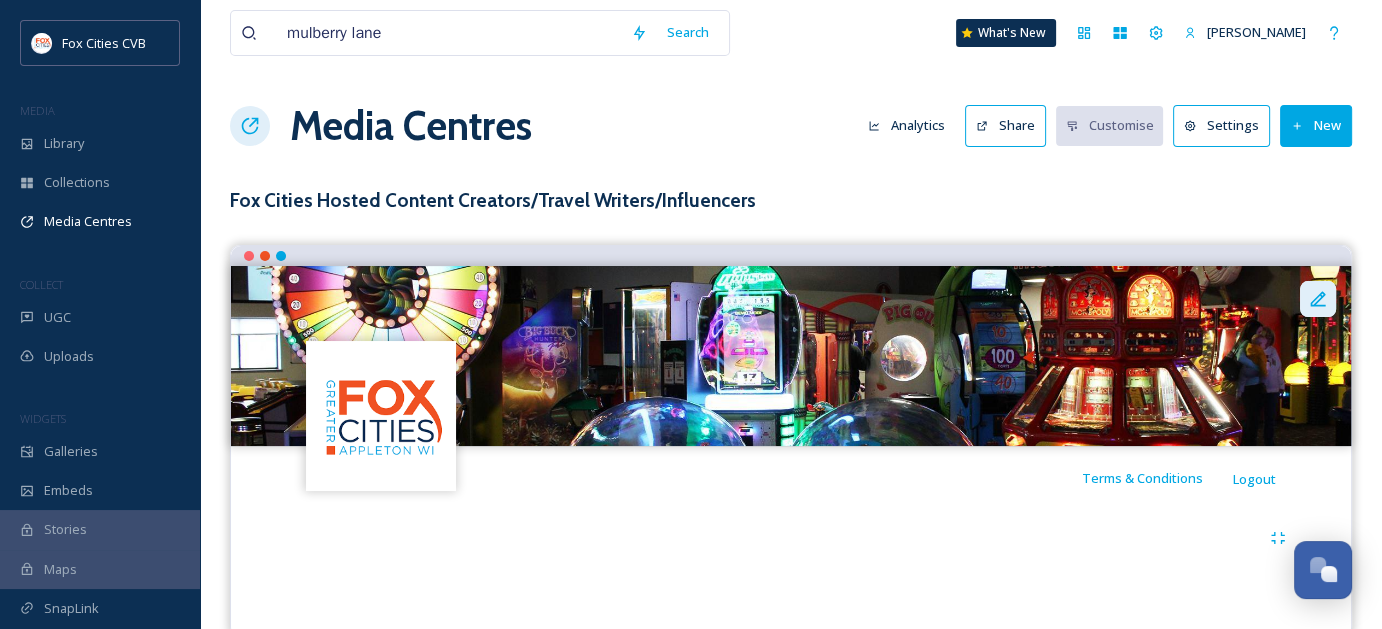 click 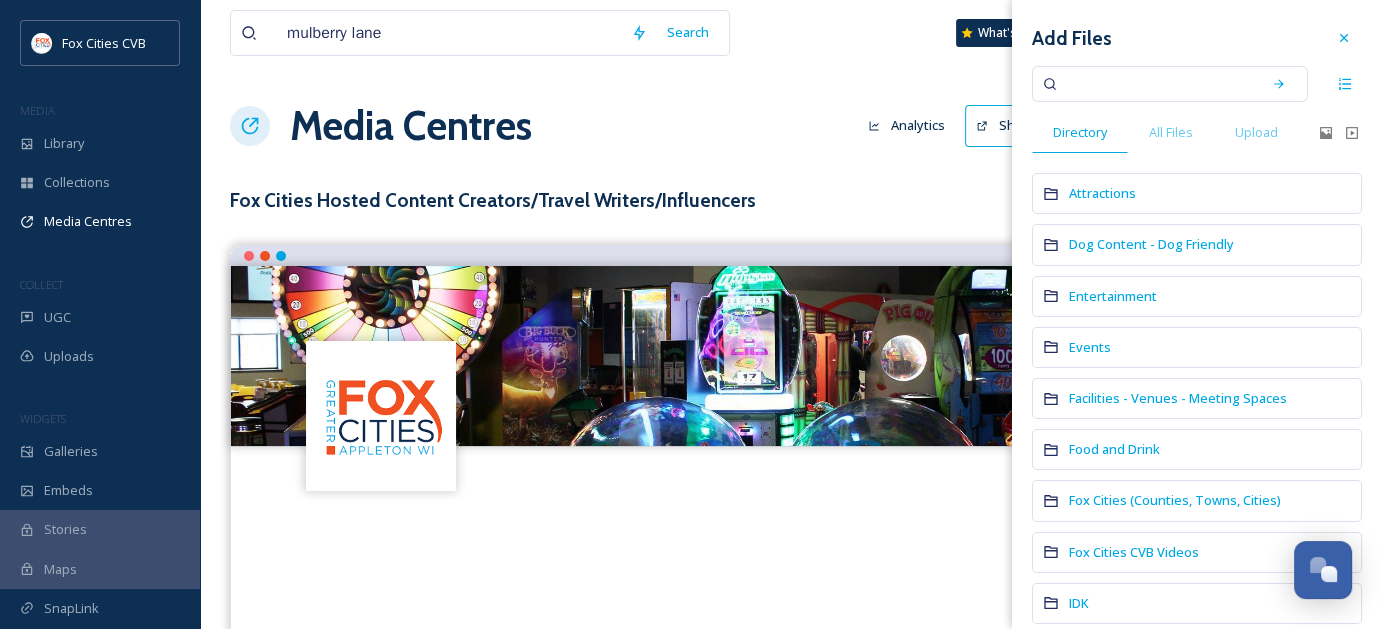 click at bounding box center (1156, 84) 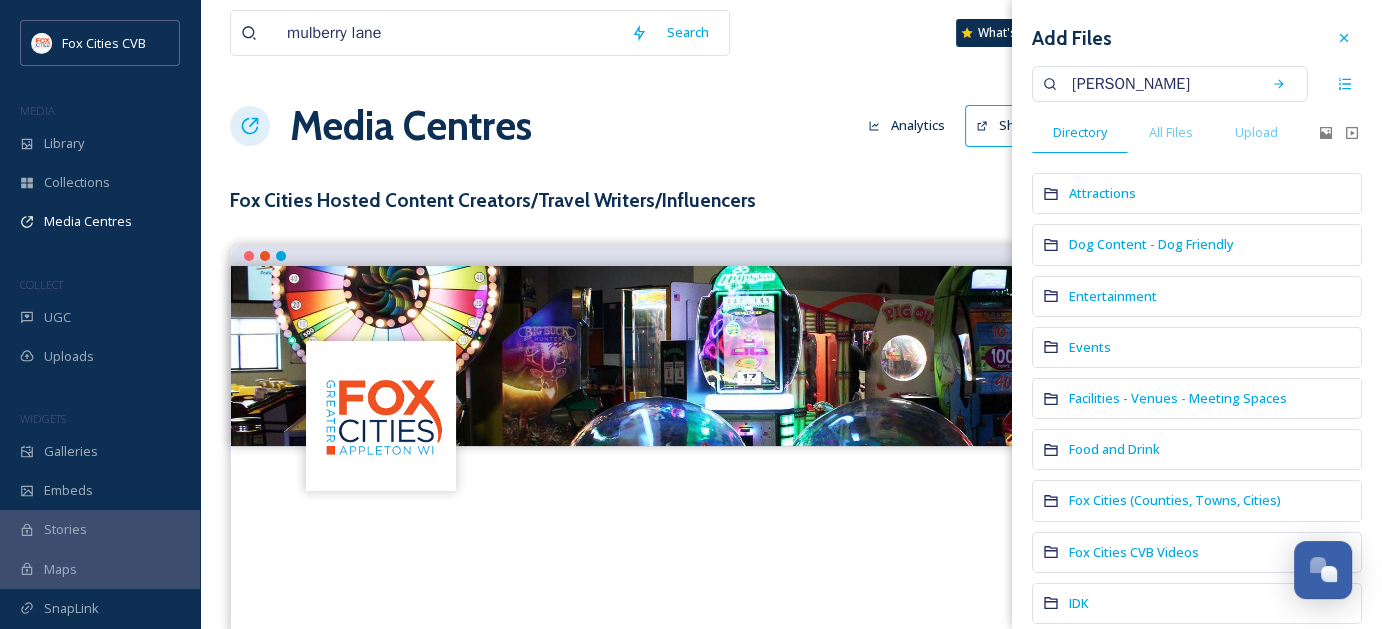type on "appleton skyline" 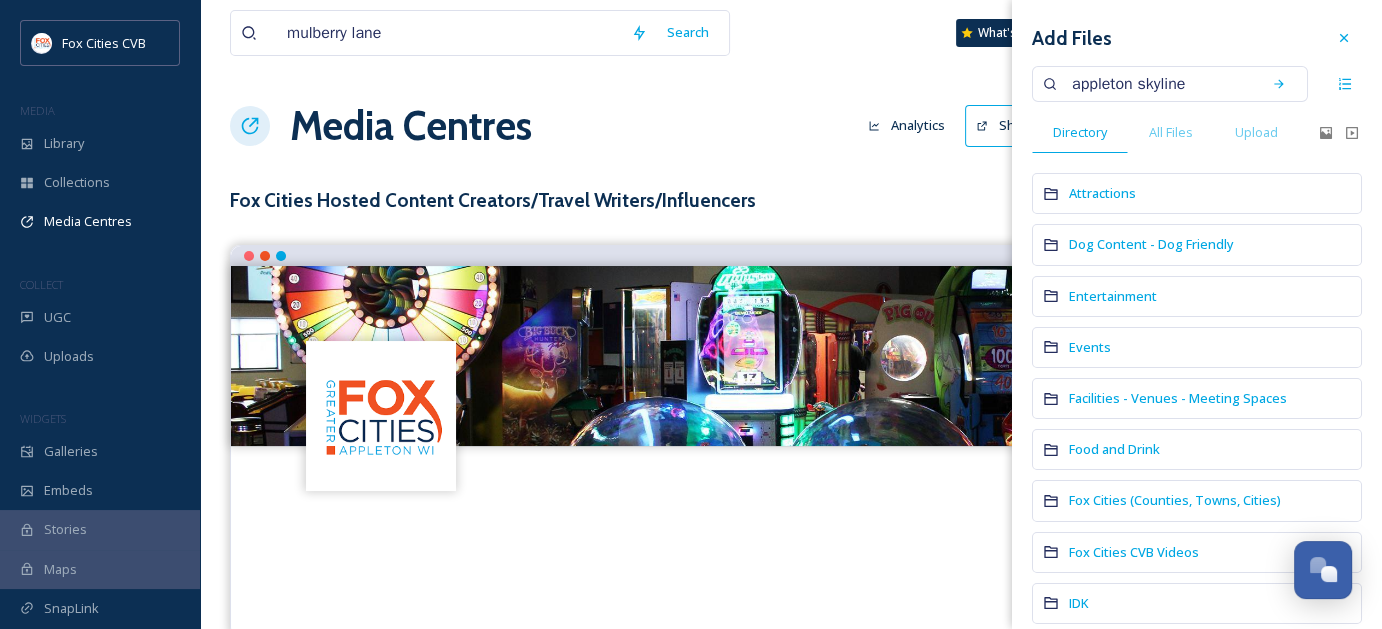 type 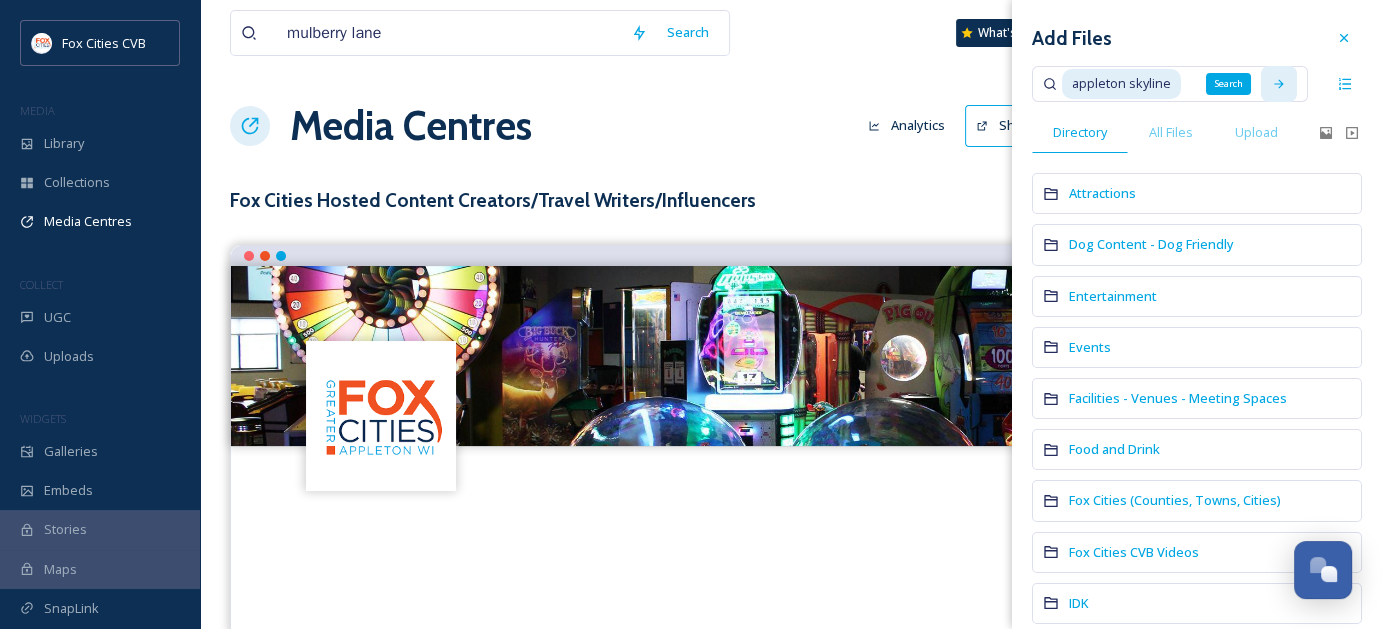 click on "Search" at bounding box center (1279, 84) 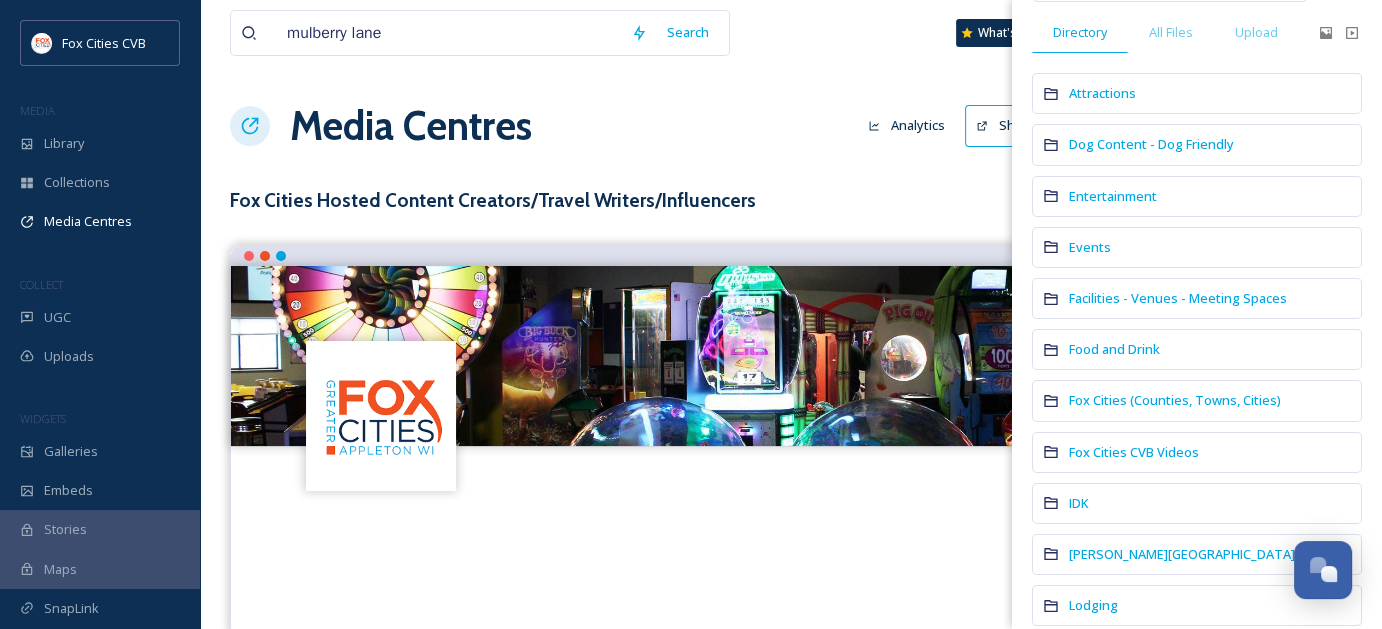 scroll, scrollTop: 200, scrollLeft: 0, axis: vertical 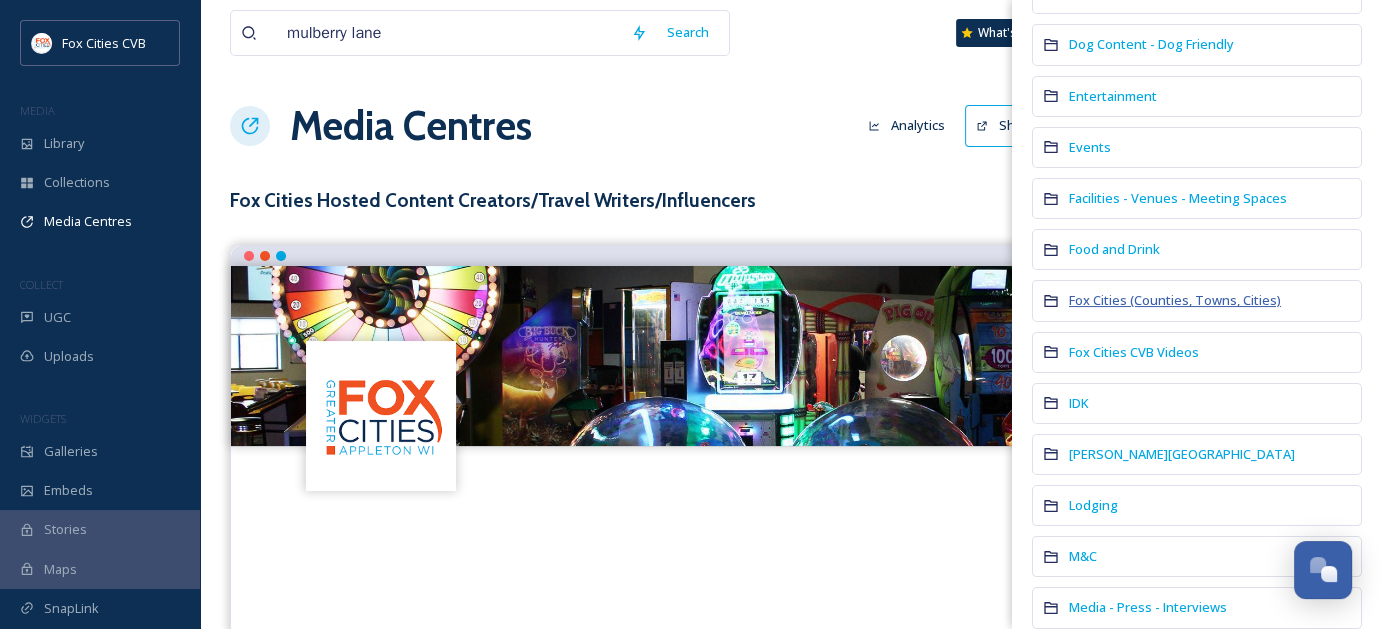click on "Fox Cities (Counties, Towns, Cities)" at bounding box center [1175, 300] 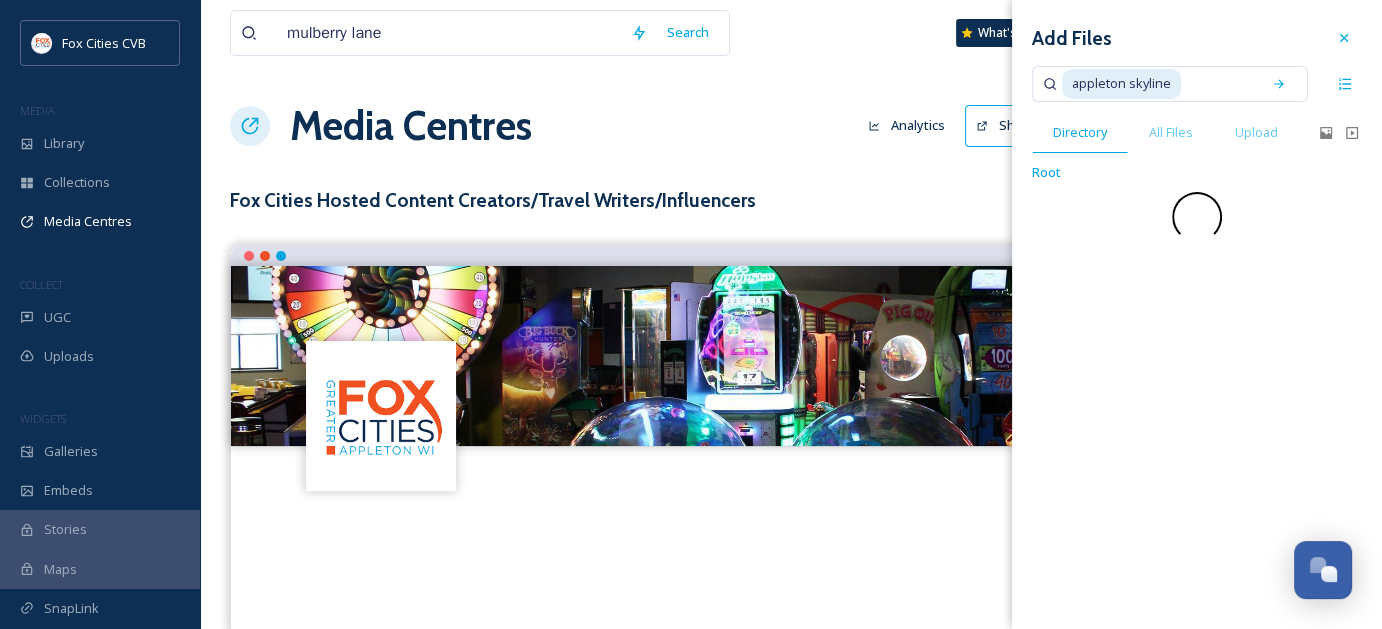 scroll, scrollTop: 0, scrollLeft: 0, axis: both 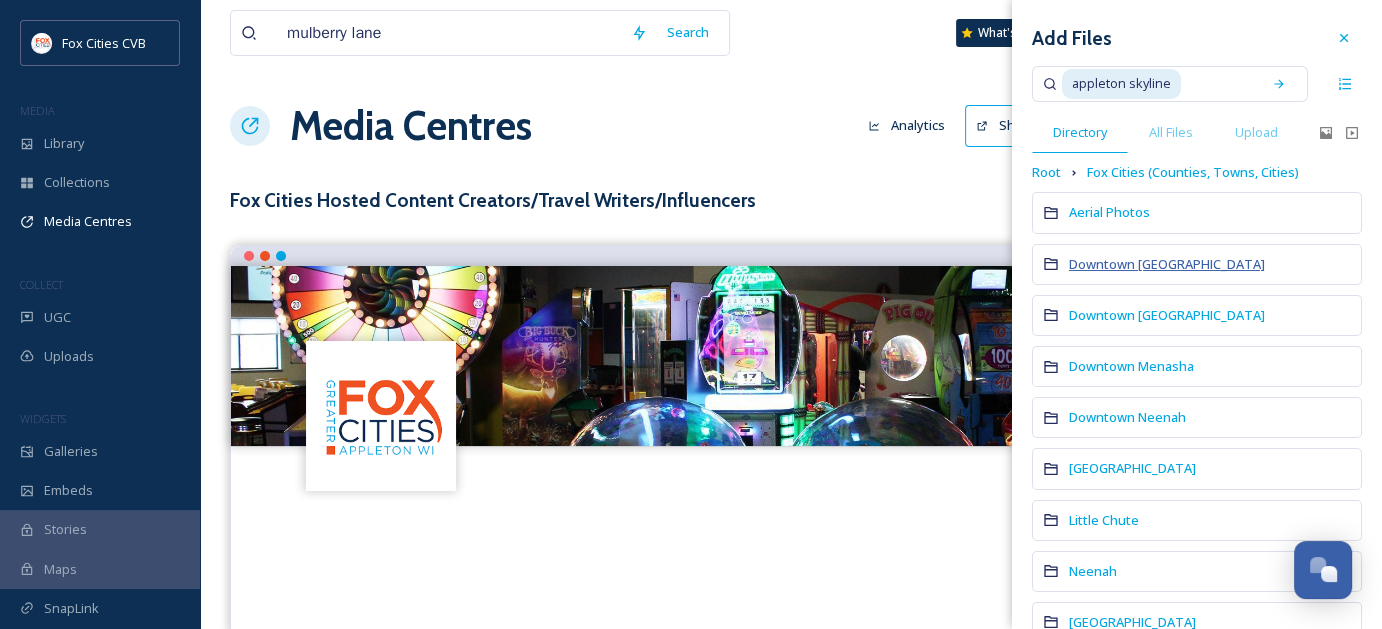 click on "Downtown [GEOGRAPHIC_DATA]" at bounding box center (1167, 264) 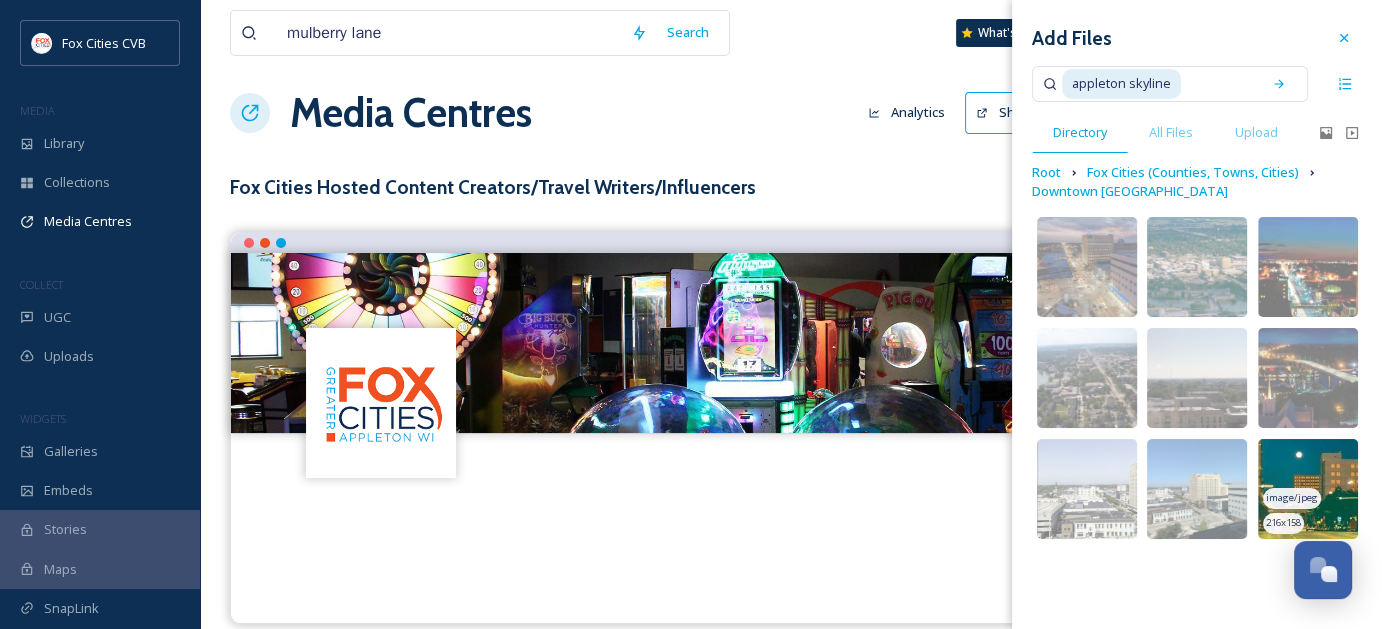 scroll, scrollTop: 0, scrollLeft: 0, axis: both 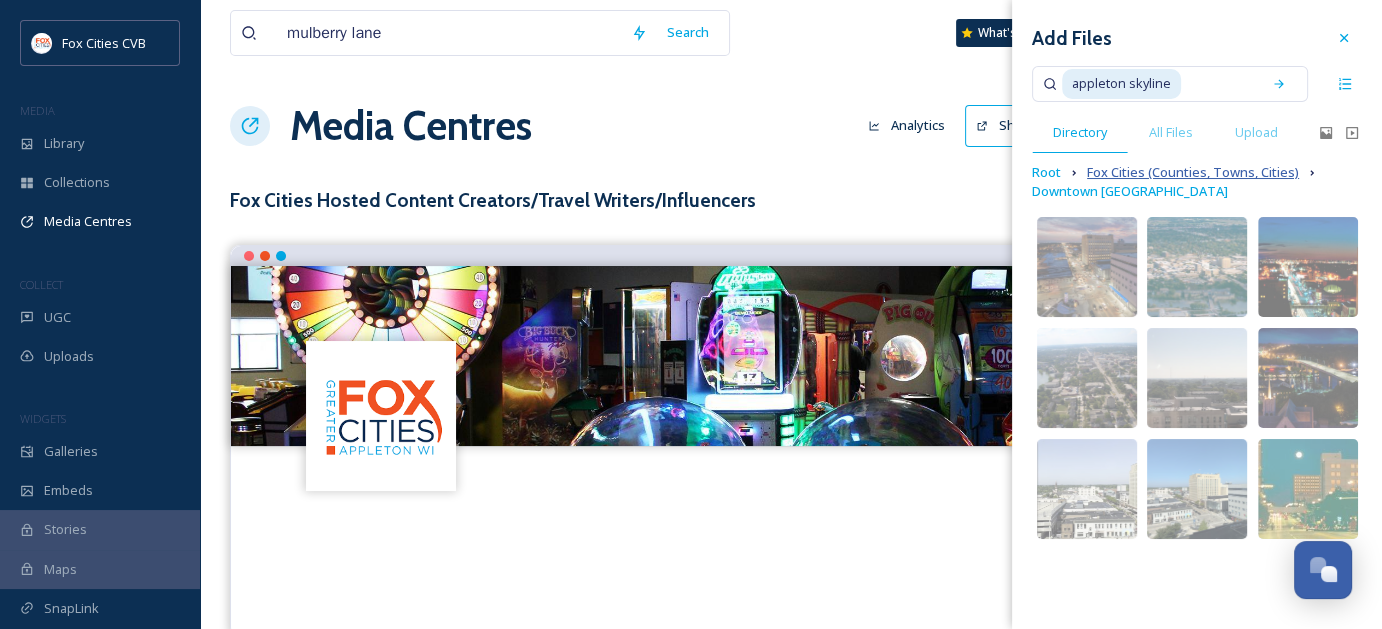 click on "Fox Cities (Counties, Towns, Cities)" at bounding box center [1193, 172] 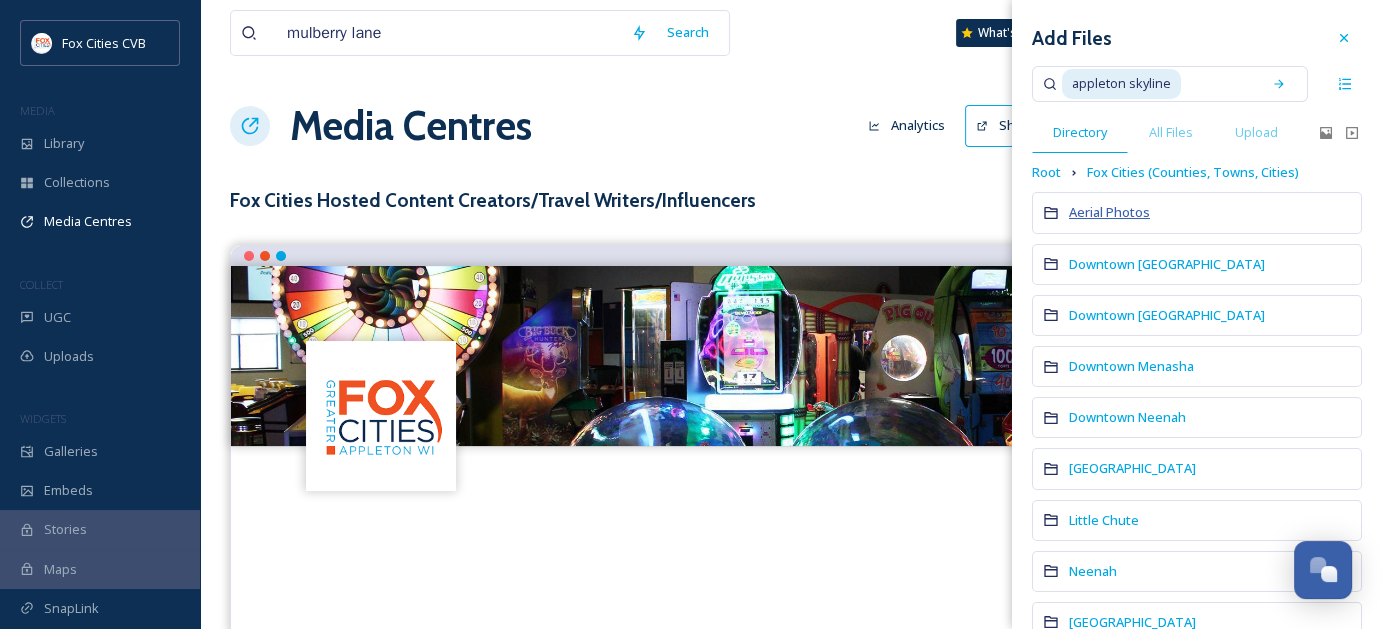 click on "Aerial Photos" at bounding box center [1109, 212] 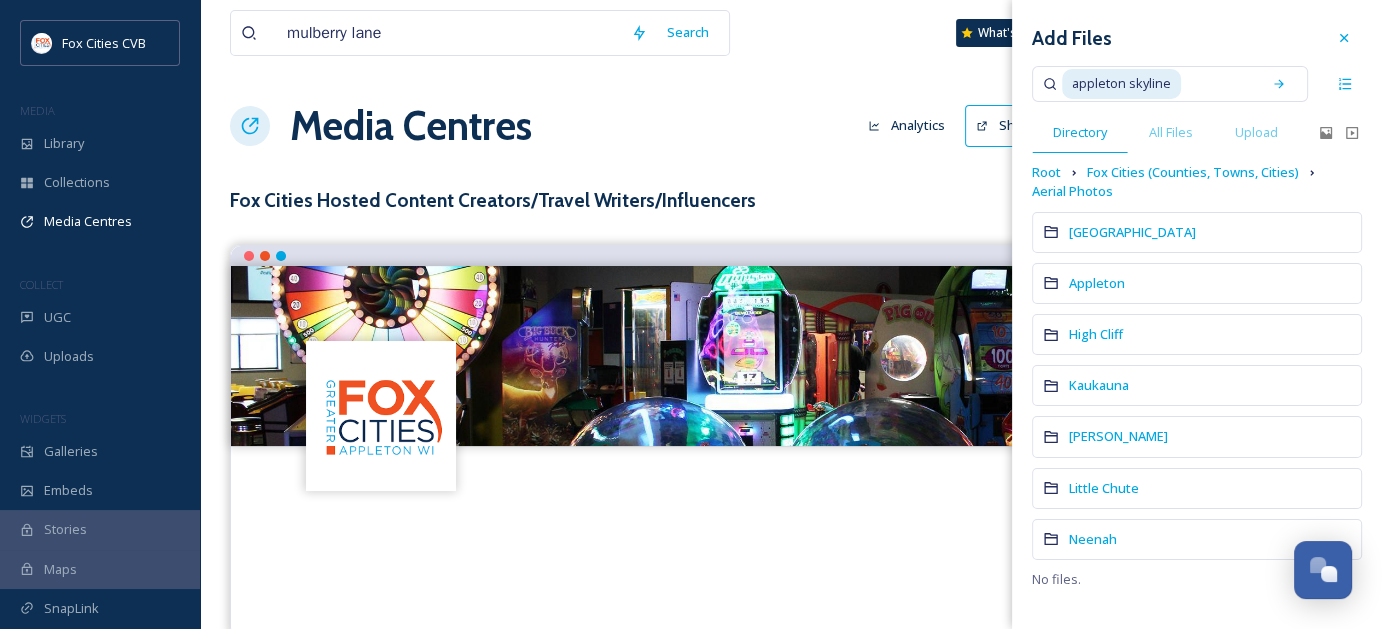 scroll, scrollTop: 36, scrollLeft: 0, axis: vertical 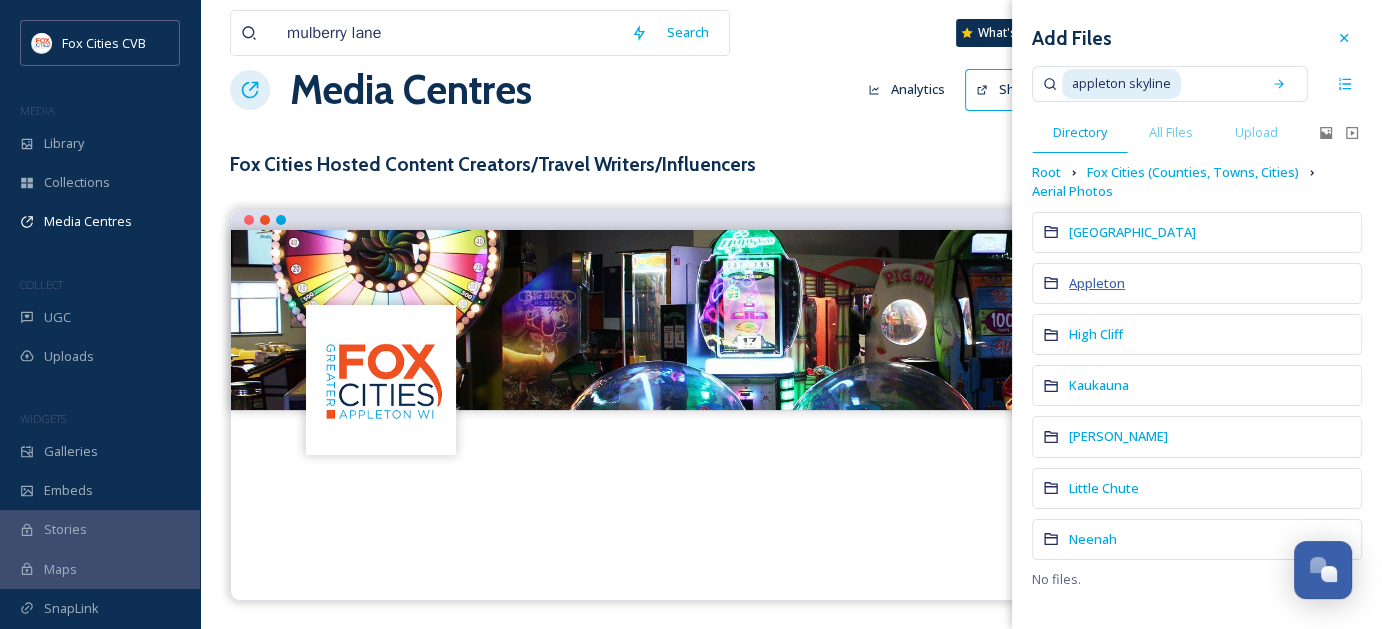 click on "Appleton" at bounding box center [1097, 283] 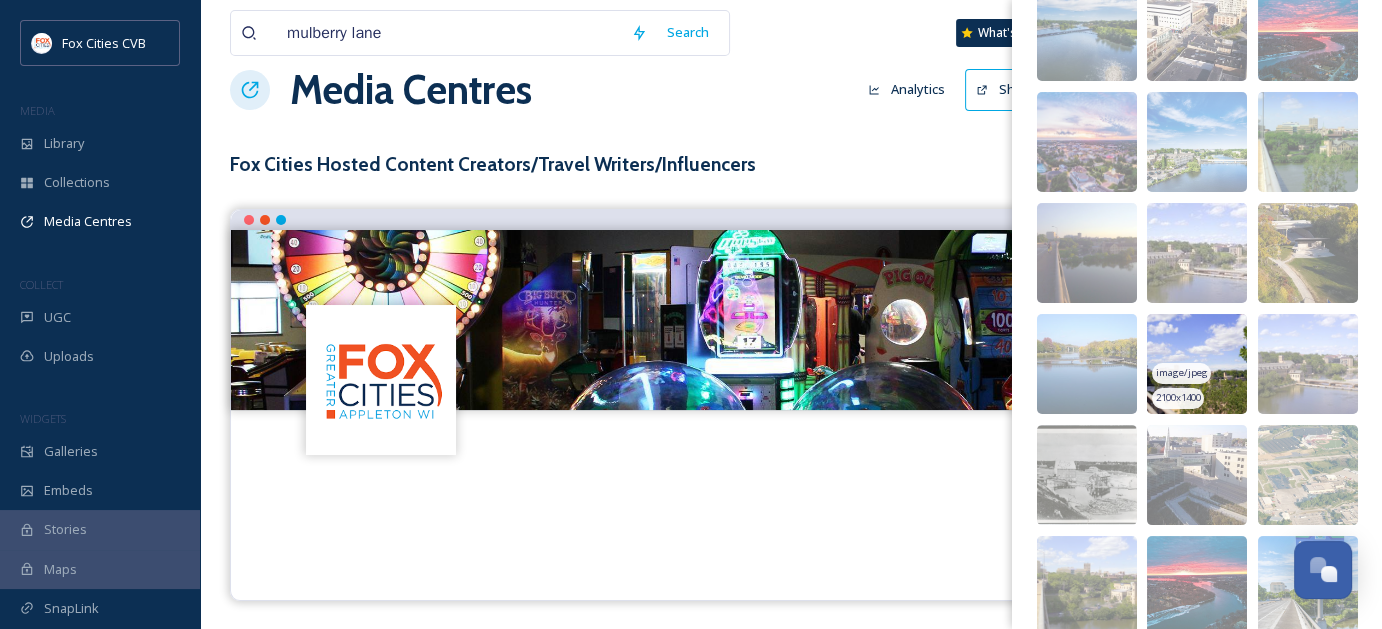 scroll, scrollTop: 217, scrollLeft: 0, axis: vertical 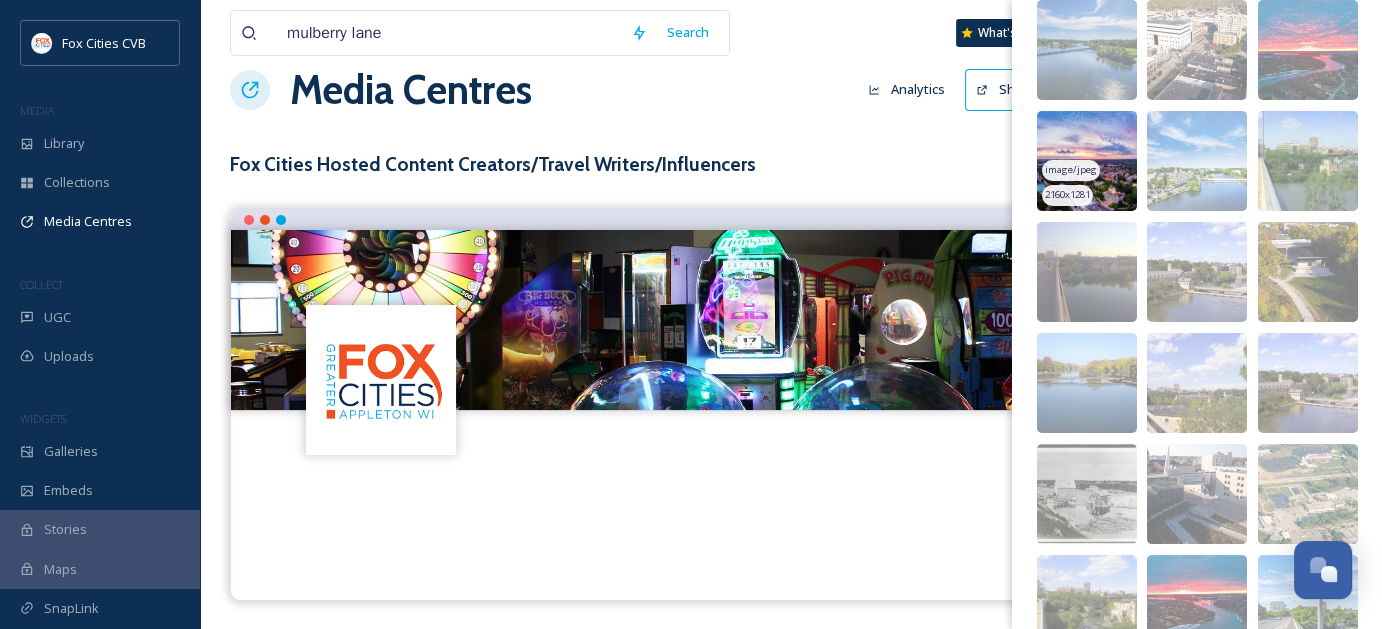 click at bounding box center (1087, 161) 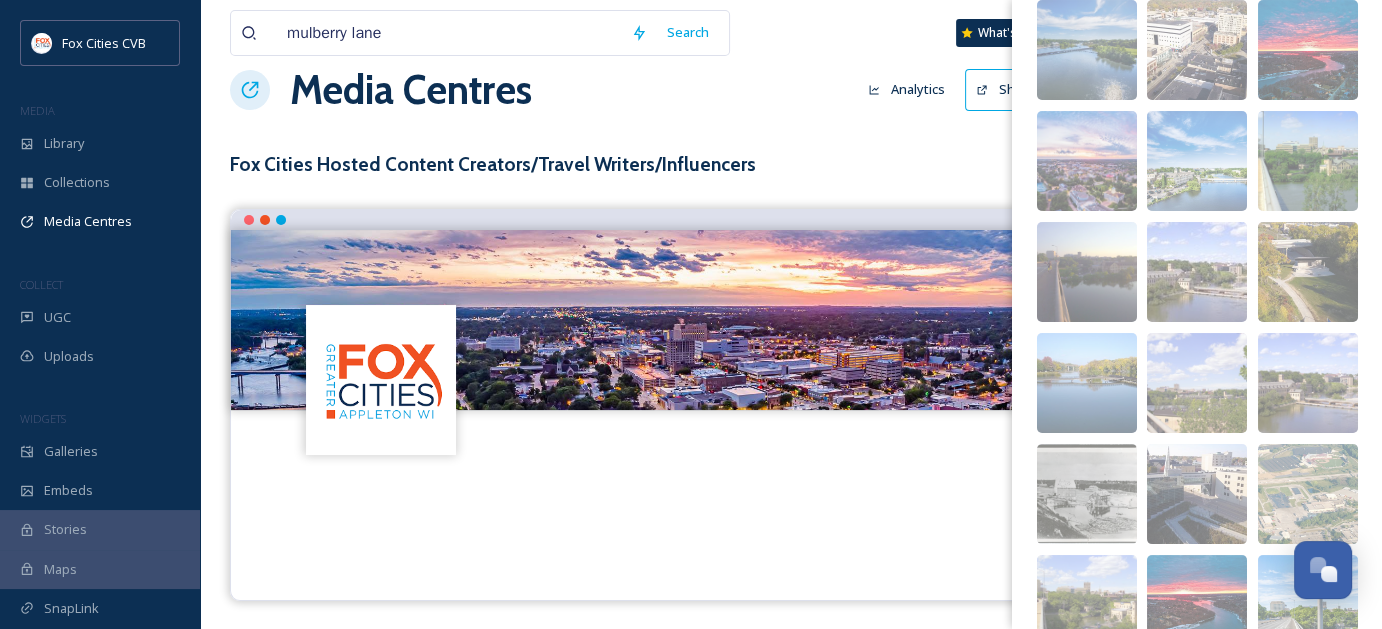 click at bounding box center [791, 502] 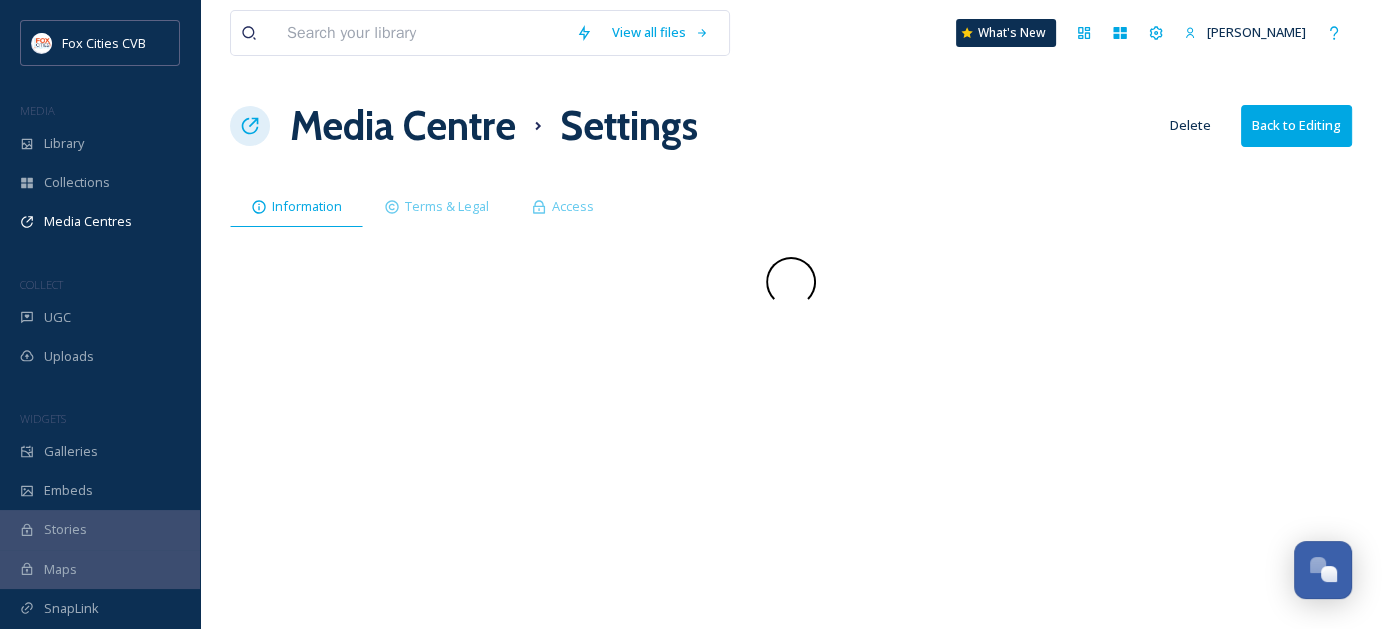 scroll, scrollTop: 0, scrollLeft: 0, axis: both 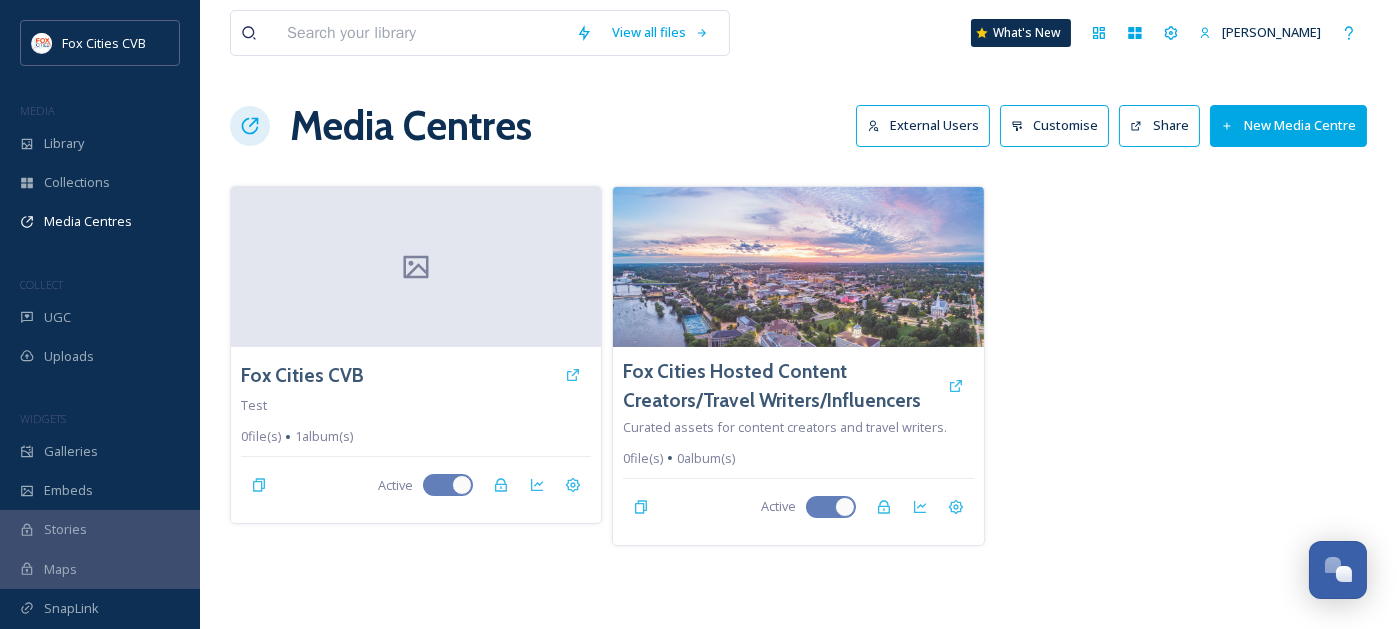 drag, startPoint x: 838, startPoint y: 278, endPoint x: 1158, endPoint y: 429, distance: 353.83752 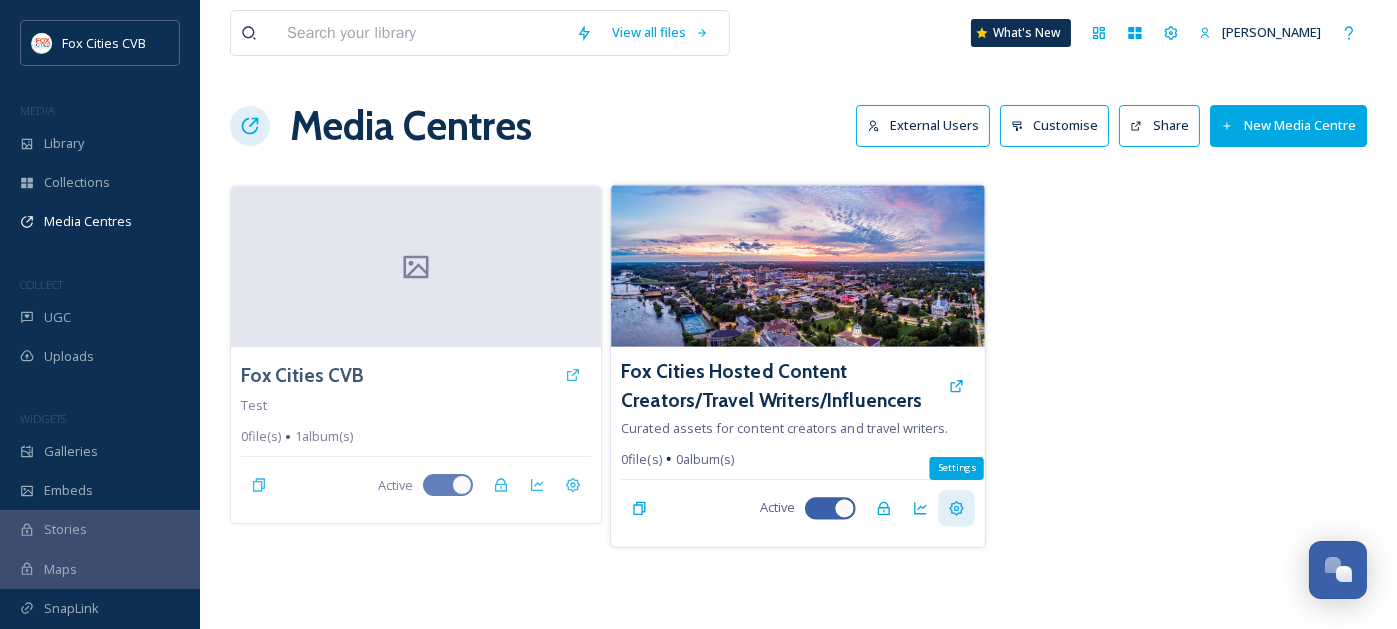 click 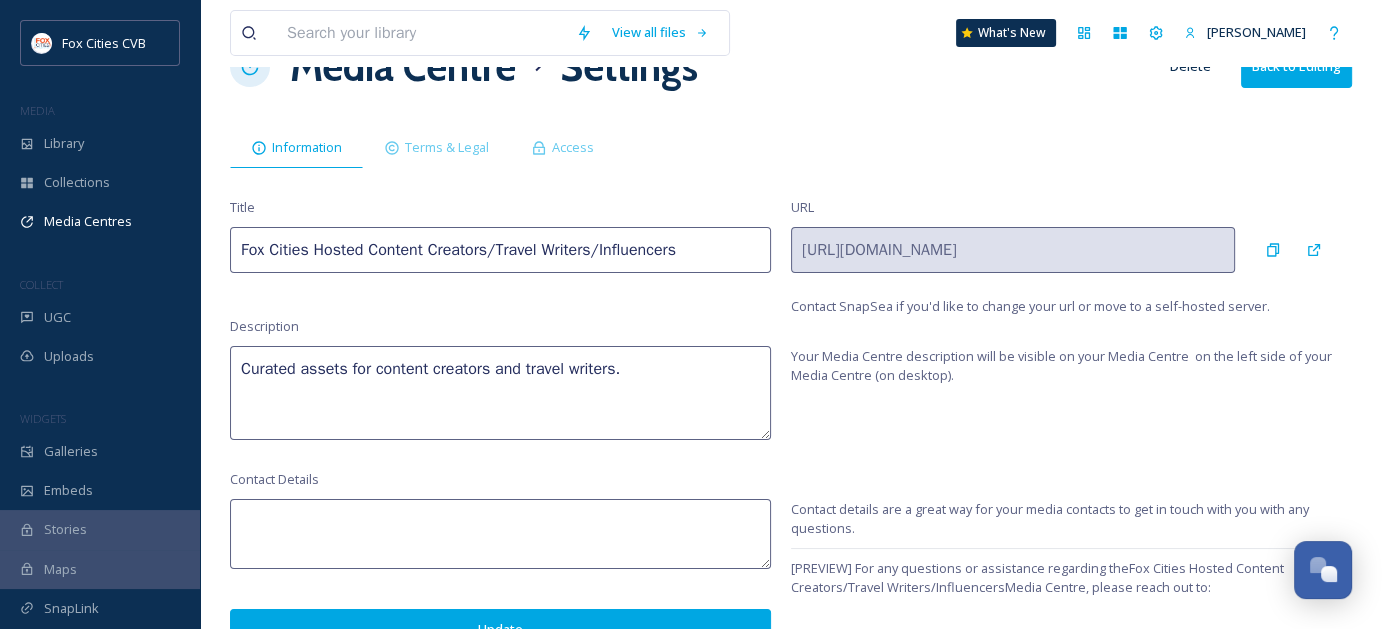 scroll, scrollTop: 77, scrollLeft: 0, axis: vertical 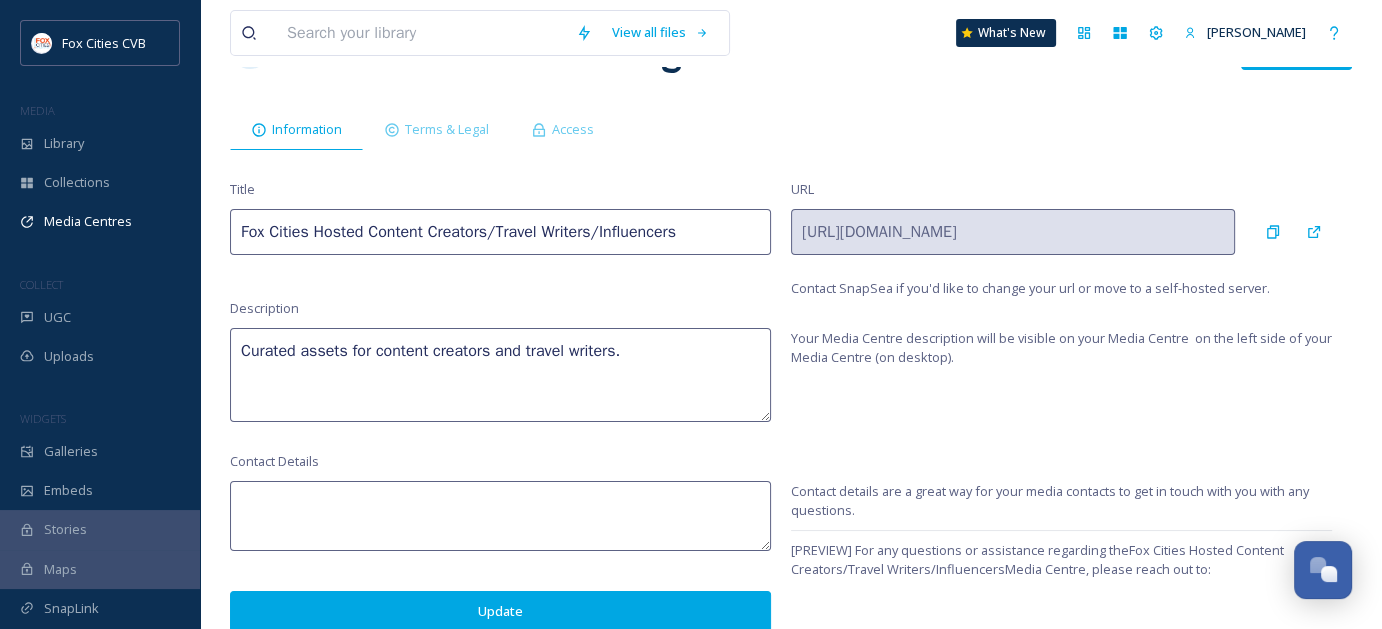 click on "Update" at bounding box center (500, 611) 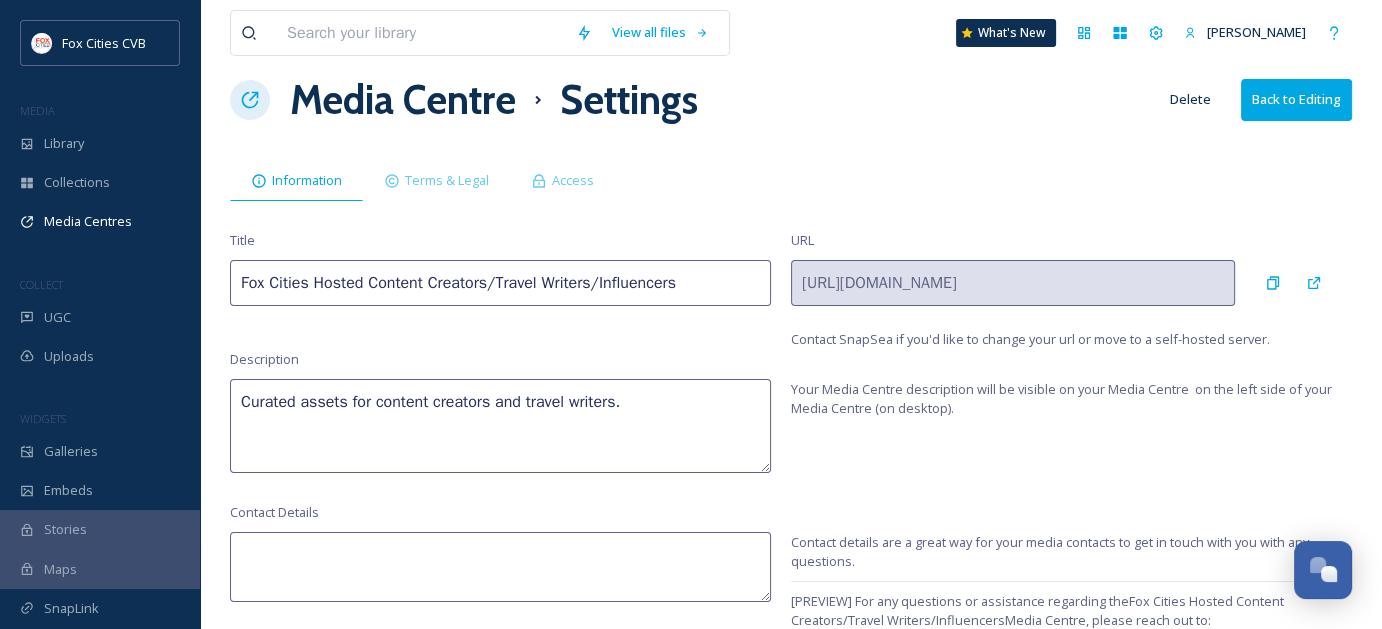scroll, scrollTop: 0, scrollLeft: 0, axis: both 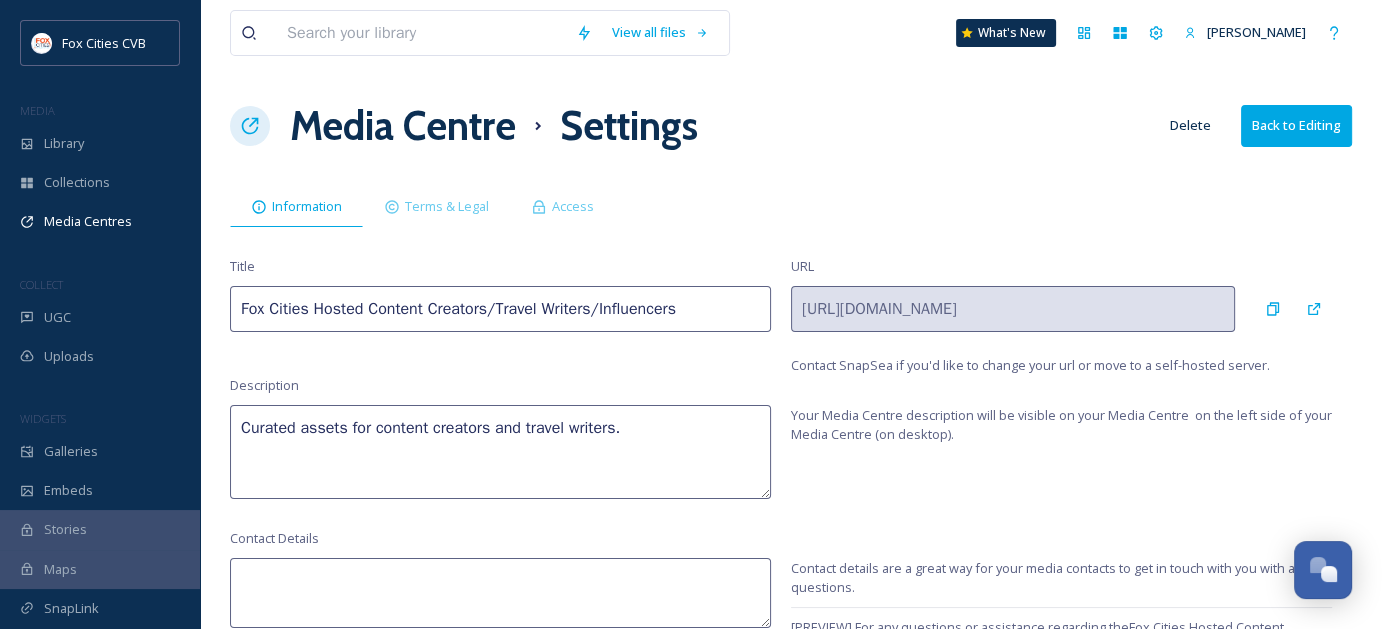 click on "Media Centre" at bounding box center (403, 126) 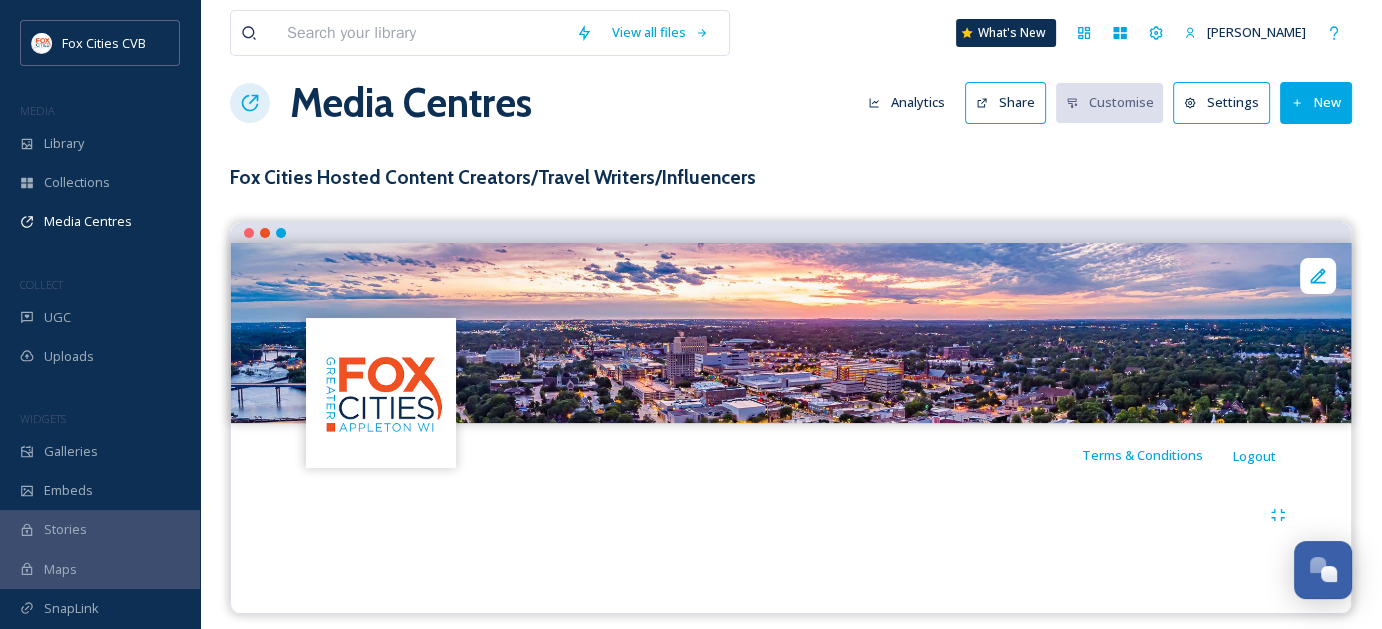 scroll, scrollTop: 36, scrollLeft: 0, axis: vertical 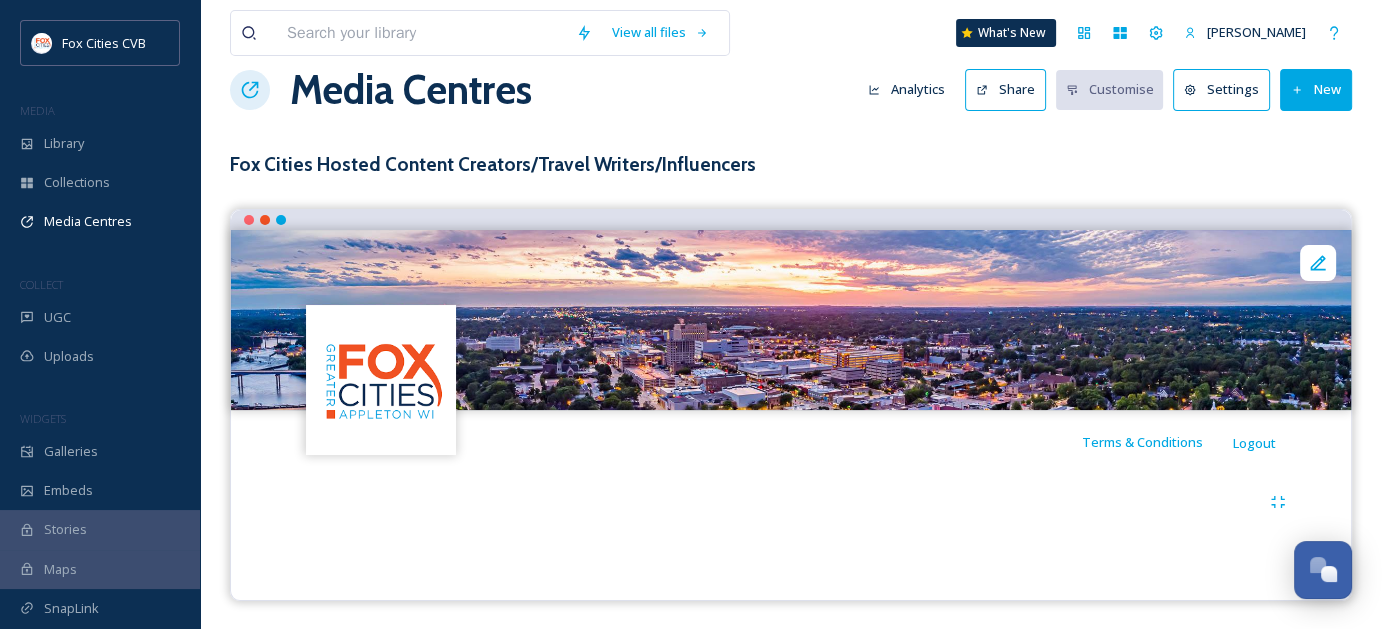 click on "Terms & Conditions Logout" at bounding box center [791, 442] 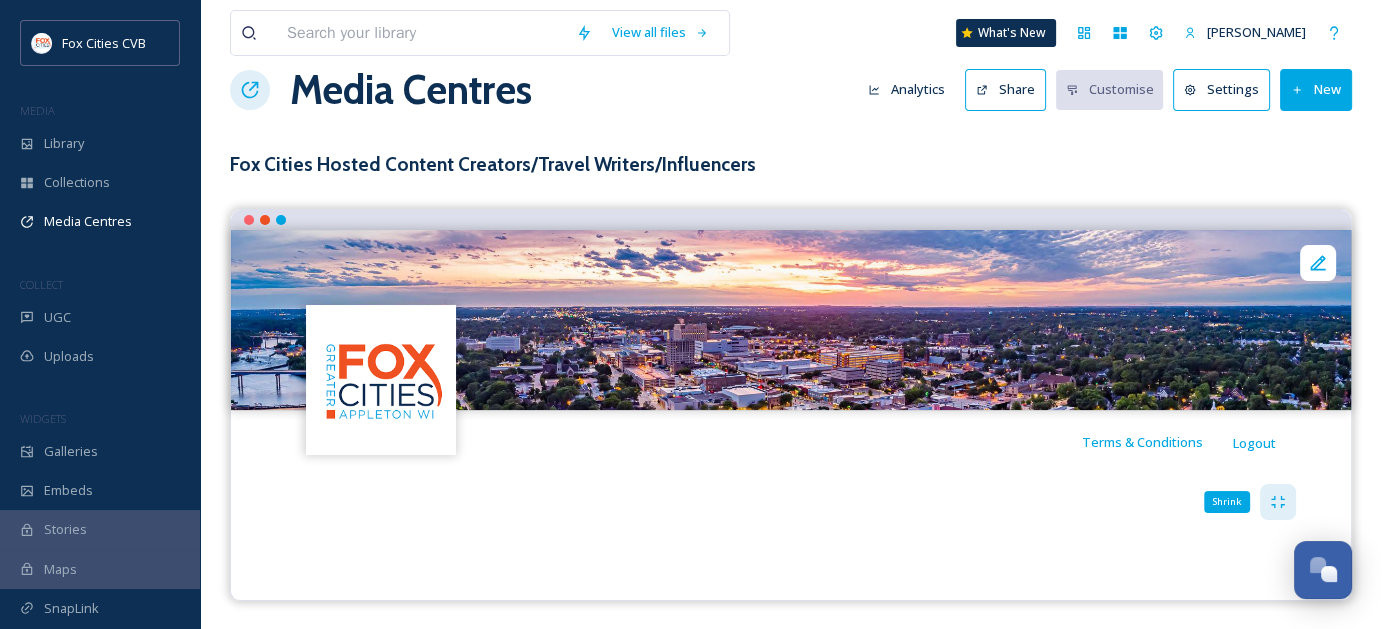 click on "Shrink" at bounding box center (1278, 502) 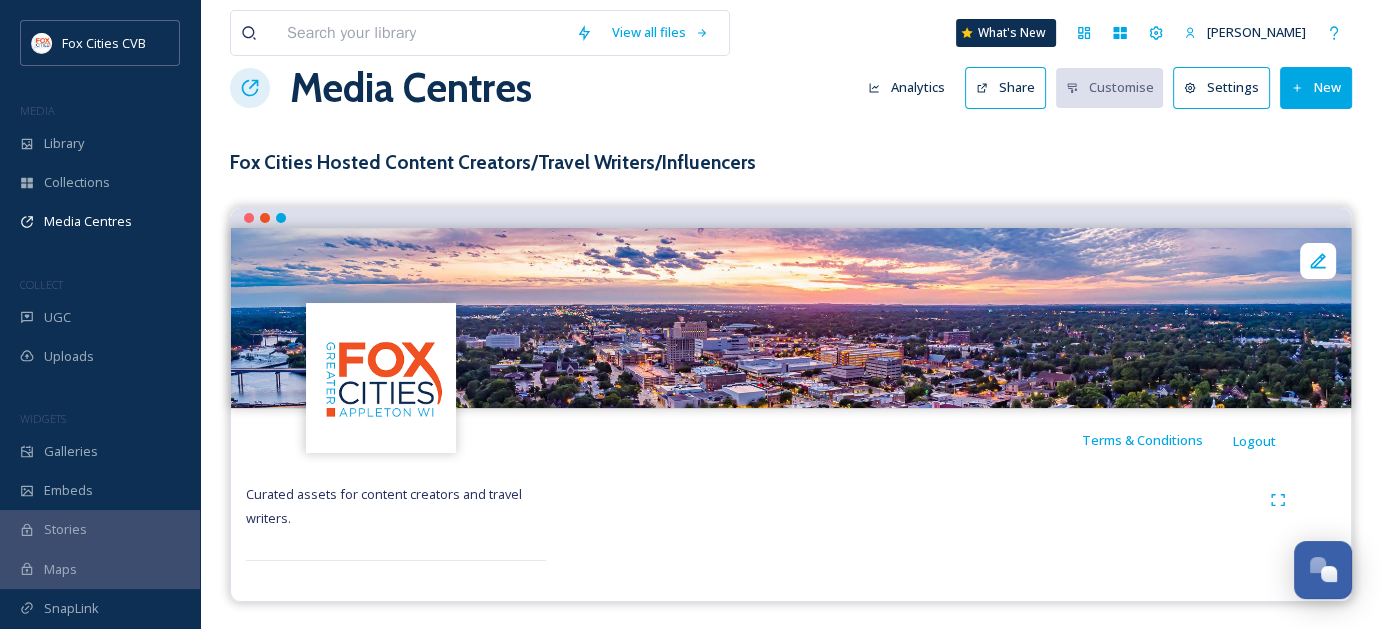 scroll, scrollTop: 39, scrollLeft: 0, axis: vertical 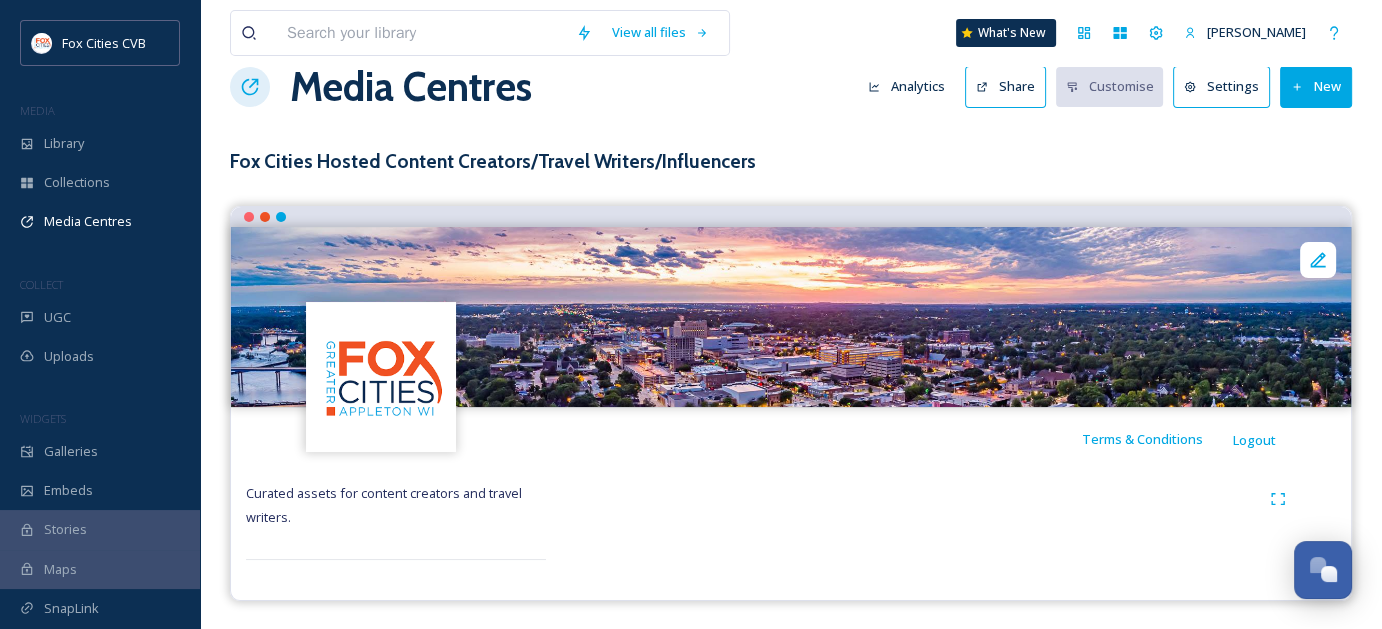 click on "Curated assets for content creators and travel writers." at bounding box center [385, 505] 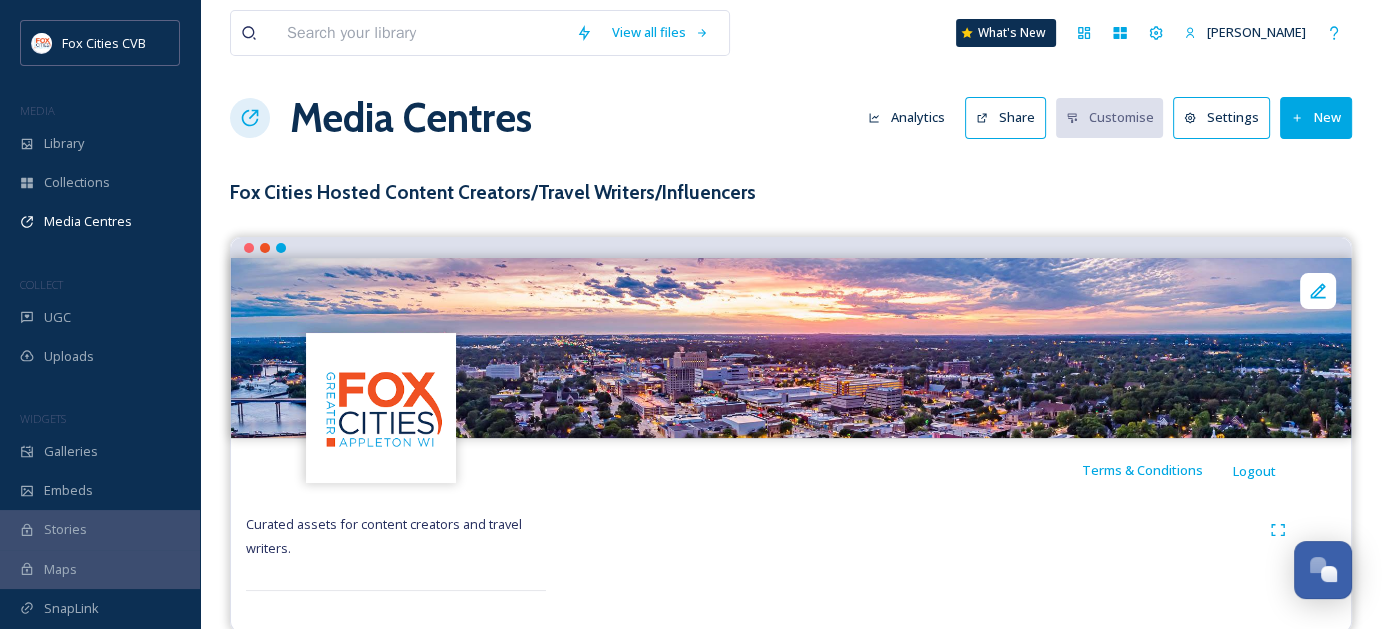 scroll, scrollTop: 0, scrollLeft: 0, axis: both 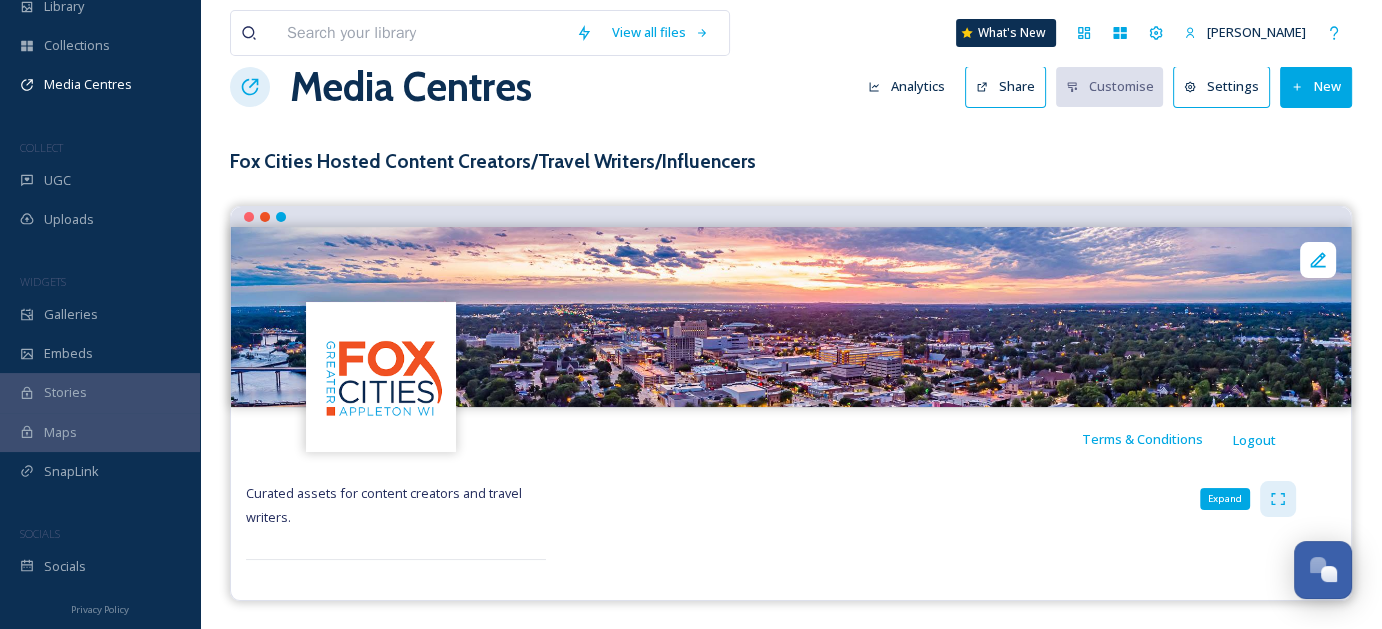 click 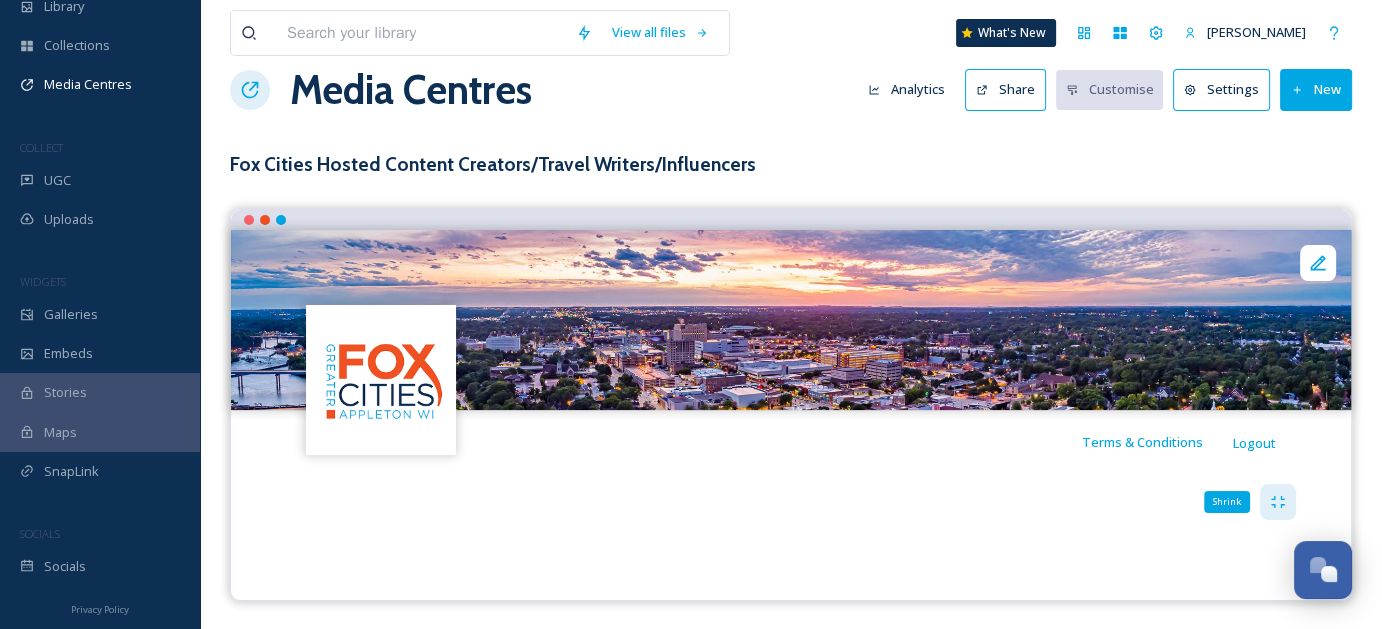 click 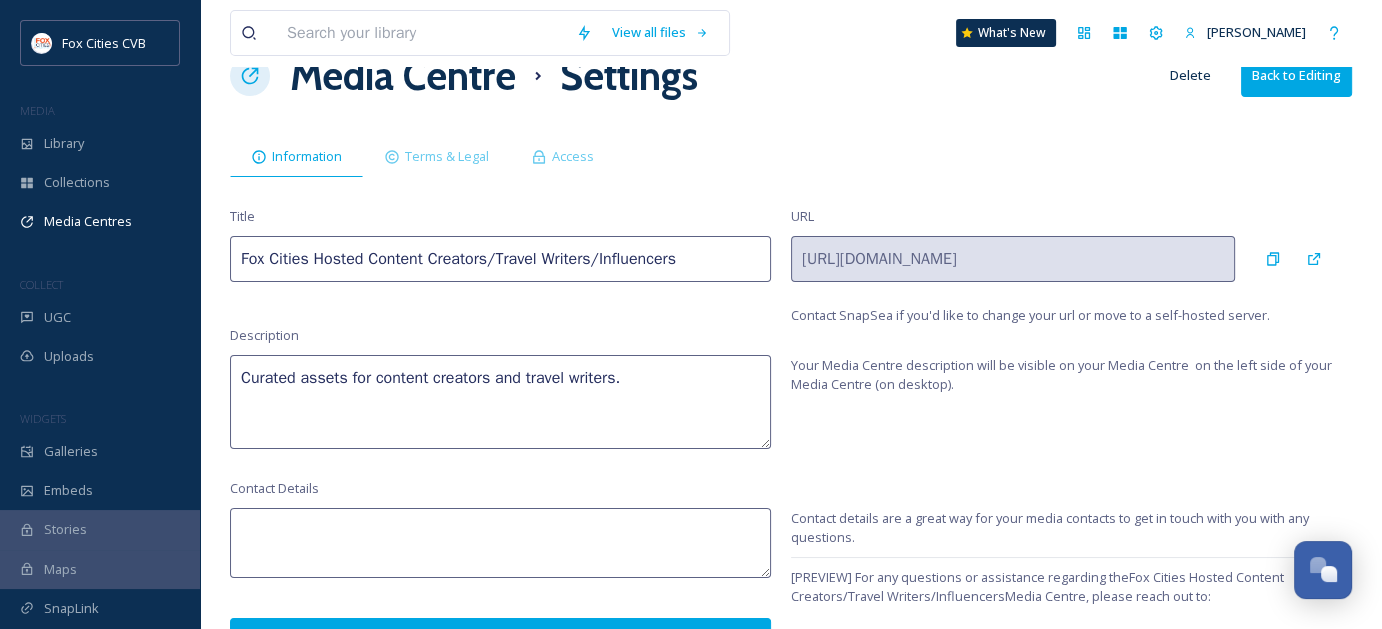 scroll, scrollTop: 77, scrollLeft: 0, axis: vertical 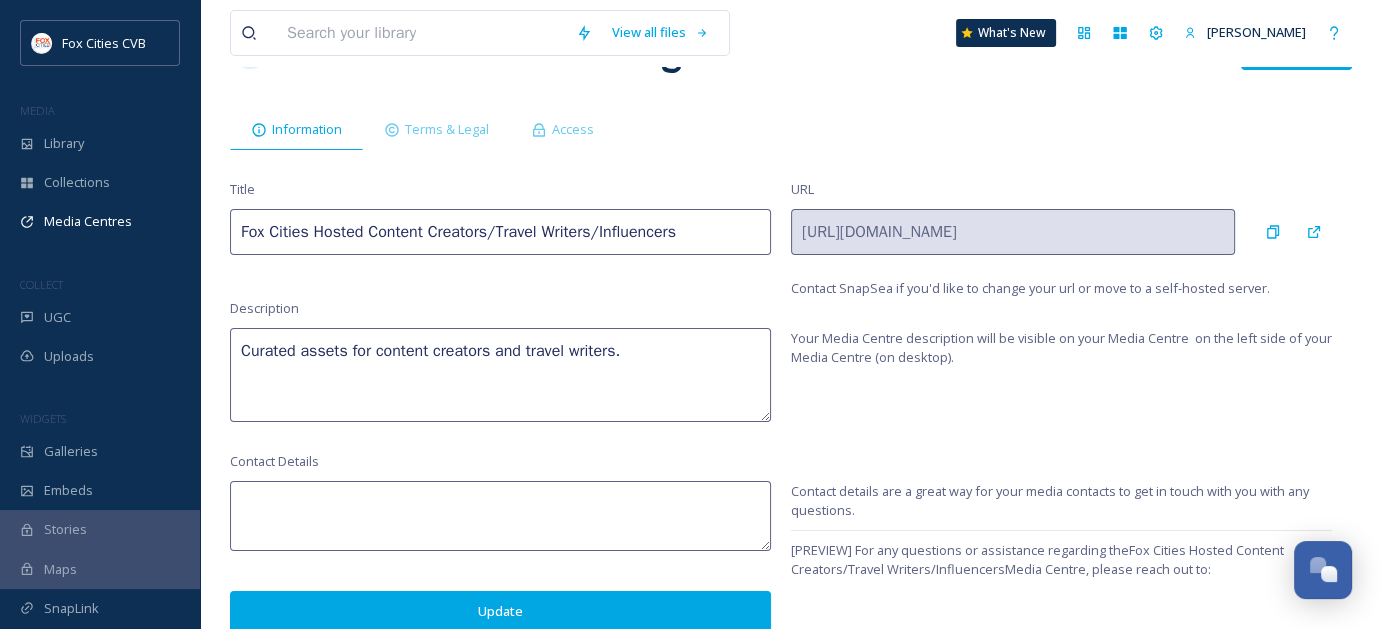 click on "Curated assets for content creators and travel writers." at bounding box center [500, 375] 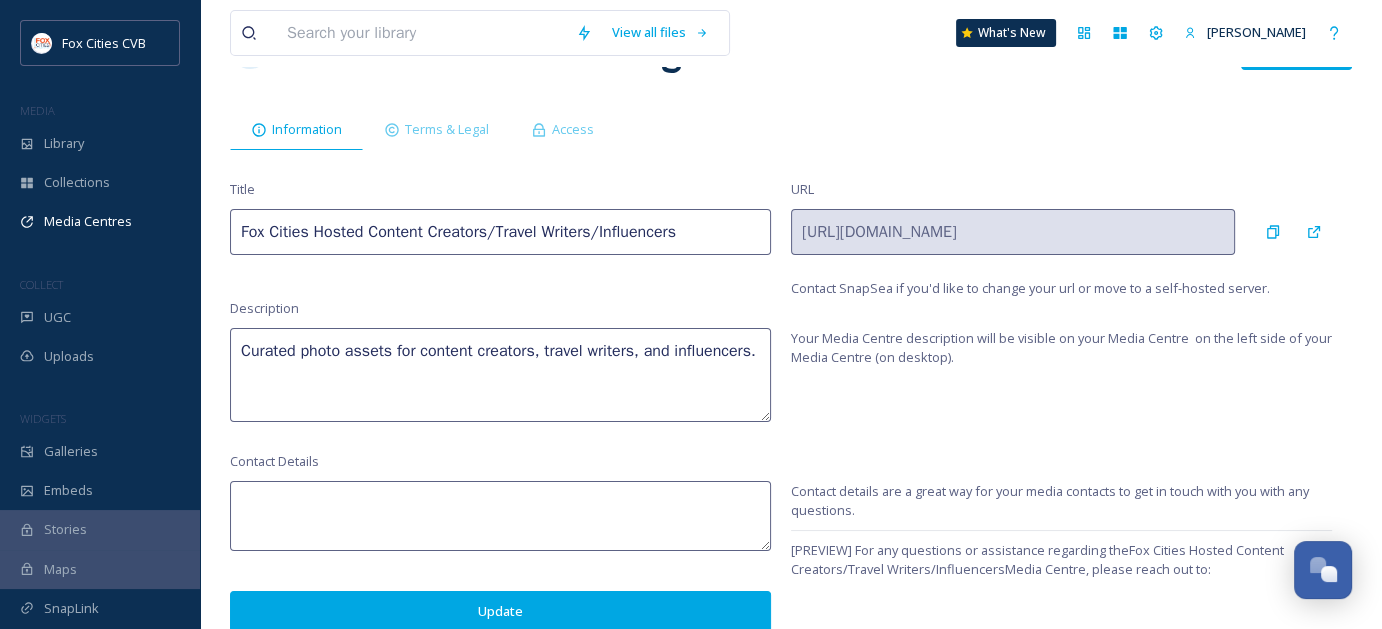 type on "Curated photo assets for content creators, travel writers, and influencers." 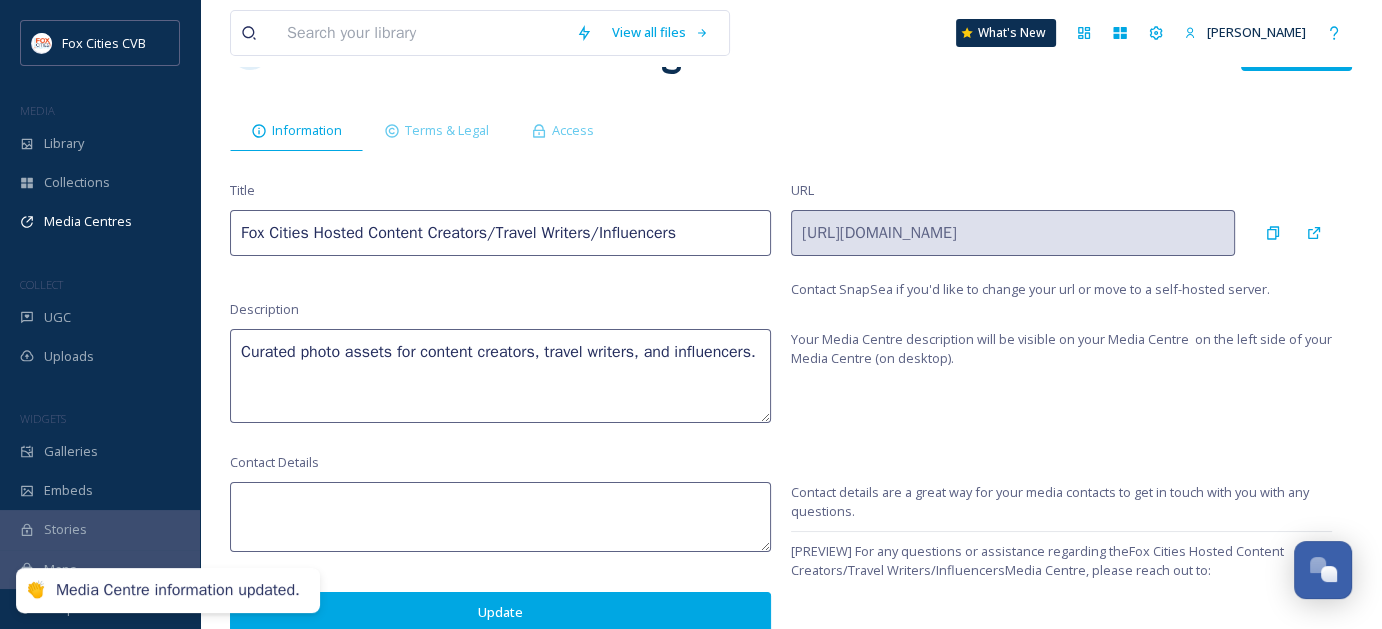 scroll, scrollTop: 77, scrollLeft: 0, axis: vertical 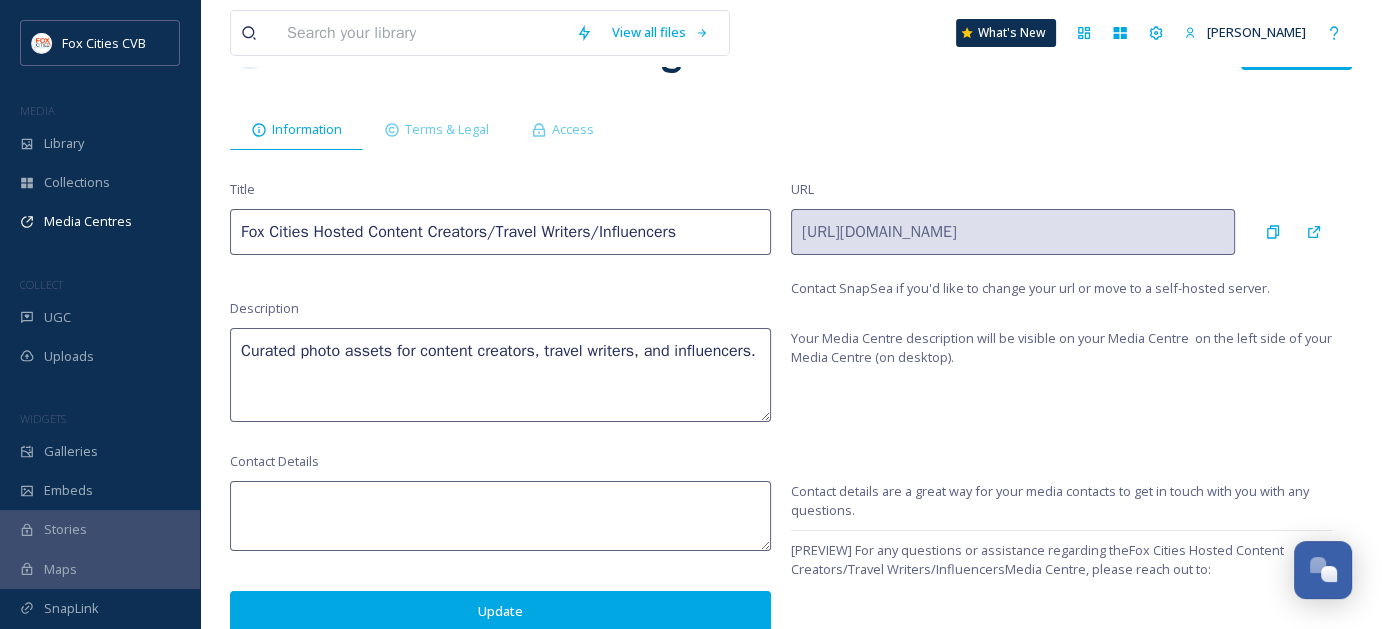 click on "Update" at bounding box center [500, 611] 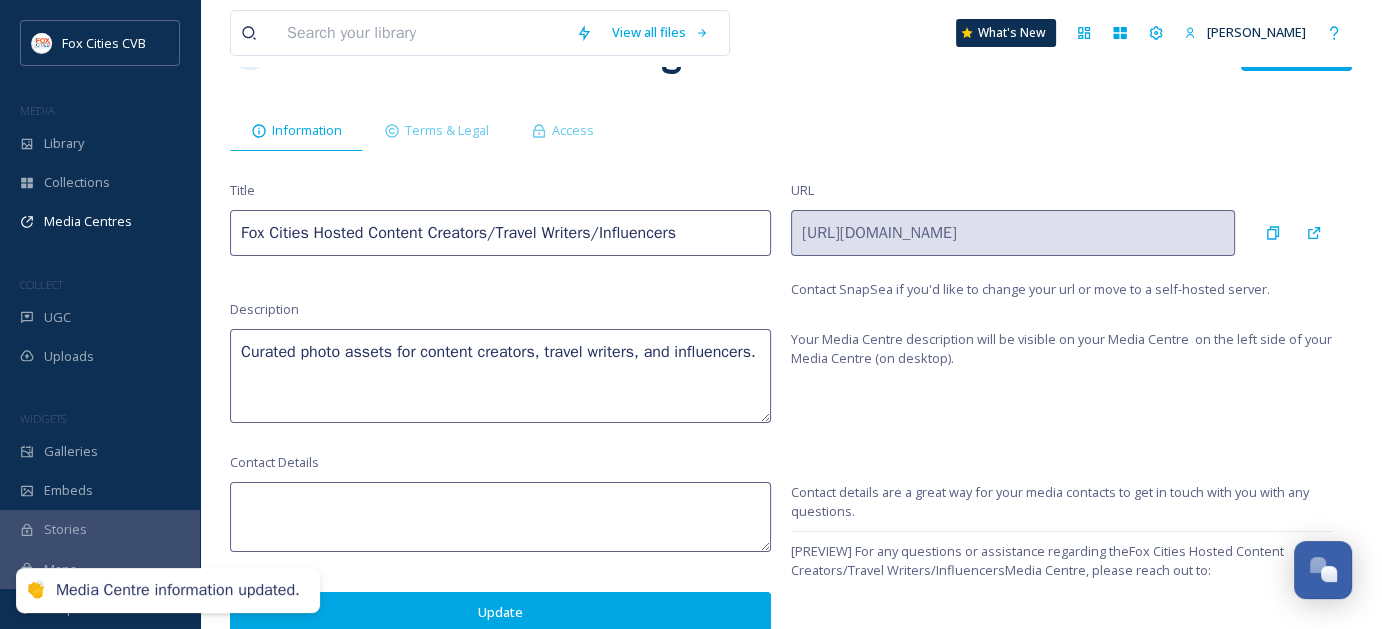 scroll, scrollTop: 77, scrollLeft: 0, axis: vertical 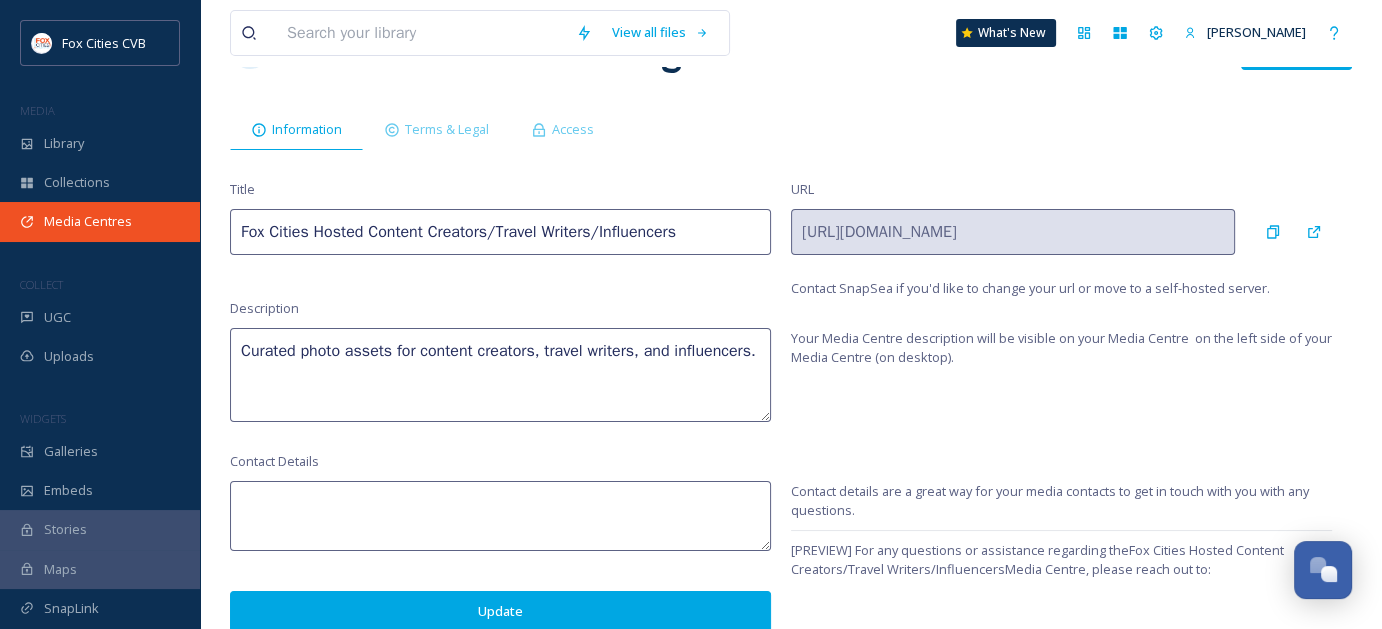 click on "Media Centres" at bounding box center (88, 221) 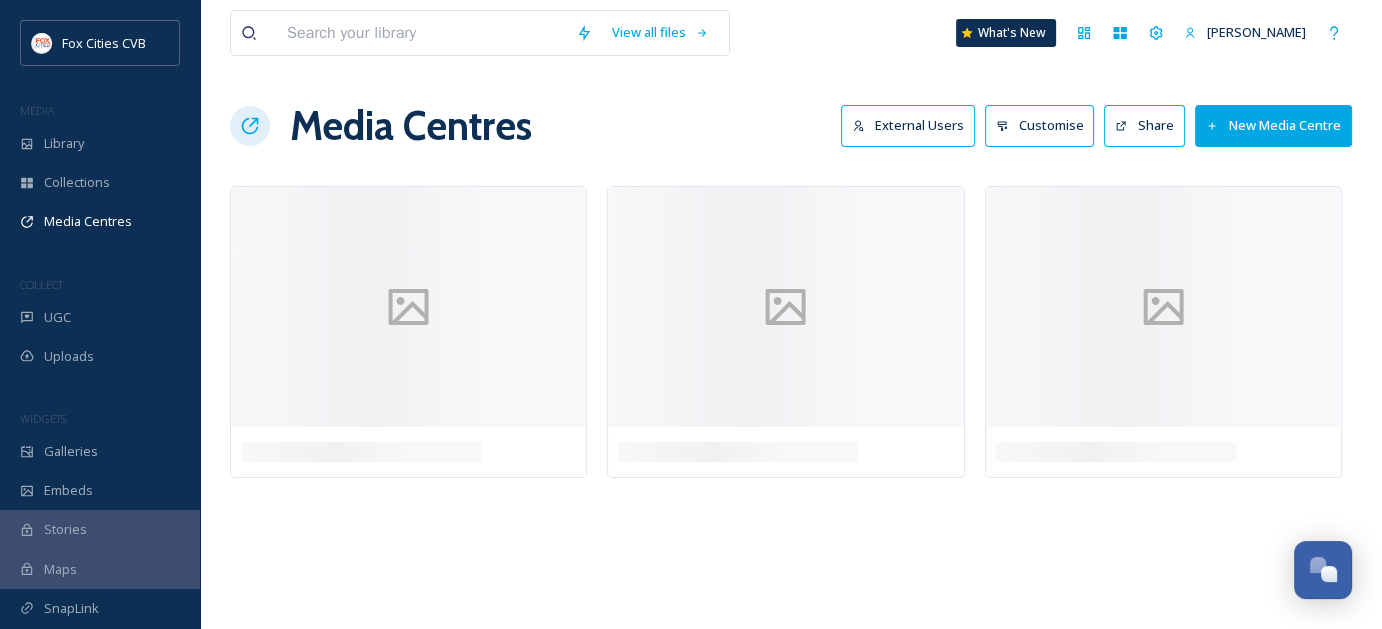 scroll, scrollTop: 0, scrollLeft: 0, axis: both 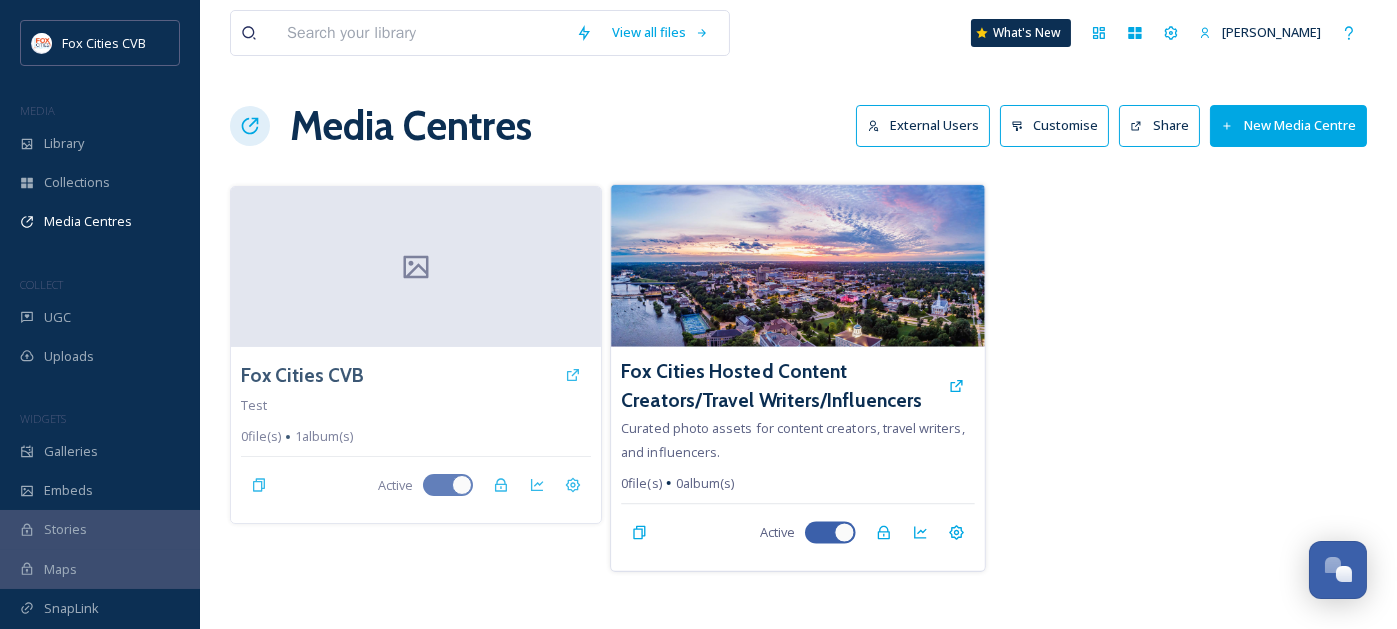 click on "0  file(s)" at bounding box center (642, 483) 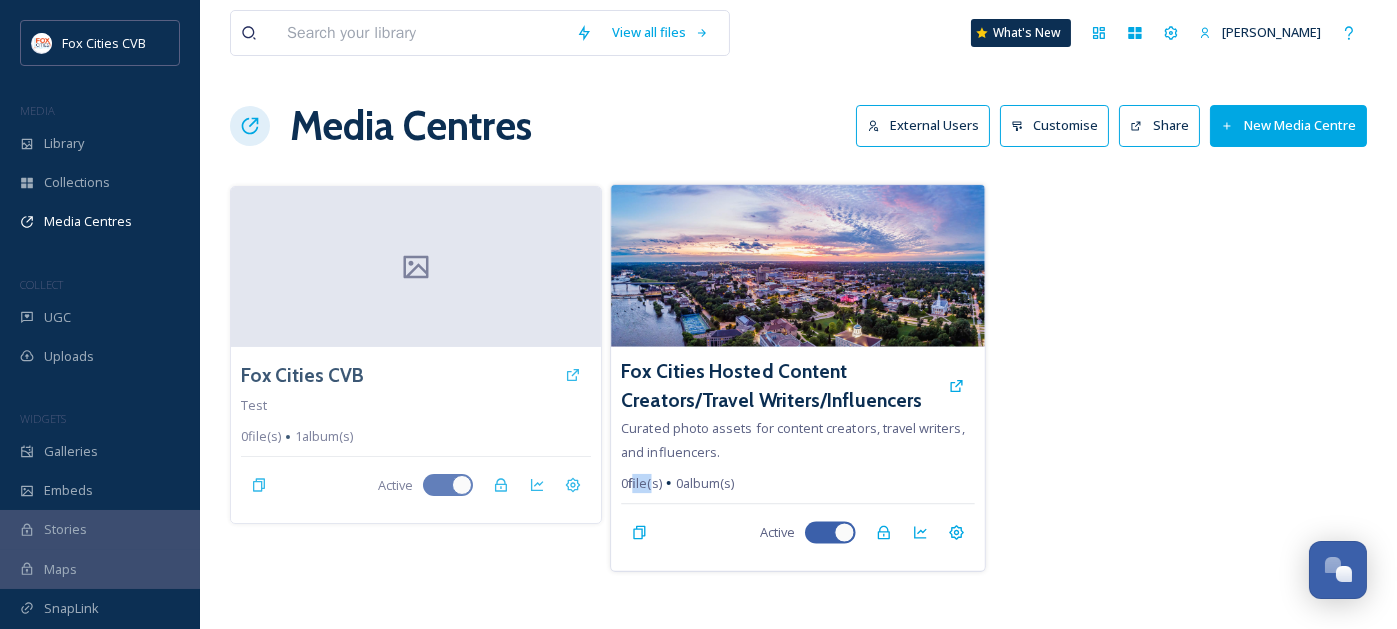 click on "0  file(s)" at bounding box center (642, 483) 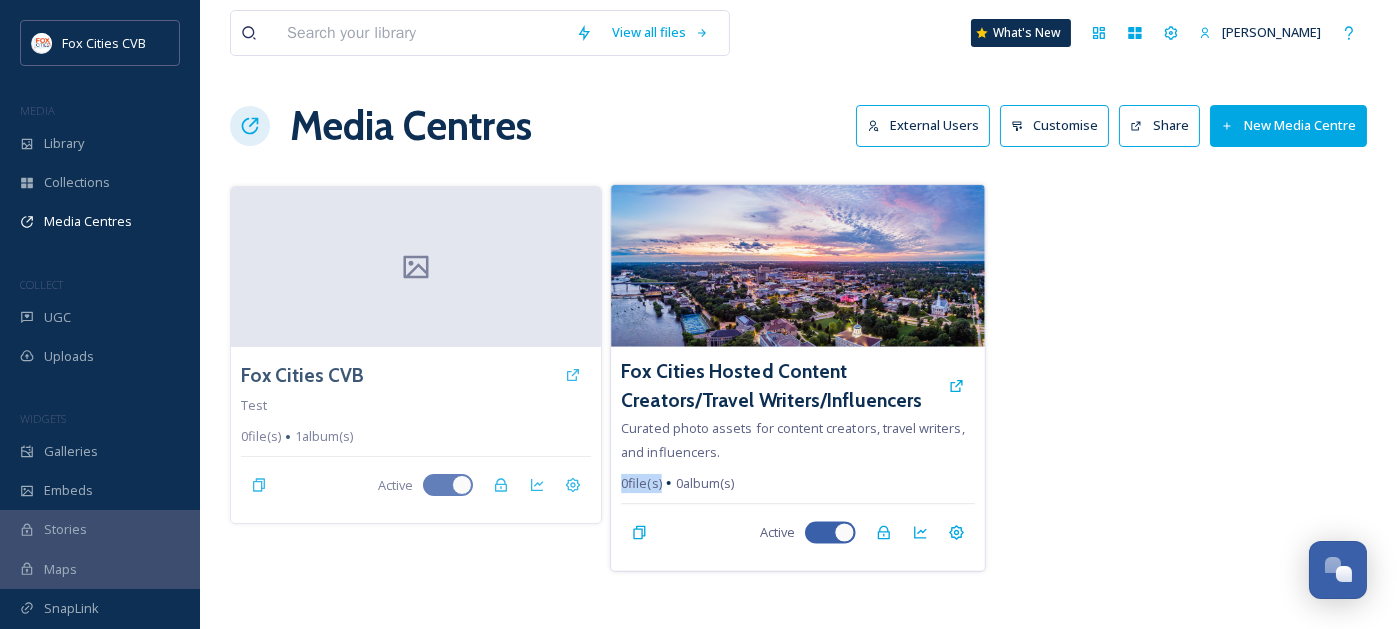 click on "0  file(s)" at bounding box center [642, 483] 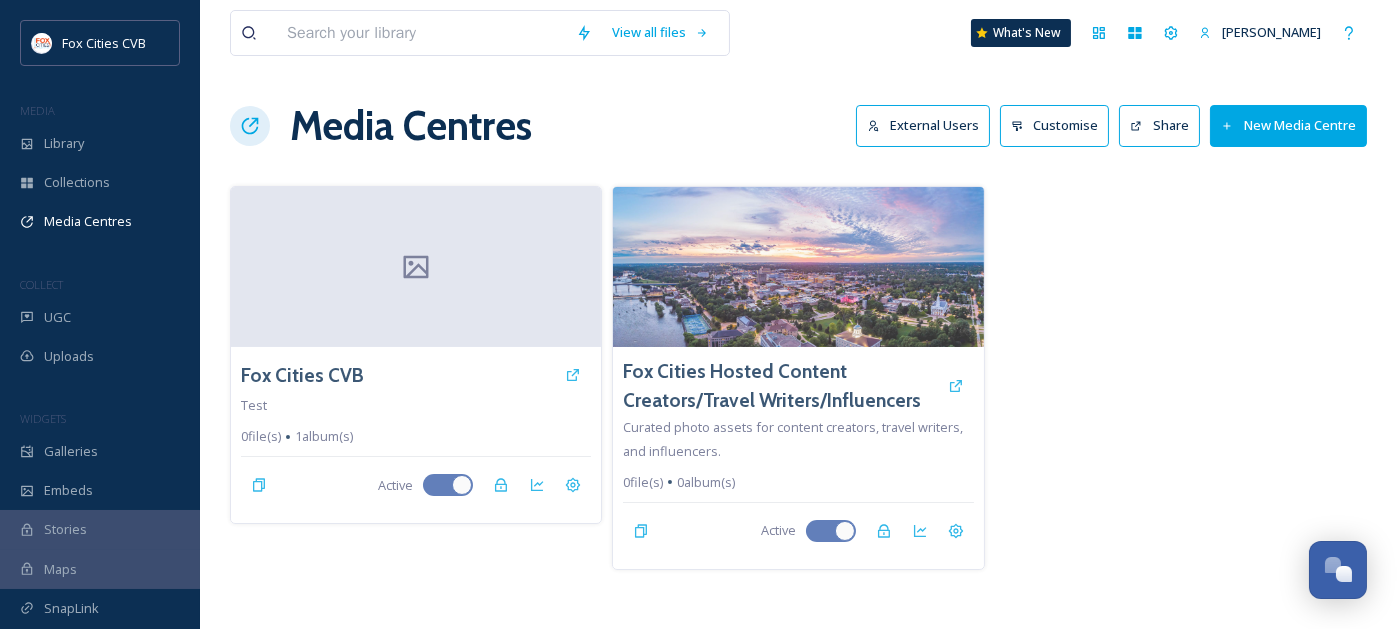 click at bounding box center [1181, 378] 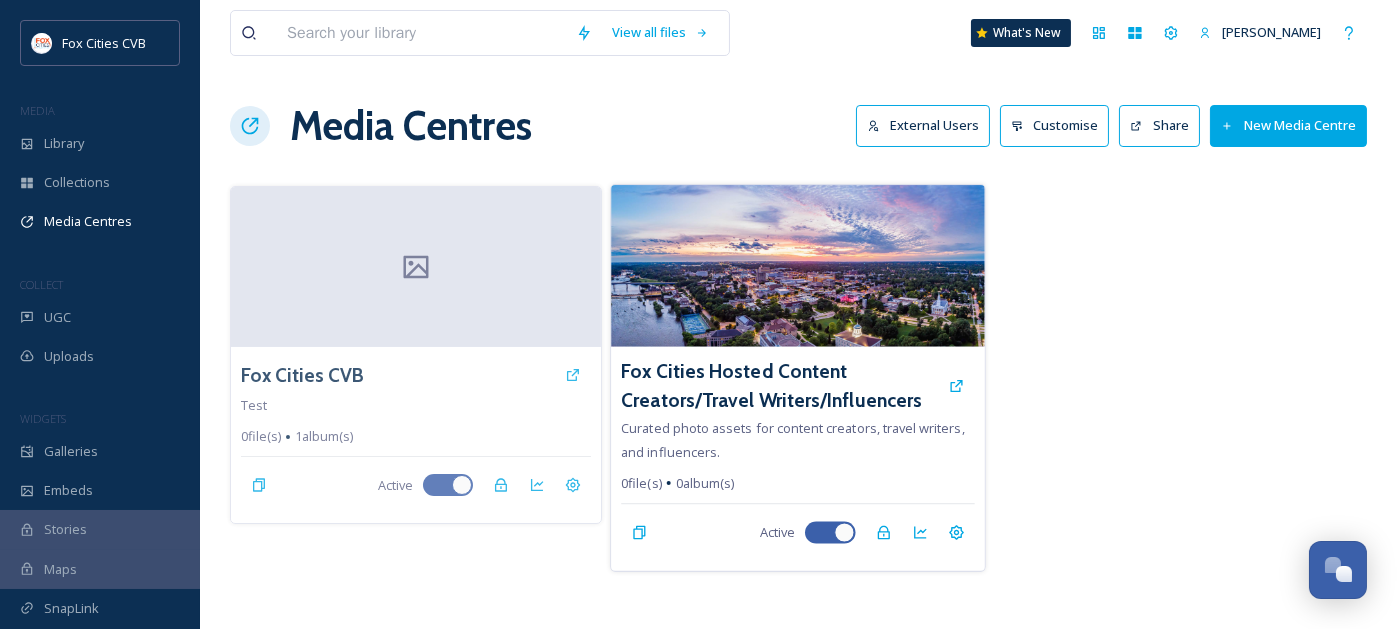 click at bounding box center (798, 266) 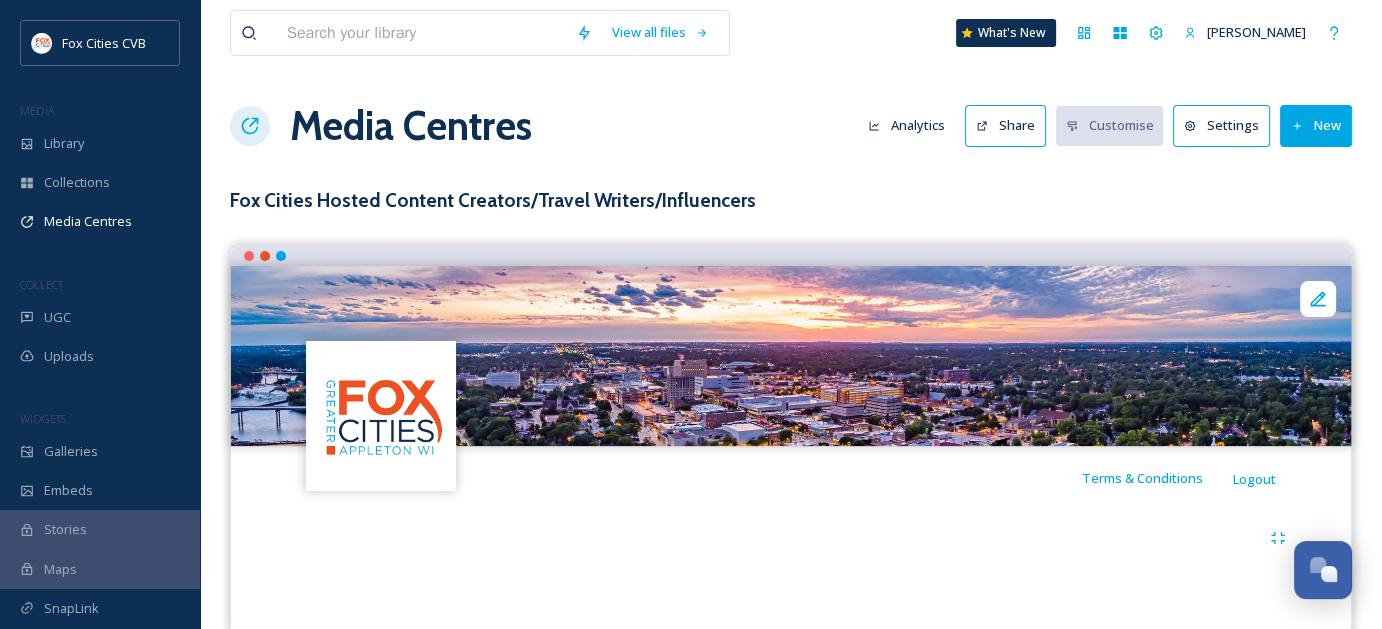 scroll, scrollTop: 36, scrollLeft: 0, axis: vertical 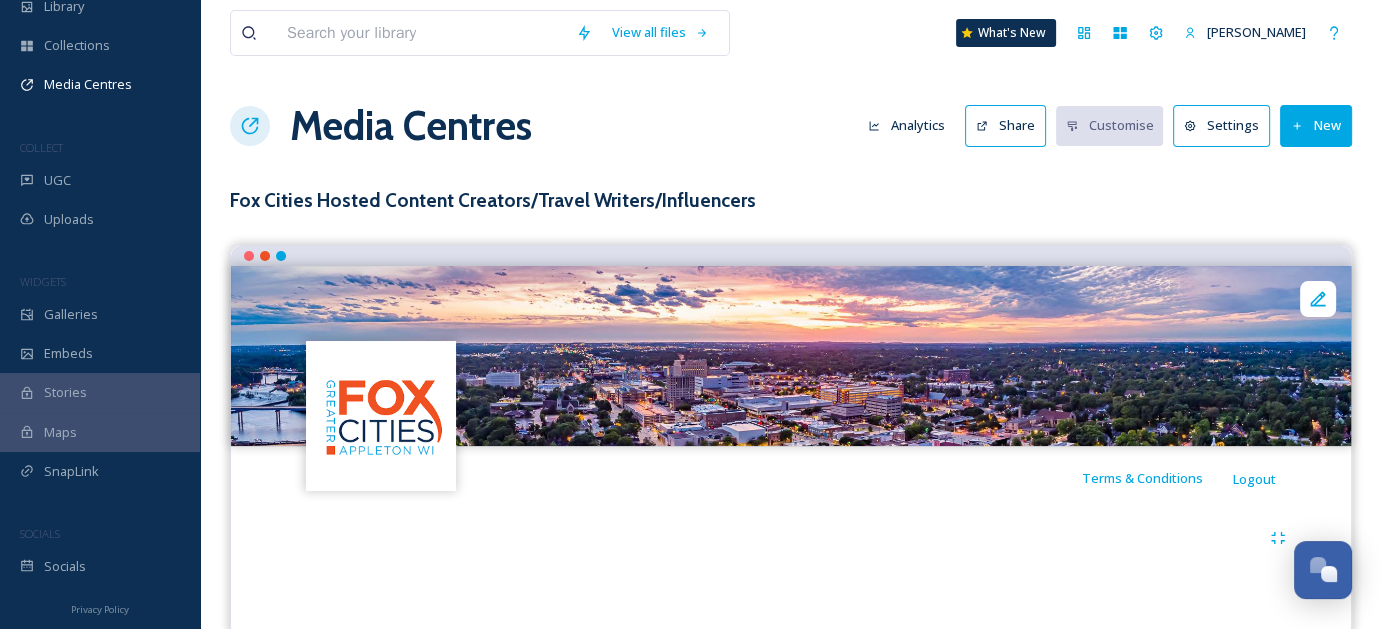click at bounding box center [421, 33] 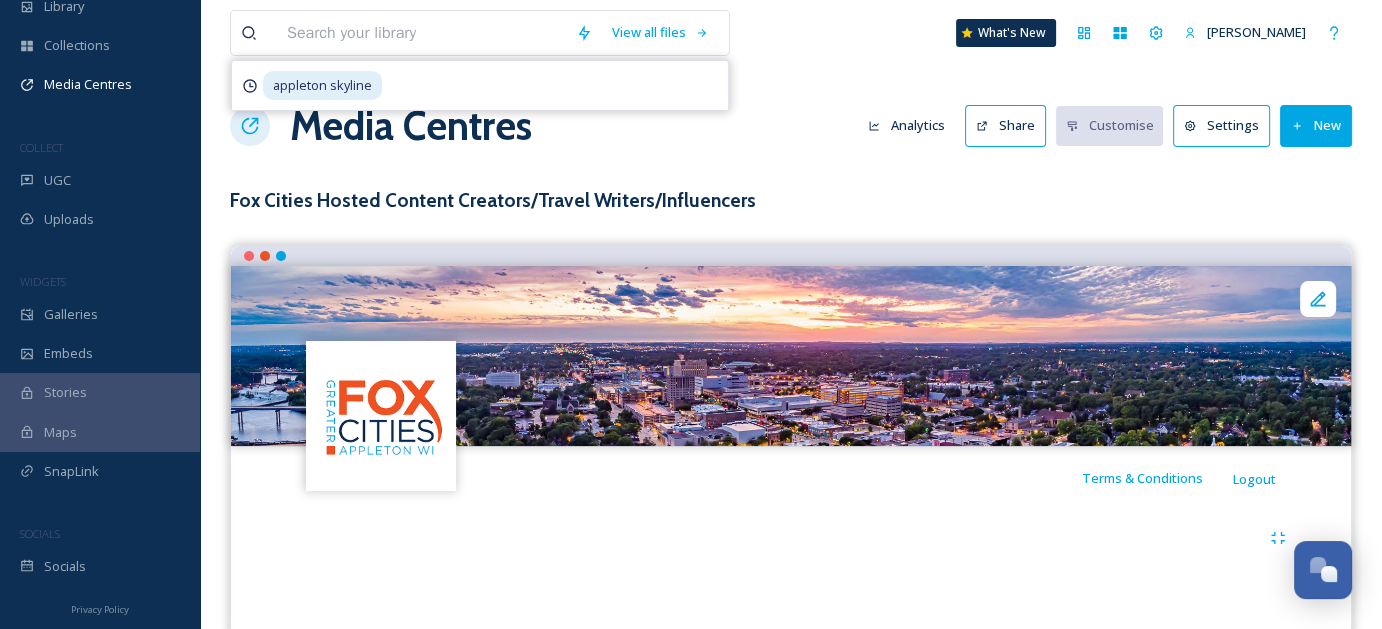 click at bounding box center (421, 33) 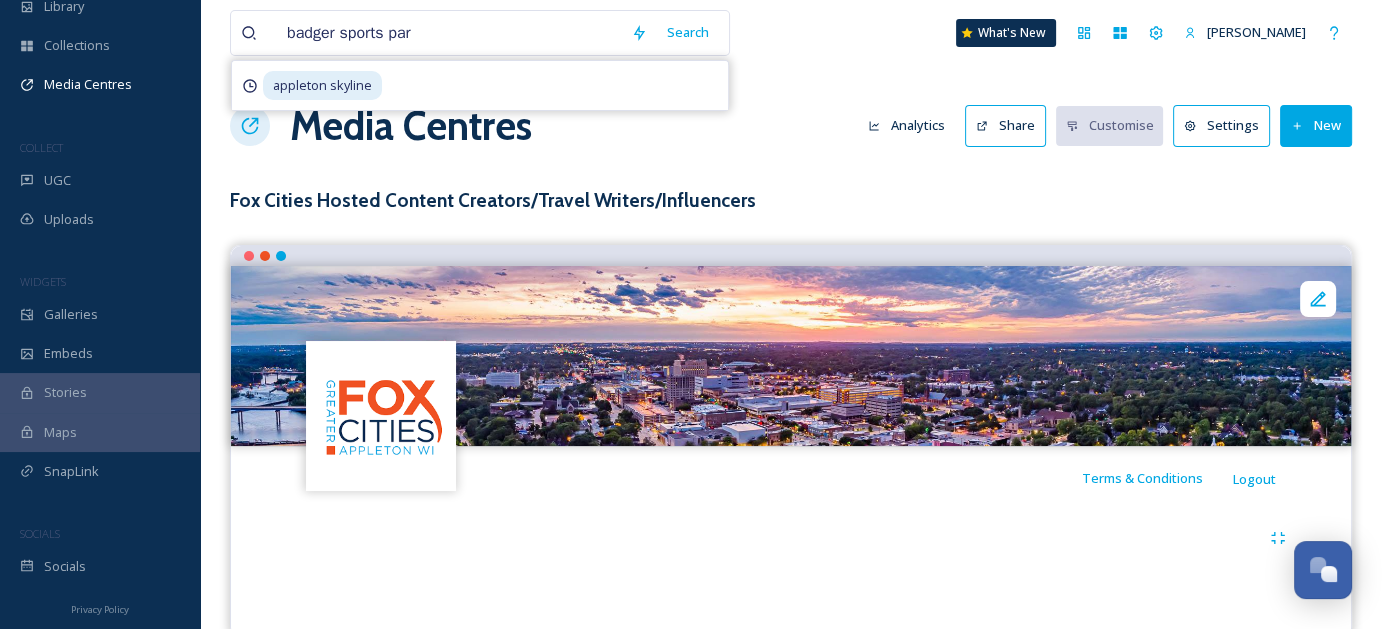 type on "badger sports park" 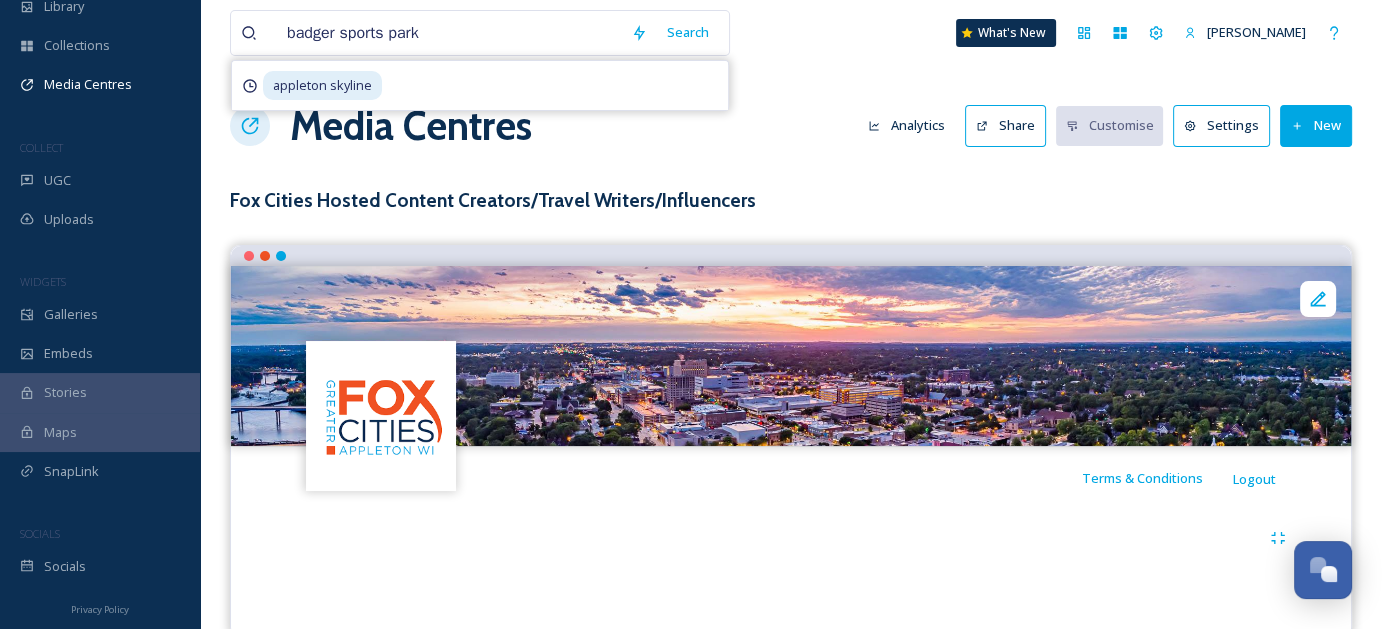 type 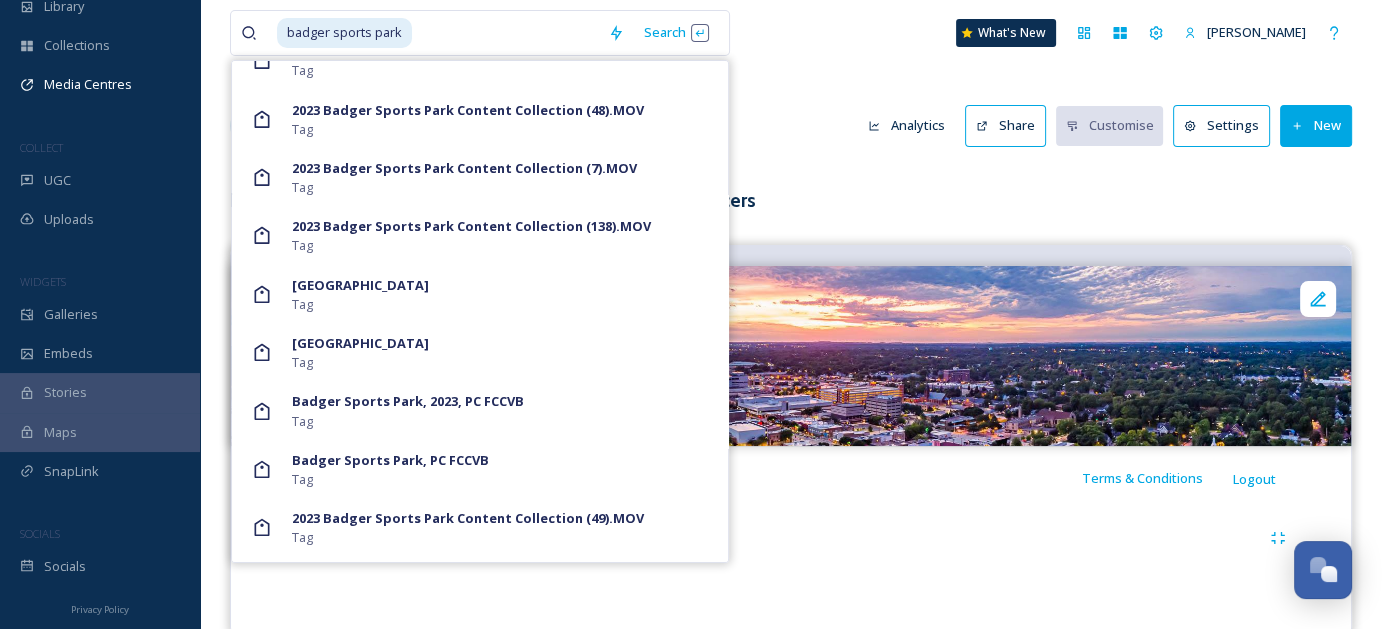 scroll, scrollTop: 5800, scrollLeft: 0, axis: vertical 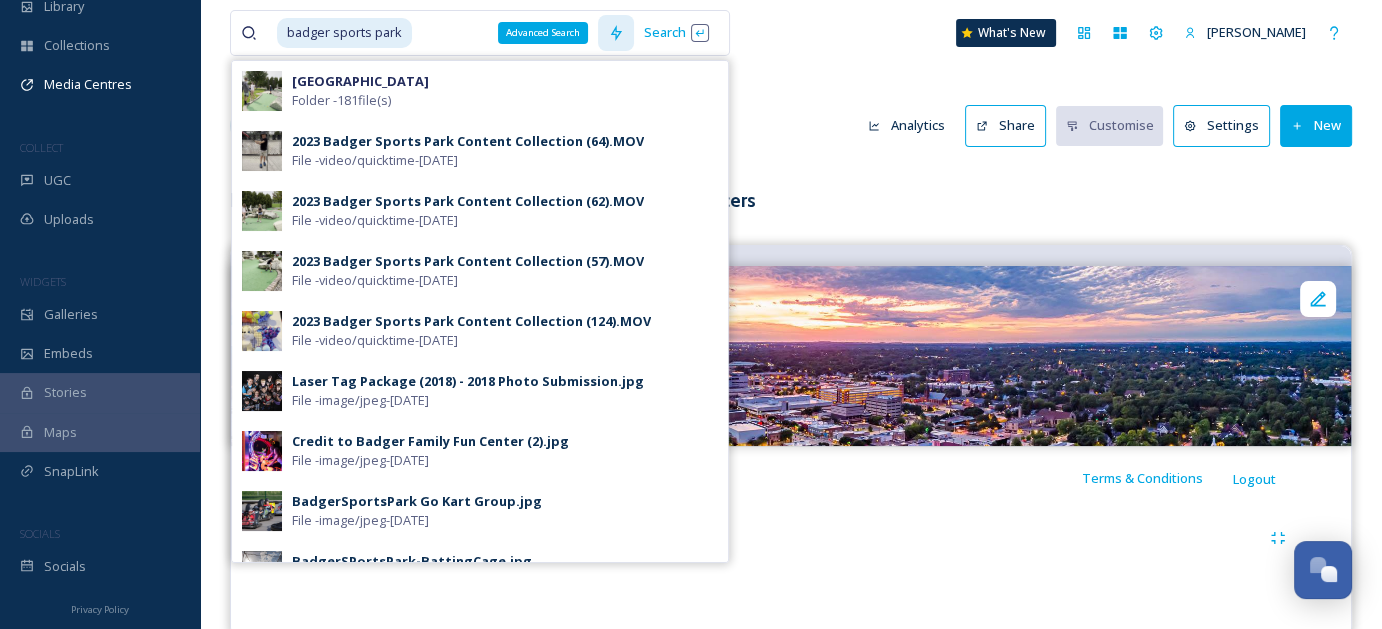 click 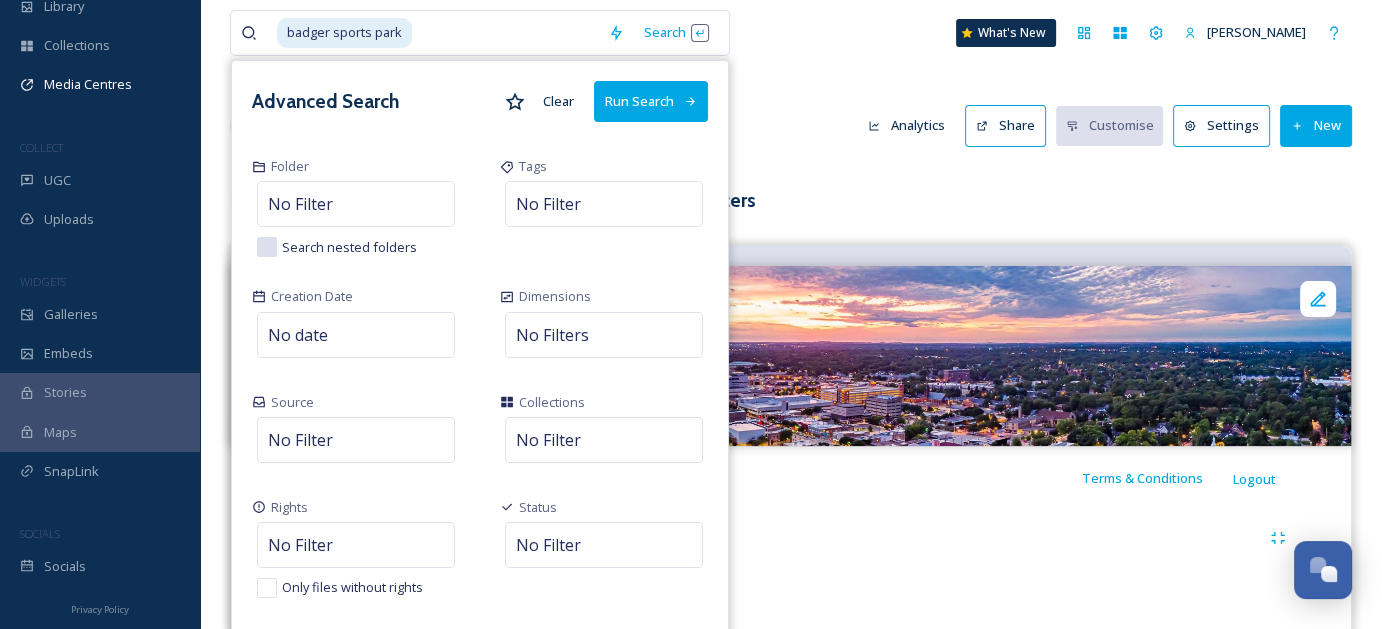 scroll, scrollTop: 62, scrollLeft: 0, axis: vertical 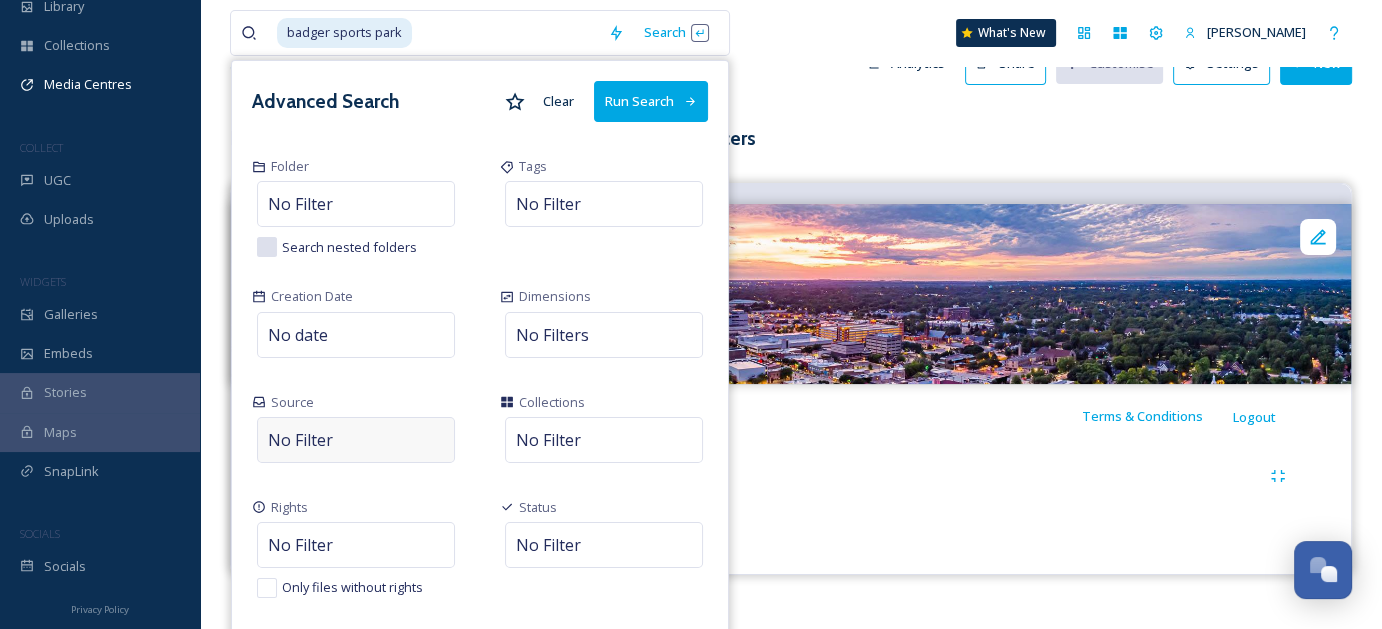 click on "No Filter" at bounding box center [356, 440] 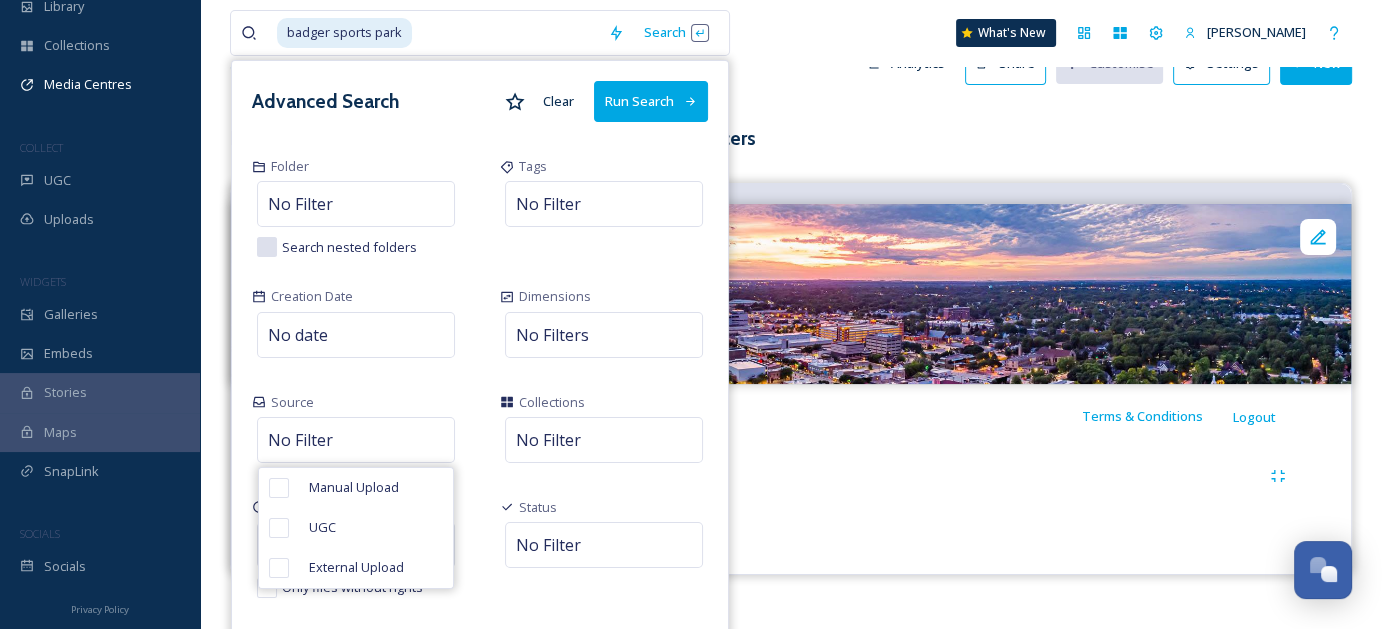 click on "Source" at bounding box center (356, 402) 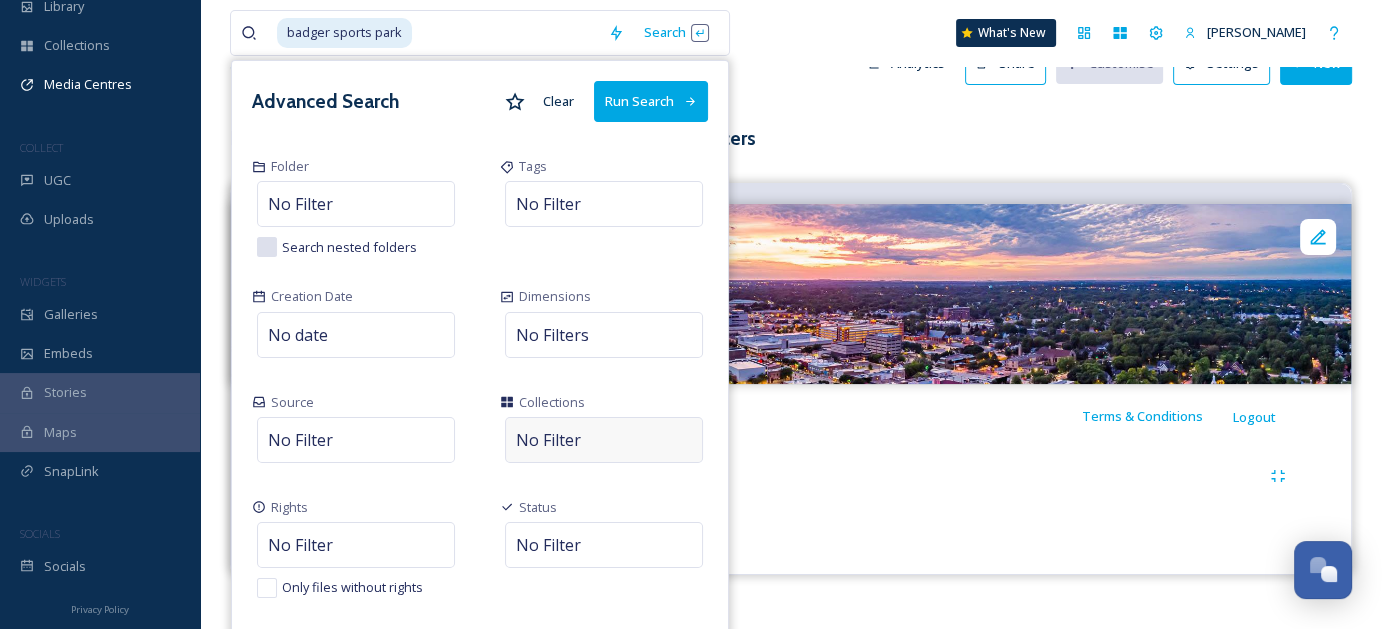 click on "No Filter" at bounding box center [604, 440] 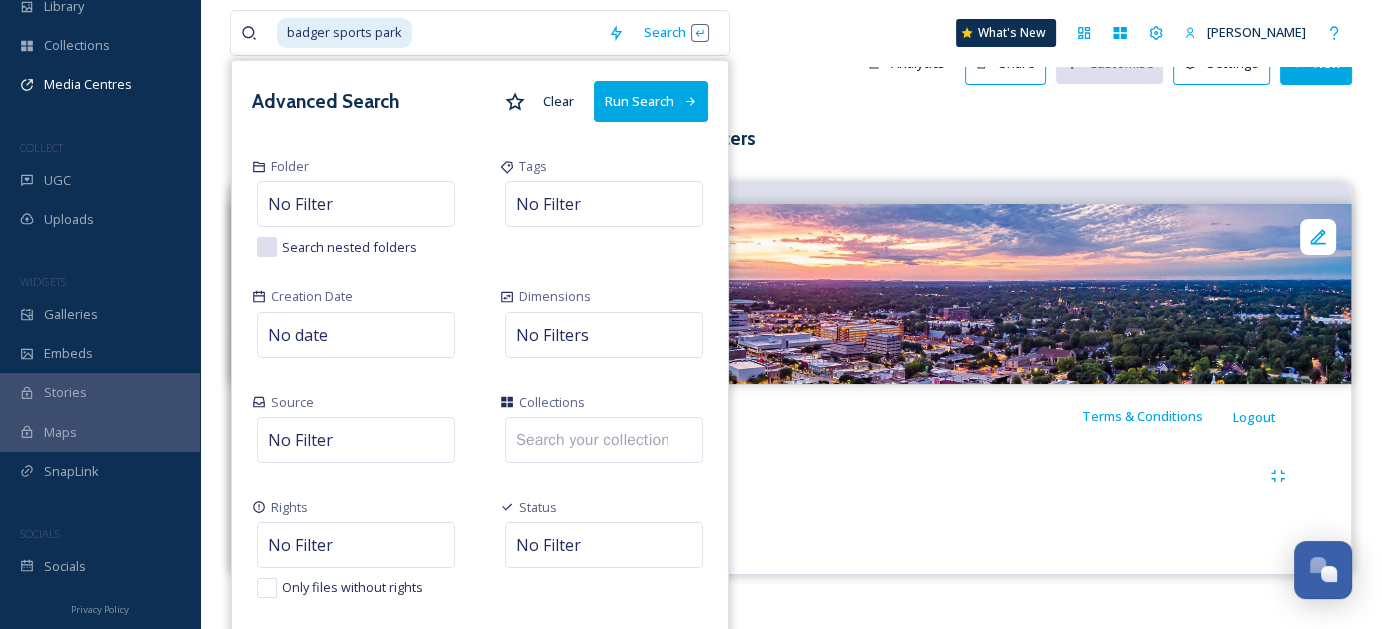 drag, startPoint x: 506, startPoint y: 329, endPoint x: 493, endPoint y: 318, distance: 17.029387 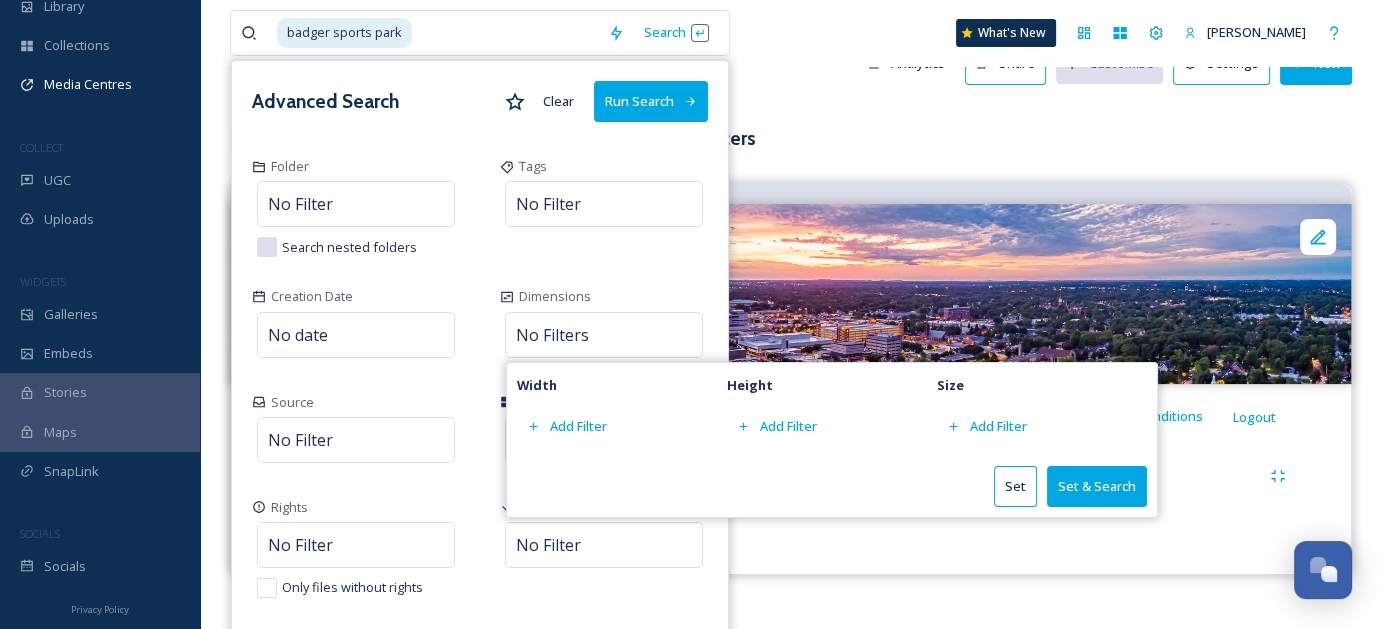click at bounding box center (791, 496) 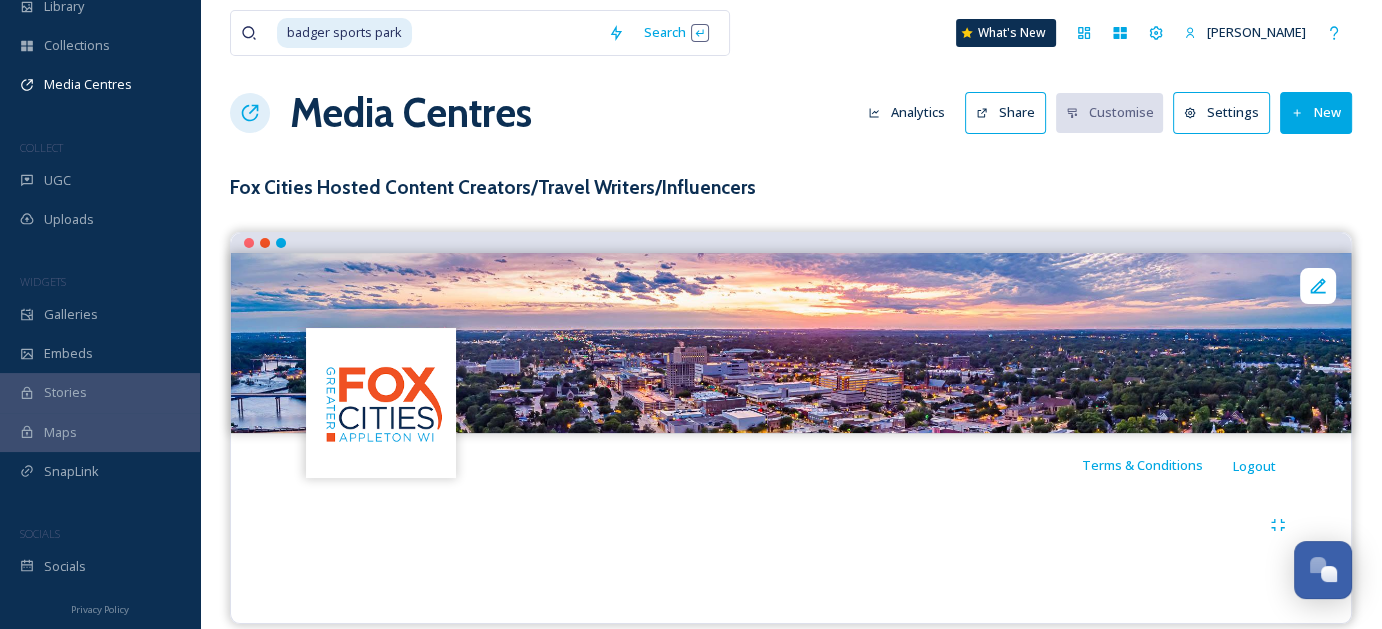 scroll, scrollTop: 0, scrollLeft: 0, axis: both 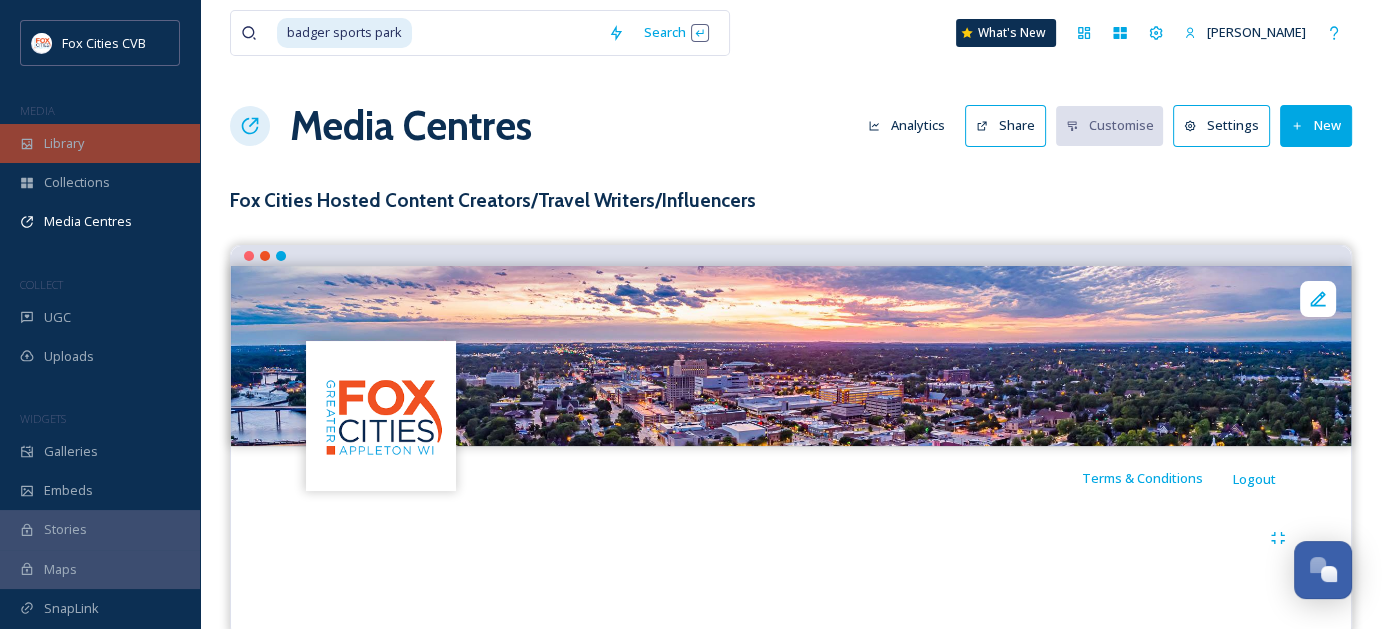 click on "Library" at bounding box center [64, 143] 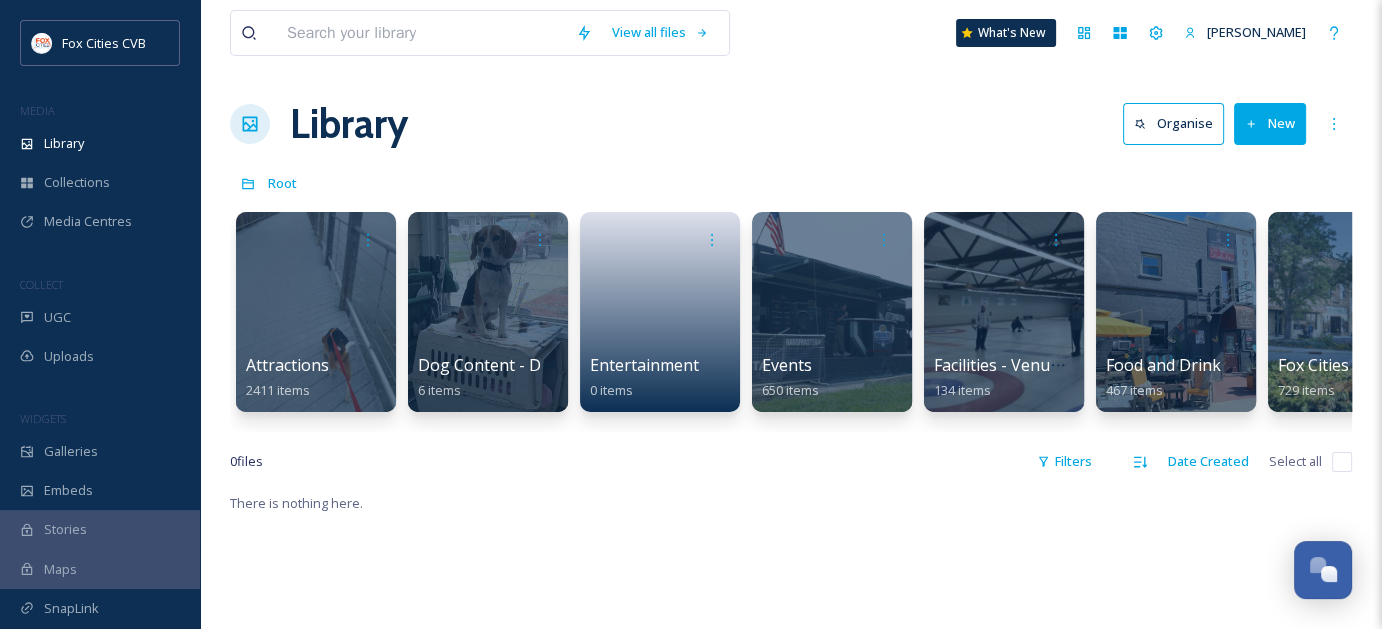 scroll, scrollTop: 0, scrollLeft: 0, axis: both 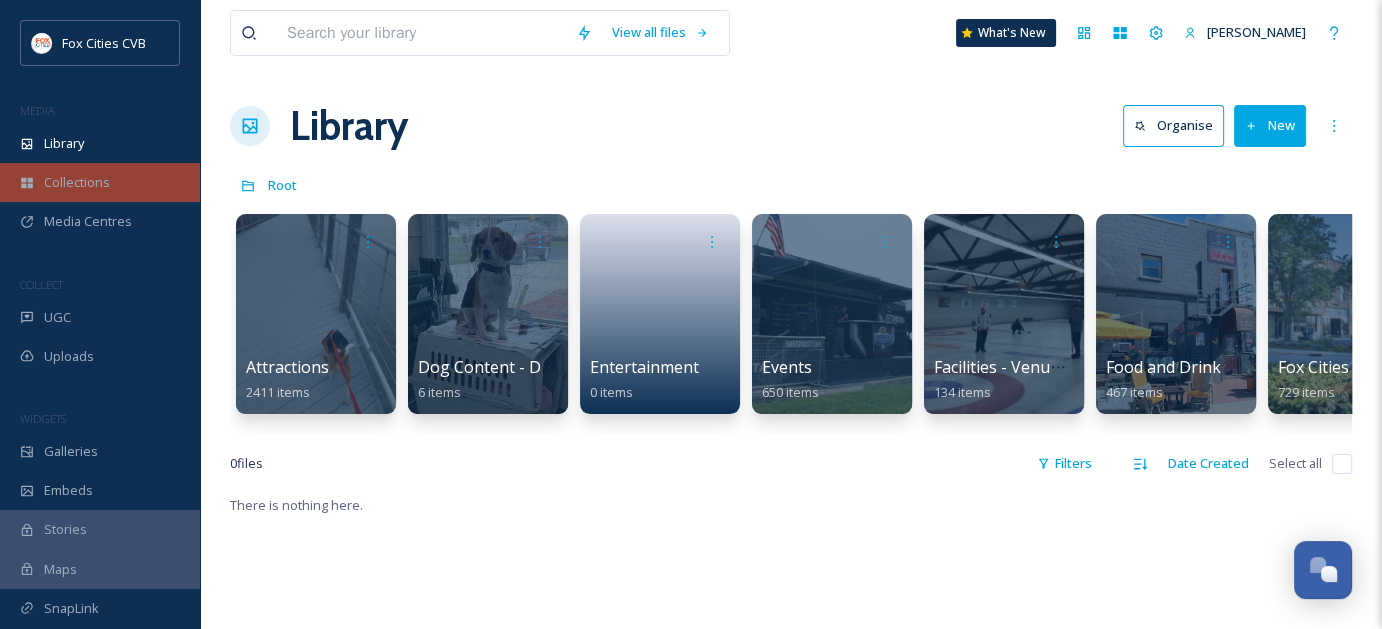 click on "Collections" at bounding box center (77, 182) 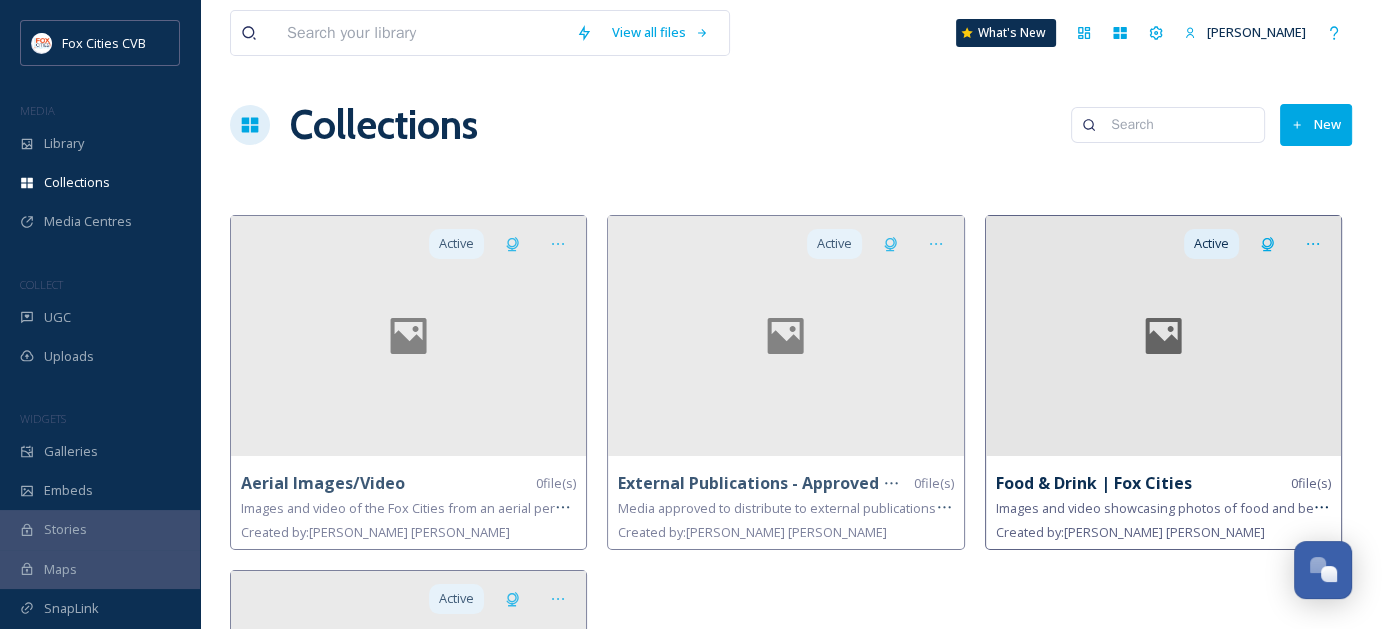 scroll, scrollTop: 0, scrollLeft: 0, axis: both 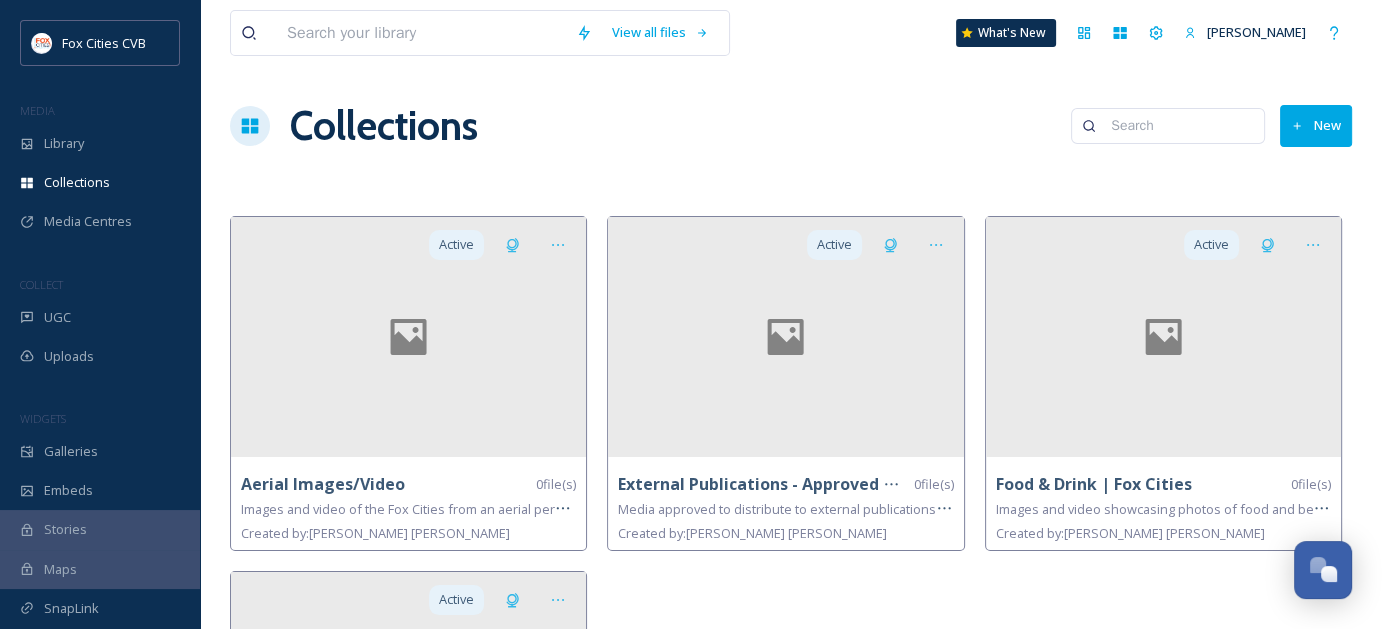 click on "New" at bounding box center [1316, 125] 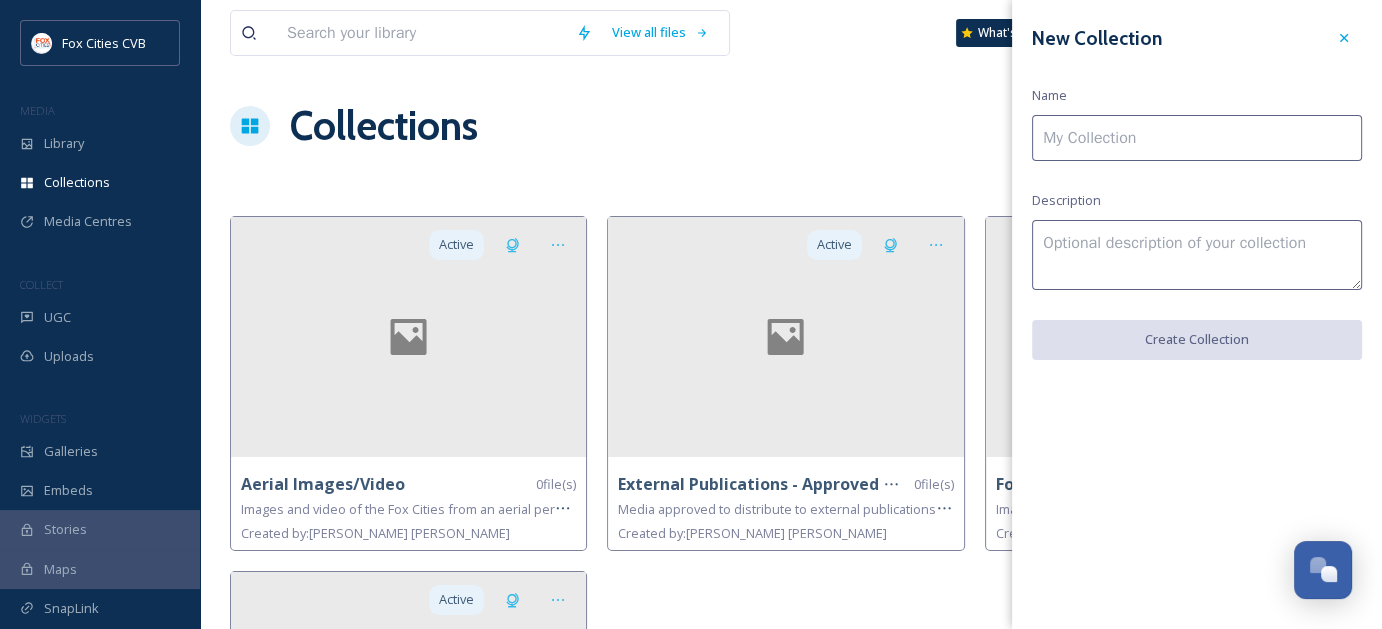 click at bounding box center (1197, 138) 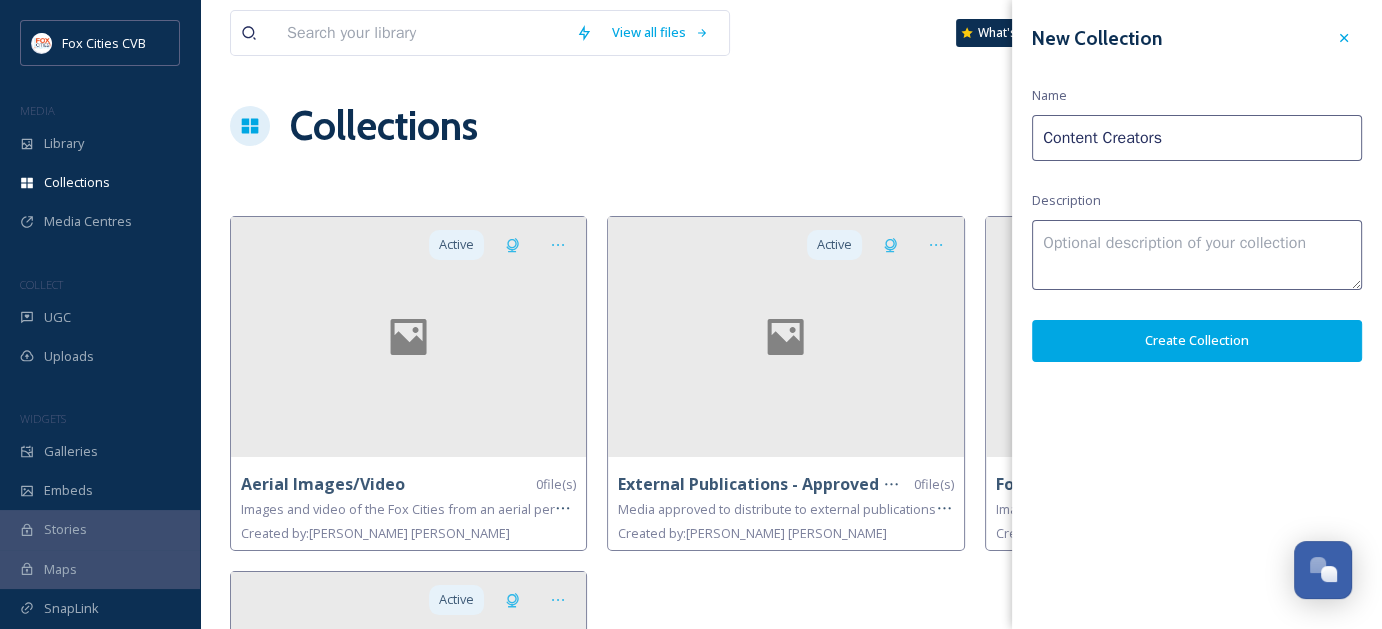 type on "Content Creators" 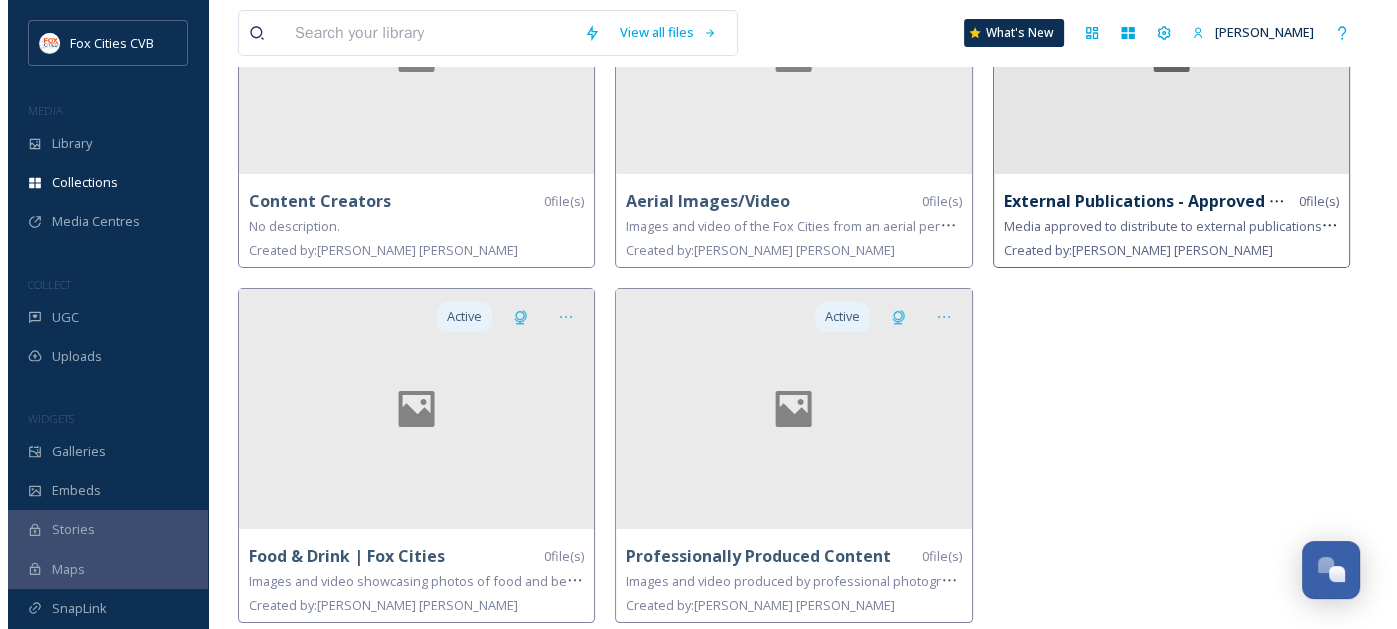 scroll, scrollTop: 0, scrollLeft: 0, axis: both 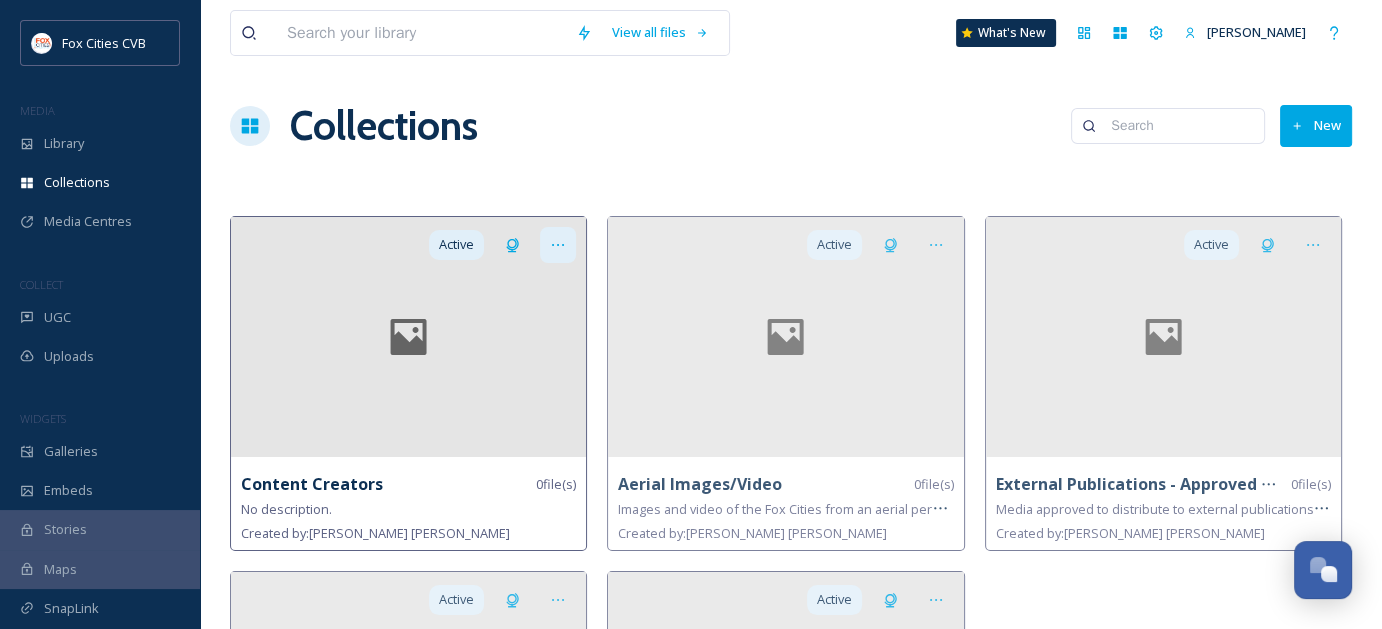 click 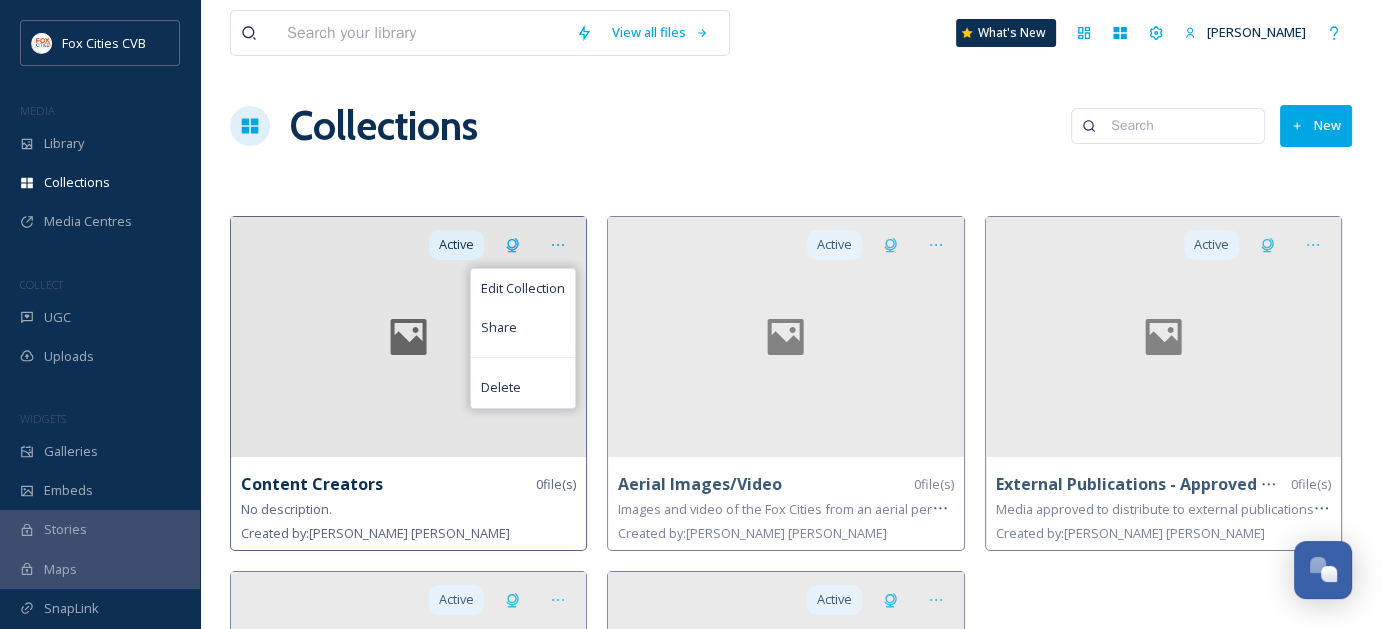 click at bounding box center (408, 337) 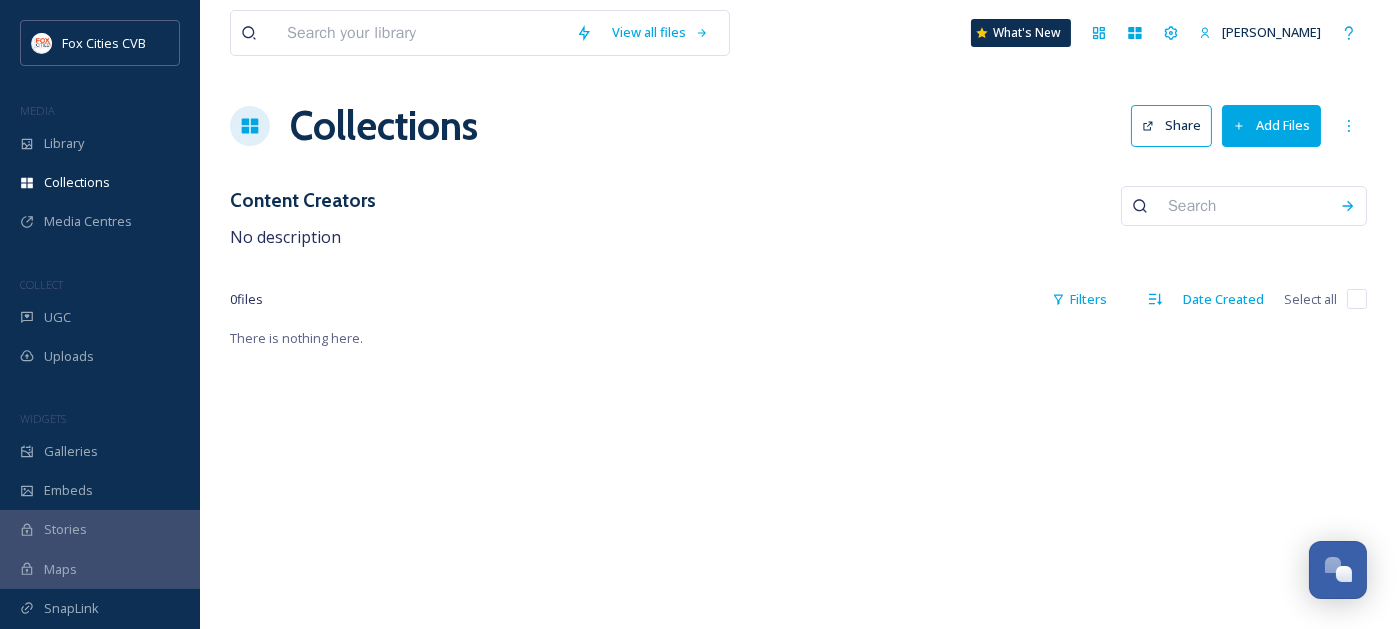 click on "Add Files" at bounding box center (1271, 125) 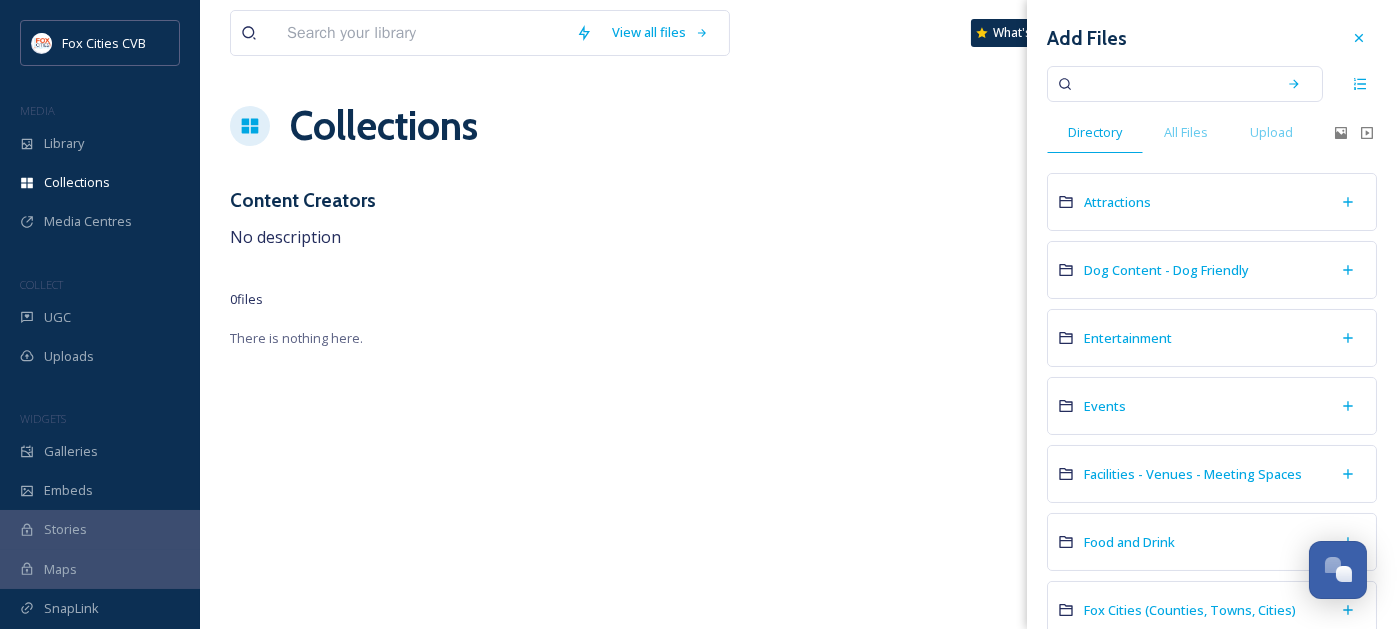 click on "Attractions" at bounding box center [1212, 202] 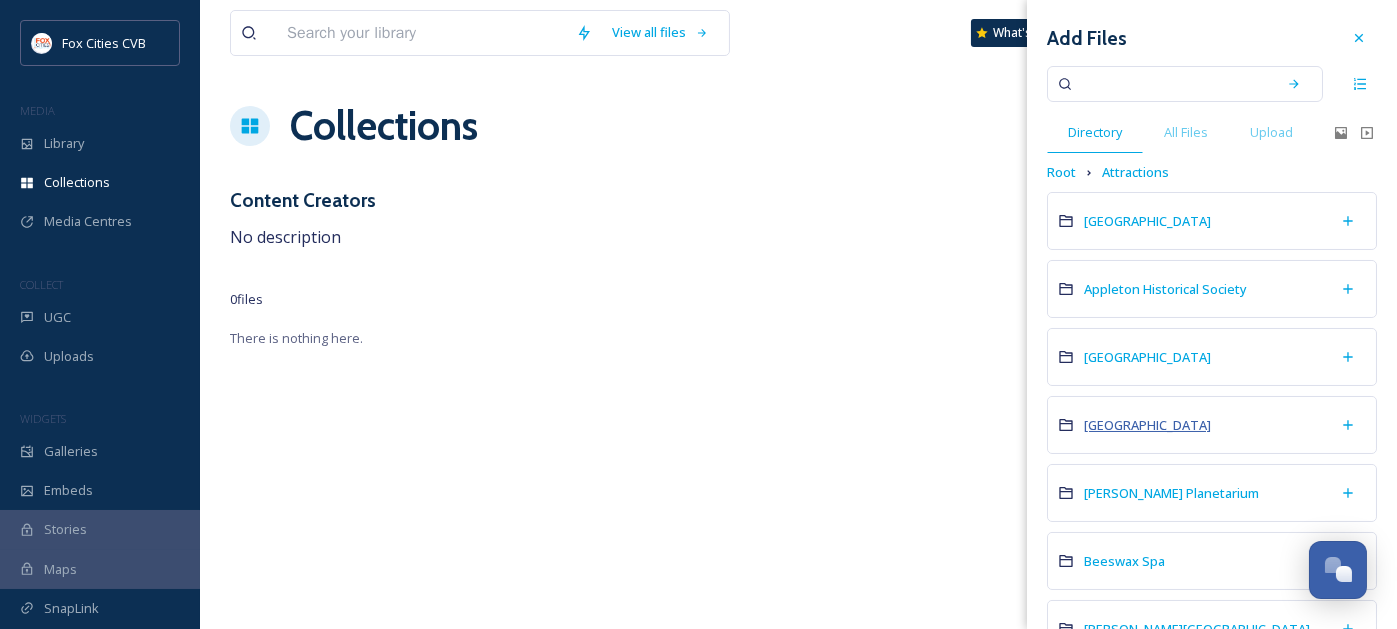 click on "[GEOGRAPHIC_DATA]" at bounding box center [1147, 425] 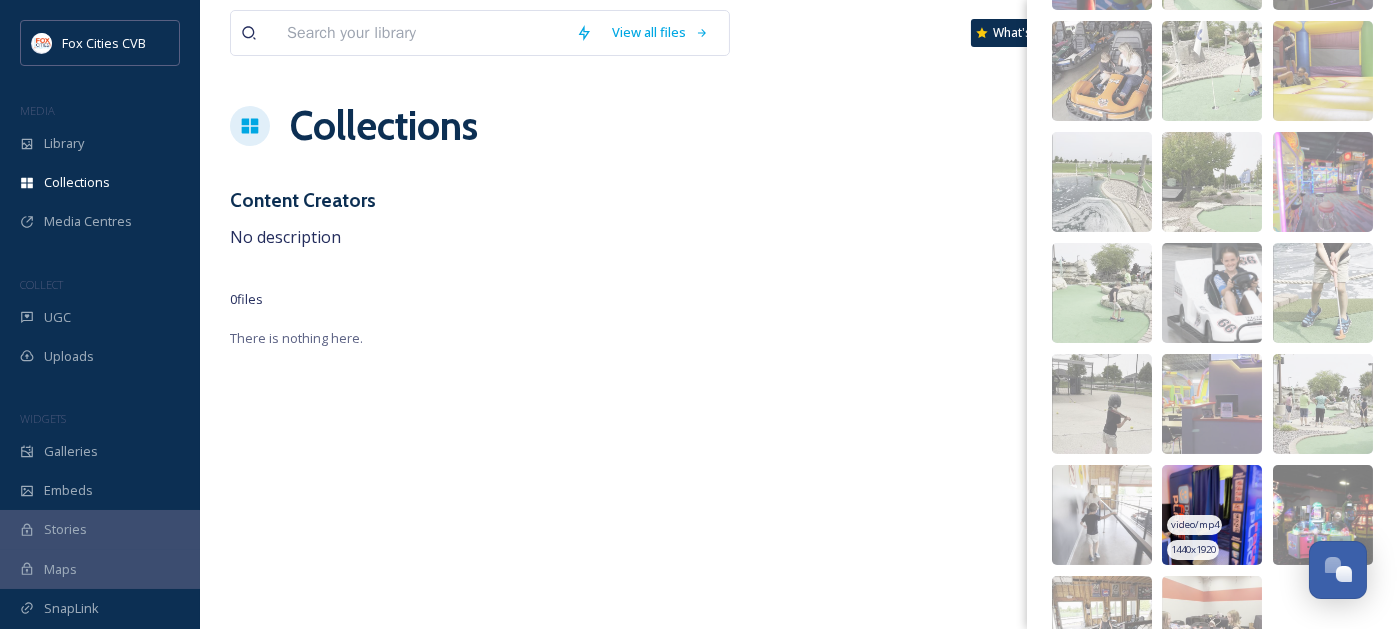 scroll, scrollTop: 397, scrollLeft: 0, axis: vertical 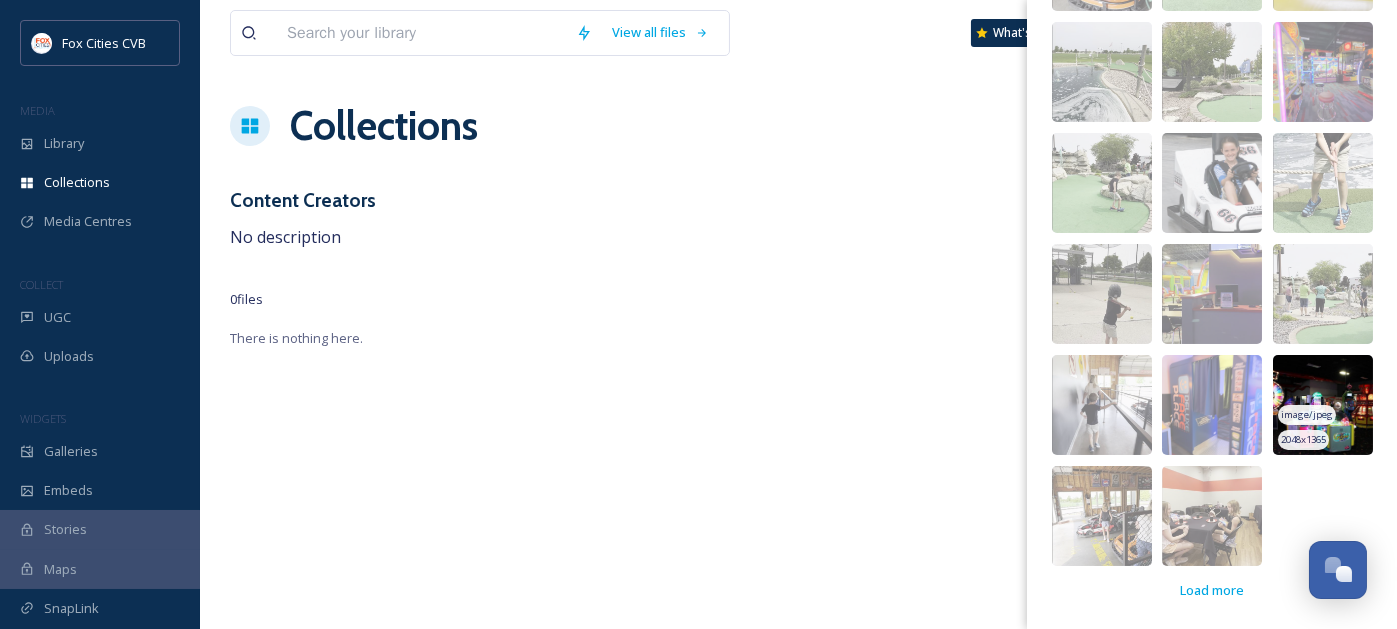 click at bounding box center [1323, 405] 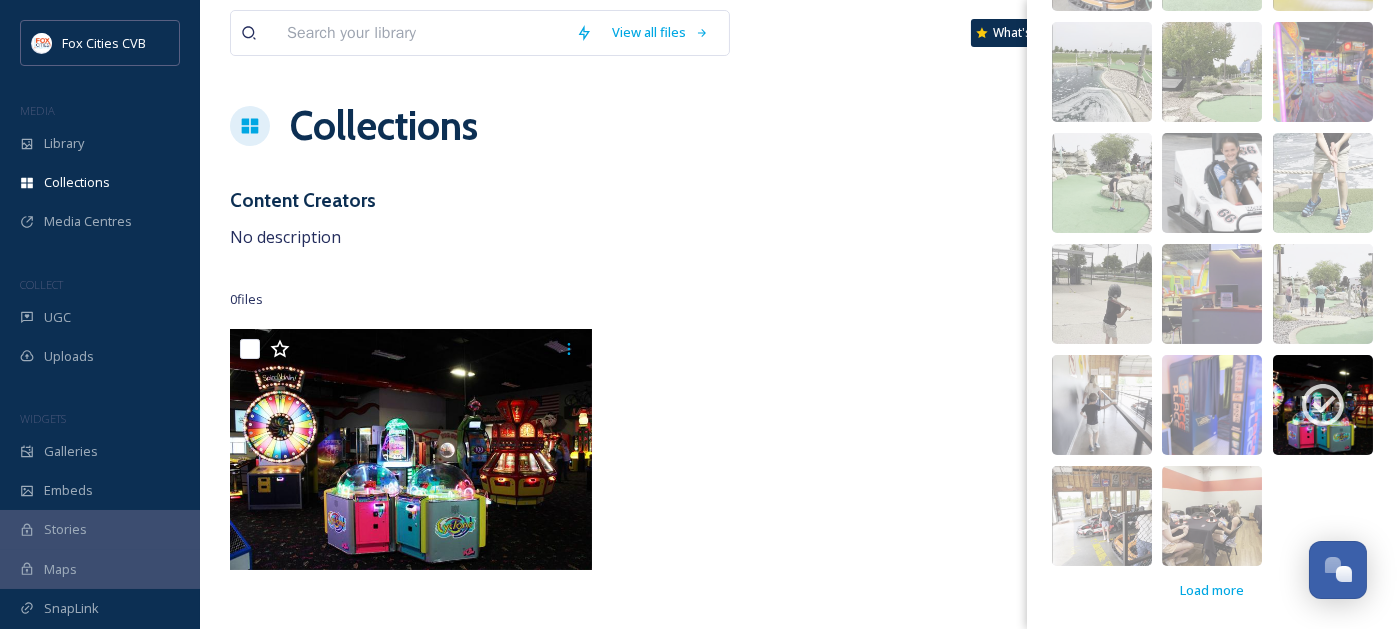 click on "Content Creators No description" at bounding box center (798, 218) 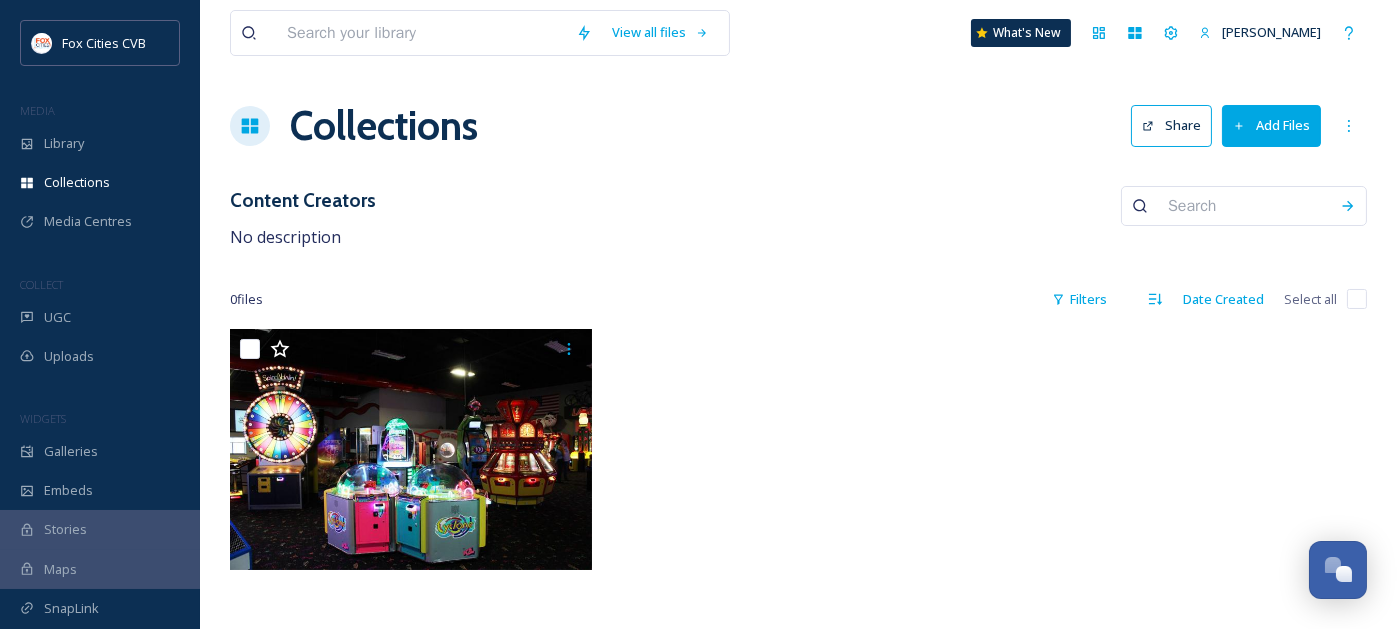 click on "Add Files" at bounding box center (1271, 125) 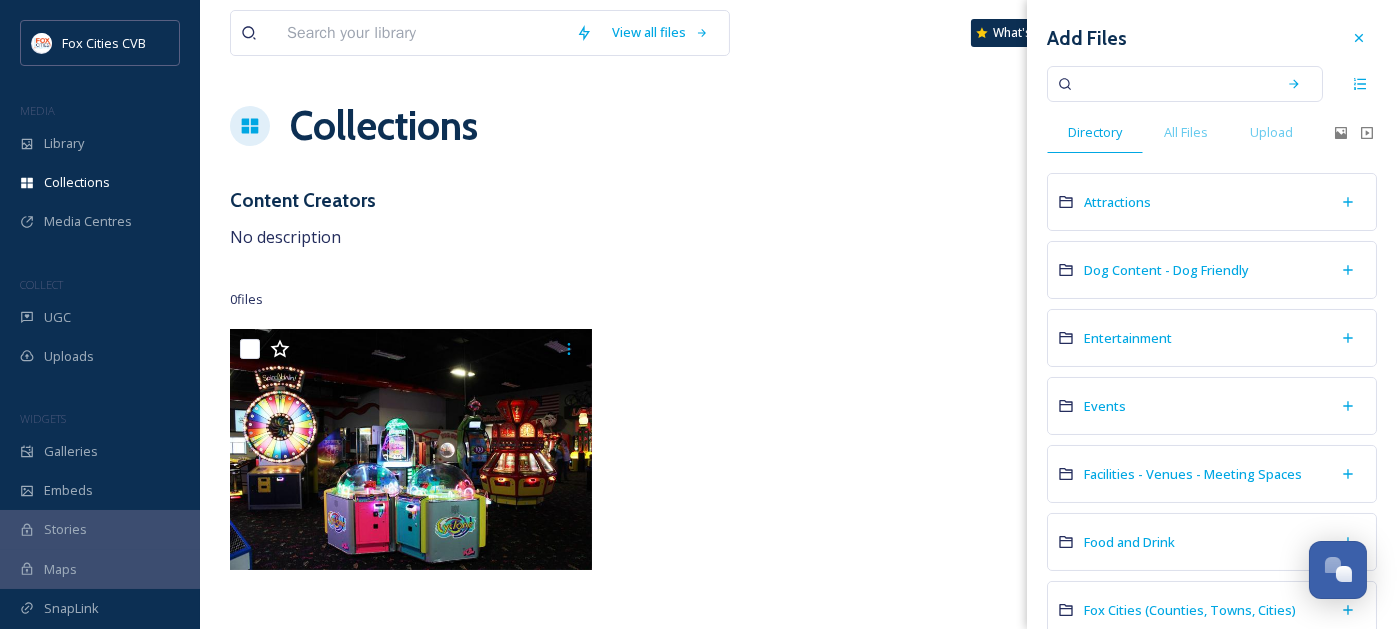 click on "Attractions" at bounding box center (1212, 202) 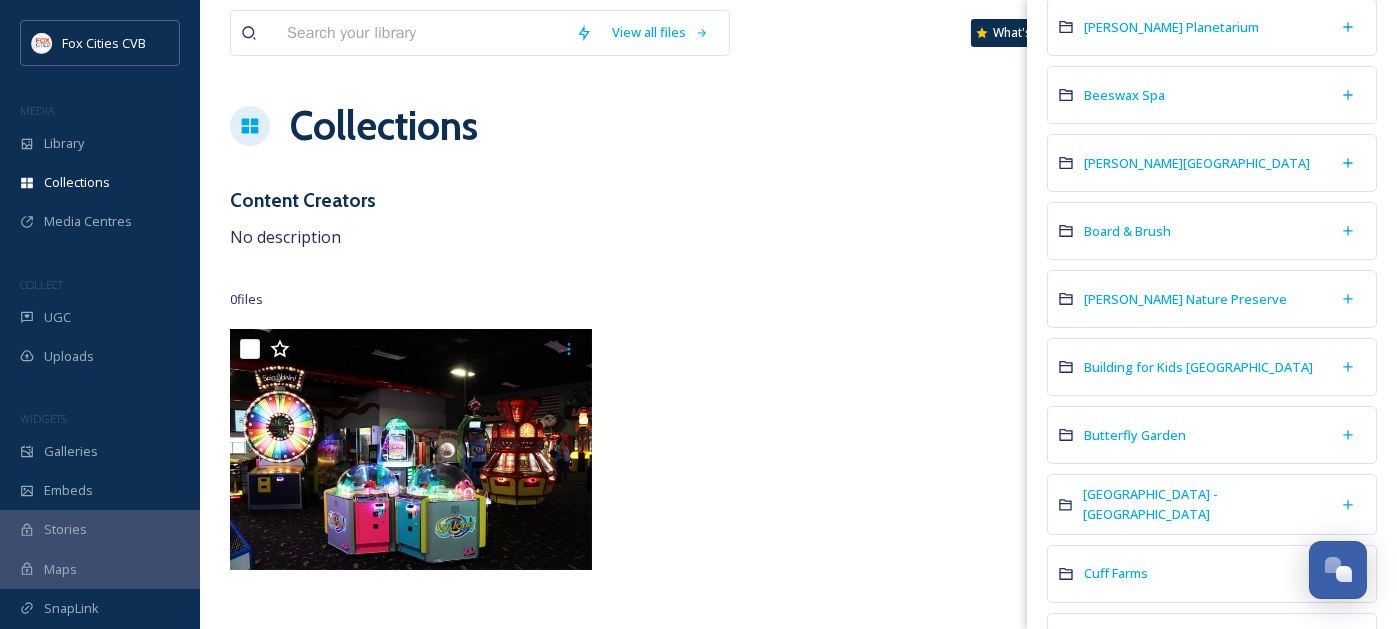 scroll, scrollTop: 500, scrollLeft: 0, axis: vertical 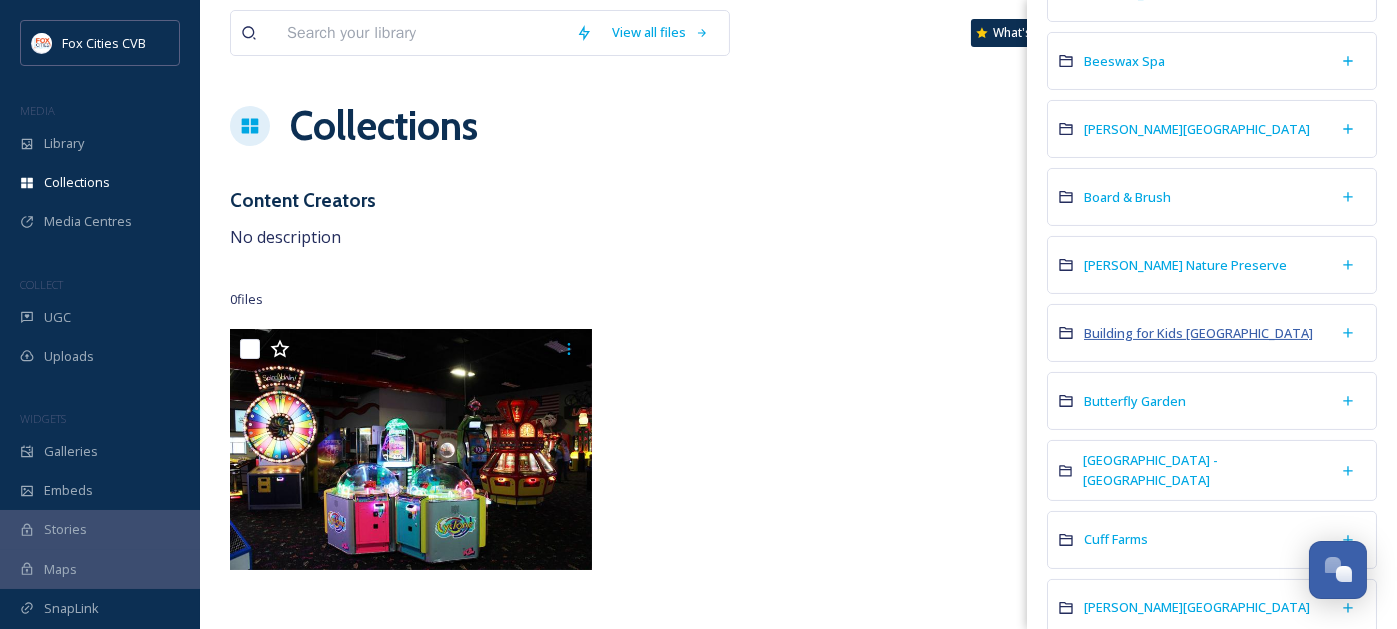 click on "Building for Kids [GEOGRAPHIC_DATA]" at bounding box center (1198, 333) 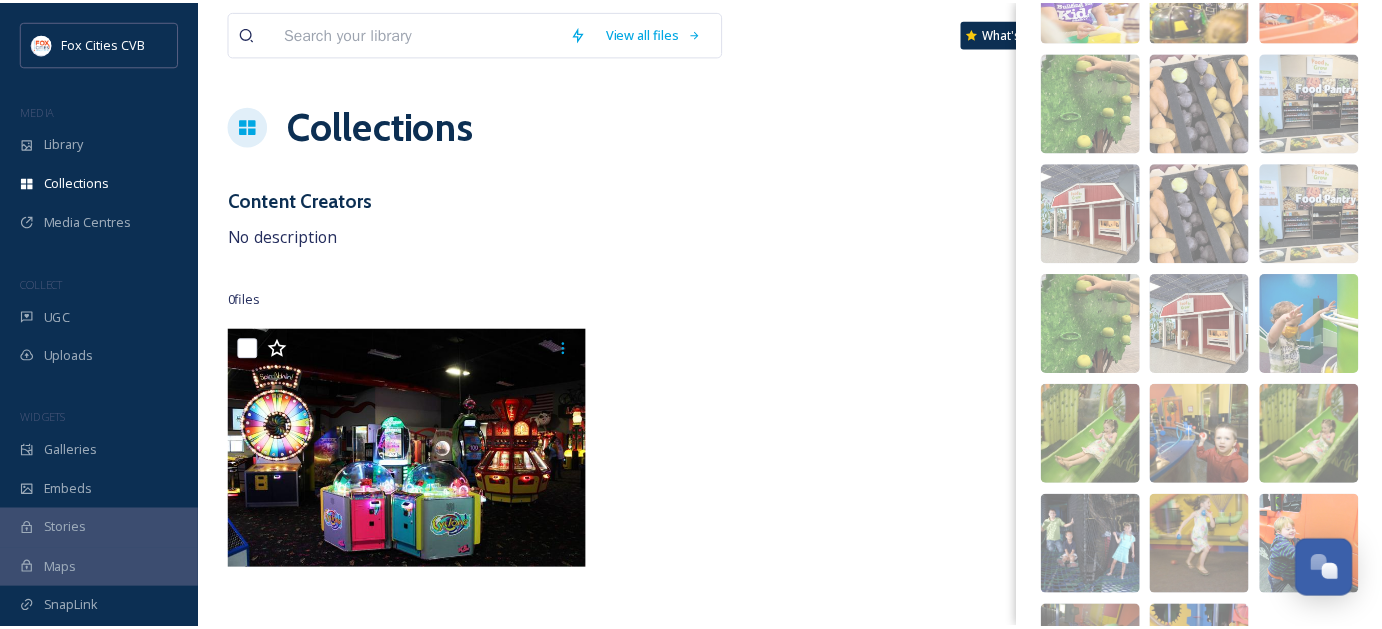scroll, scrollTop: 417, scrollLeft: 0, axis: vertical 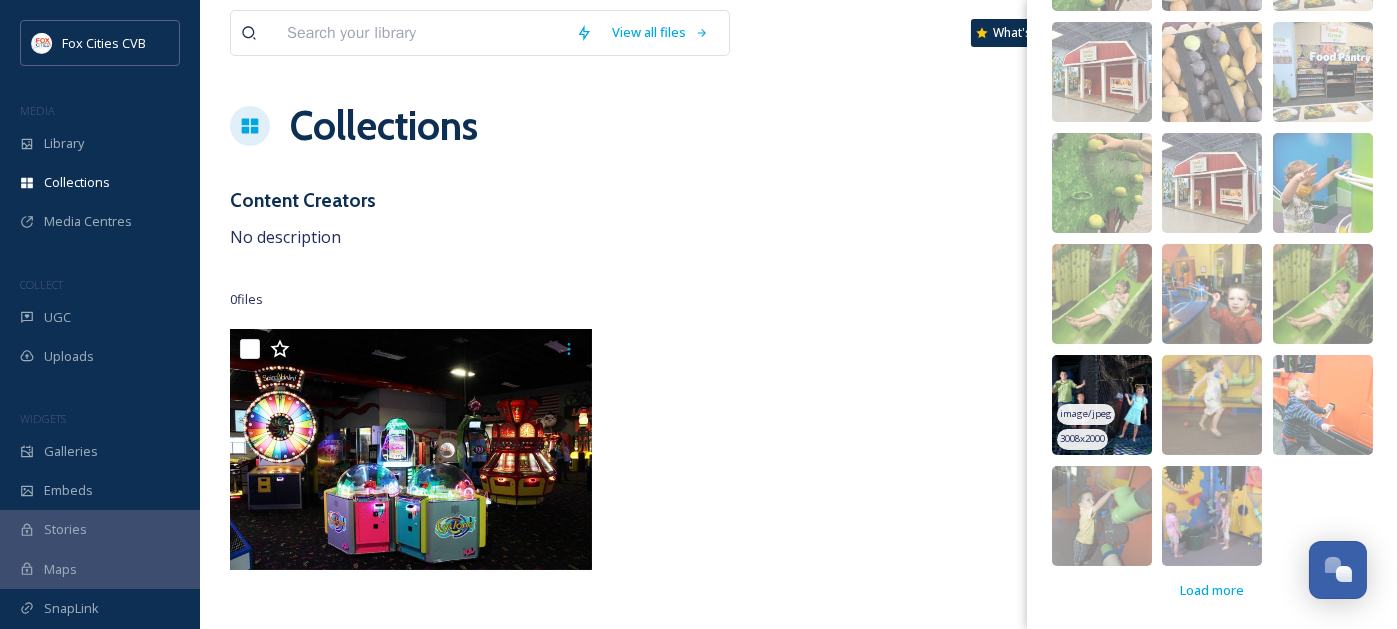 click at bounding box center (1102, 405) 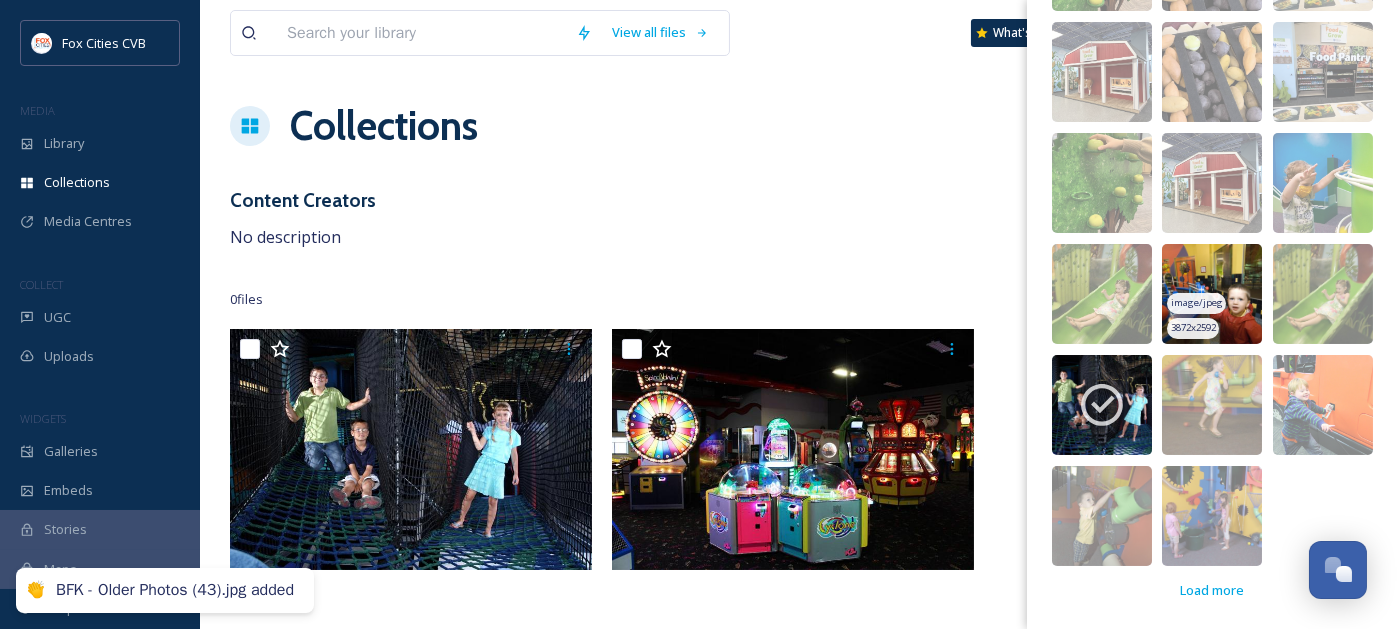 click at bounding box center (1212, 294) 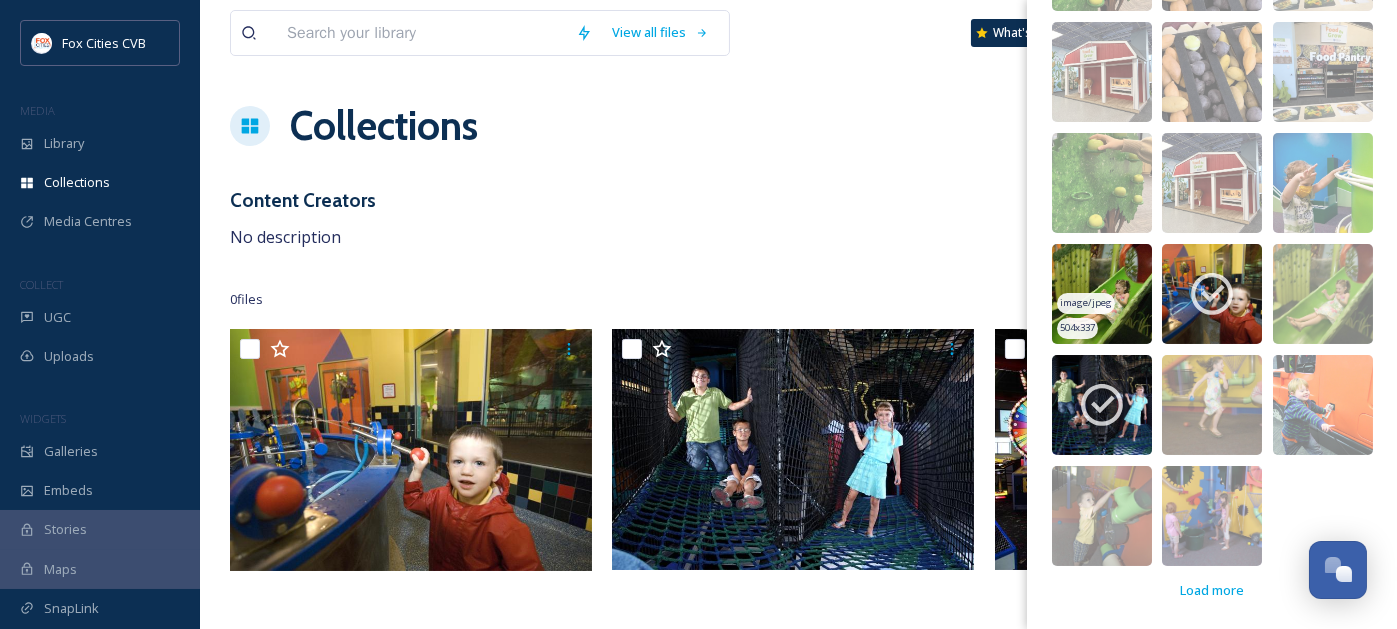 click at bounding box center (1102, 294) 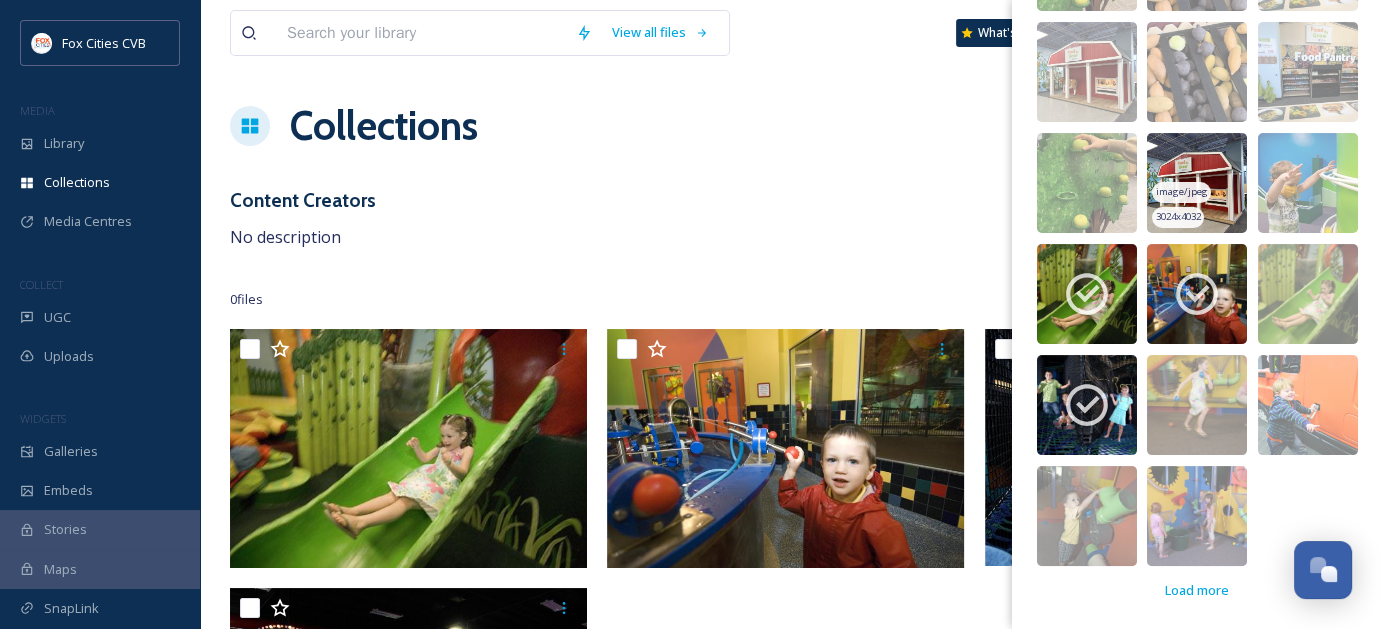click at bounding box center [1197, 183] 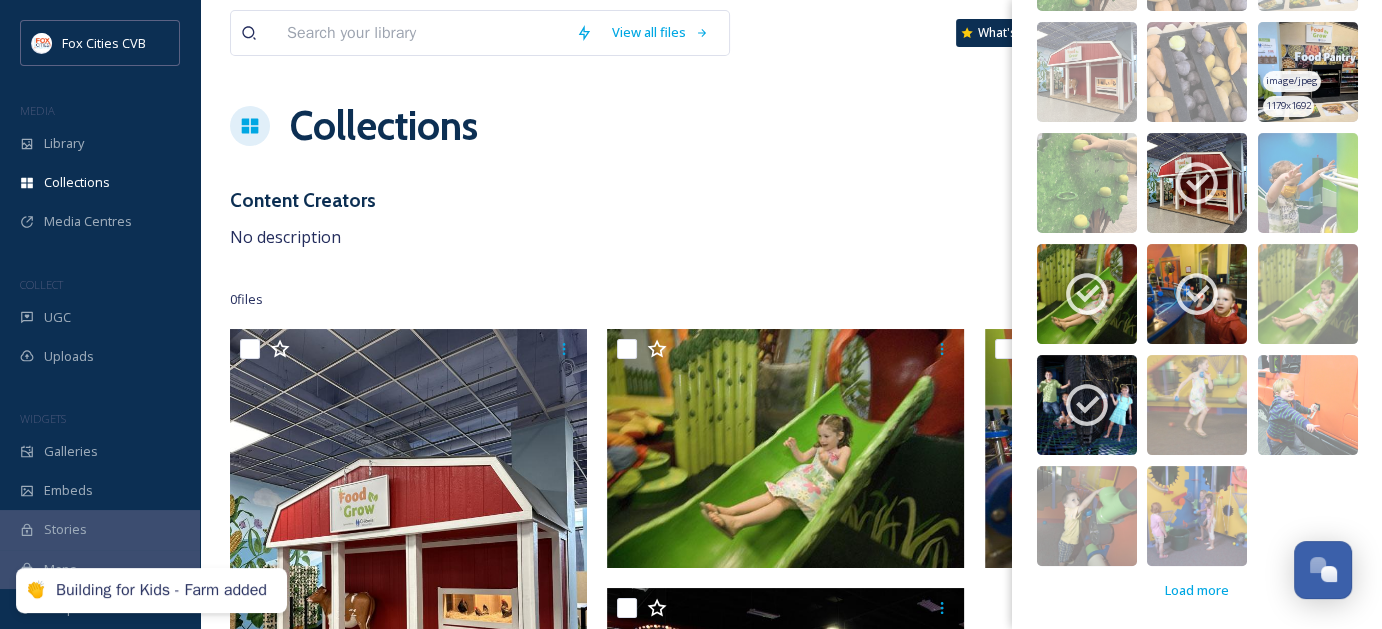 click at bounding box center (1308, 72) 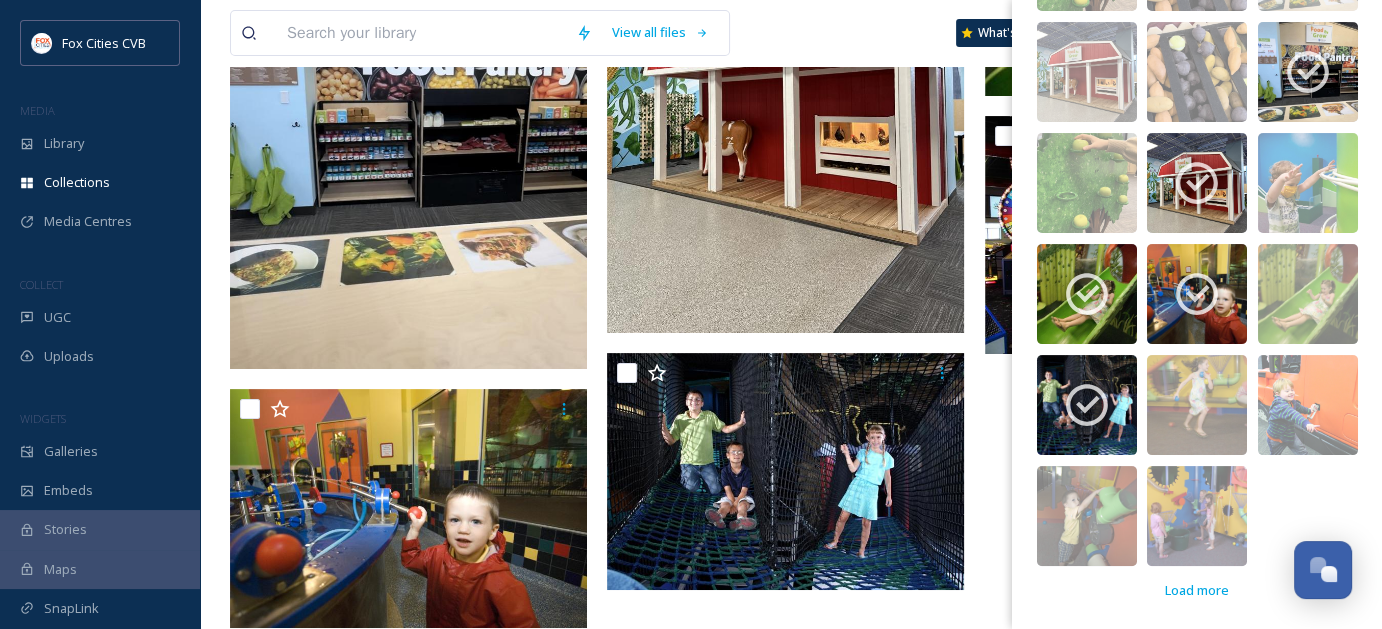 scroll, scrollTop: 480, scrollLeft: 0, axis: vertical 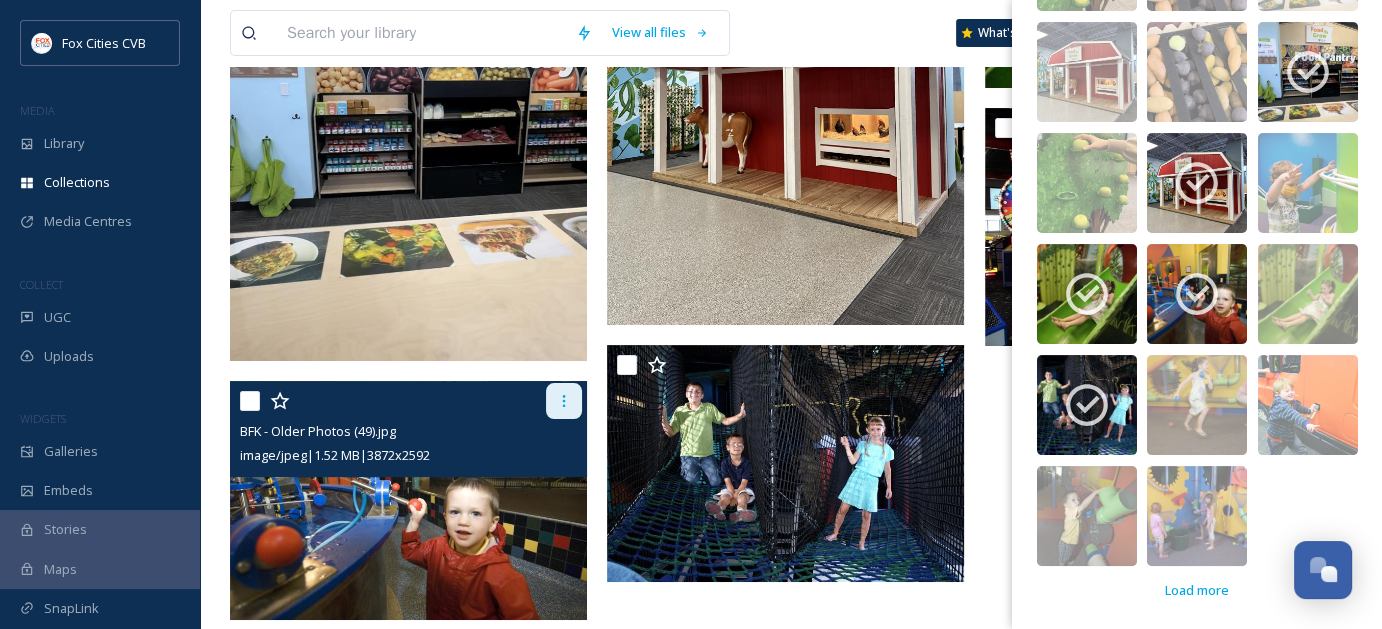click at bounding box center [564, 401] 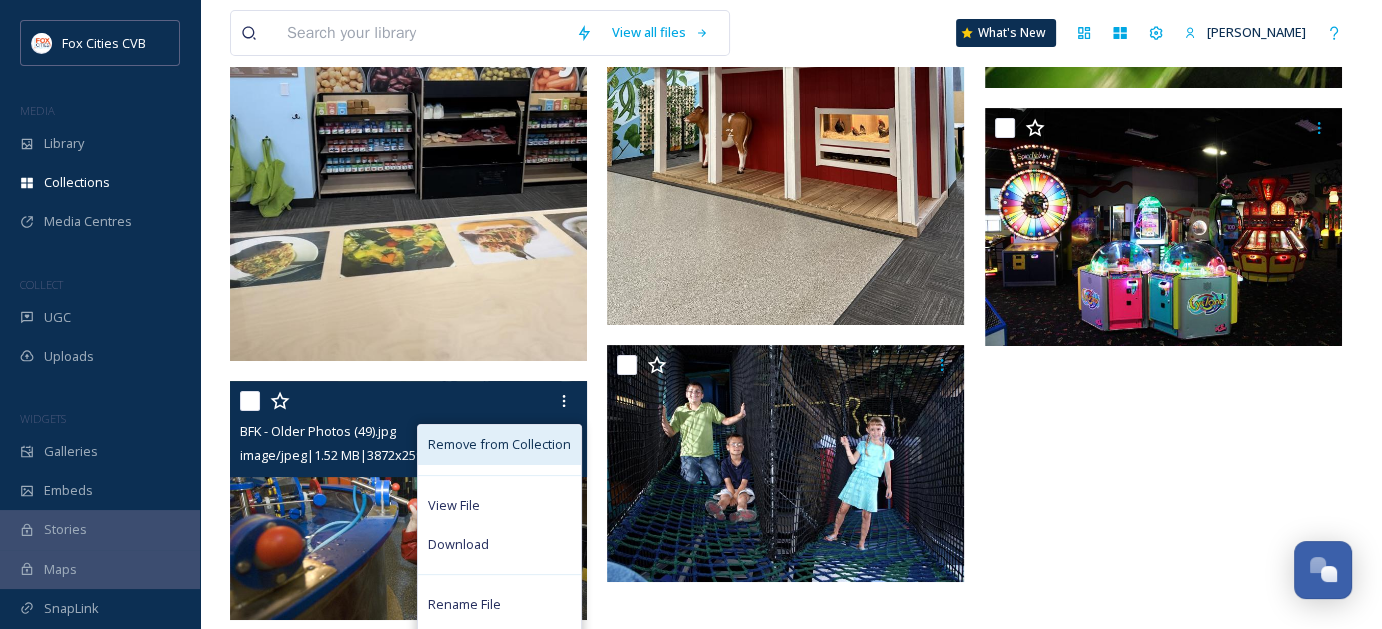 click on "Remove from Collection" at bounding box center [499, 444] 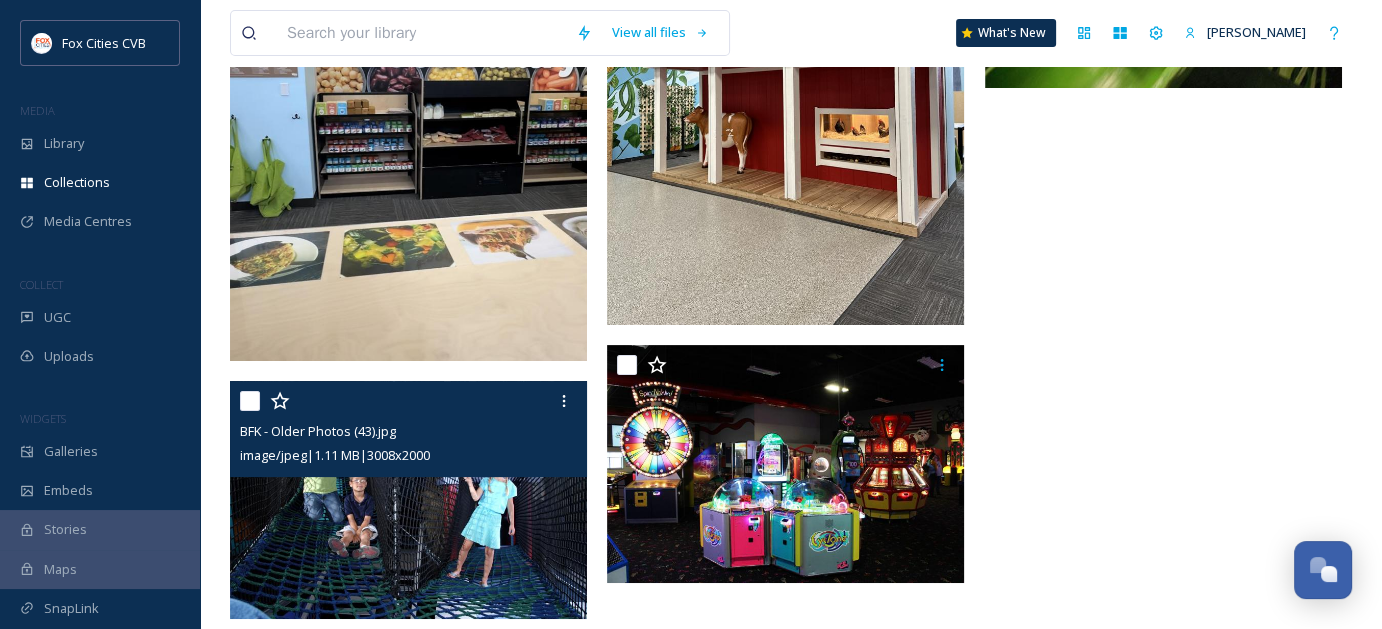 scroll, scrollTop: 477, scrollLeft: 0, axis: vertical 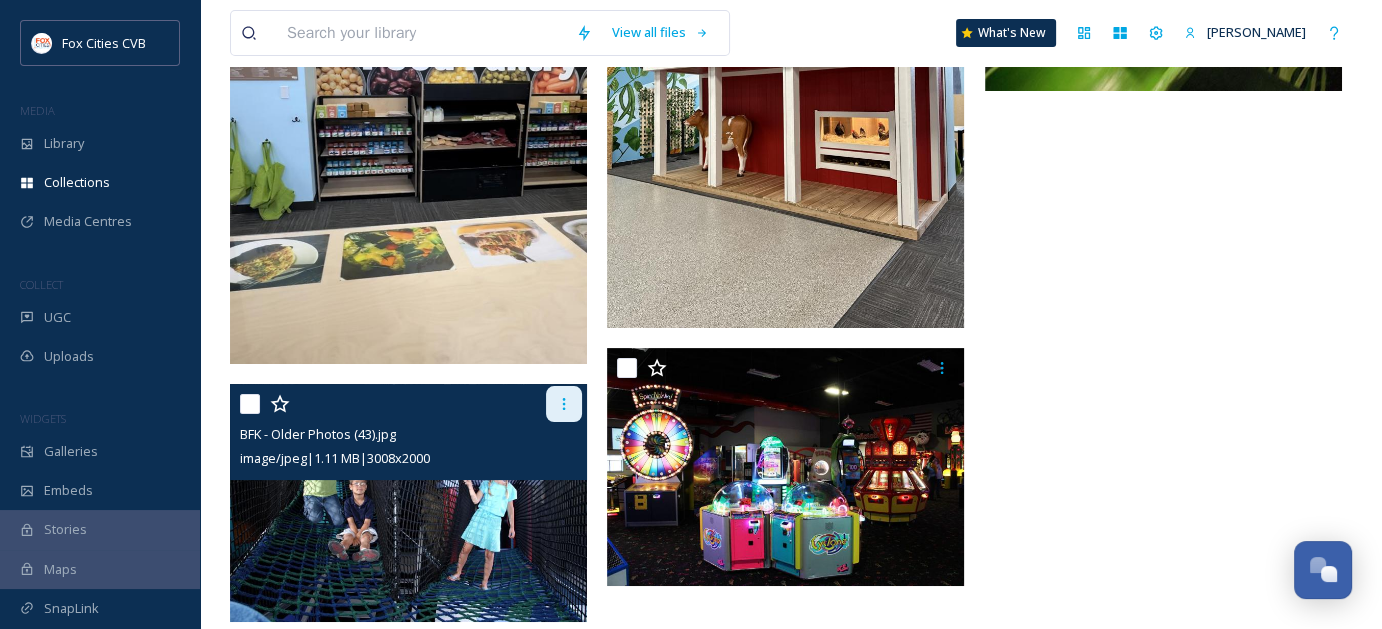 click 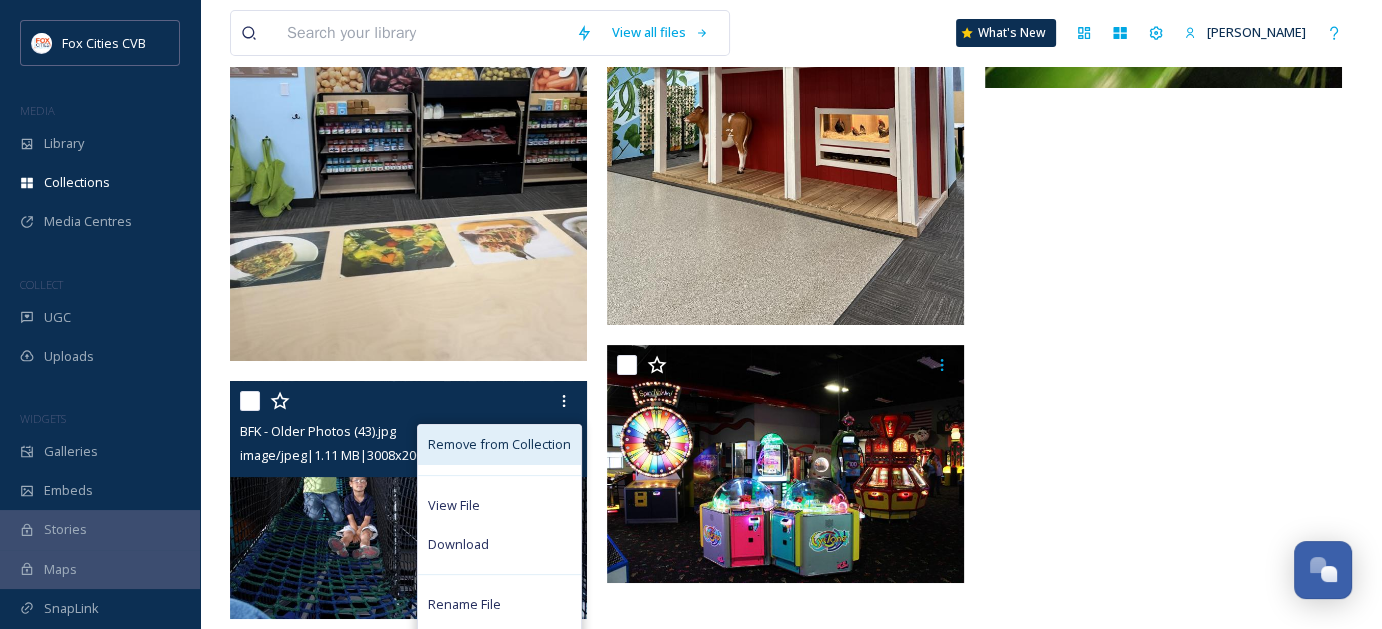 click on "Remove from Collection" at bounding box center [499, 444] 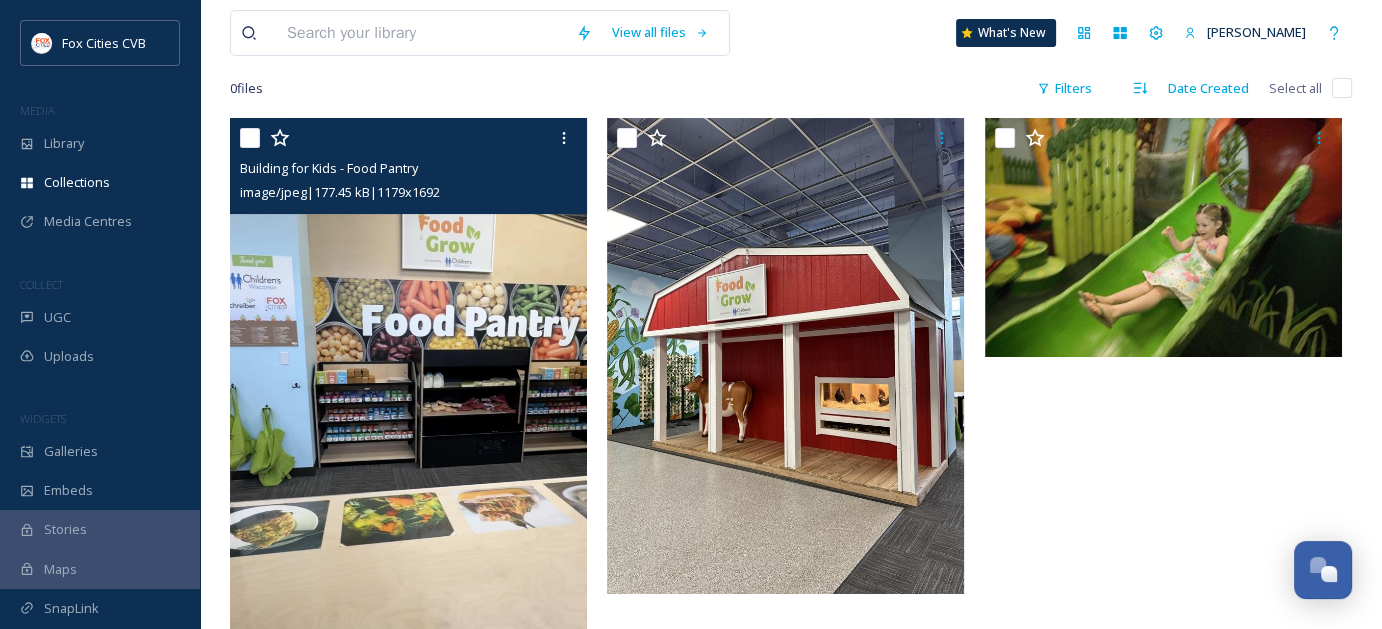 scroll, scrollTop: 178, scrollLeft: 0, axis: vertical 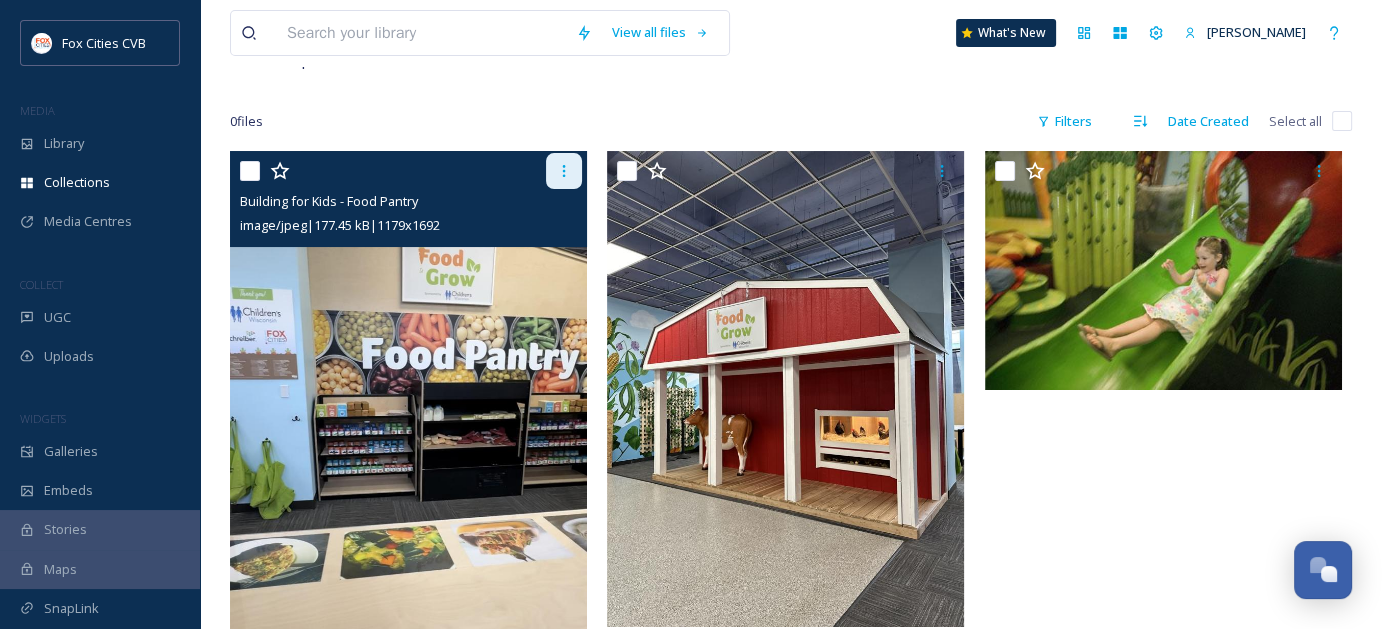 click at bounding box center (564, 171) 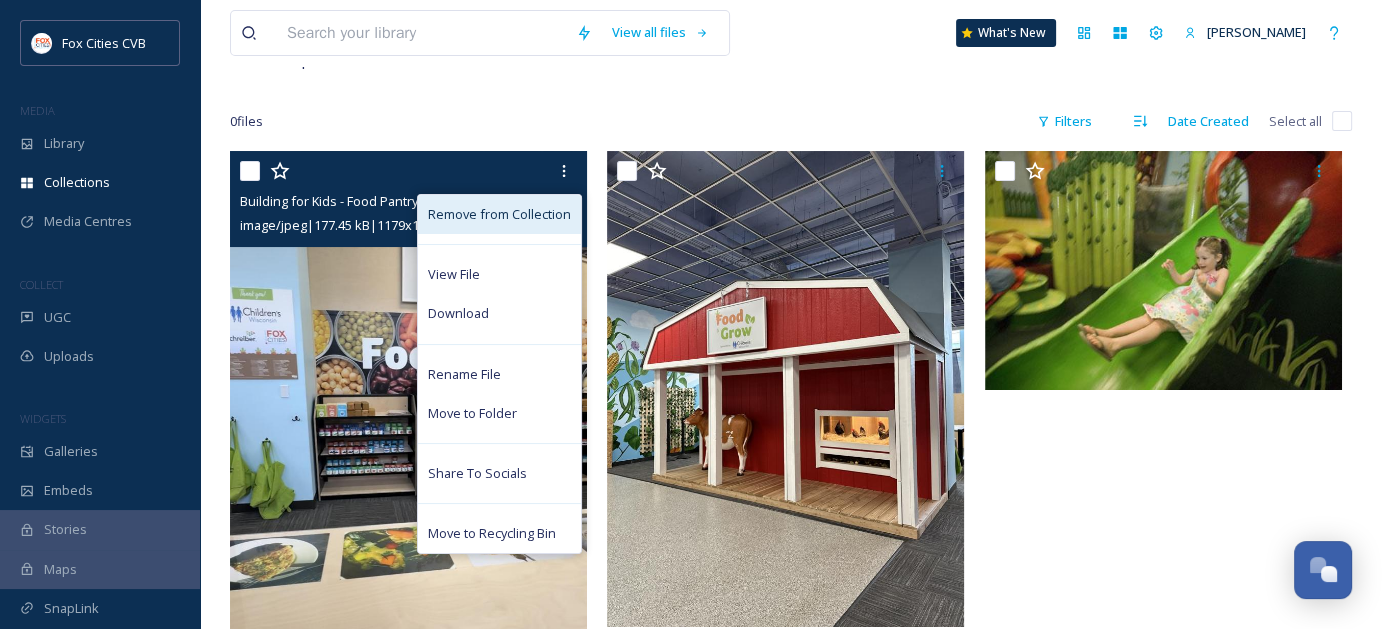 click on "Remove from Collection" at bounding box center (499, 214) 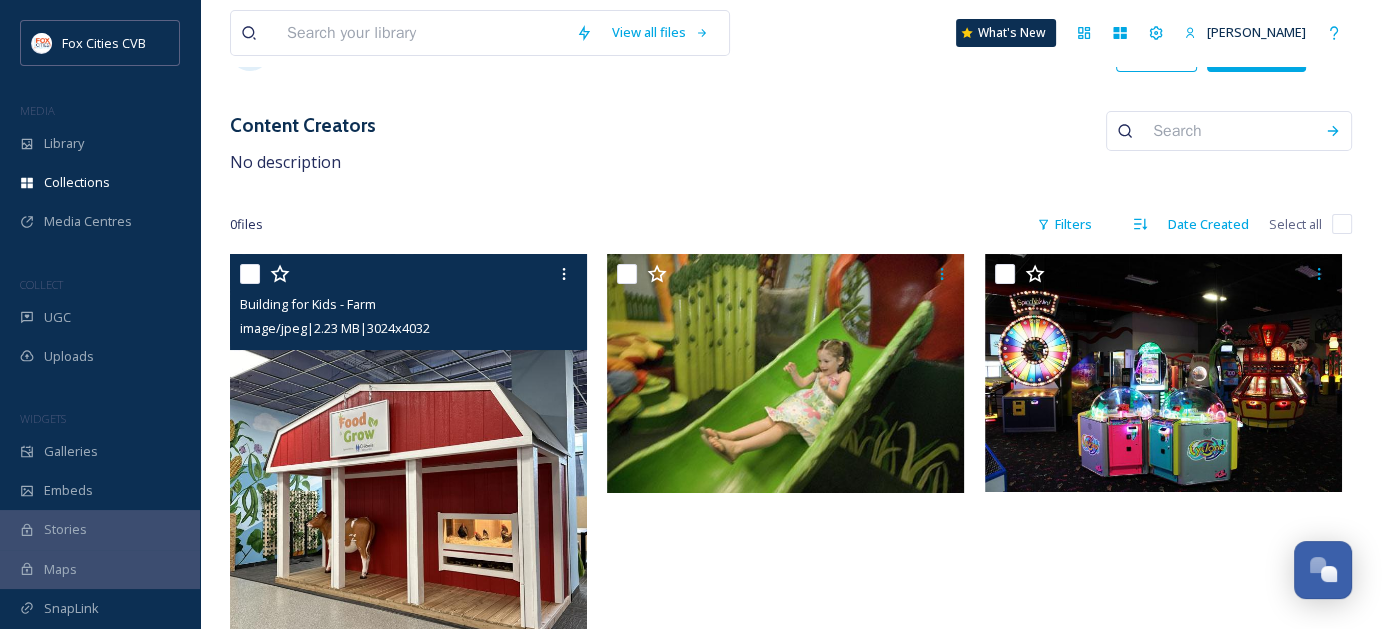 scroll, scrollTop: 184, scrollLeft: 0, axis: vertical 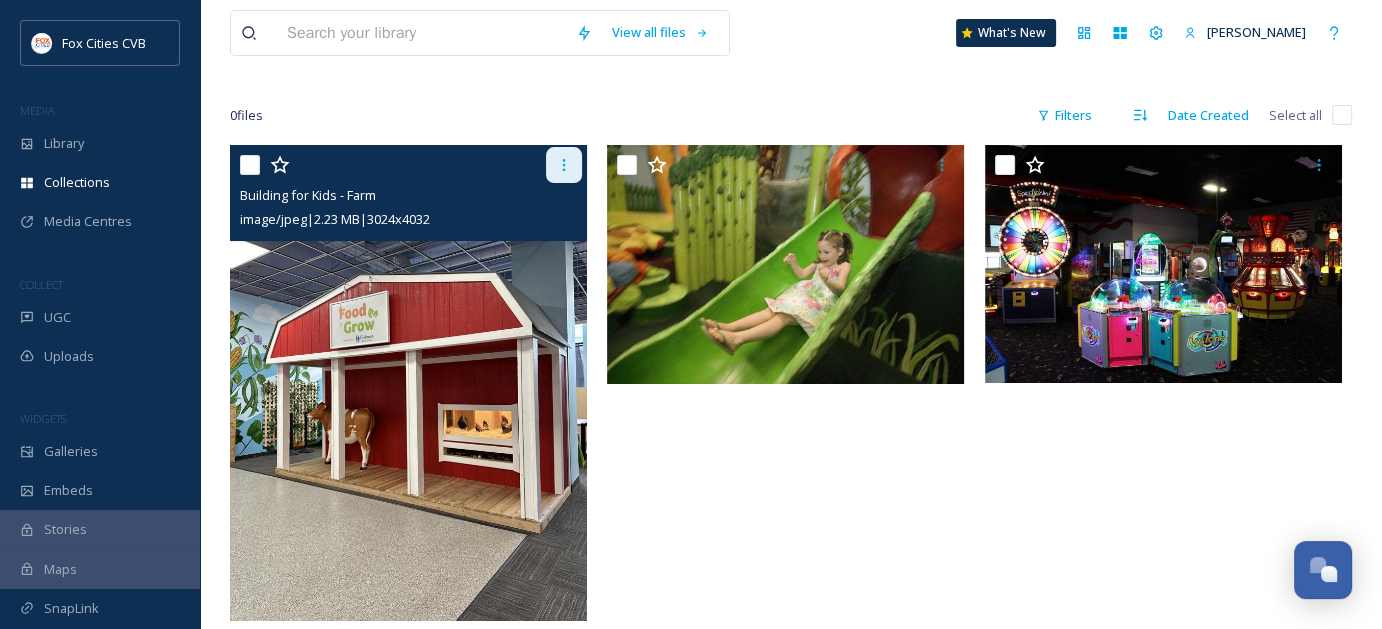 click 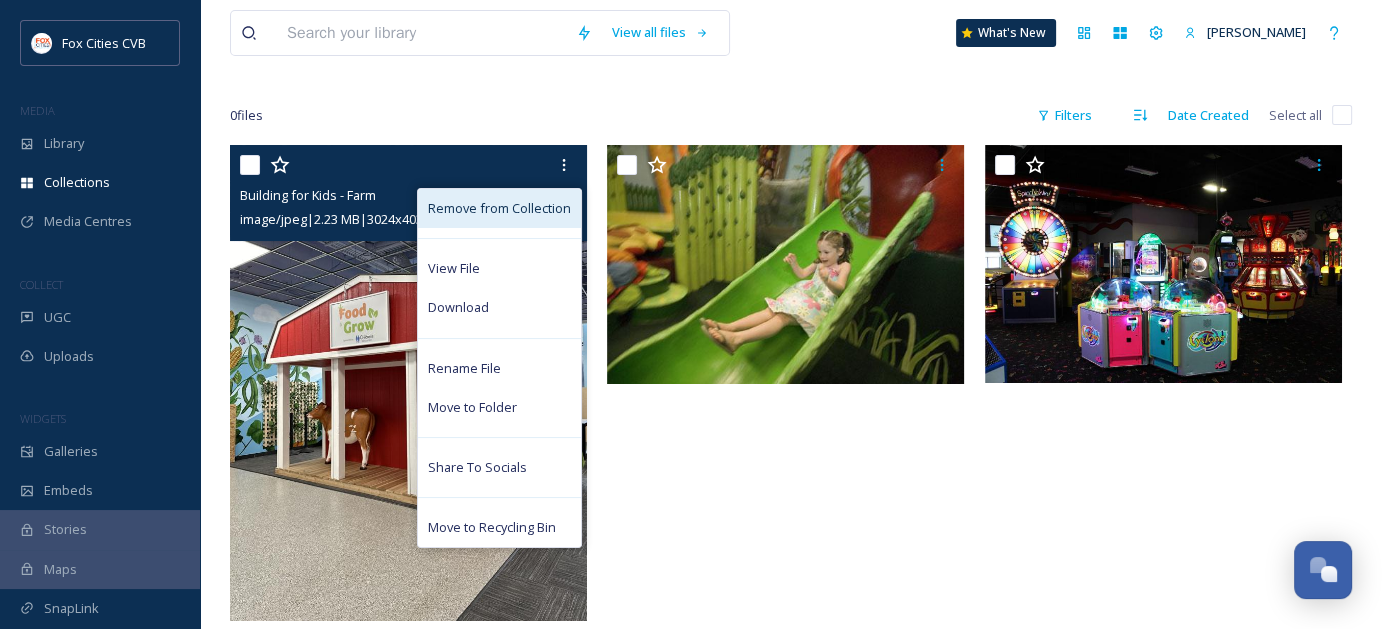 click on "Remove from Collection" at bounding box center [499, 208] 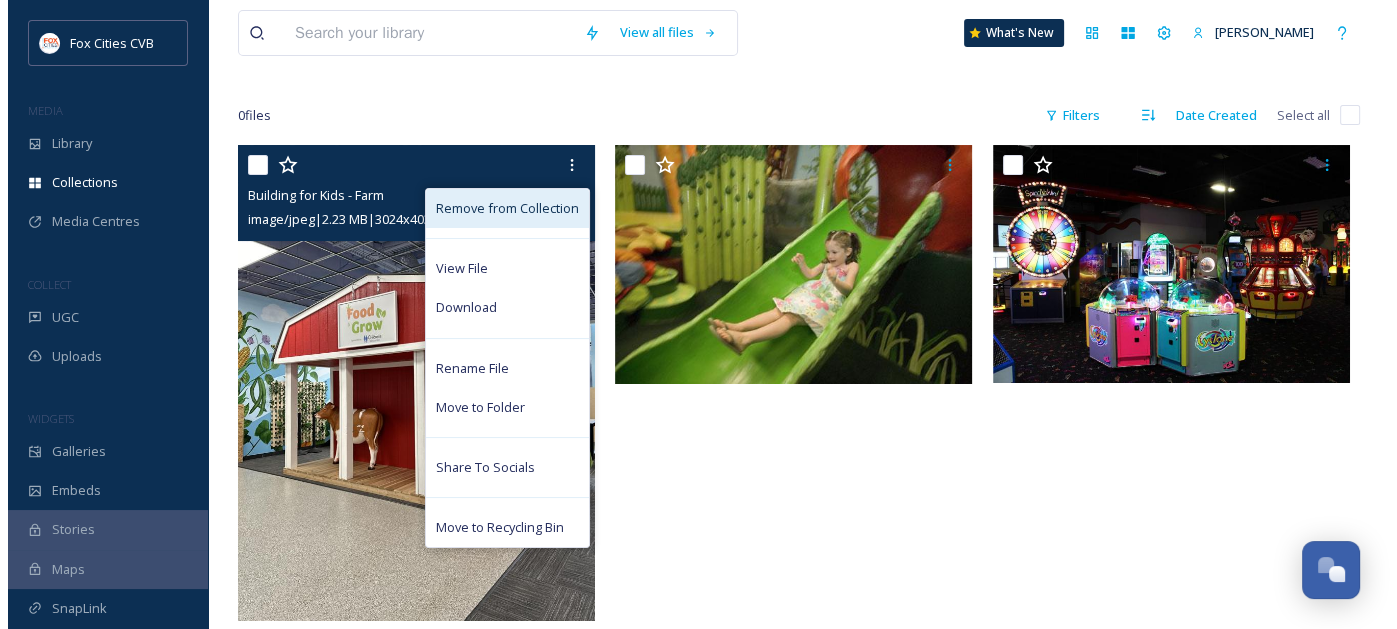 scroll, scrollTop: 0, scrollLeft: 0, axis: both 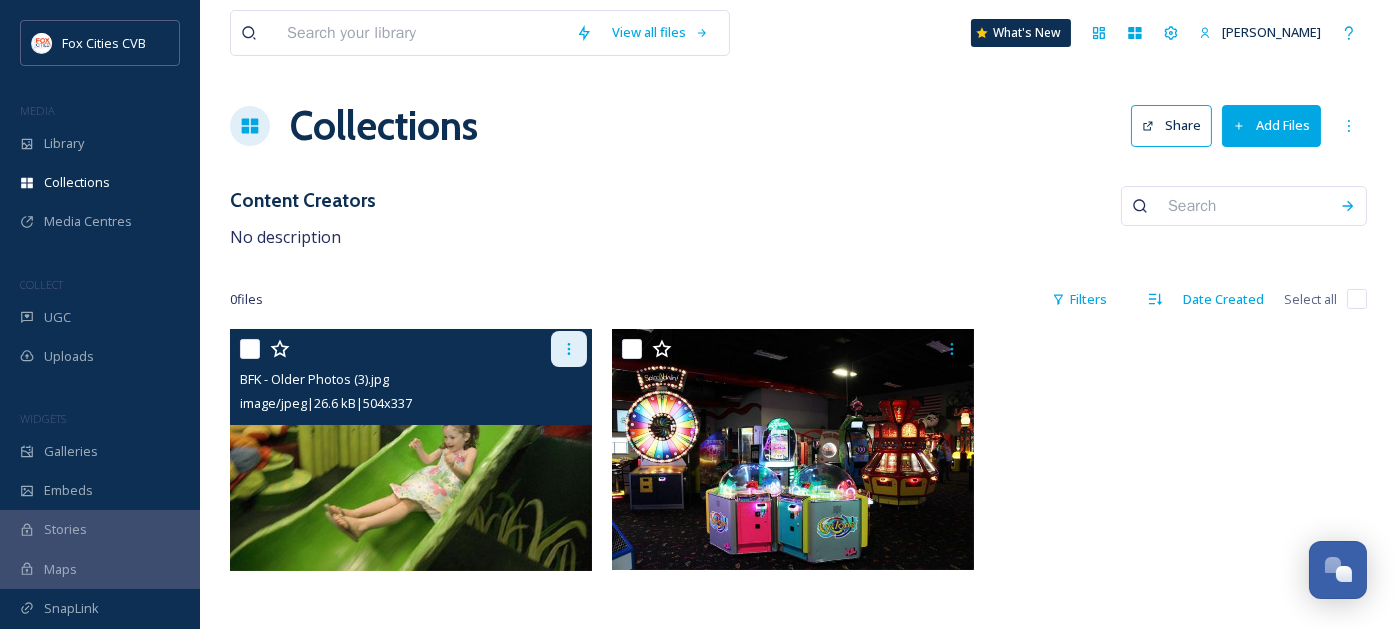 click 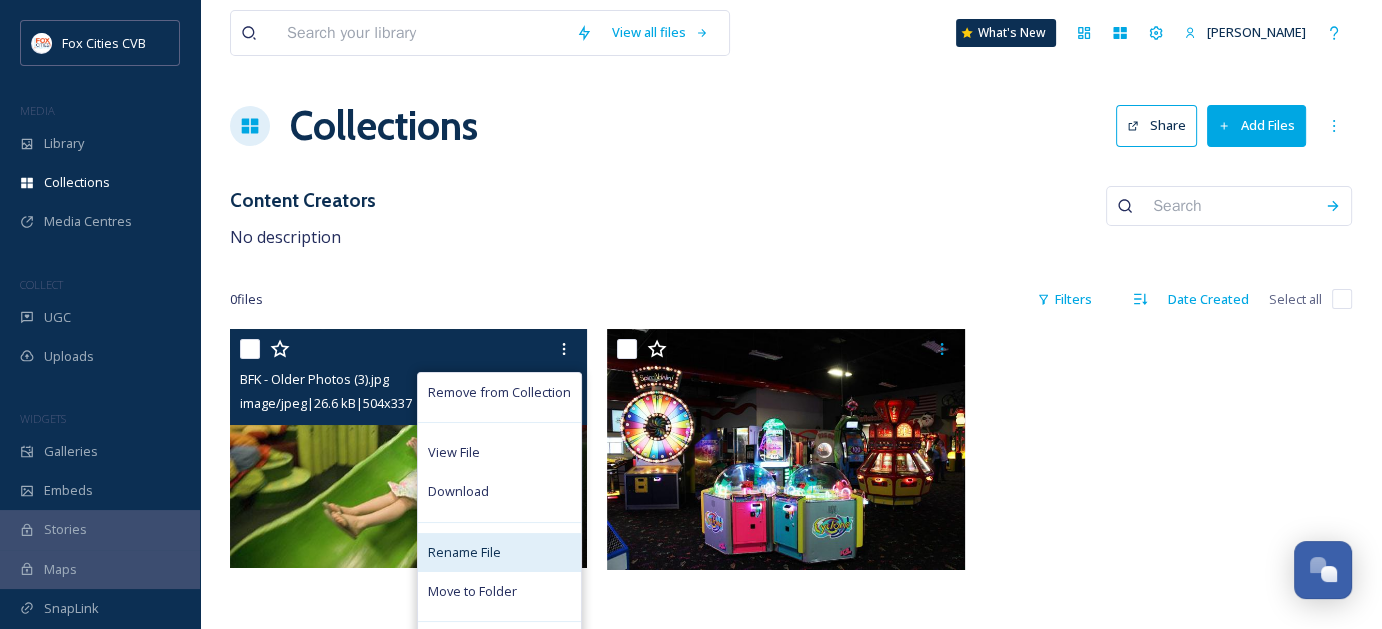 click on "Rename File" at bounding box center (464, 552) 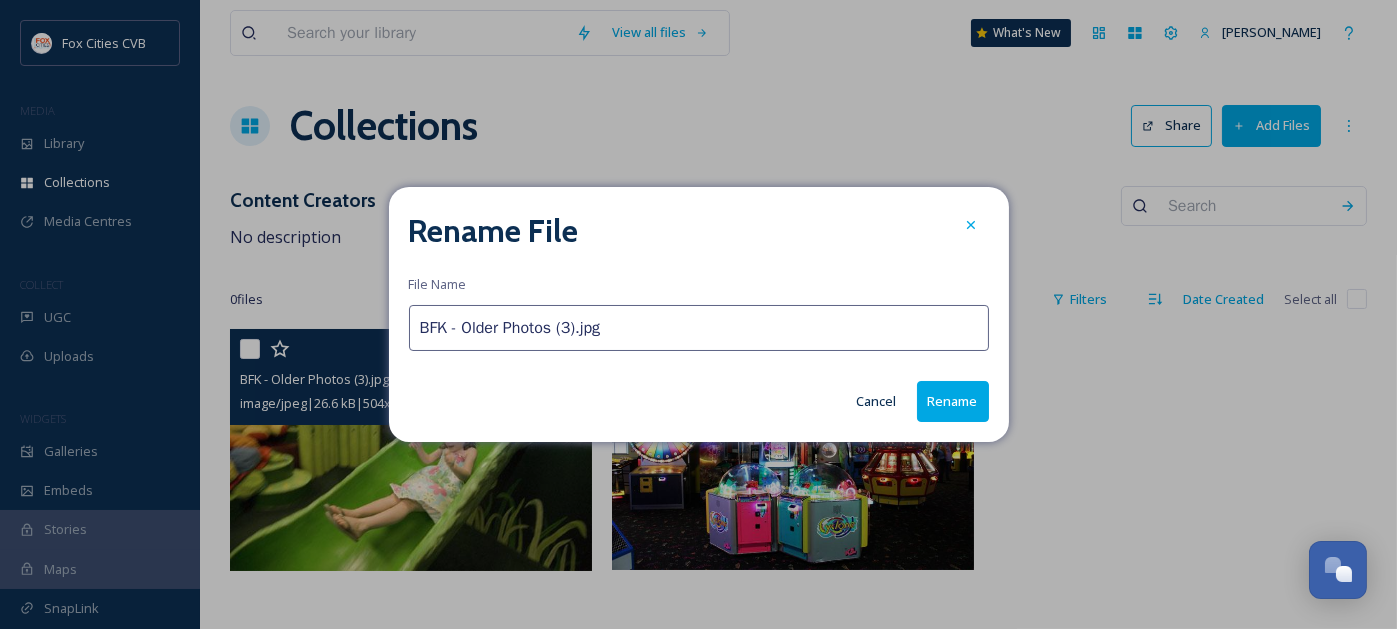 click on "BFK - Older Photos (3).jpg" at bounding box center (699, 328) 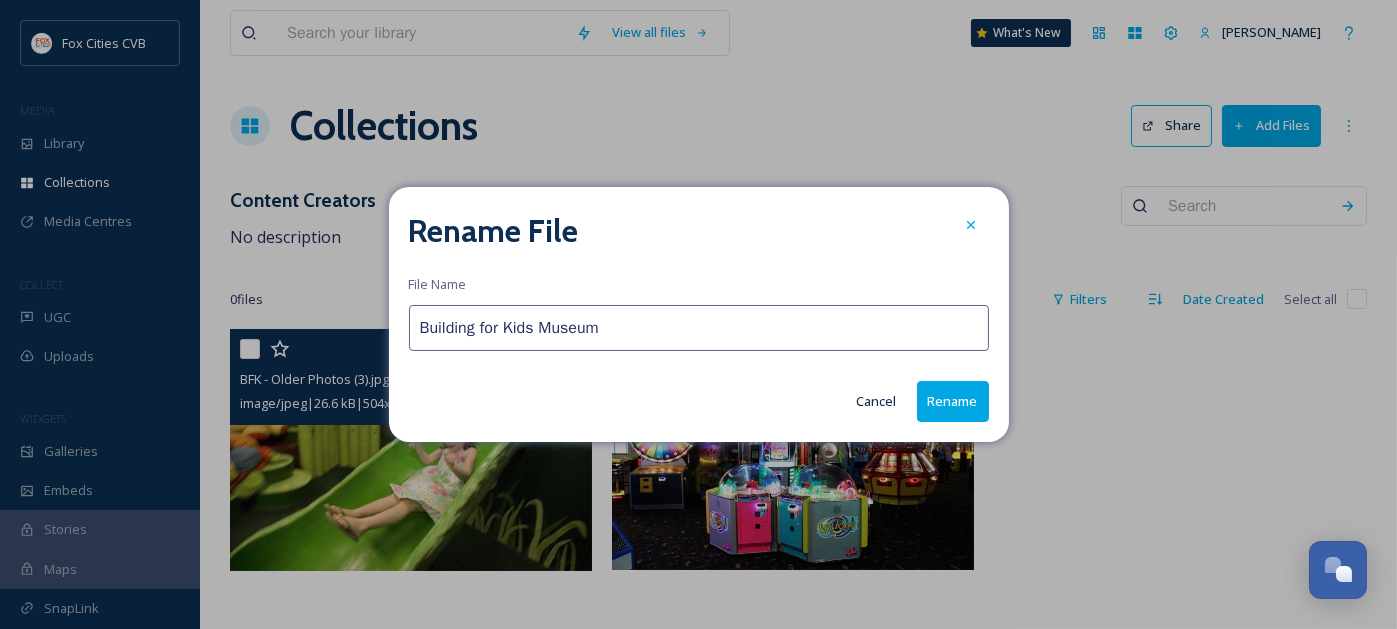 type on "Building for Kids Museum" 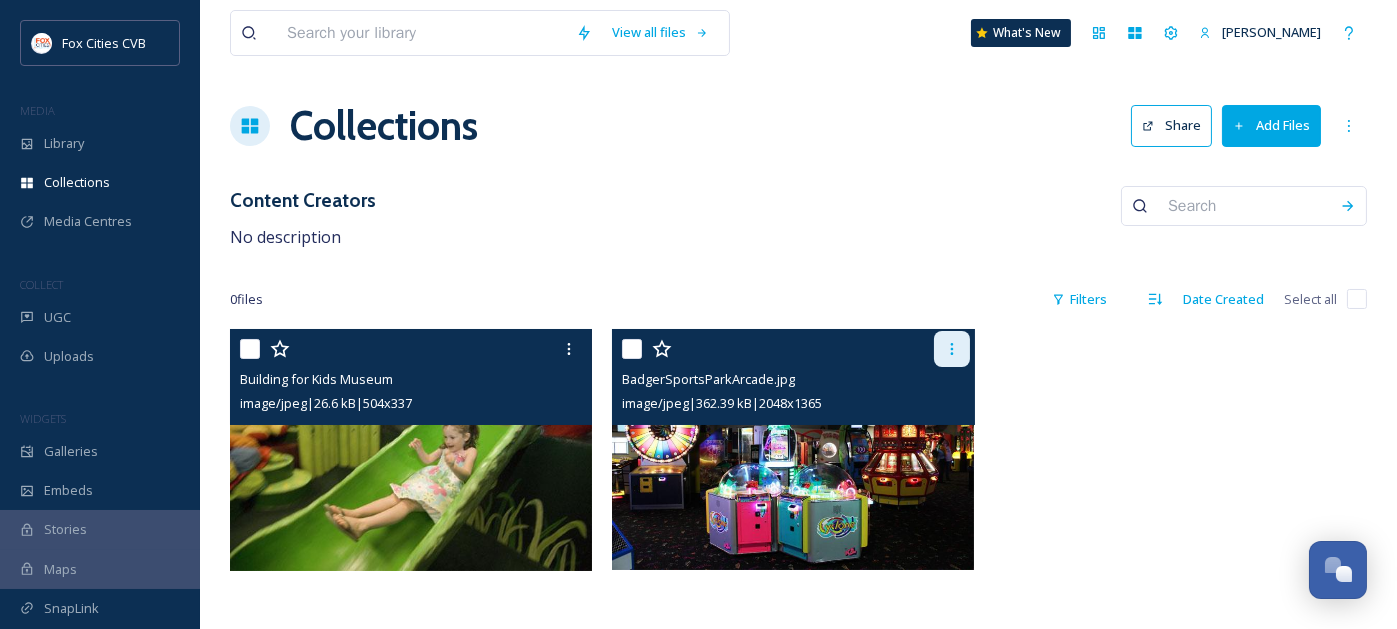 click at bounding box center (952, 349) 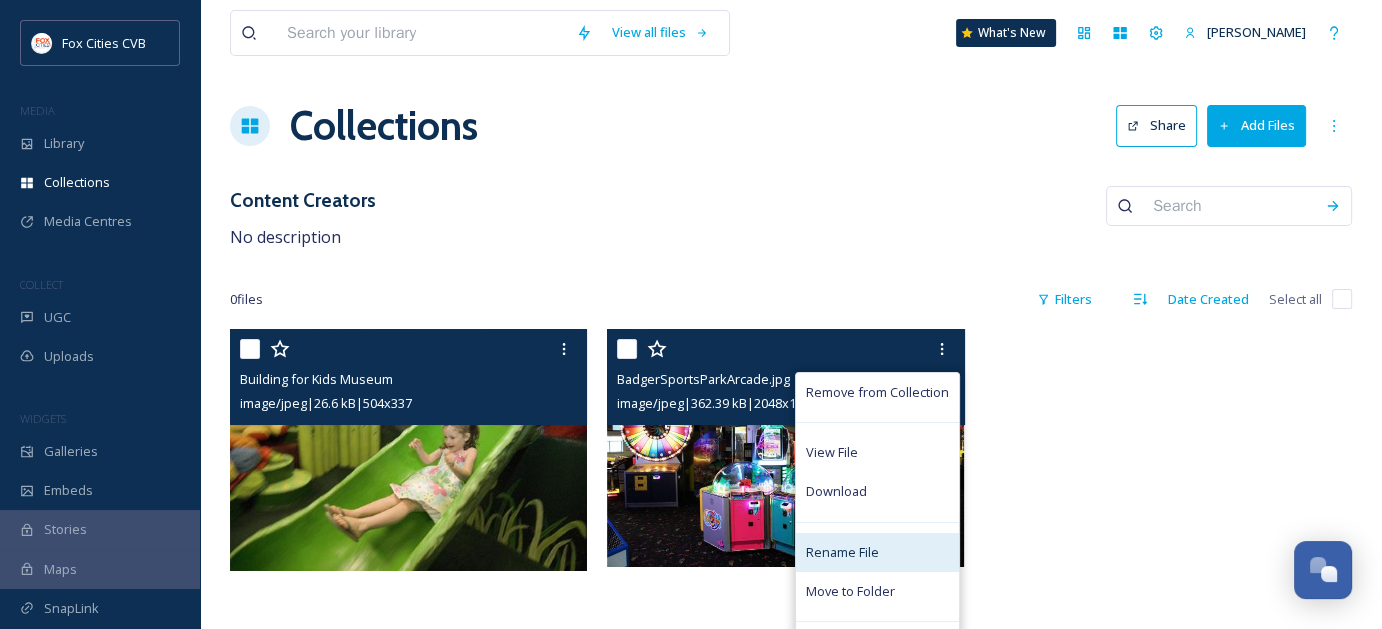click on "Rename File" at bounding box center [842, 552] 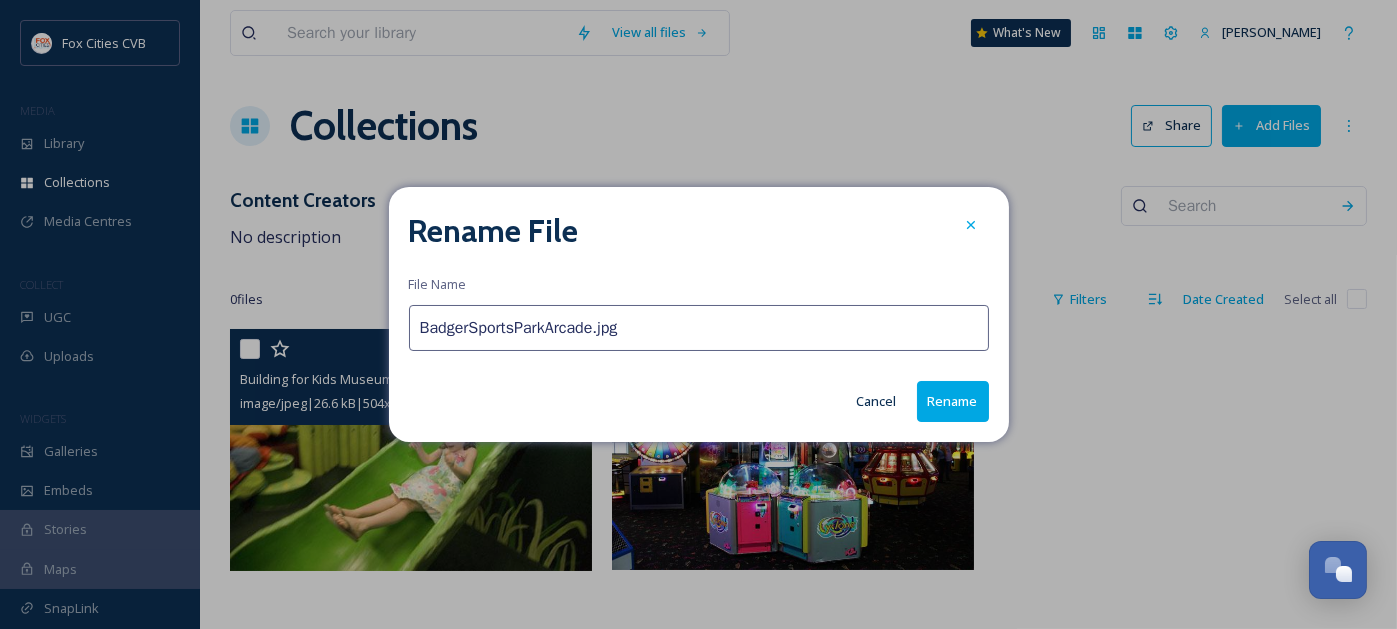 click on "BadgerSportsParkArcade.jpg" at bounding box center (699, 328) 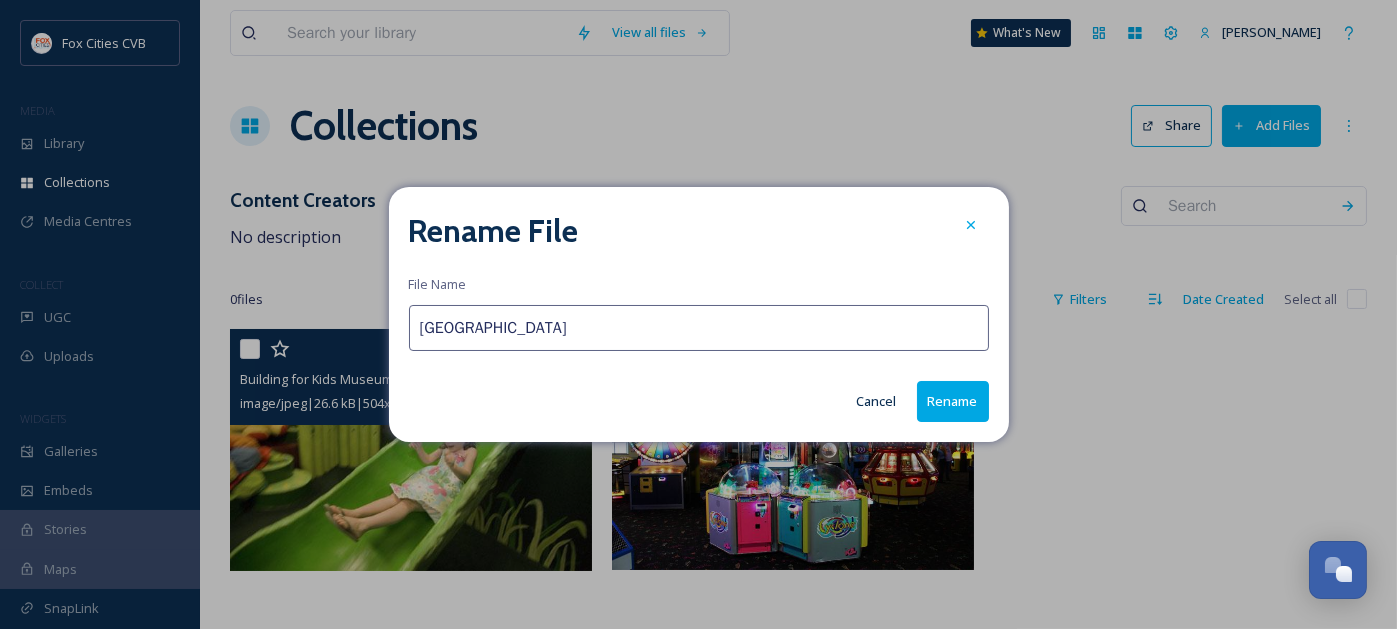 type on "[GEOGRAPHIC_DATA]" 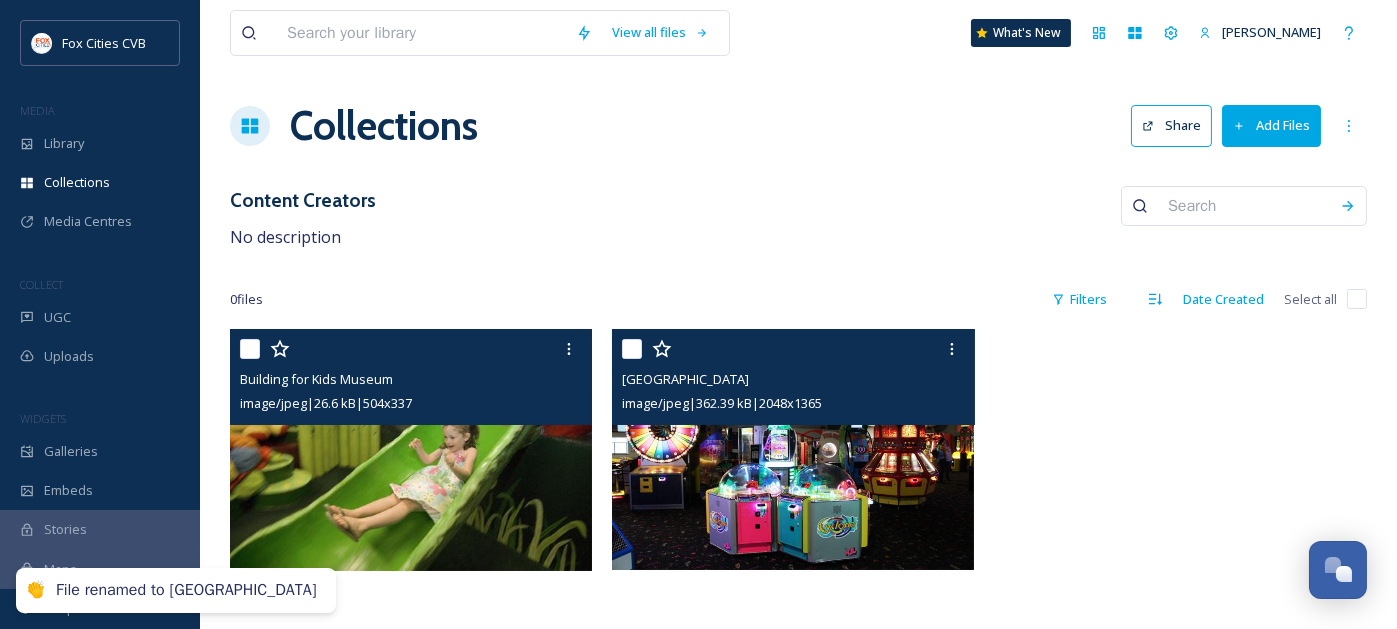 click on "Add Files" at bounding box center (1271, 125) 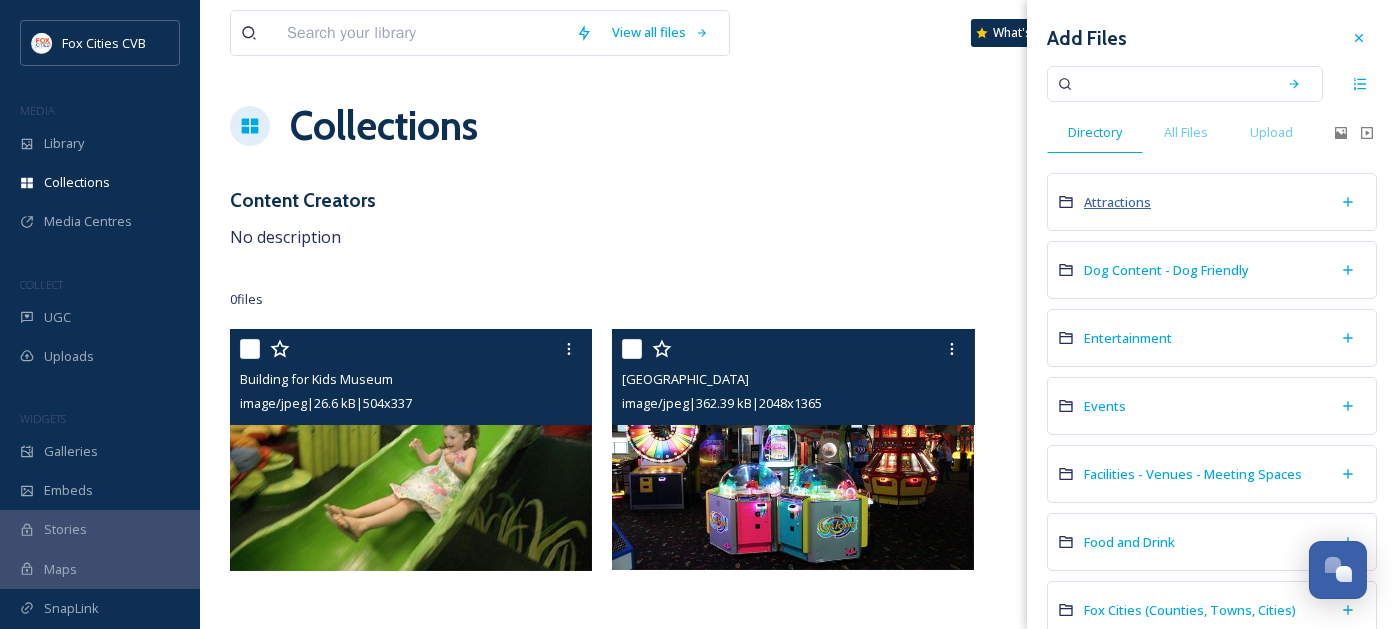 click on "Attractions" at bounding box center (1117, 202) 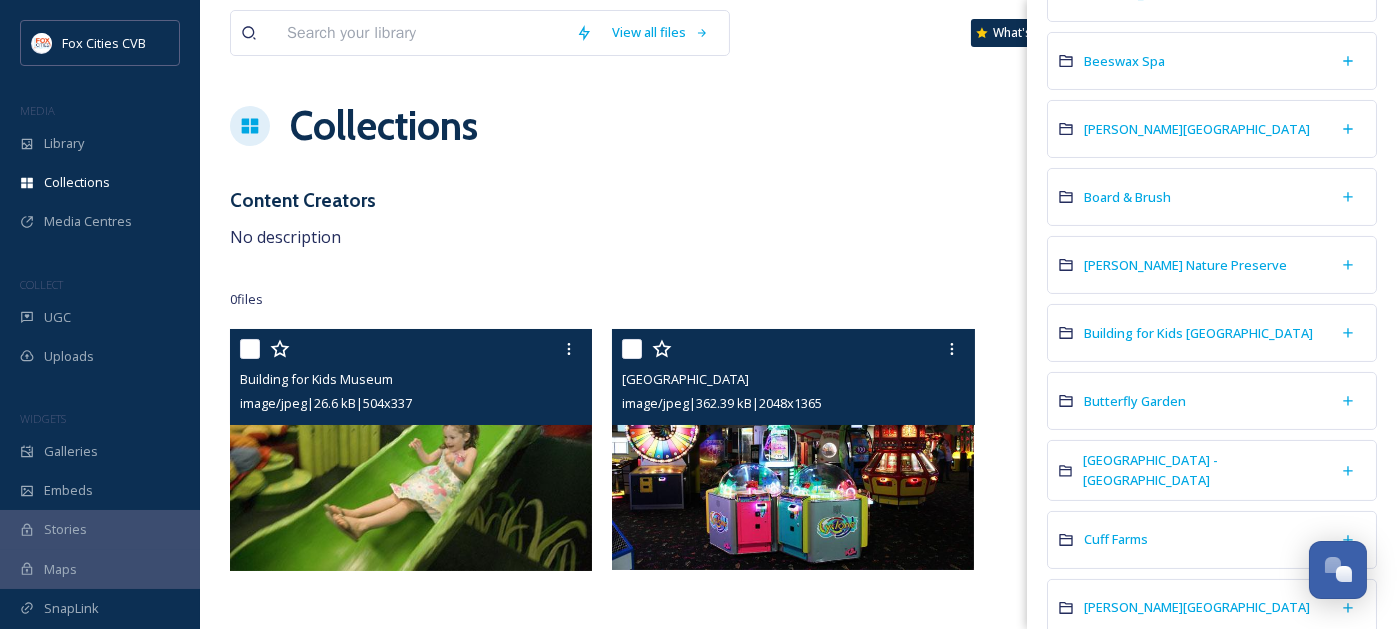 scroll, scrollTop: 600, scrollLeft: 0, axis: vertical 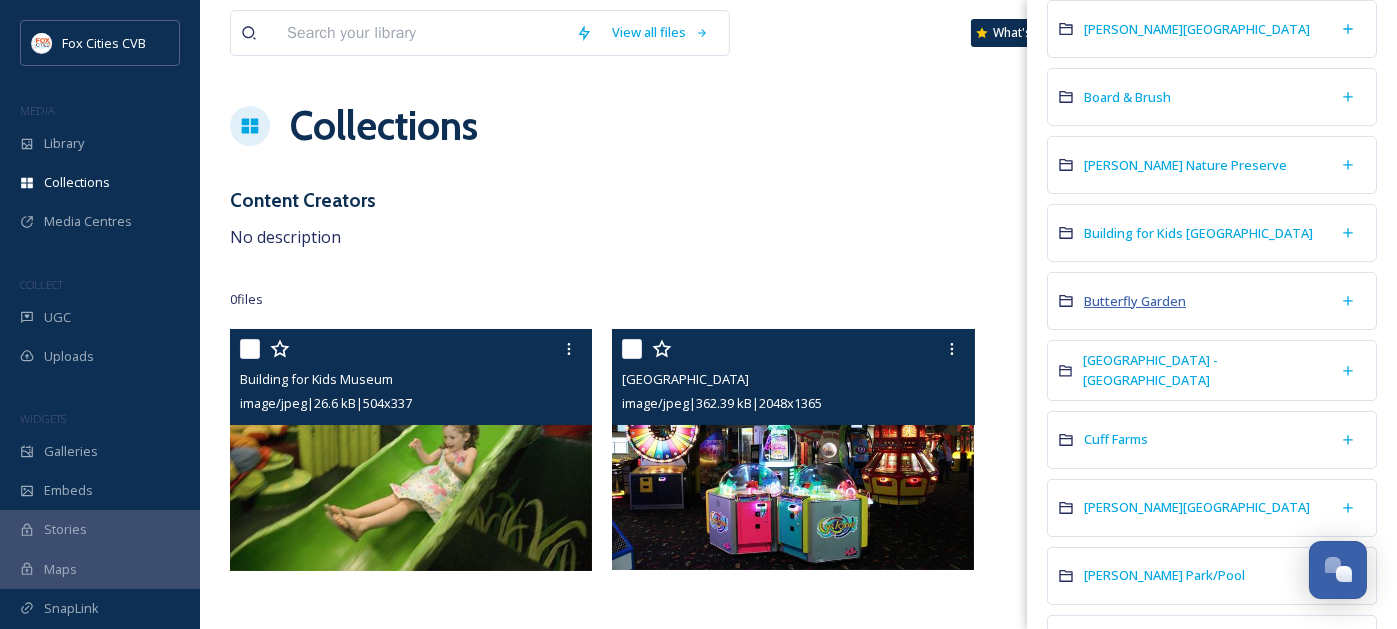 click on "Butterfly Garden" at bounding box center [1135, 301] 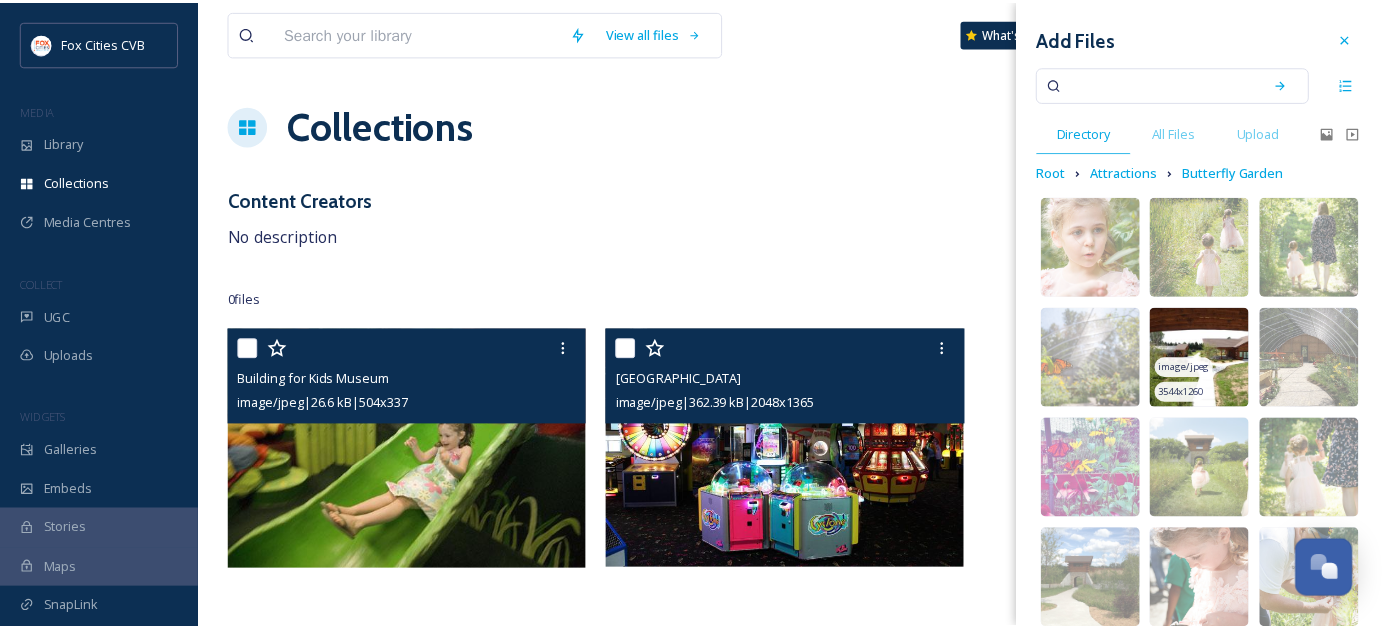 scroll, scrollTop: 136, scrollLeft: 0, axis: vertical 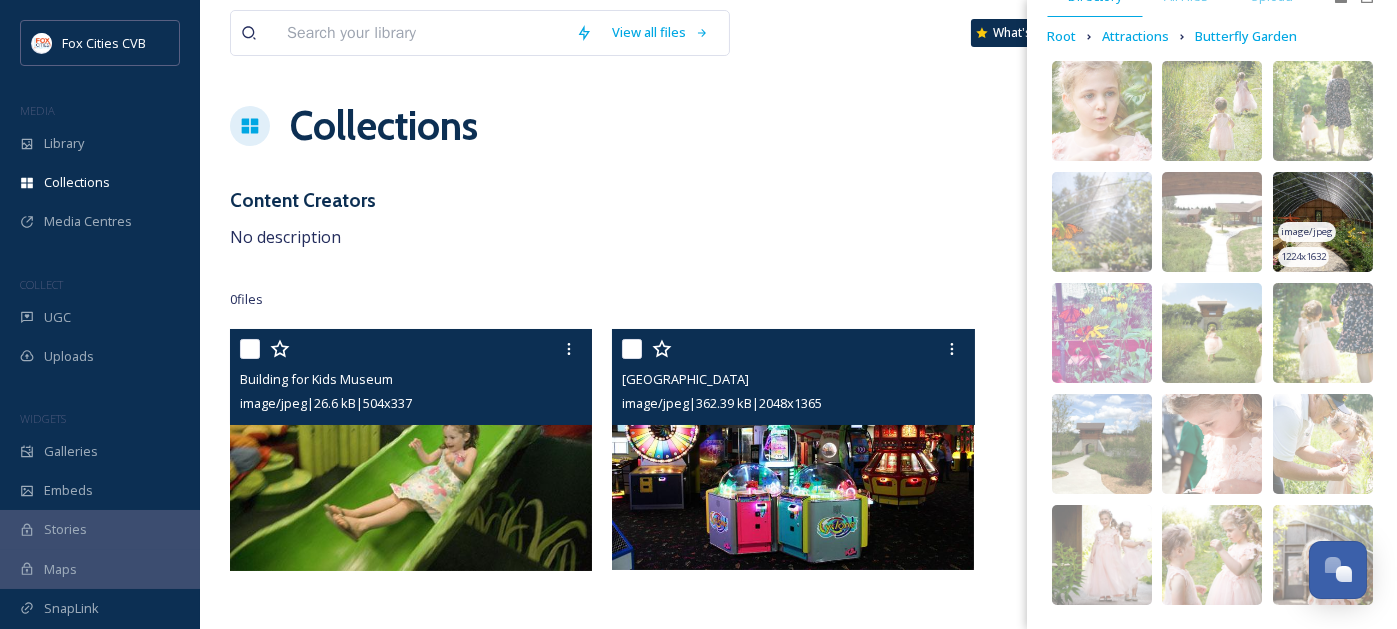 click at bounding box center (1323, 222) 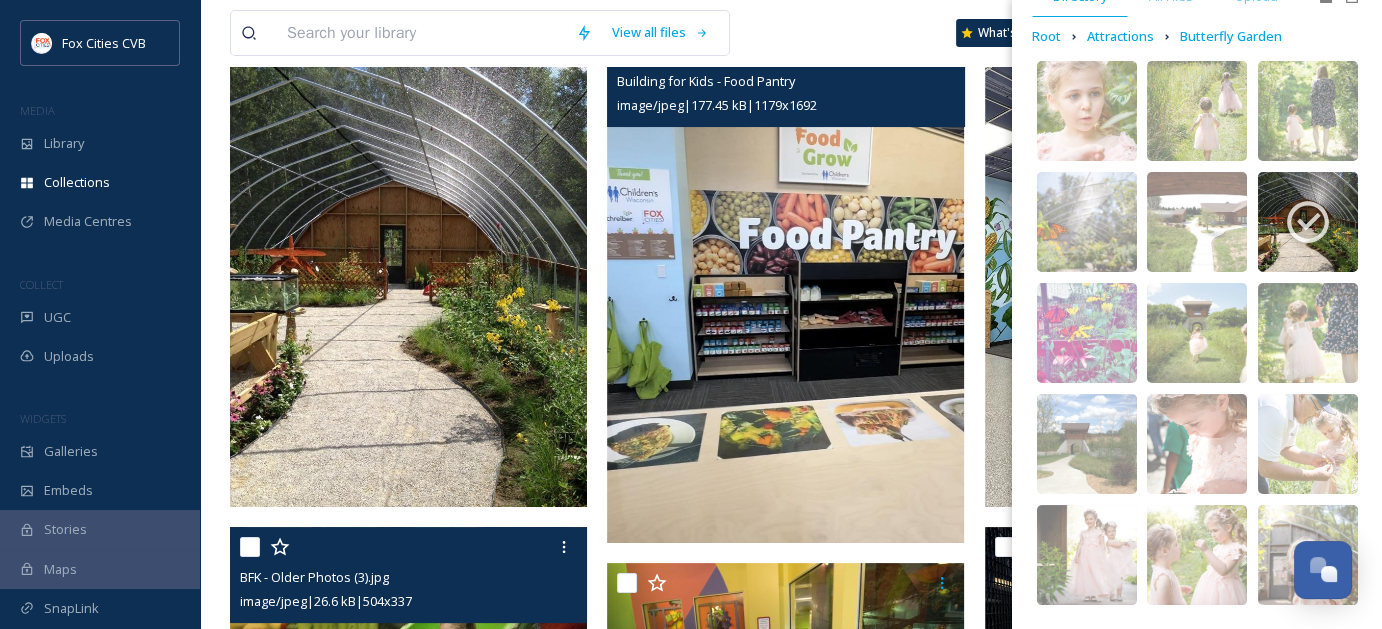 scroll, scrollTop: 300, scrollLeft: 0, axis: vertical 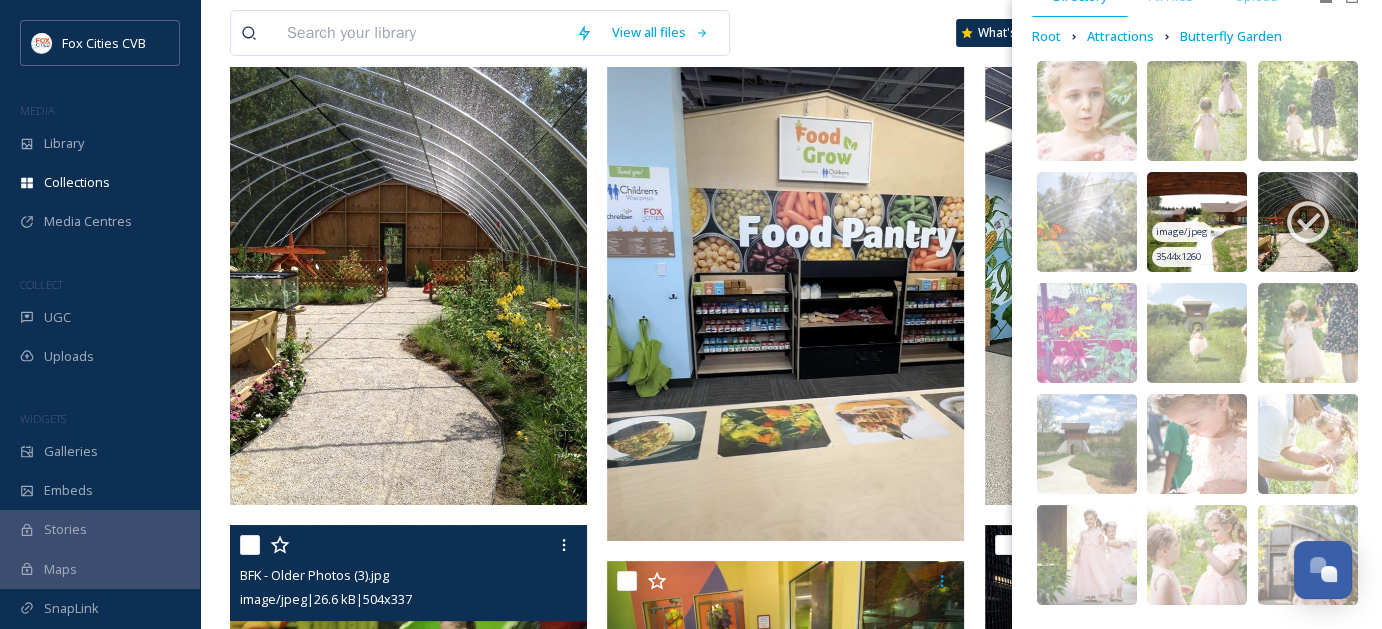 click at bounding box center (1197, 222) 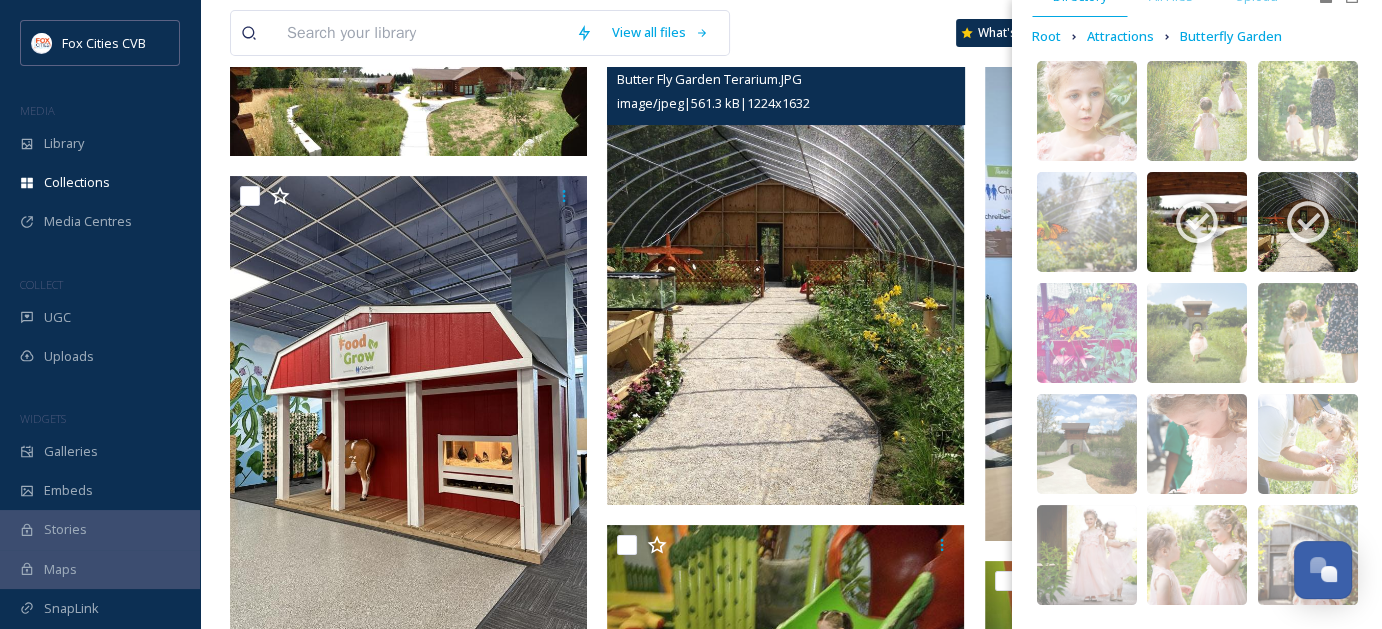 scroll, scrollTop: 0, scrollLeft: 0, axis: both 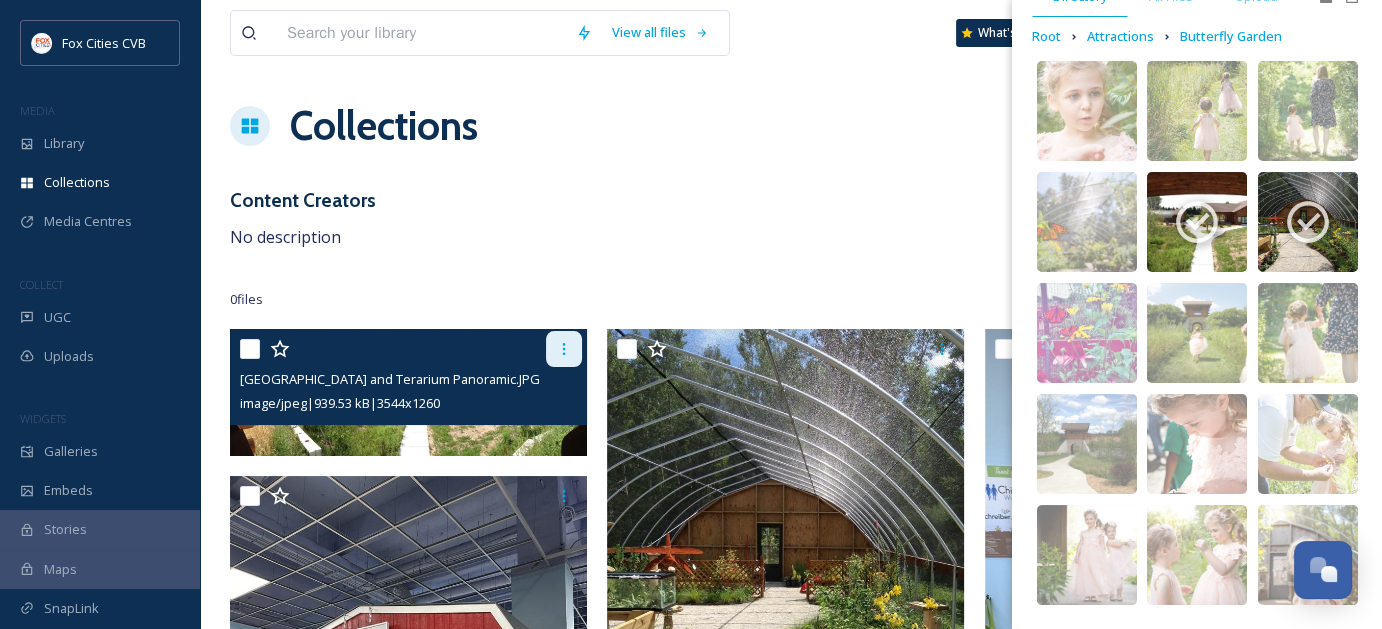 click 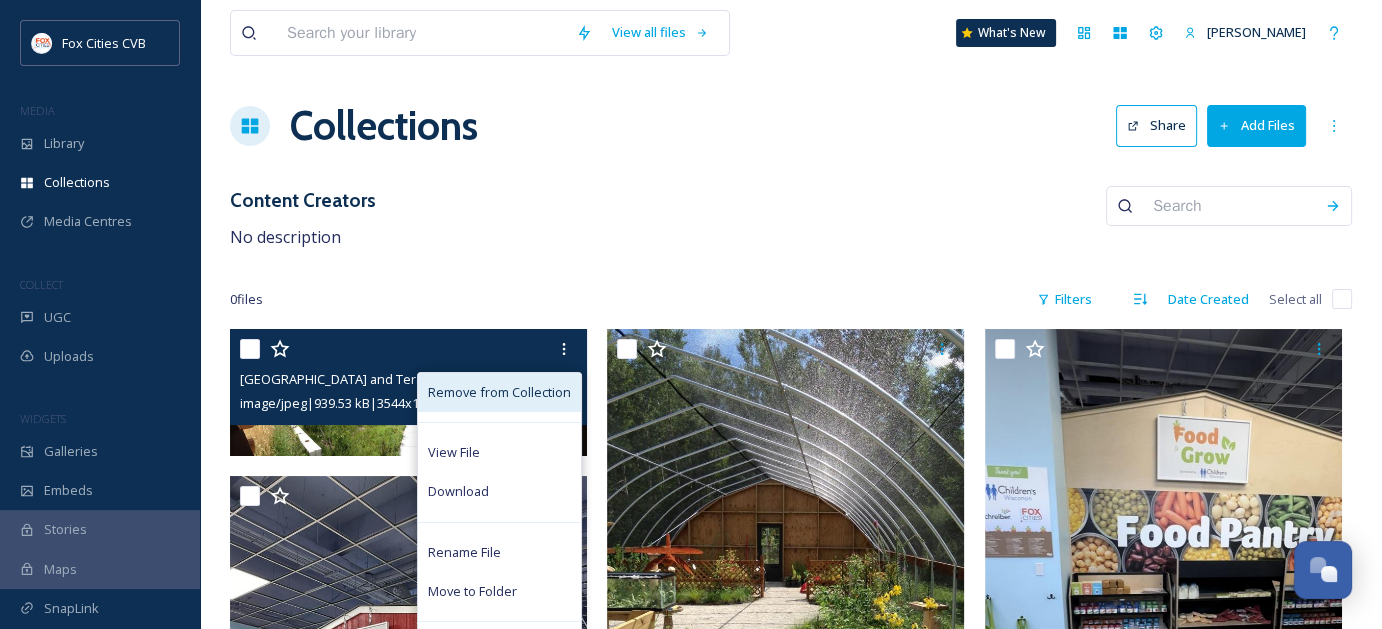 click on "Remove from Collection" at bounding box center (499, 392) 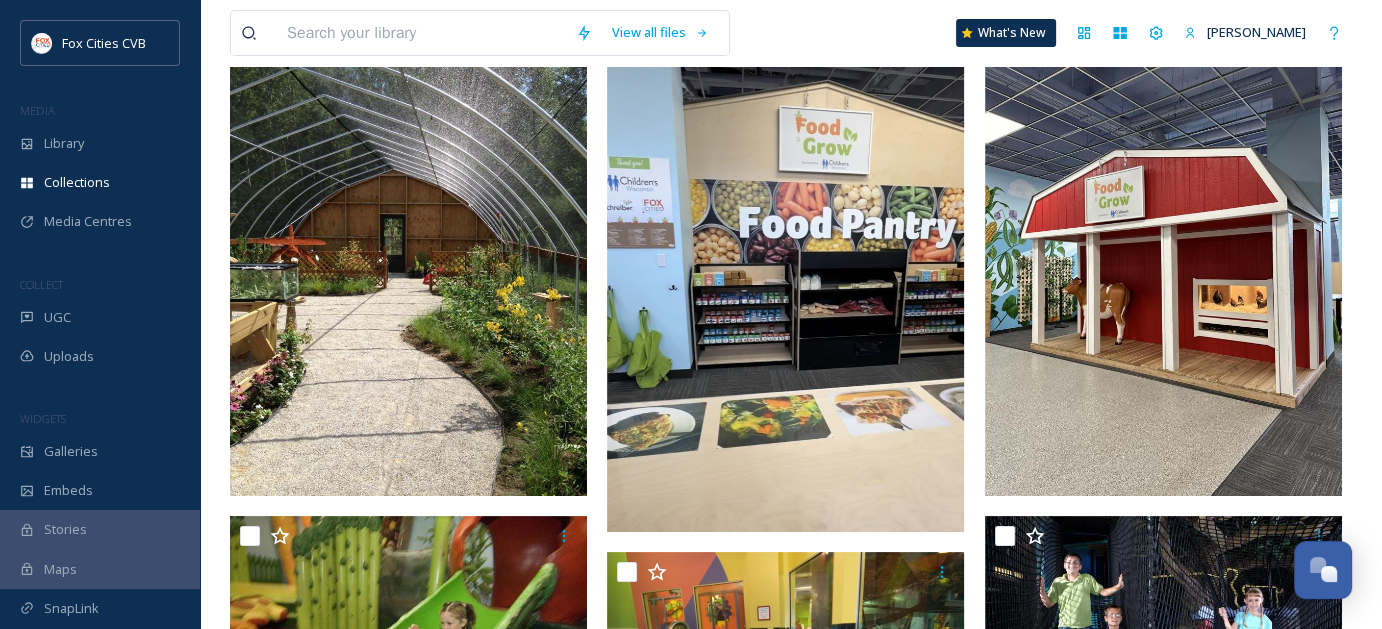 scroll, scrollTop: 200, scrollLeft: 0, axis: vertical 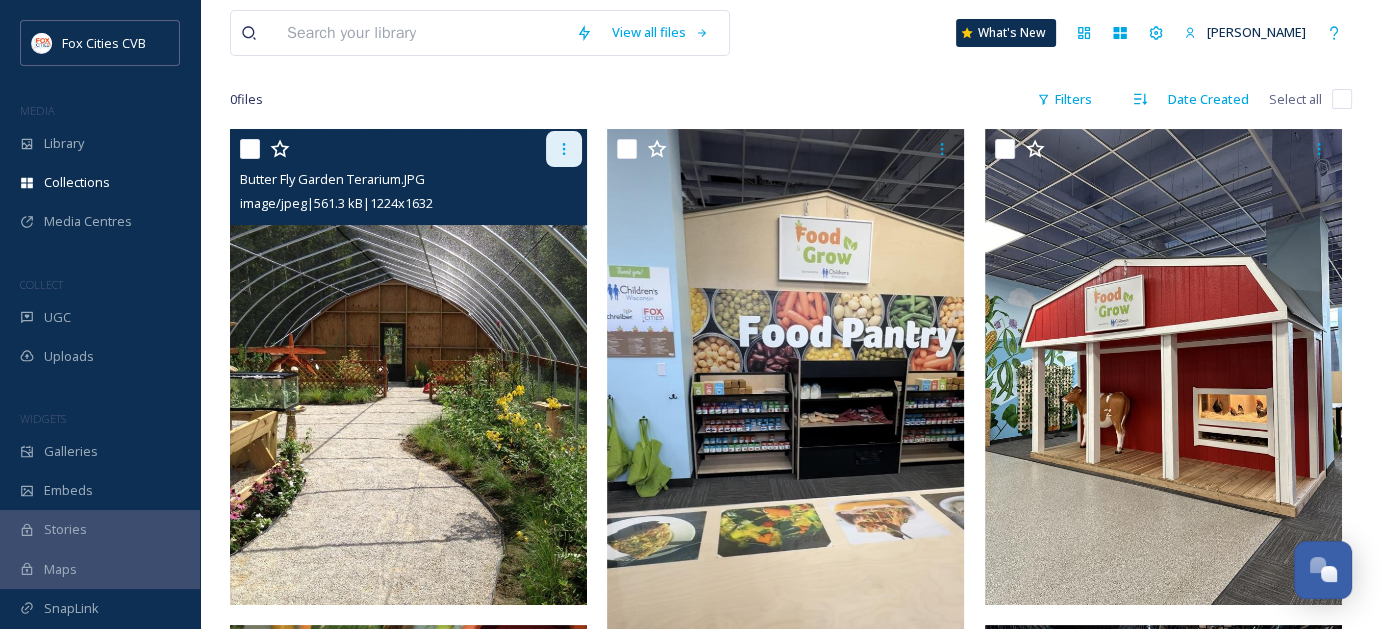 click at bounding box center [564, 149] 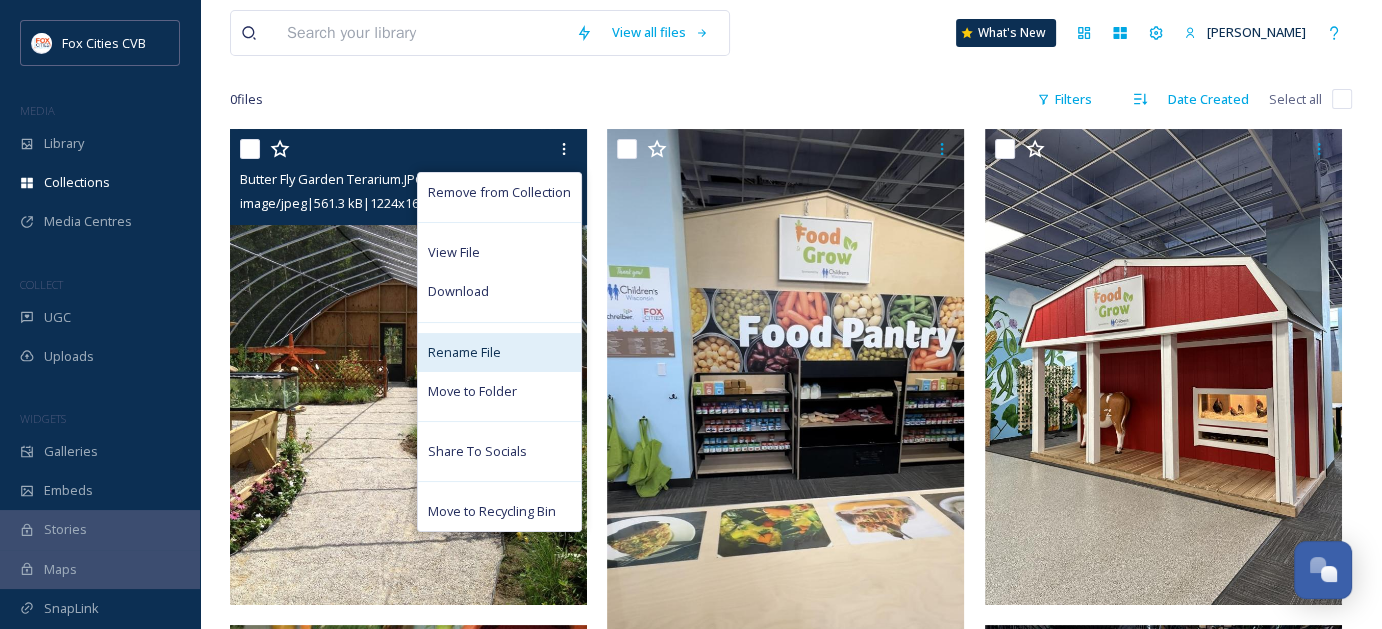 click on "Rename File" at bounding box center [464, 352] 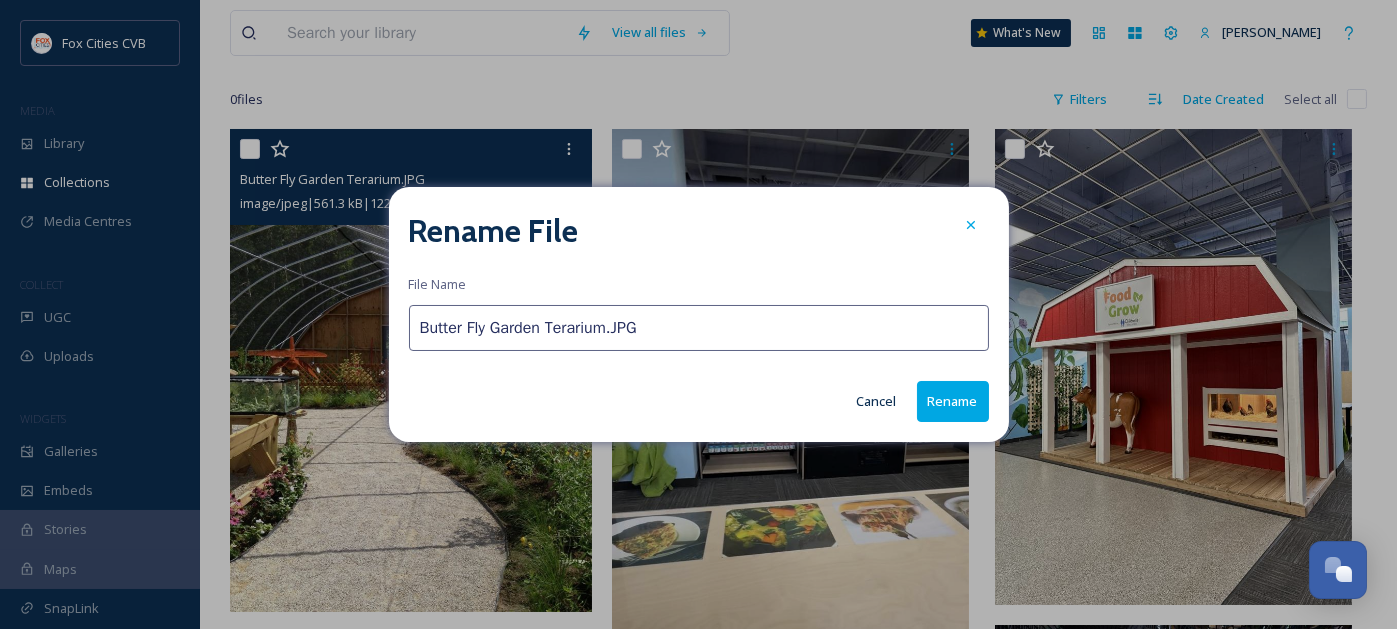 drag, startPoint x: 648, startPoint y: 322, endPoint x: 542, endPoint y: 335, distance: 106.7942 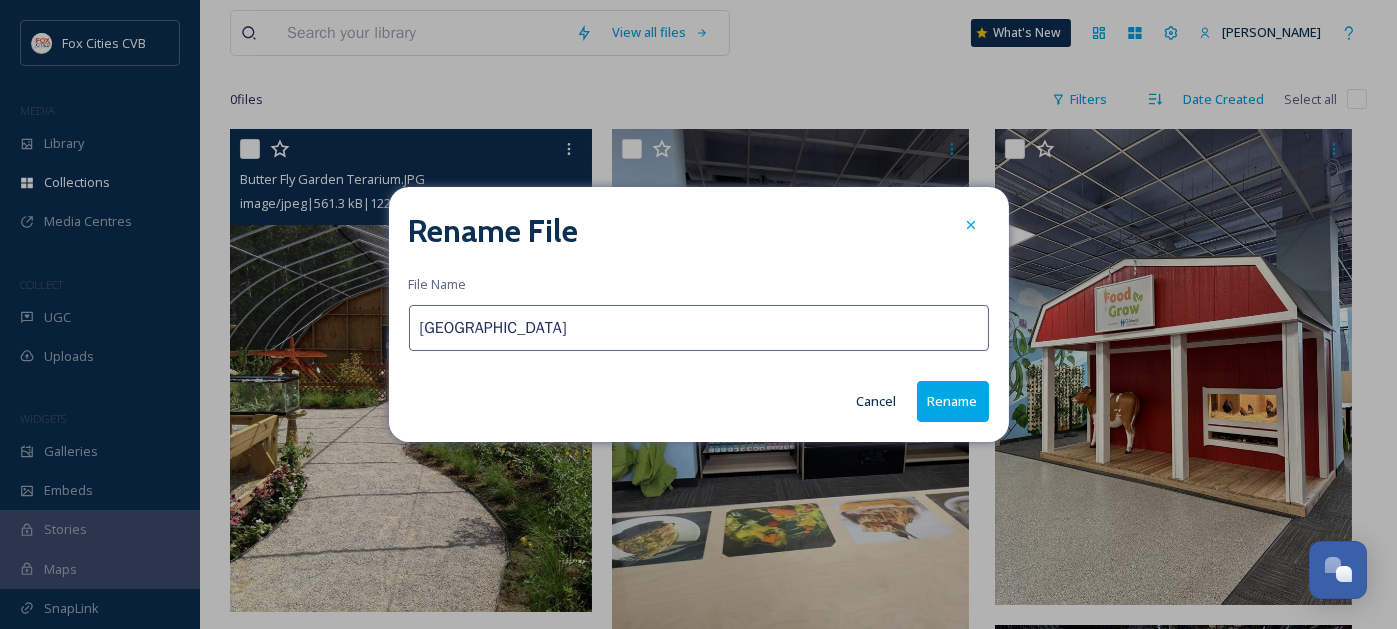 type on "[GEOGRAPHIC_DATA]" 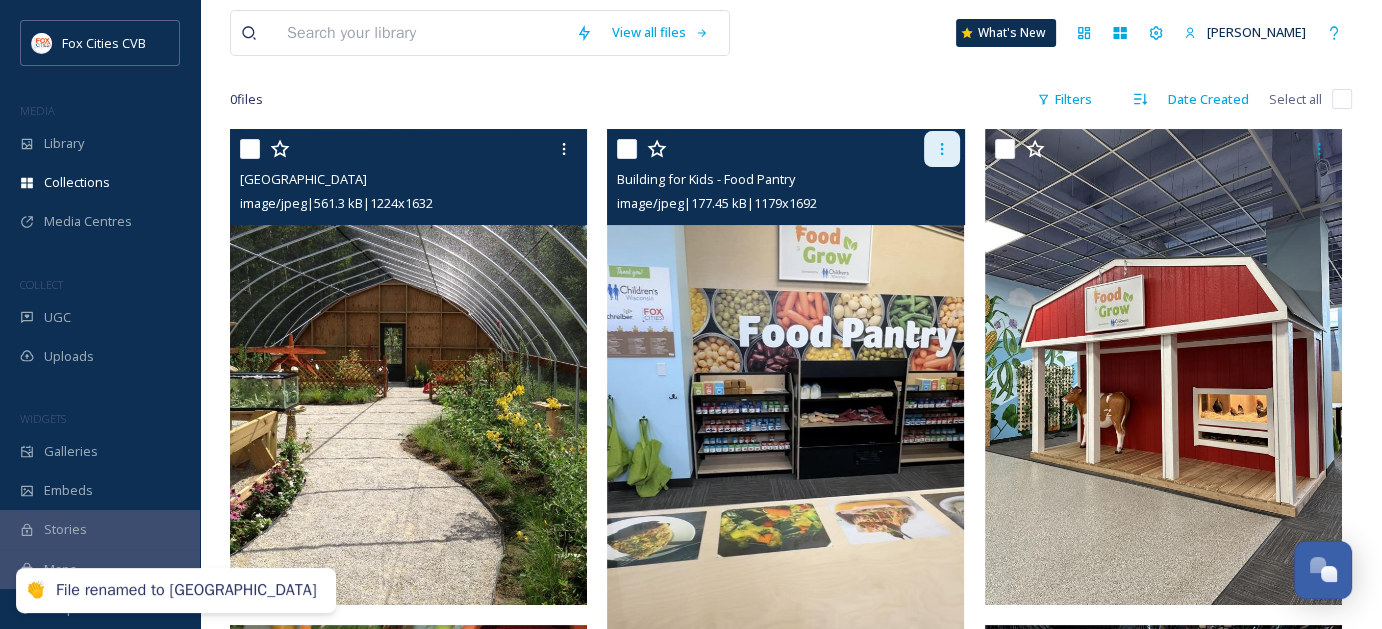 click 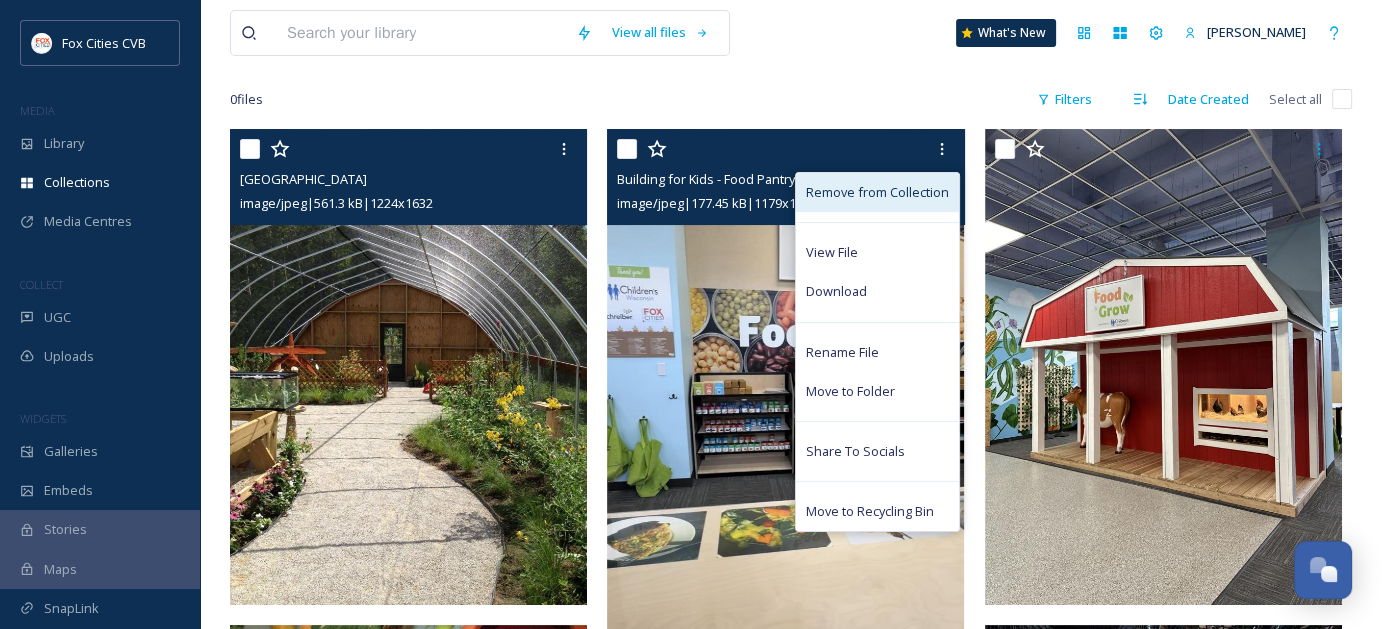 click on "Remove from Collection" at bounding box center (877, 192) 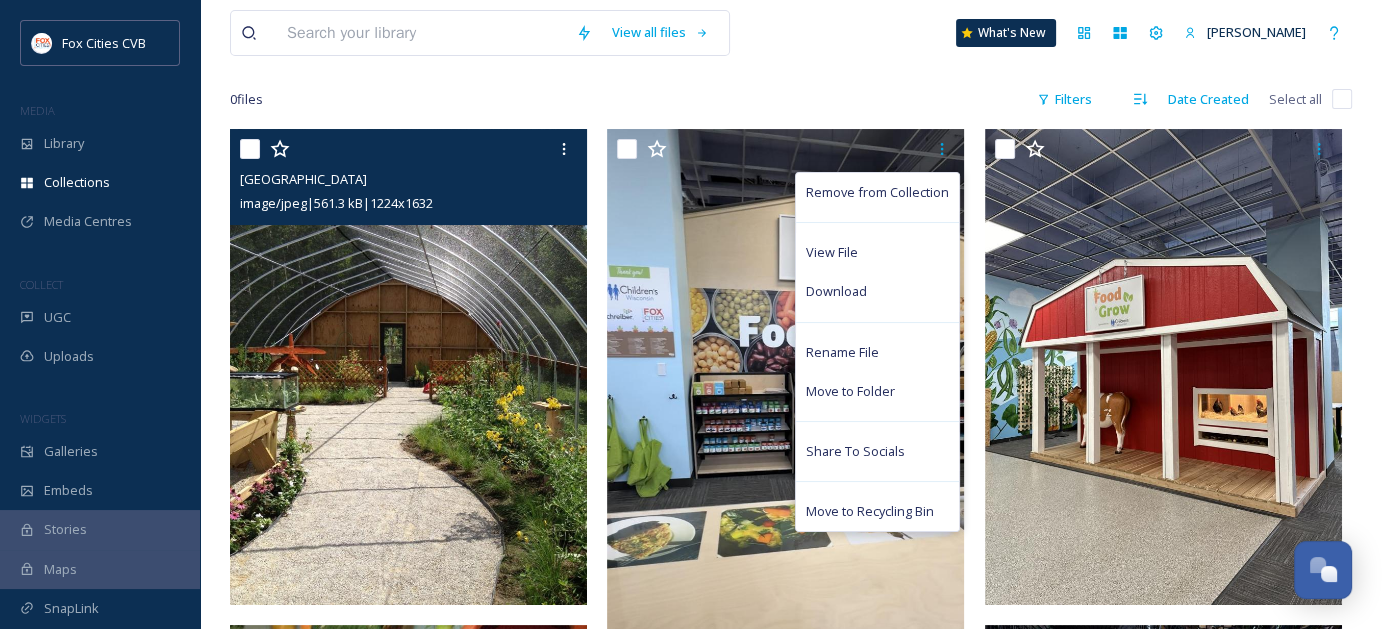 click on "View all files What's New [PERSON_NAME] Collections Share Add Files Content Creators No description 0  file s Filters Date Created Select all Butter Fly Gardens image/jpeg  |  561.3 kB  |  1224  x  1632 Remove from Collection View File Download Rename File Move to Folder Share To Socials Move to Recycling Bin" at bounding box center (791, 466) 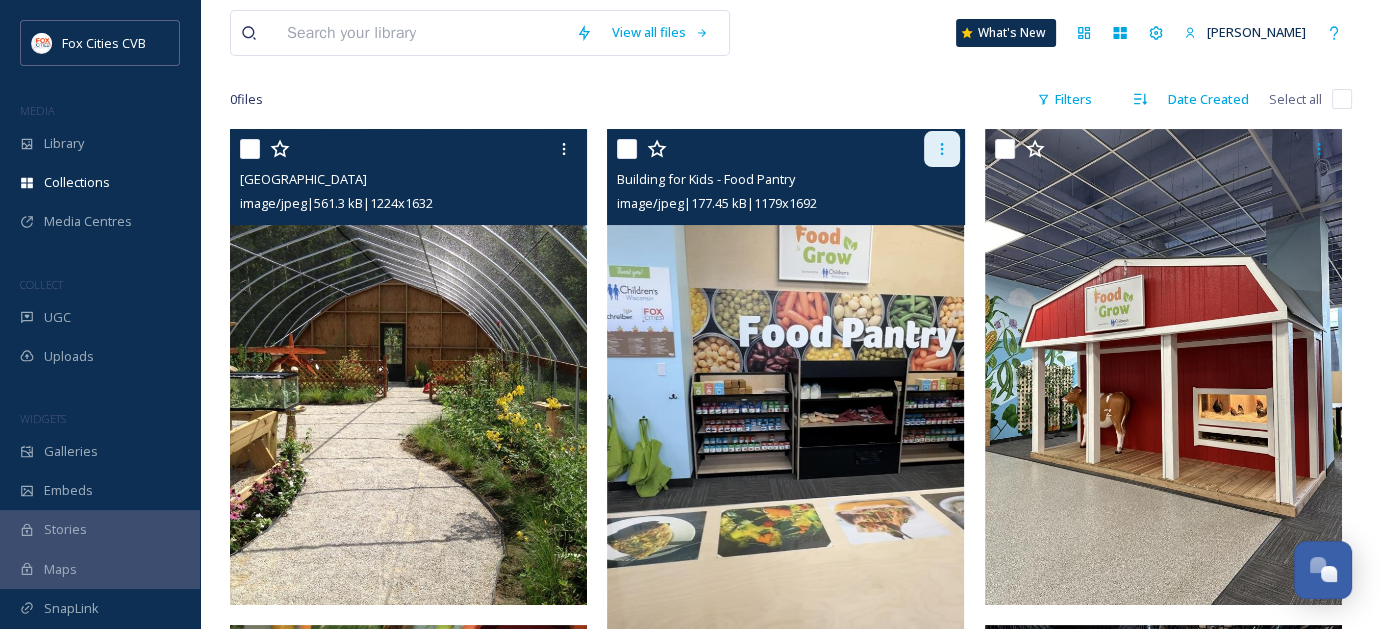 click 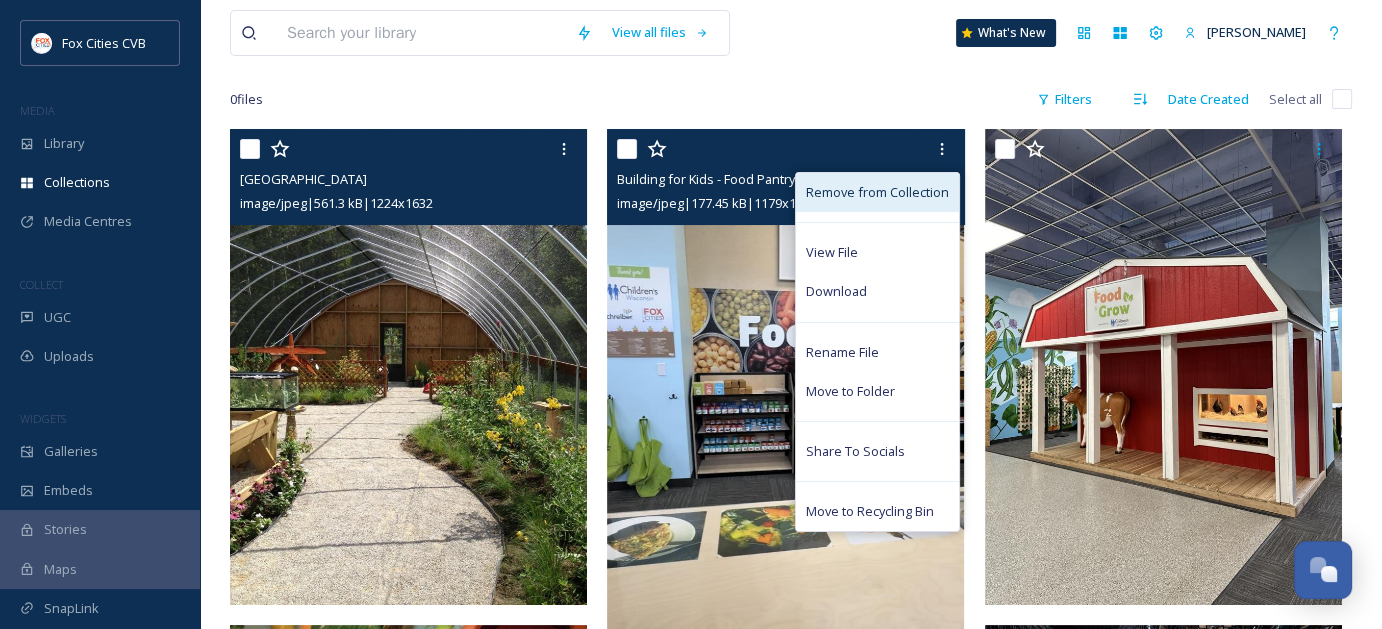 click on "Remove from Collection" at bounding box center (877, 192) 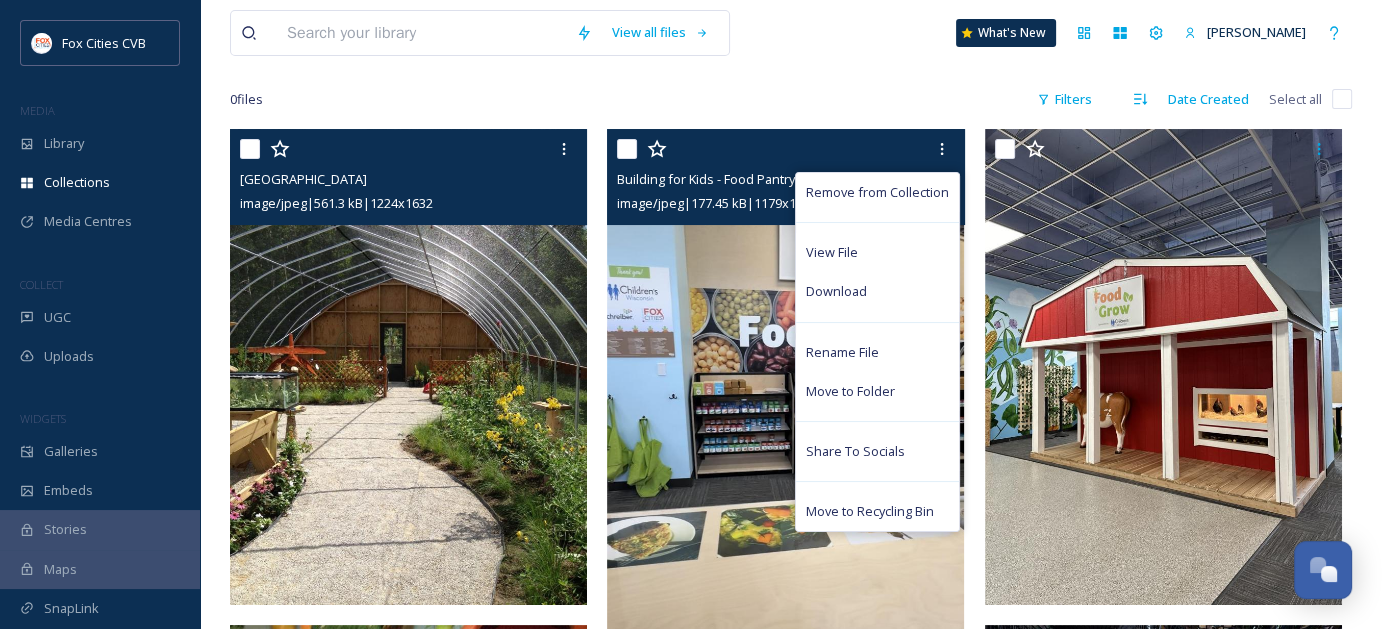 click at bounding box center [627, 149] 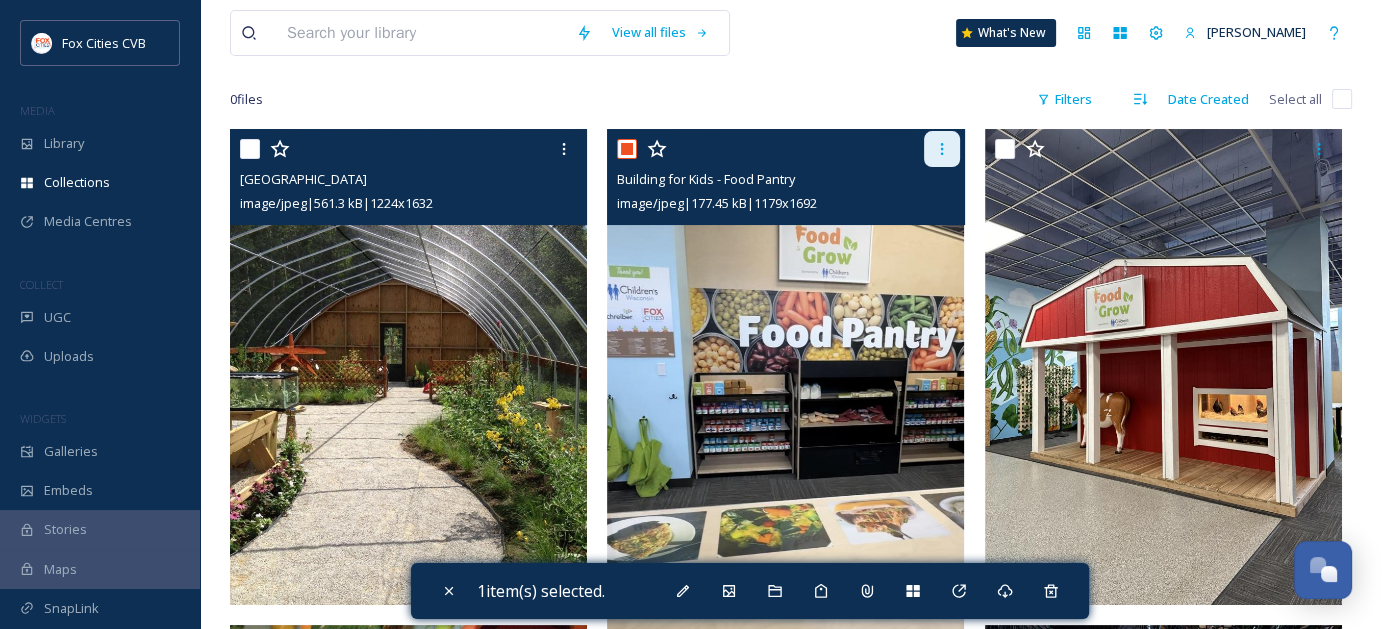 click 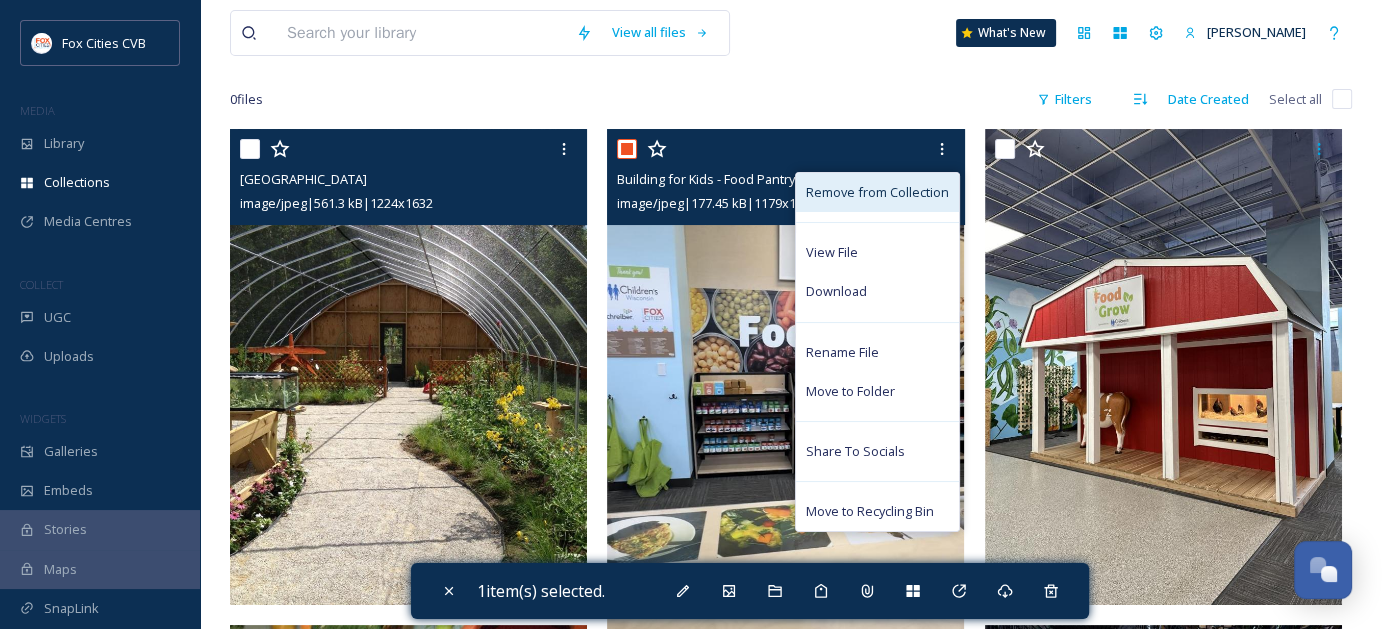 click on "Remove from Collection" at bounding box center [877, 192] 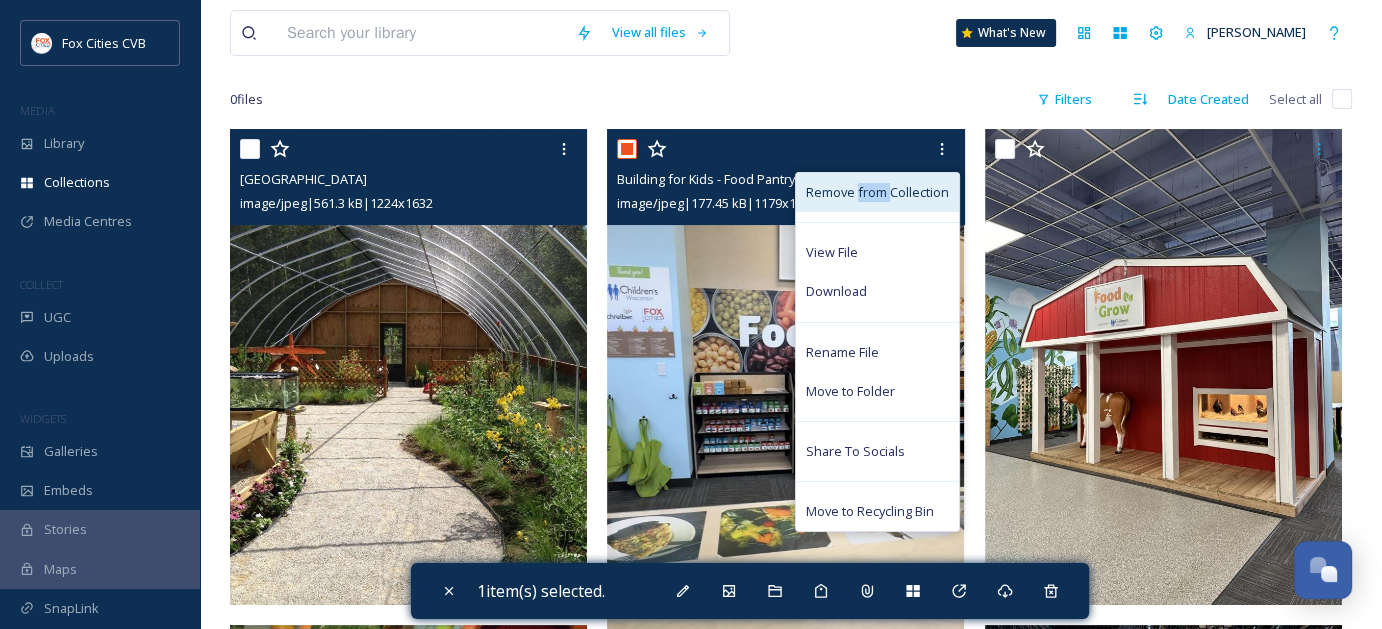 click on "Remove from Collection" at bounding box center [877, 192] 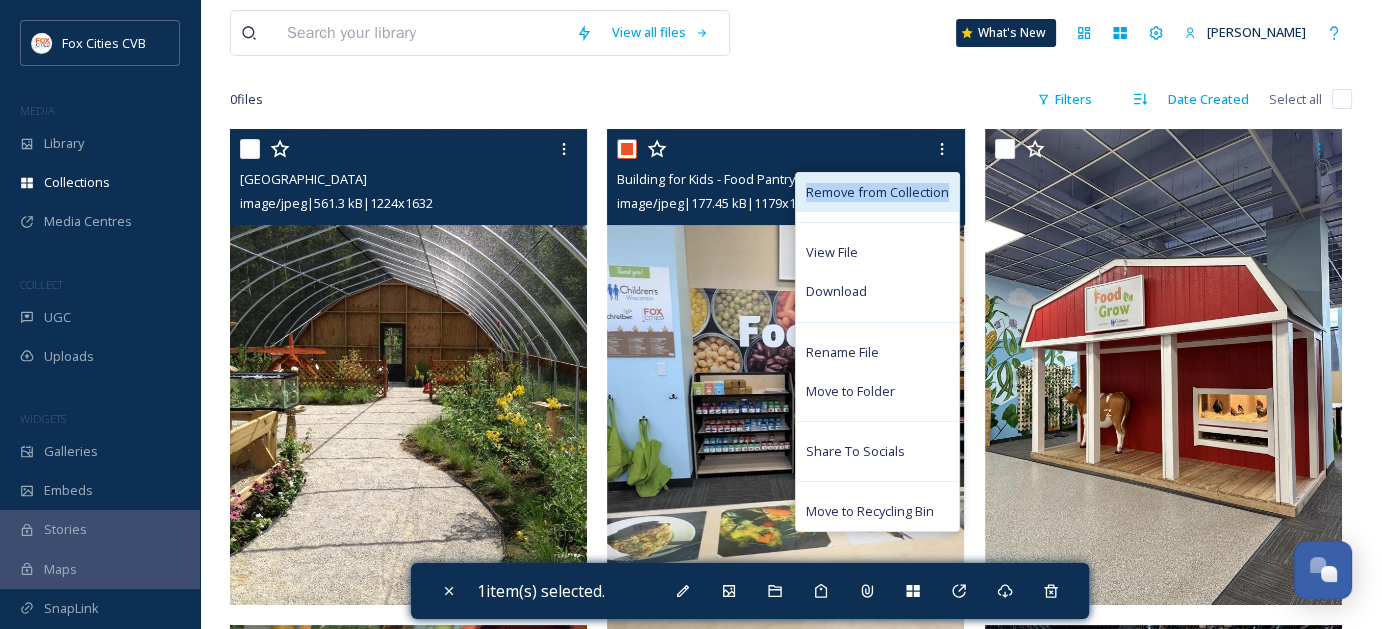 click on "Remove from Collection" at bounding box center (877, 192) 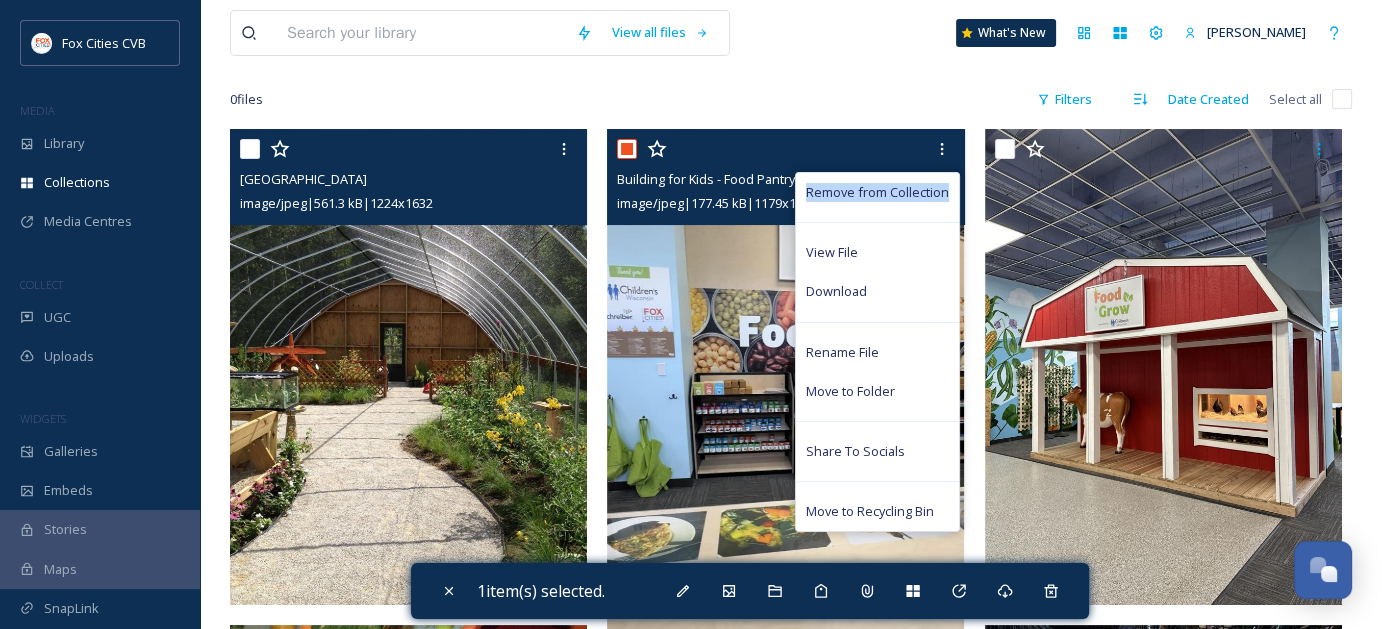 click at bounding box center (627, 149) 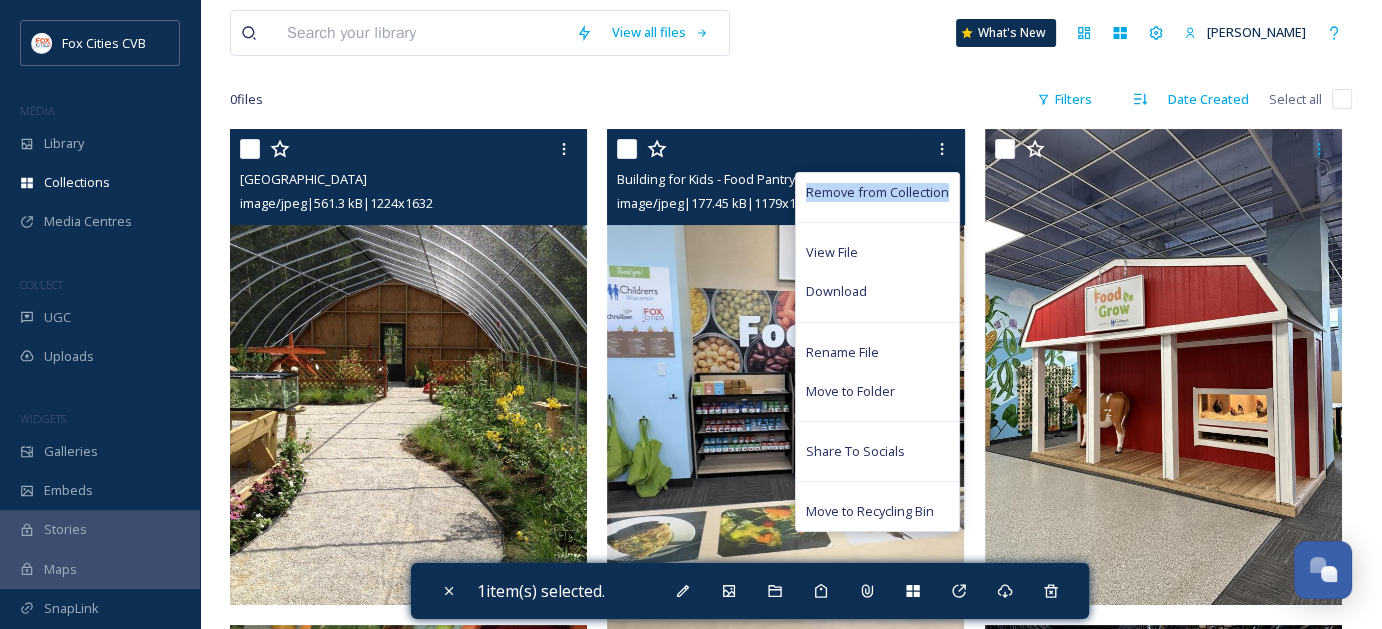 checkbox on "false" 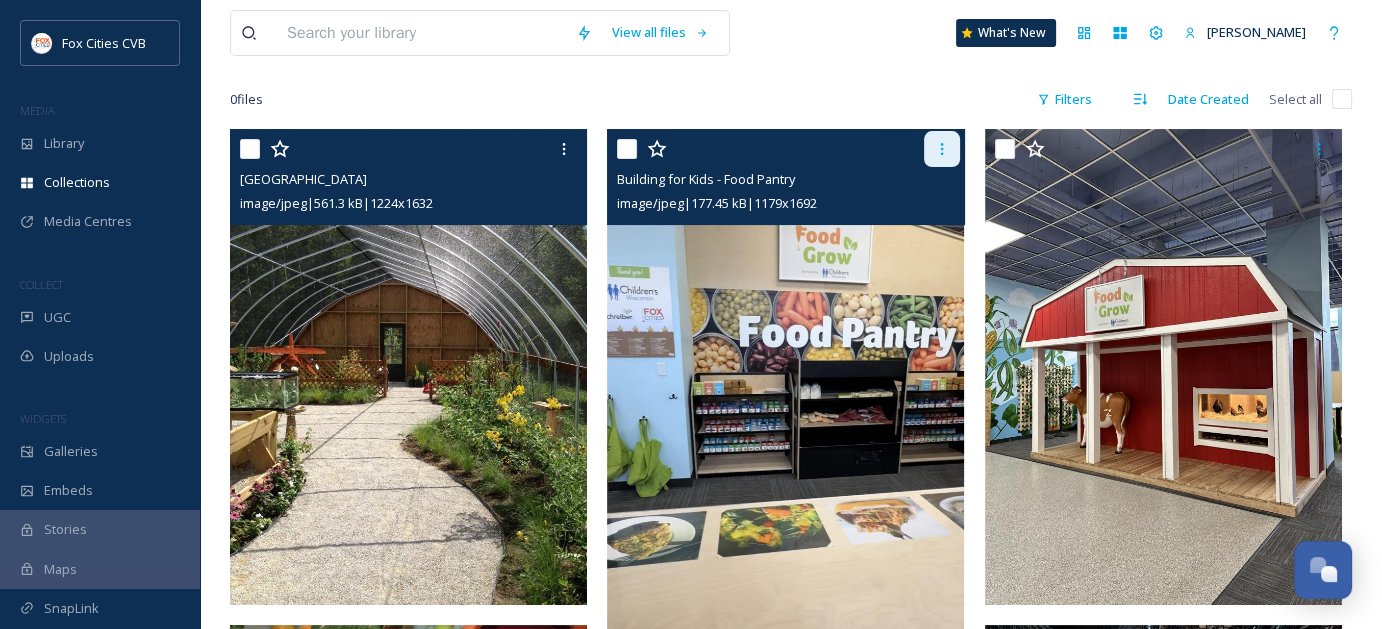 click 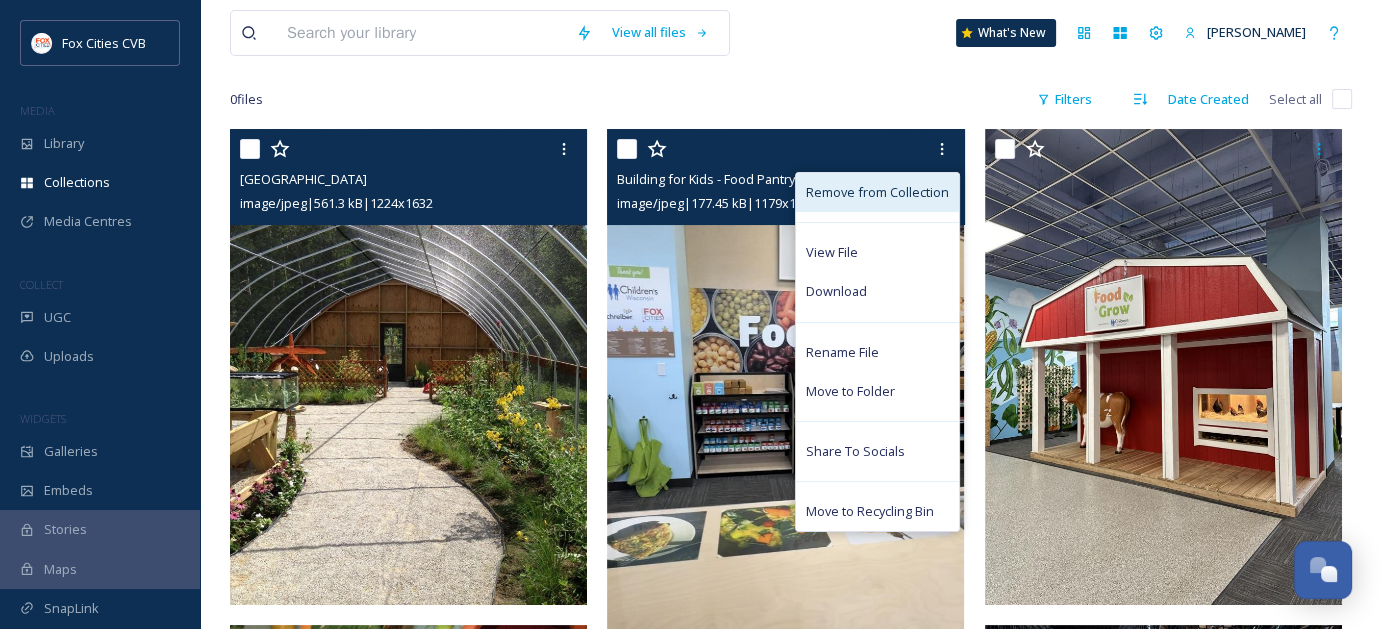 click on "Remove from Collection" at bounding box center (877, 192) 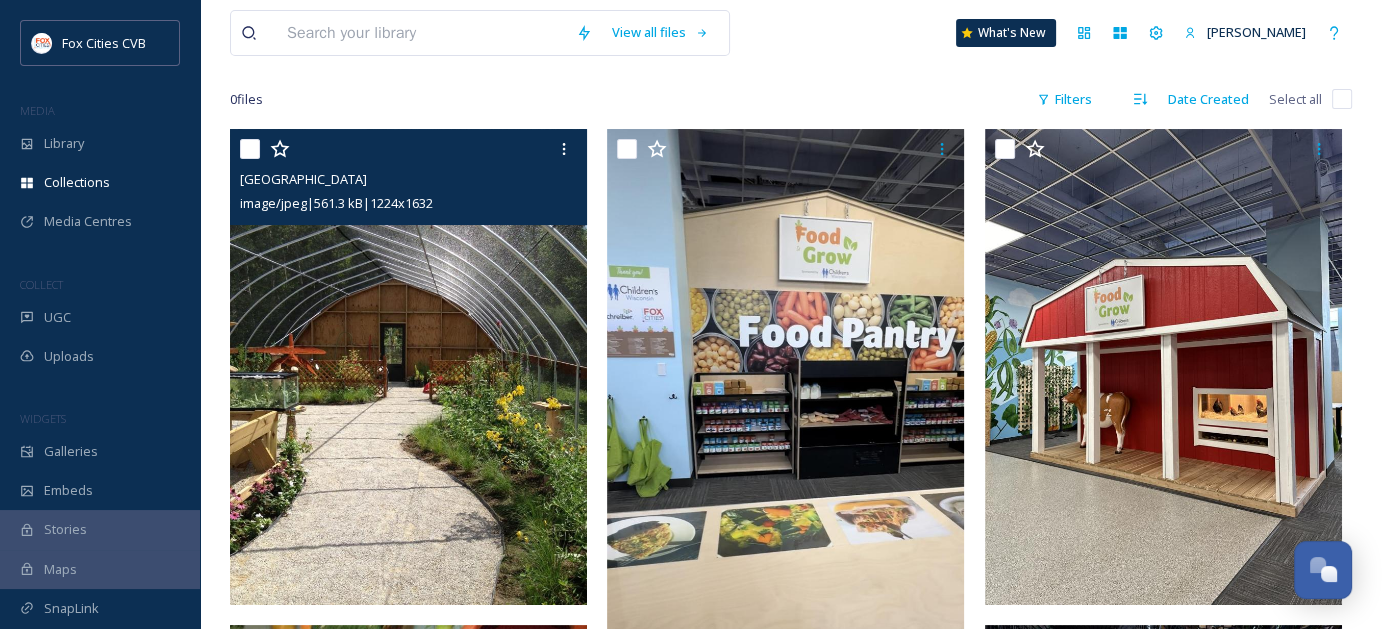 click on "0  file s Filters Date Created Select all" at bounding box center (791, 99) 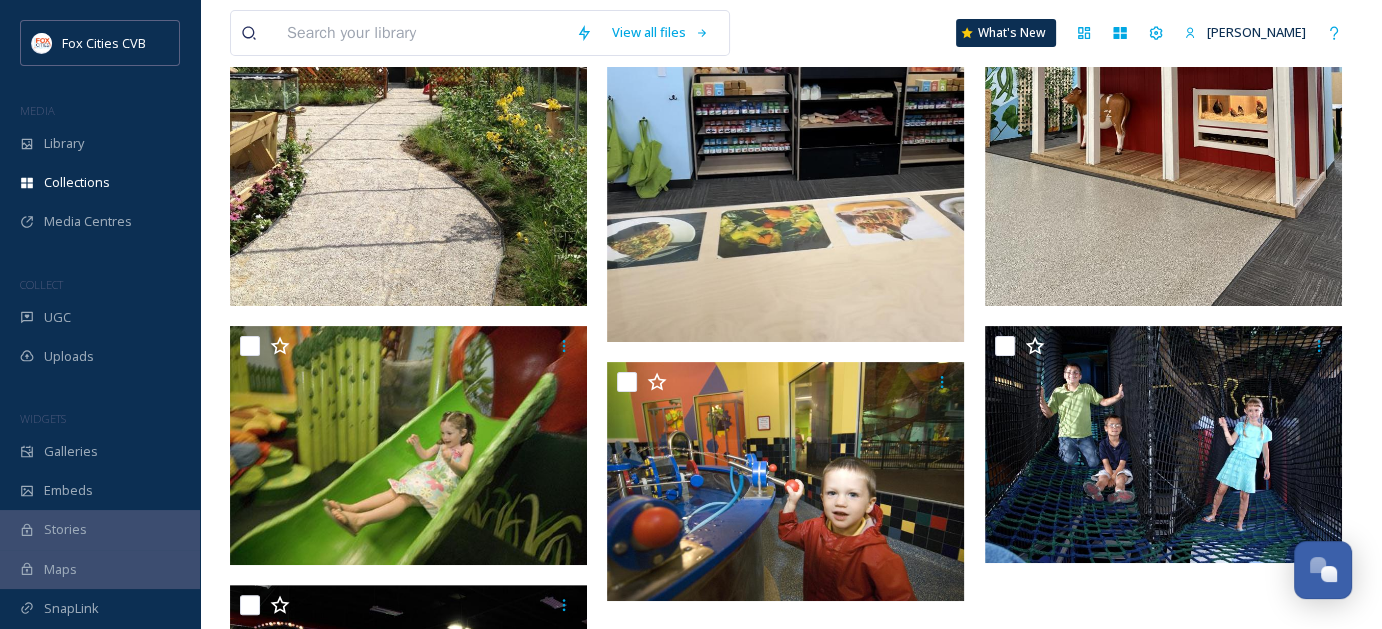scroll, scrollTop: 600, scrollLeft: 0, axis: vertical 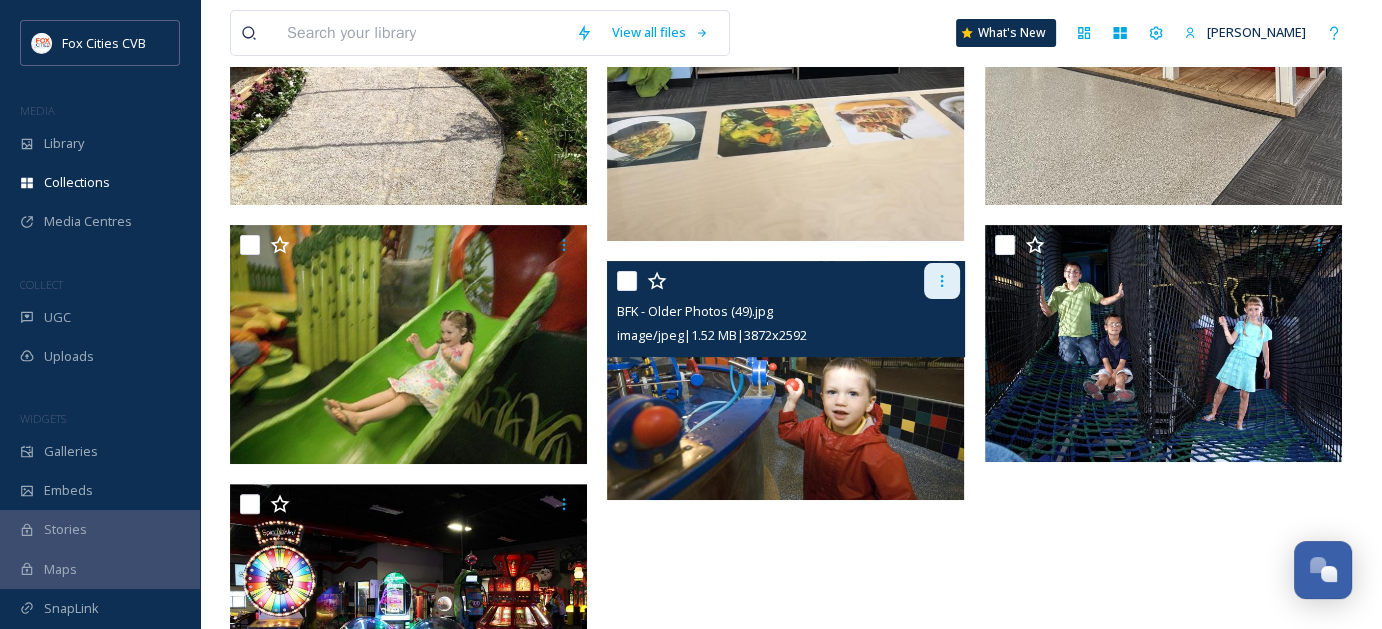 click 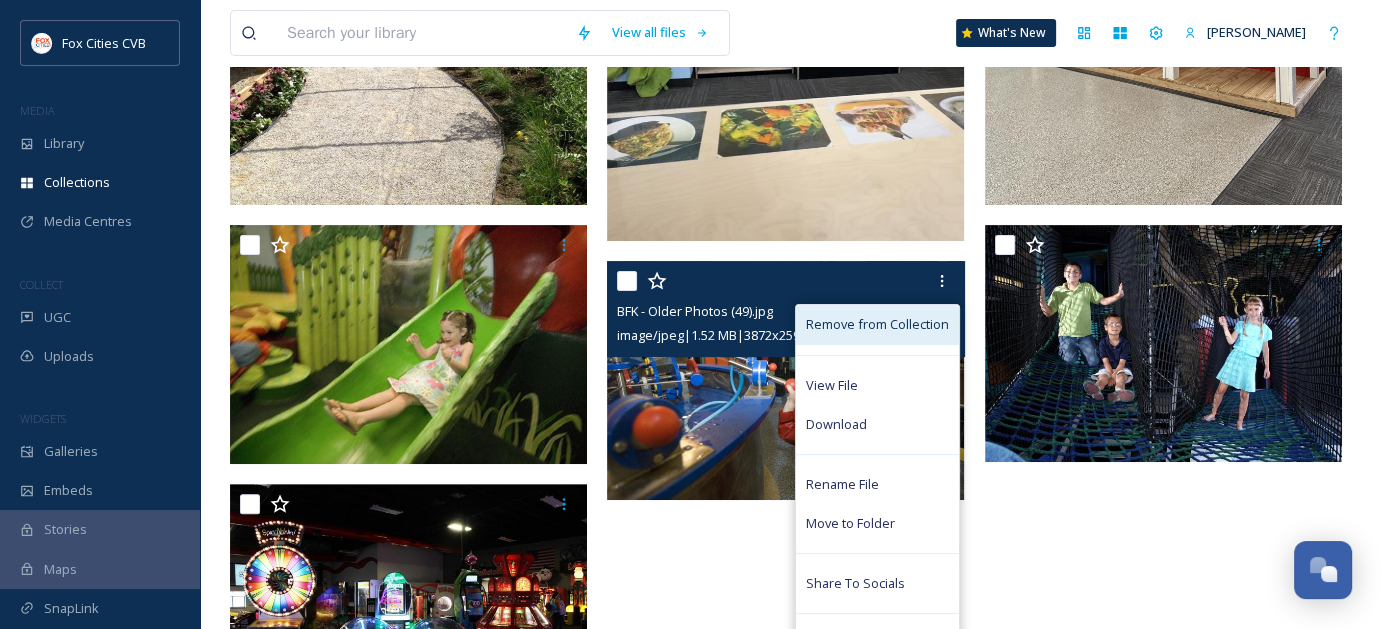click on "Remove from Collection" at bounding box center [877, 324] 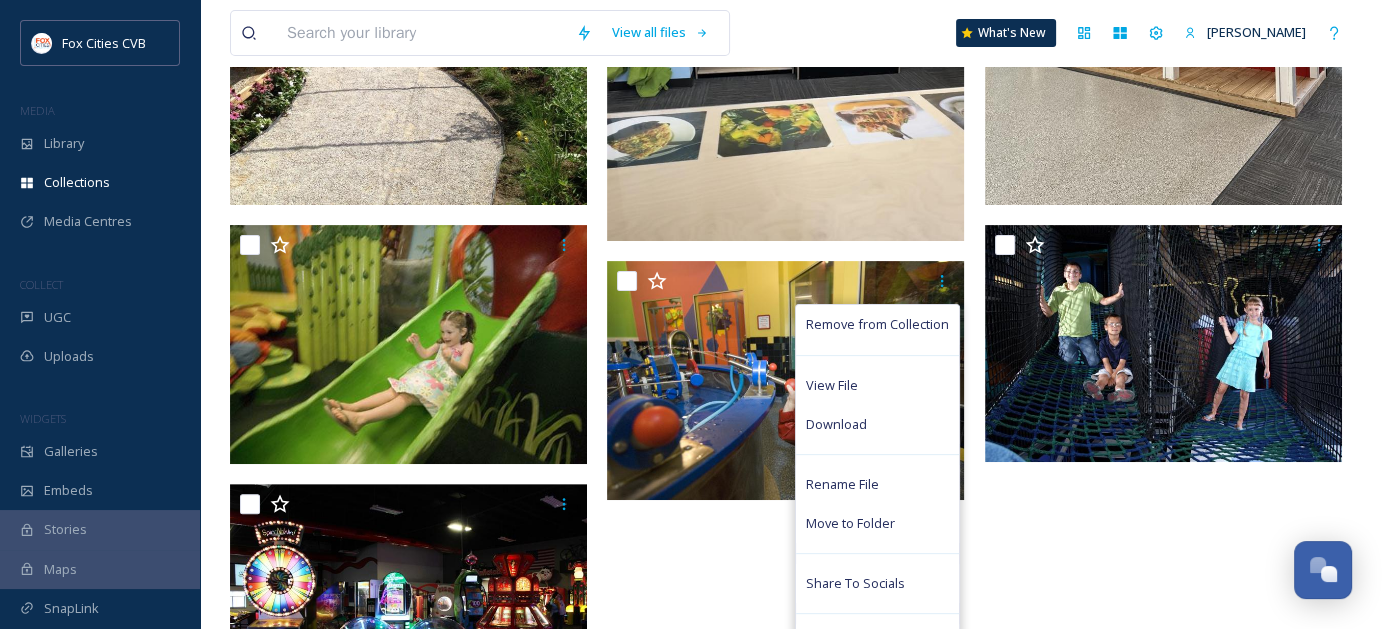 drag, startPoint x: 1045, startPoint y: 479, endPoint x: 1061, endPoint y: 506, distance: 31.38471 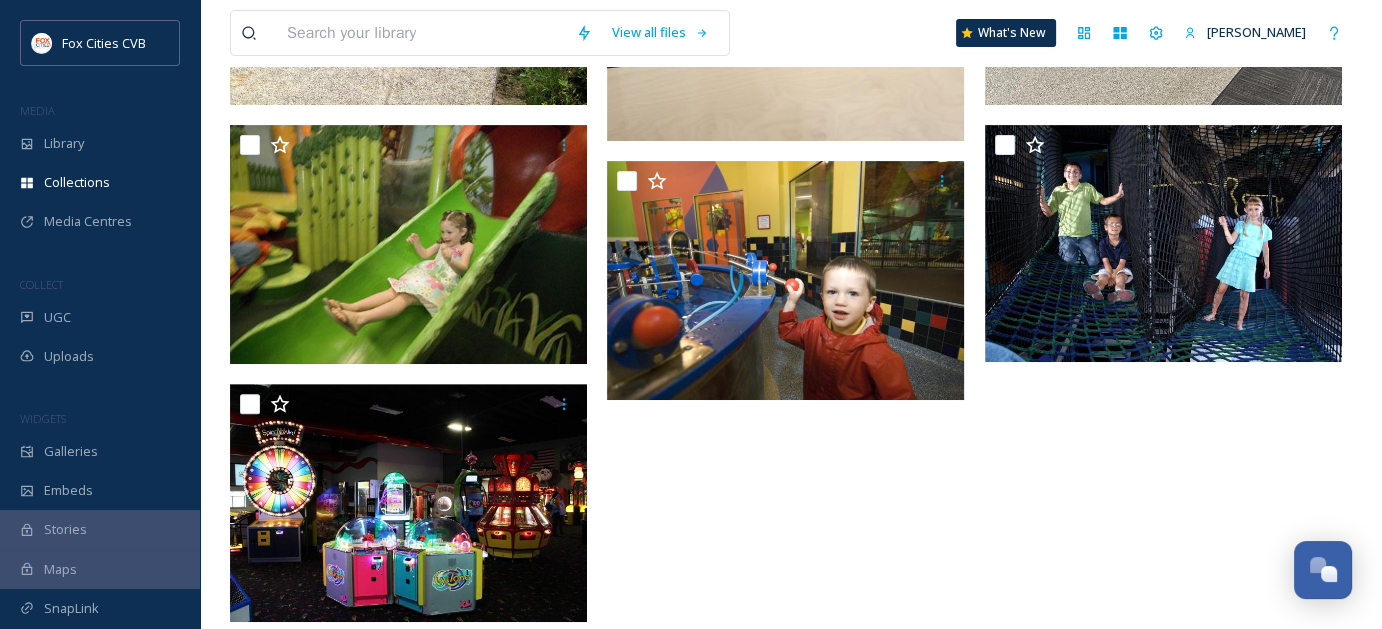 scroll, scrollTop: 701, scrollLeft: 0, axis: vertical 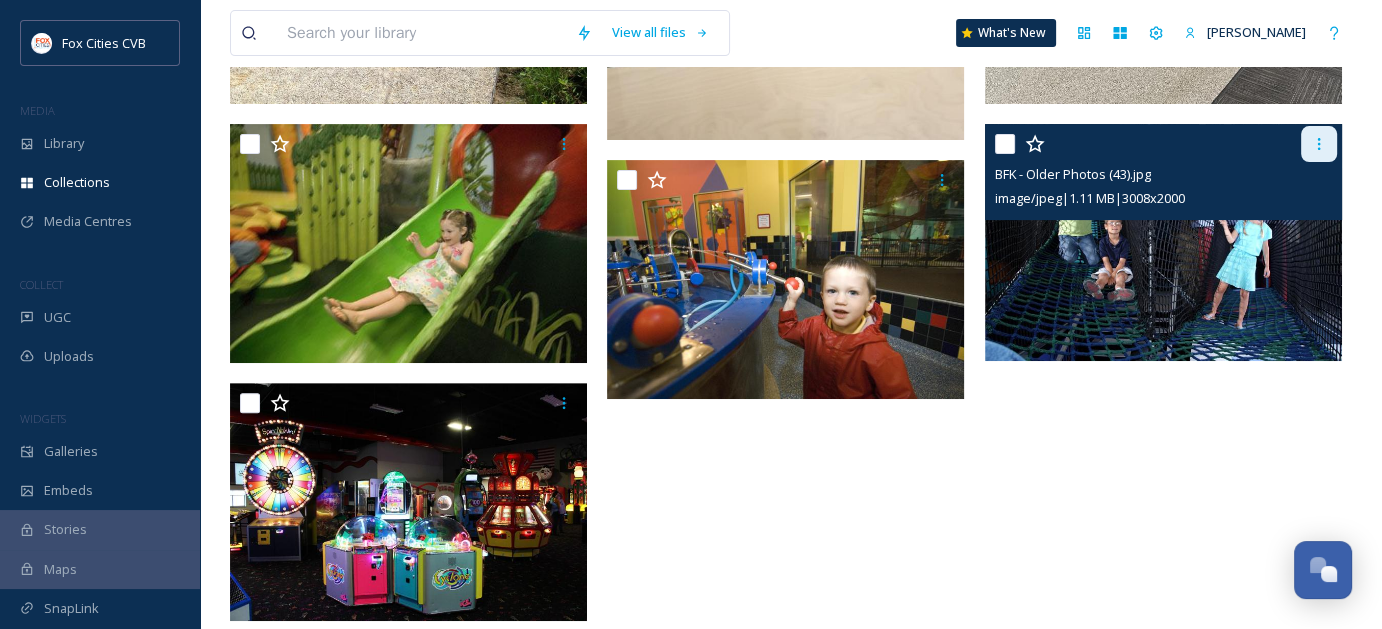 click at bounding box center (1319, 144) 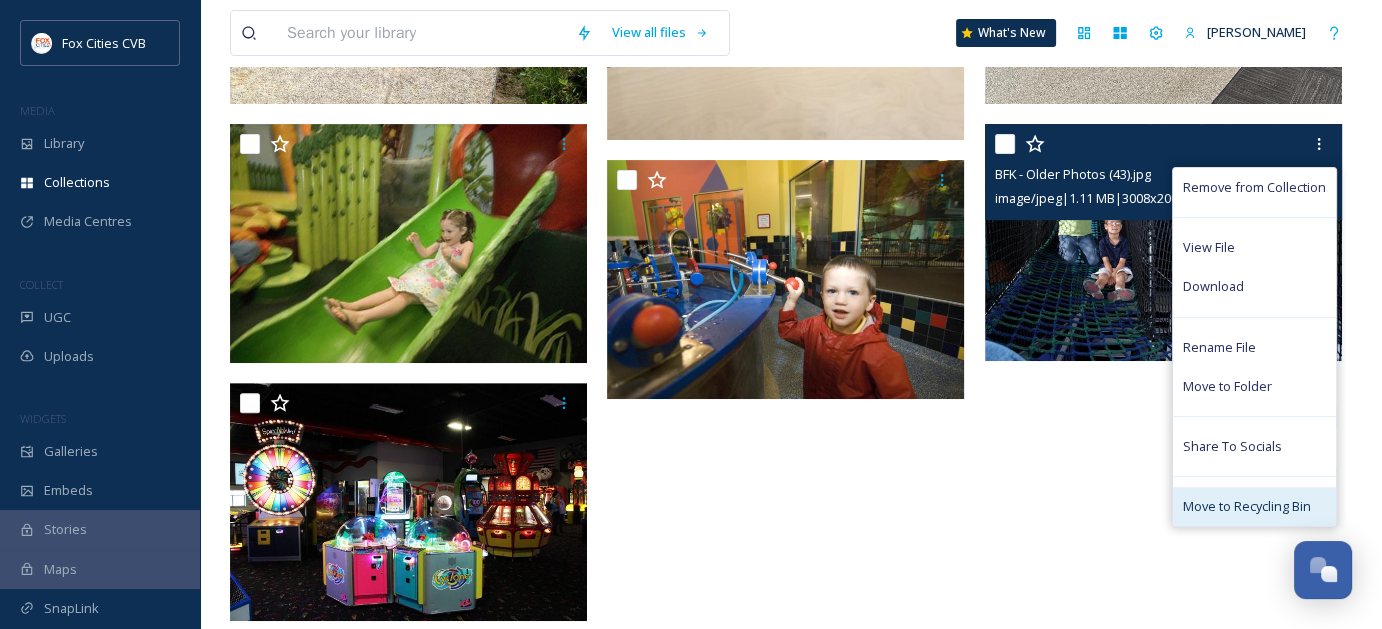 click on "Move to Recycling Bin" at bounding box center [1254, 506] 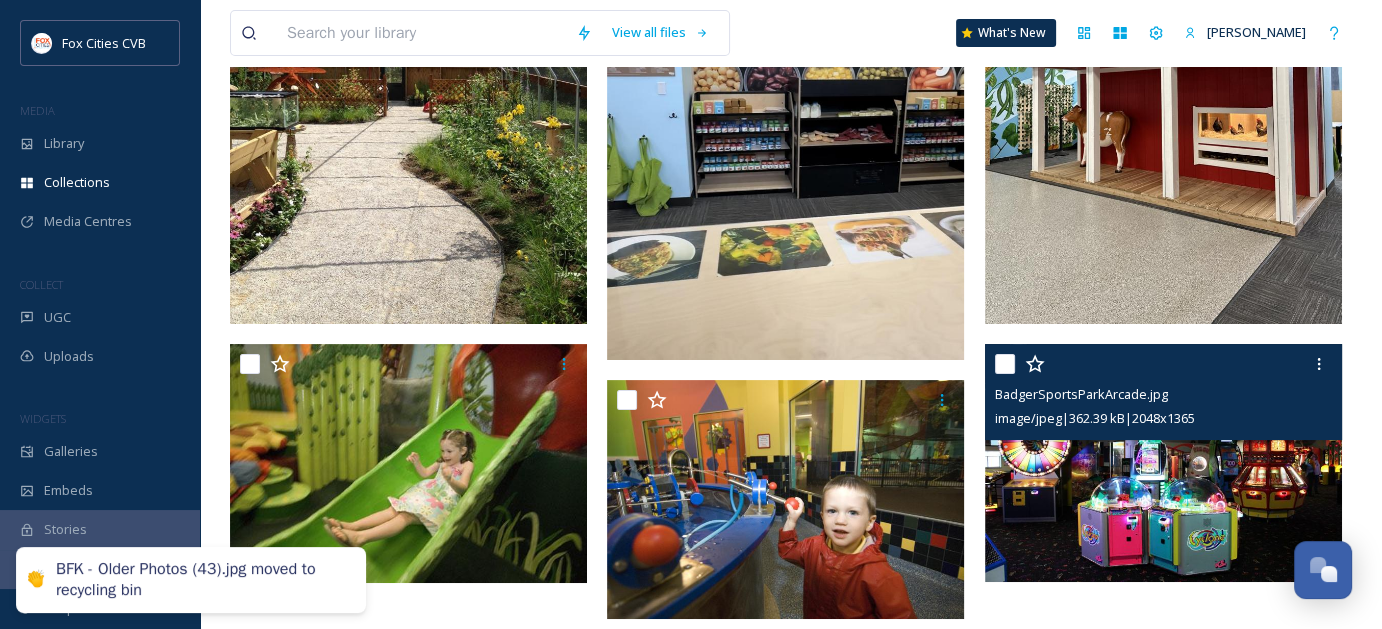 scroll, scrollTop: 480, scrollLeft: 0, axis: vertical 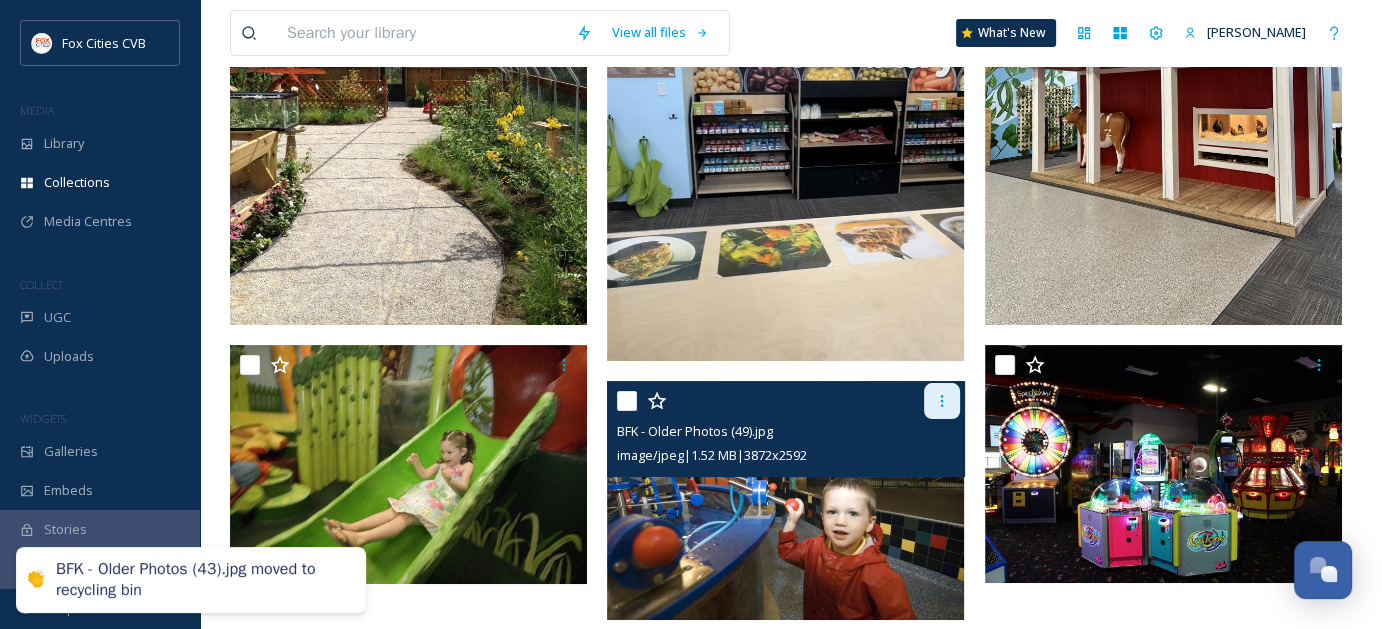 click 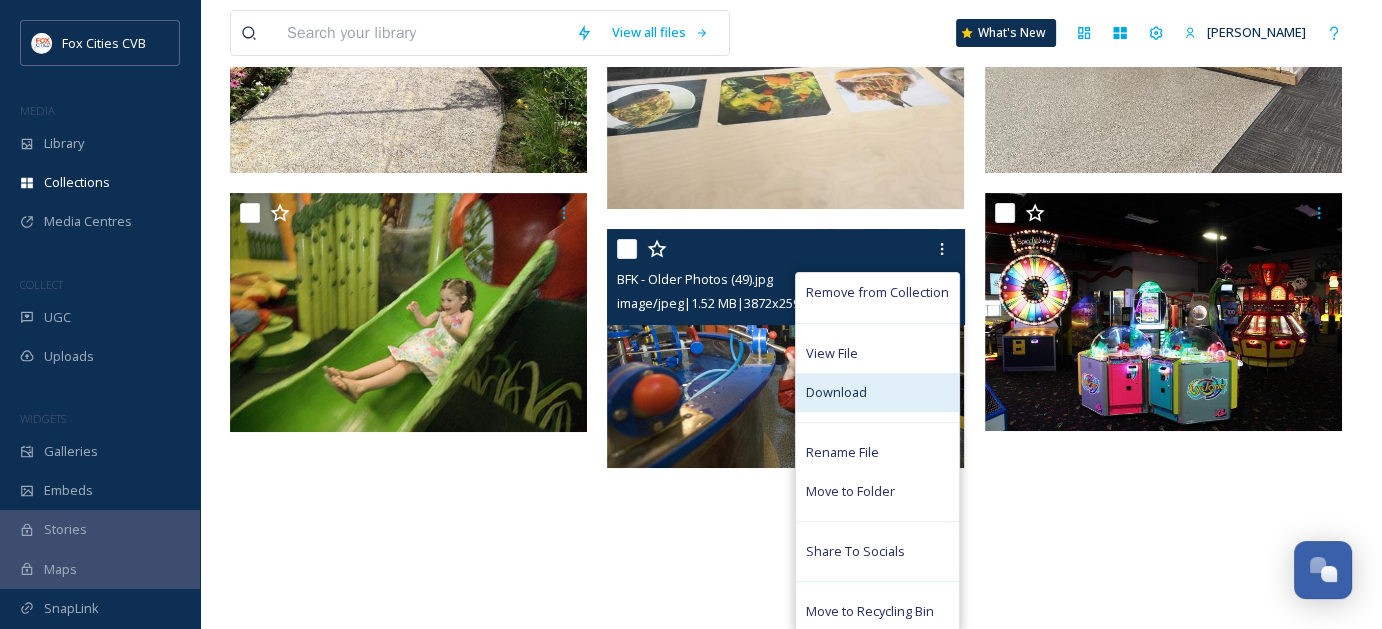 scroll, scrollTop: 633, scrollLeft: 0, axis: vertical 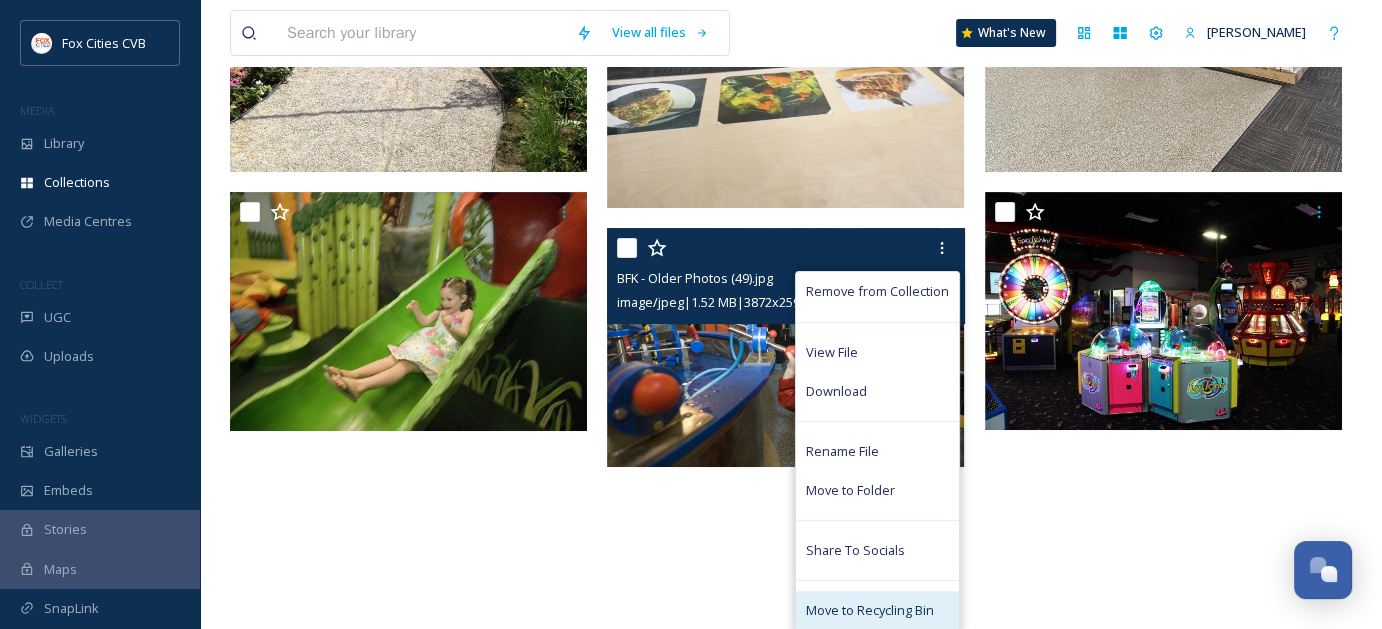 click on "Move to Recycling Bin" at bounding box center (877, 610) 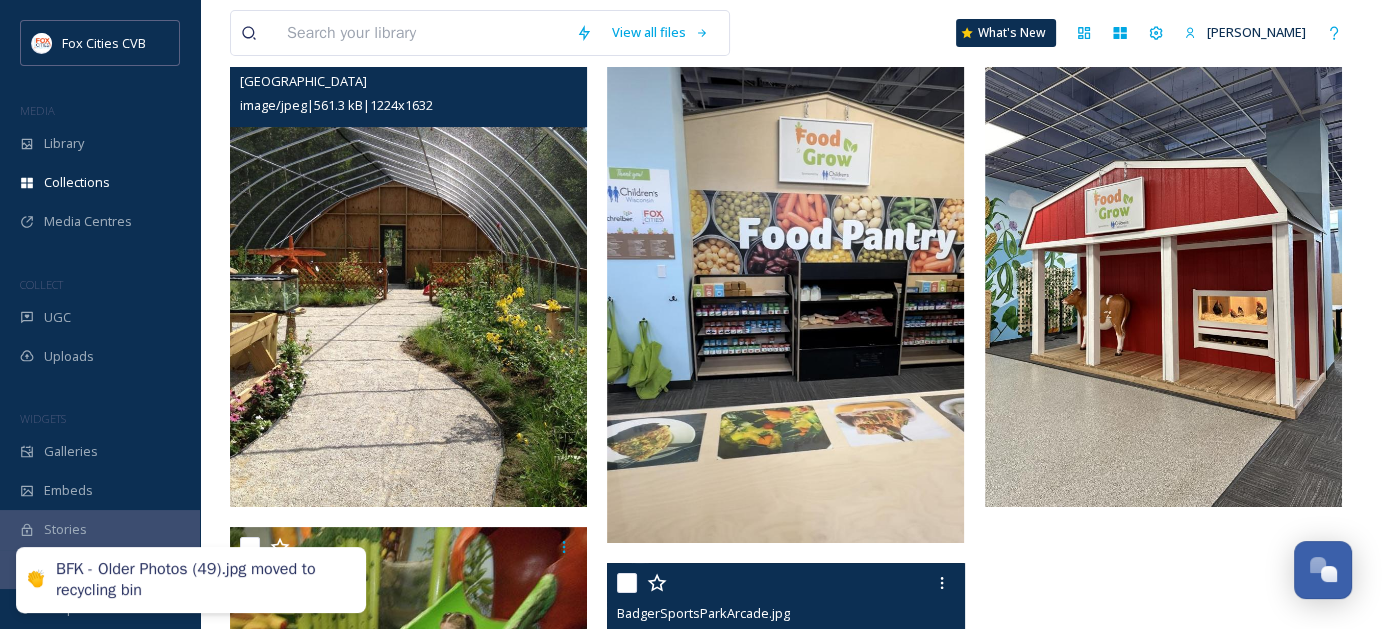 scroll, scrollTop: 278, scrollLeft: 0, axis: vertical 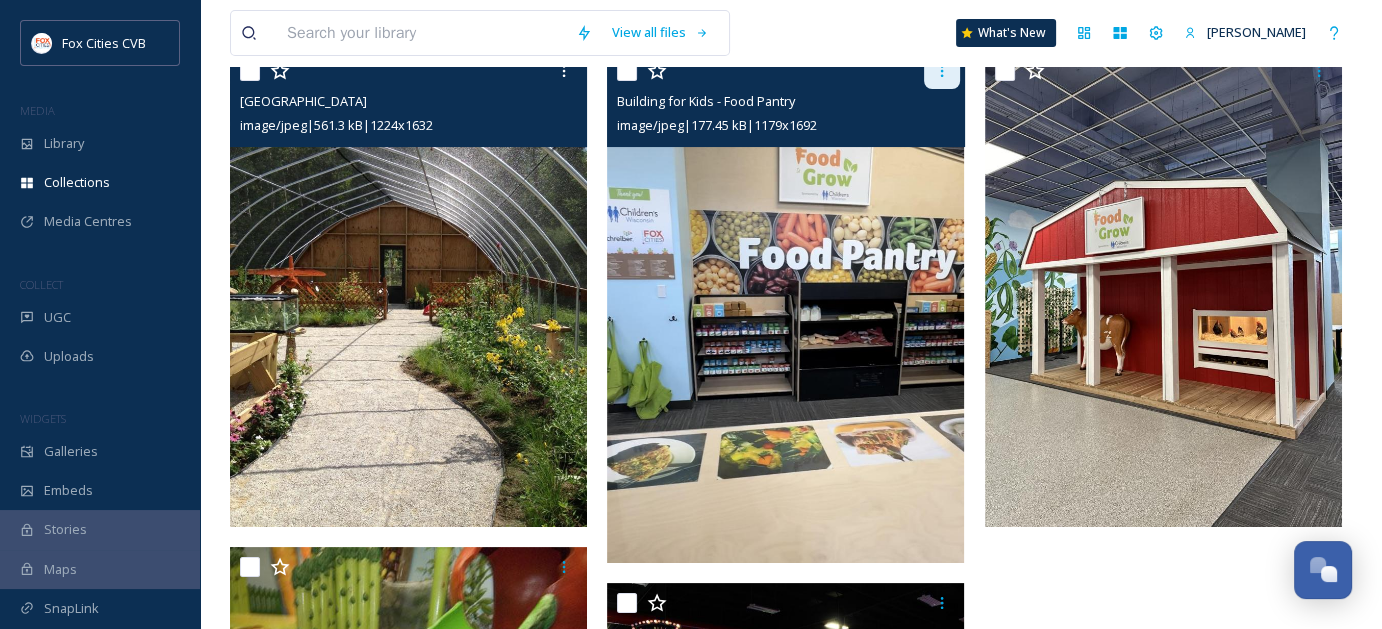 click at bounding box center (942, 71) 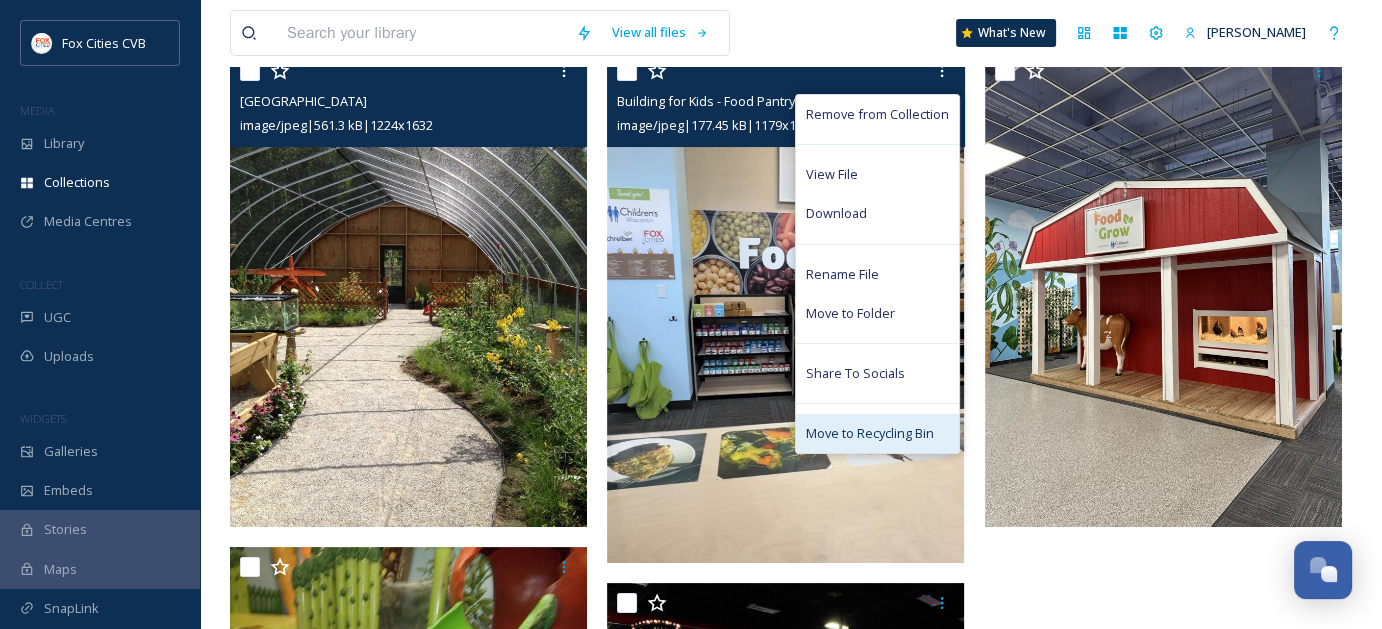 click on "Move to Recycling Bin" at bounding box center (870, 433) 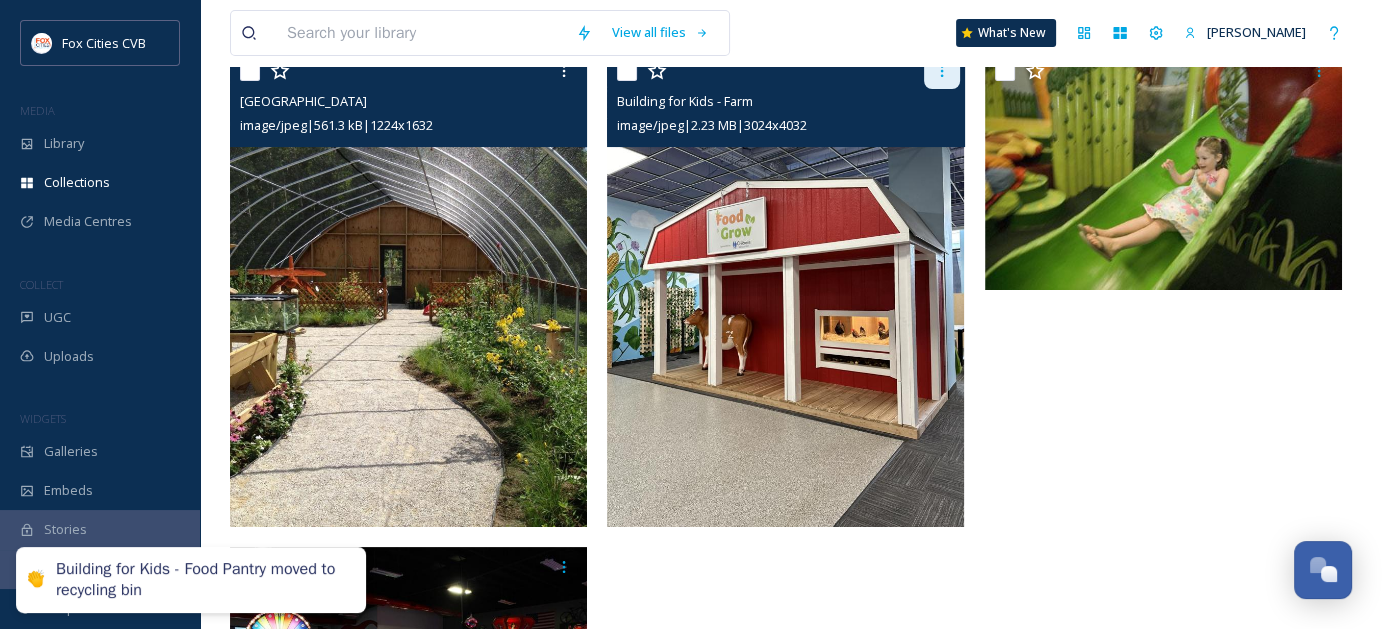 click at bounding box center (942, 71) 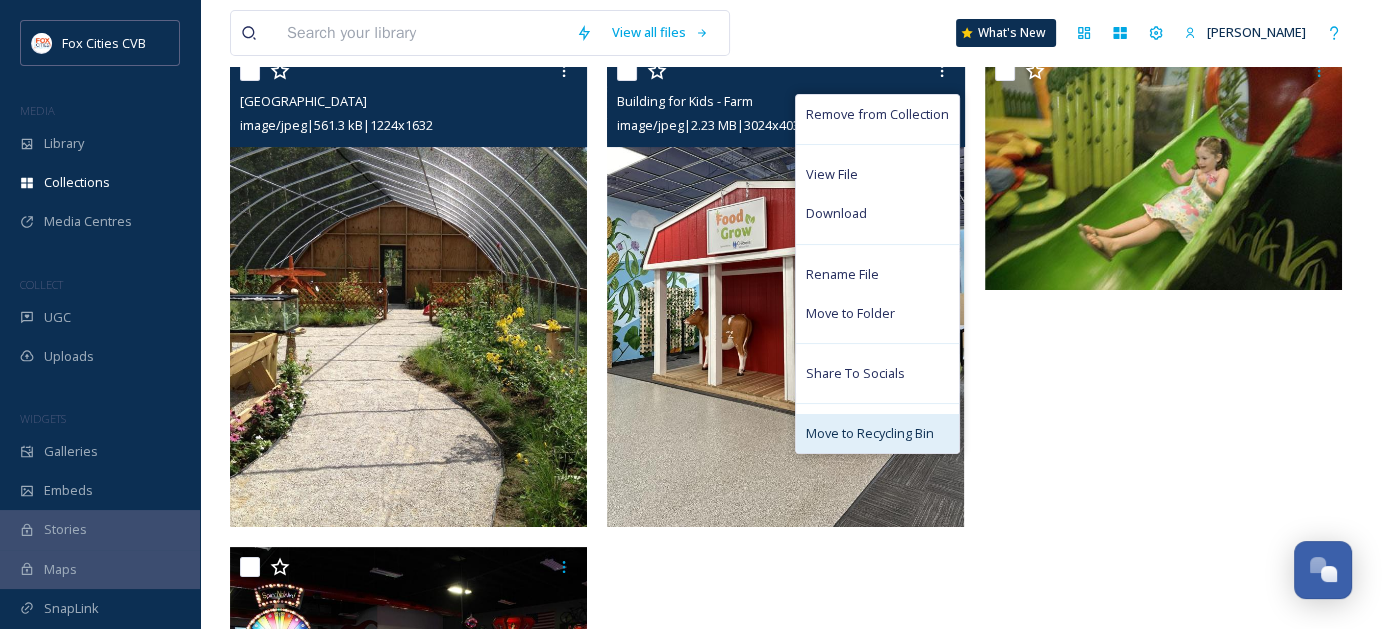 click on "Move to Recycling Bin" at bounding box center [870, 433] 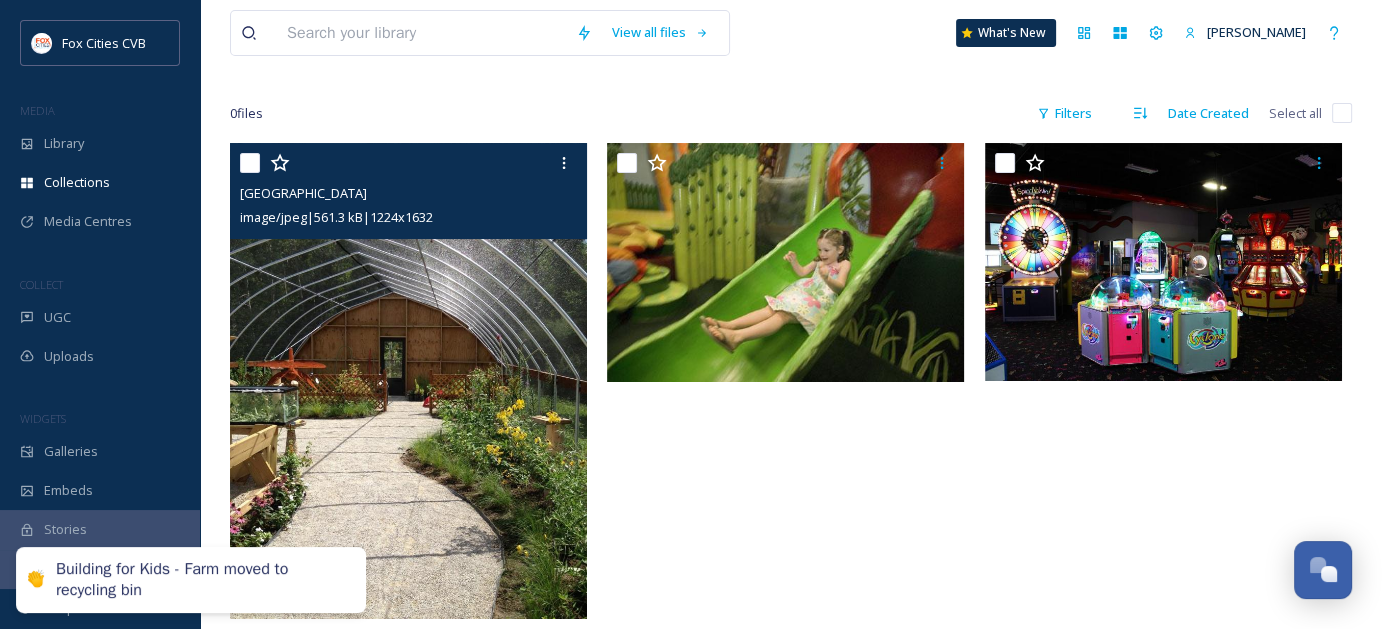 scroll, scrollTop: 184, scrollLeft: 0, axis: vertical 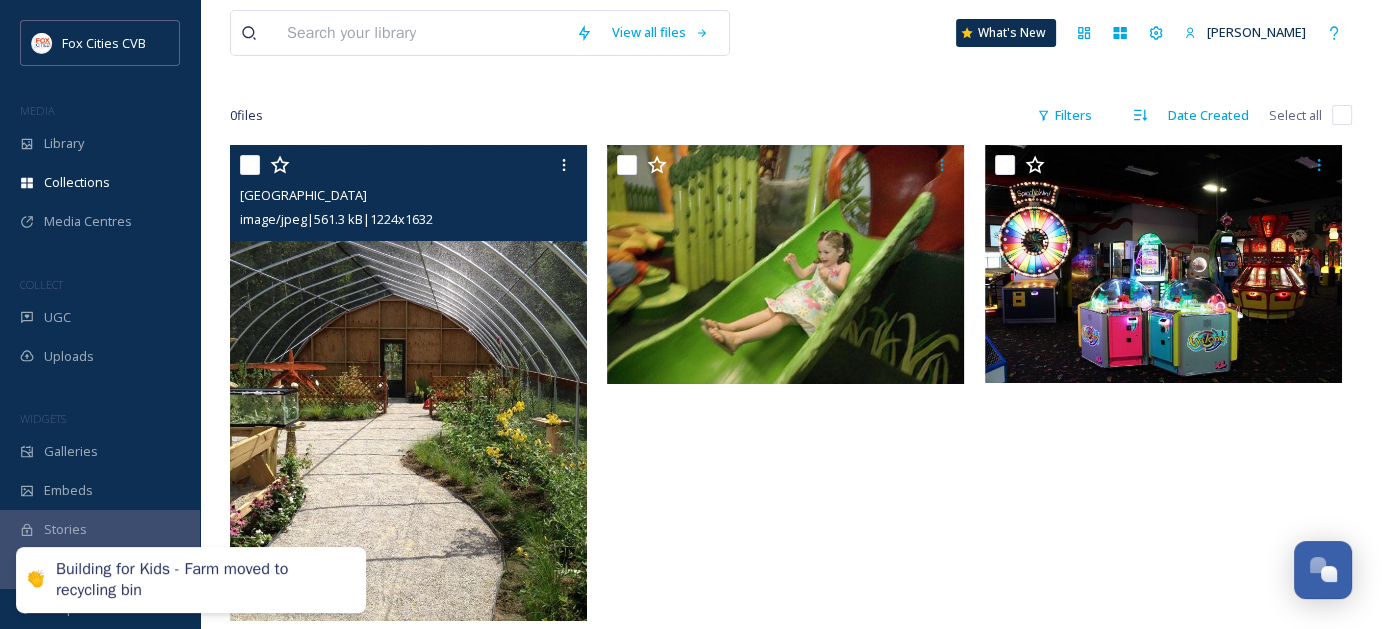 click at bounding box center (1168, 388) 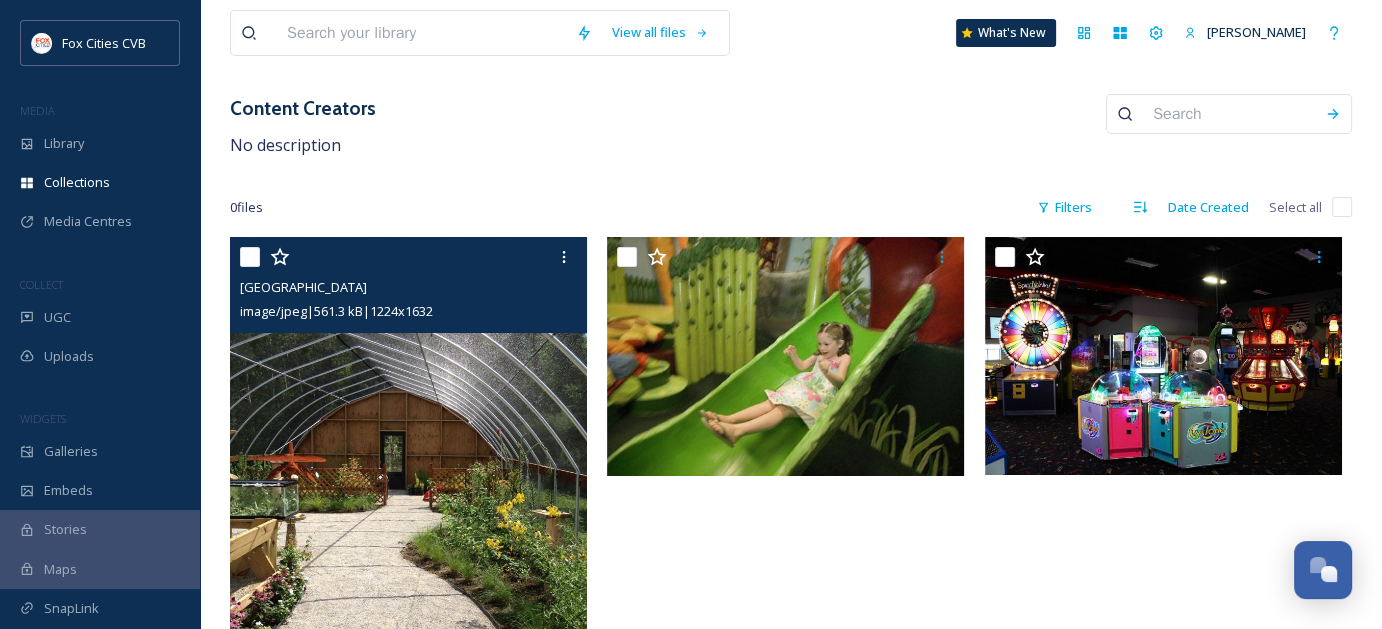 scroll, scrollTop: 0, scrollLeft: 0, axis: both 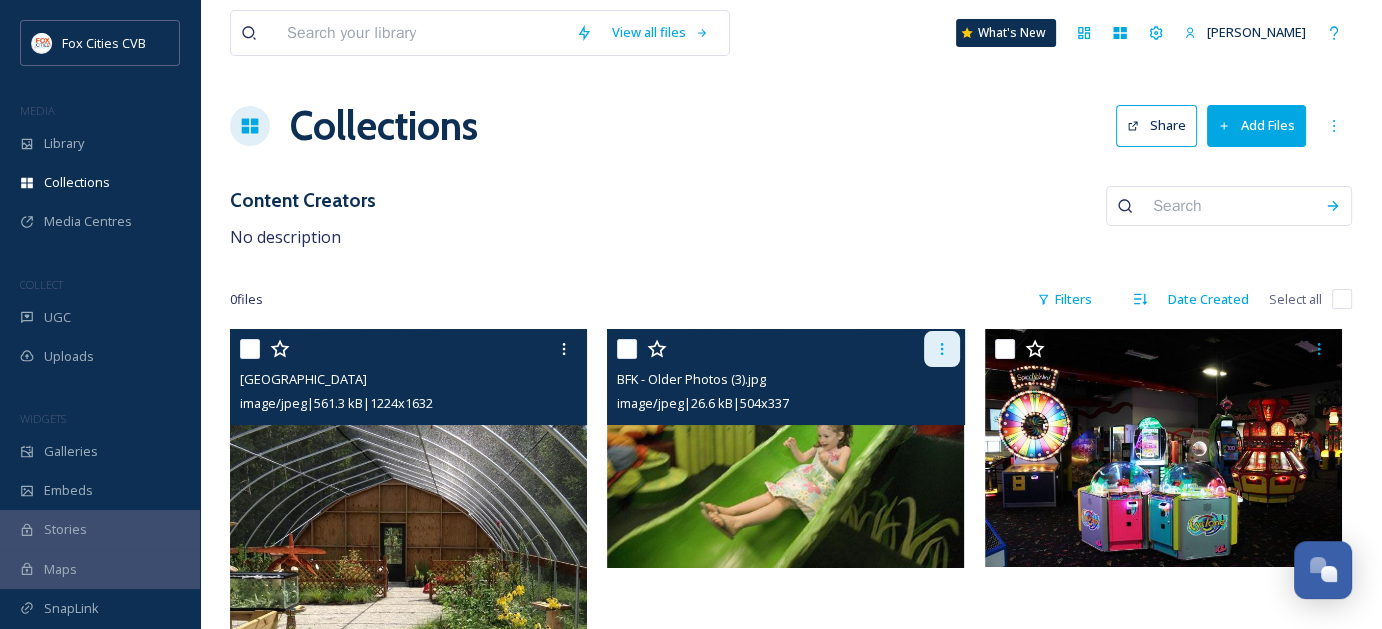 click at bounding box center [942, 349] 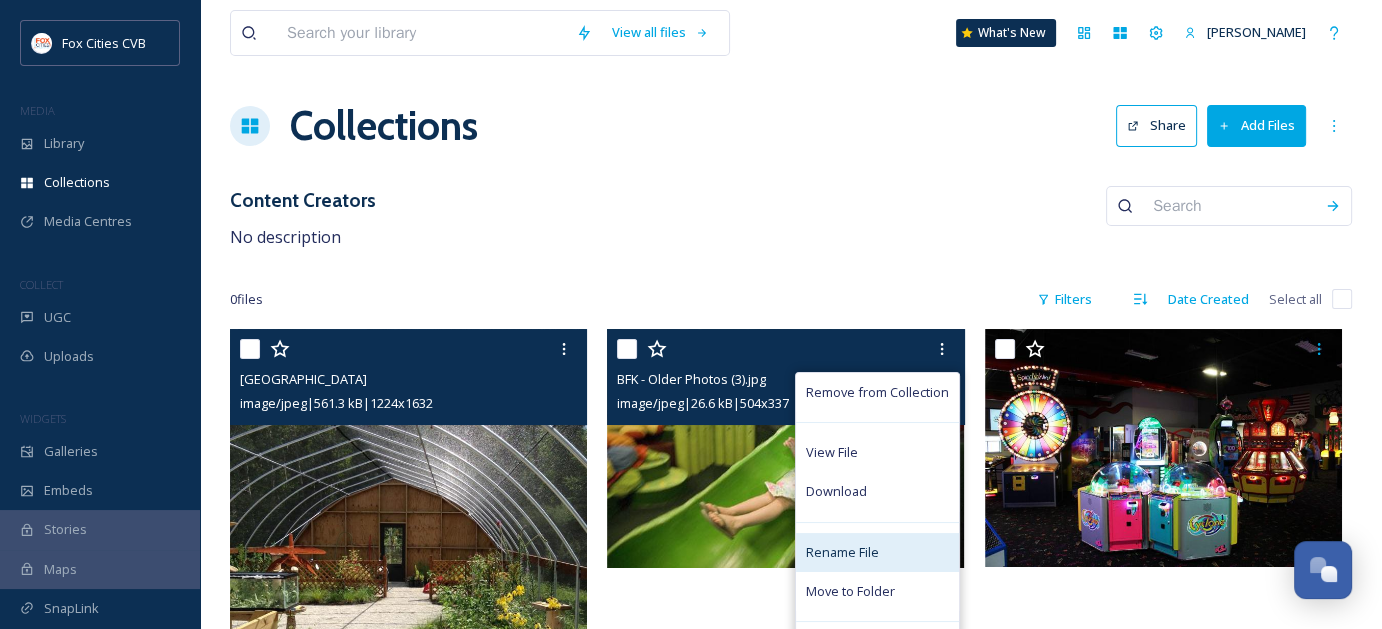 click on "Rename File" at bounding box center [842, 552] 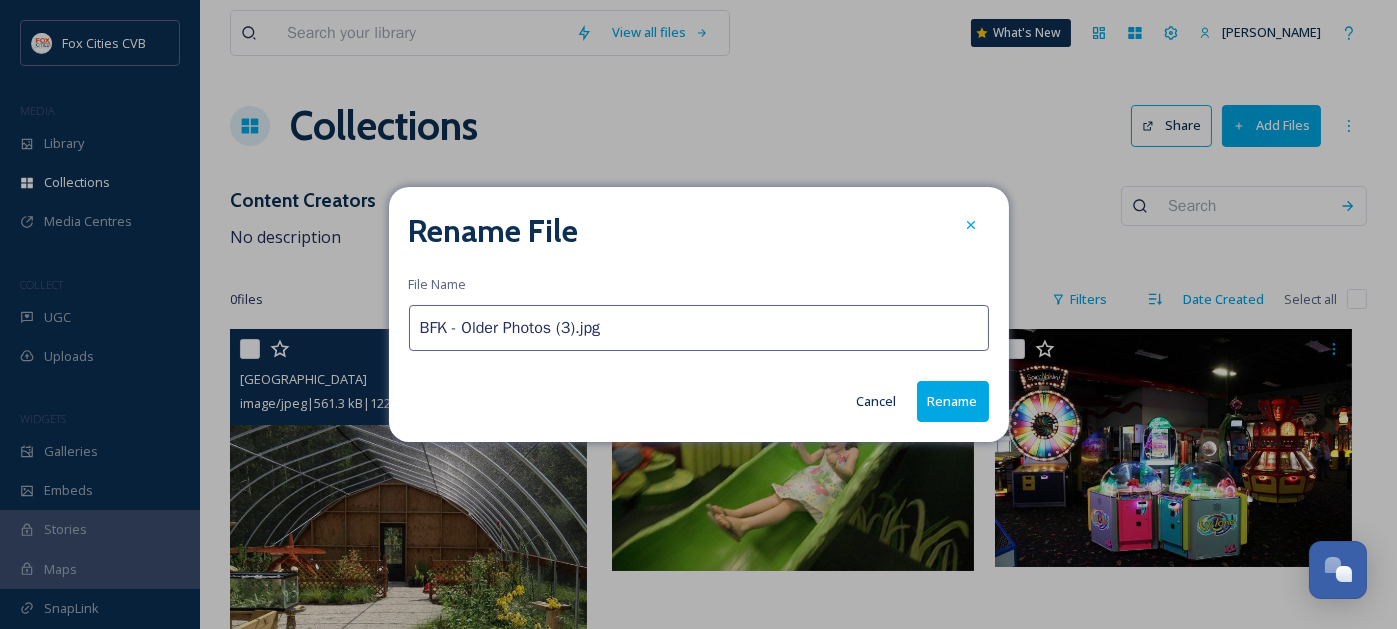 drag, startPoint x: 596, startPoint y: 315, endPoint x: 390, endPoint y: 300, distance: 206.5454 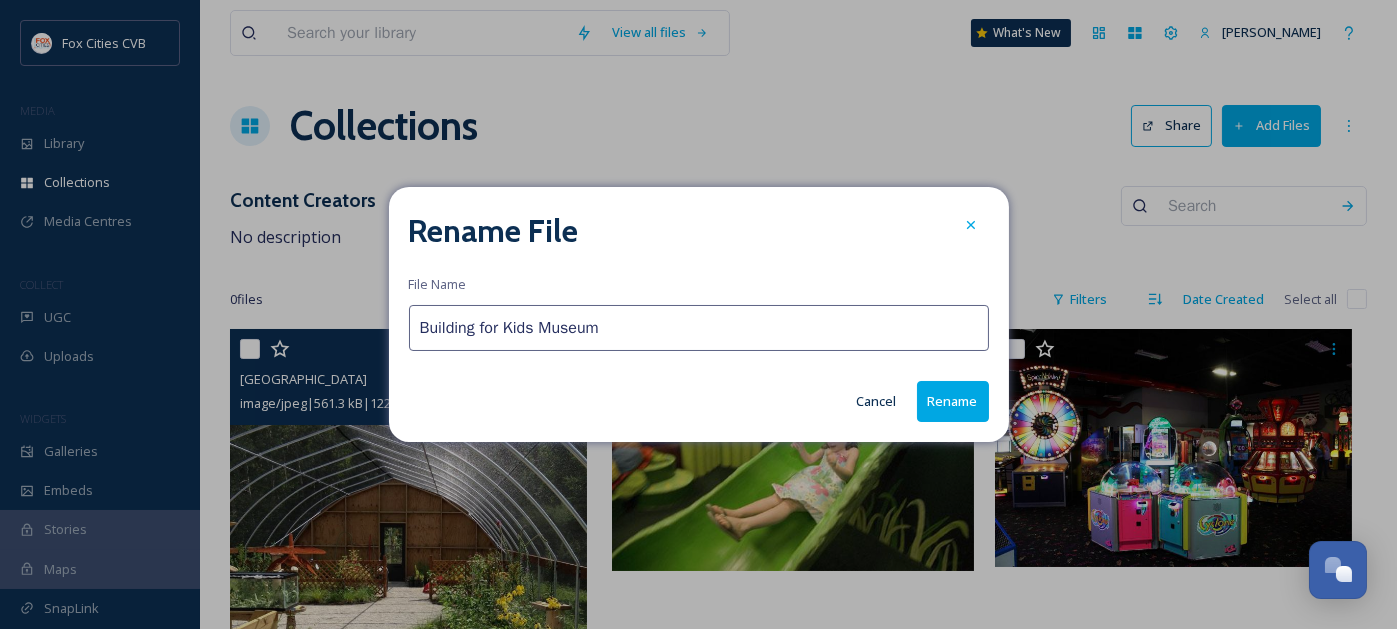 type on "Building for Kids Museum" 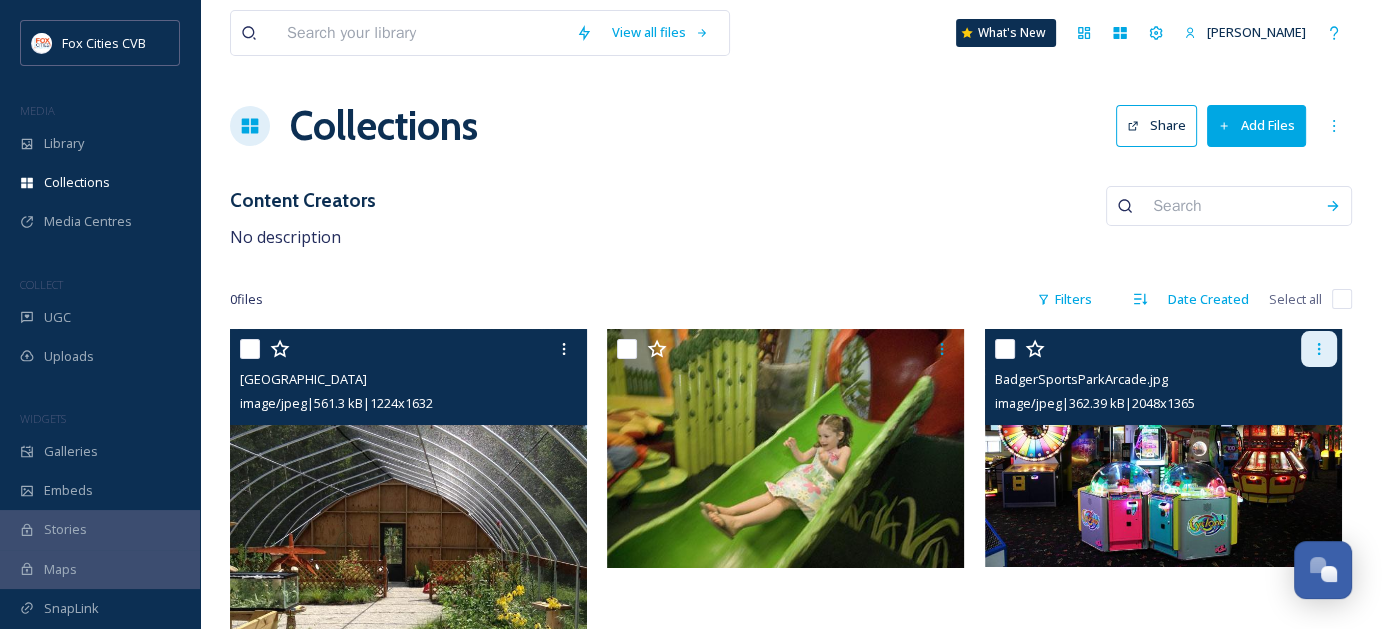 click 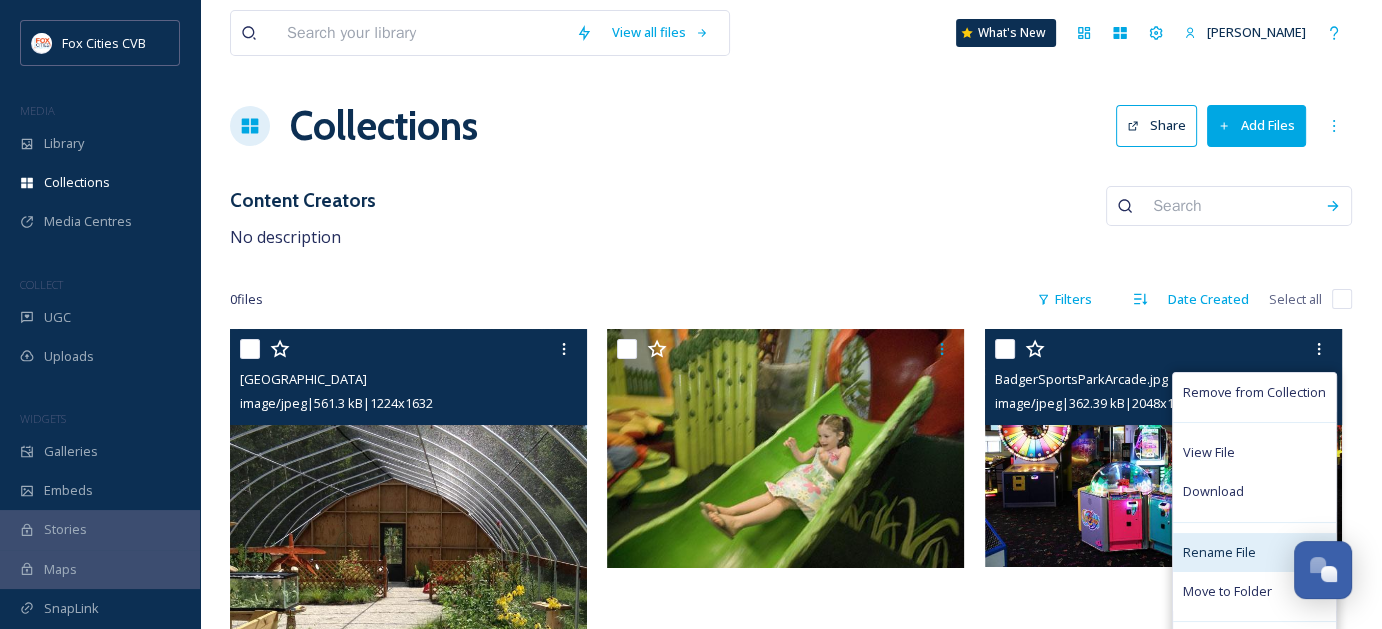 click on "Rename File" at bounding box center [1219, 552] 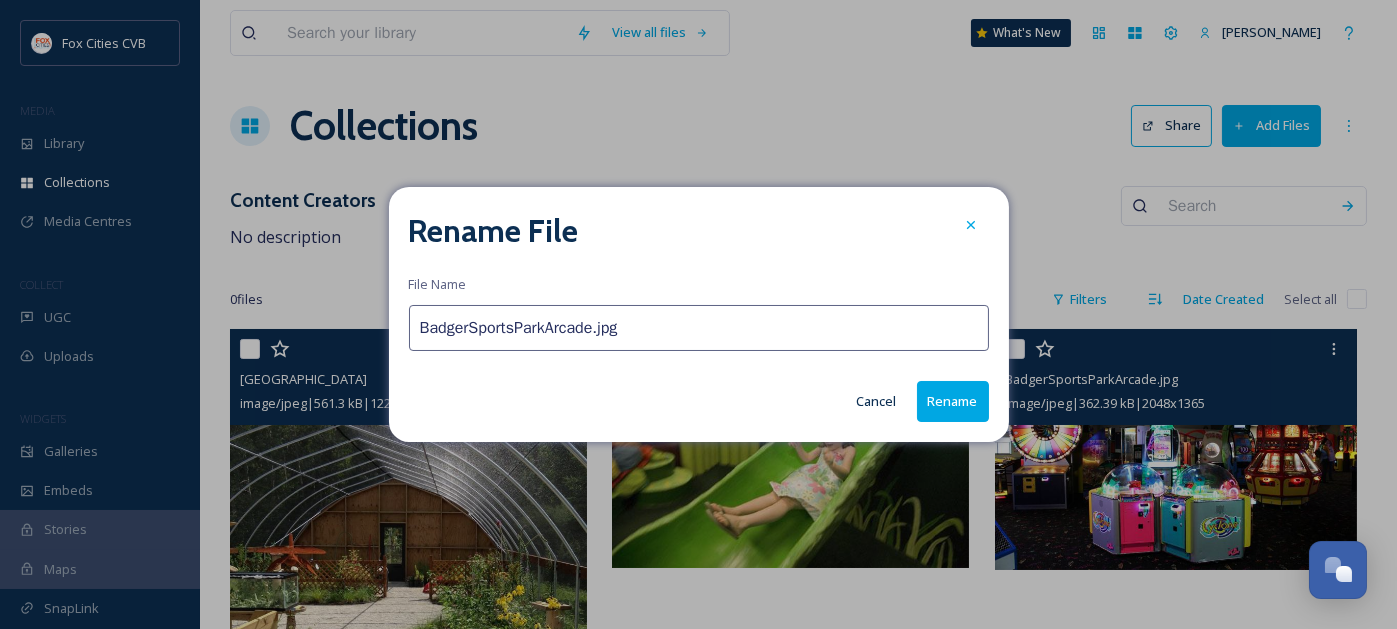 drag, startPoint x: 696, startPoint y: 324, endPoint x: 470, endPoint y: 337, distance: 226.37358 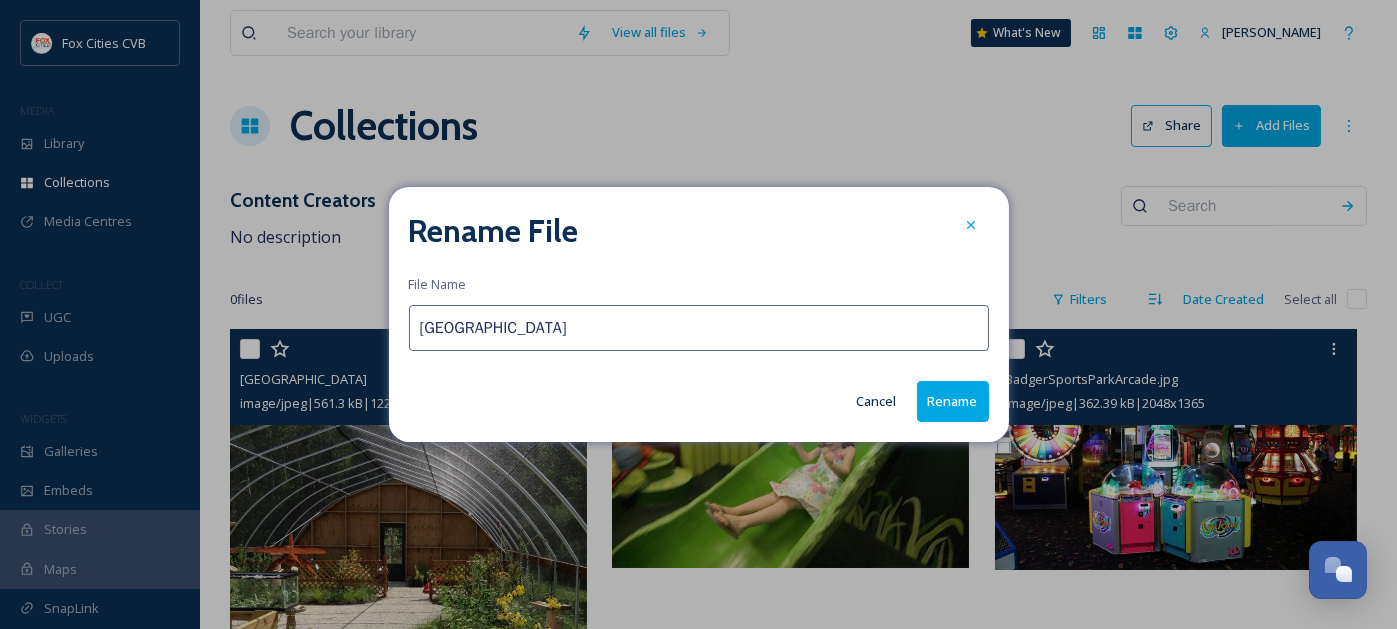 type on "[GEOGRAPHIC_DATA]" 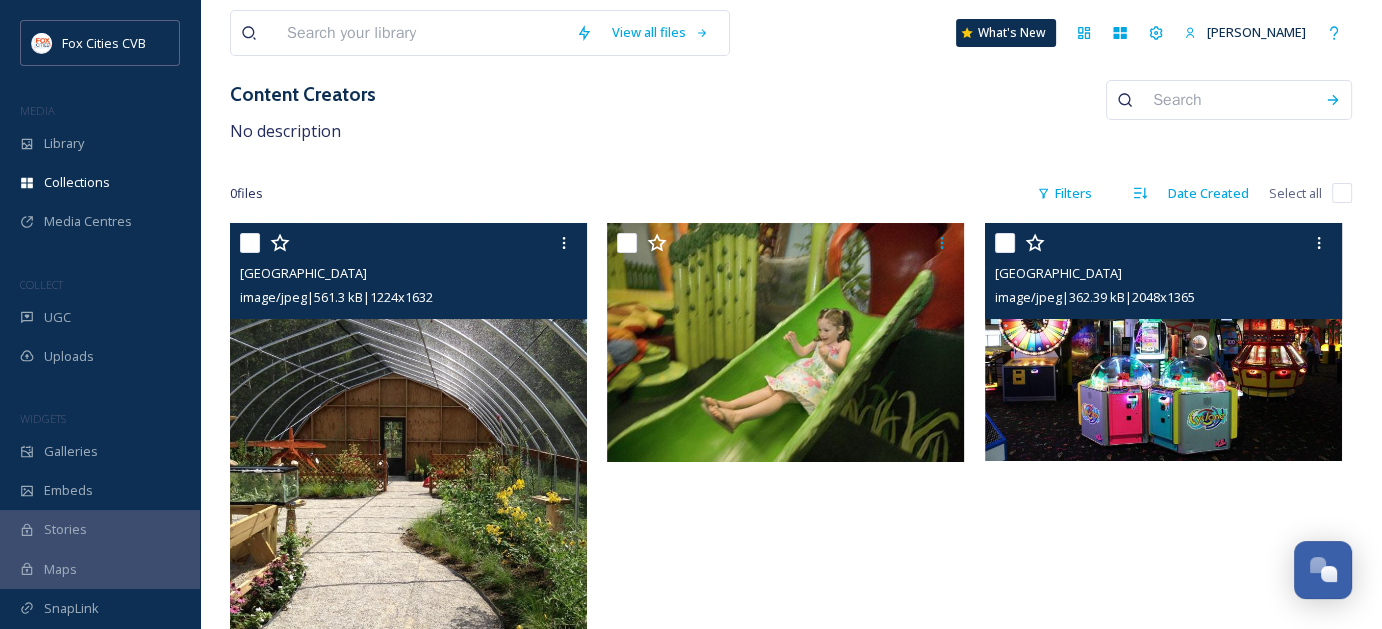scroll, scrollTop: 0, scrollLeft: 0, axis: both 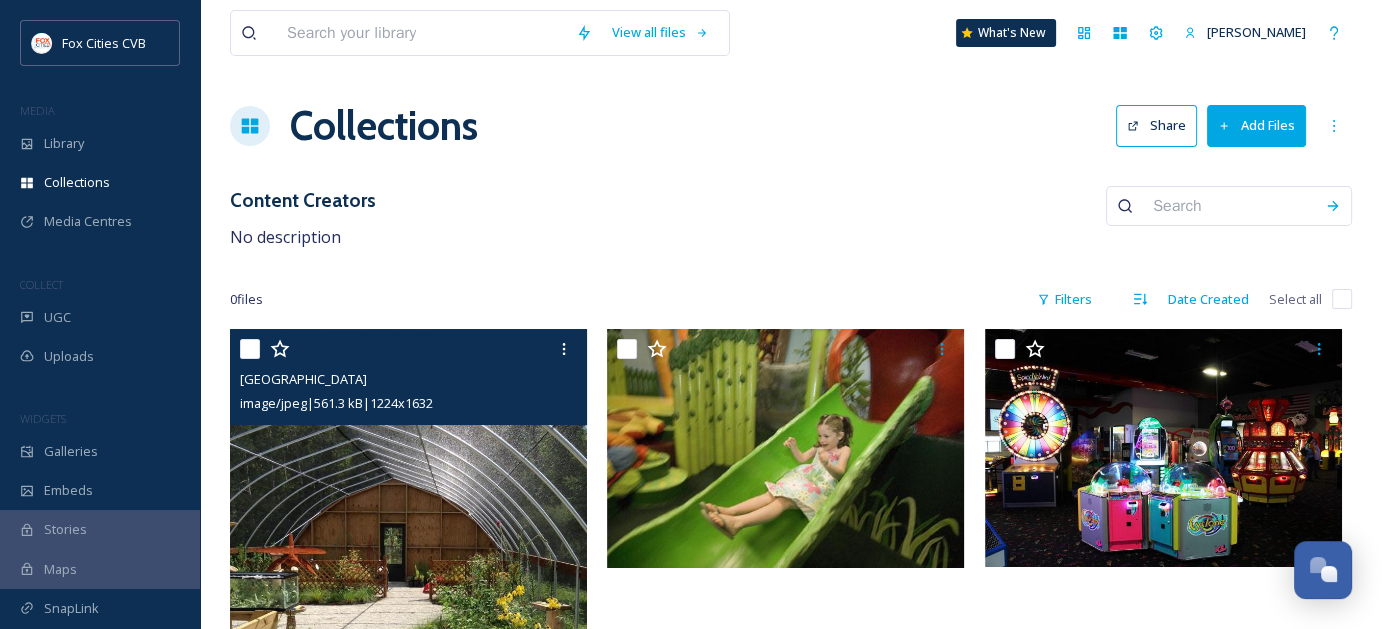 click on "Add Files" at bounding box center (1256, 125) 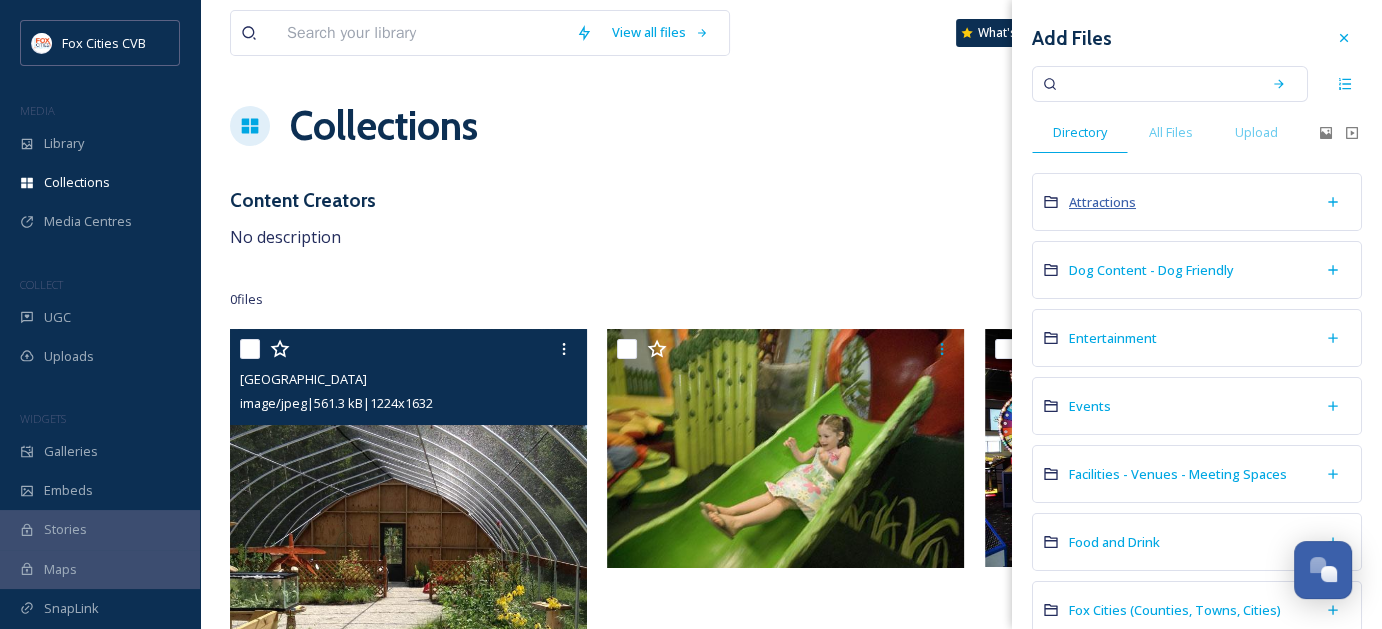 click on "Attractions" at bounding box center [1102, 202] 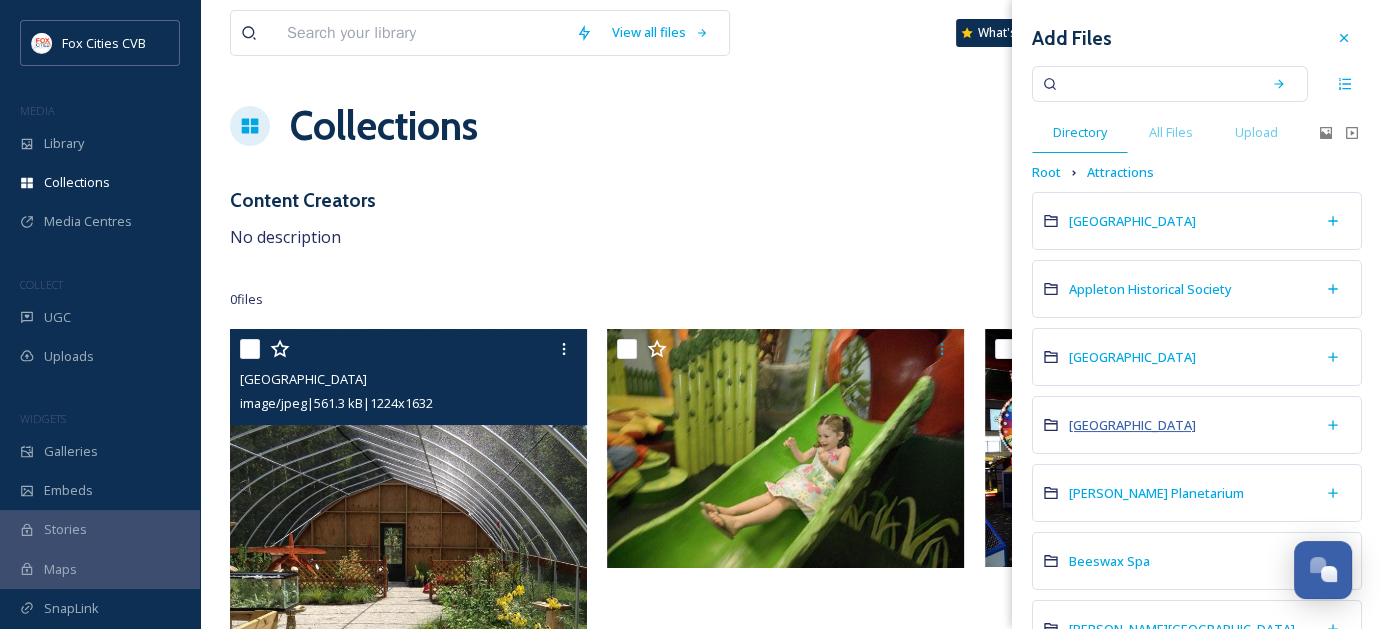 click on "[GEOGRAPHIC_DATA]" at bounding box center [1132, 425] 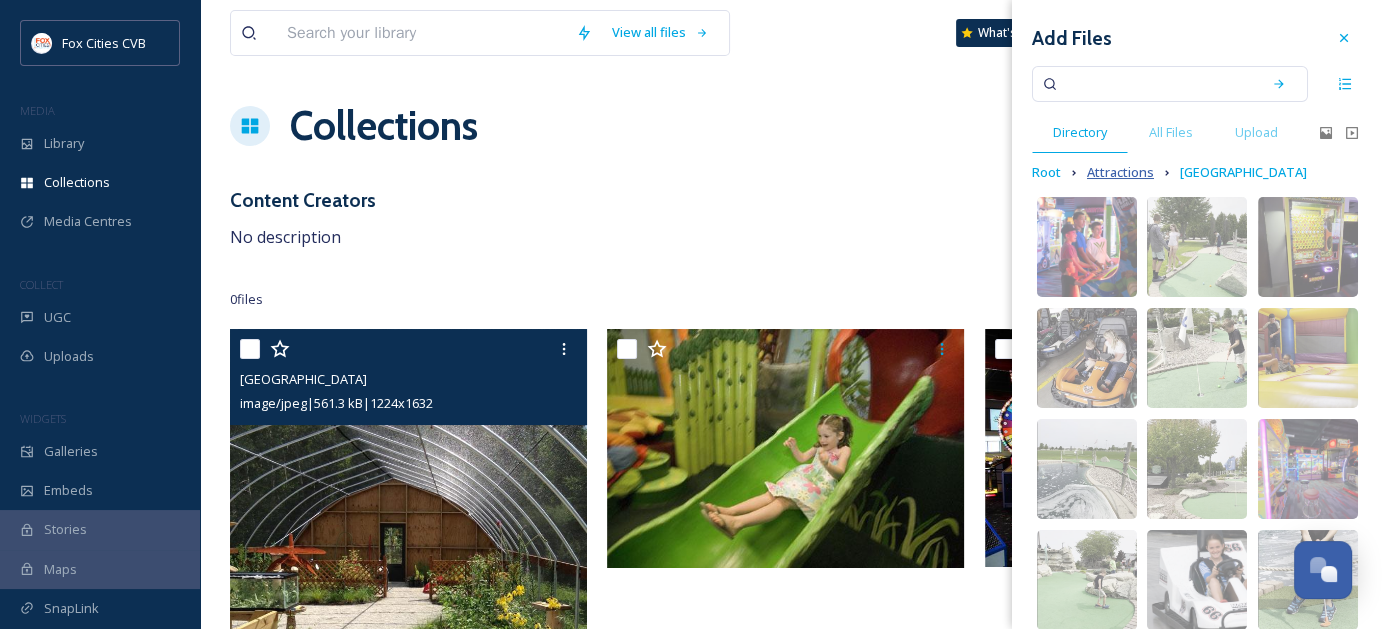 click on "Attractions" at bounding box center [1120, 172] 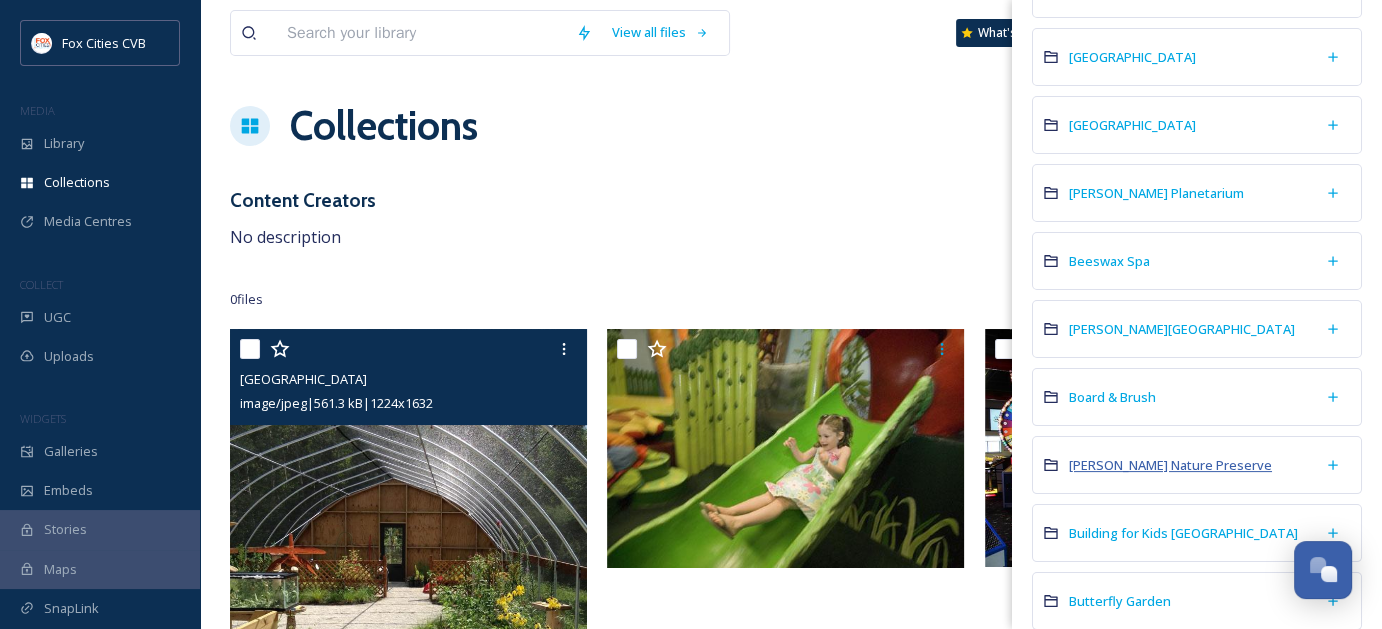 scroll, scrollTop: 400, scrollLeft: 0, axis: vertical 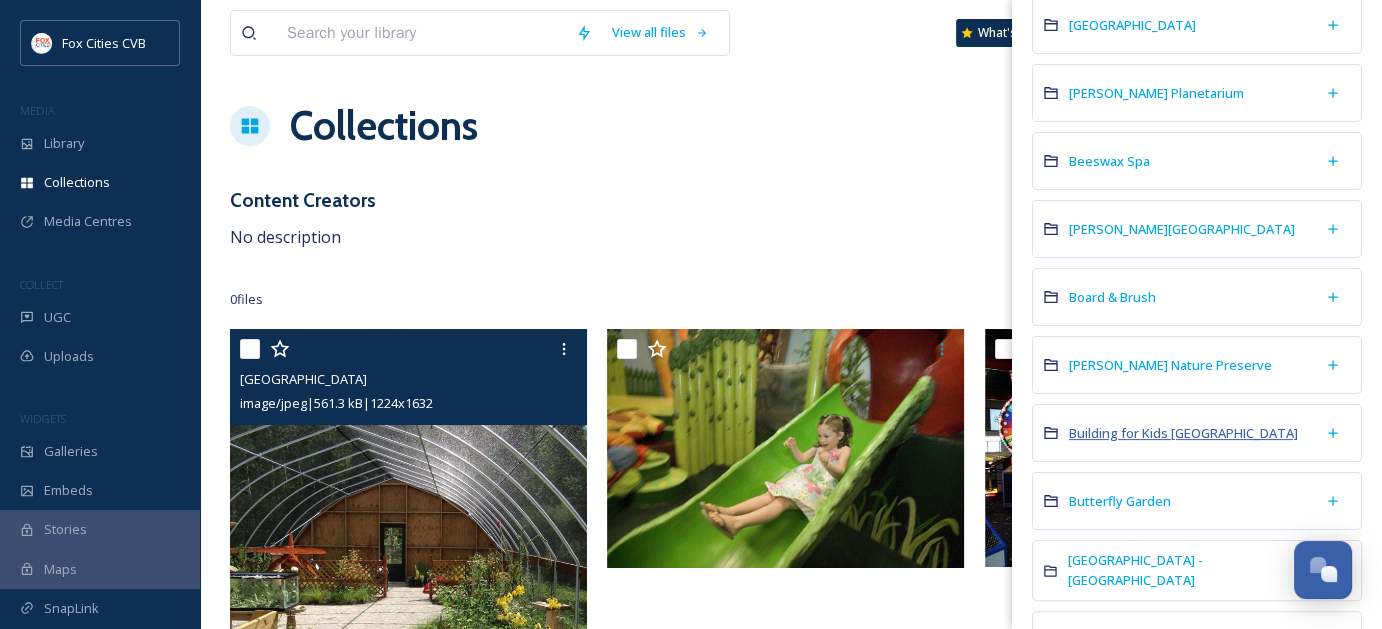 click on "Building for Kids [GEOGRAPHIC_DATA]" at bounding box center [1183, 433] 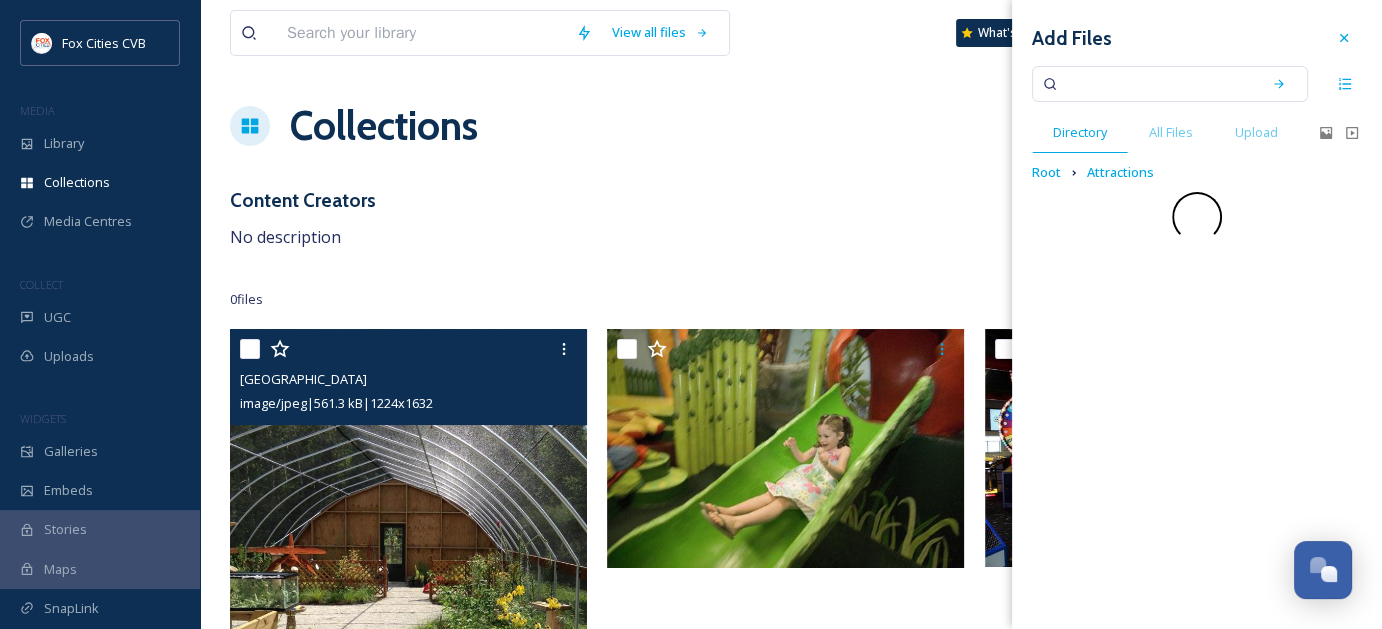 scroll, scrollTop: 0, scrollLeft: 0, axis: both 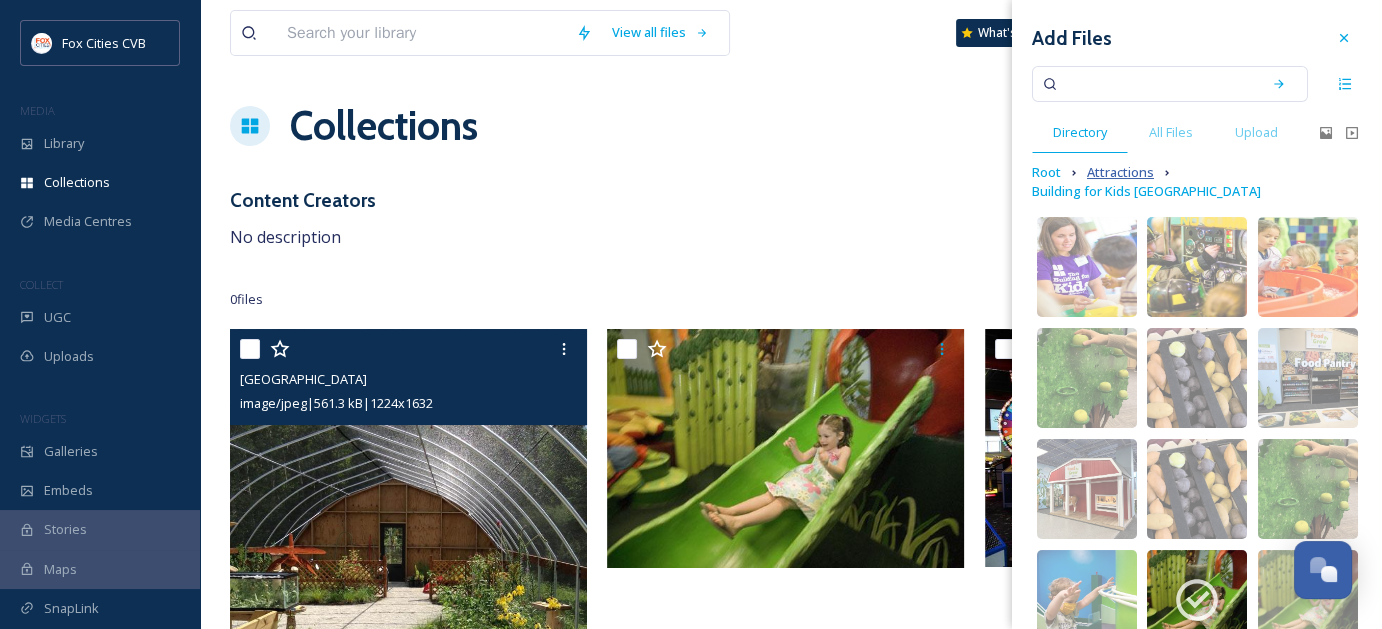 click on "Attractions" at bounding box center (1120, 172) 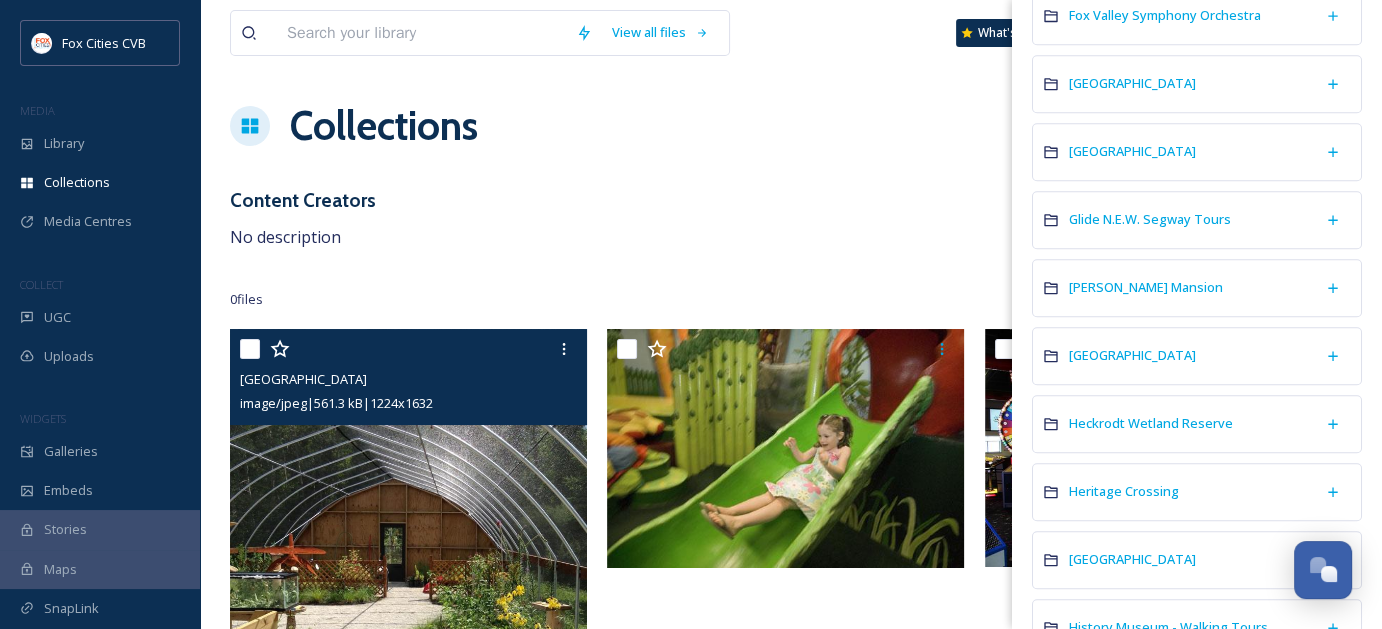scroll, scrollTop: 1600, scrollLeft: 0, axis: vertical 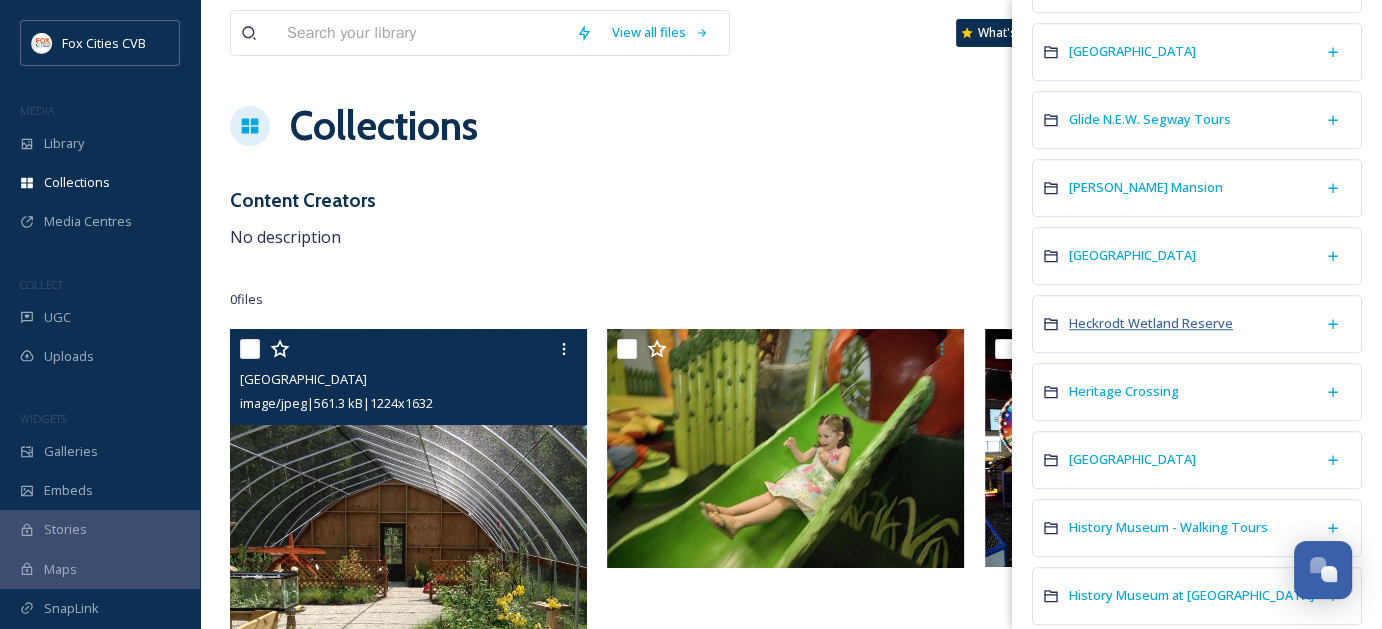 click on "Heckrodt Wetland Reserve" at bounding box center (1151, 323) 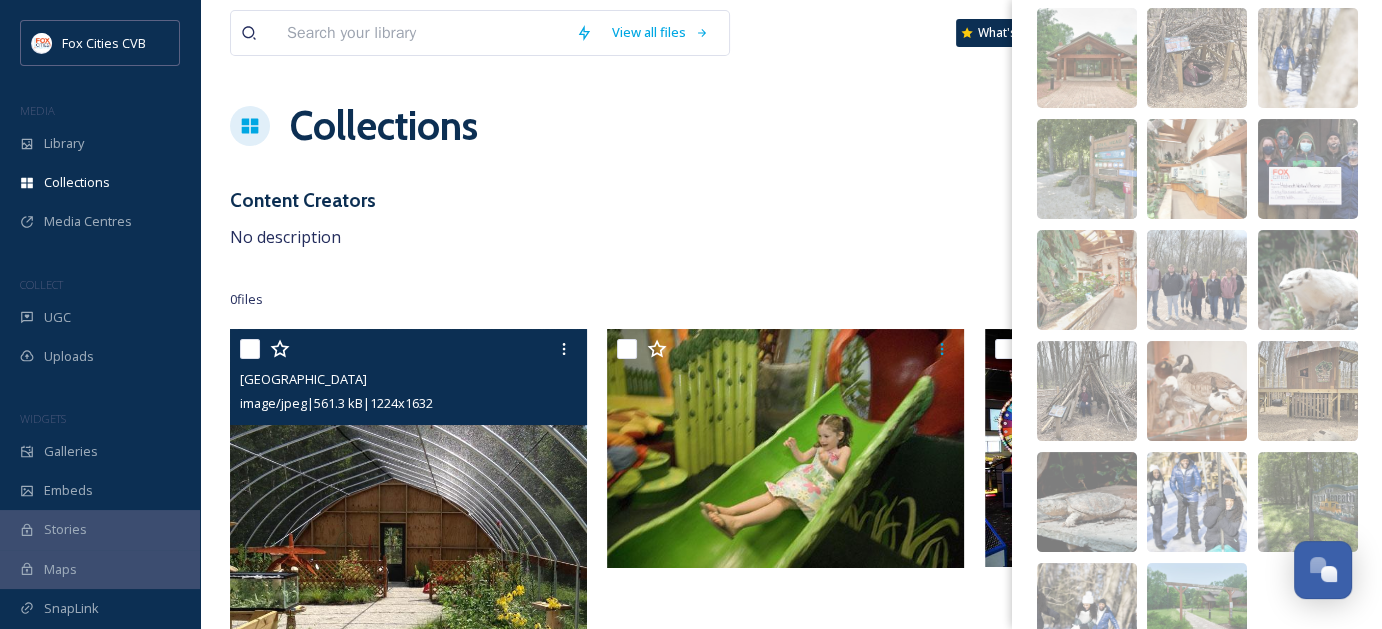 scroll, scrollTop: 397, scrollLeft: 0, axis: vertical 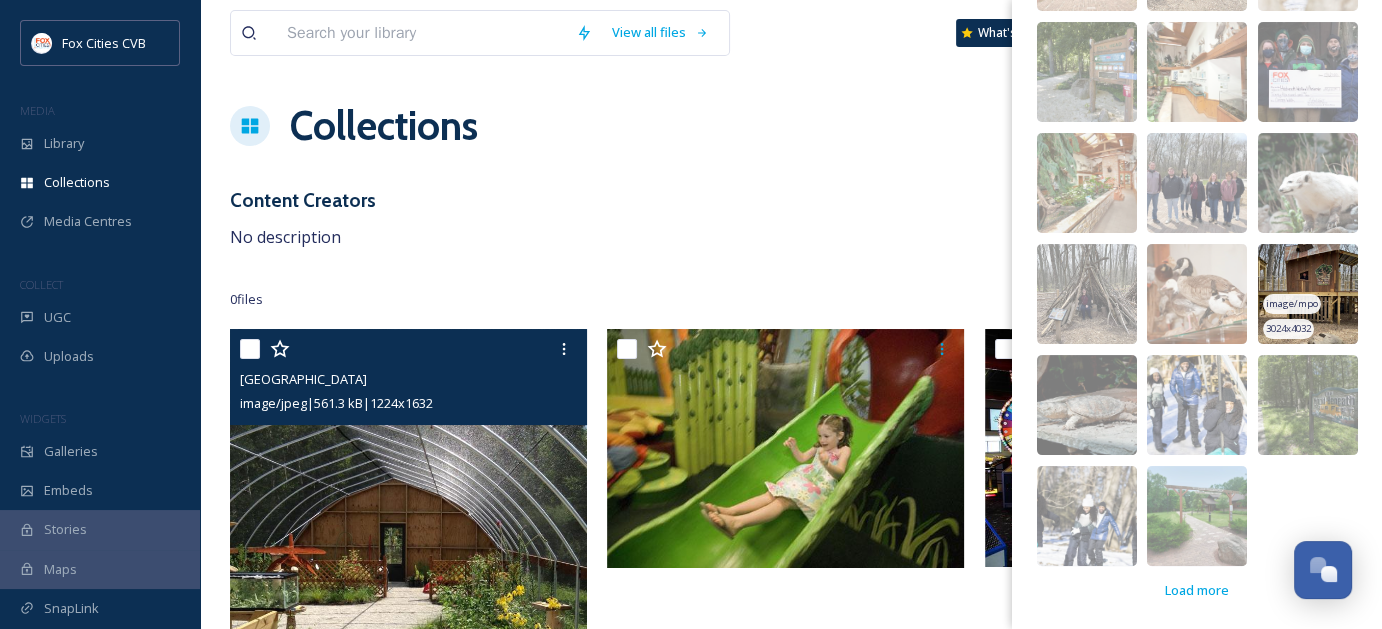 click at bounding box center (1308, 294) 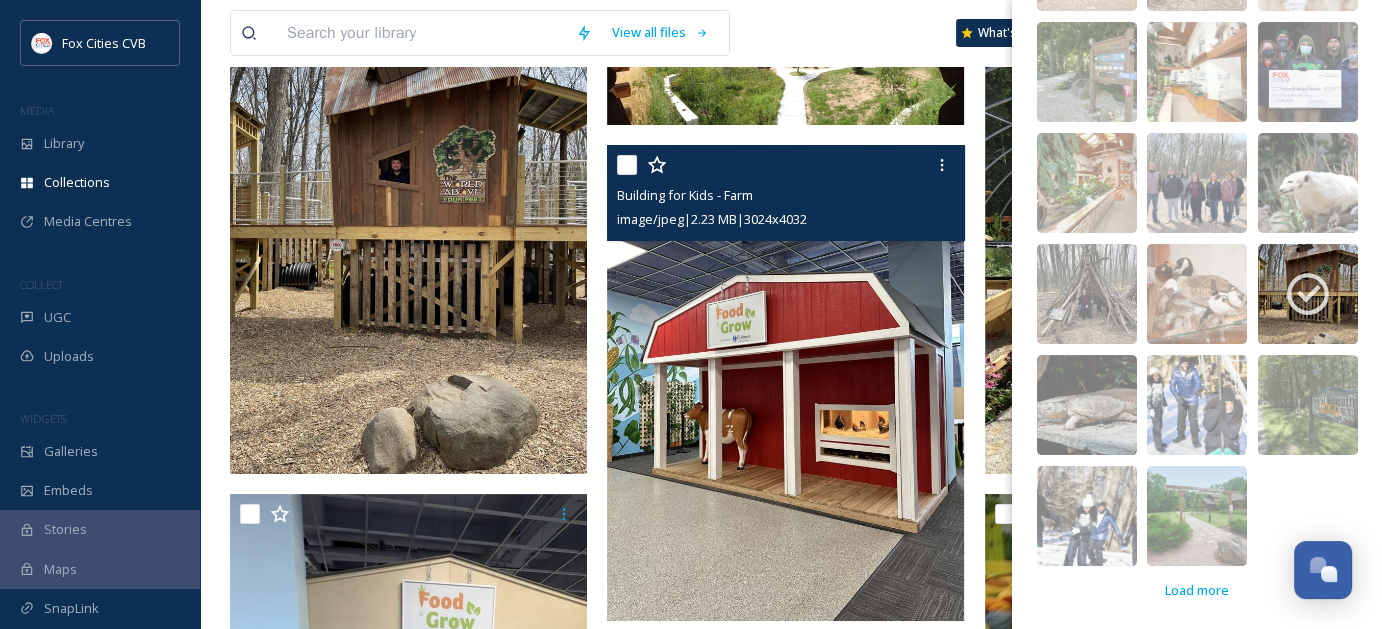 scroll, scrollTop: 200, scrollLeft: 0, axis: vertical 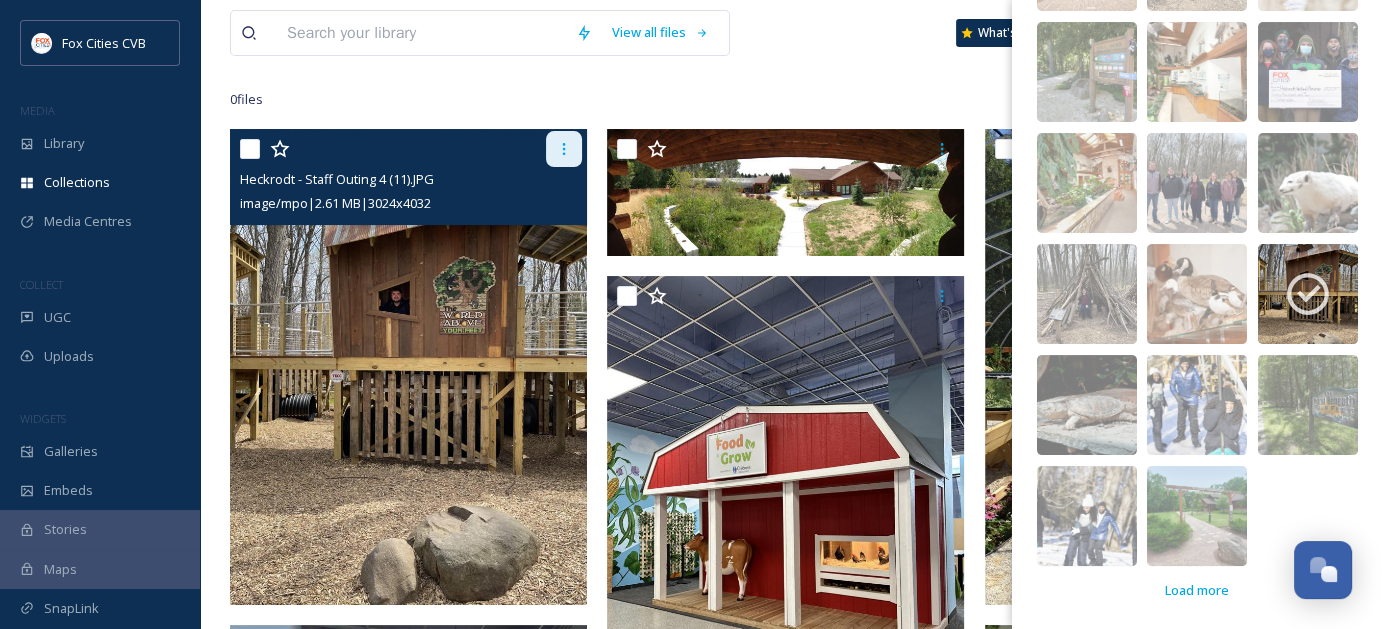 click at bounding box center (564, 149) 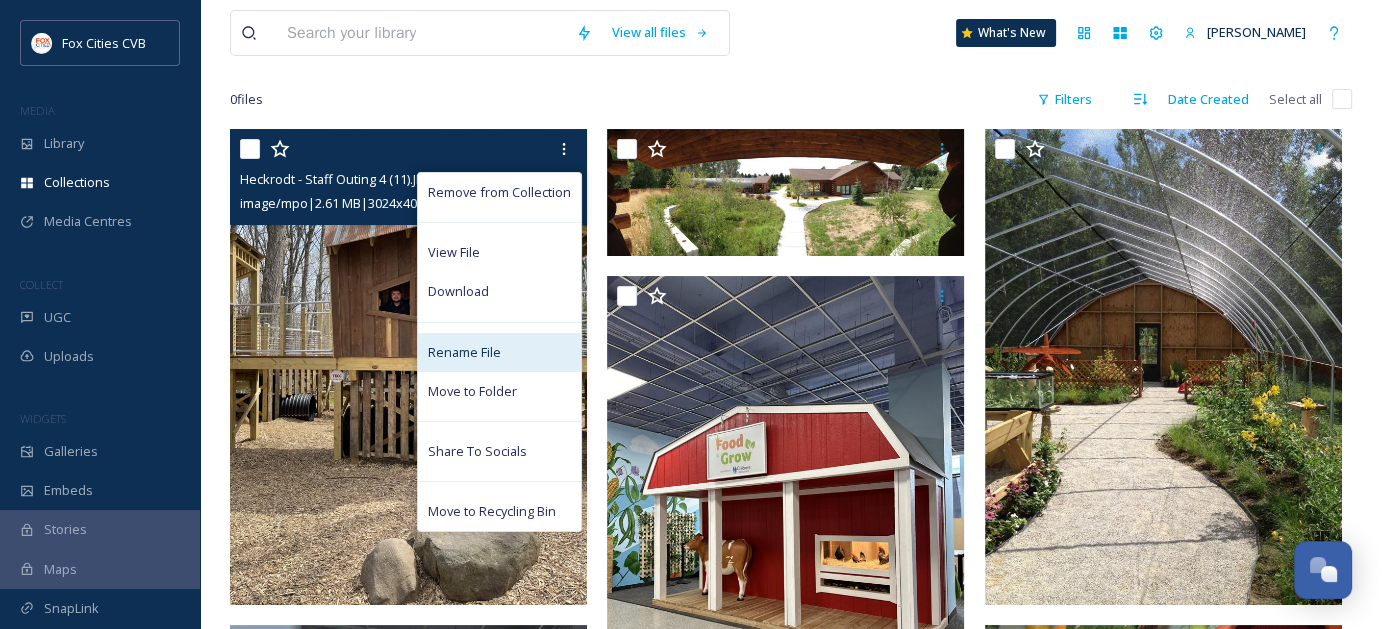 click on "Rename File" at bounding box center [464, 352] 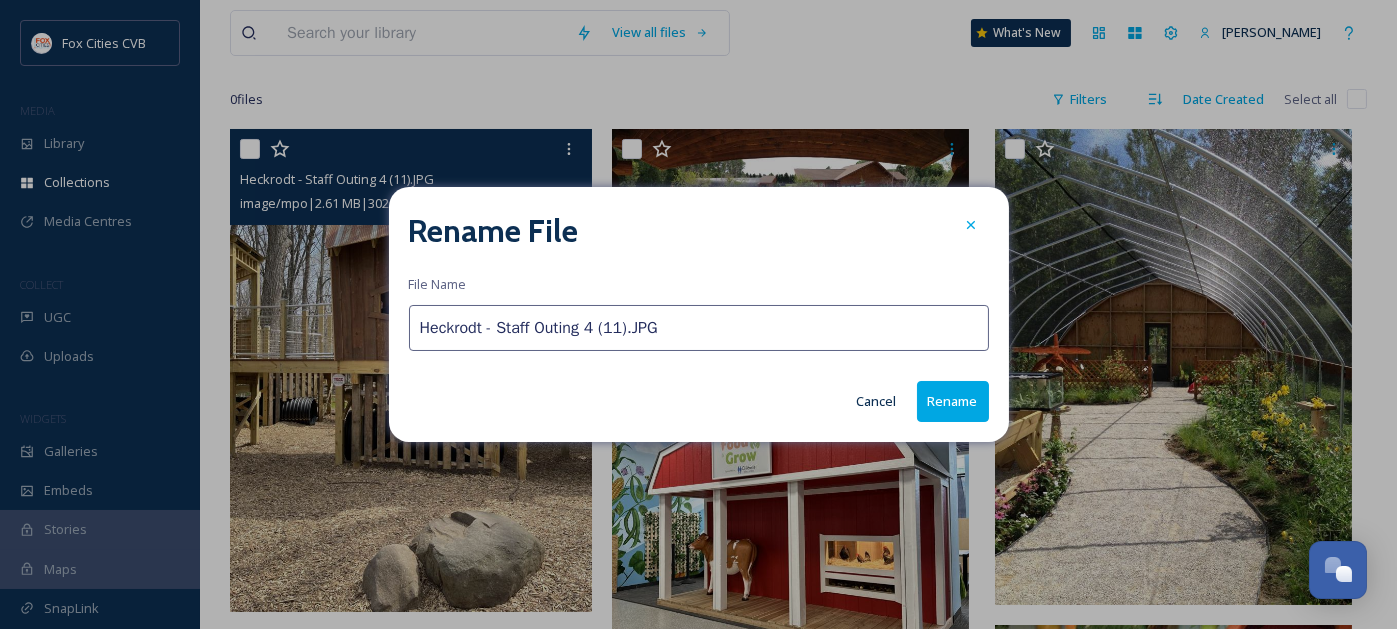 drag, startPoint x: 708, startPoint y: 337, endPoint x: 489, endPoint y: 337, distance: 219 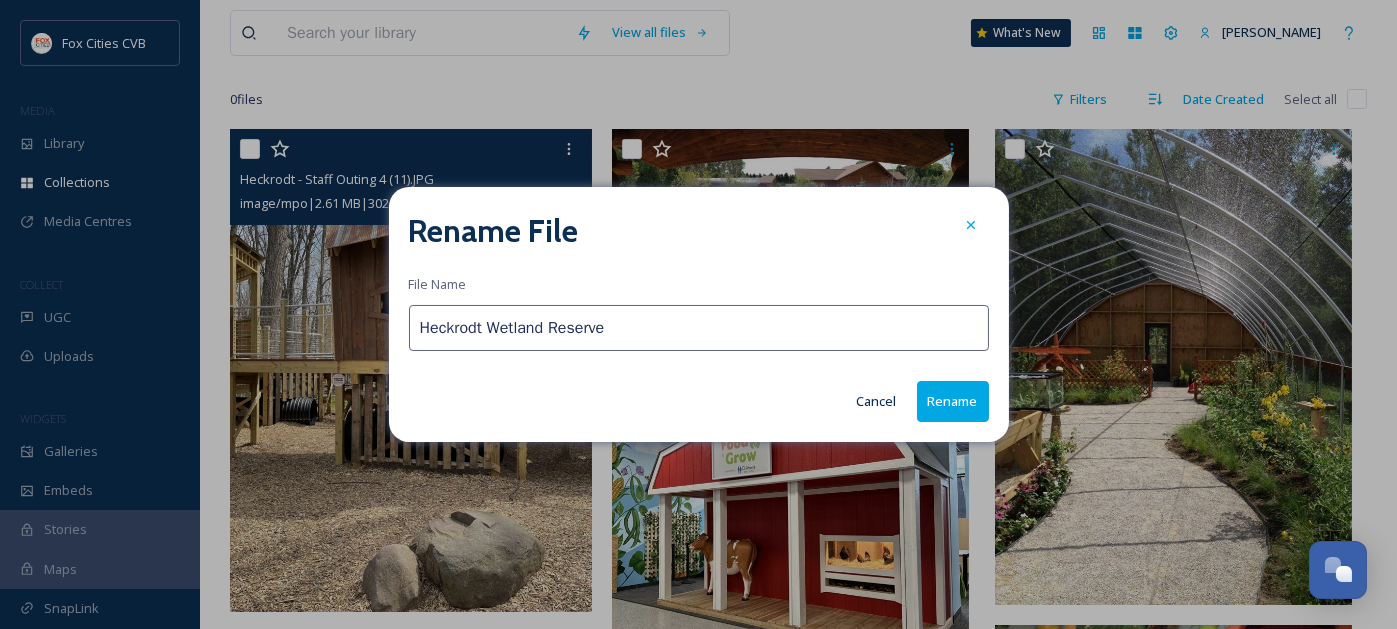 type on "Heckrodt Wetland Reserve" 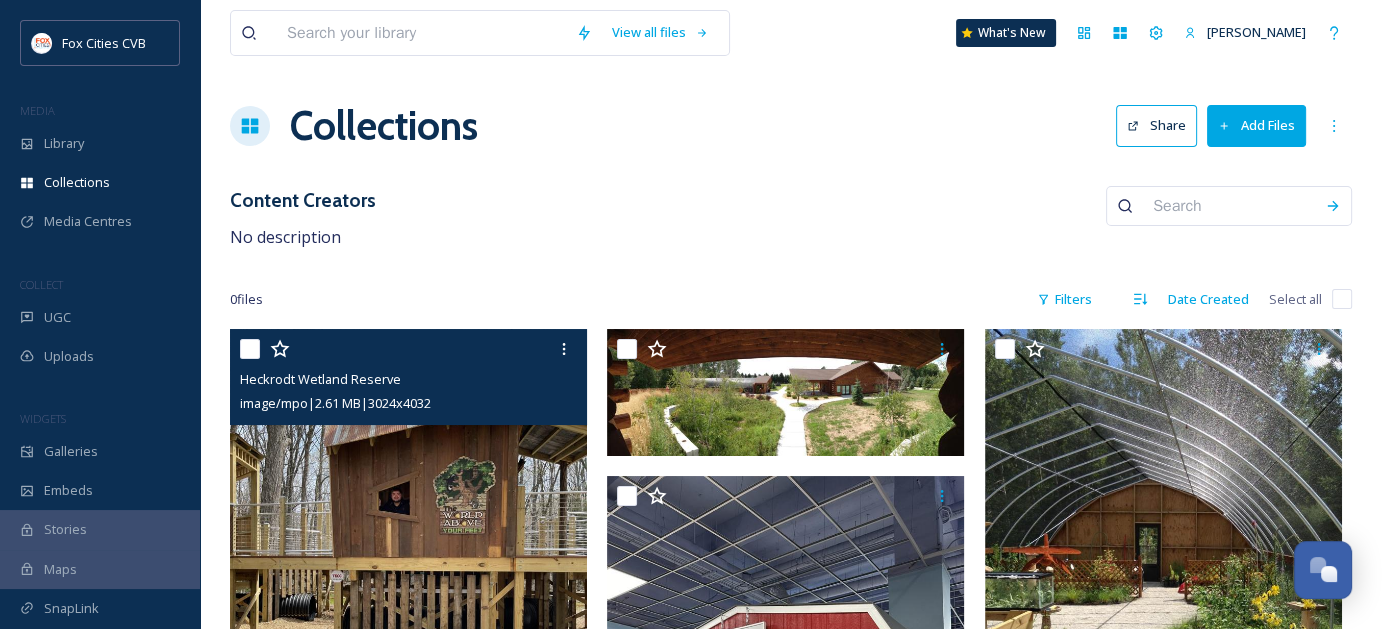 scroll, scrollTop: 0, scrollLeft: 0, axis: both 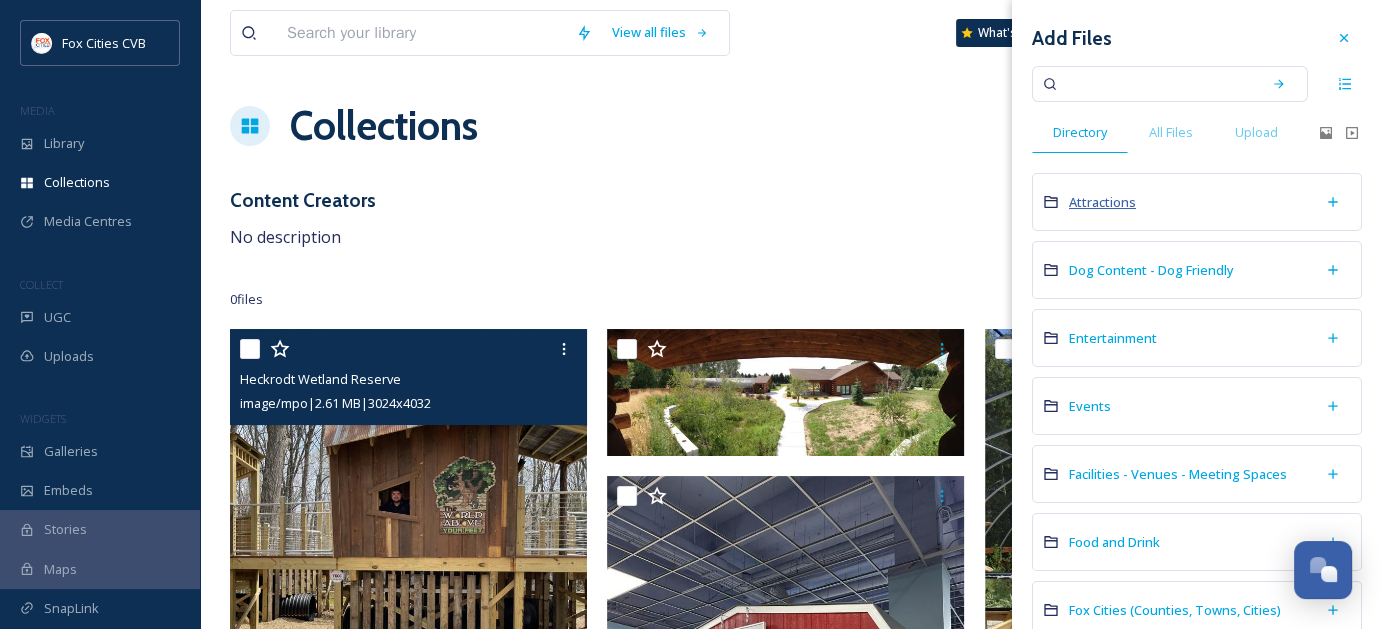 click on "Attractions" at bounding box center [1102, 202] 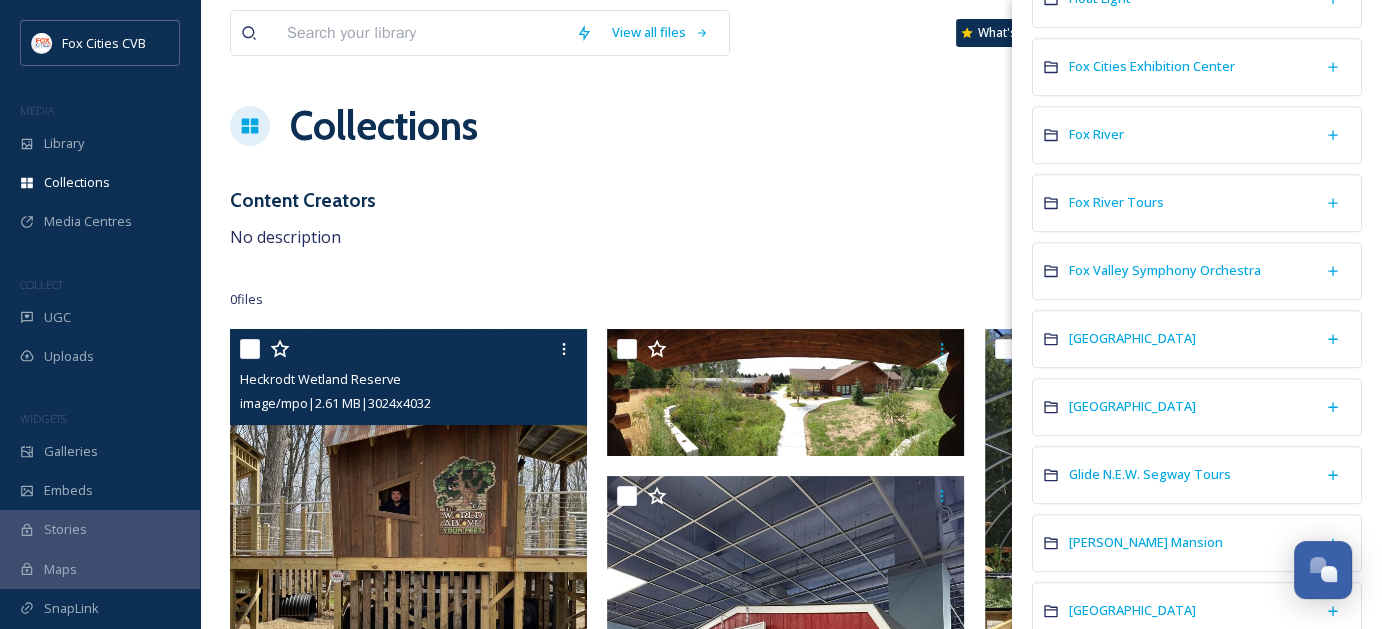 scroll, scrollTop: 1600, scrollLeft: 0, axis: vertical 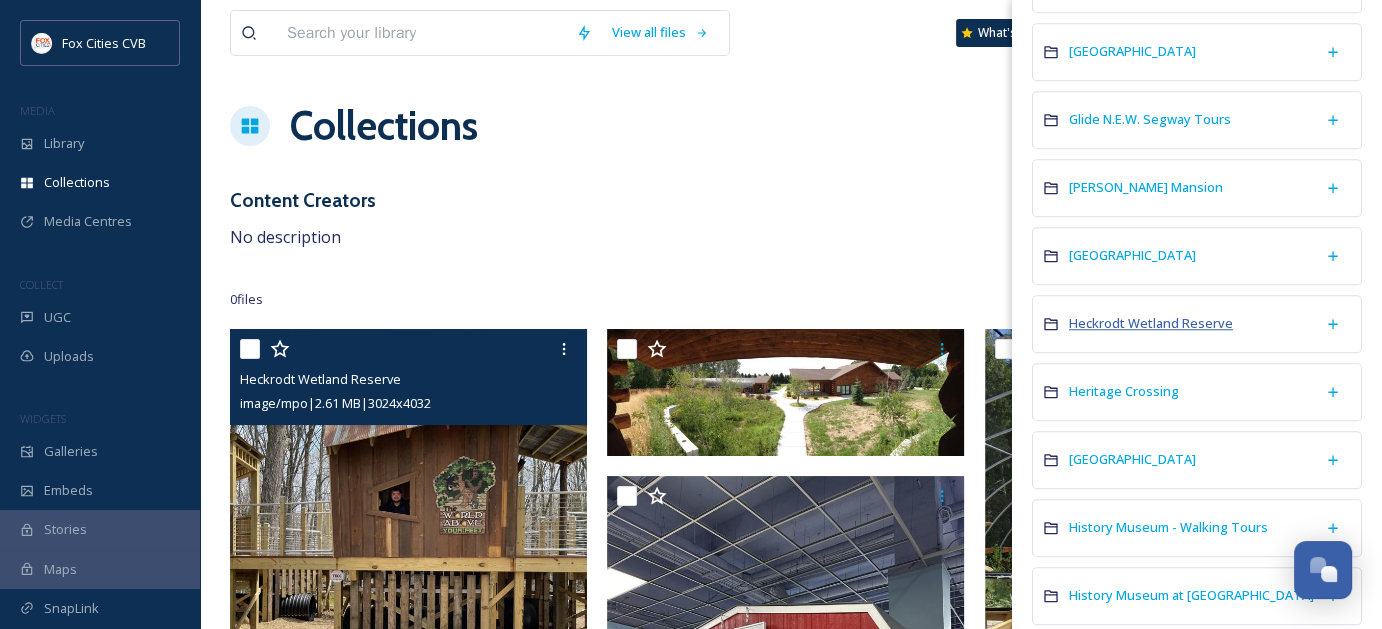 click on "Heckrodt Wetland Reserve" at bounding box center (1151, 323) 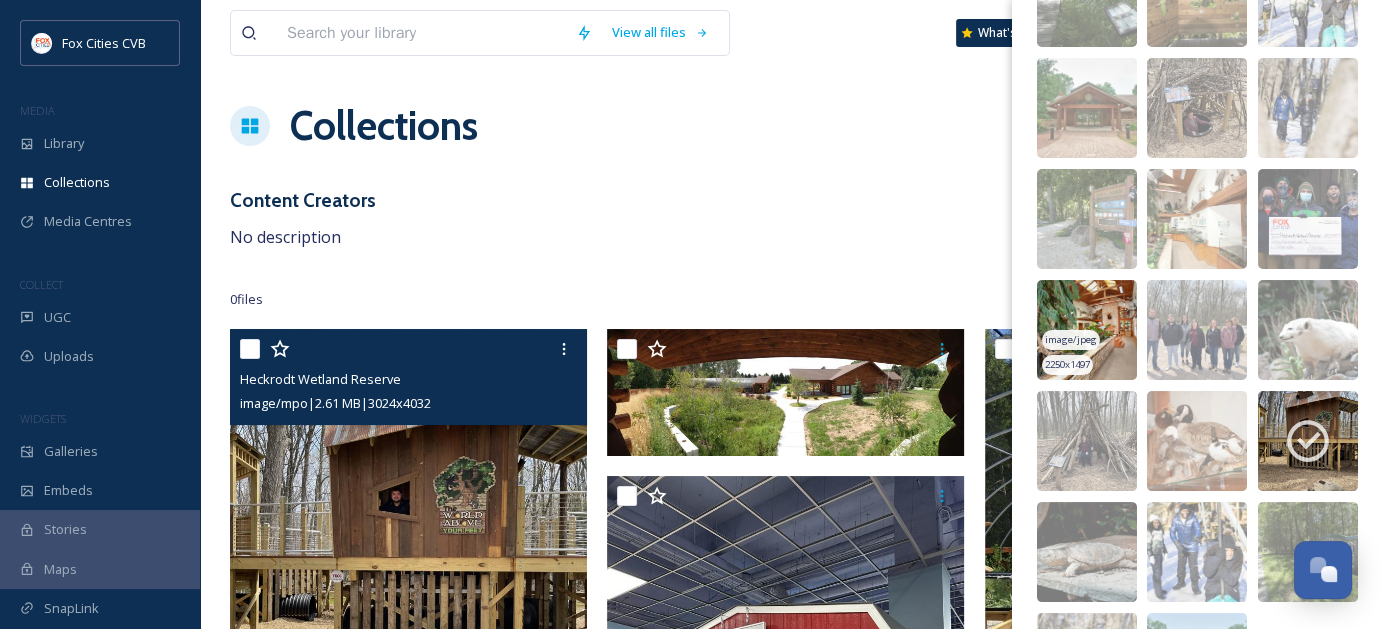 scroll, scrollTop: 300, scrollLeft: 0, axis: vertical 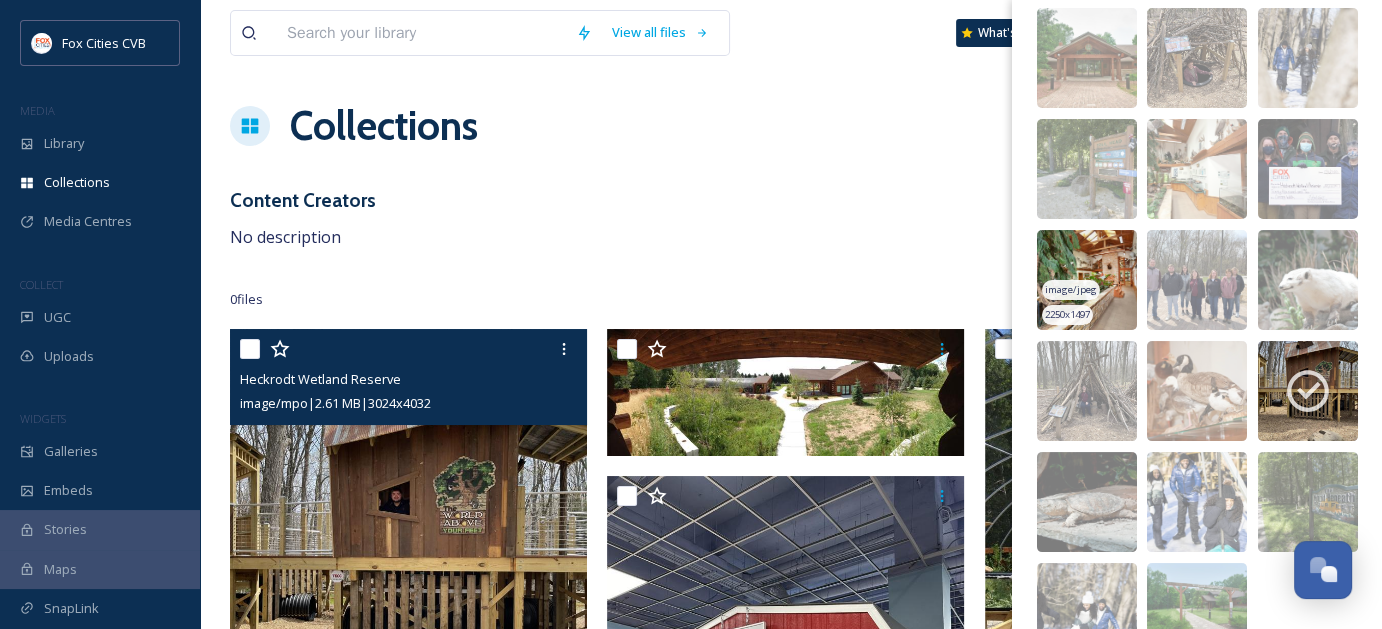 click at bounding box center [1087, 280] 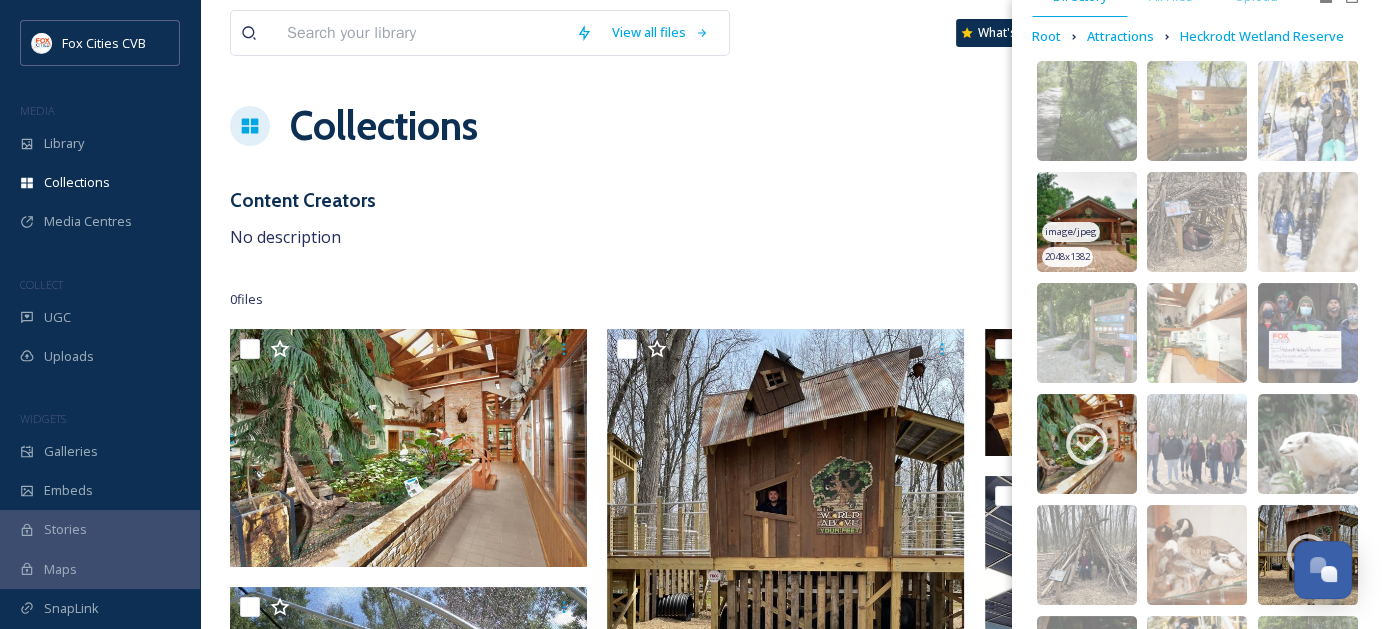 scroll, scrollTop: 0, scrollLeft: 0, axis: both 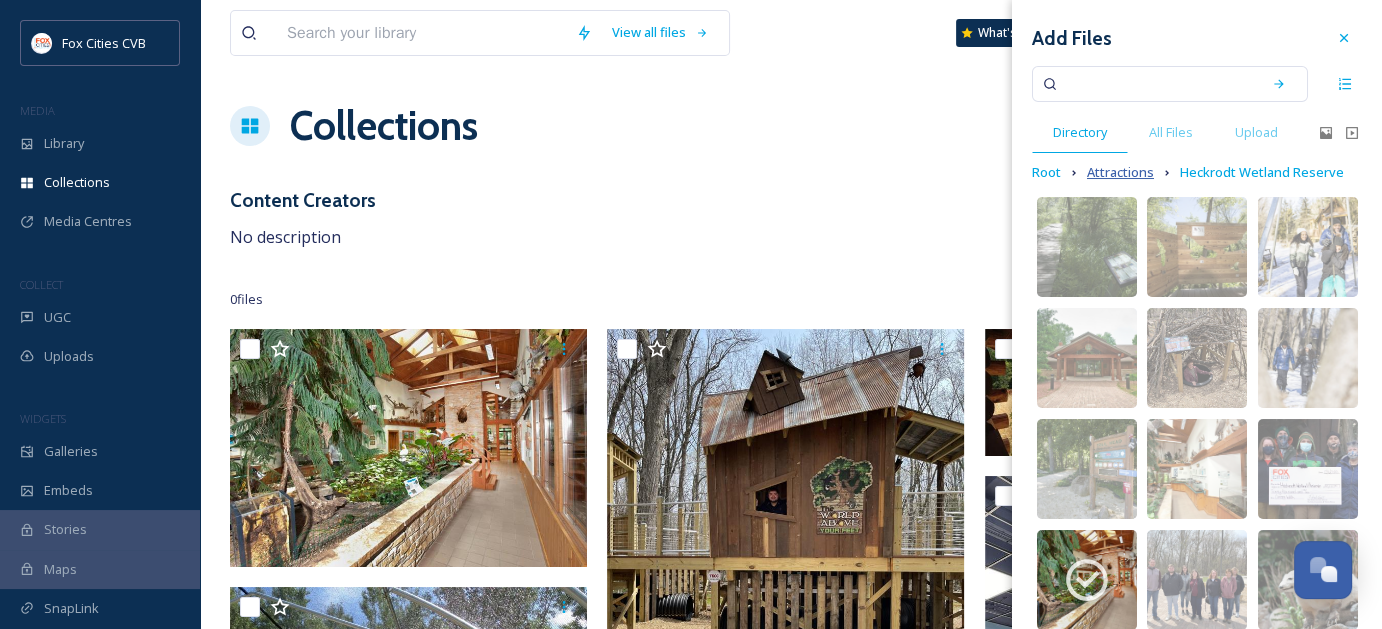 click on "Attractions" at bounding box center (1120, 172) 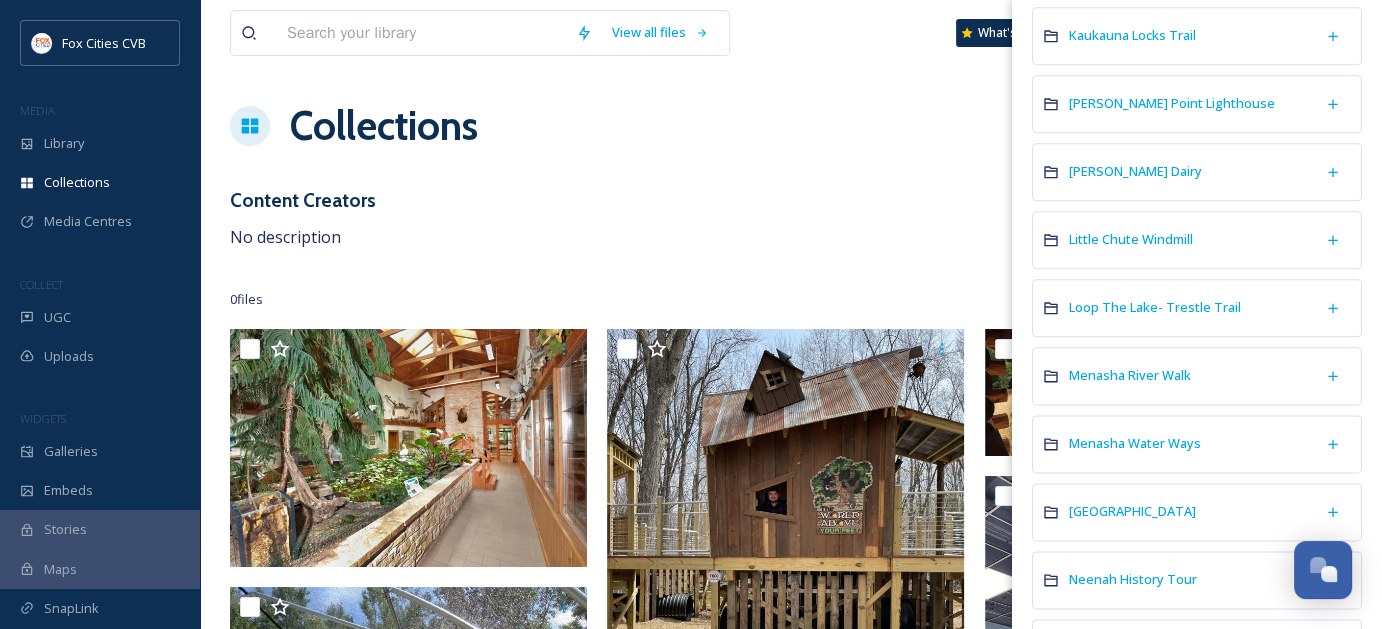 scroll, scrollTop: 2600, scrollLeft: 0, axis: vertical 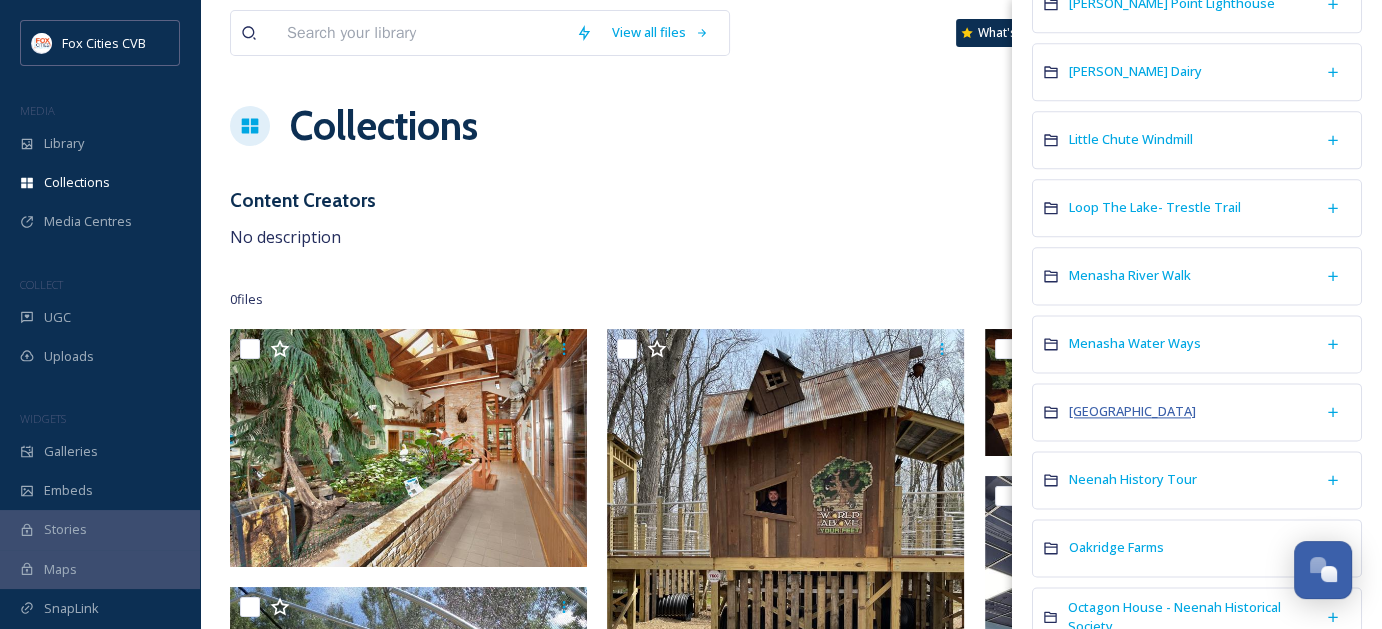 click on "[GEOGRAPHIC_DATA]" at bounding box center [1132, 411] 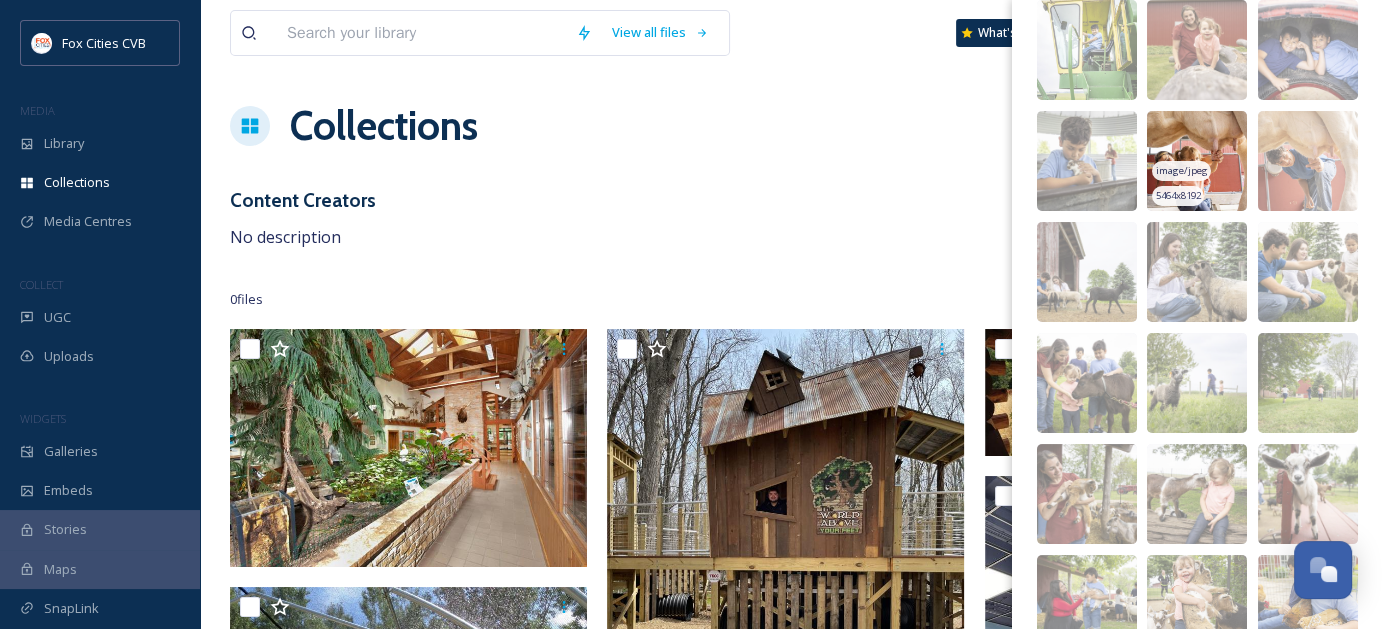 scroll, scrollTop: 200, scrollLeft: 0, axis: vertical 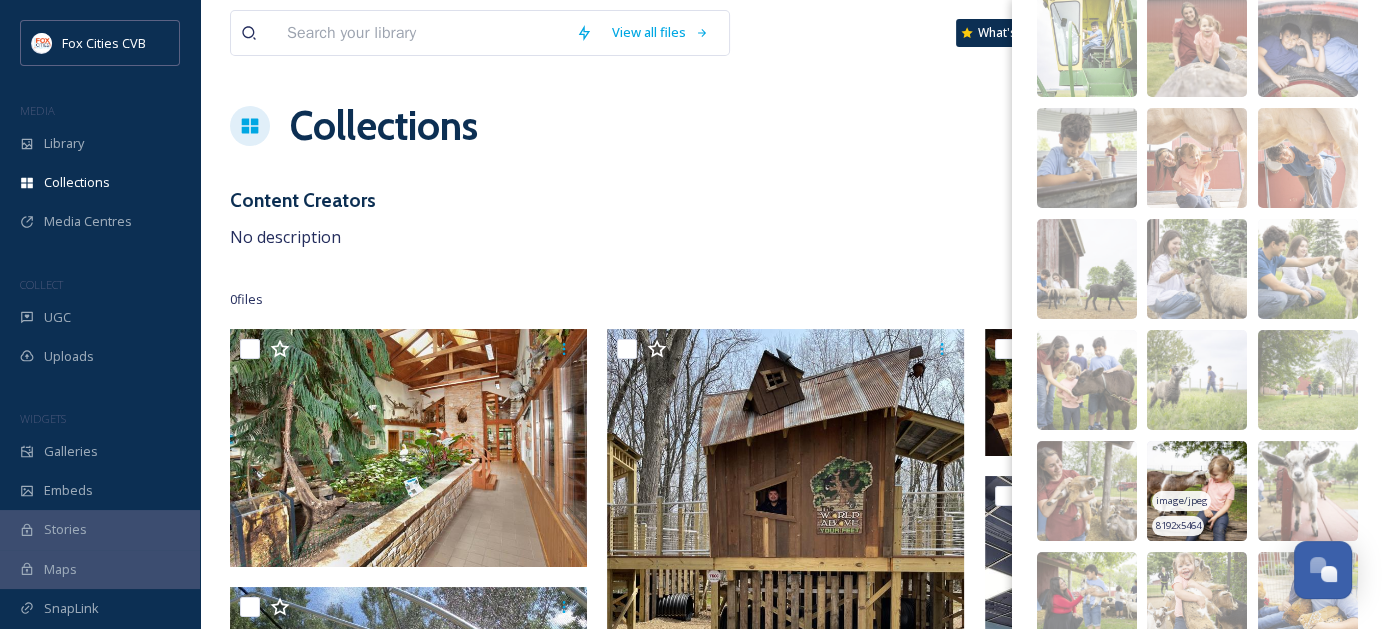 click at bounding box center [1197, 491] 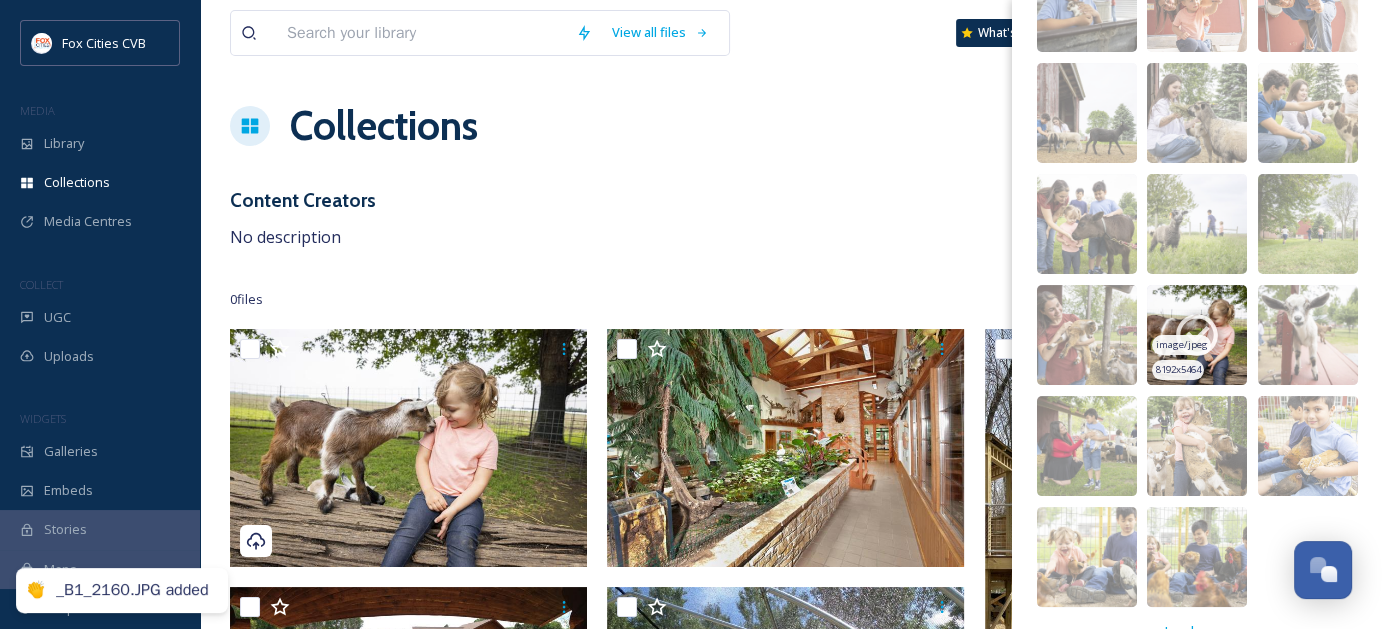 scroll, scrollTop: 397, scrollLeft: 0, axis: vertical 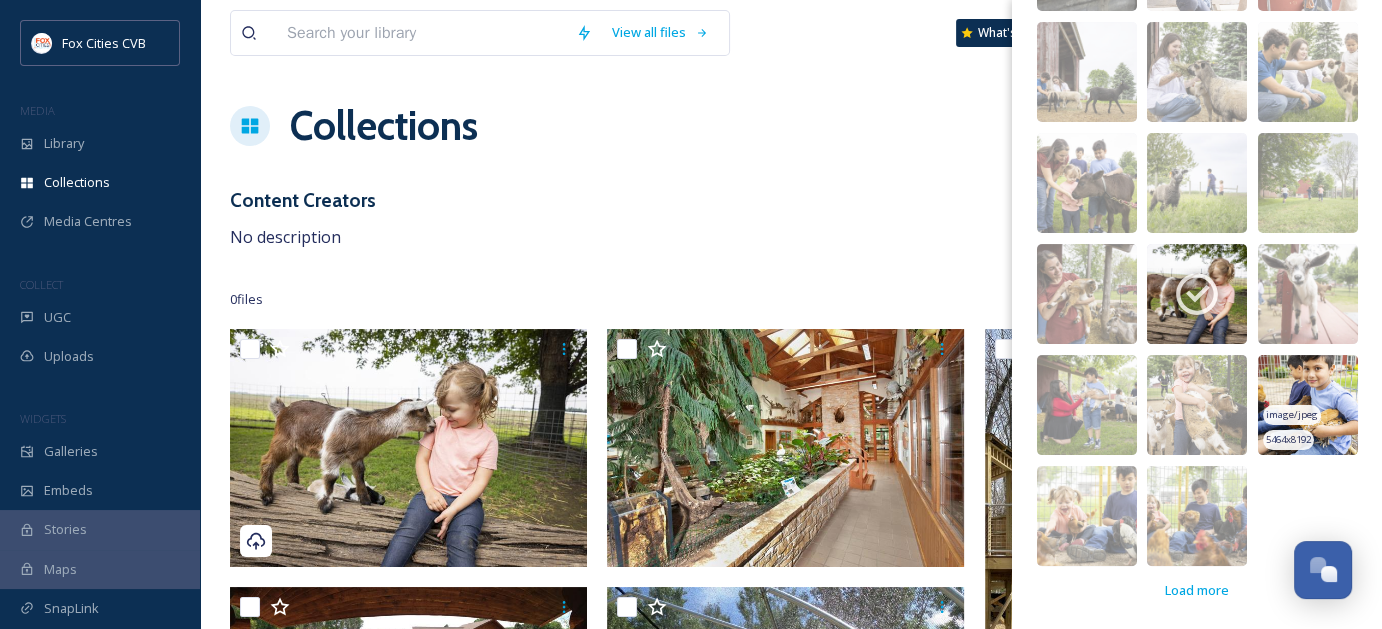 click at bounding box center (1308, 405) 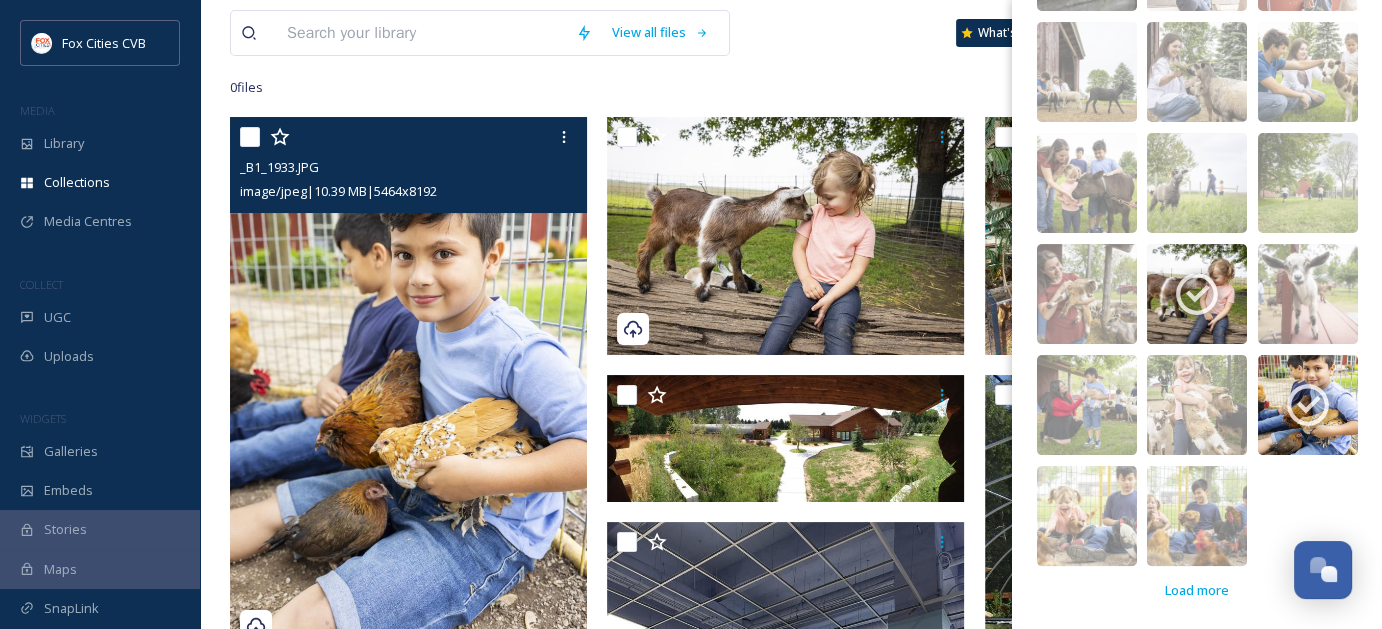 scroll, scrollTop: 100, scrollLeft: 0, axis: vertical 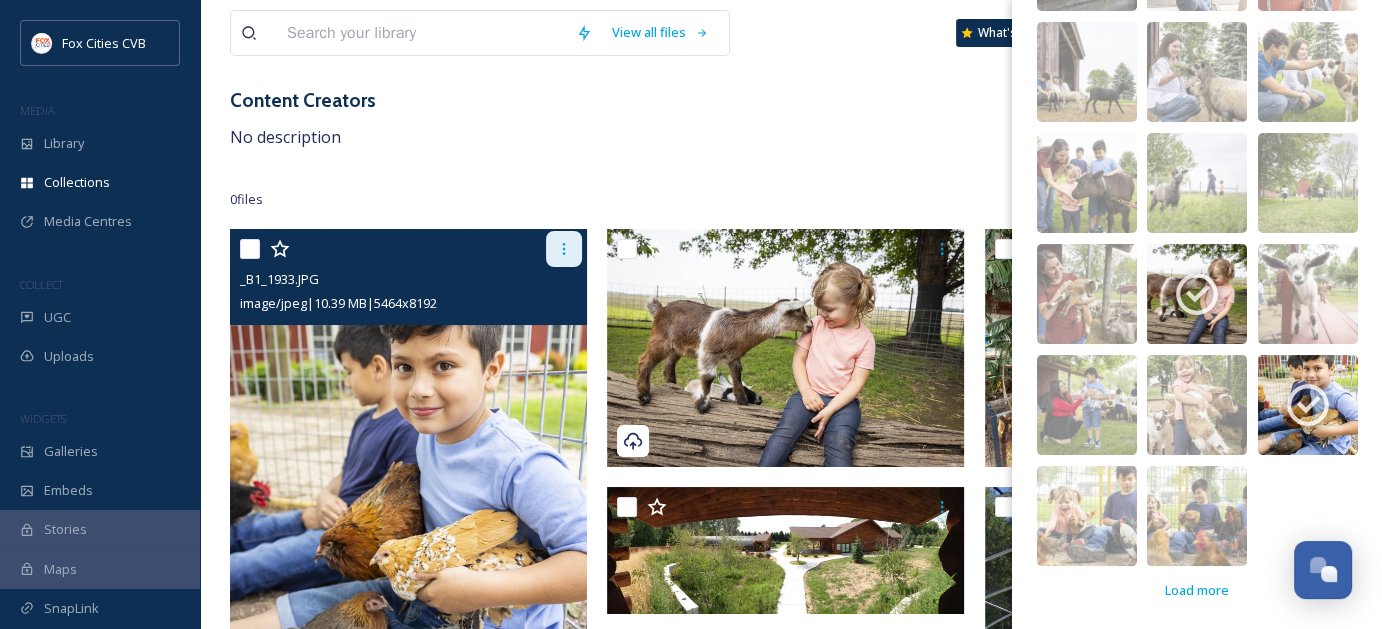 click at bounding box center [564, 249] 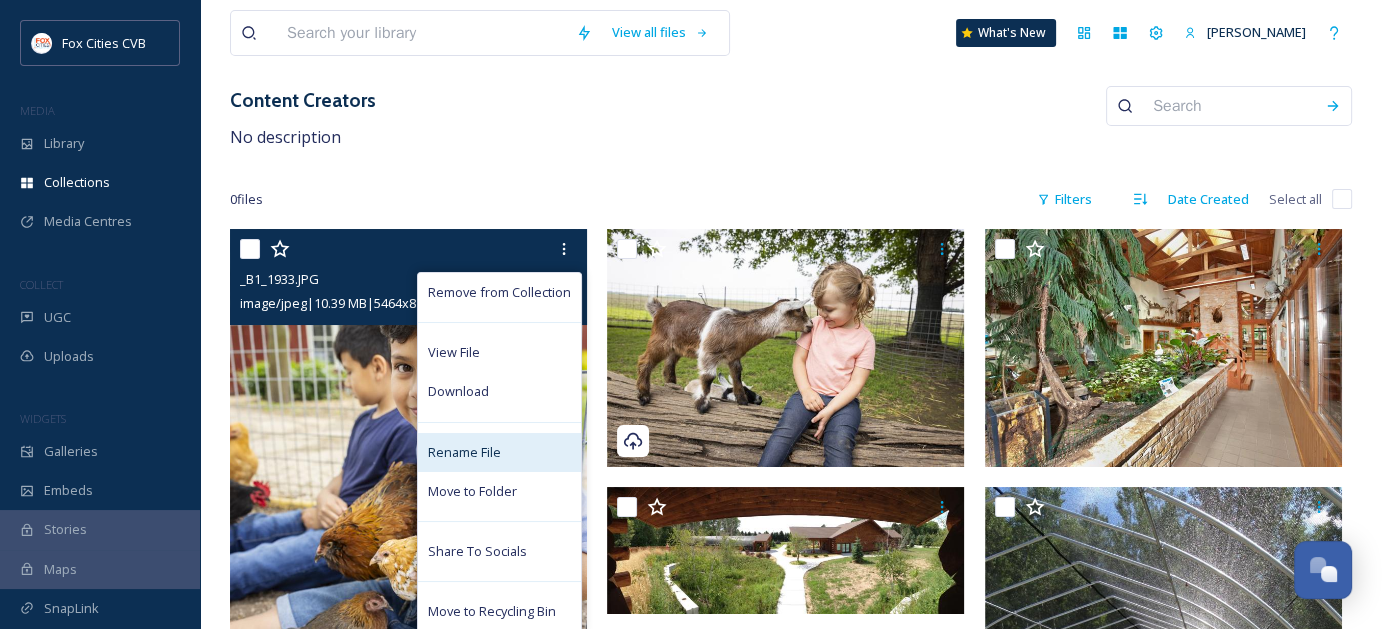 click on "Rename File" at bounding box center (464, 452) 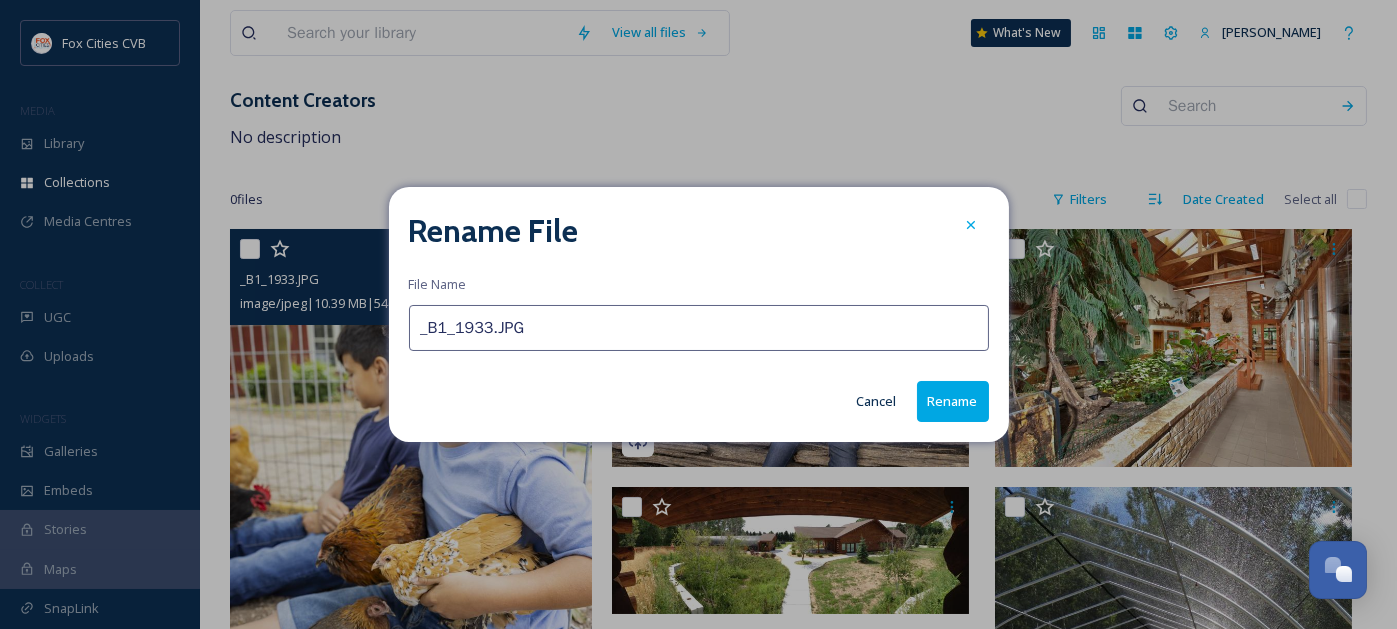 click on "_B1_1933.JPG" at bounding box center [699, 328] 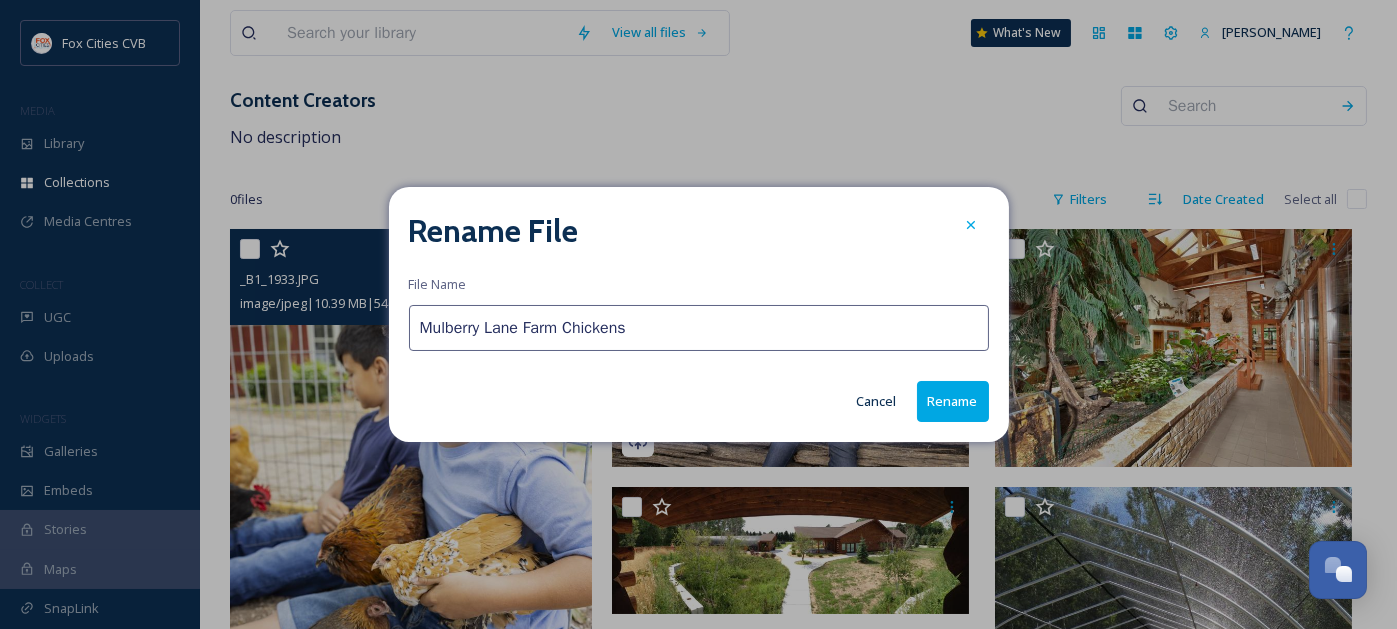 type on "Mulberry Lane Farm Chickens" 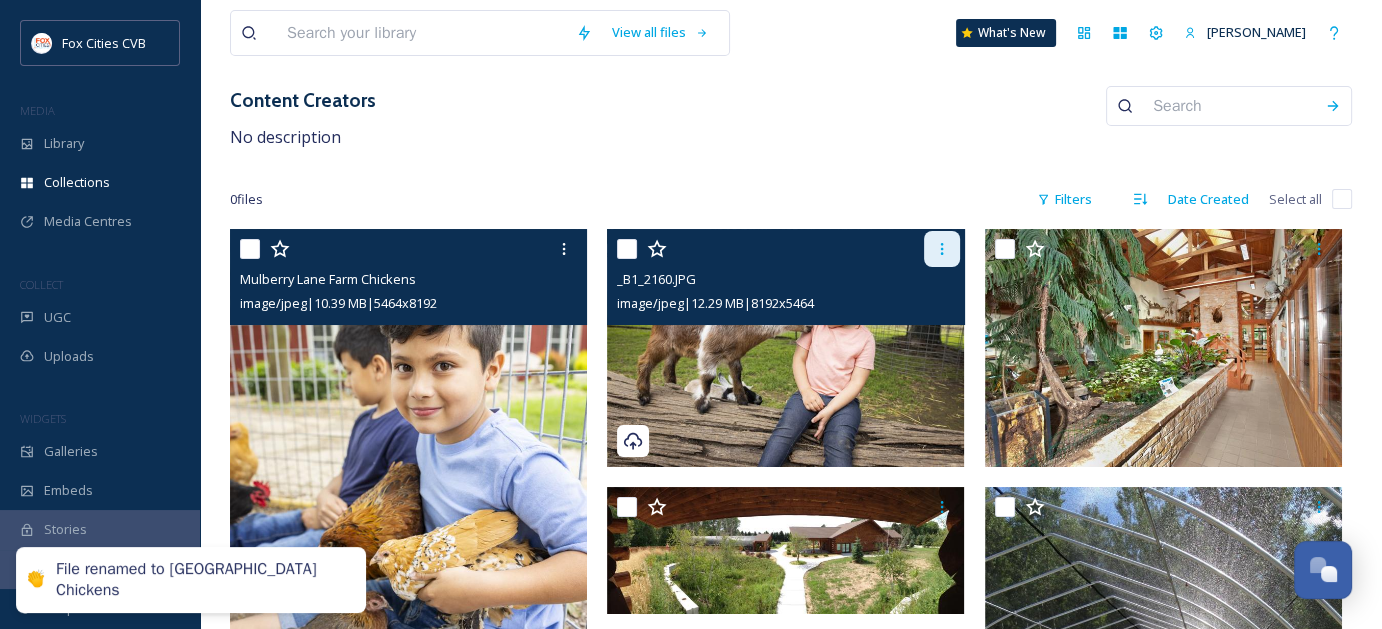 click at bounding box center [942, 249] 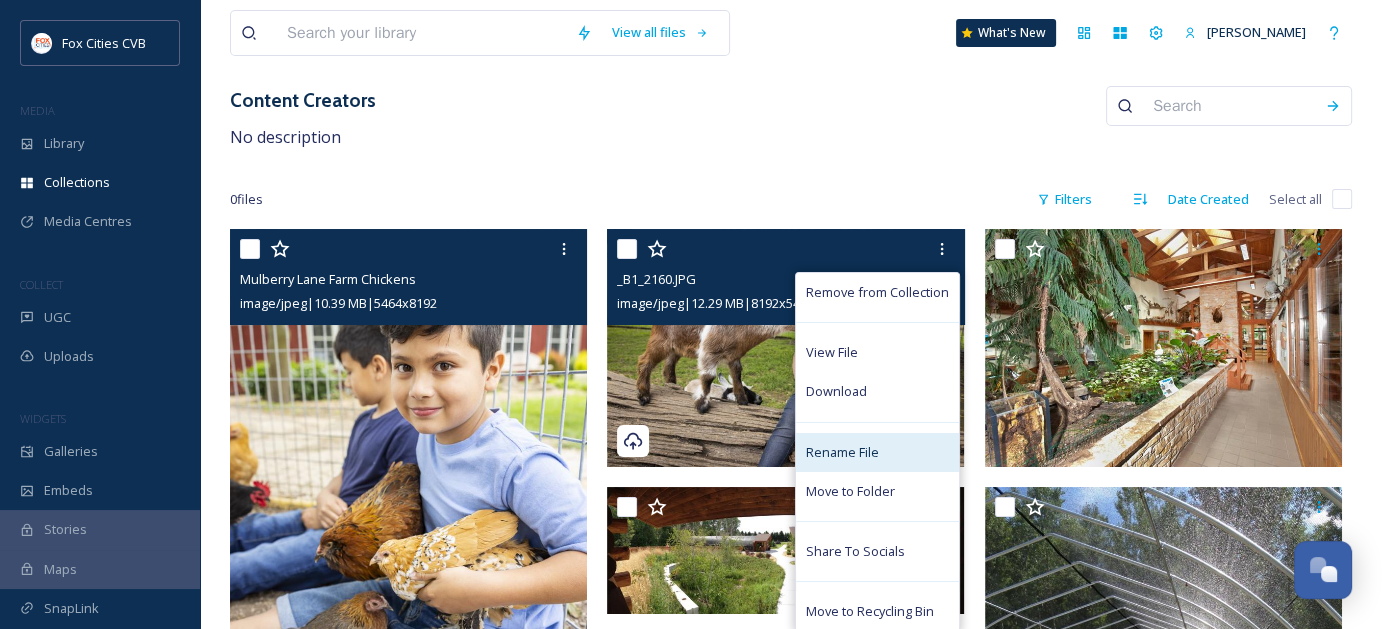 click on "Rename File" at bounding box center (842, 452) 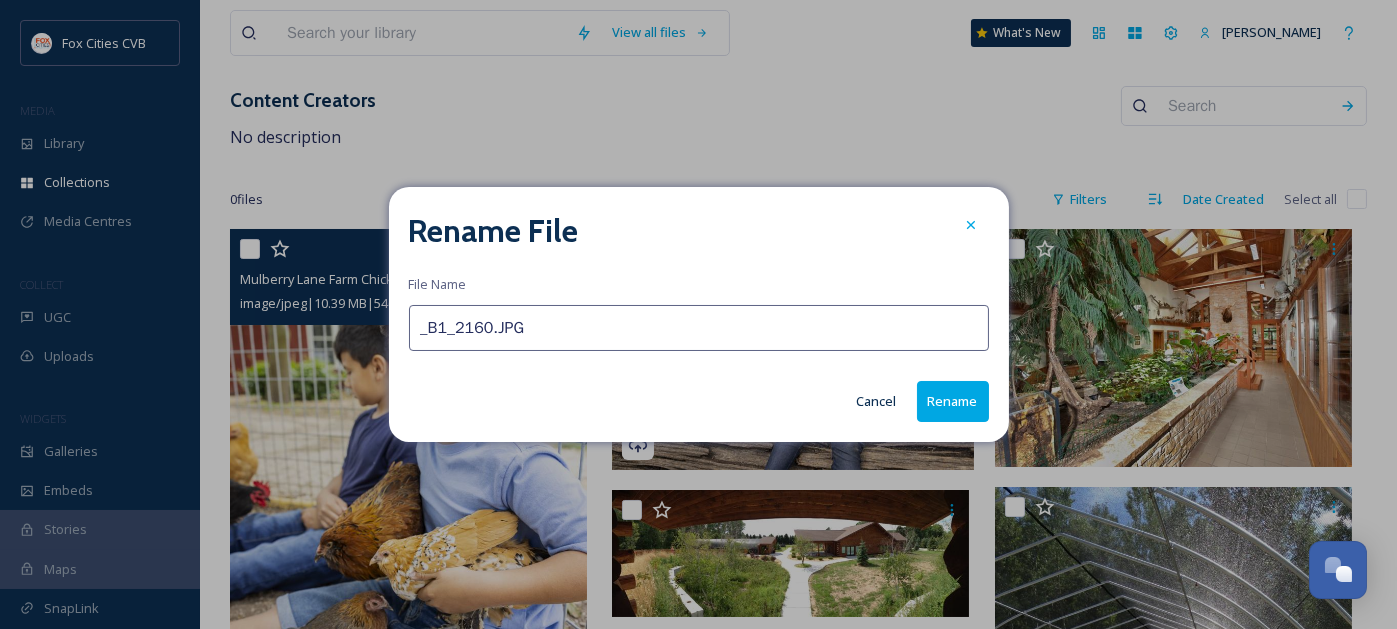 drag, startPoint x: 562, startPoint y: 343, endPoint x: 362, endPoint y: 329, distance: 200.4894 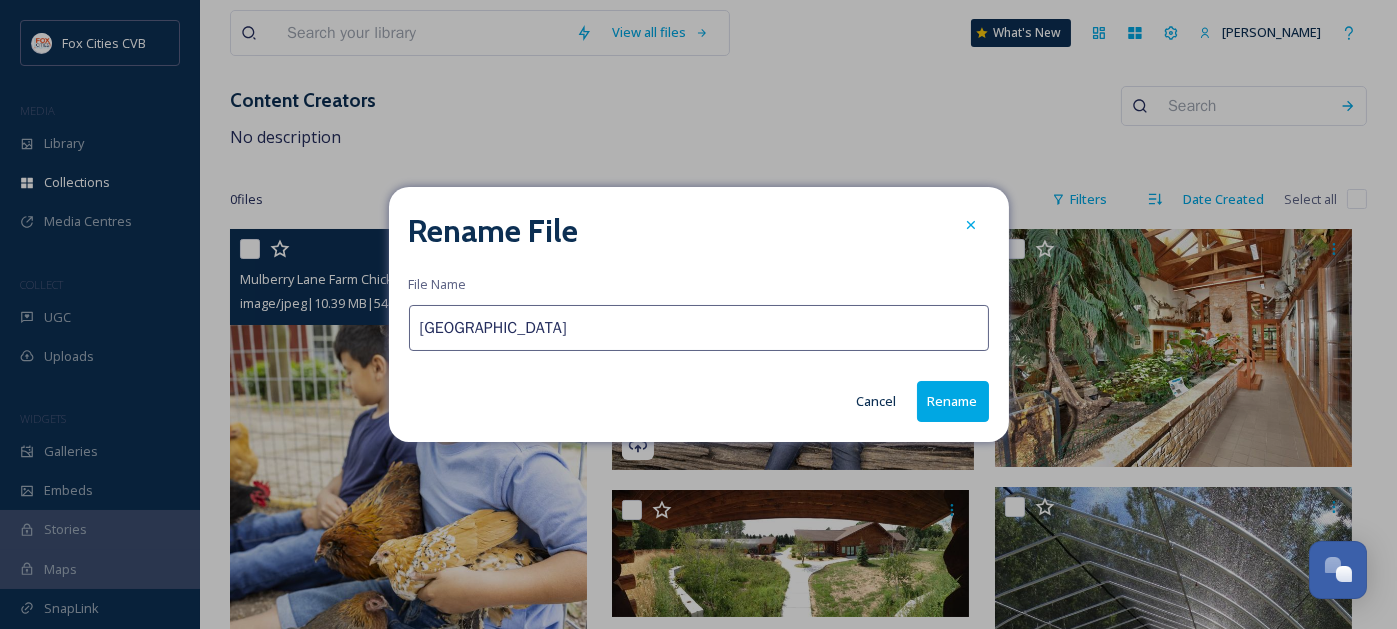 type on "[GEOGRAPHIC_DATA]" 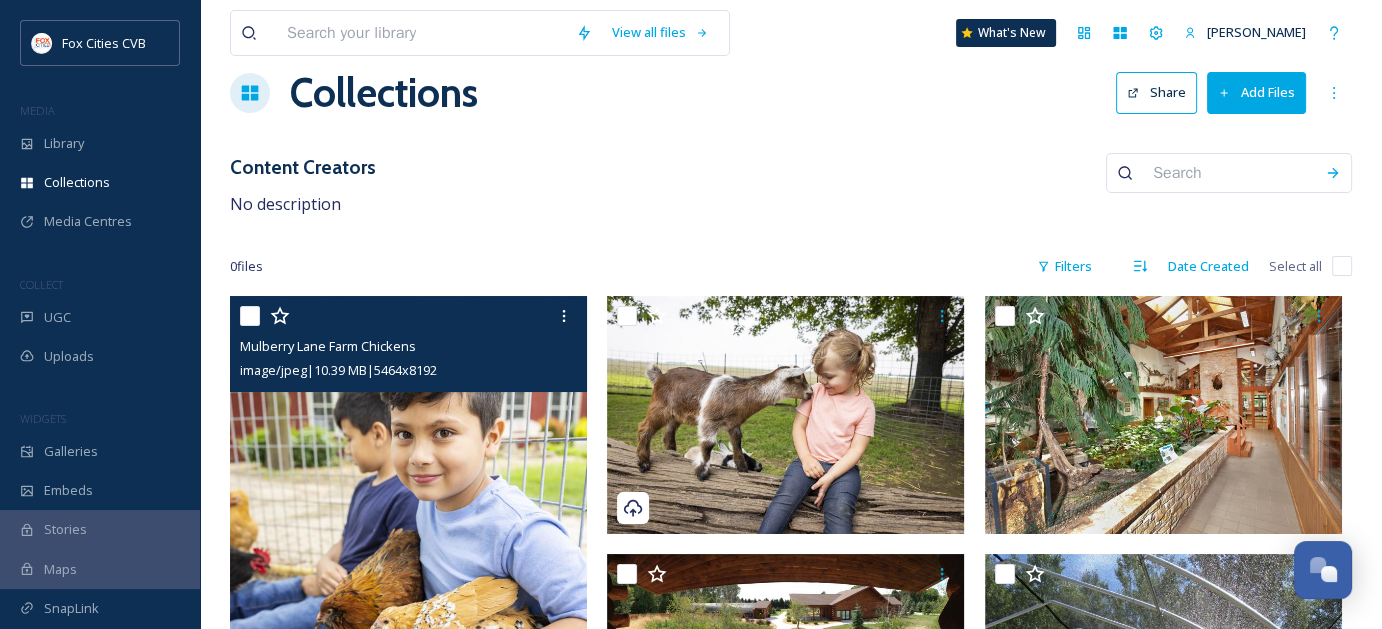 scroll, scrollTop: 0, scrollLeft: 0, axis: both 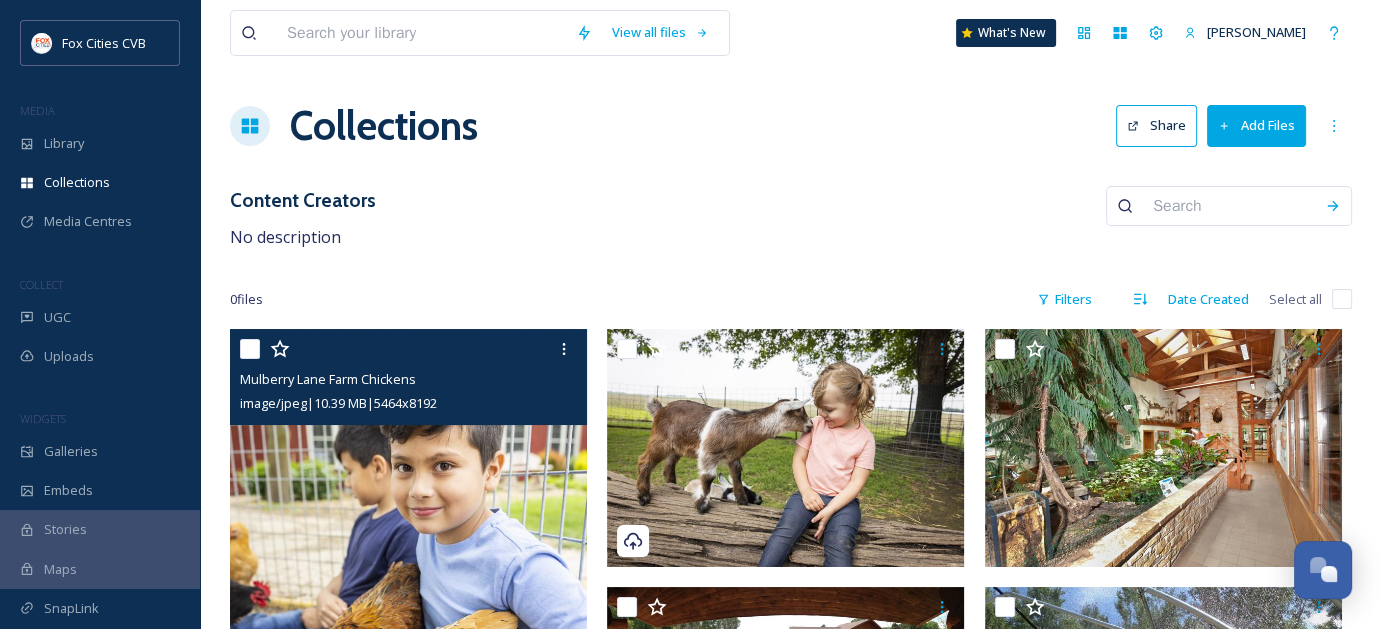 click on "Add Files" at bounding box center [1256, 125] 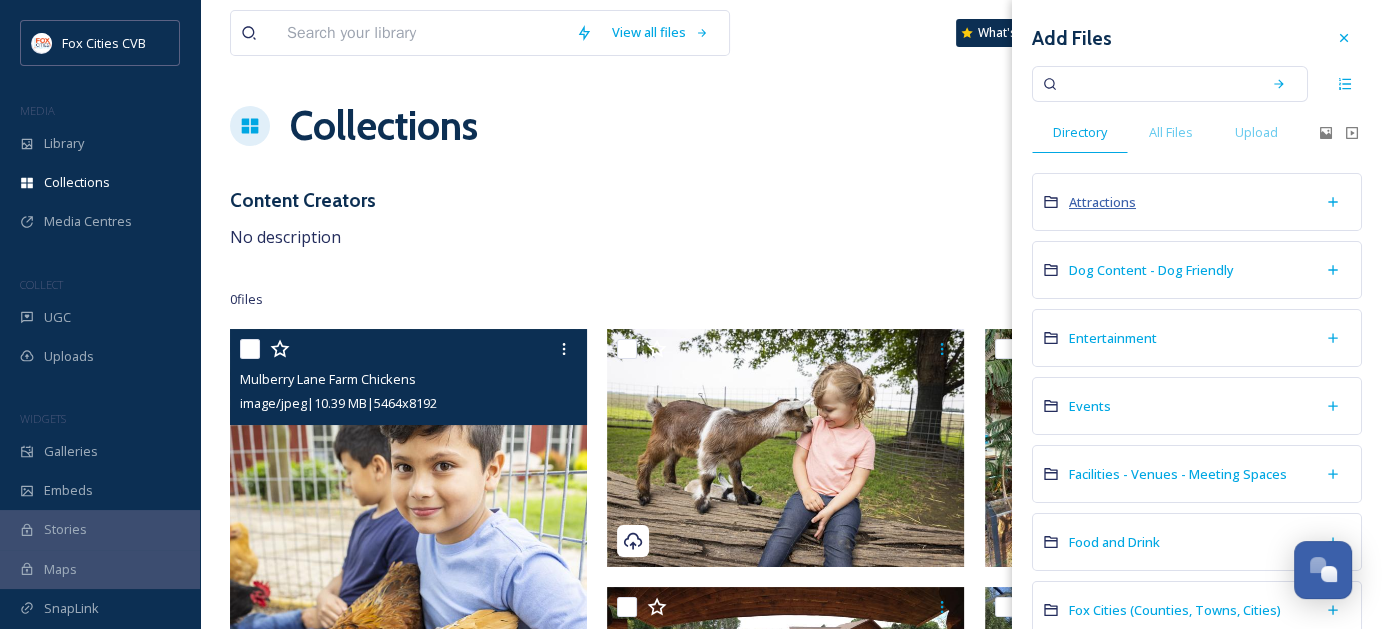click on "Attractions" at bounding box center (1102, 202) 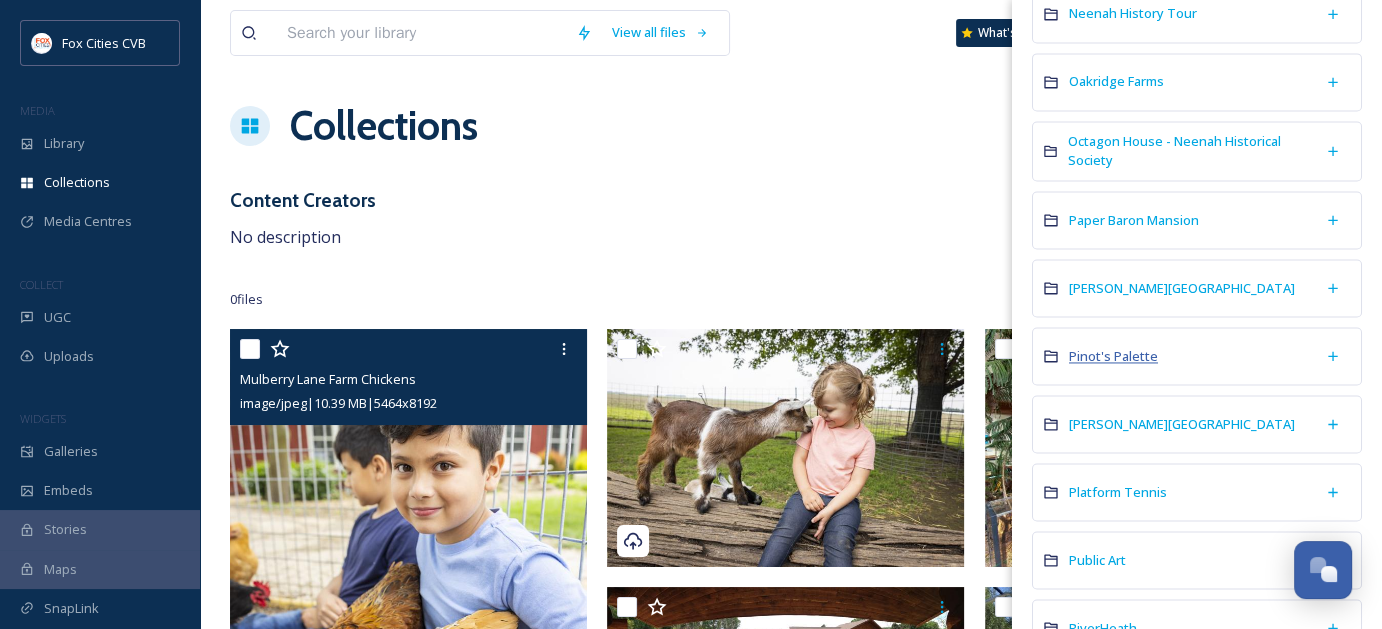 scroll, scrollTop: 3100, scrollLeft: 0, axis: vertical 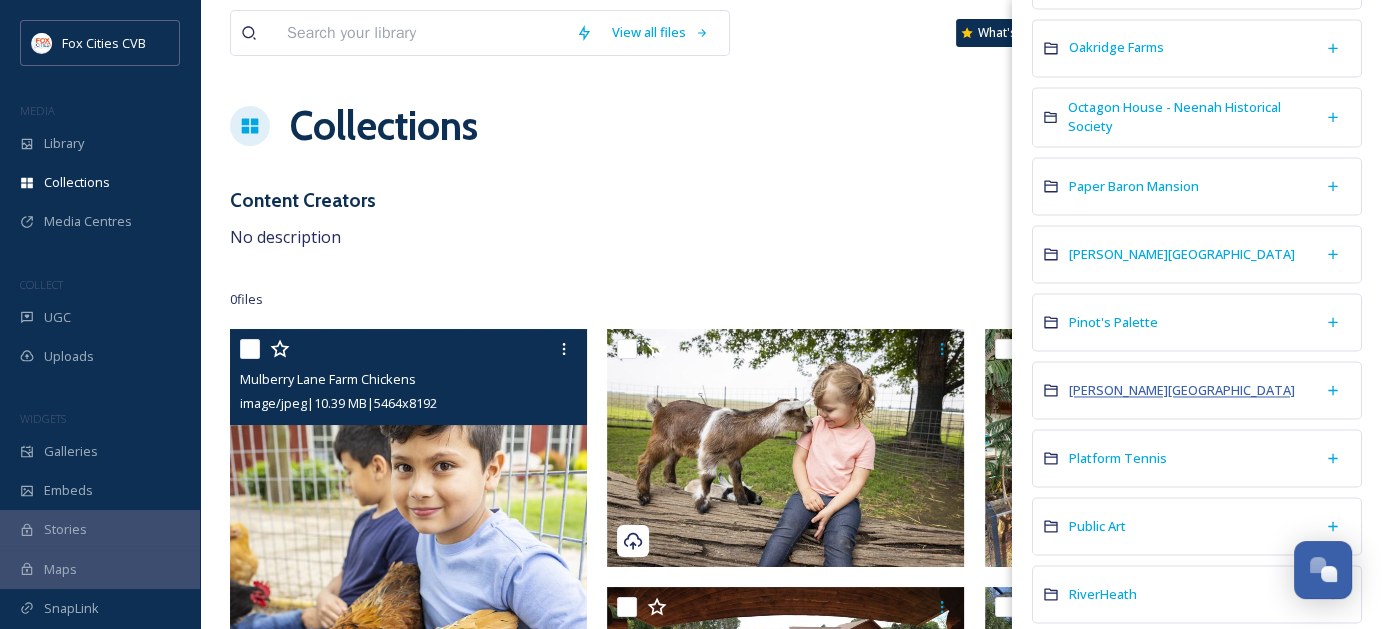 click on "[PERSON_NAME][GEOGRAPHIC_DATA]" at bounding box center (1182, 390) 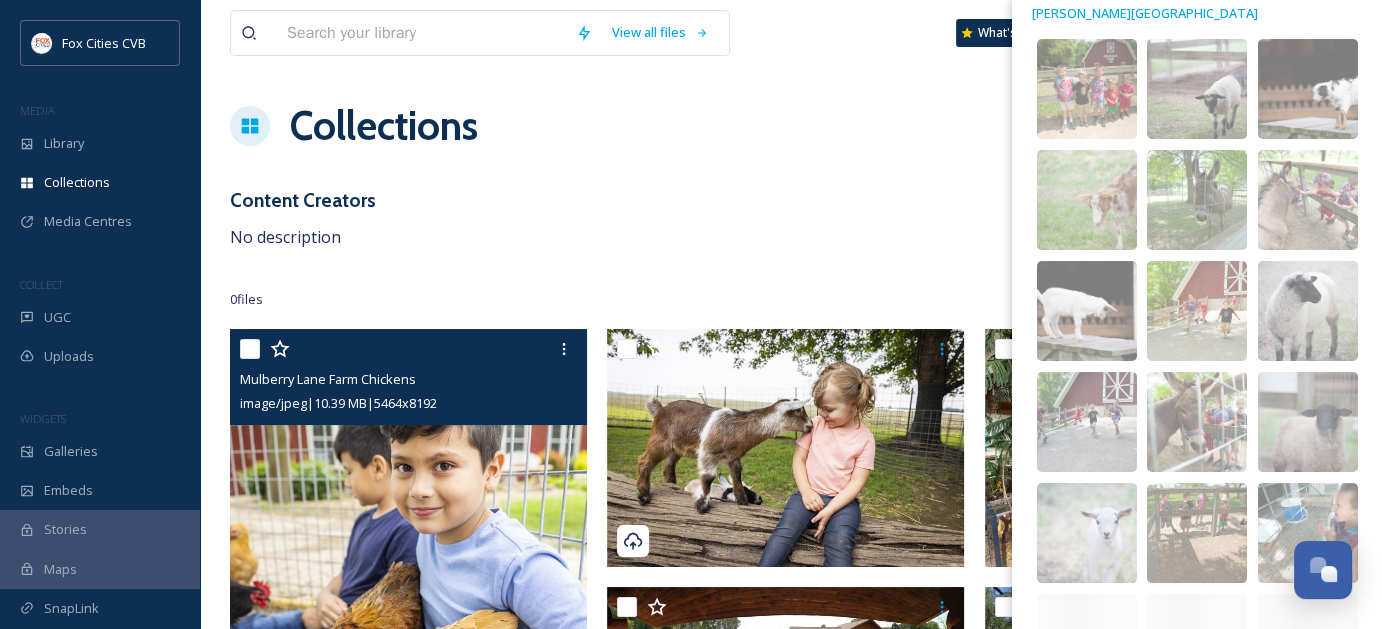 scroll, scrollTop: 200, scrollLeft: 0, axis: vertical 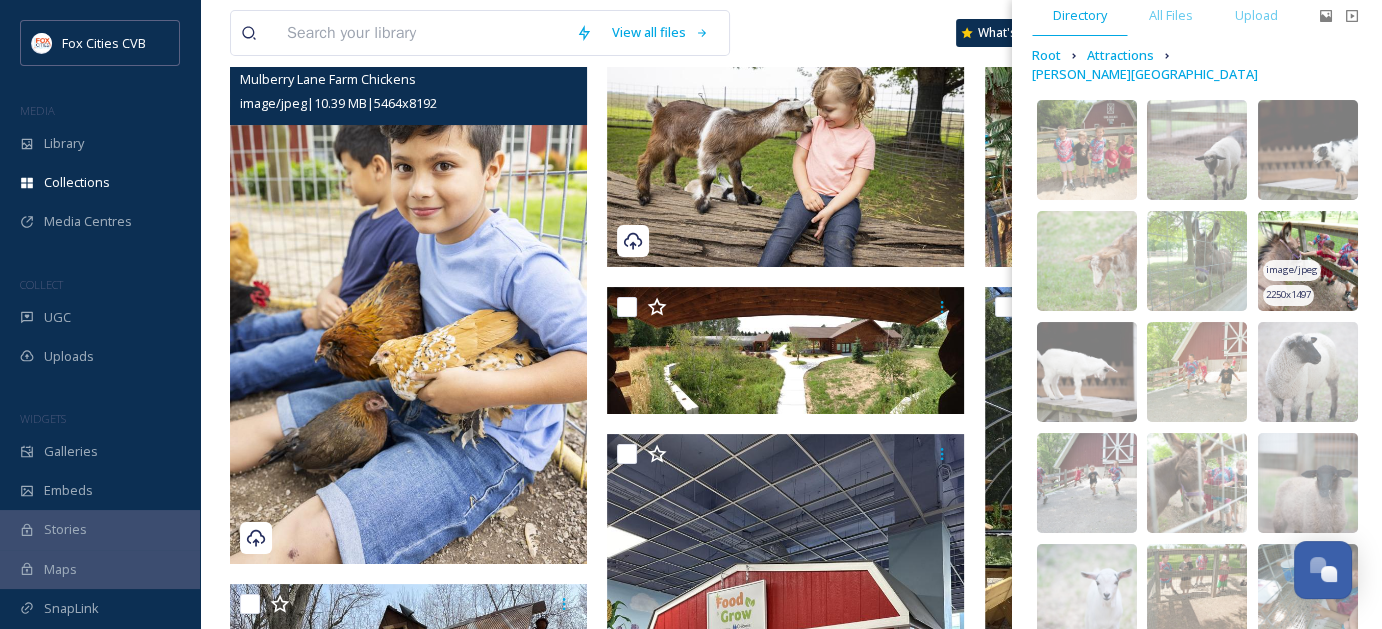 click at bounding box center [1308, 261] 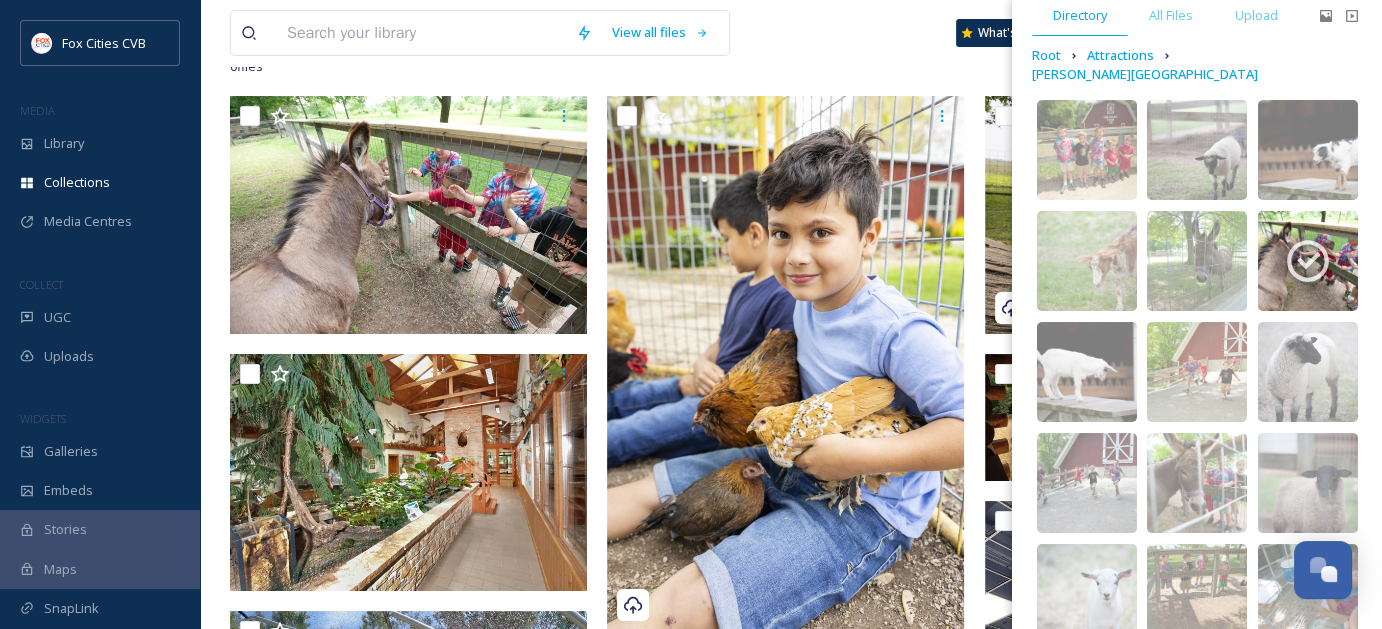 scroll, scrollTop: 200, scrollLeft: 0, axis: vertical 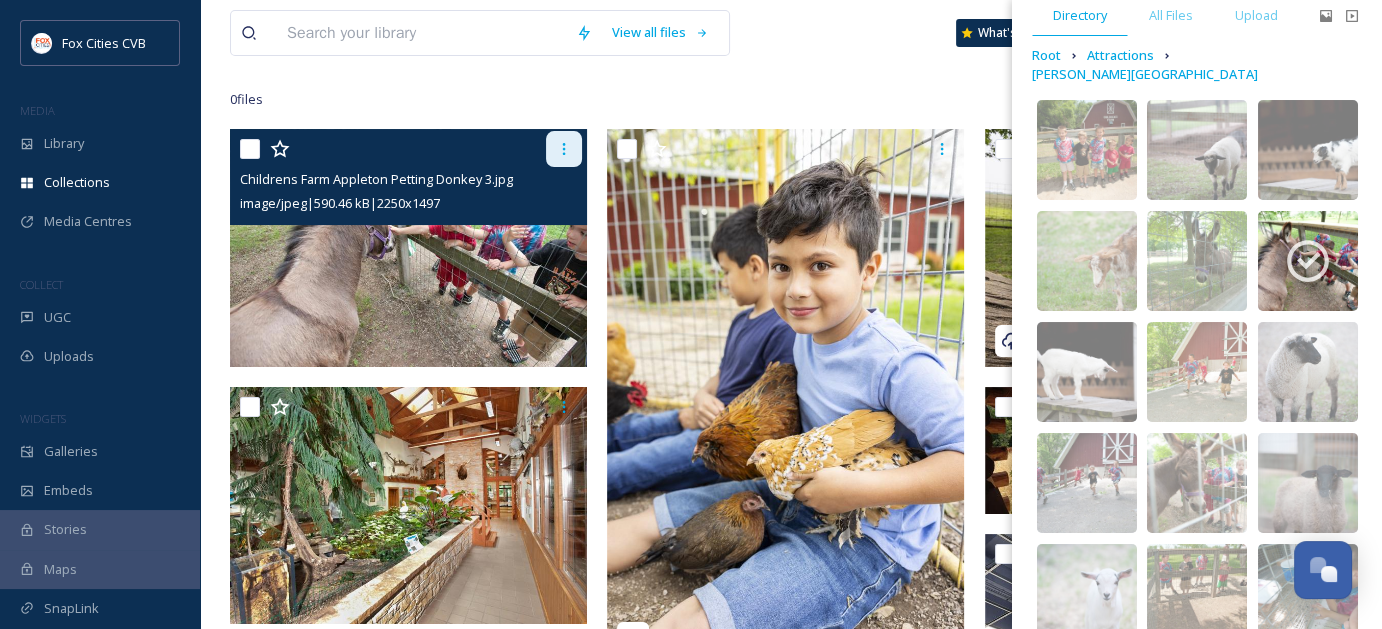 click at bounding box center (564, 149) 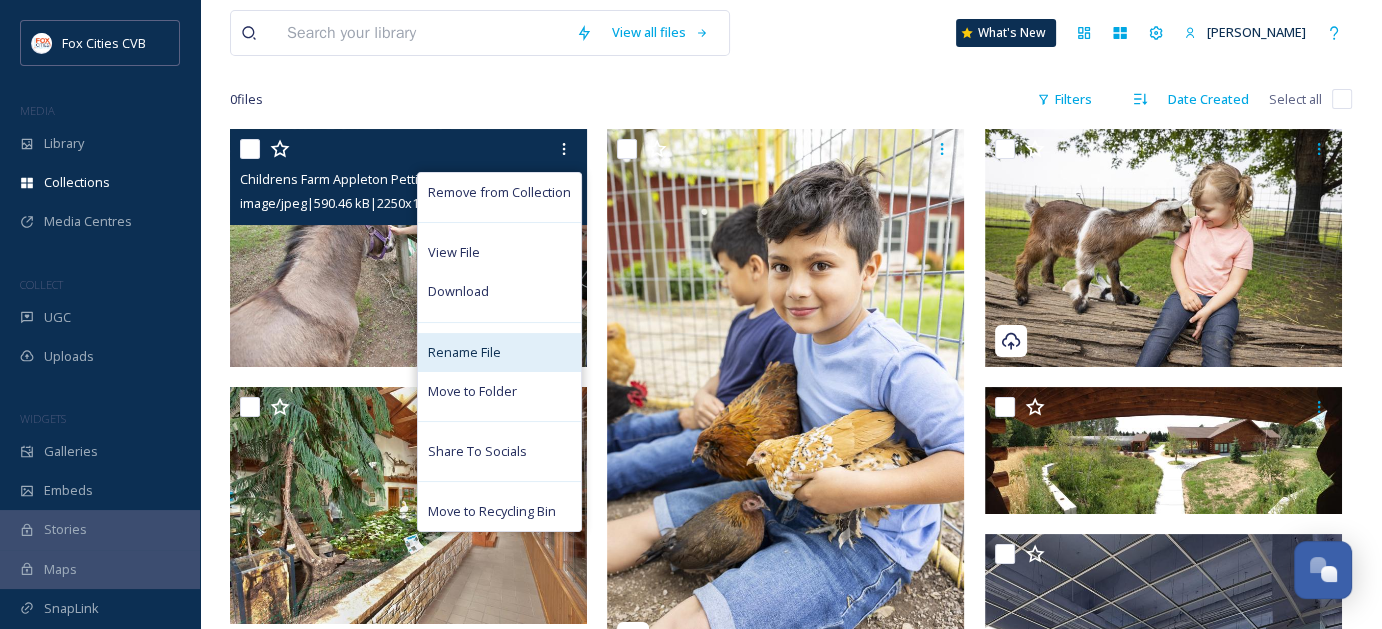 click on "Rename File" at bounding box center [464, 352] 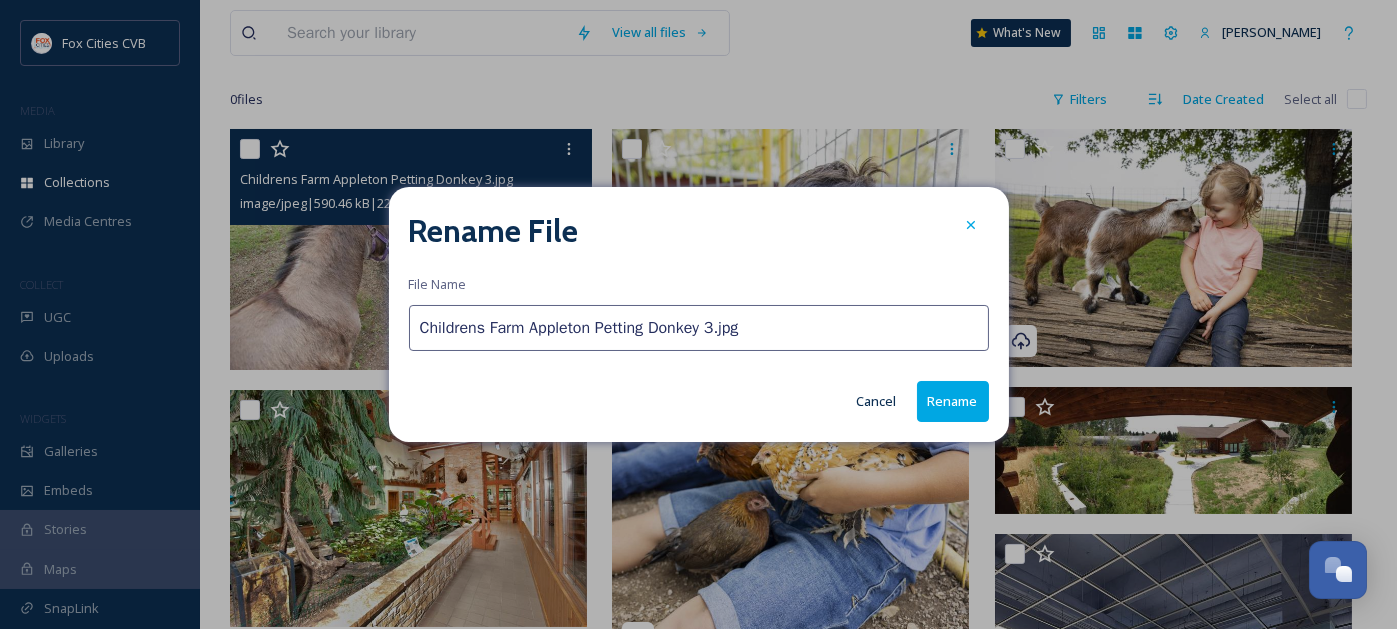 drag, startPoint x: 768, startPoint y: 319, endPoint x: 417, endPoint y: 311, distance: 351.09116 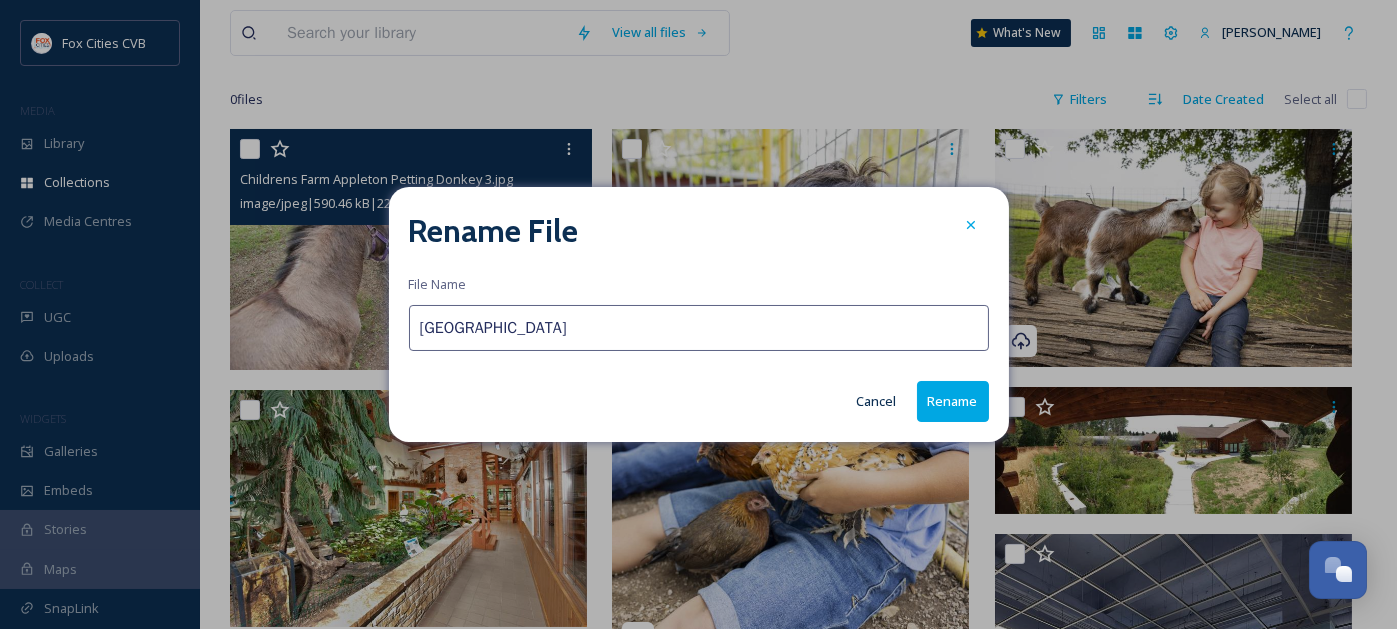click on "[GEOGRAPHIC_DATA]" at bounding box center [699, 328] 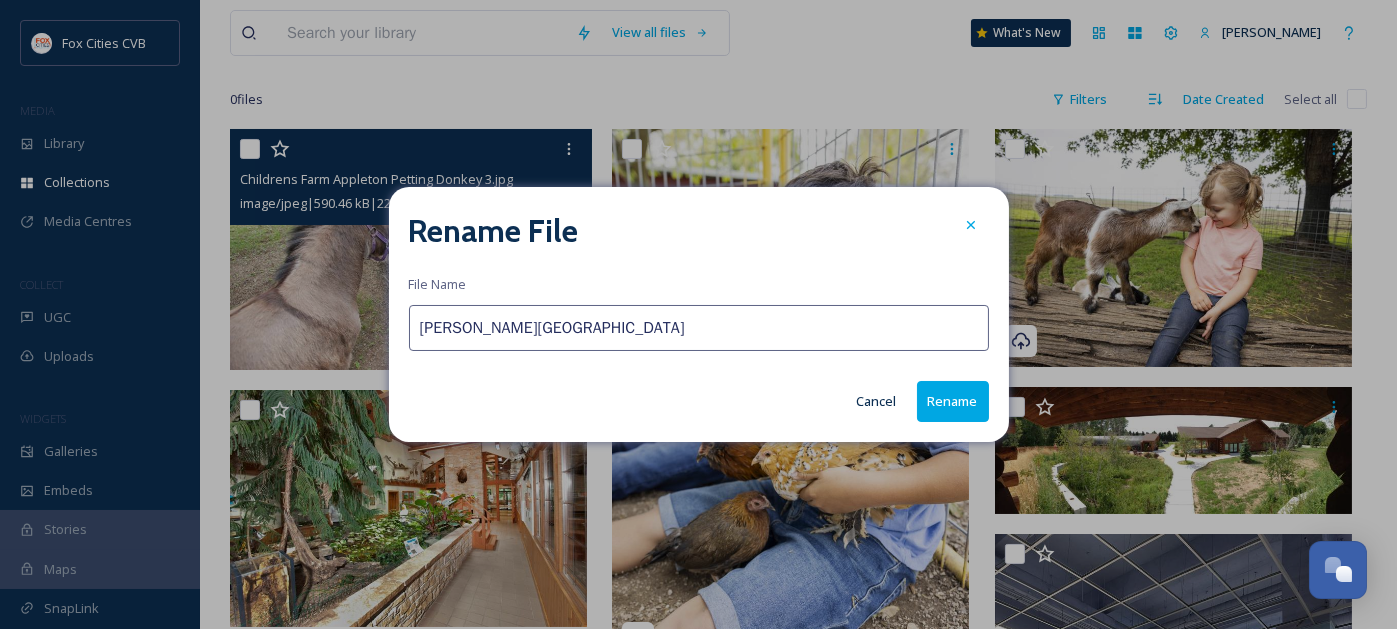 type on "[PERSON_NAME][GEOGRAPHIC_DATA]" 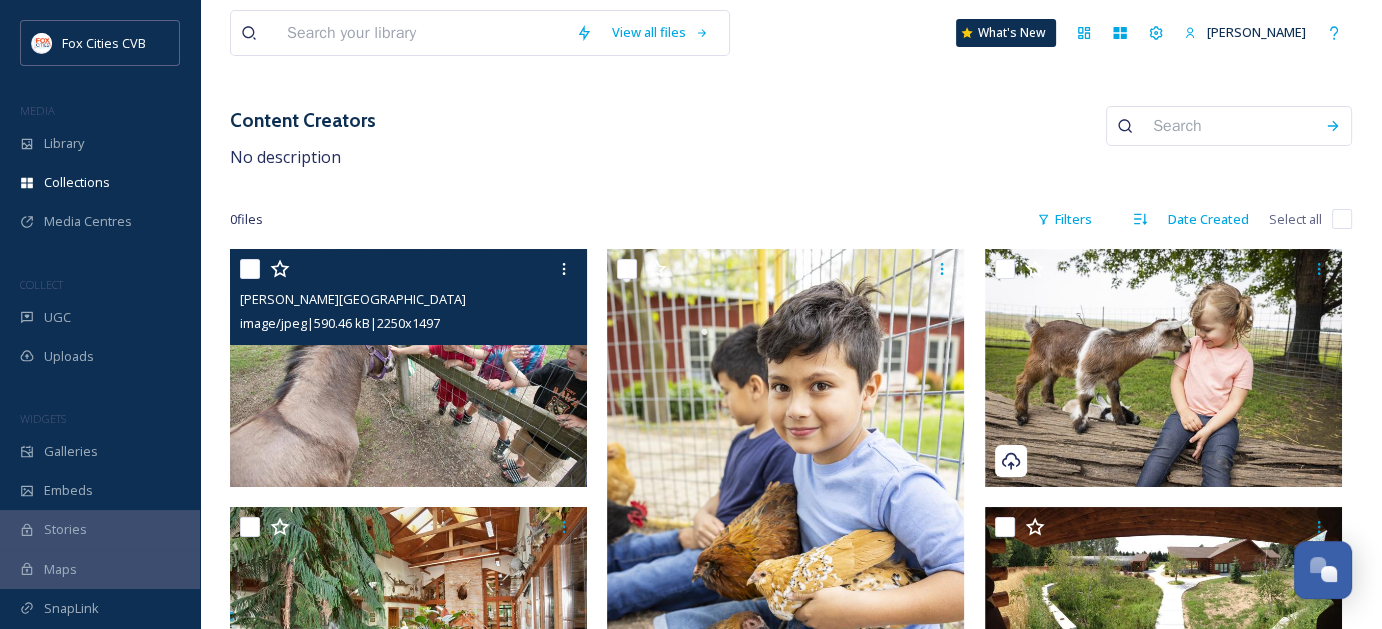 scroll, scrollTop: 0, scrollLeft: 0, axis: both 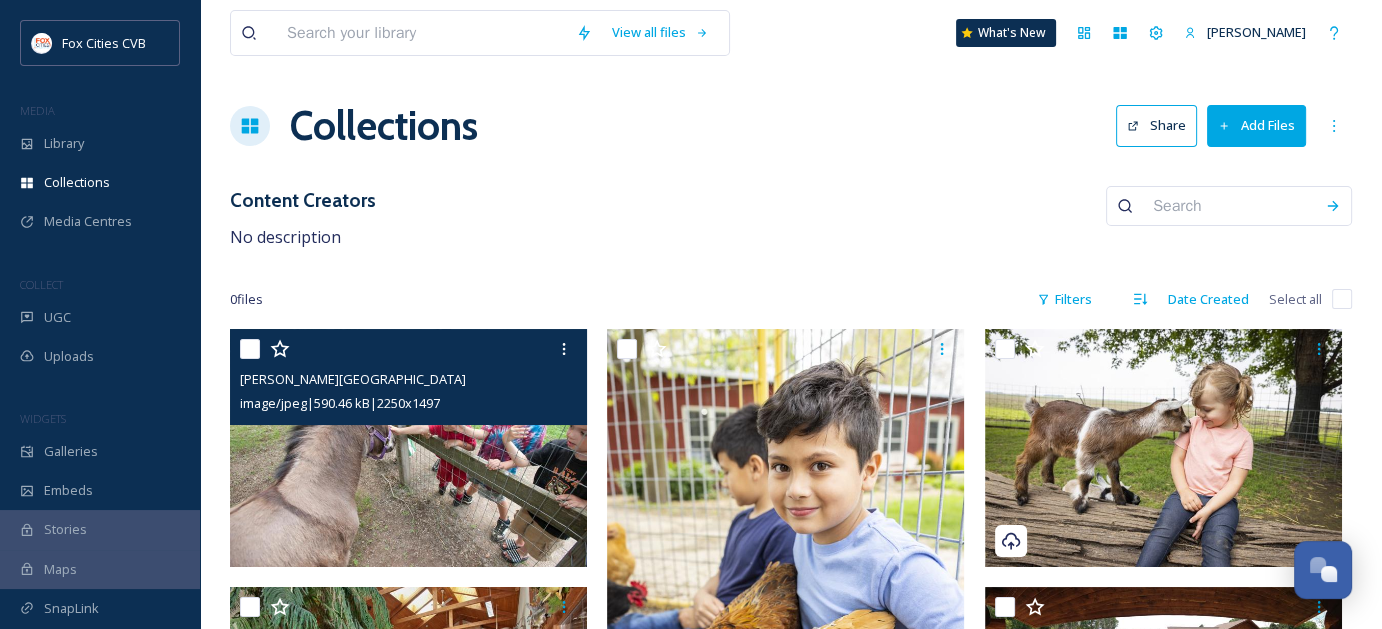 click on "Add Files" at bounding box center (1256, 125) 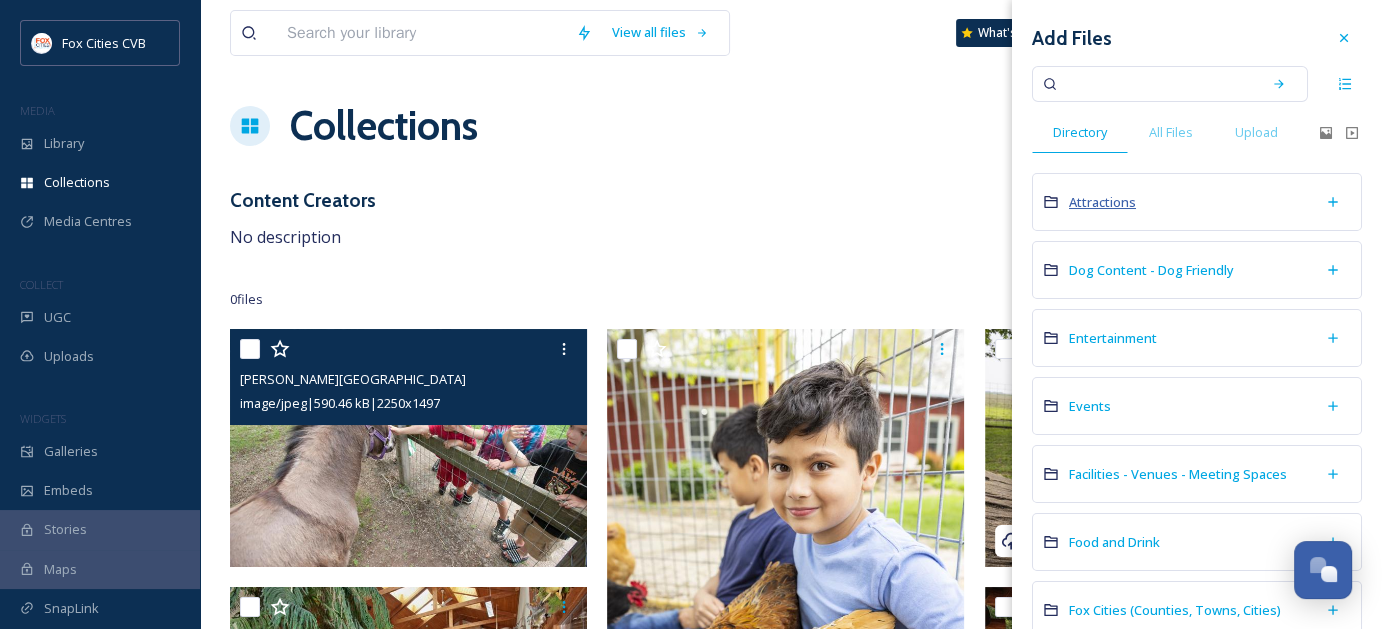 click on "Attractions" at bounding box center (1102, 202) 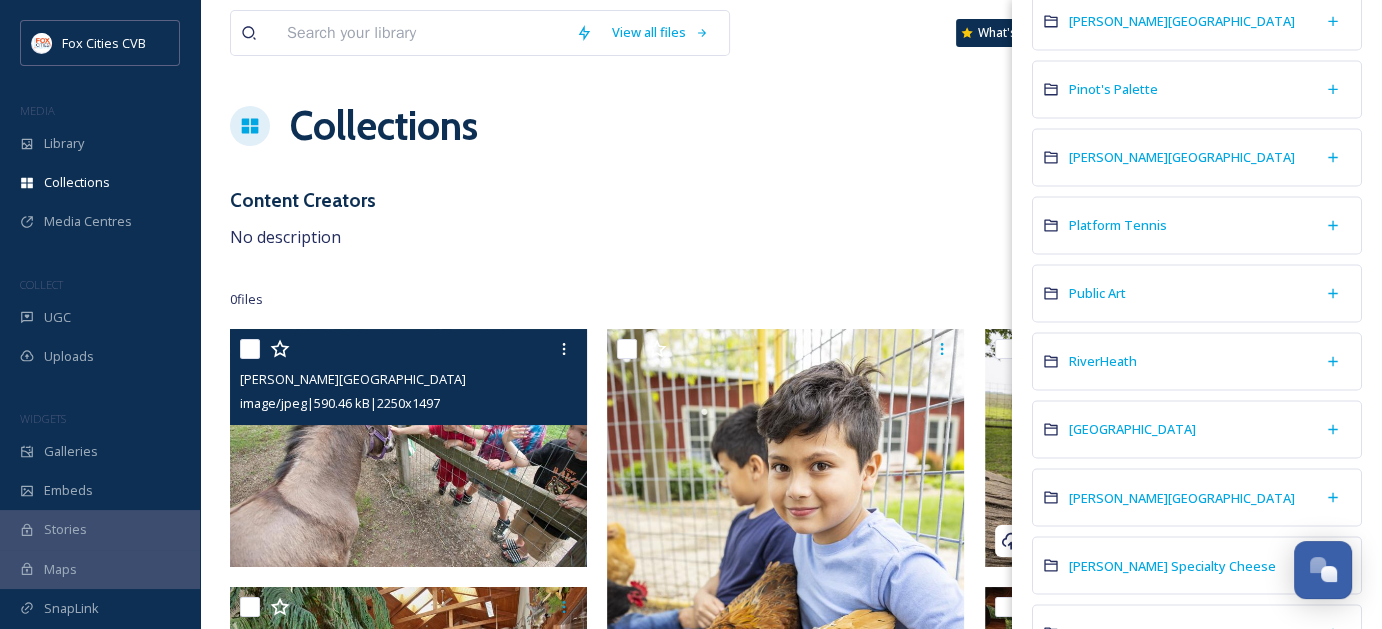 scroll, scrollTop: 3300, scrollLeft: 0, axis: vertical 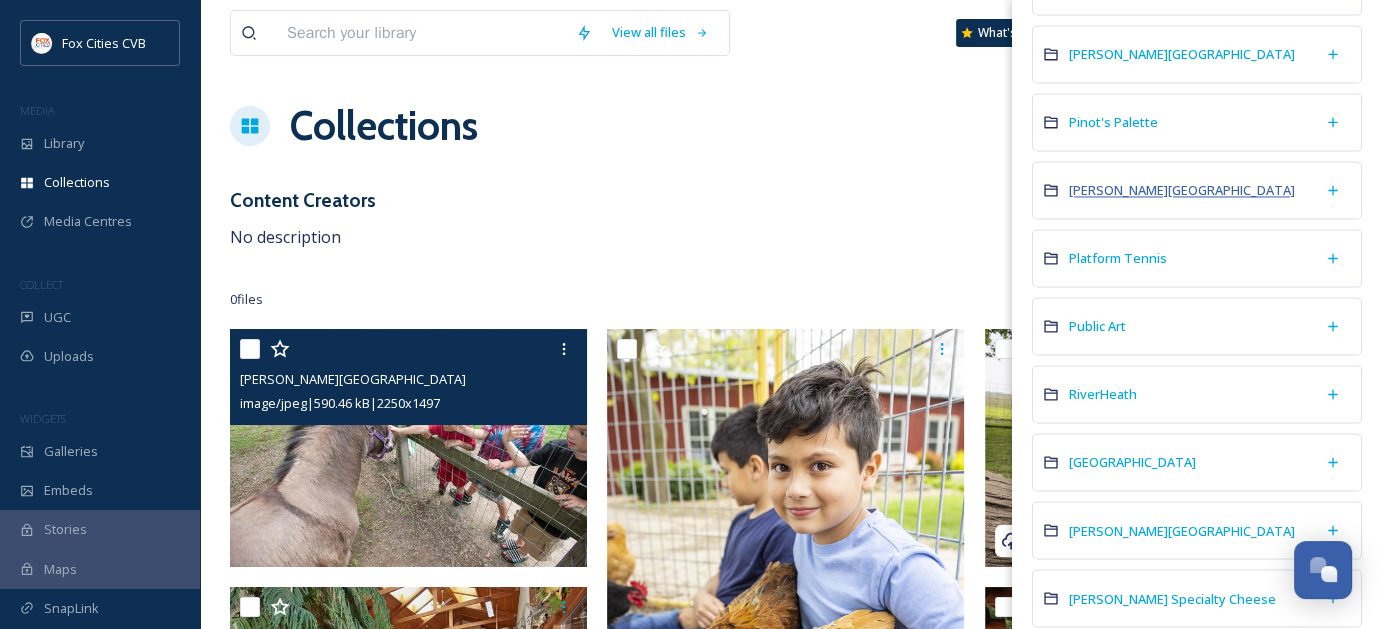 click on "[PERSON_NAME][GEOGRAPHIC_DATA]" at bounding box center [1182, 190] 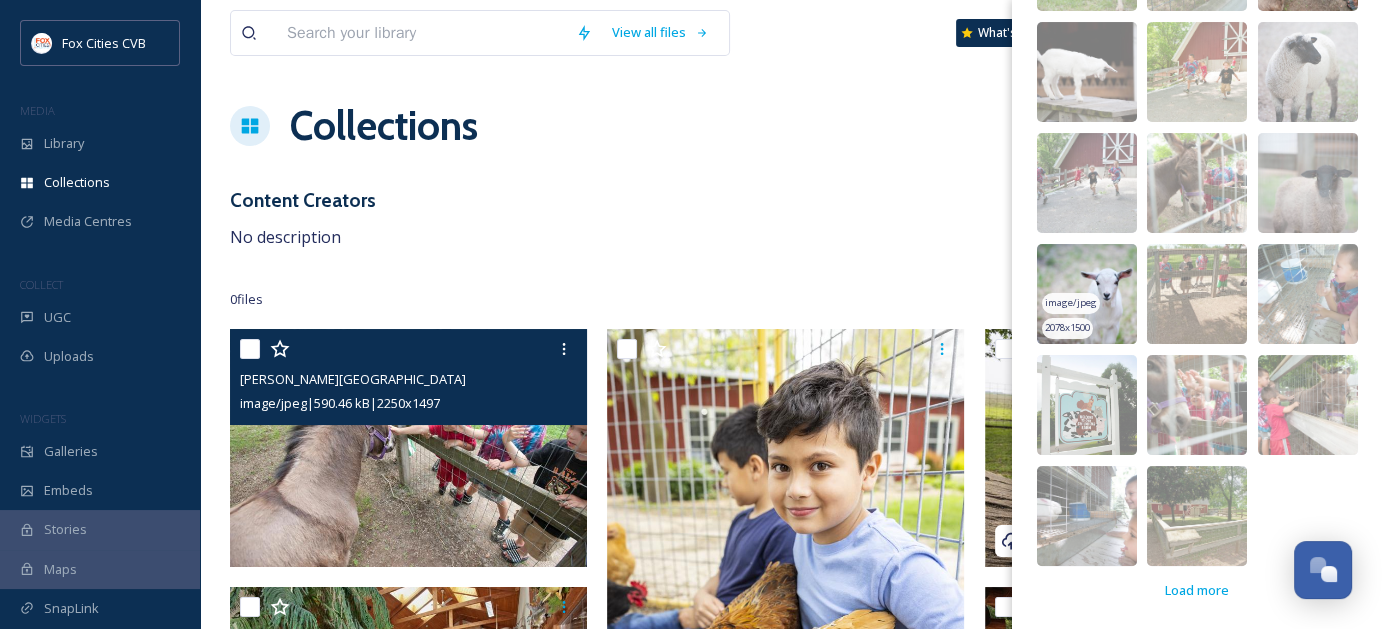 scroll, scrollTop: 0, scrollLeft: 0, axis: both 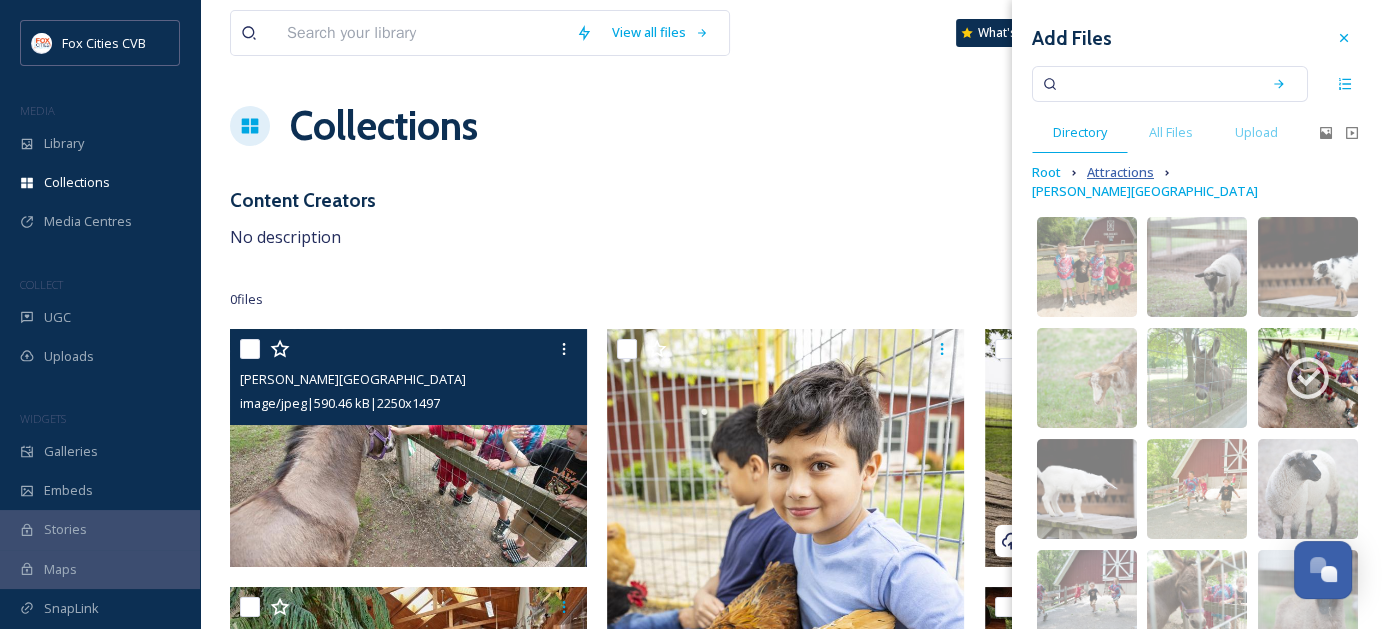 click on "Attractions" at bounding box center [1120, 172] 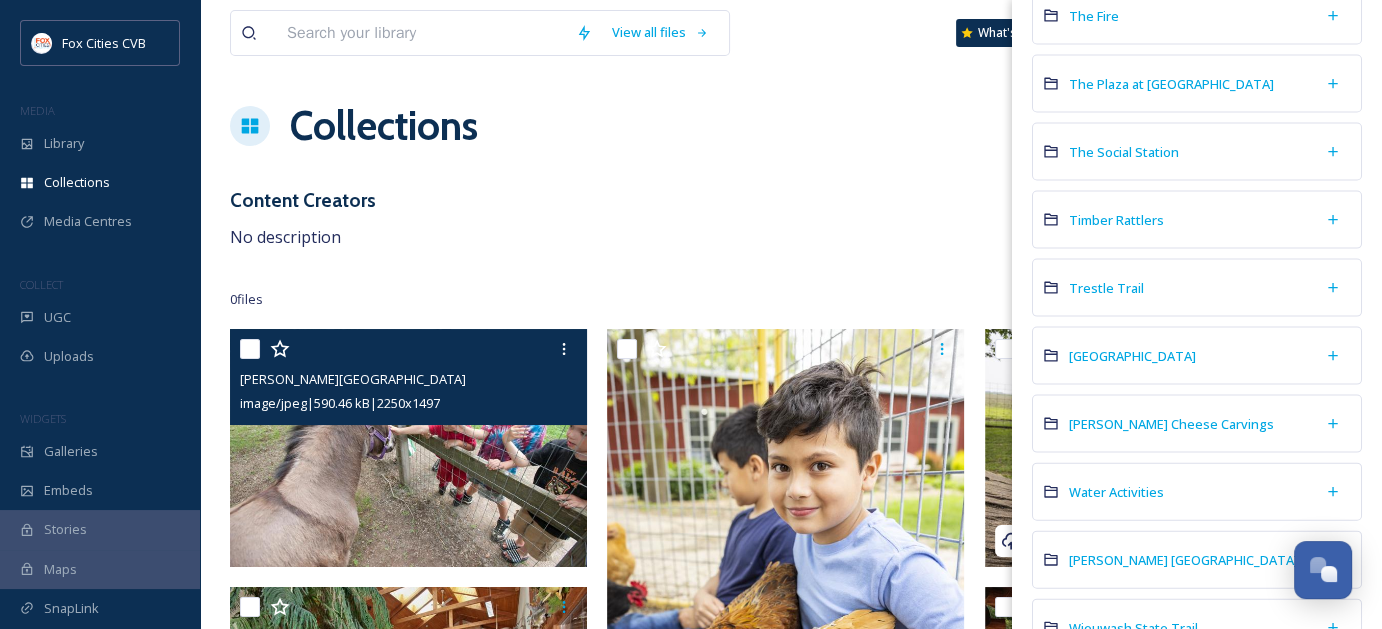 scroll, scrollTop: 4300, scrollLeft: 0, axis: vertical 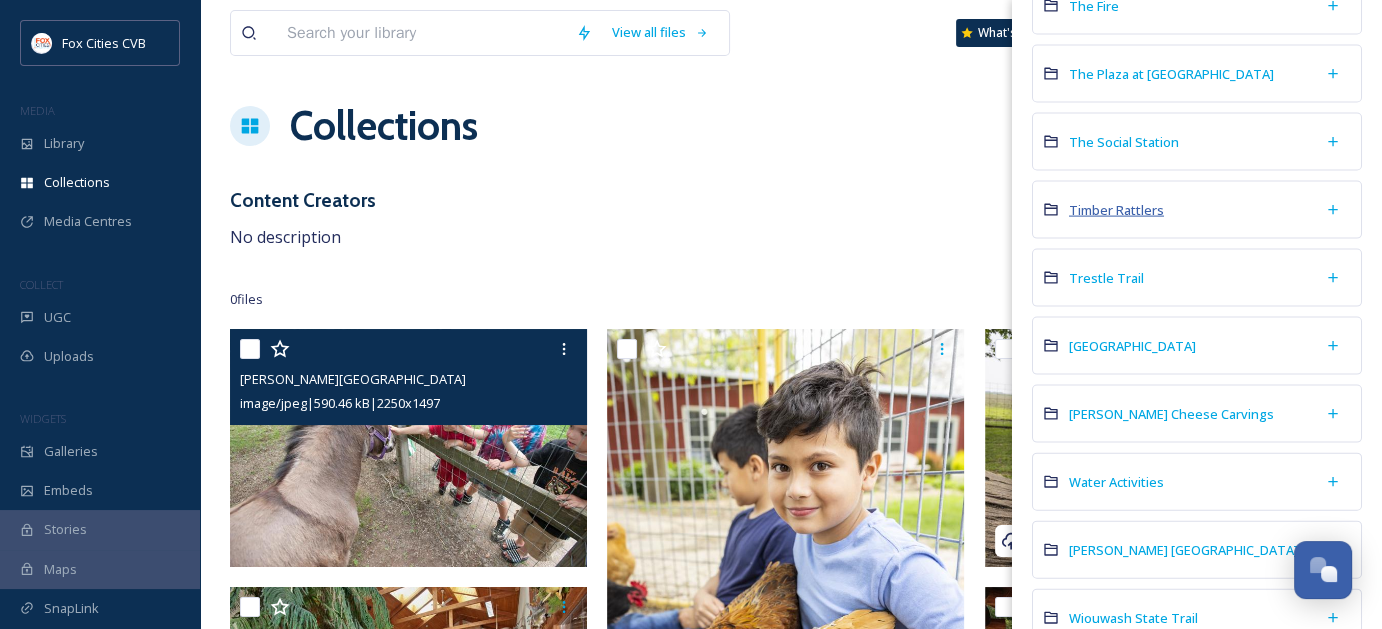 click on "Timber Rattlers" at bounding box center (1116, 210) 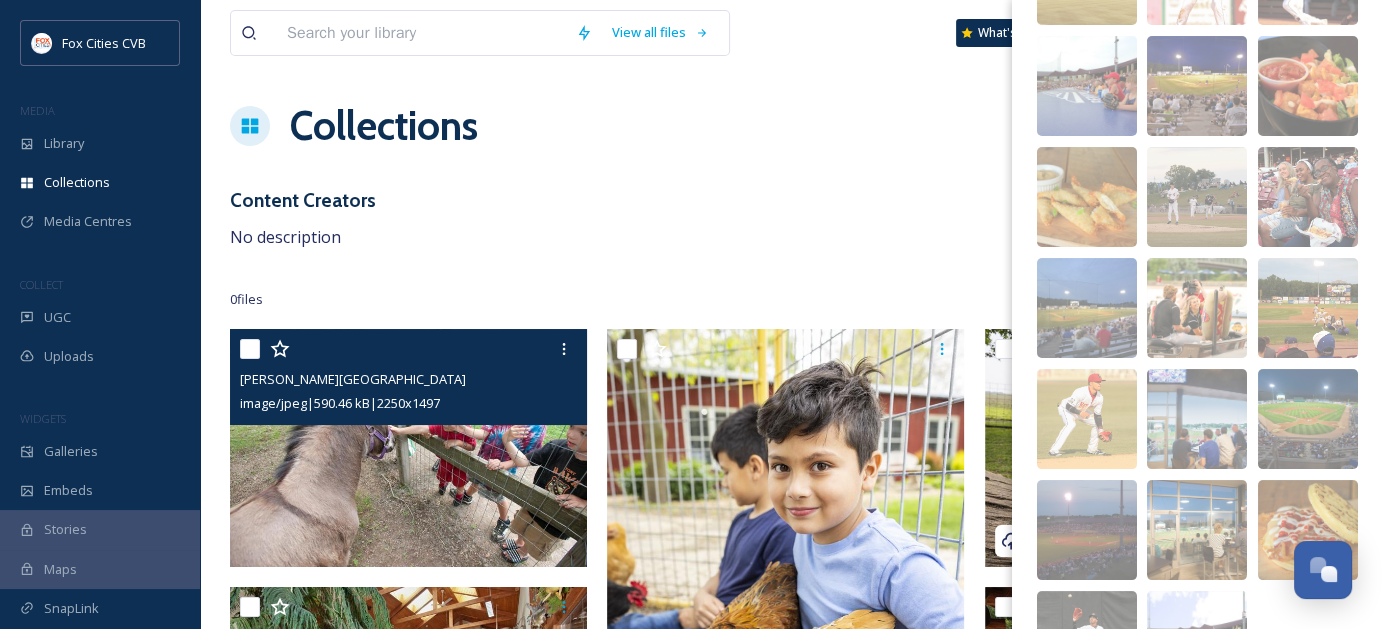 scroll, scrollTop: 397, scrollLeft: 0, axis: vertical 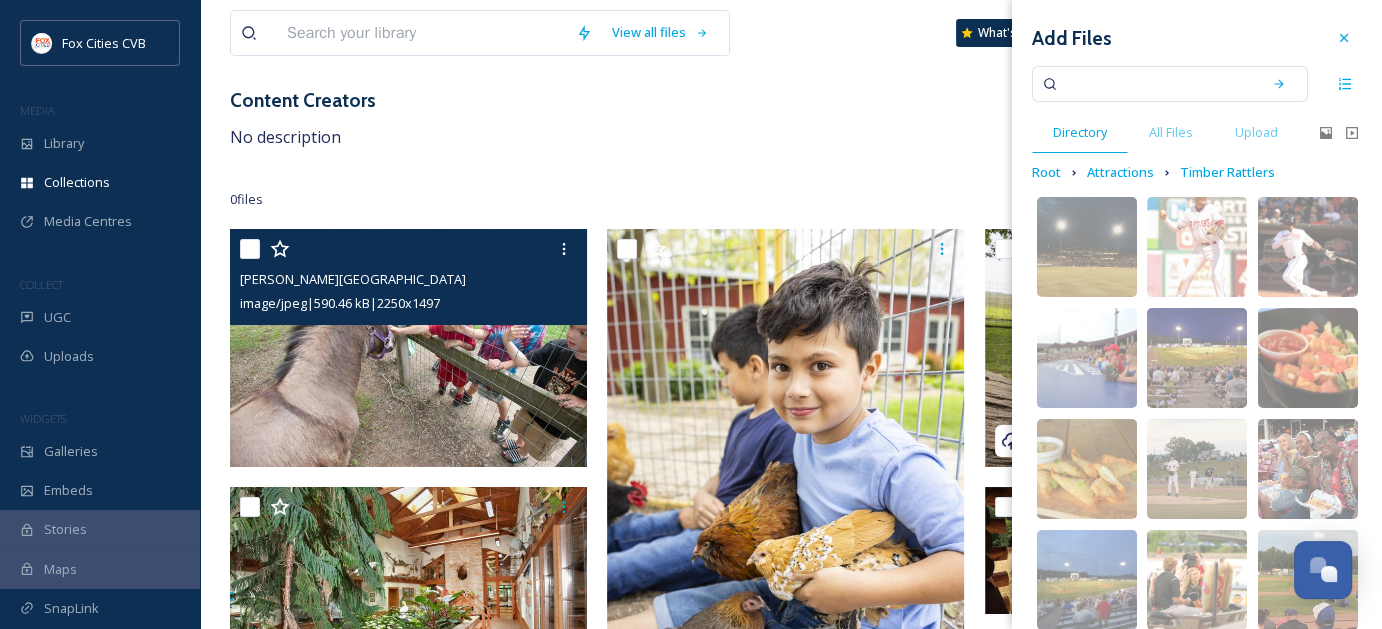 click at bounding box center [1156, 84] 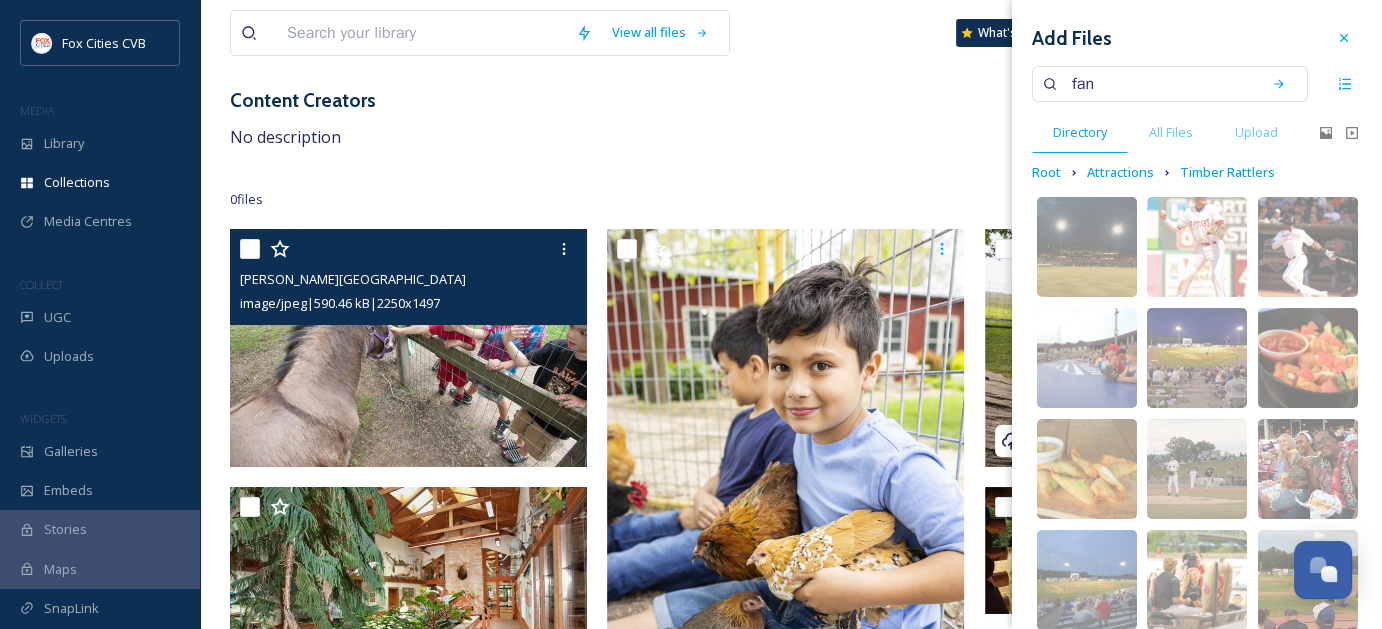 type on "fang" 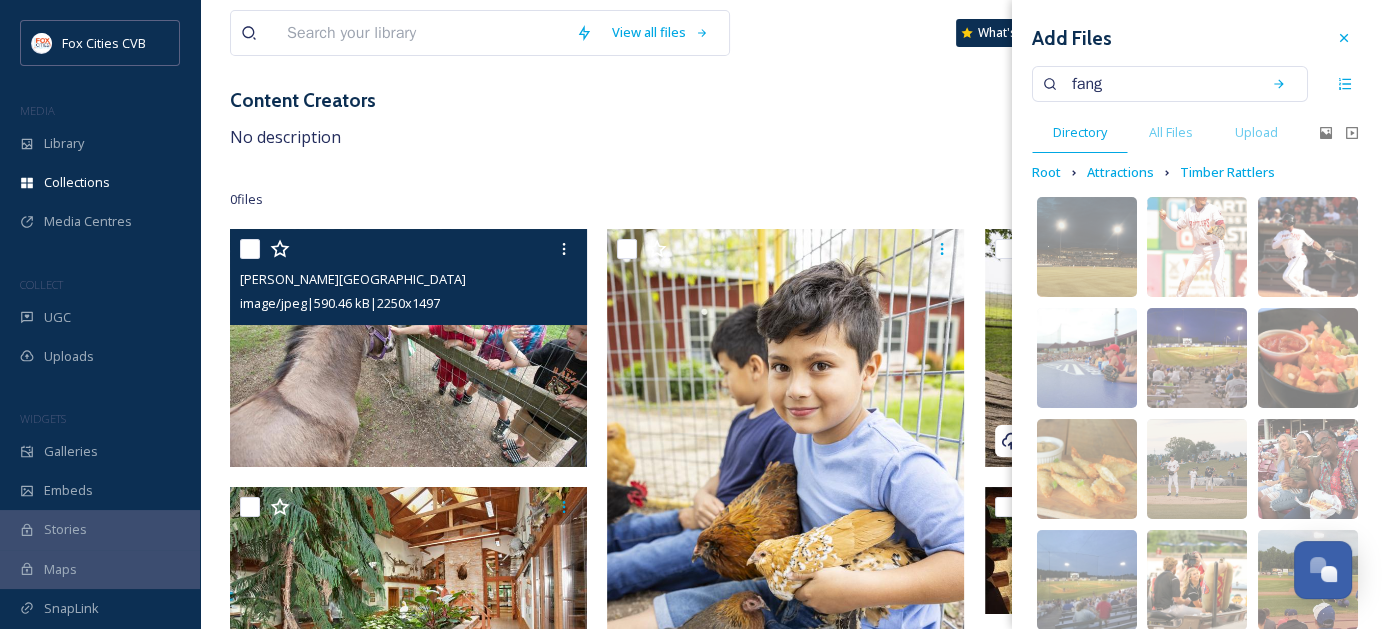 type 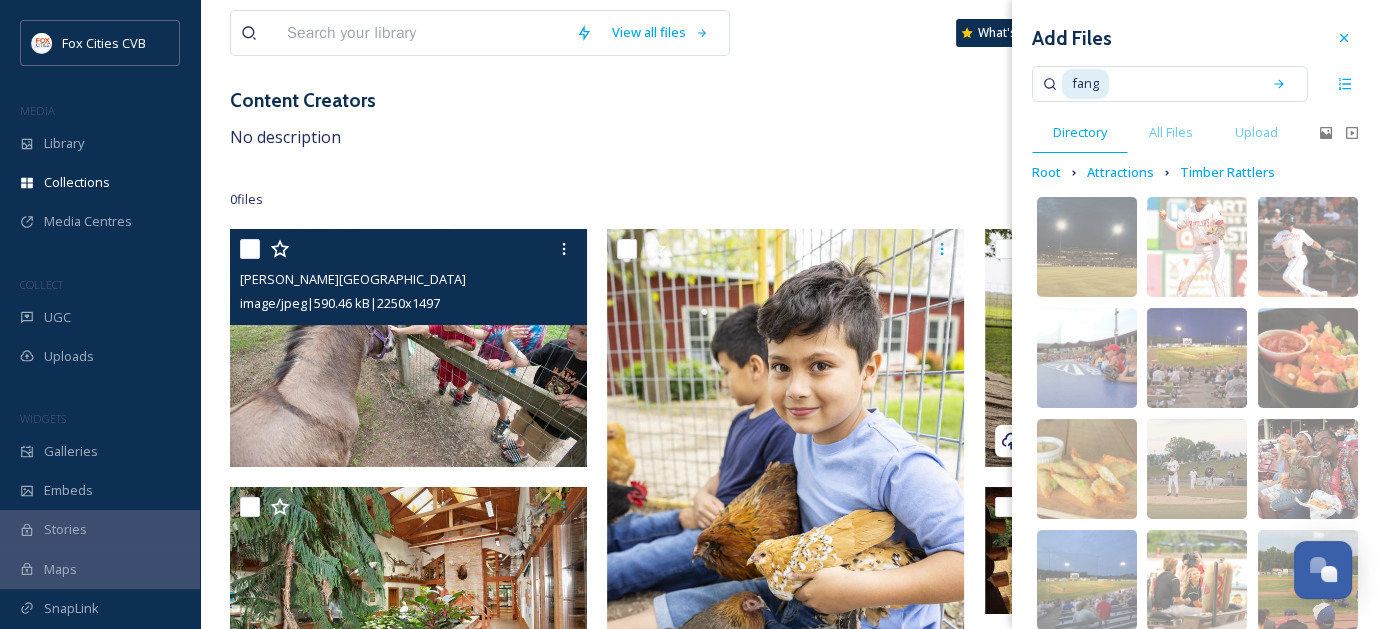 click at bounding box center (1181, 84) 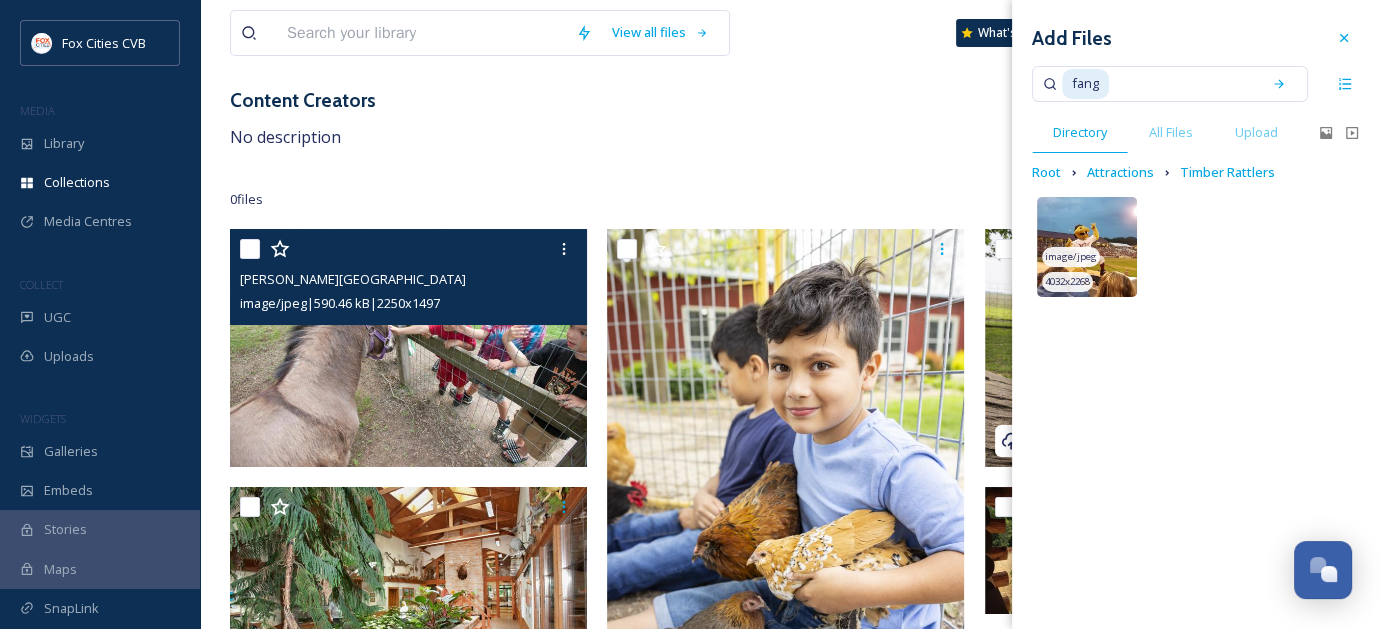 click at bounding box center (1087, 247) 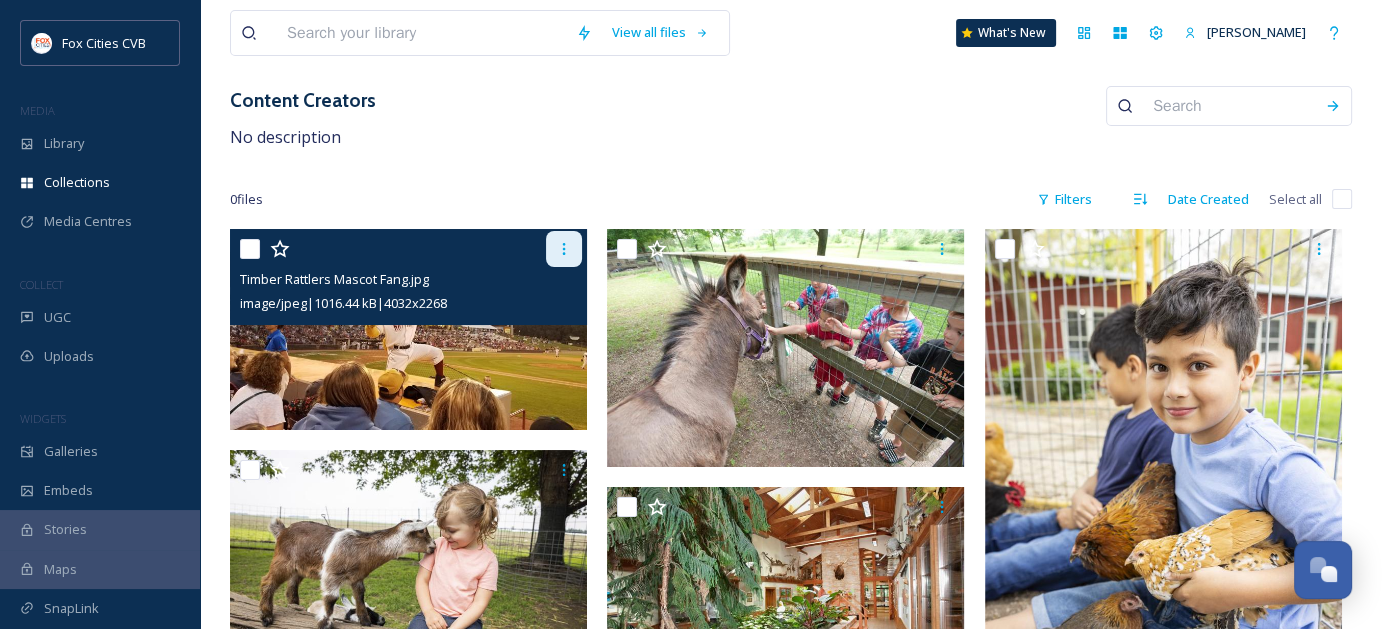 click 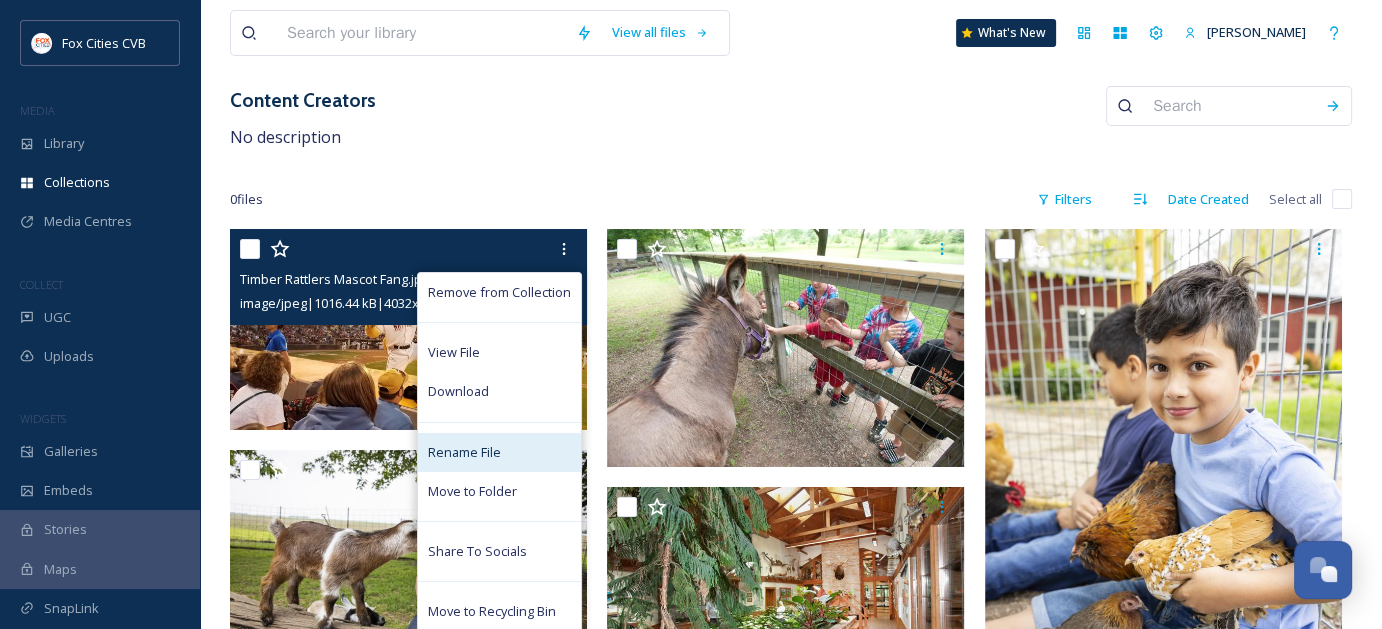 click on "Rename File" at bounding box center [464, 452] 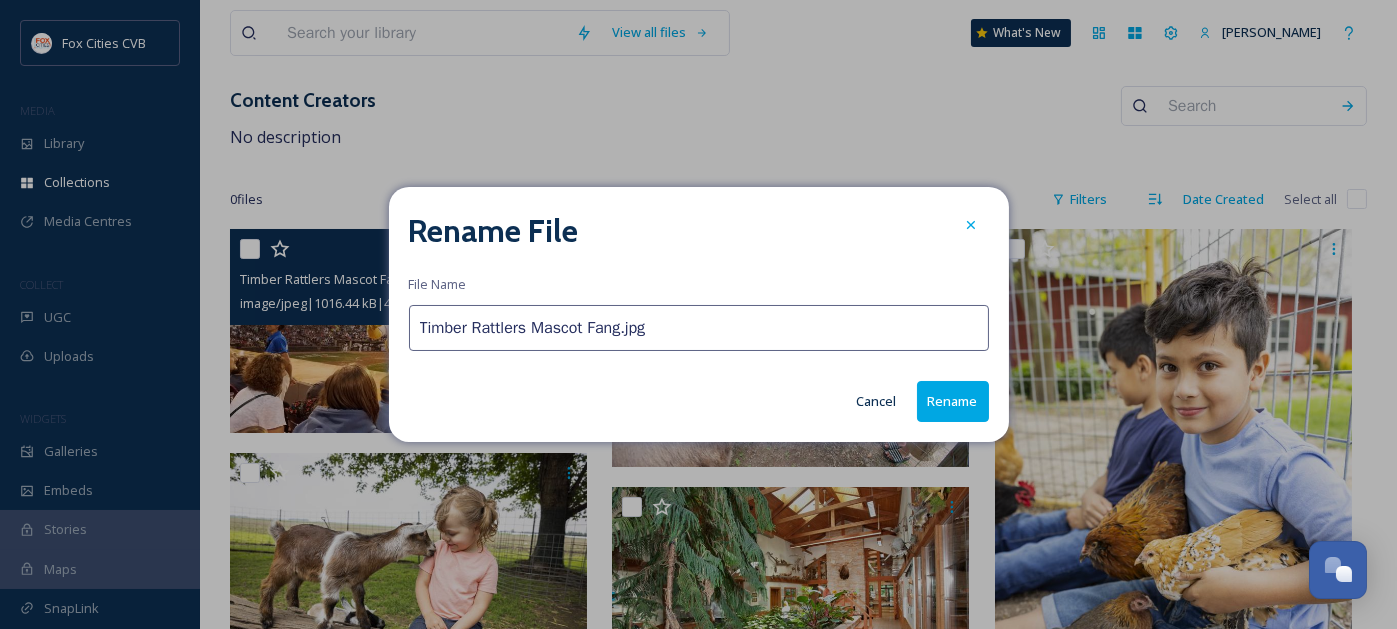 drag, startPoint x: 674, startPoint y: 335, endPoint x: 531, endPoint y: 348, distance: 143.58969 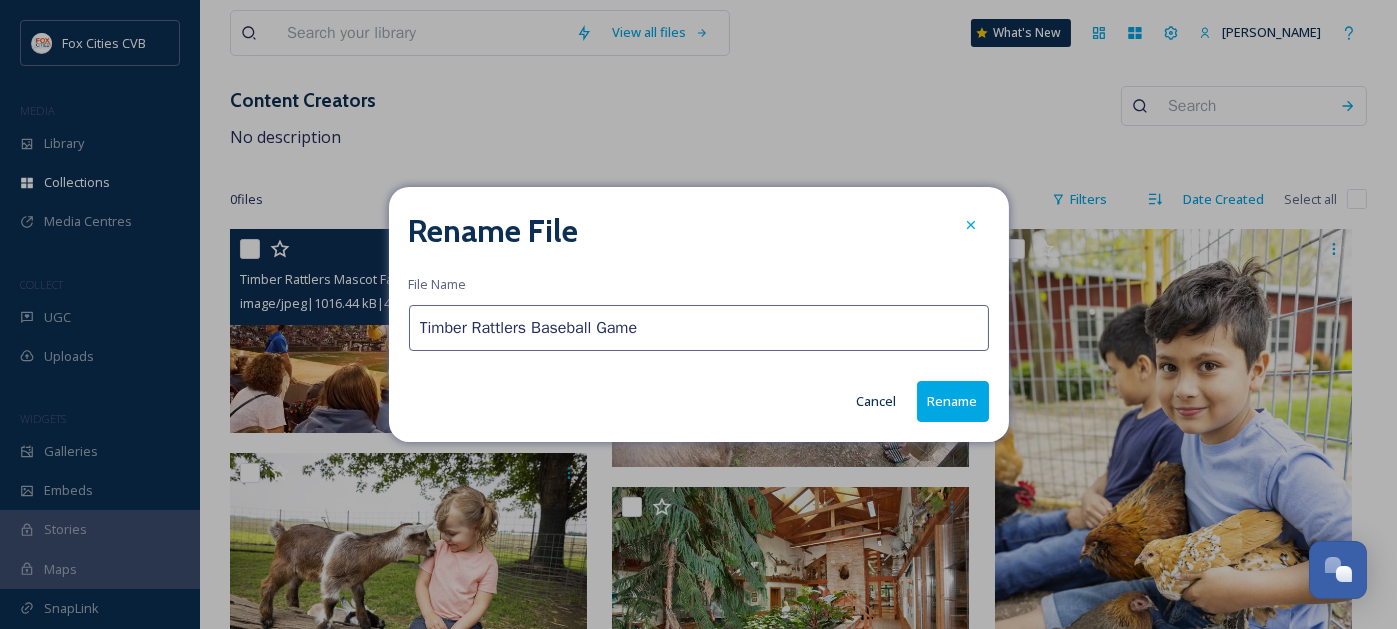type on "Timber Rattlers Baseball Game" 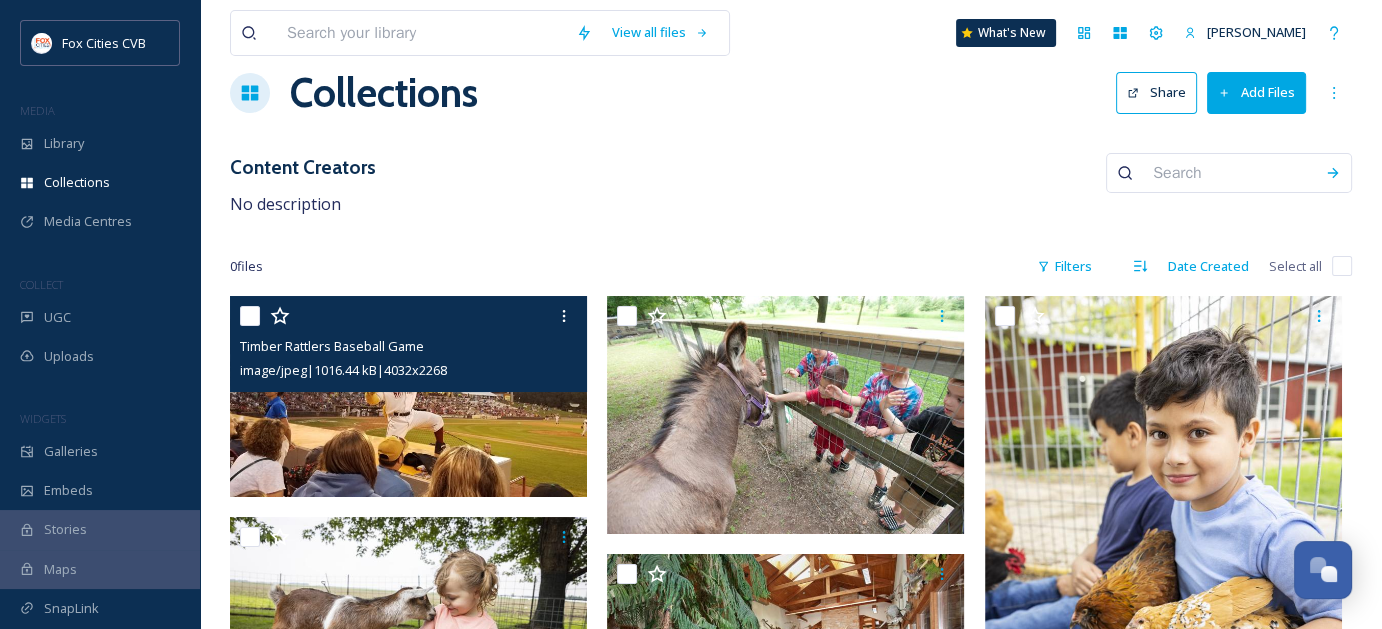 scroll, scrollTop: 0, scrollLeft: 0, axis: both 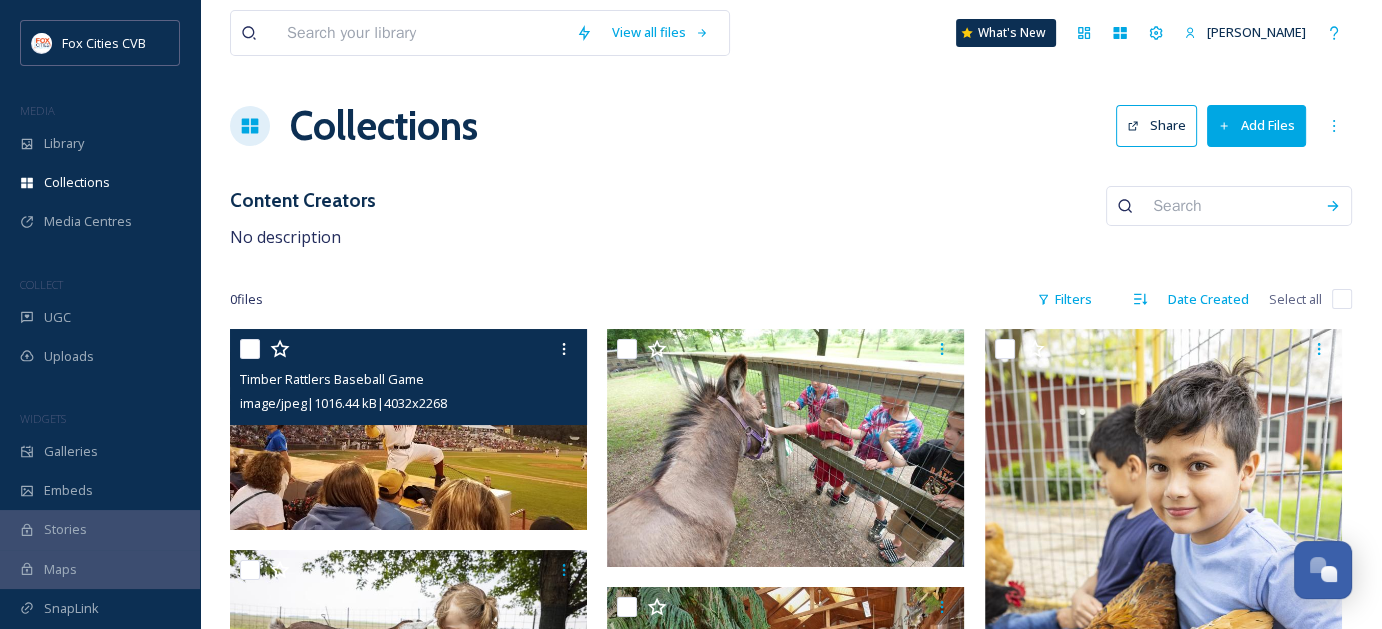click on "Add Files" at bounding box center (1256, 125) 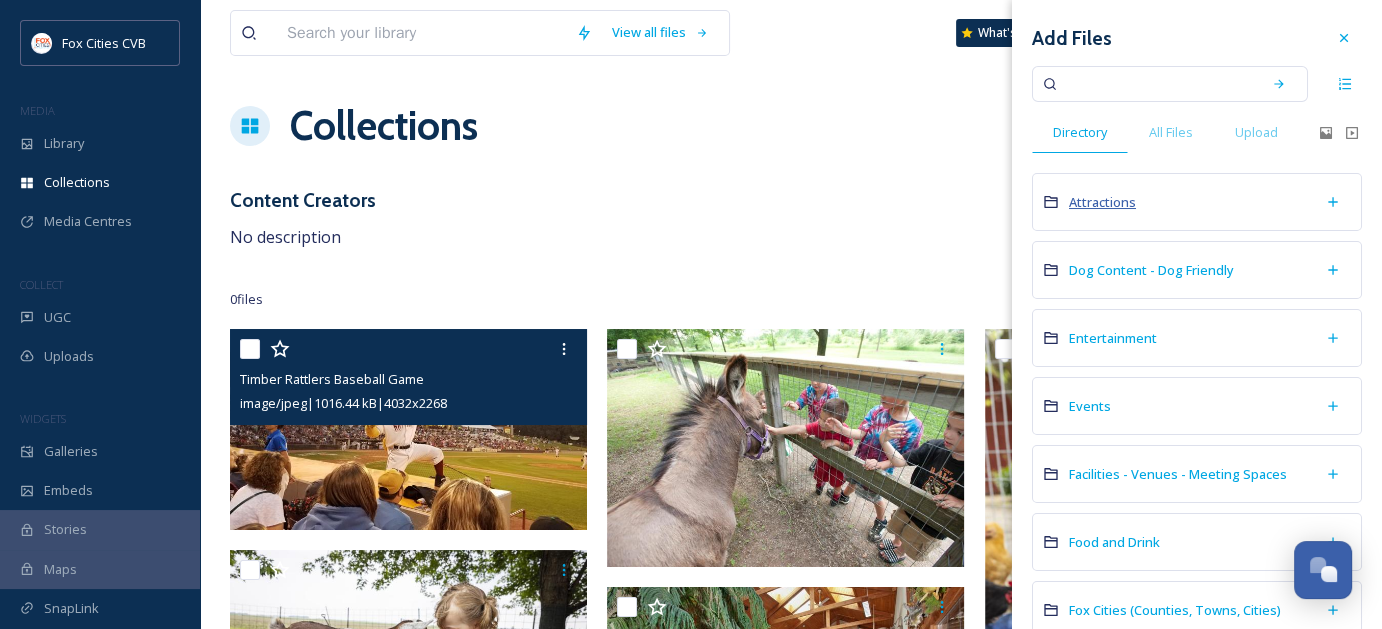 click on "Attractions" at bounding box center [1102, 202] 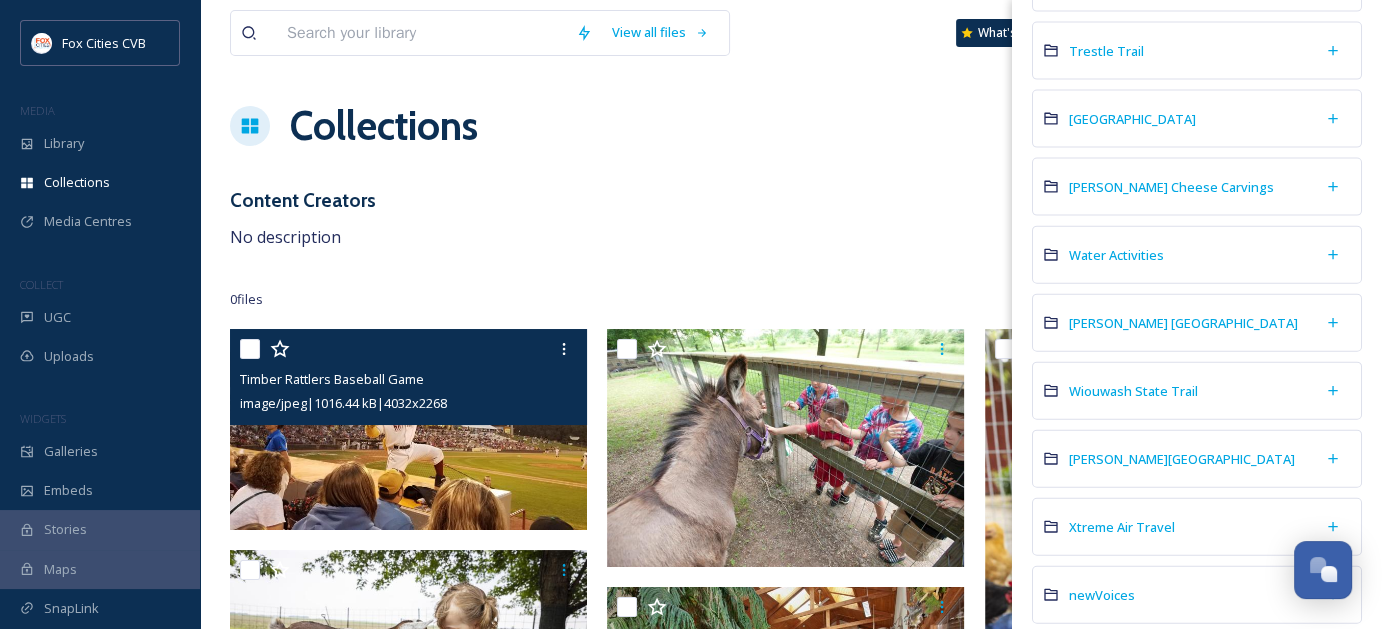 scroll, scrollTop: 4528, scrollLeft: 0, axis: vertical 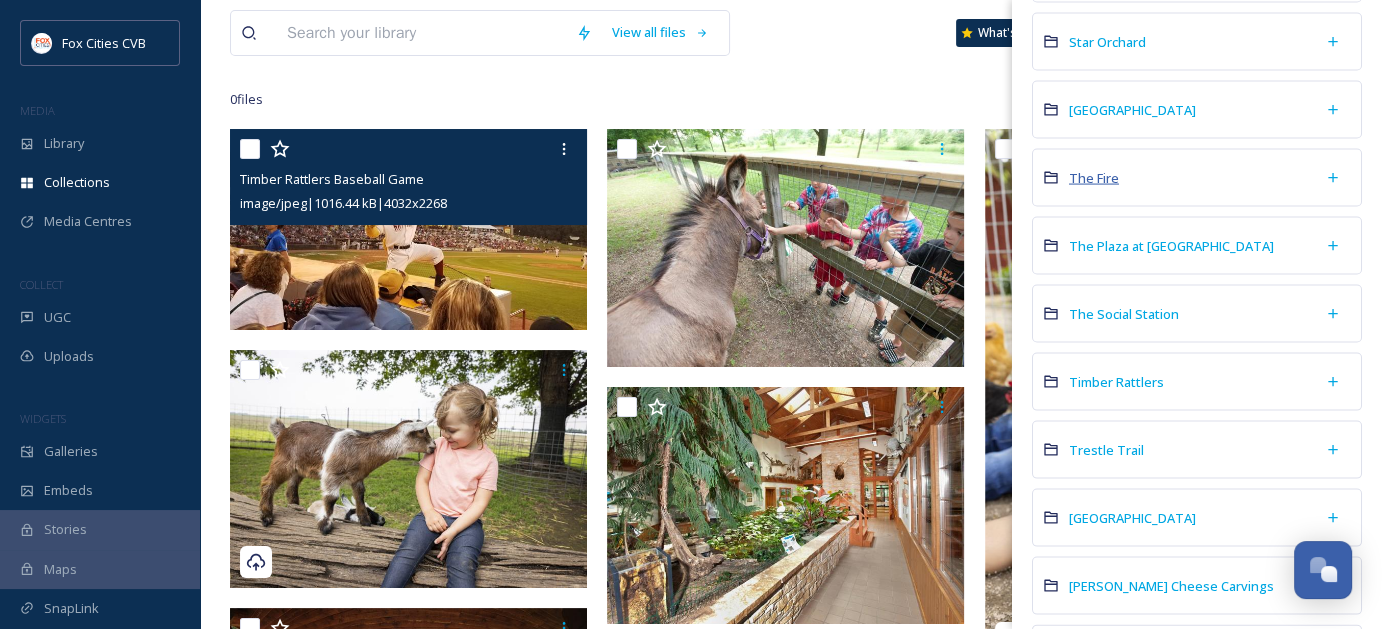 click on "The Fire" at bounding box center [1094, 178] 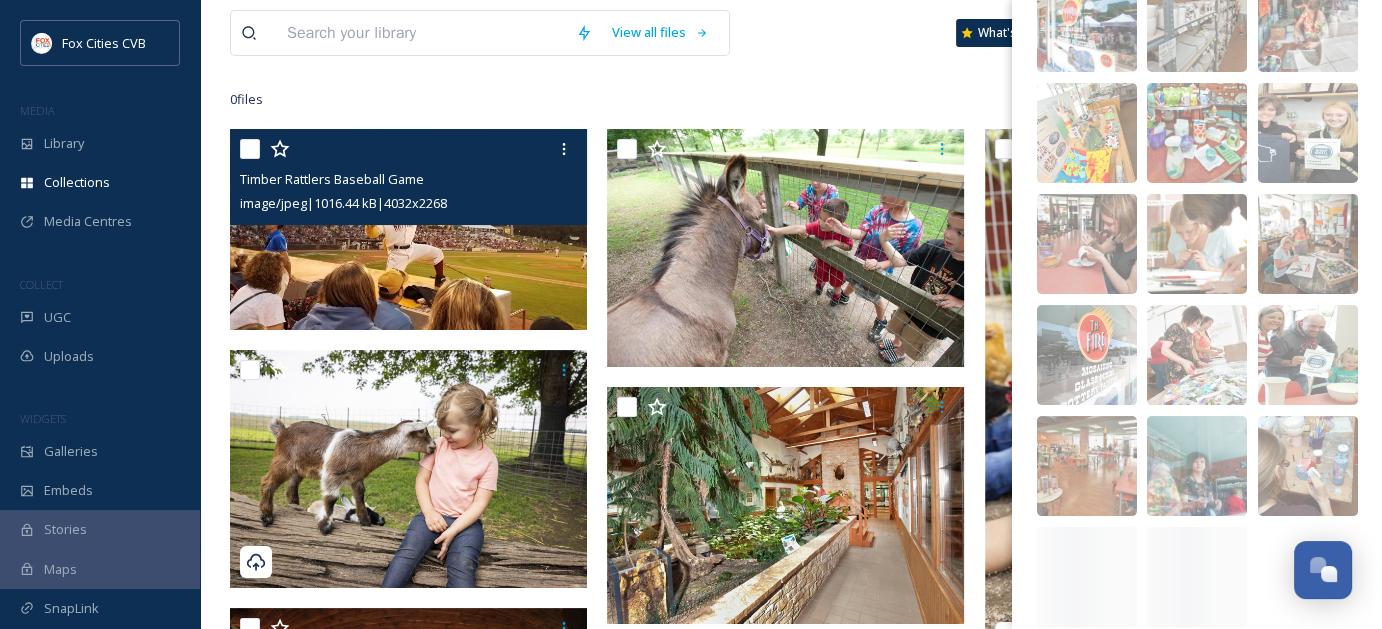 scroll, scrollTop: 397, scrollLeft: 0, axis: vertical 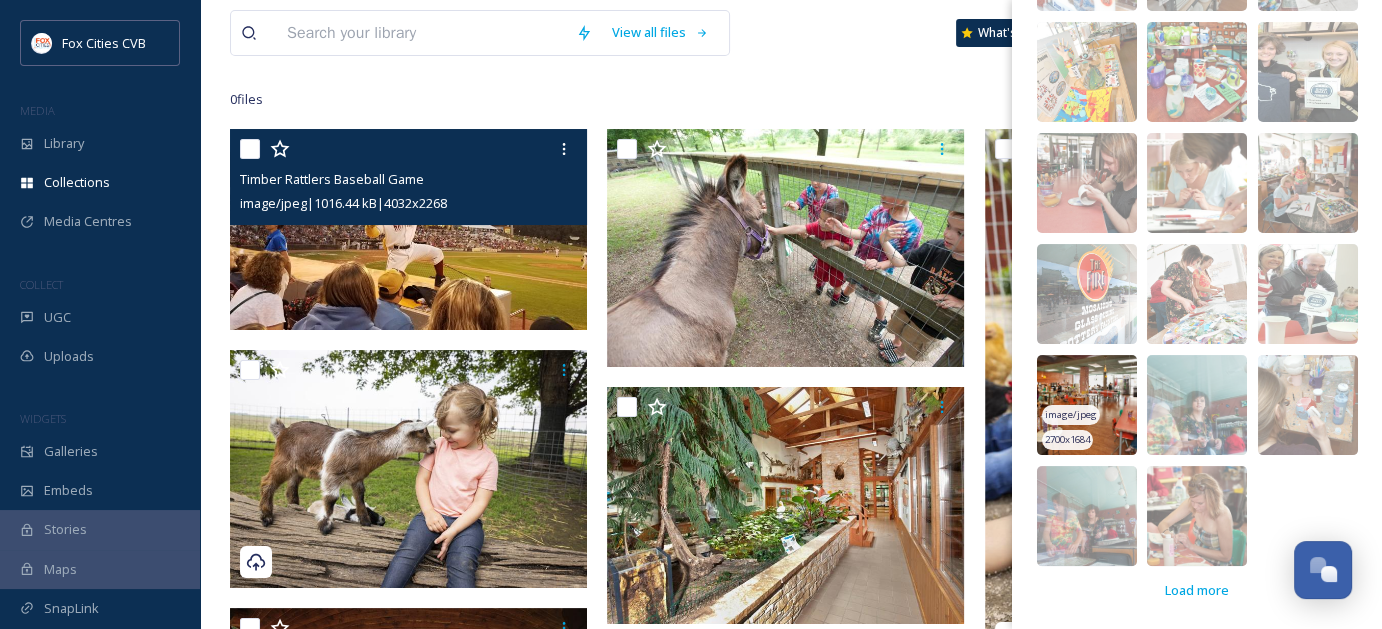 click at bounding box center (1087, 405) 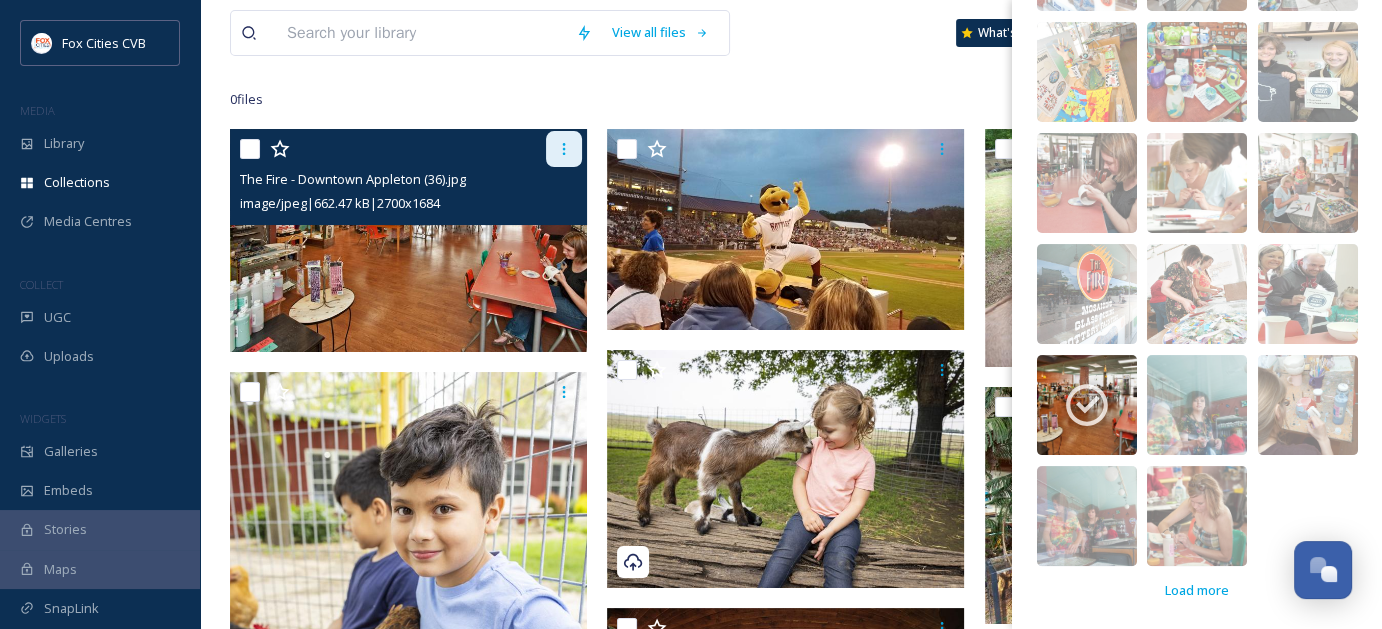 click 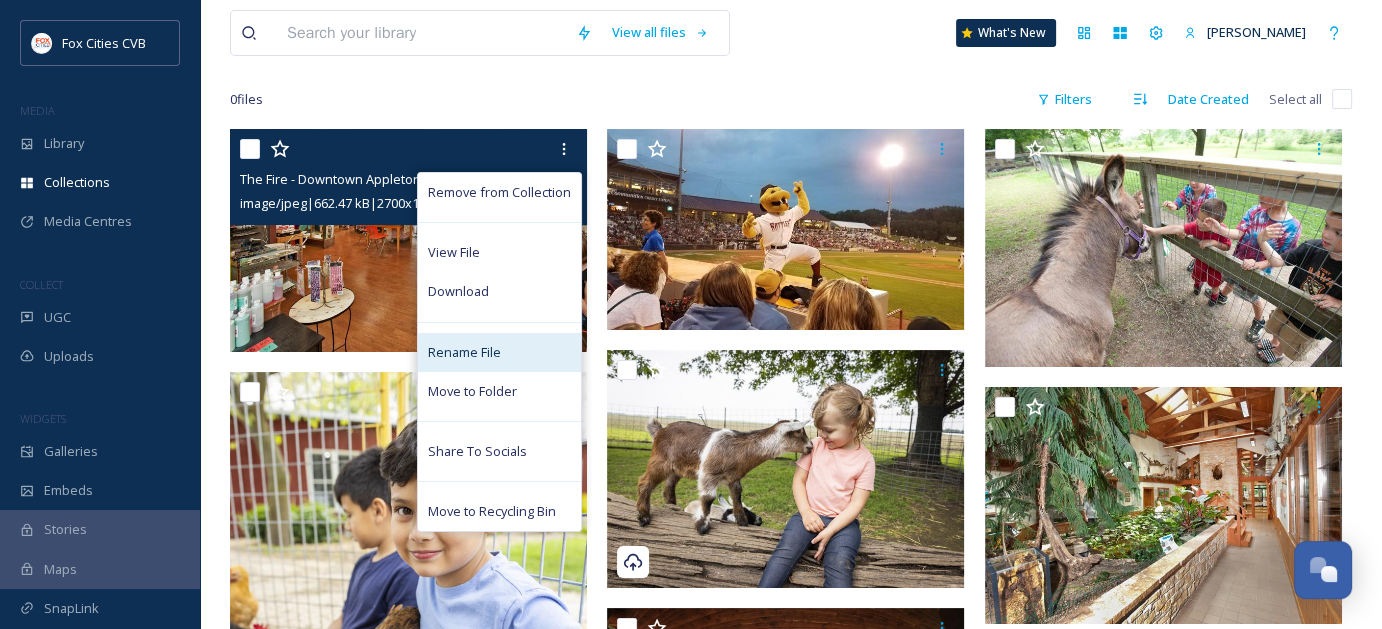 click on "Rename File" at bounding box center [499, 352] 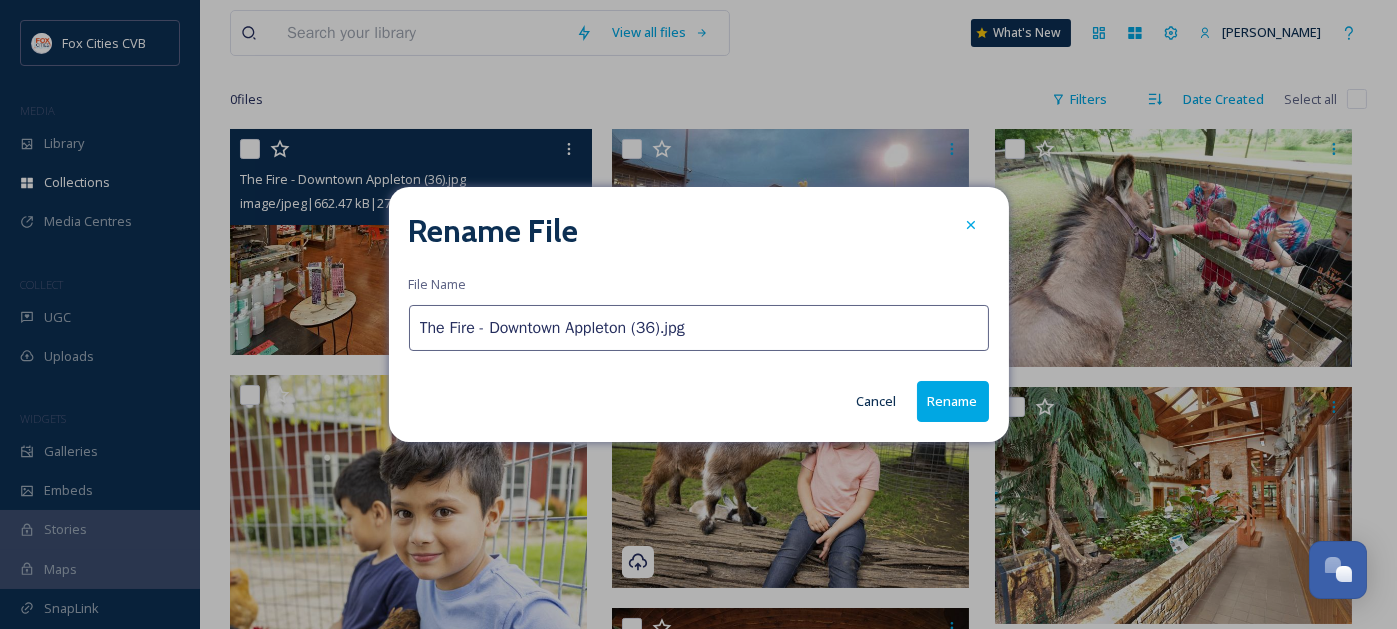 drag, startPoint x: 728, startPoint y: 332, endPoint x: 481, endPoint y: 334, distance: 247.0081 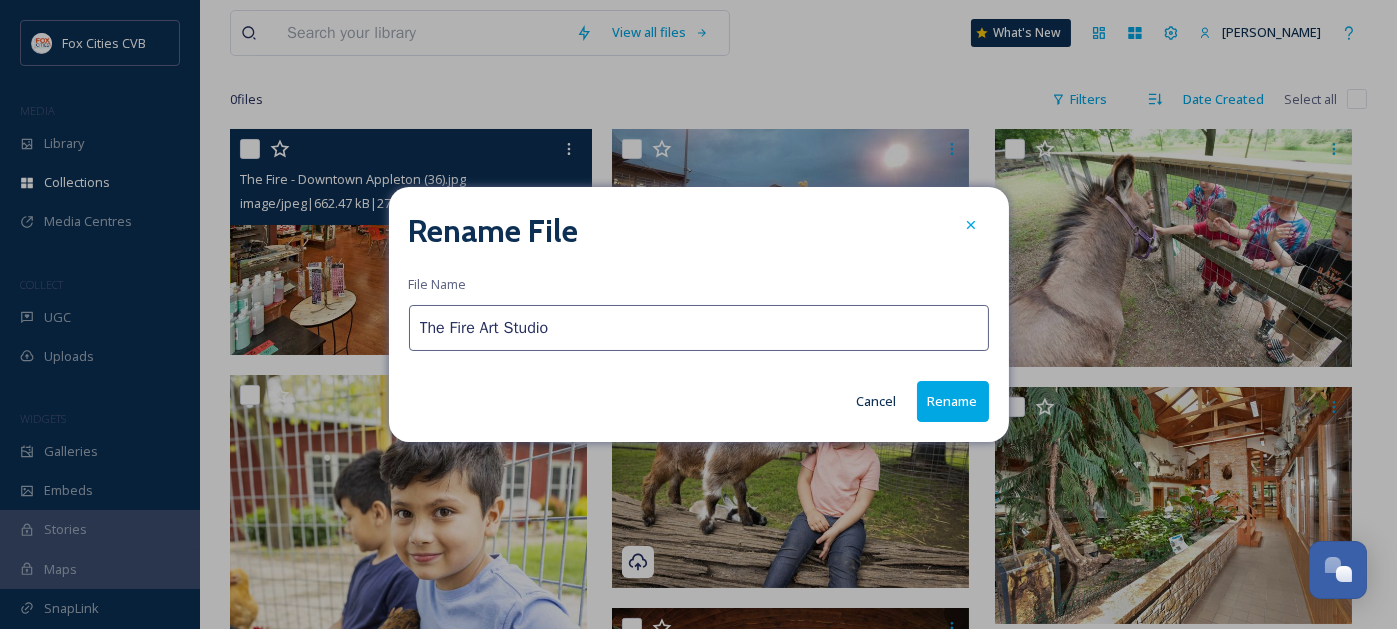 type on "The Fire Art Studio" 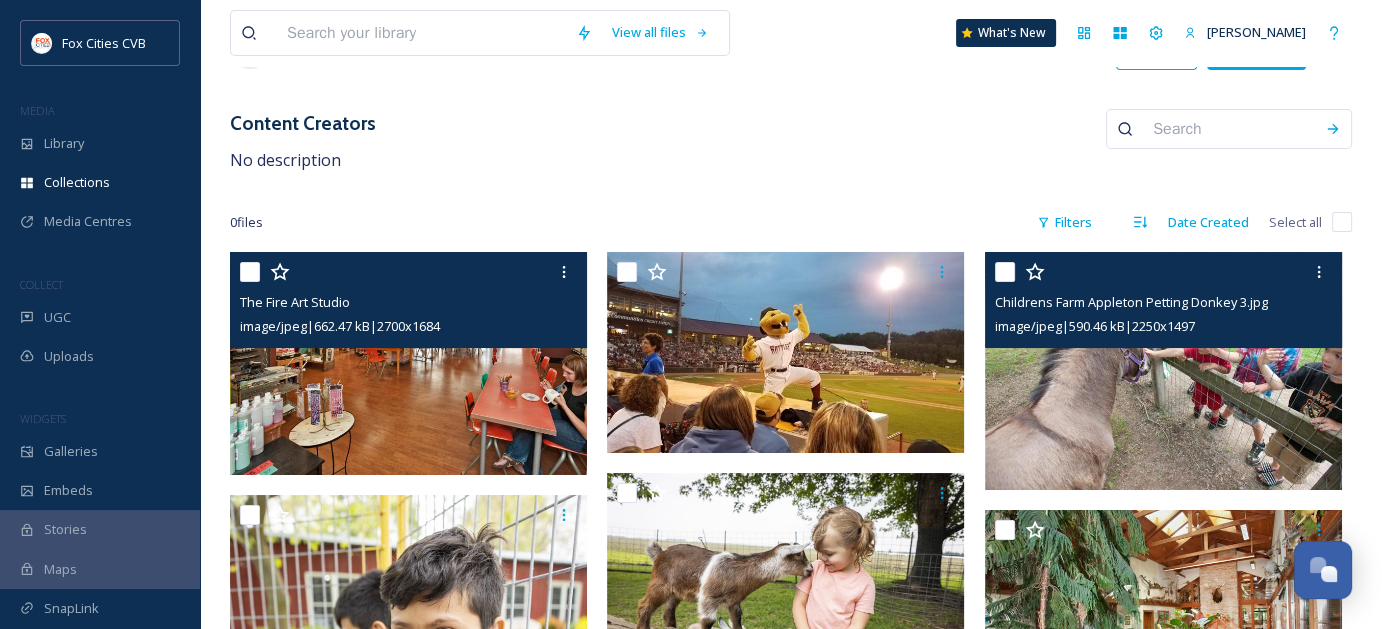 scroll, scrollTop: 0, scrollLeft: 0, axis: both 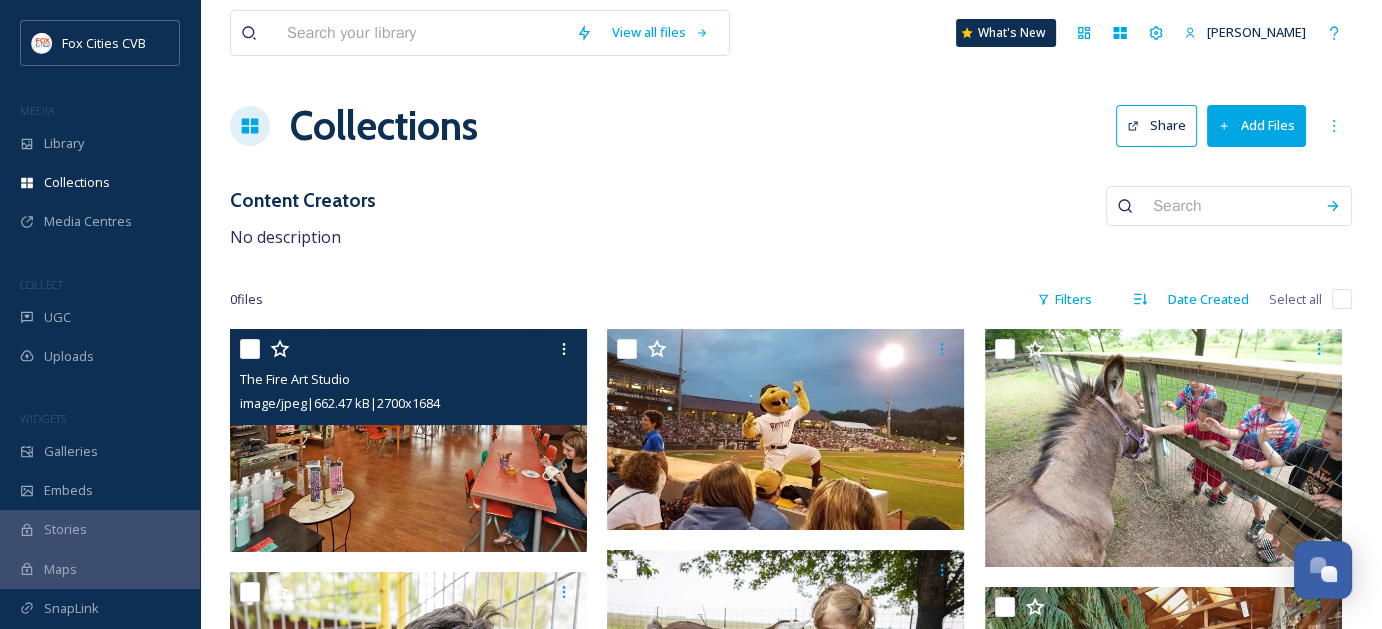 click on "Add Files" at bounding box center (1256, 125) 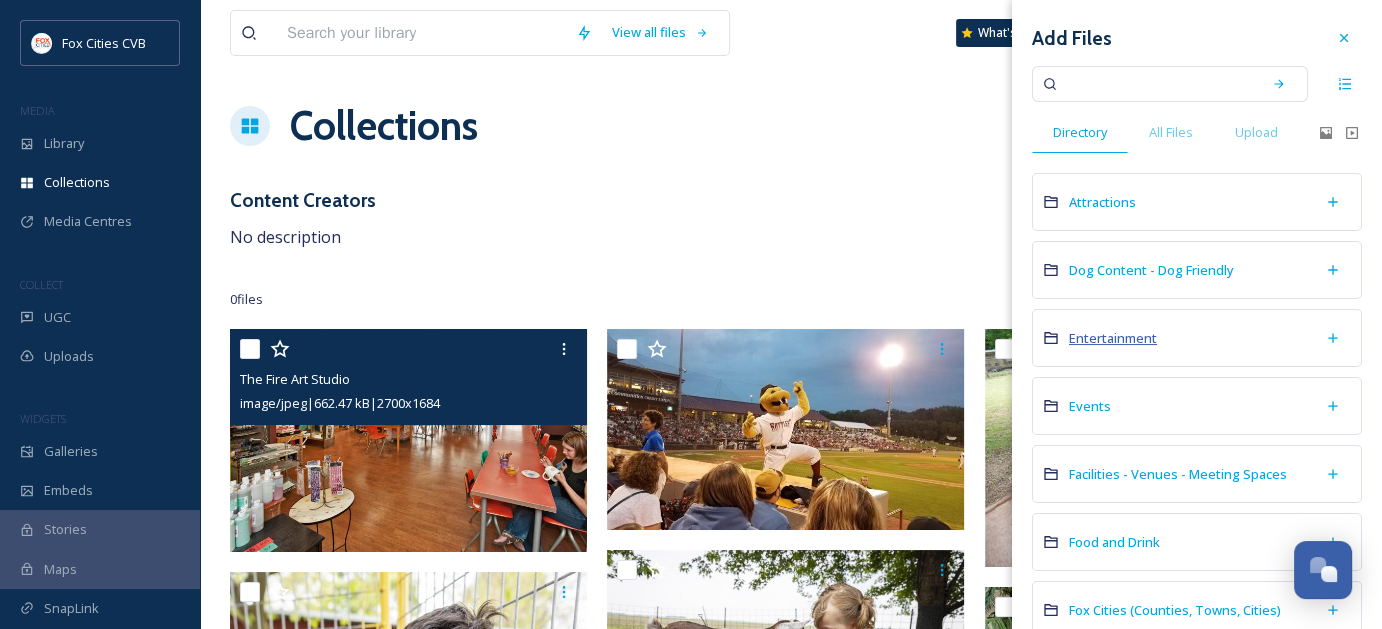 click on "Entertainment" at bounding box center (1113, 338) 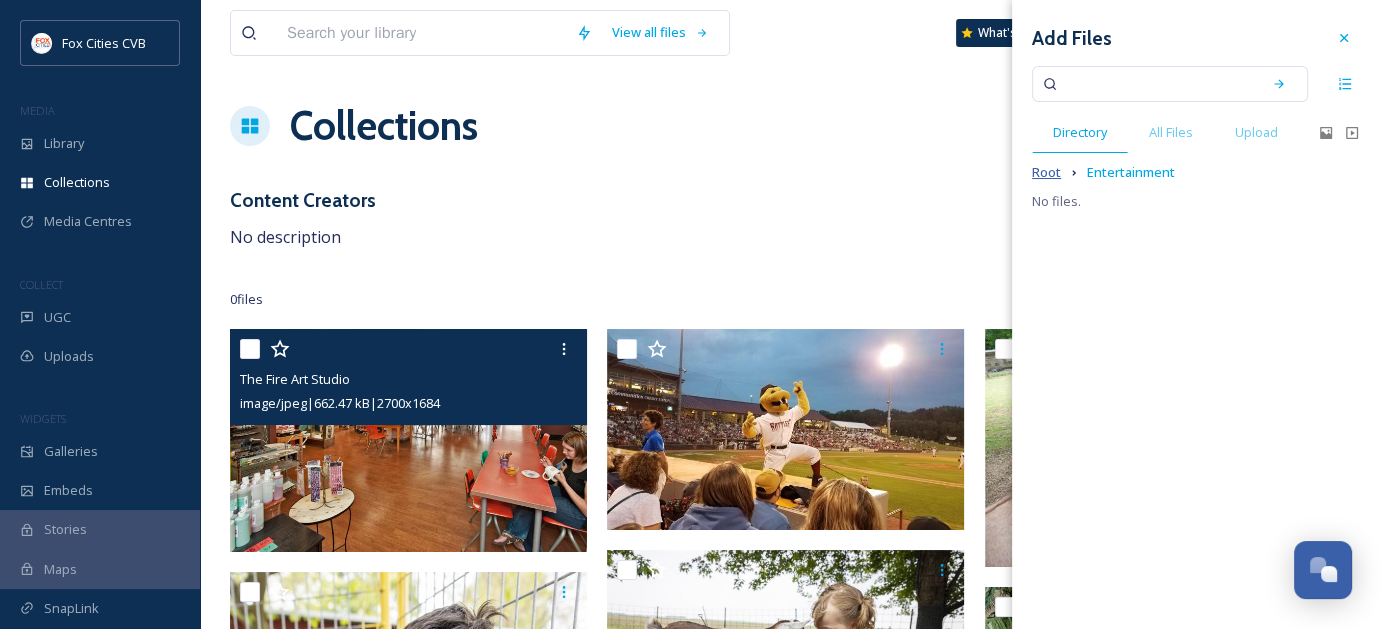 click on "Root" at bounding box center [1046, 172] 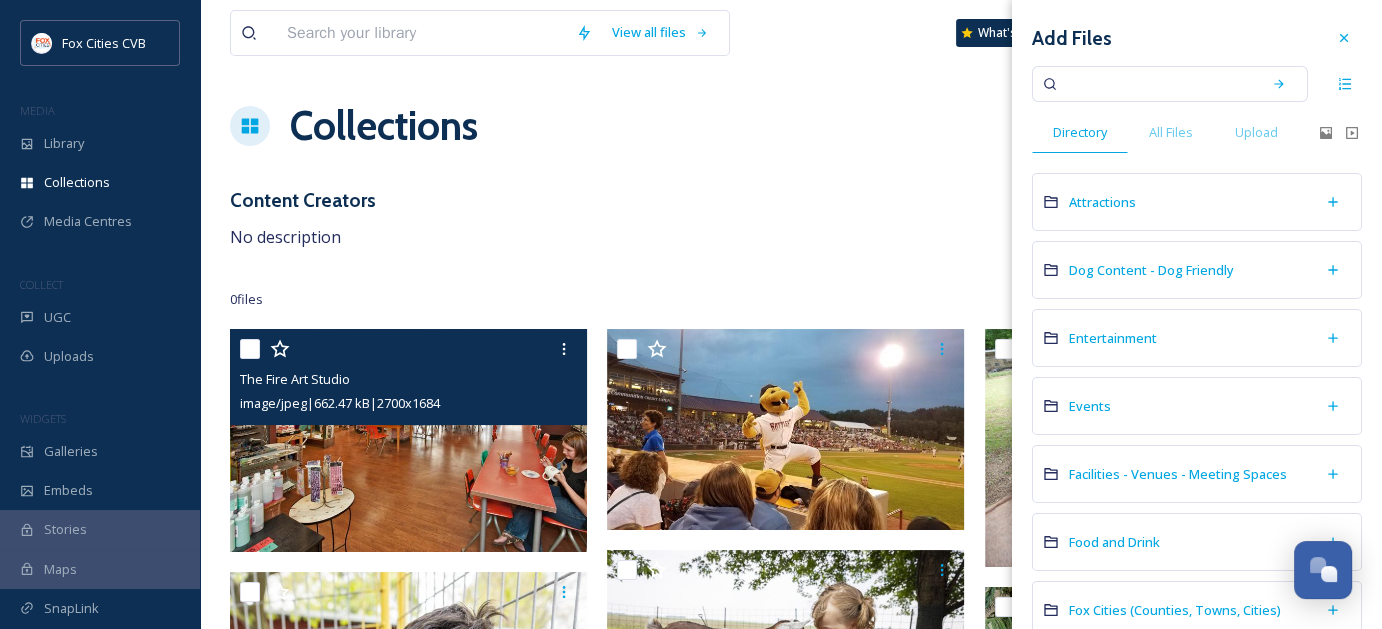 scroll, scrollTop: 100, scrollLeft: 0, axis: vertical 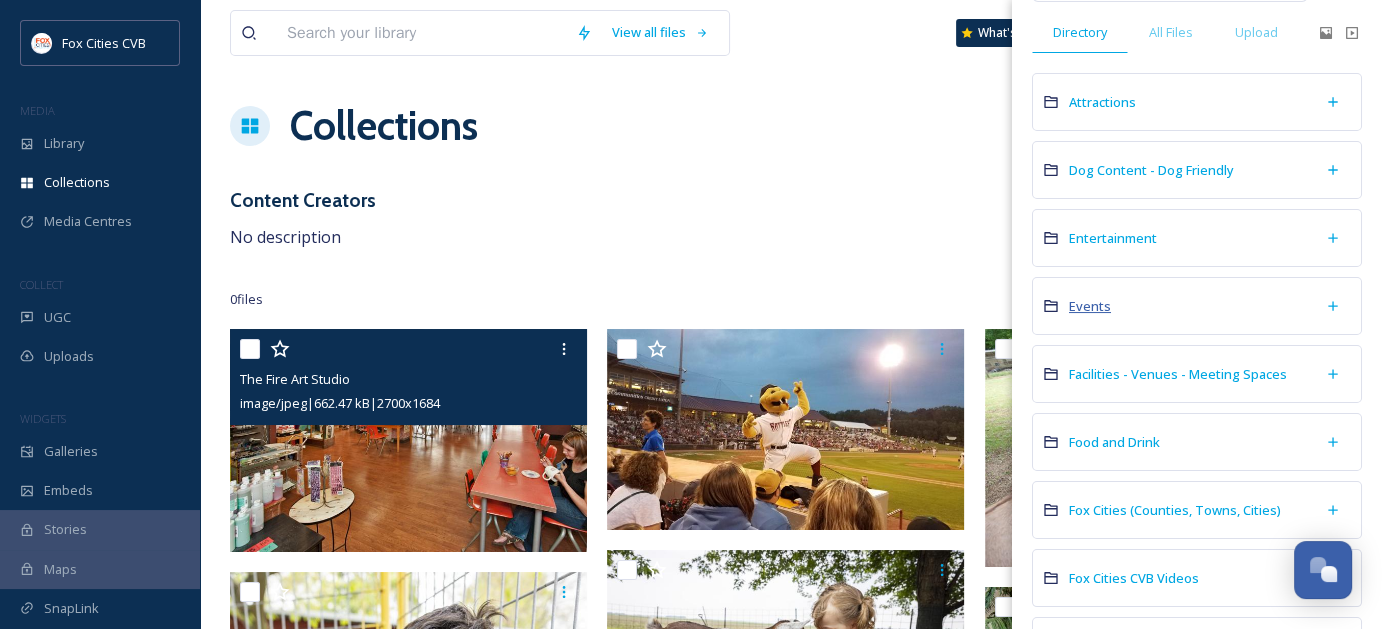 click on "Events" at bounding box center (1090, 306) 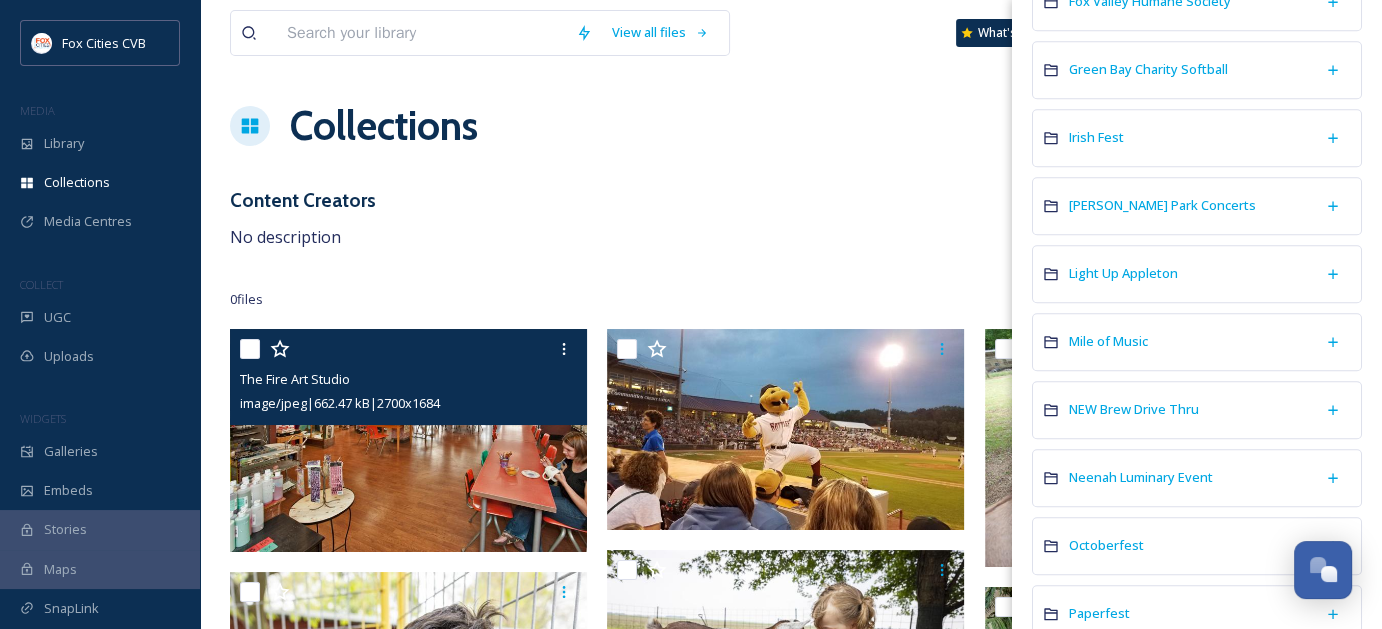 scroll, scrollTop: 1700, scrollLeft: 0, axis: vertical 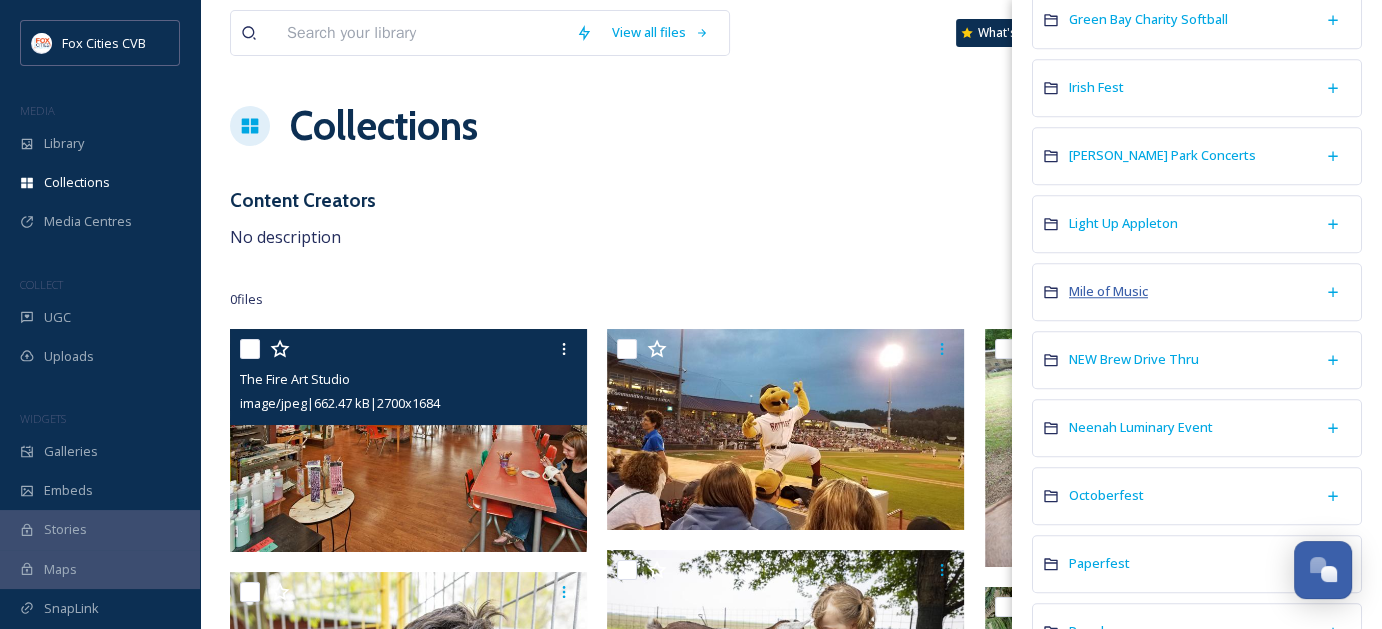 click on "Mile of Music" at bounding box center (1108, 291) 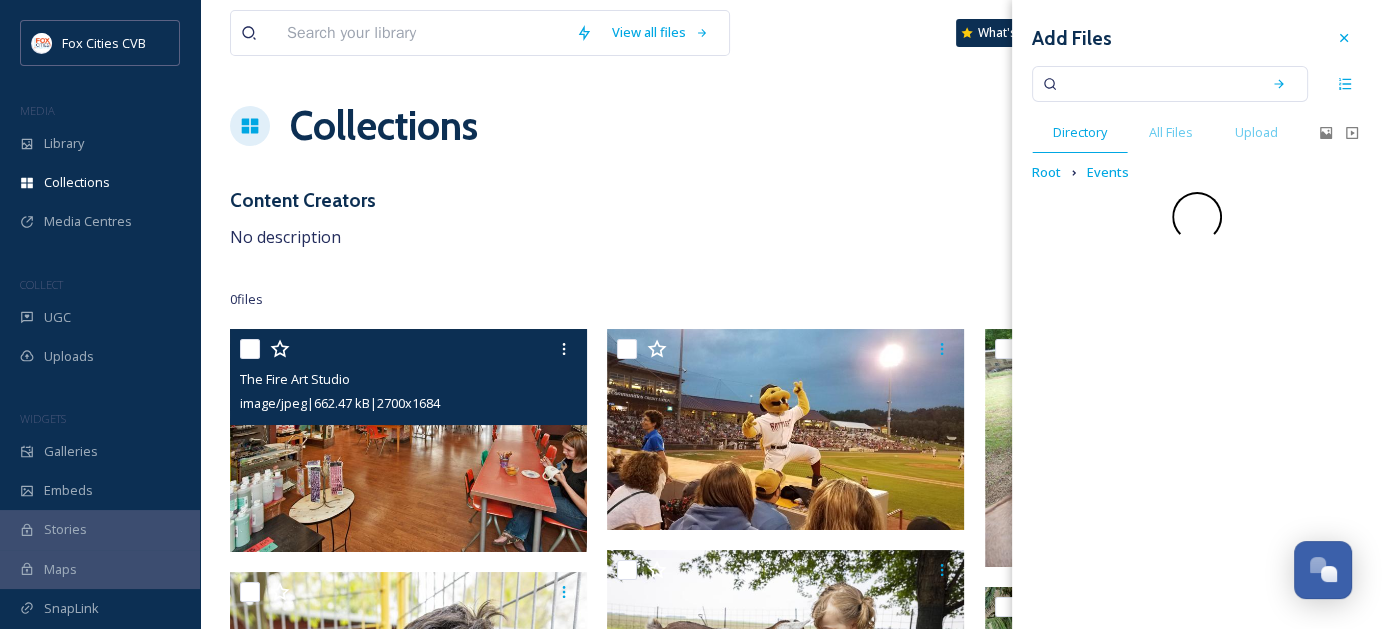 scroll, scrollTop: 0, scrollLeft: 0, axis: both 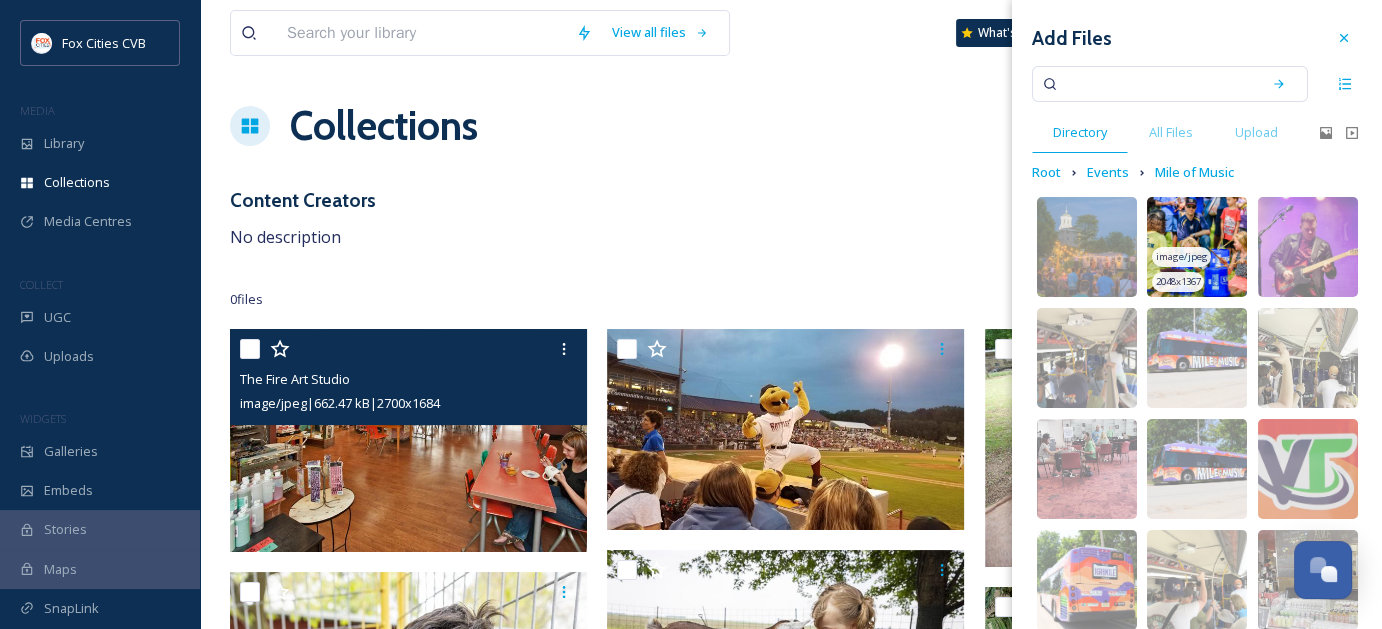 click at bounding box center (1197, 247) 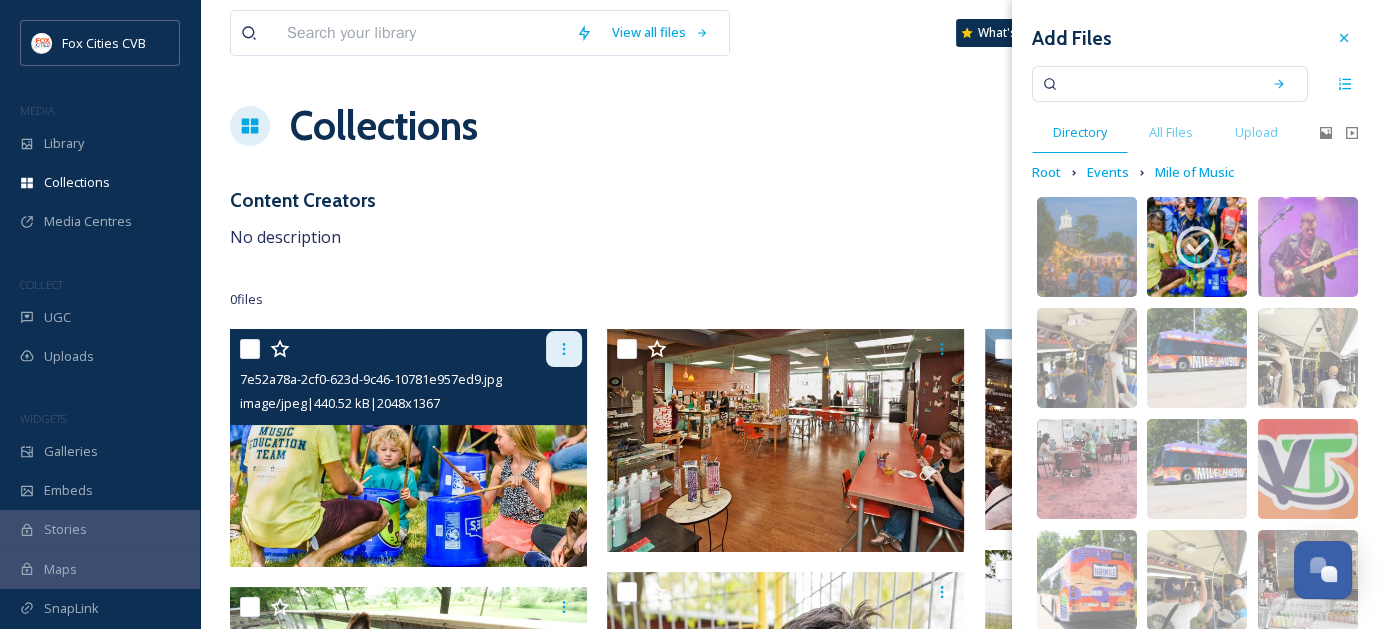 click 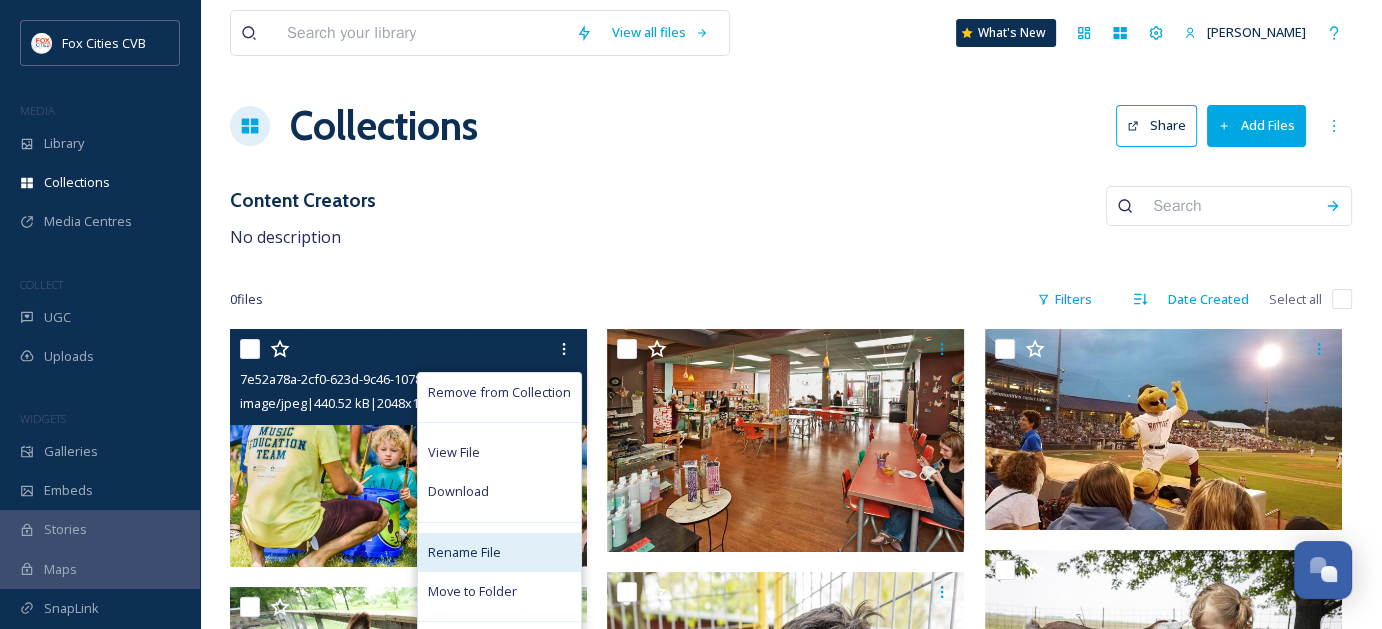 click on "Rename File" at bounding box center (464, 552) 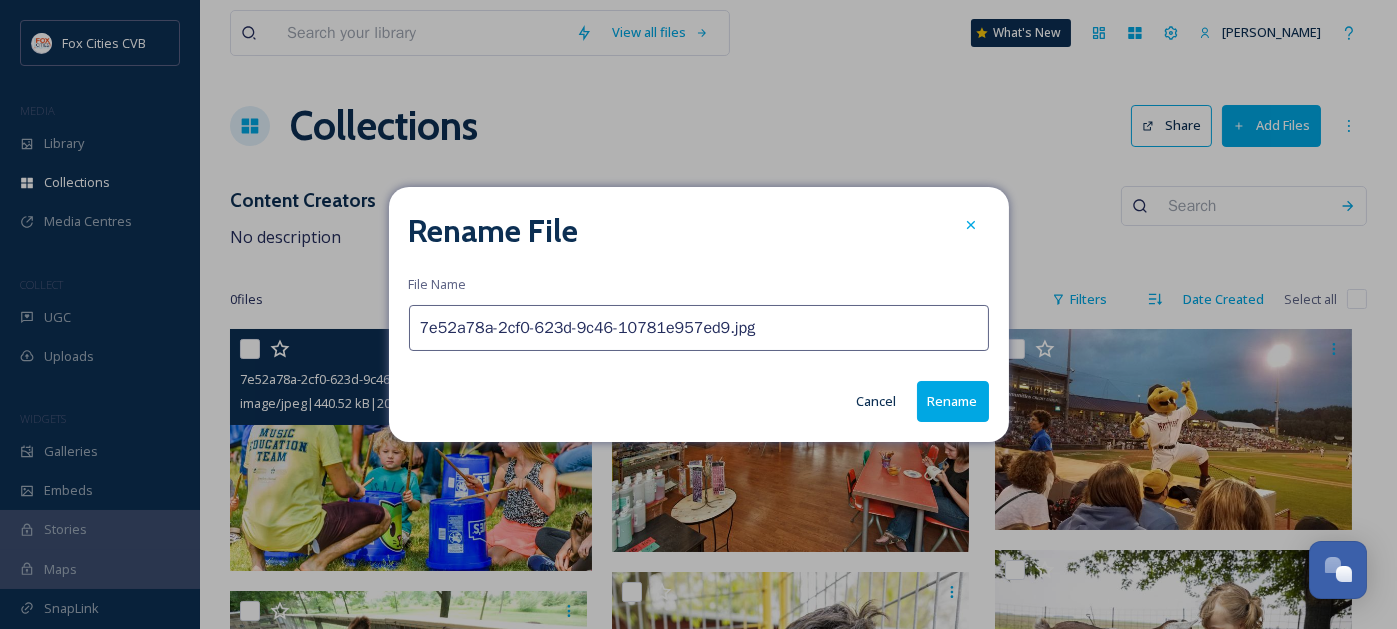 drag, startPoint x: 773, startPoint y: 327, endPoint x: 407, endPoint y: 329, distance: 366.00546 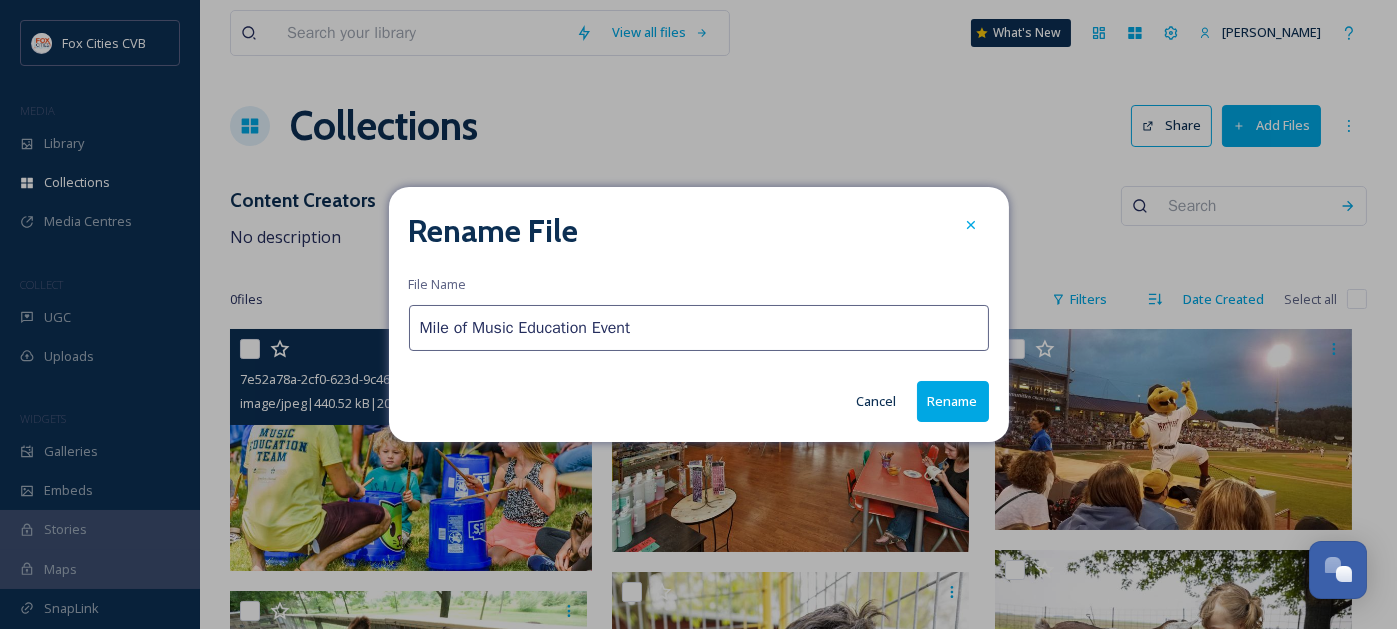 type on "Mile of Music Education Event" 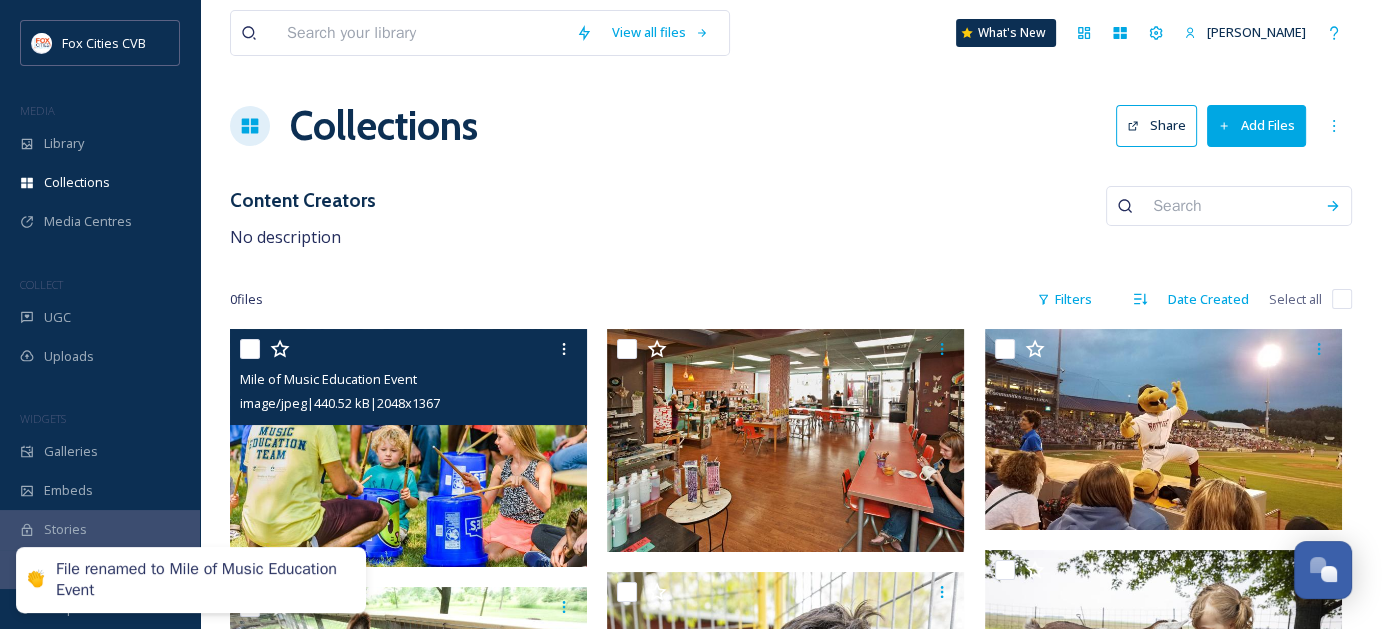 click on "Add Files" at bounding box center [1256, 125] 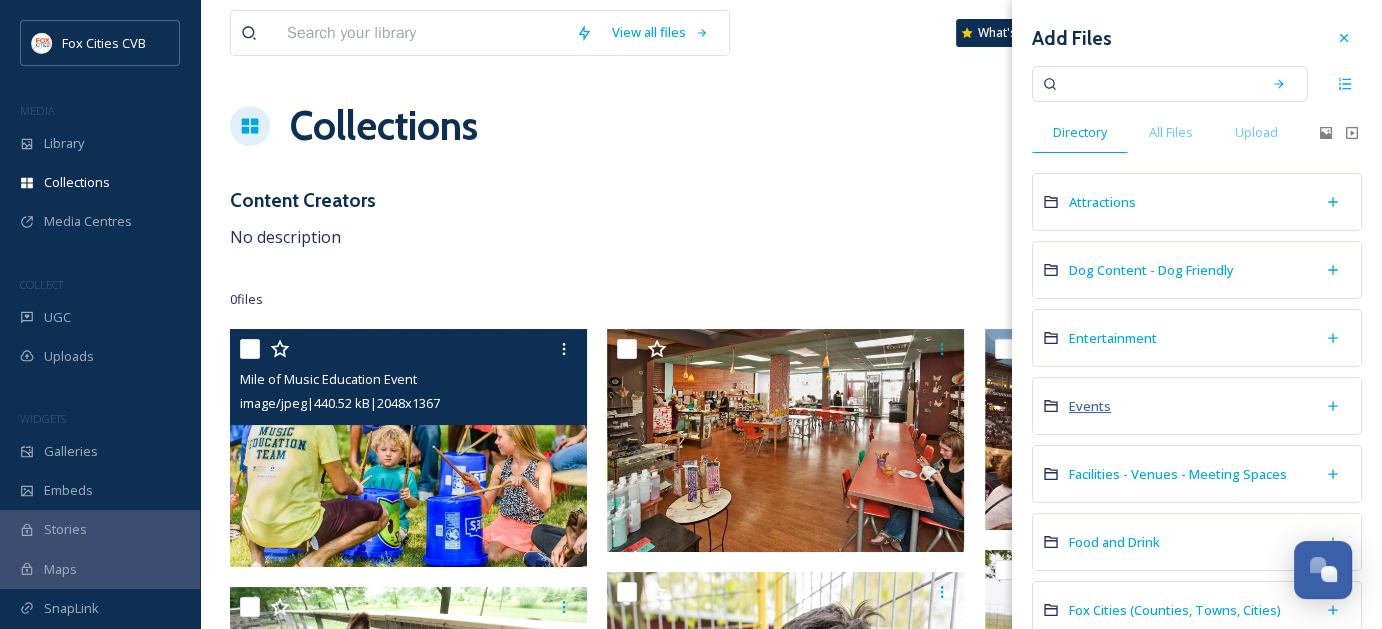 click on "Events" at bounding box center [1090, 406] 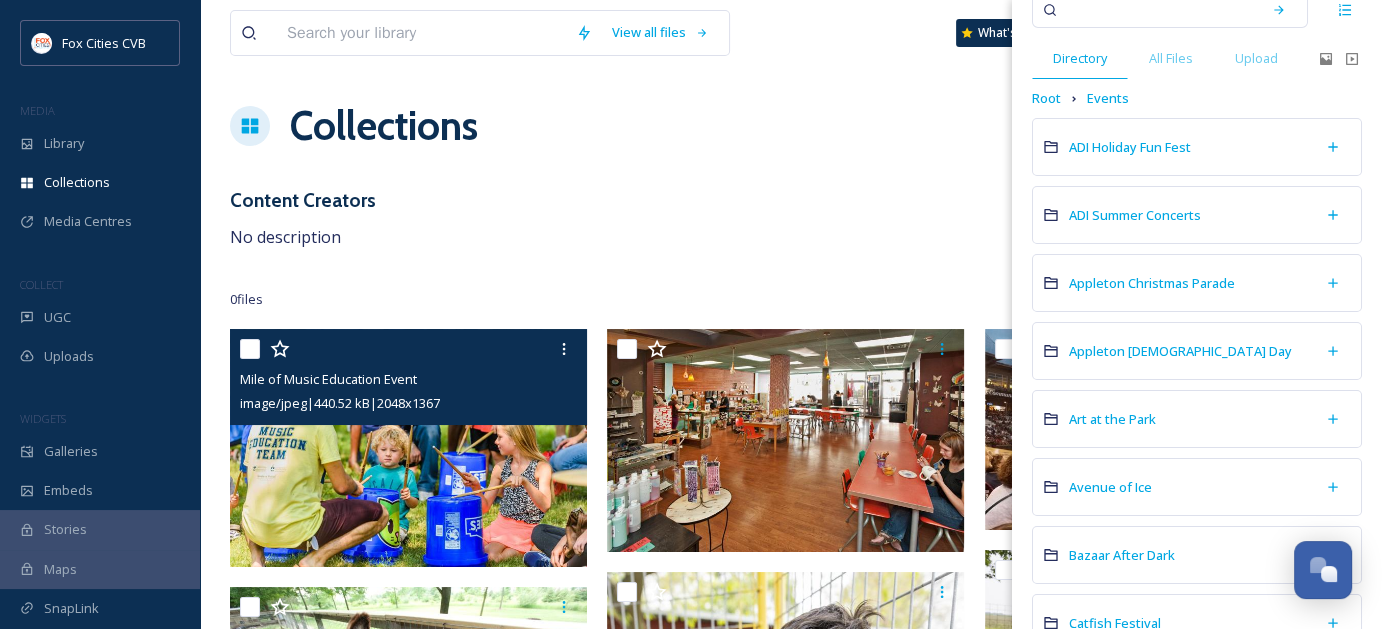 scroll, scrollTop: 0, scrollLeft: 0, axis: both 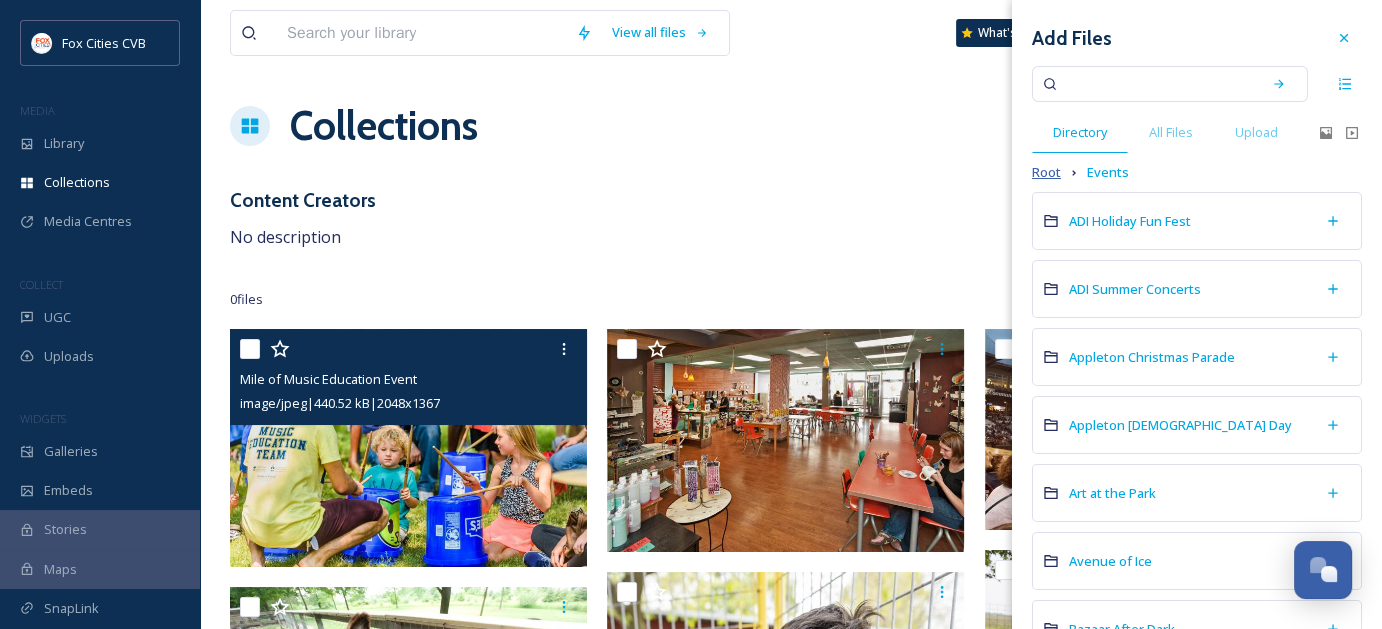 click on "Root" at bounding box center (1046, 172) 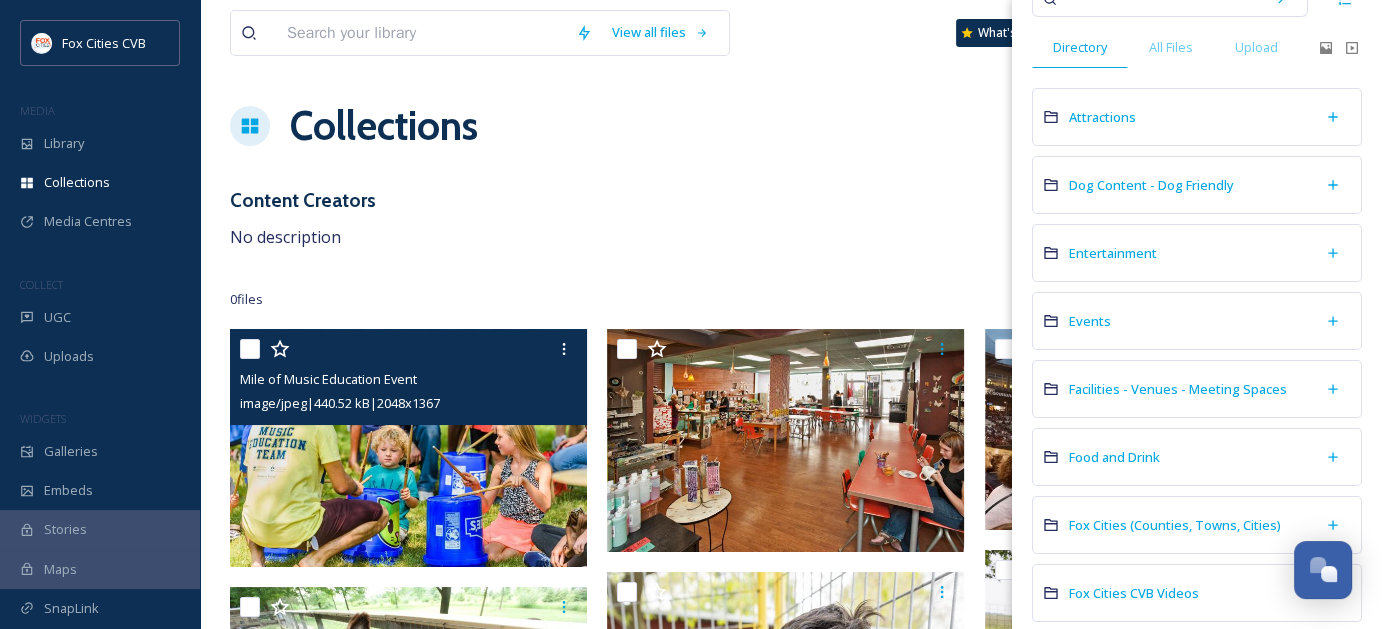 scroll, scrollTop: 300, scrollLeft: 0, axis: vertical 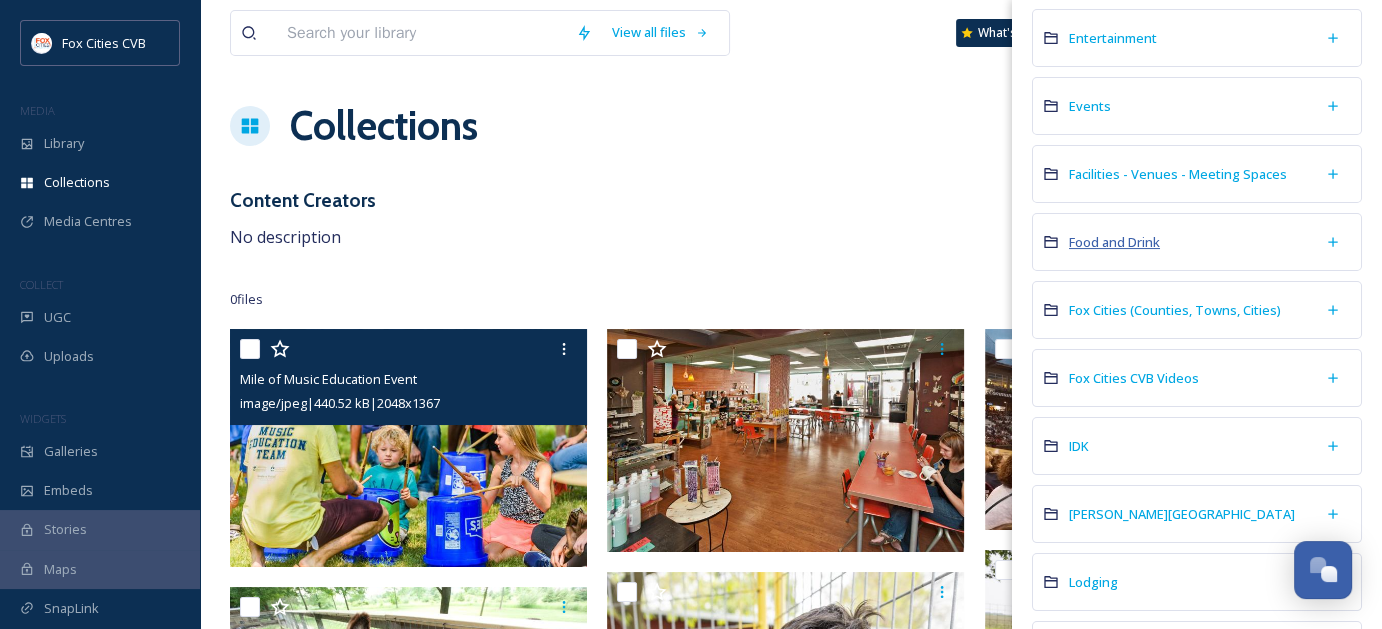 click on "Food and Drink" at bounding box center [1114, 242] 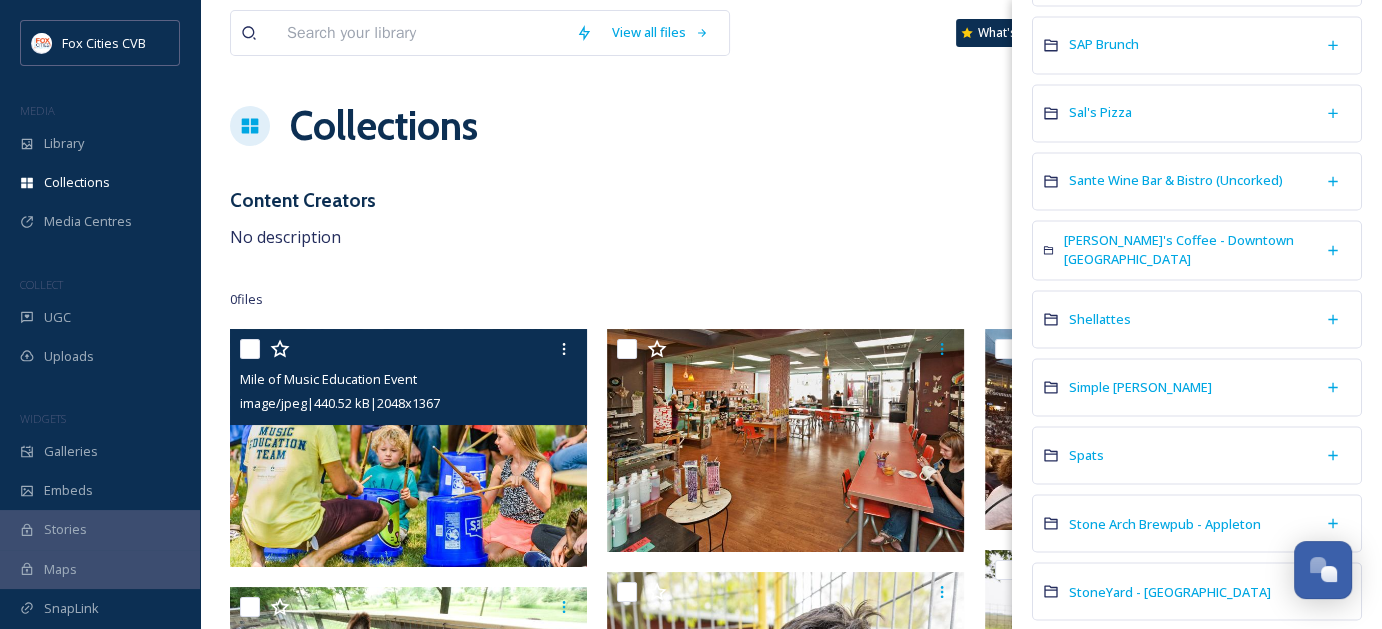 scroll, scrollTop: 3300, scrollLeft: 0, axis: vertical 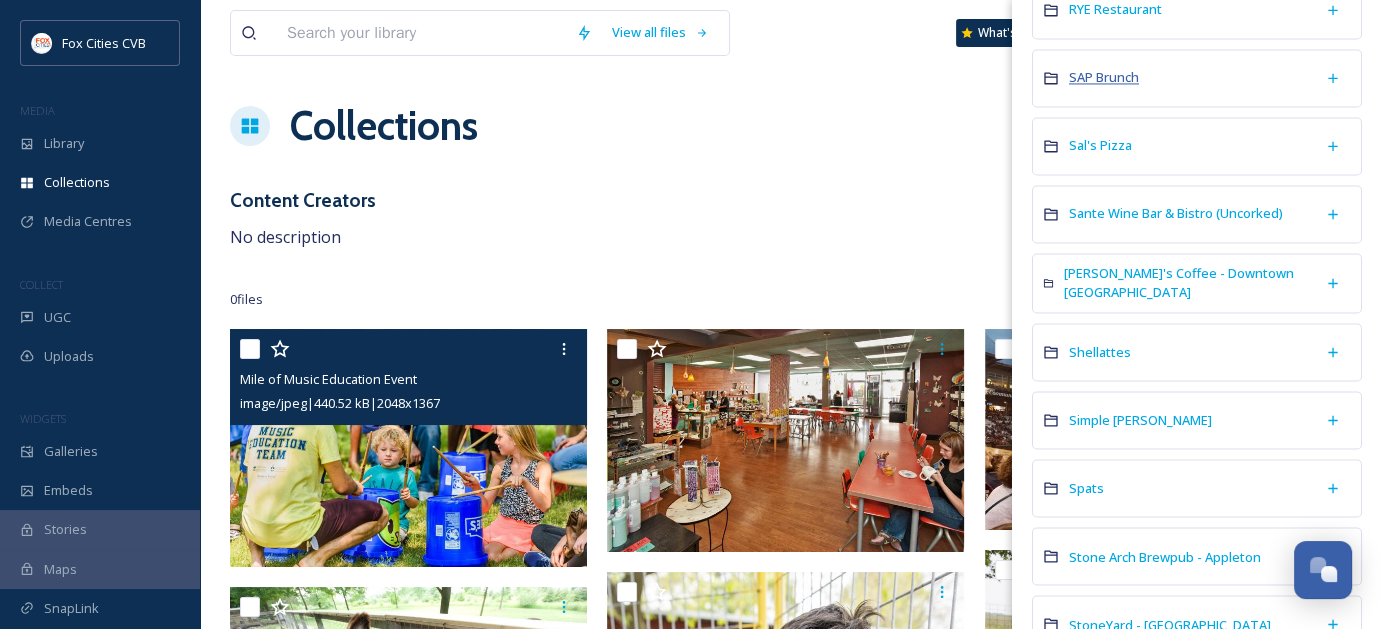 click on "SAP Brunch" at bounding box center [1104, 77] 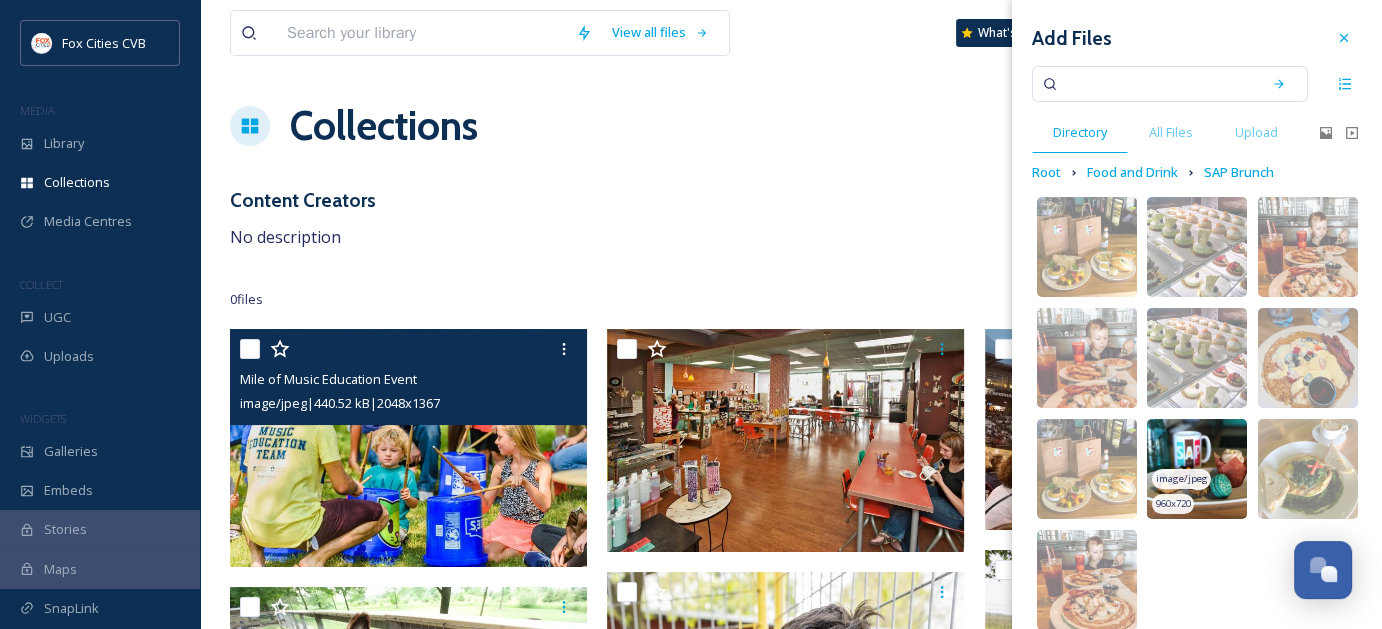 click at bounding box center [1197, 469] 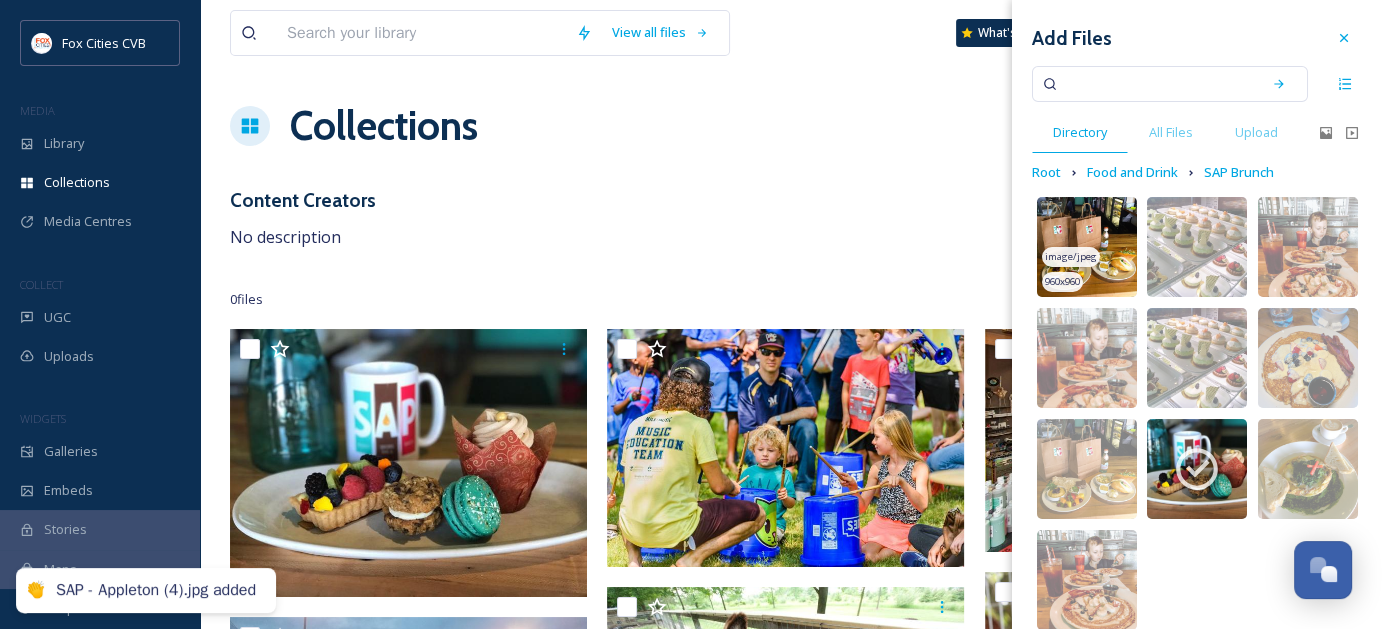 click at bounding box center [1087, 247] 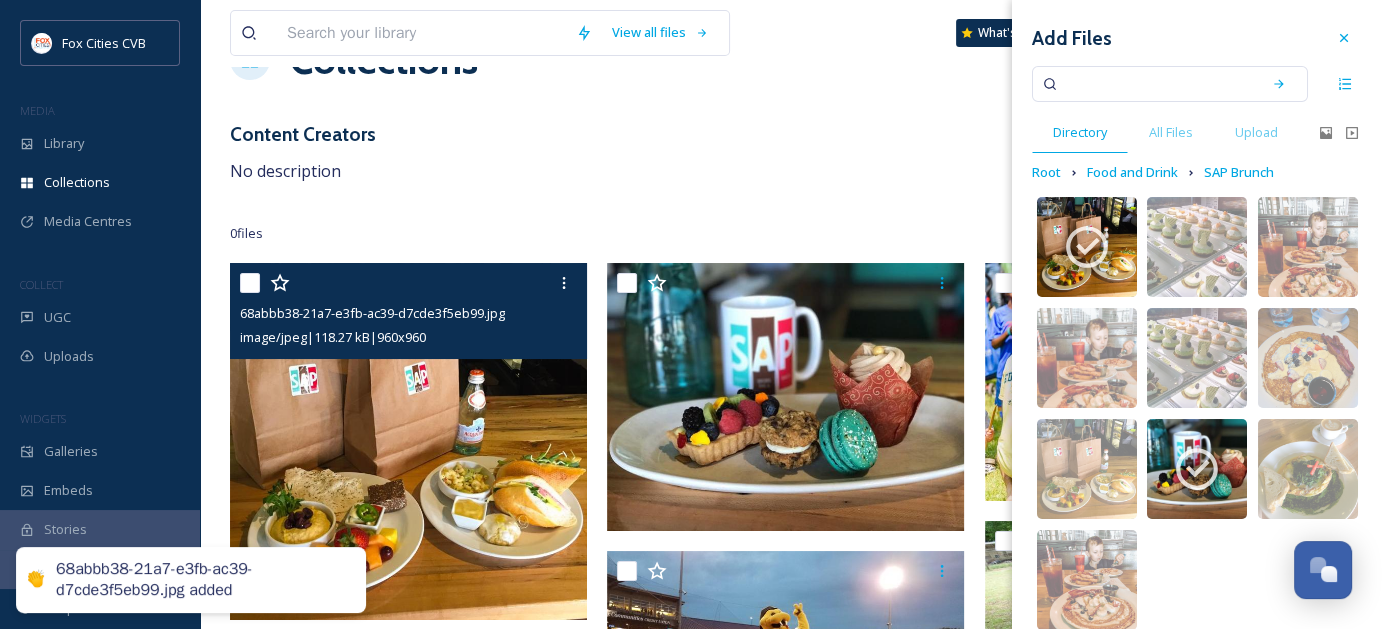 scroll, scrollTop: 100, scrollLeft: 0, axis: vertical 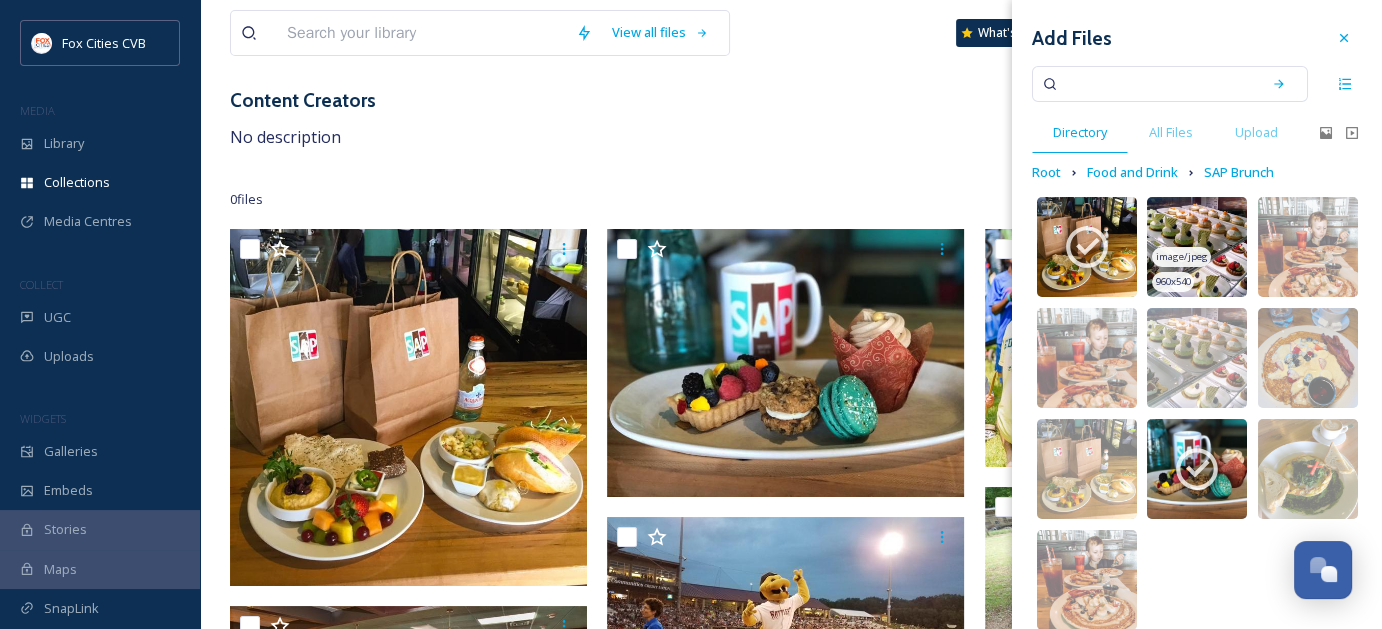 click at bounding box center [1197, 247] 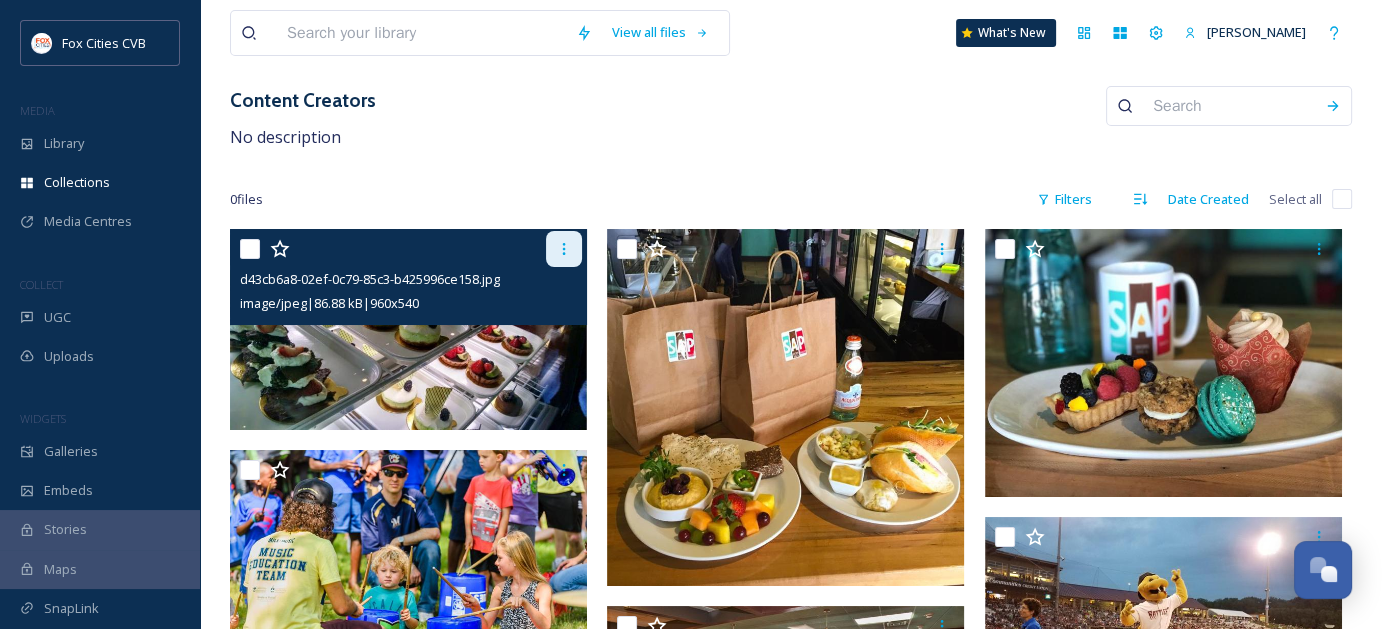 click 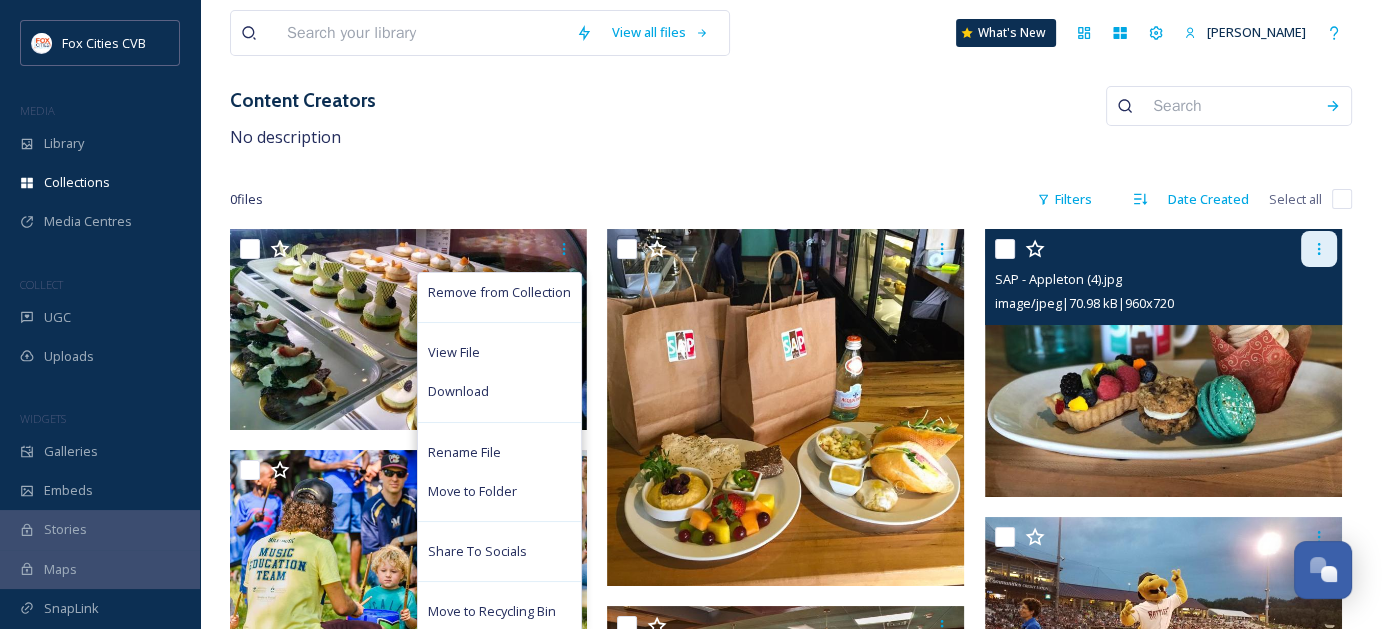 click 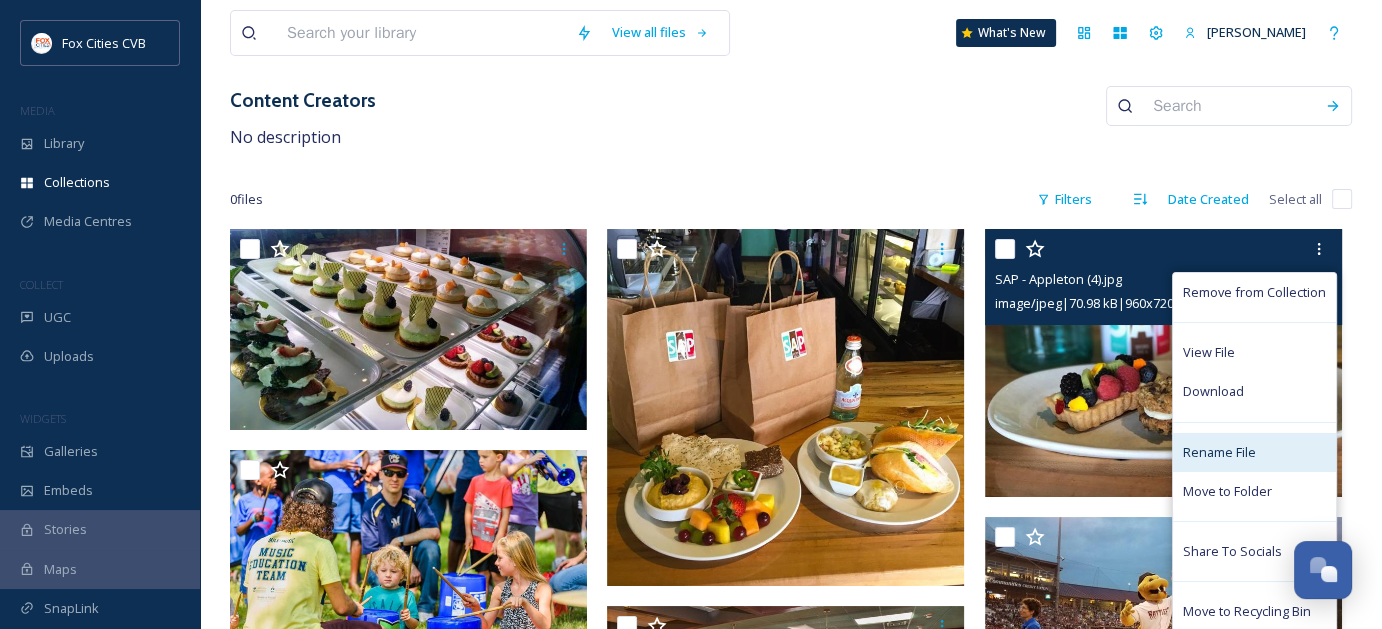 click on "Rename File" at bounding box center (1254, 452) 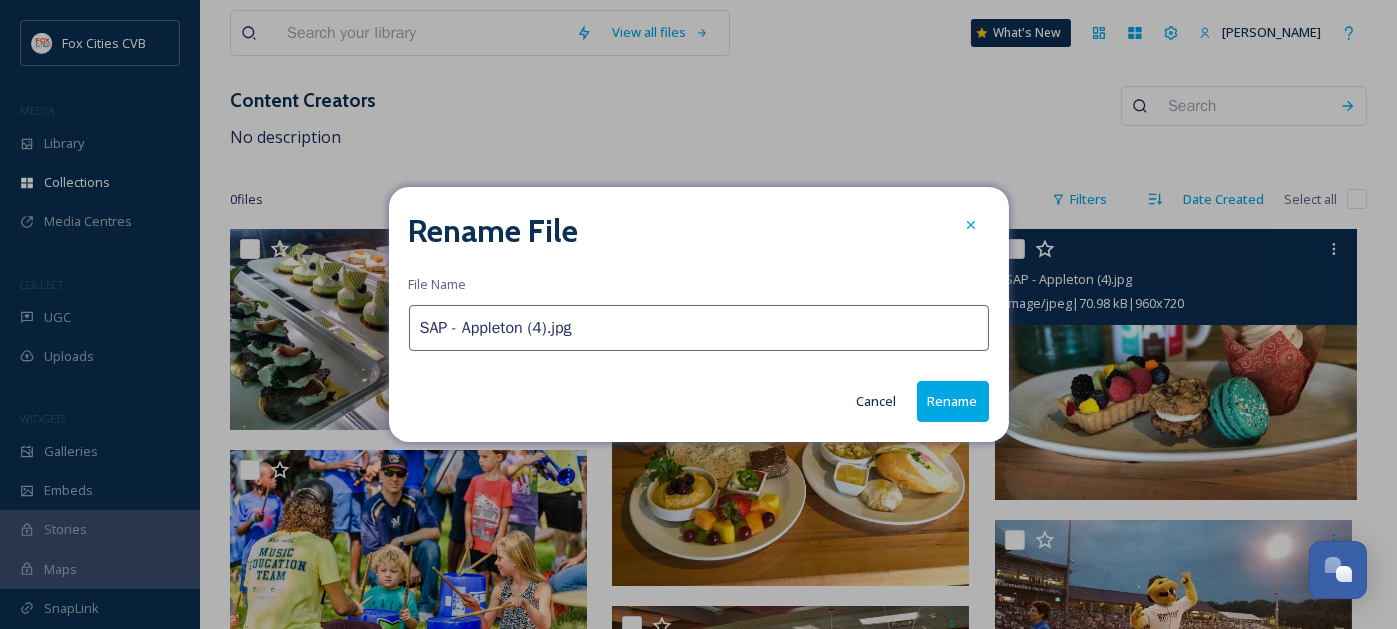 drag, startPoint x: 601, startPoint y: 332, endPoint x: 448, endPoint y: 345, distance: 153.5513 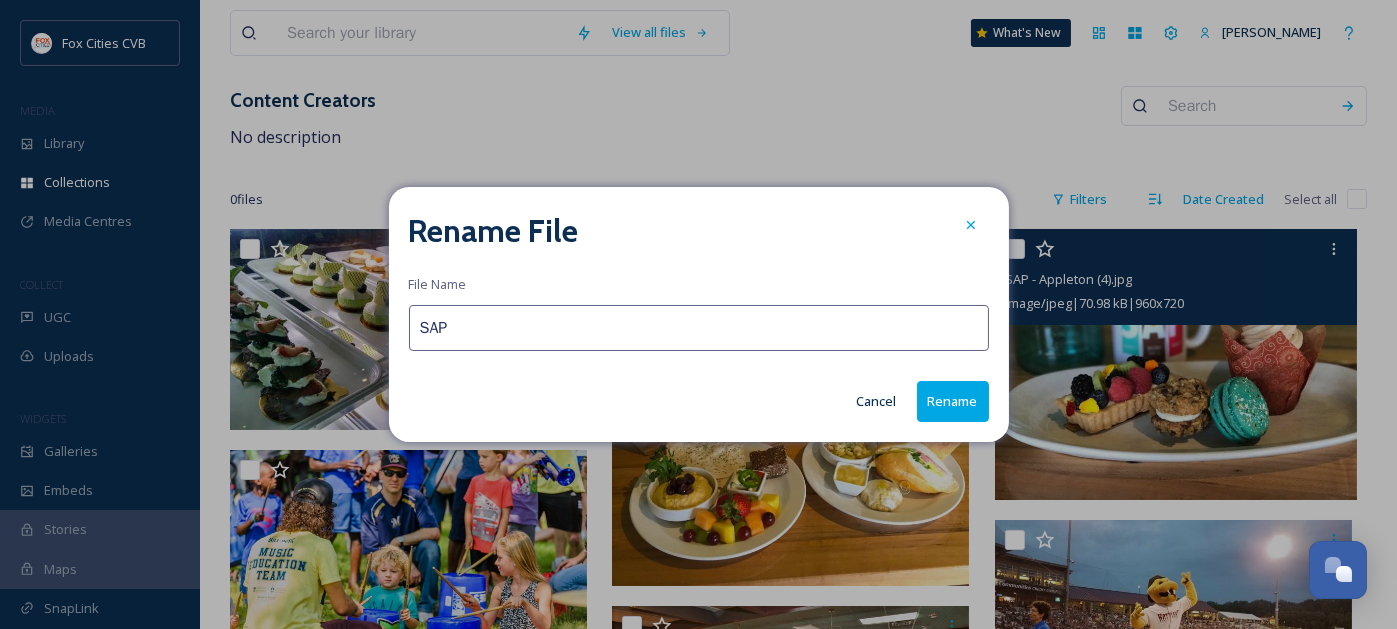 type on "SAP" 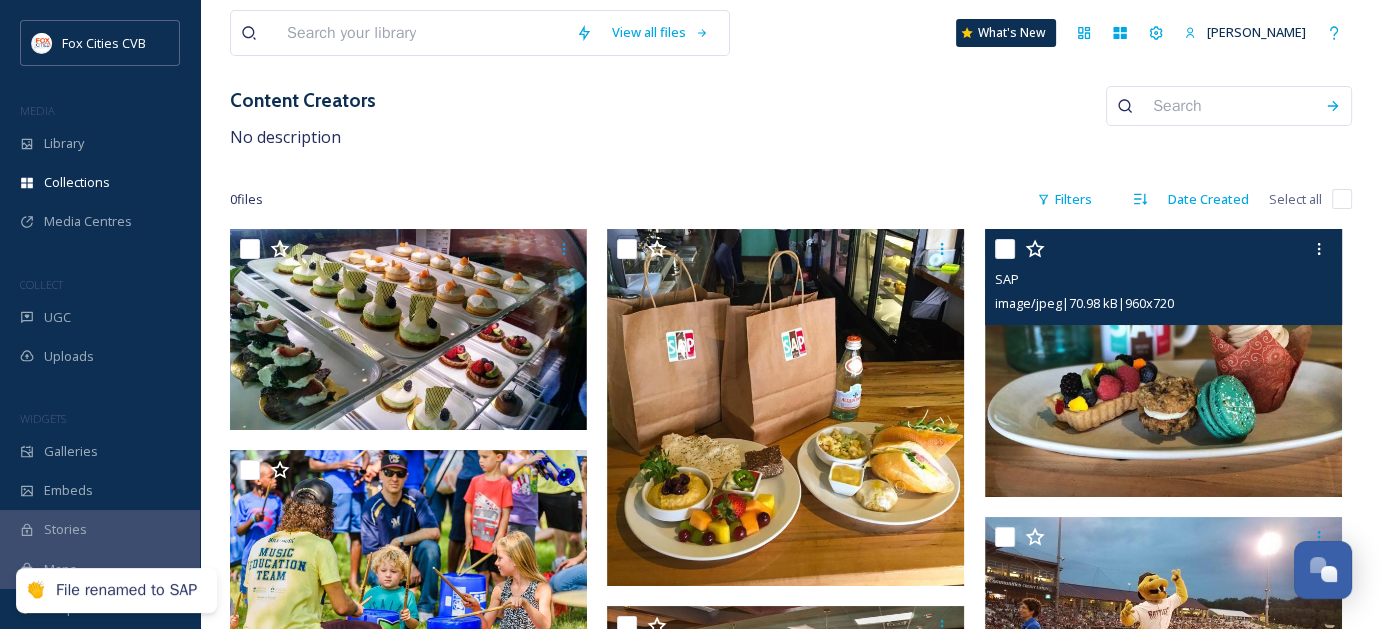 scroll, scrollTop: 0, scrollLeft: 0, axis: both 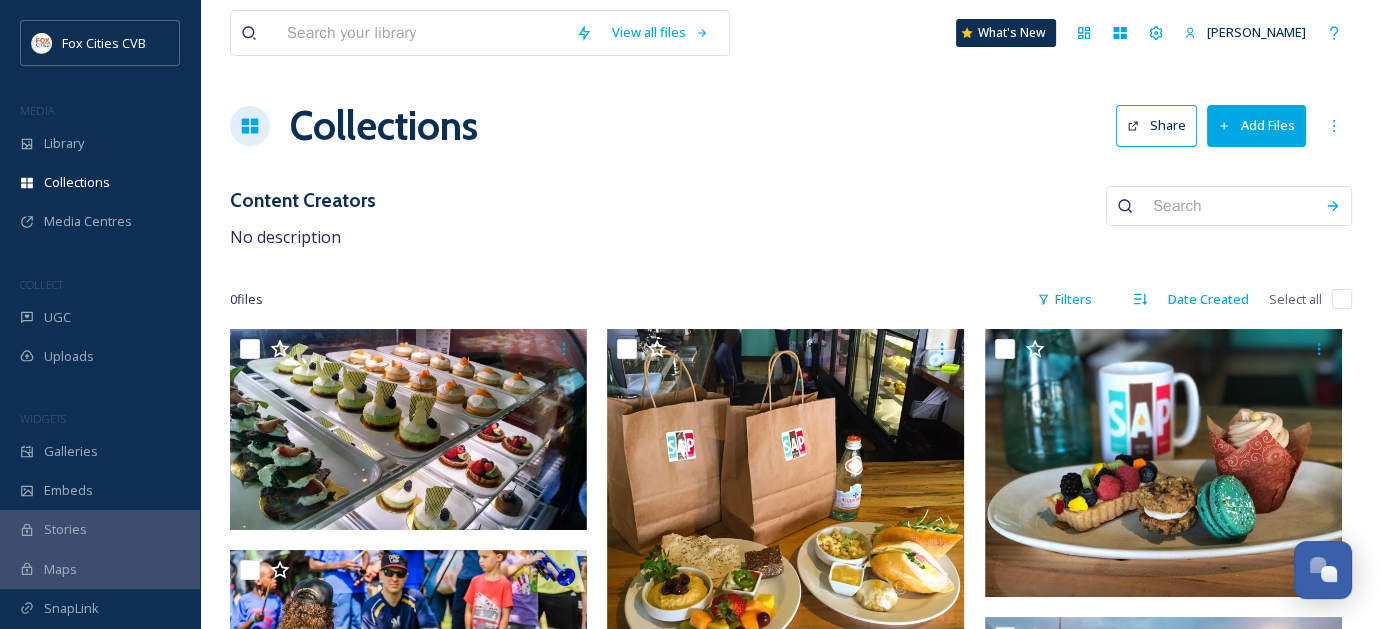 click on "Add Files" at bounding box center [1256, 125] 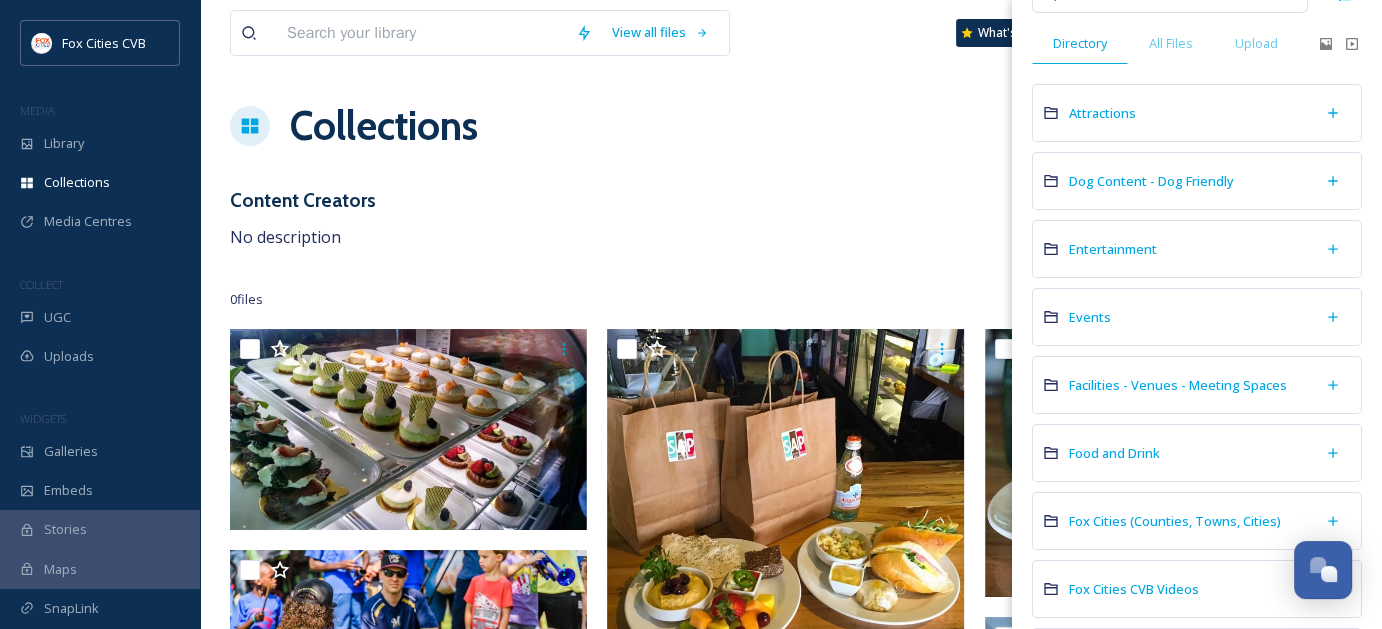 scroll, scrollTop: 200, scrollLeft: 0, axis: vertical 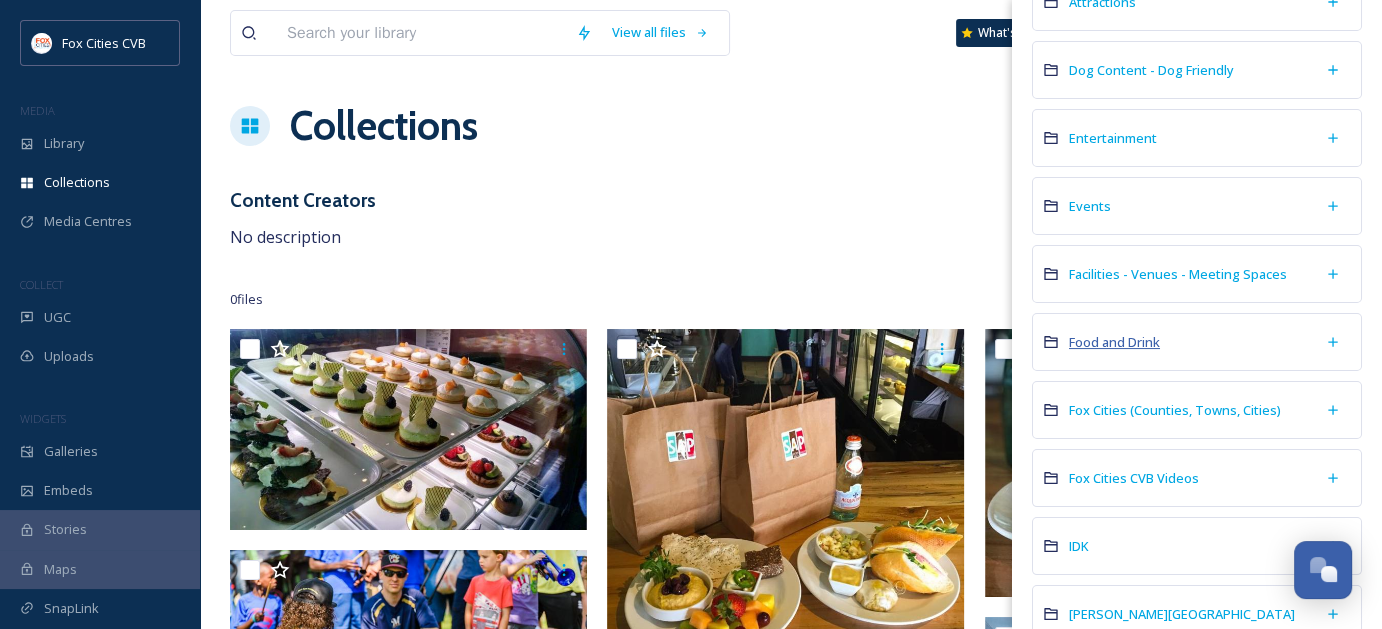 click on "Food and Drink" at bounding box center [1114, 342] 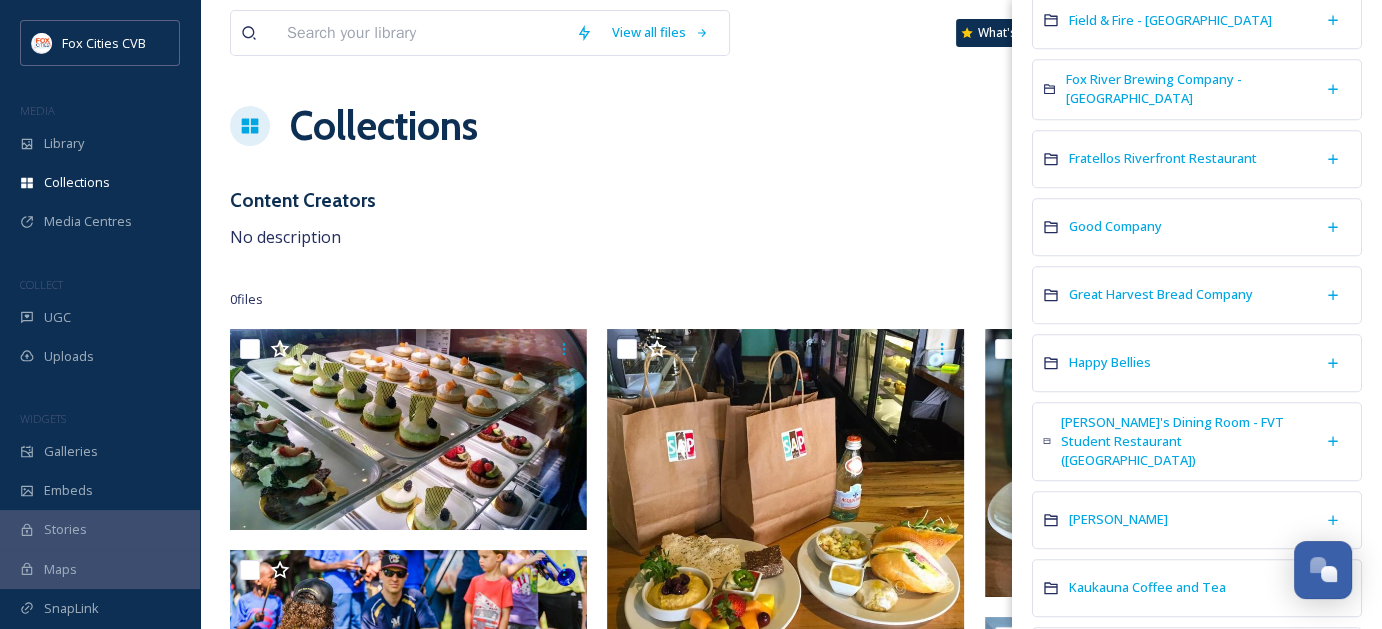 scroll, scrollTop: 1600, scrollLeft: 0, axis: vertical 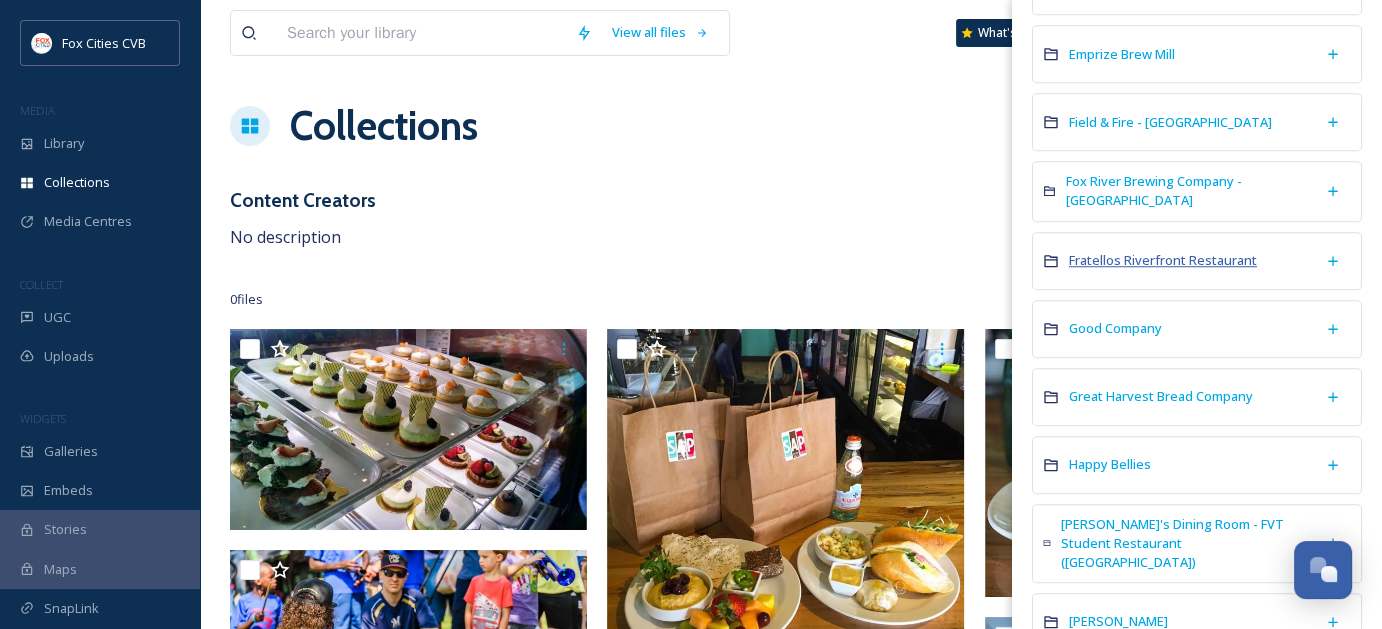 click on "Fratellos Riverfront Restaurant" at bounding box center (1163, 260) 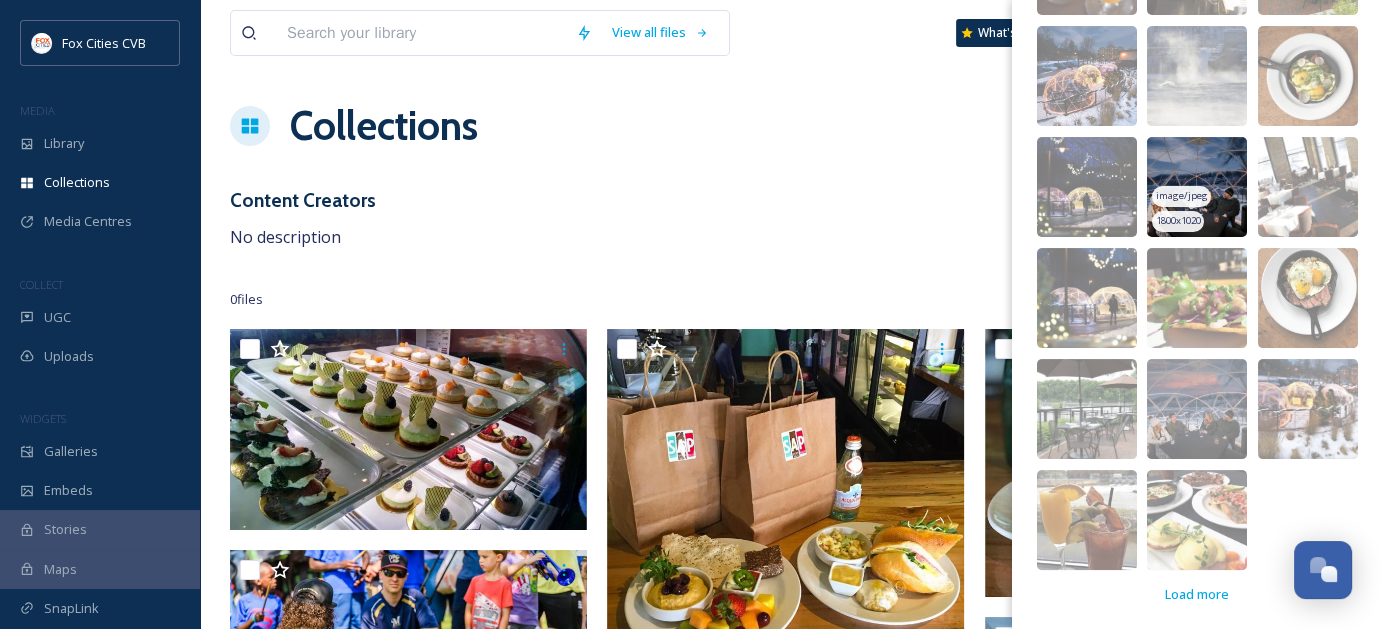 scroll, scrollTop: 417, scrollLeft: 0, axis: vertical 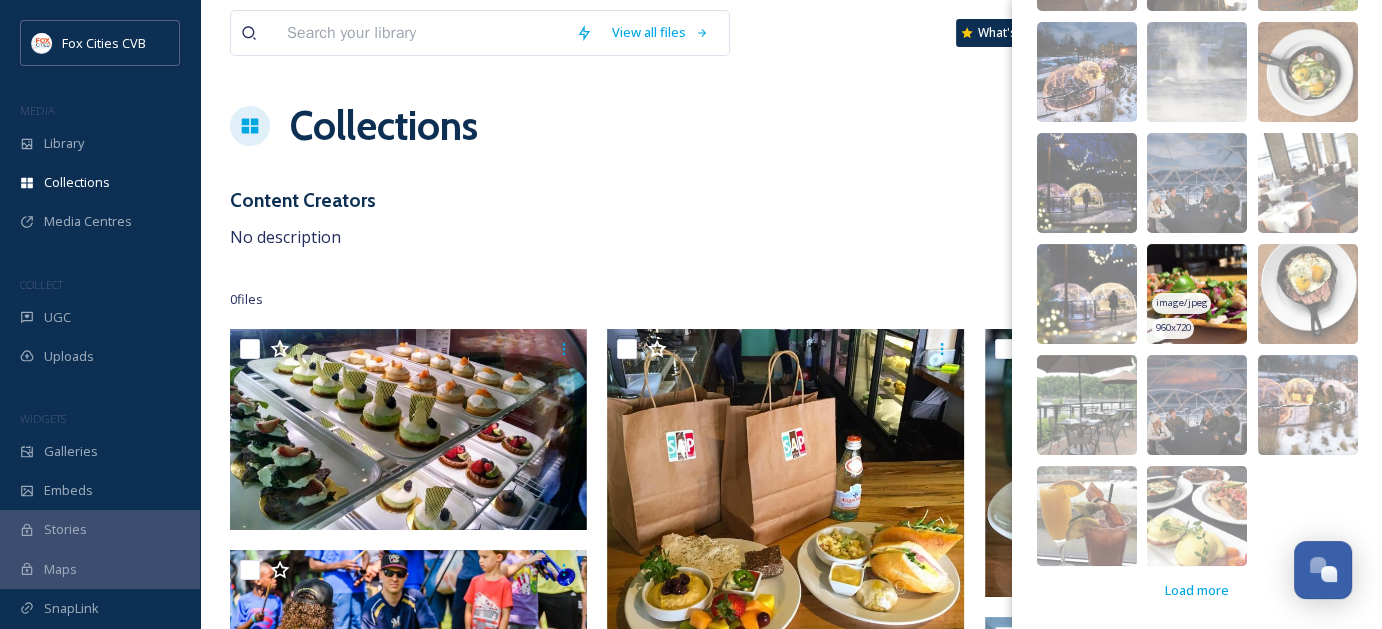 click at bounding box center [1197, 294] 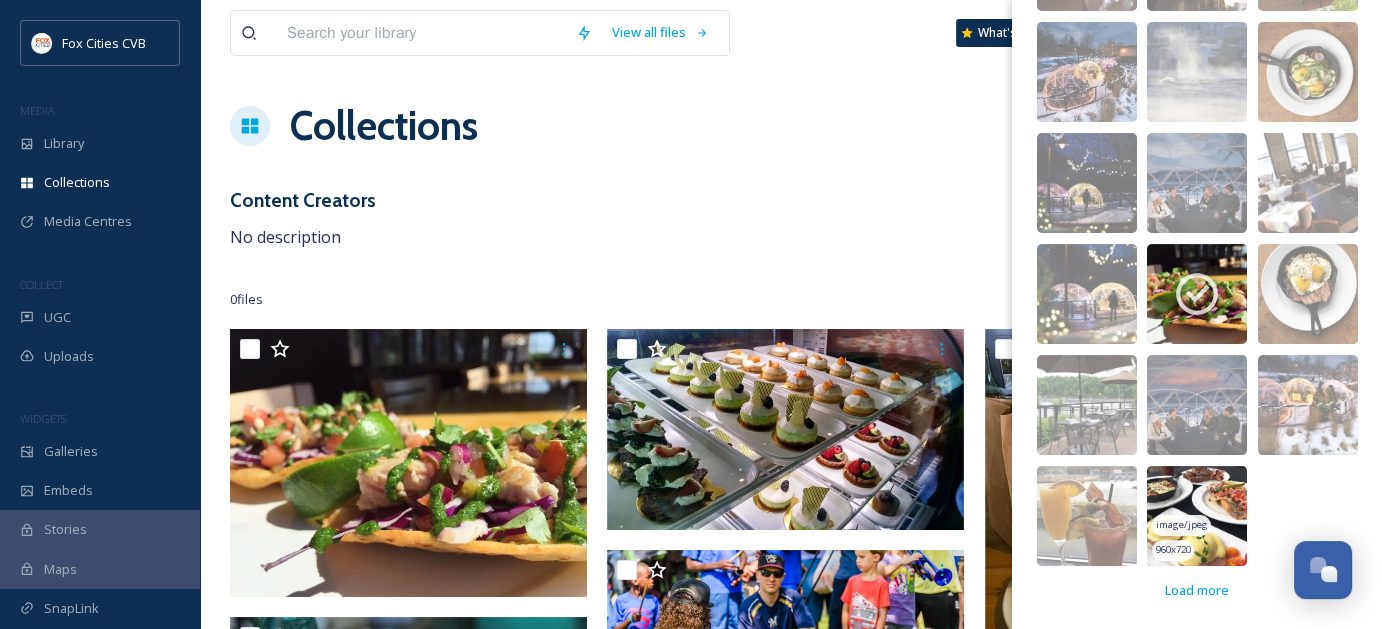 click at bounding box center [1197, 516] 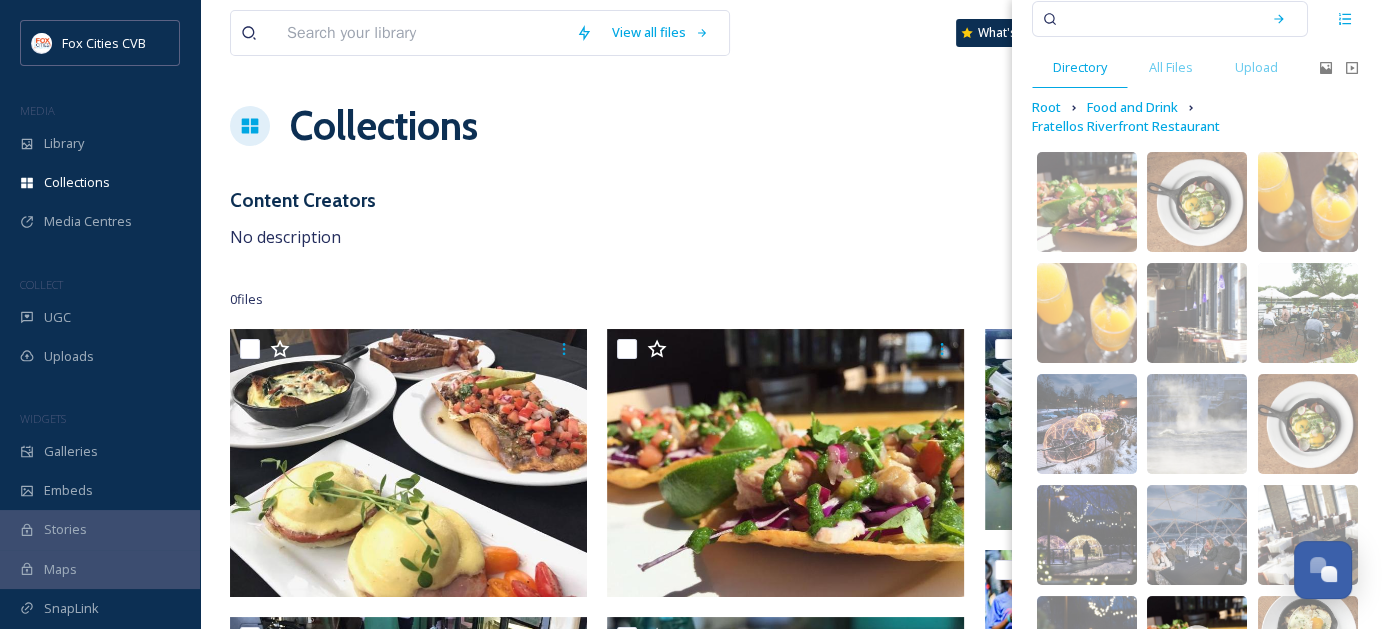 scroll, scrollTop: 0, scrollLeft: 0, axis: both 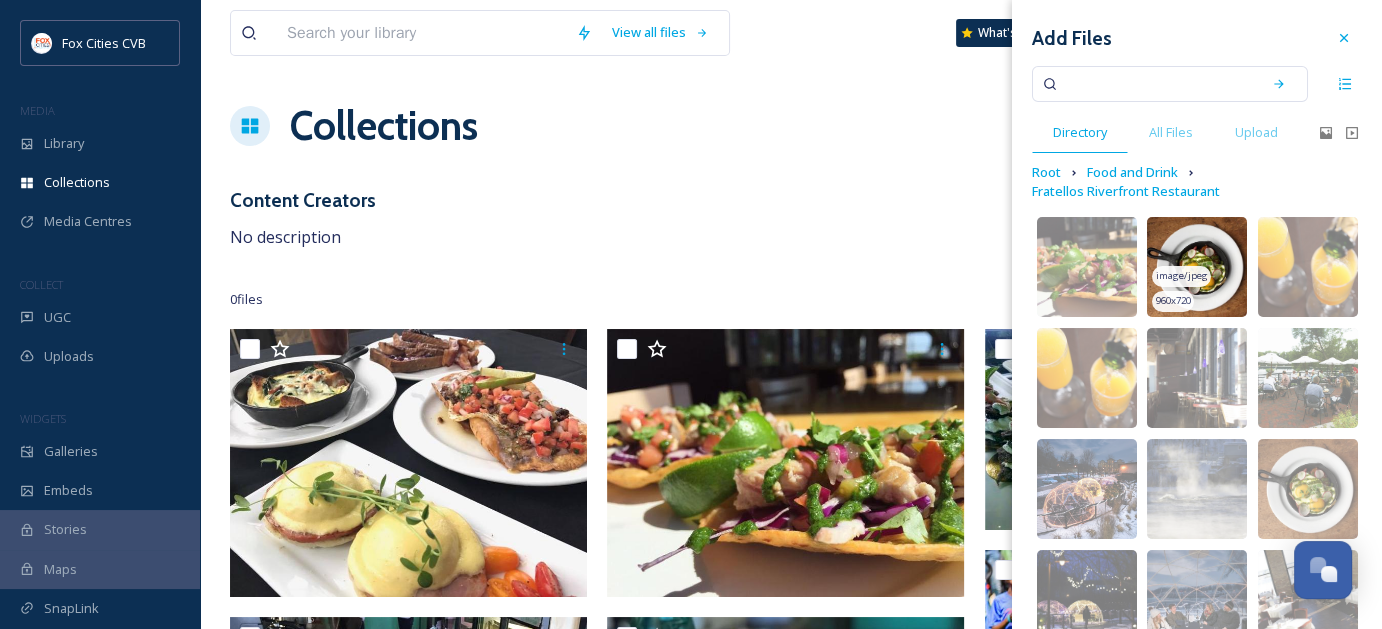 click at bounding box center [1197, 267] 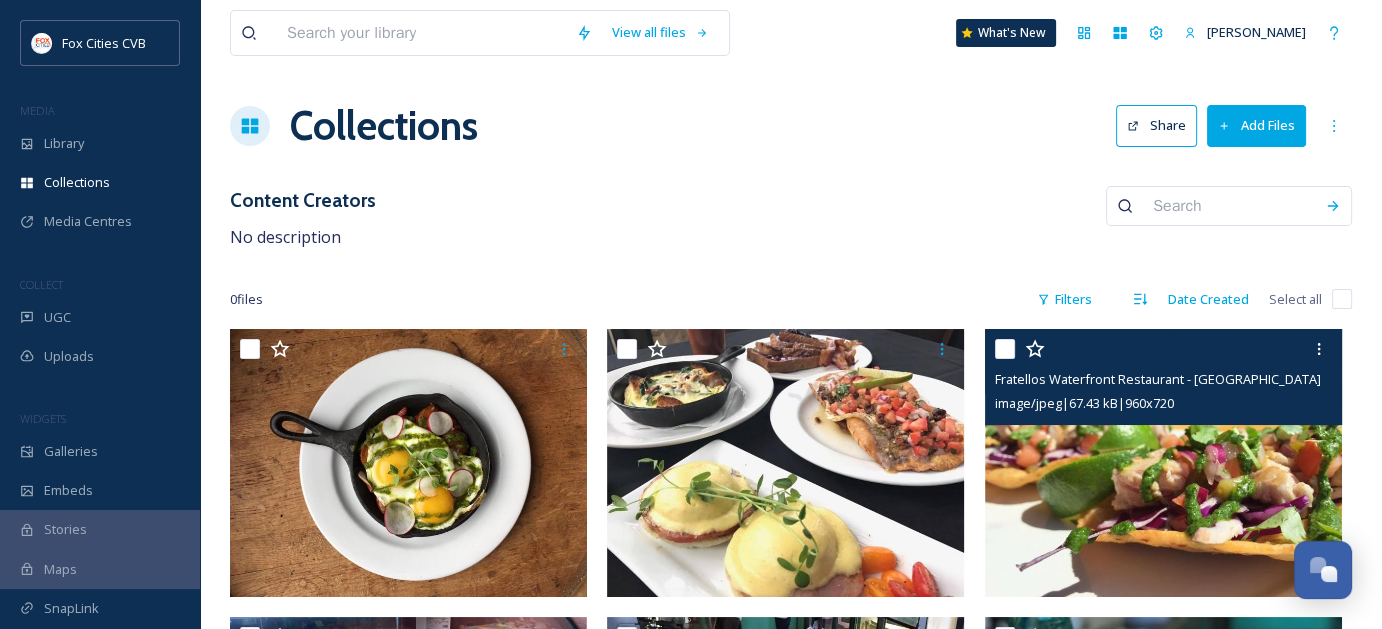 click at bounding box center (1163, 463) 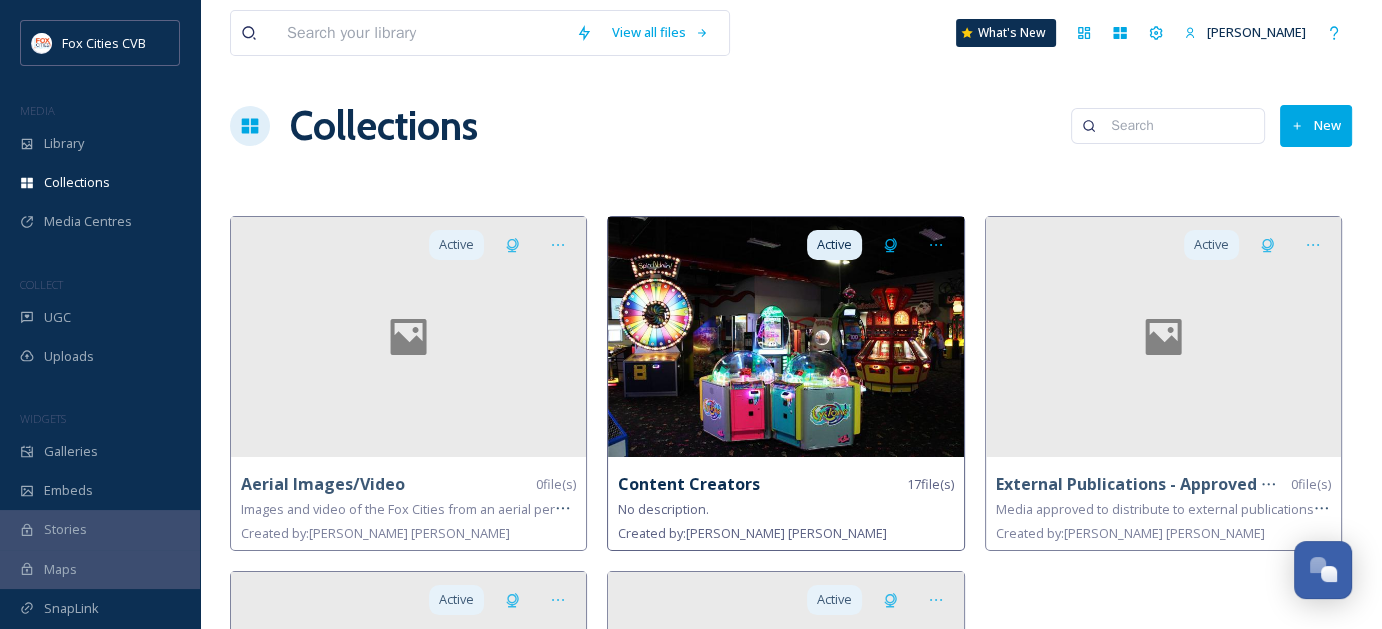 click at bounding box center (785, 337) 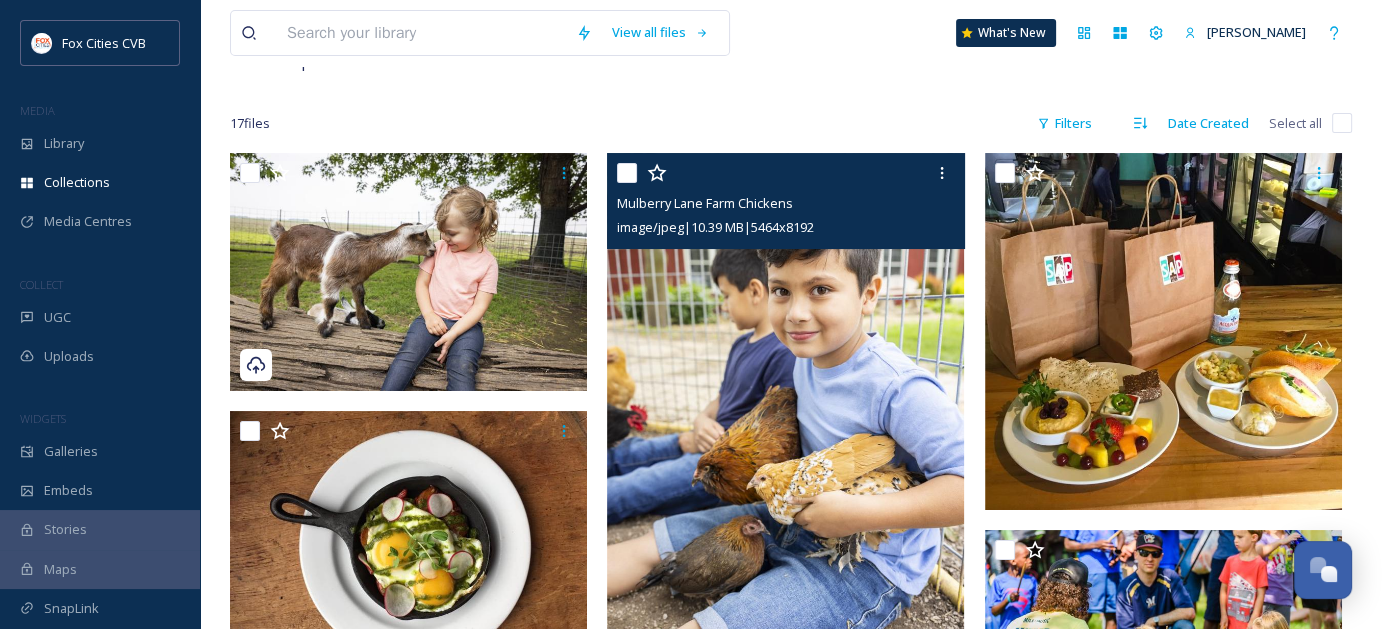 scroll, scrollTop: 200, scrollLeft: 0, axis: vertical 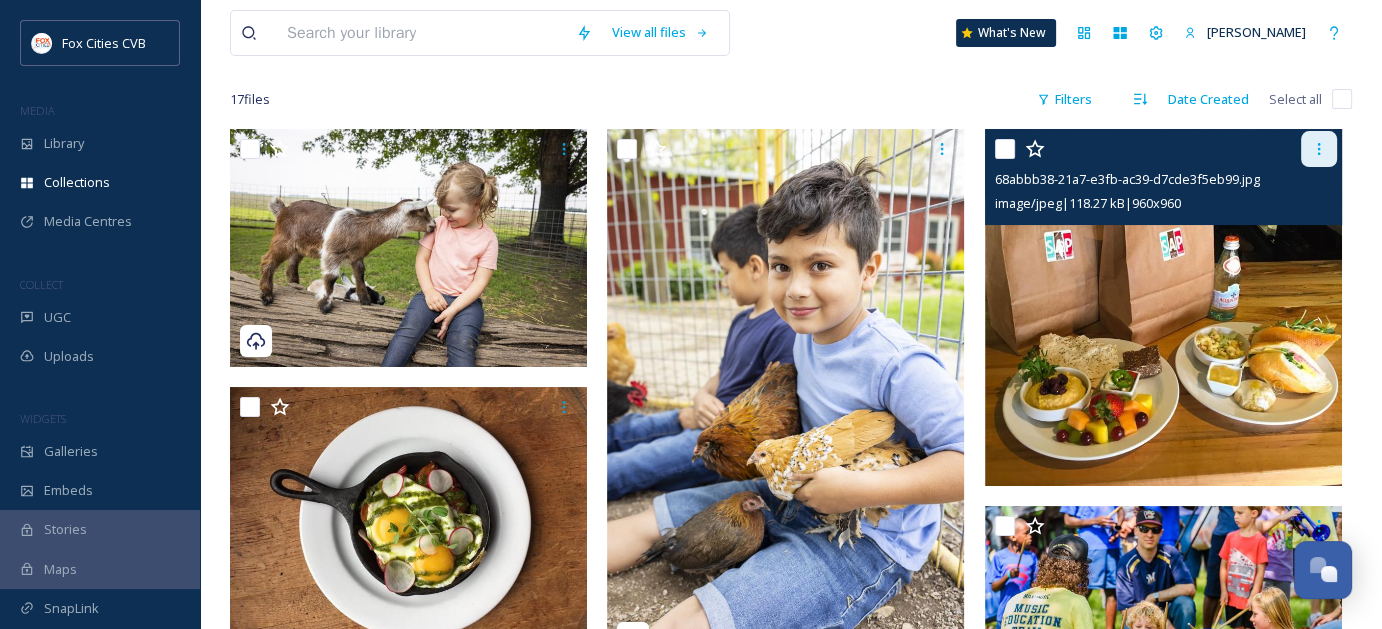 click 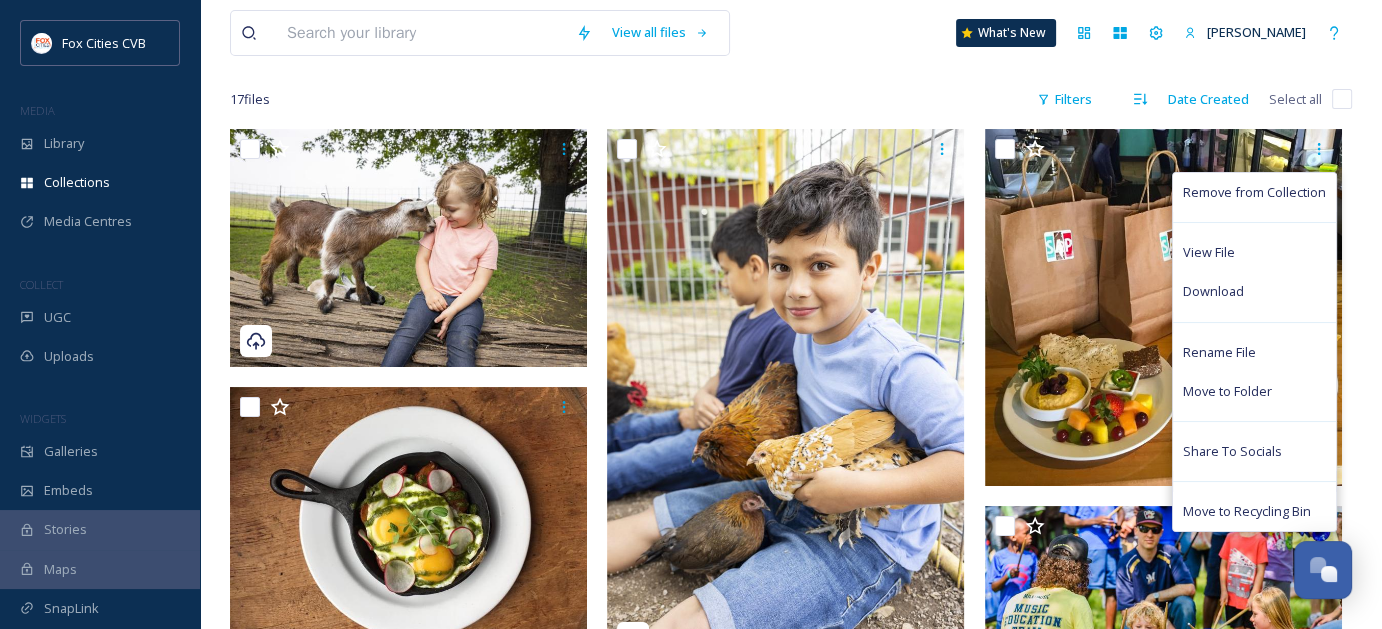 click at bounding box center [790, 1057] 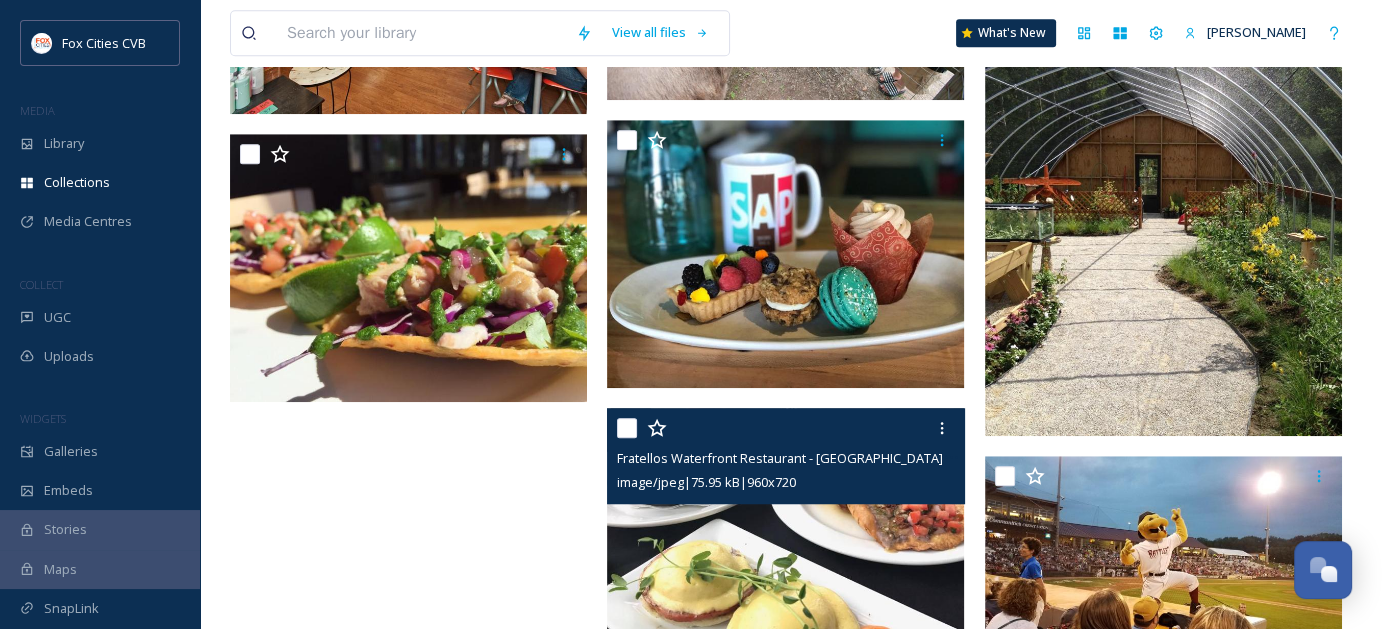 scroll, scrollTop: 1554, scrollLeft: 0, axis: vertical 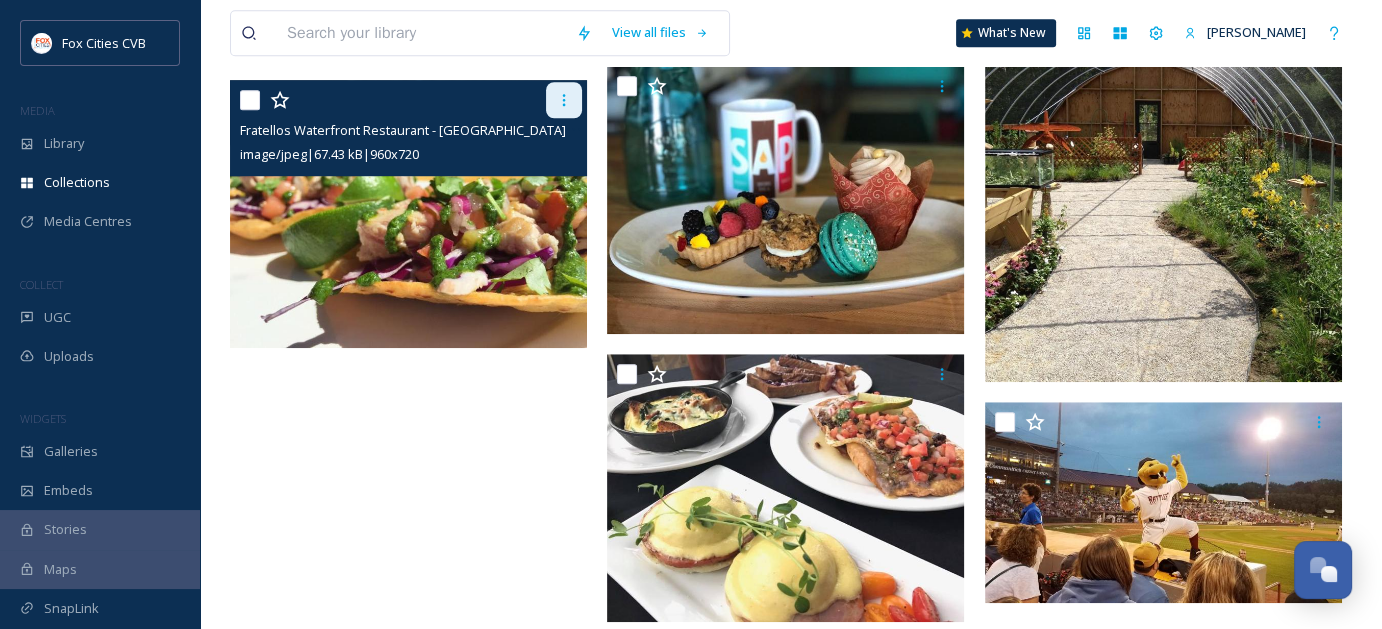 click 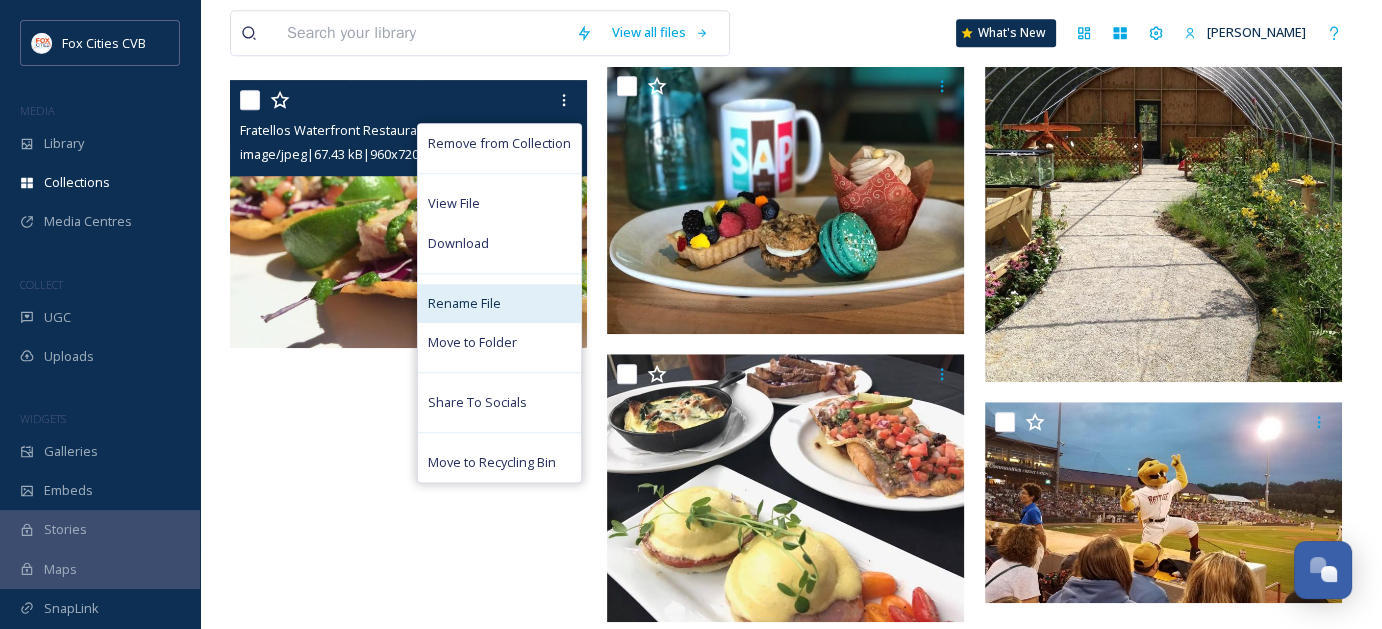 click on "Rename File" at bounding box center [464, 303] 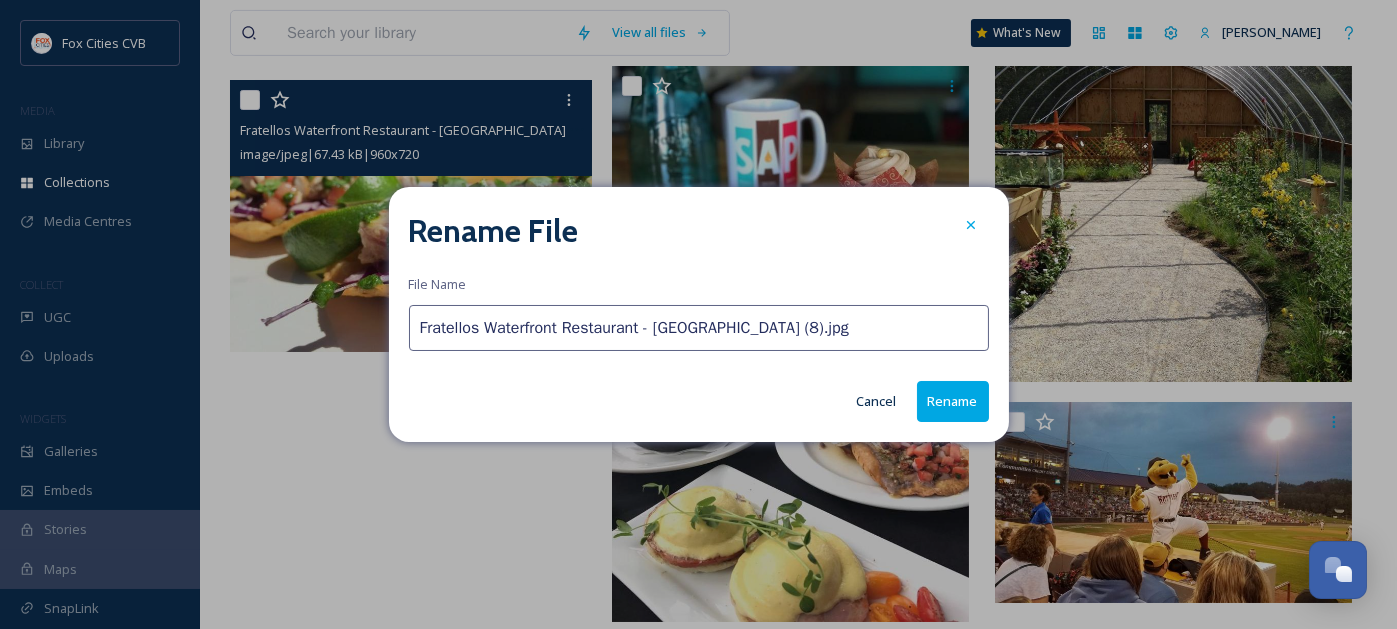 drag, startPoint x: 807, startPoint y: 331, endPoint x: 642, endPoint y: 337, distance: 165.10905 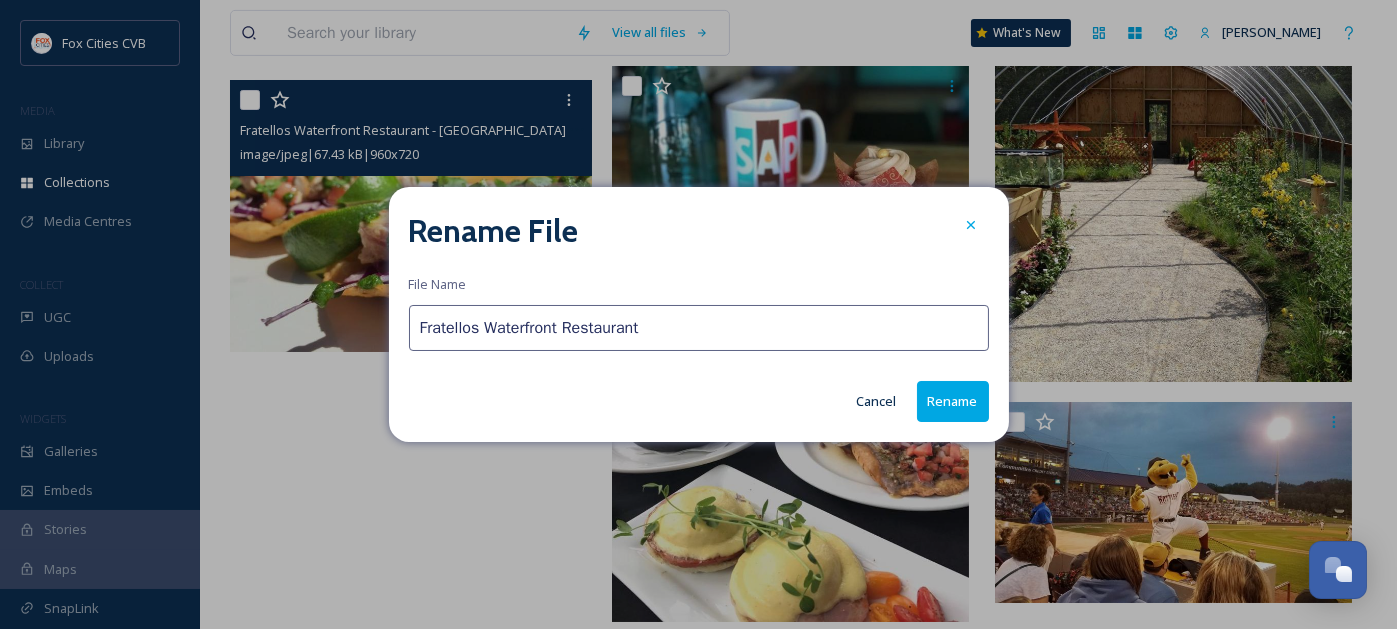 type on "Fratellos Waterfront Restaurant" 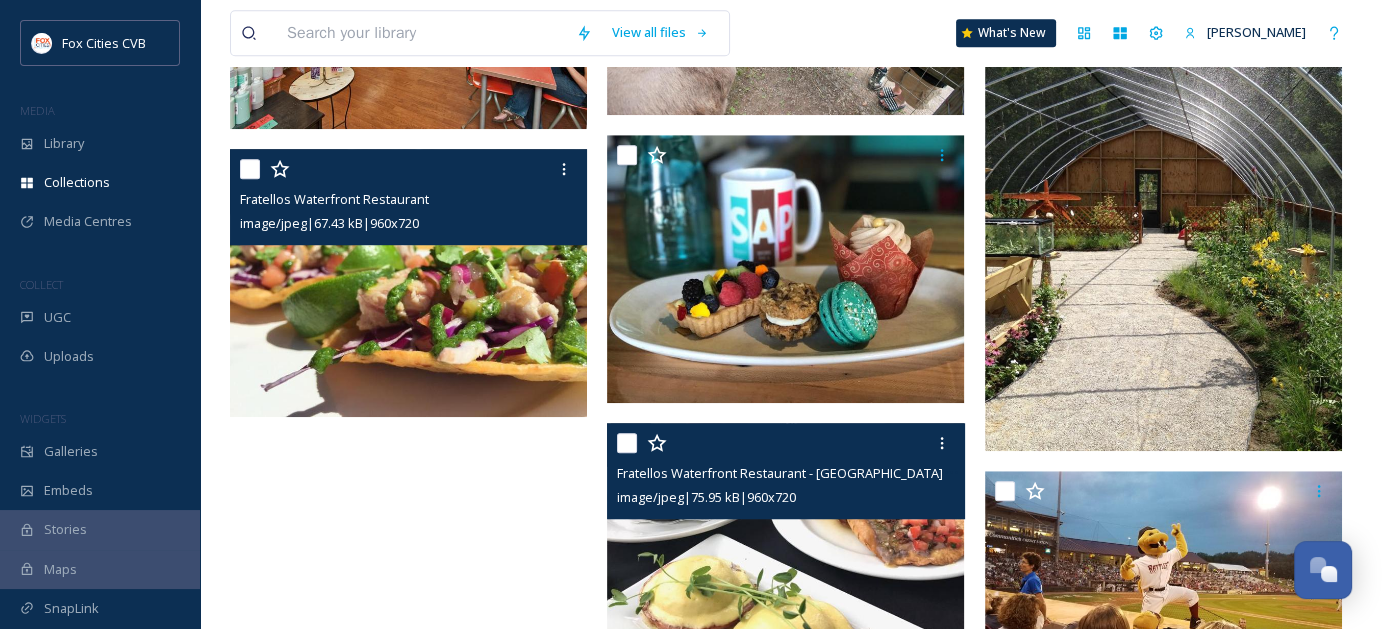 scroll, scrollTop: 1354, scrollLeft: 0, axis: vertical 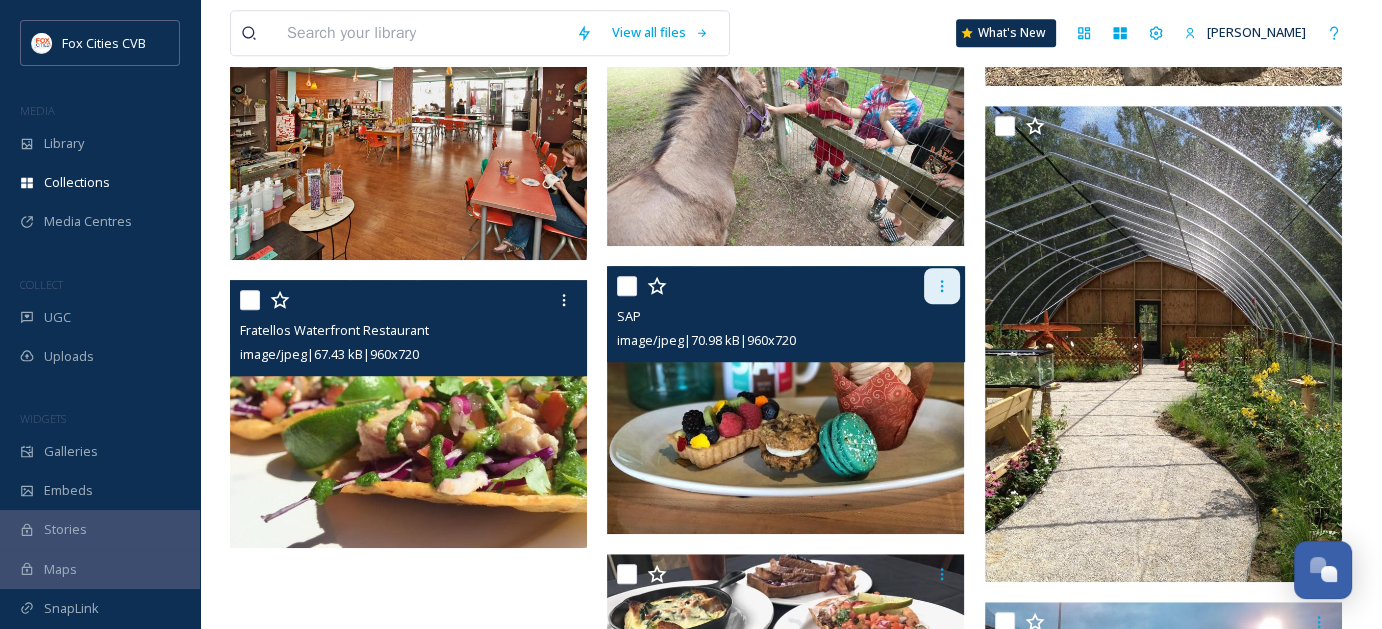 click 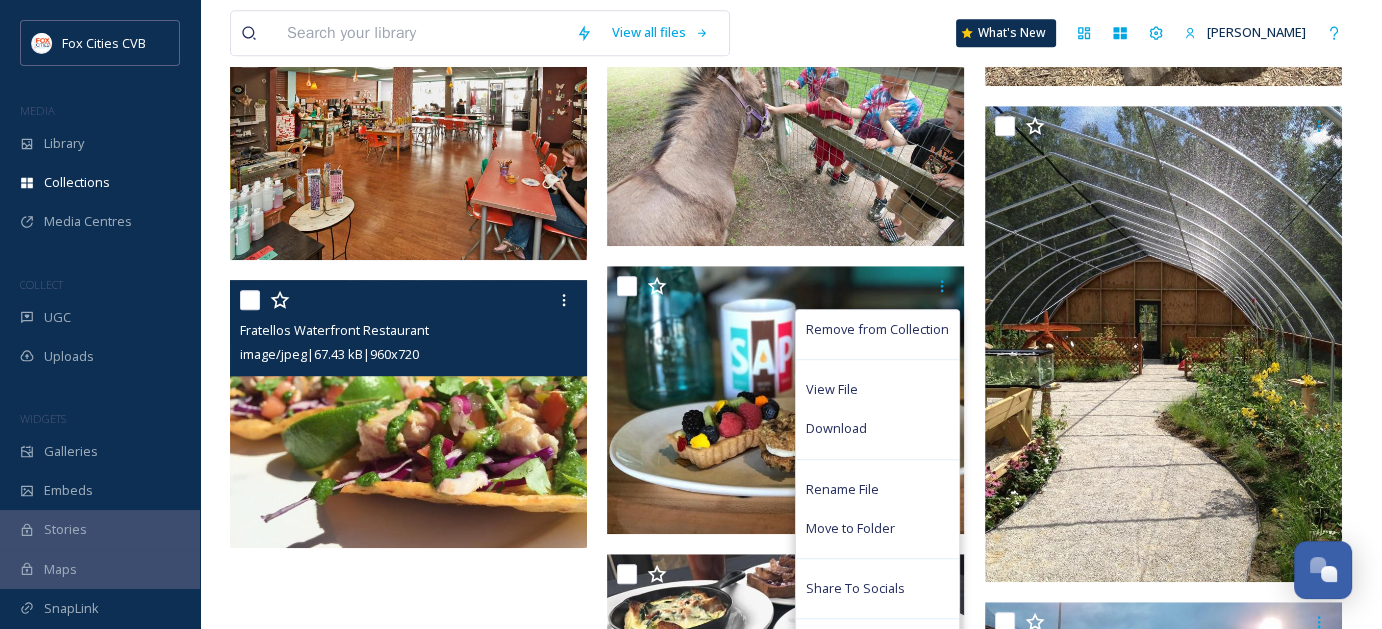click on "Fratellos Waterfront Restaurant   image/jpeg  |  67.43 kB  |  960  x  720" at bounding box center [413, -97] 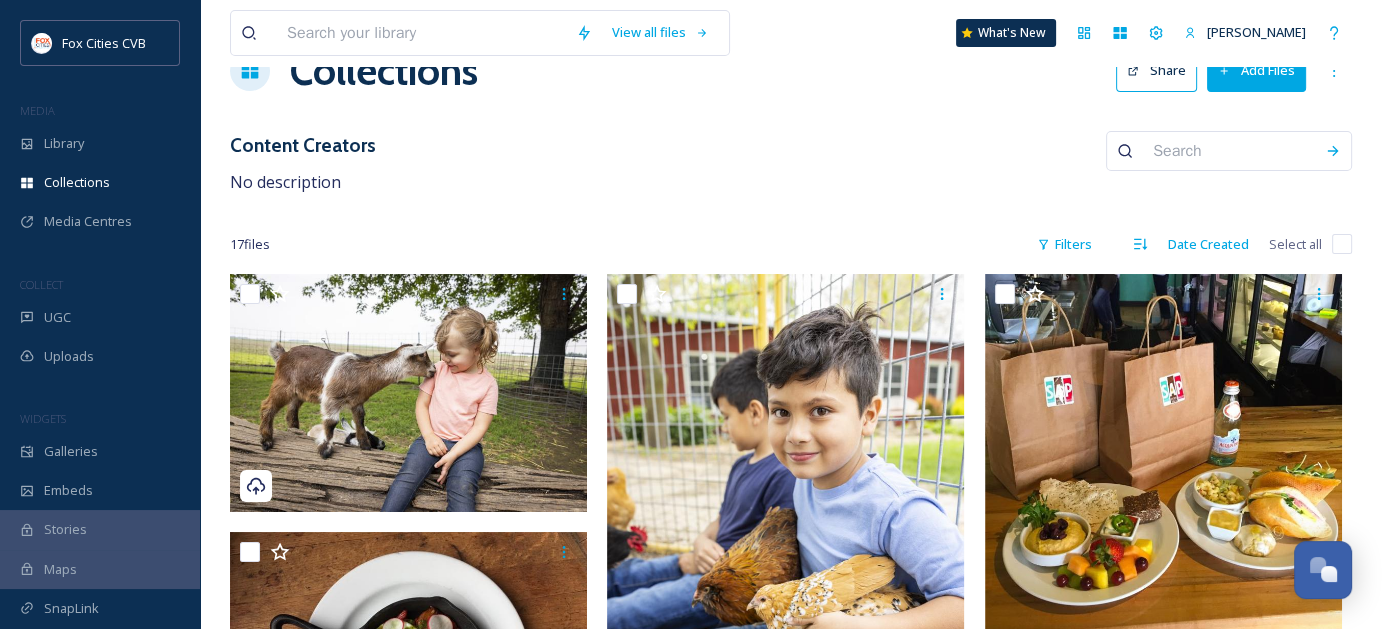 scroll, scrollTop: 0, scrollLeft: 0, axis: both 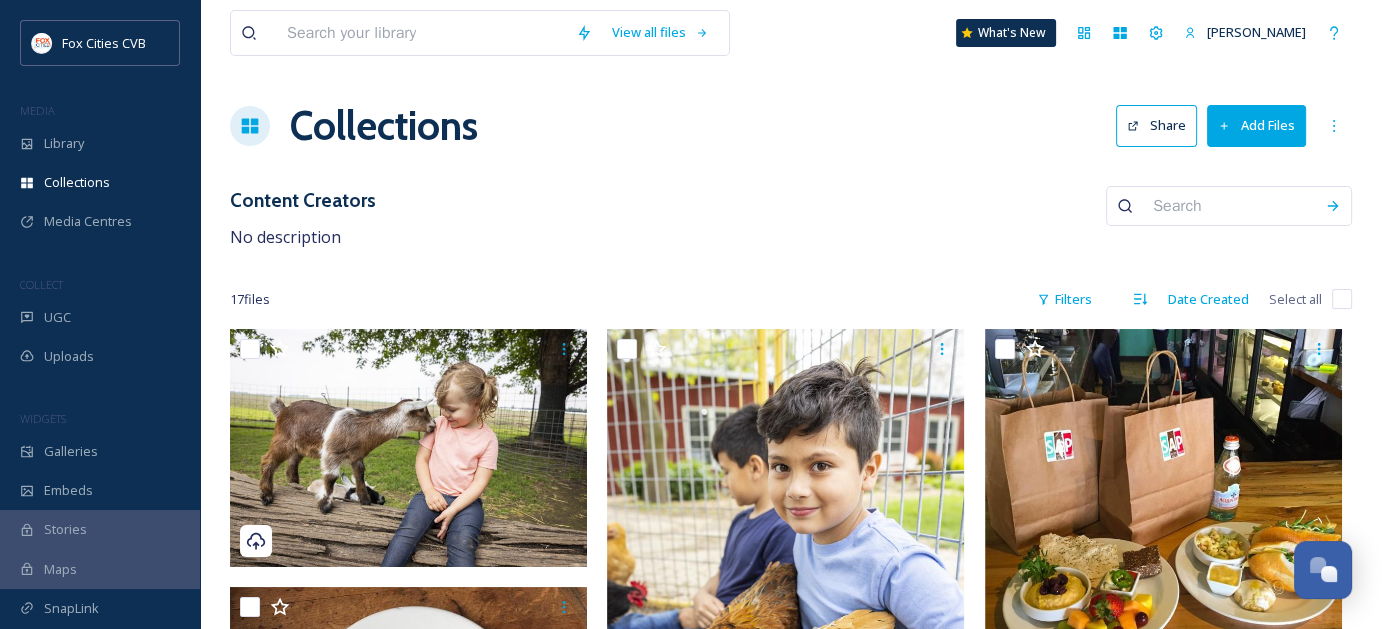 click on "Add Files" at bounding box center (1256, 125) 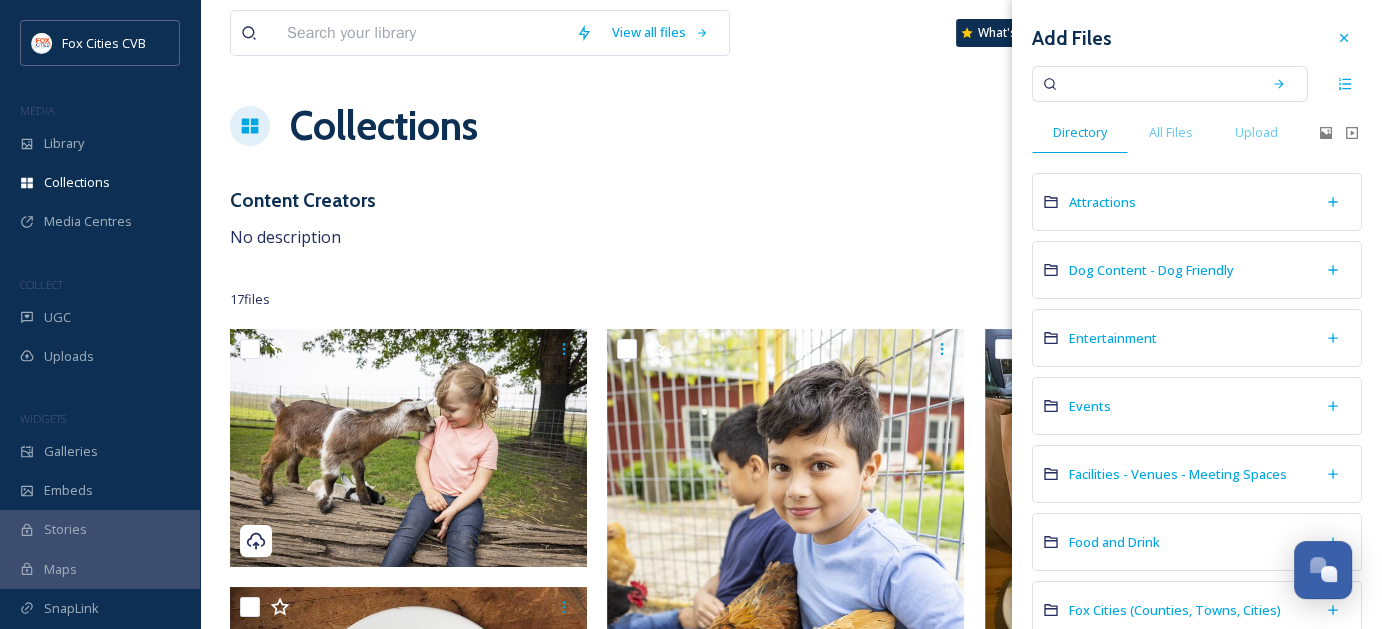 scroll, scrollTop: 300, scrollLeft: 0, axis: vertical 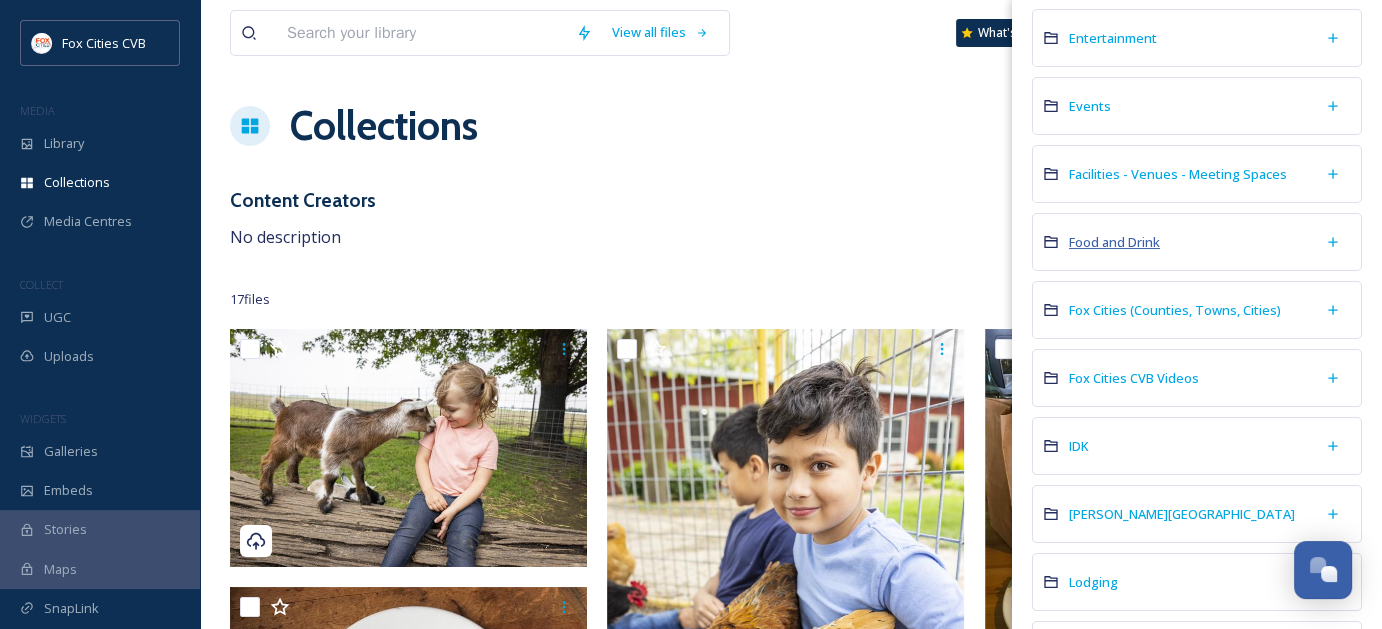 click on "Food and Drink" at bounding box center [1114, 242] 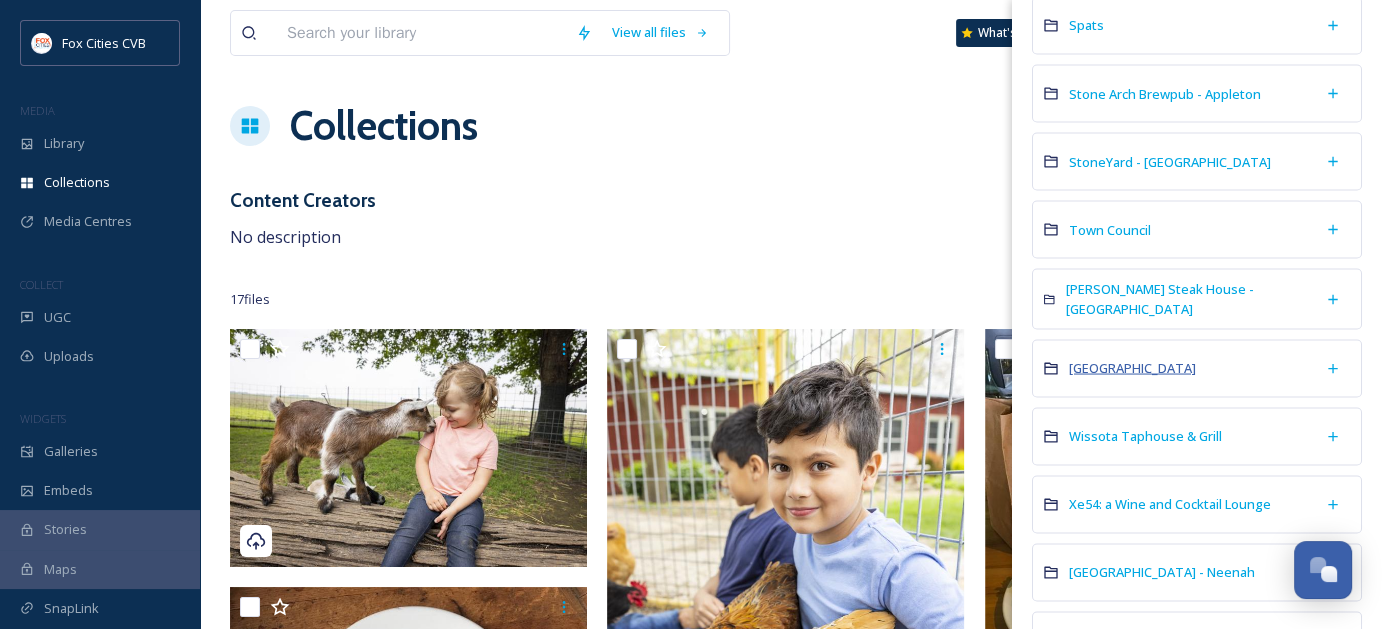 scroll, scrollTop: 3796, scrollLeft: 0, axis: vertical 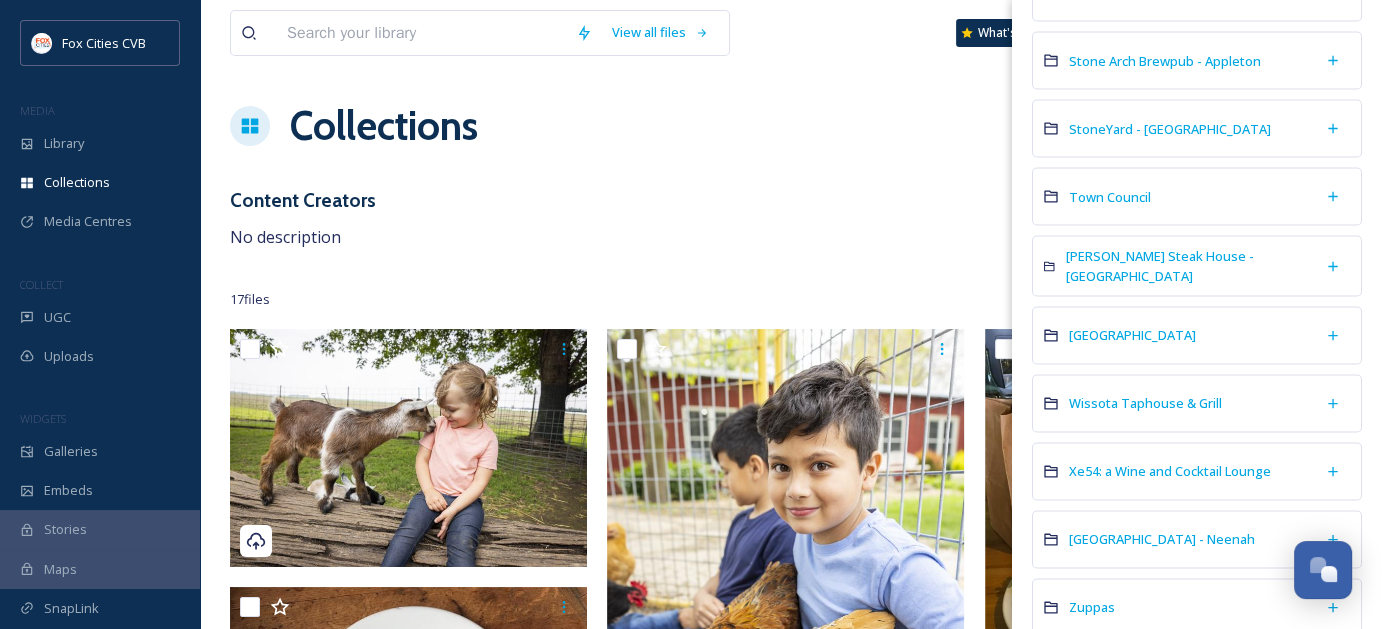 click on "Content Creators No description" at bounding box center (791, 218) 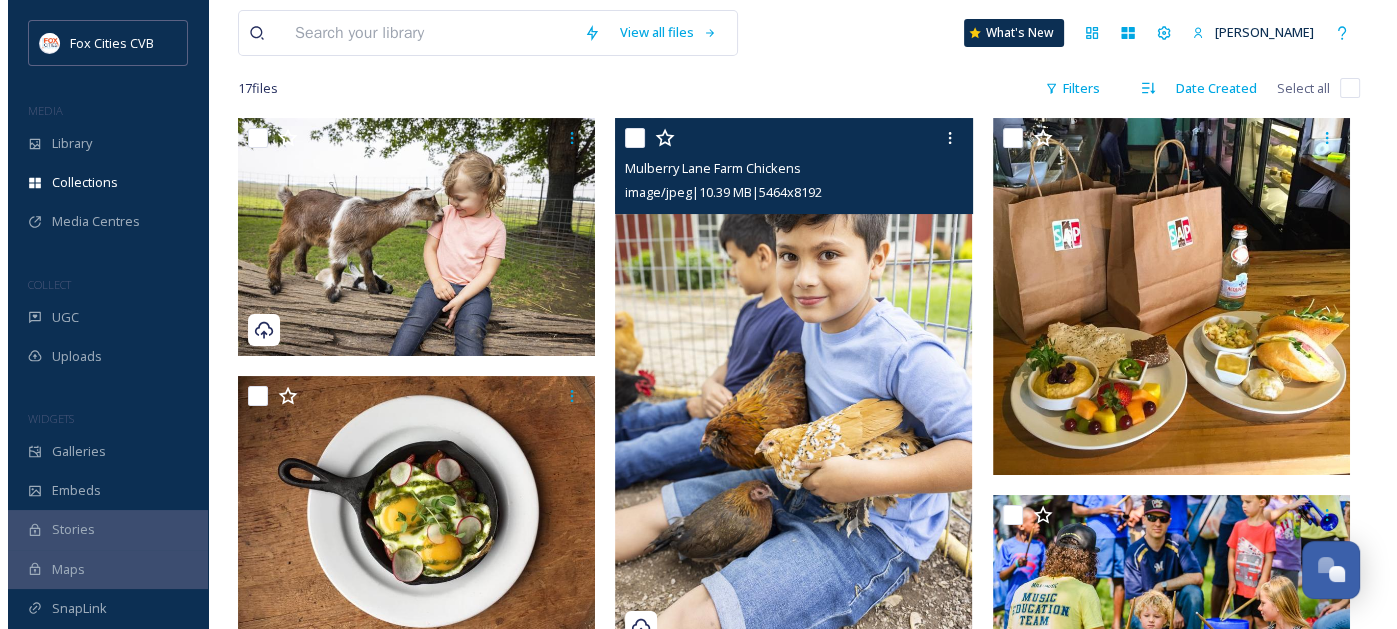 scroll, scrollTop: 0, scrollLeft: 0, axis: both 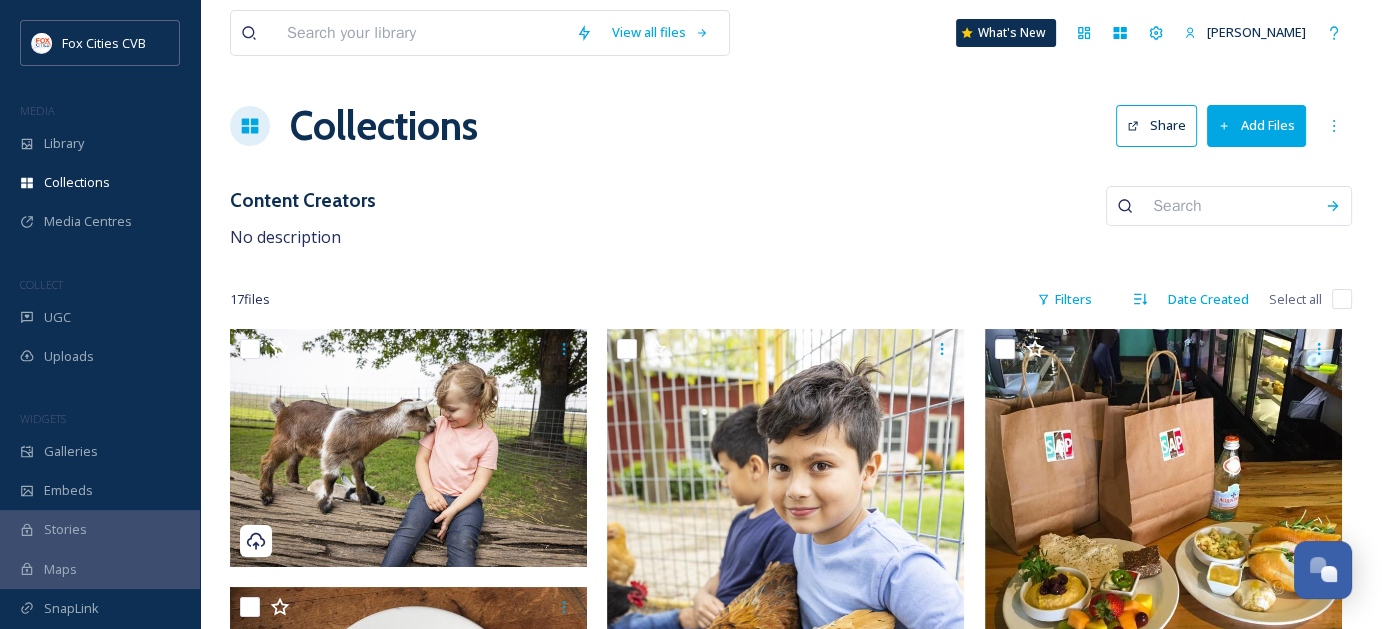 click at bounding box center (1229, 206) 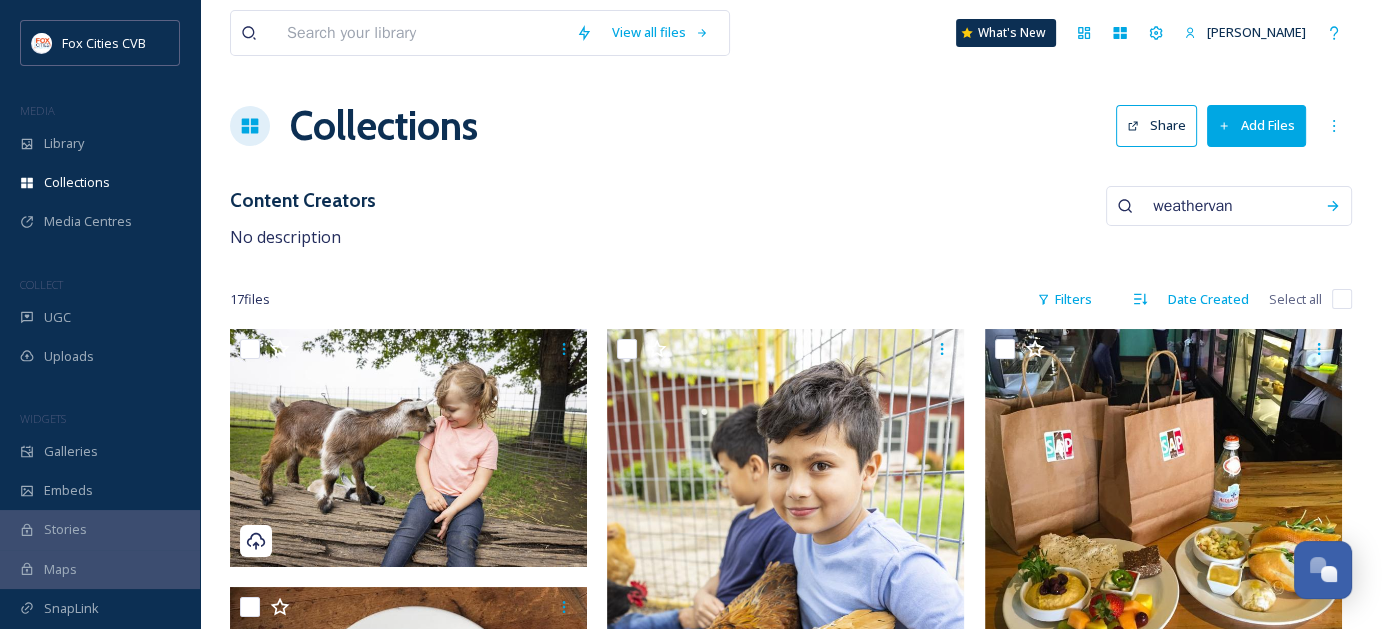 type on "weathervane" 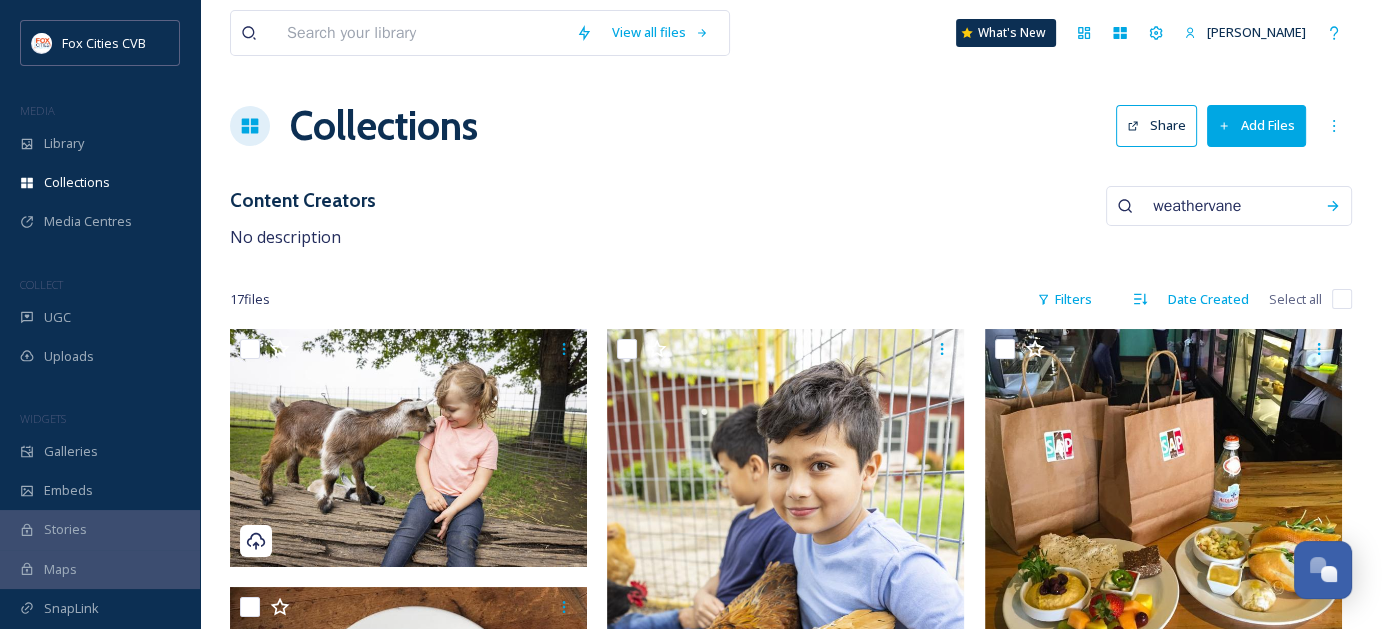 type 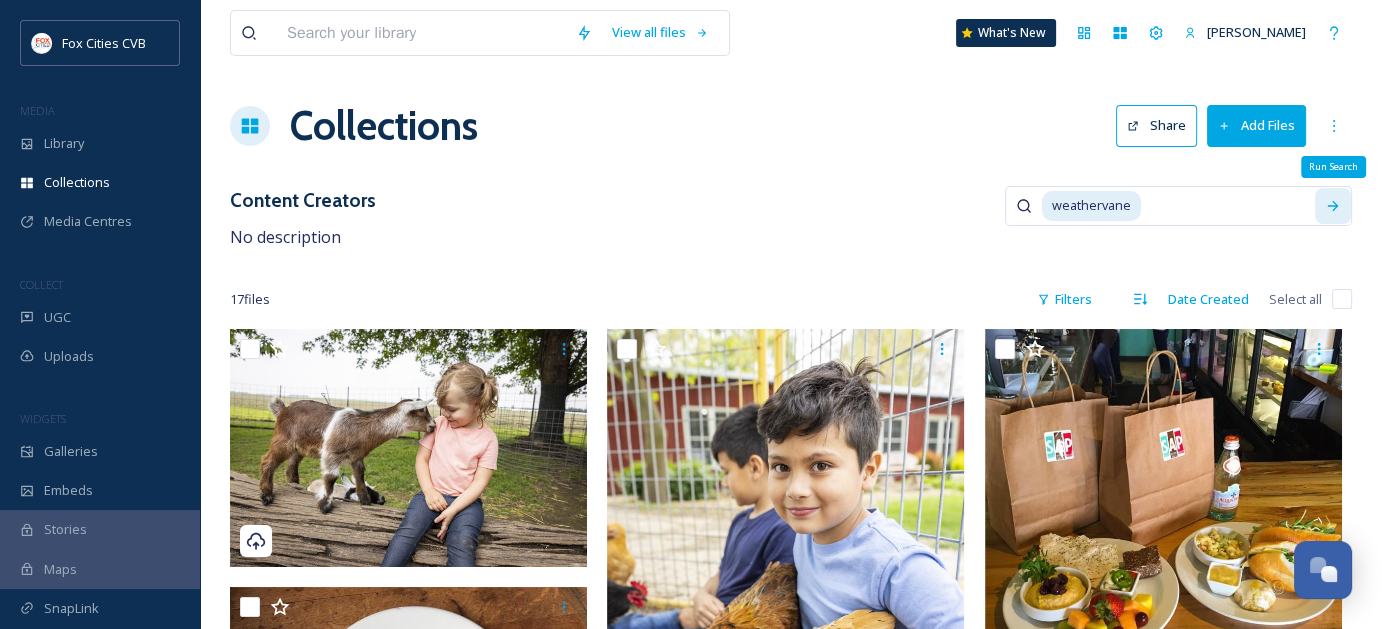 click 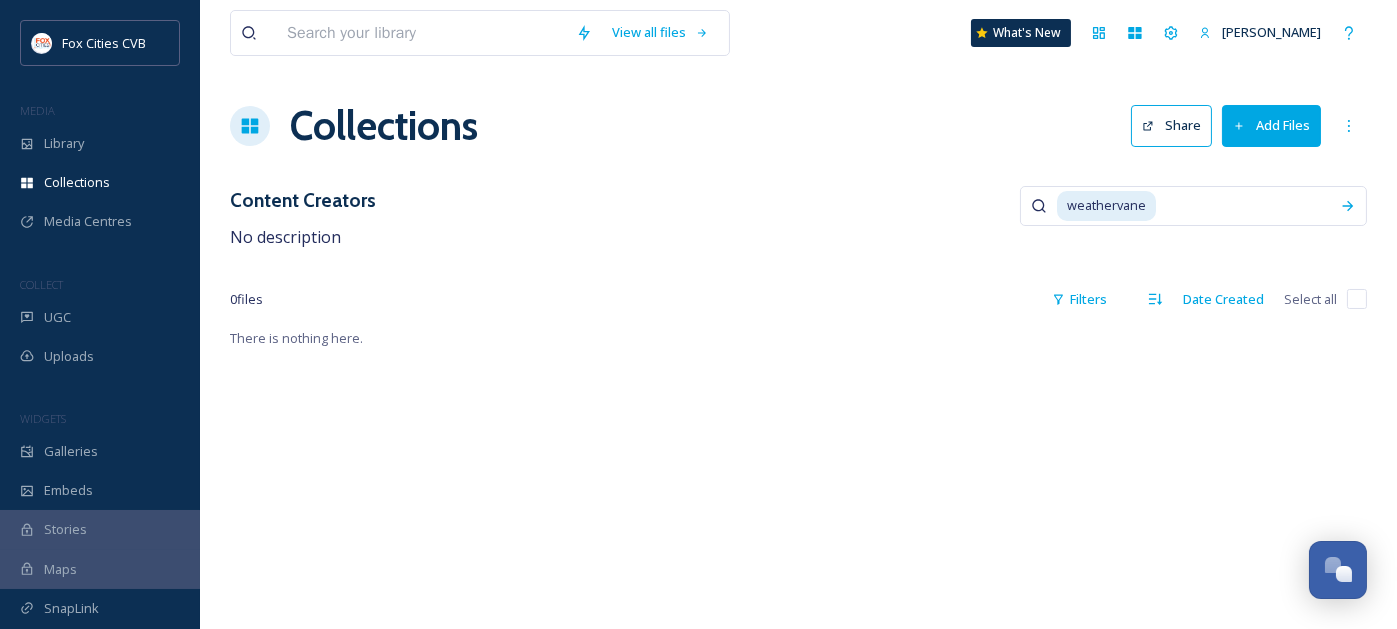 click on "Add Files" at bounding box center [1271, 125] 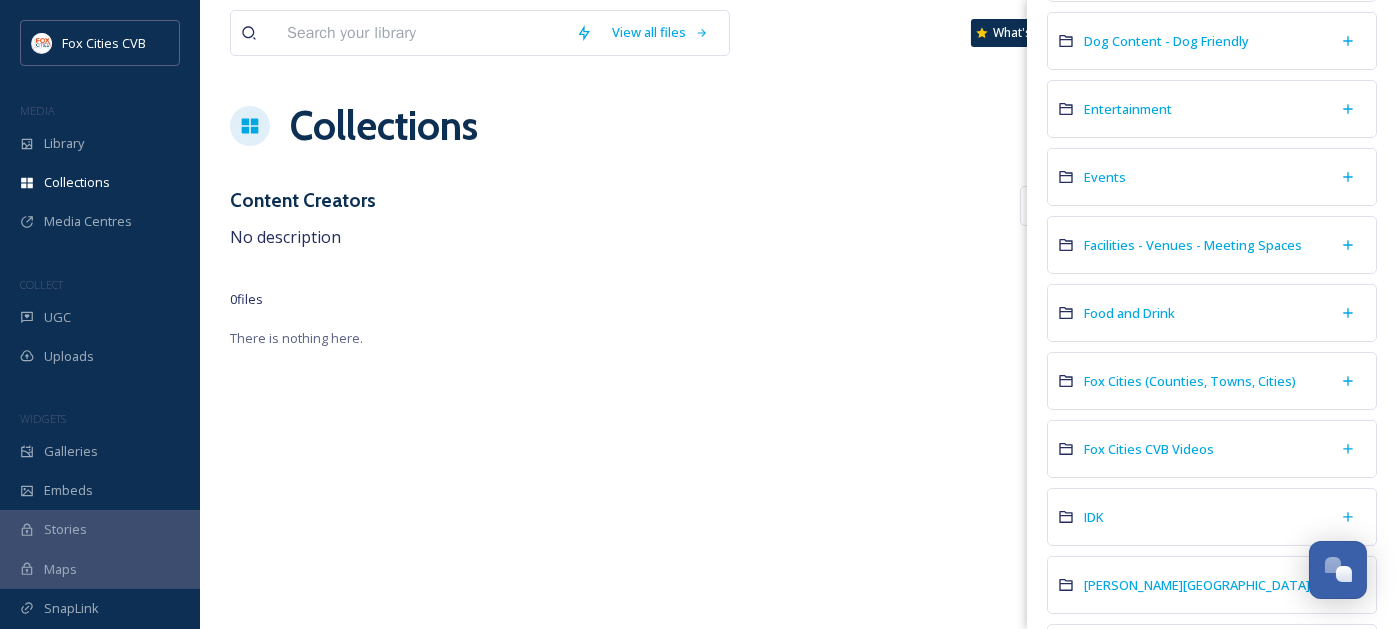 scroll, scrollTop: 200, scrollLeft: 0, axis: vertical 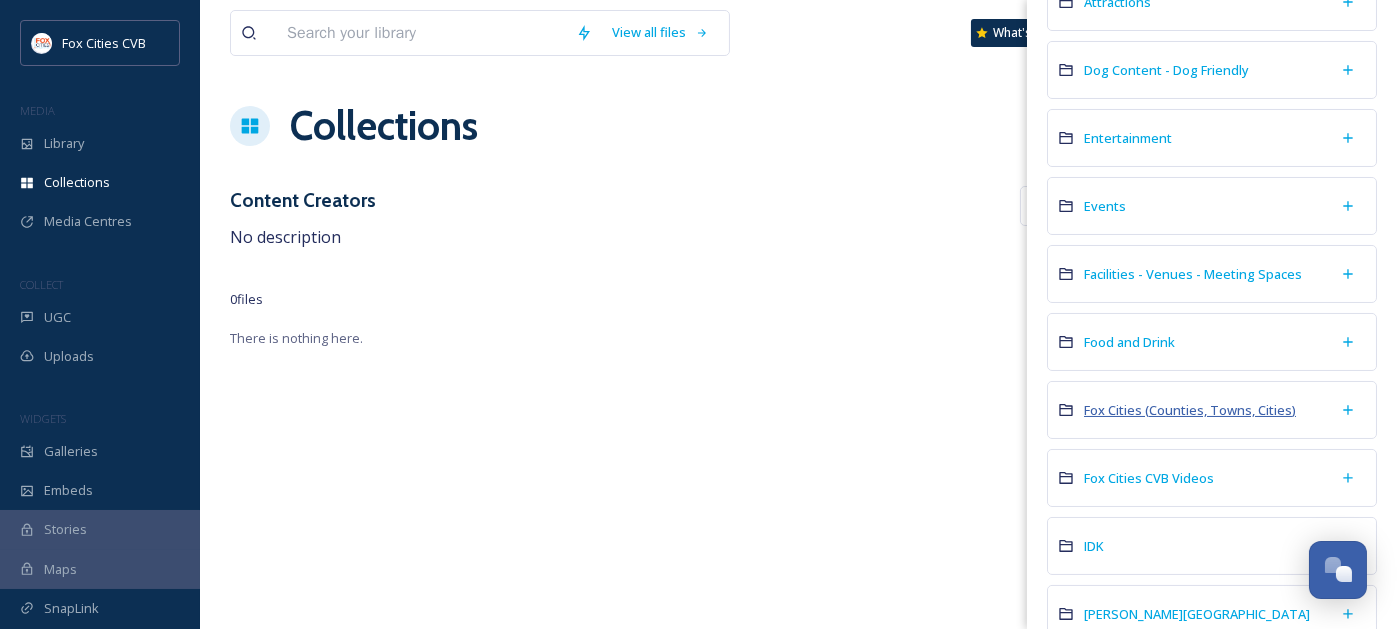 click on "Fox Cities (Counties, Towns, Cities)" at bounding box center (1190, 410) 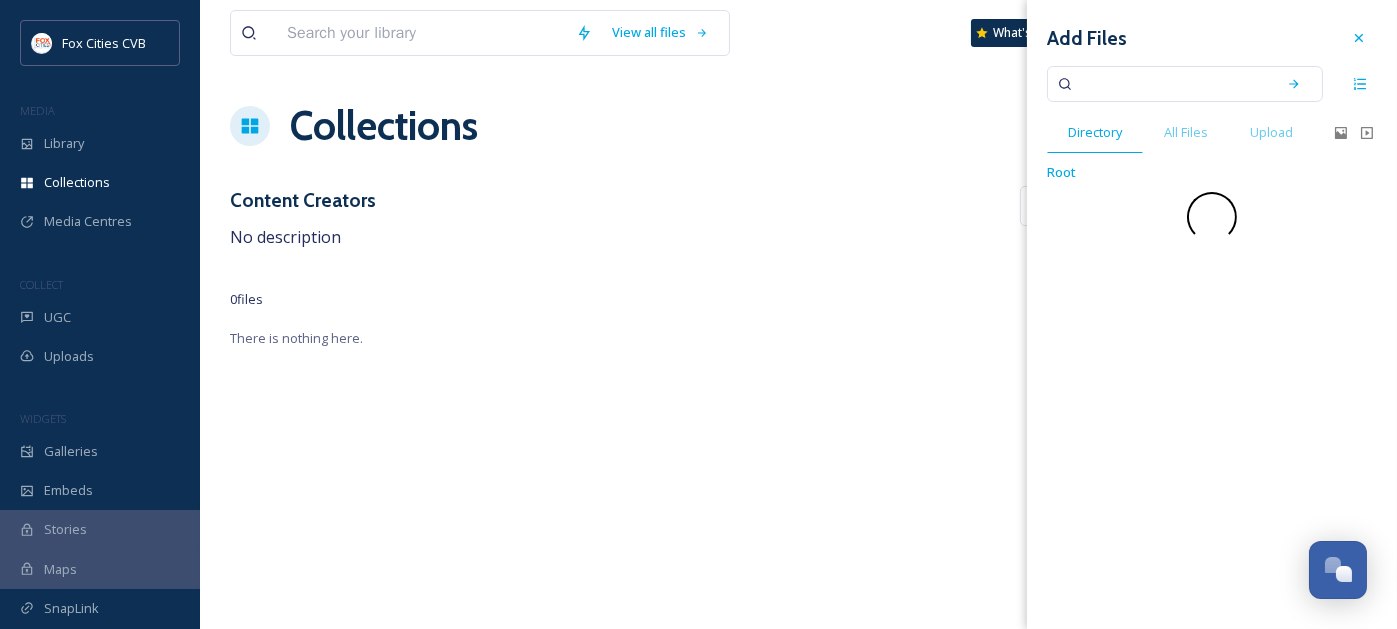 scroll, scrollTop: 0, scrollLeft: 0, axis: both 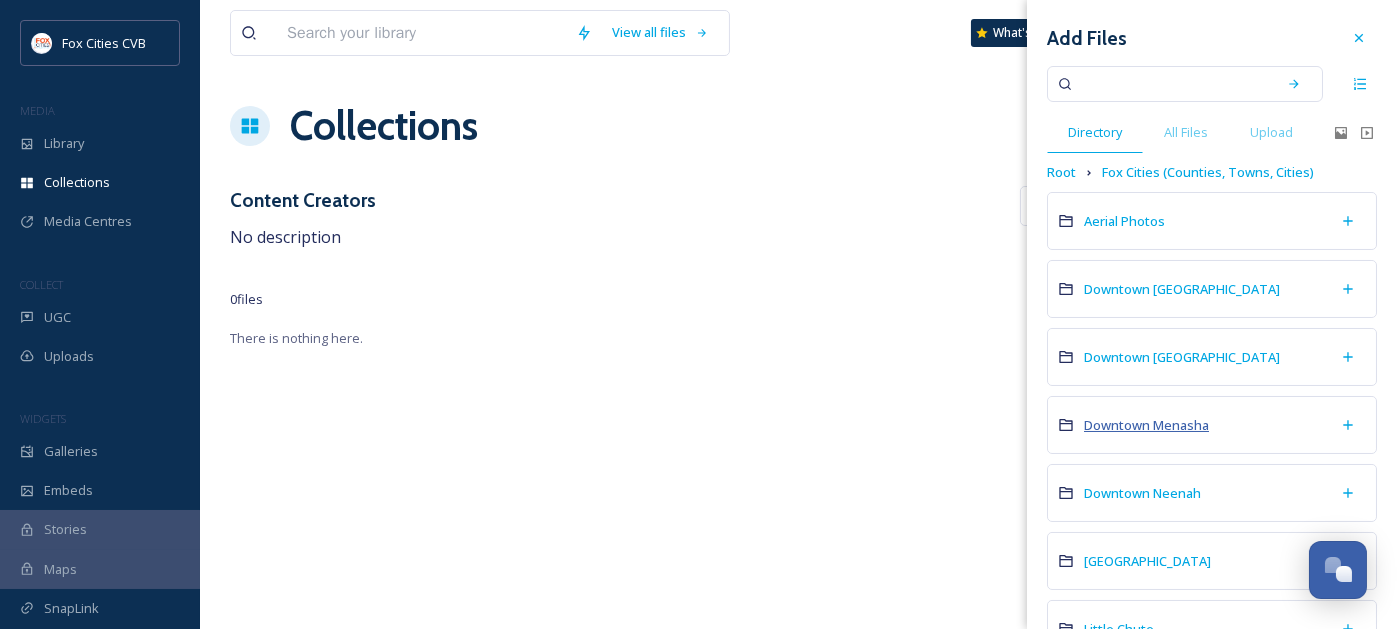 click on "Downtown Menasha" at bounding box center [1146, 425] 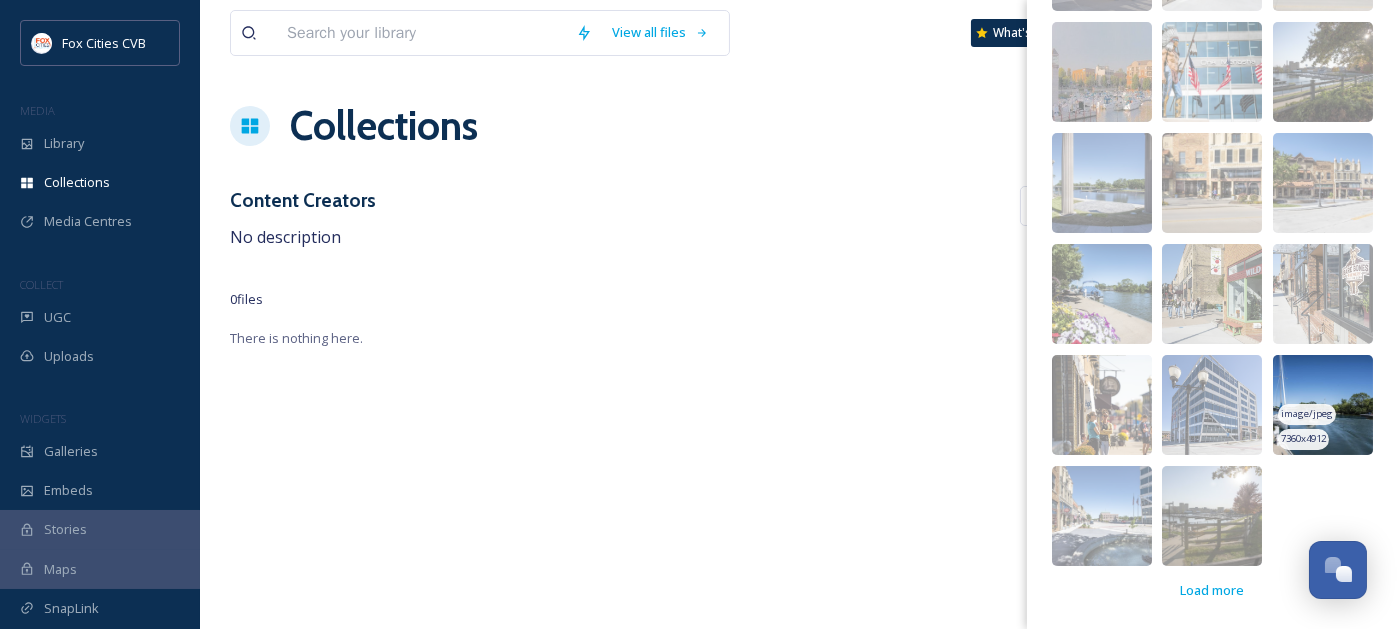 scroll, scrollTop: 317, scrollLeft: 0, axis: vertical 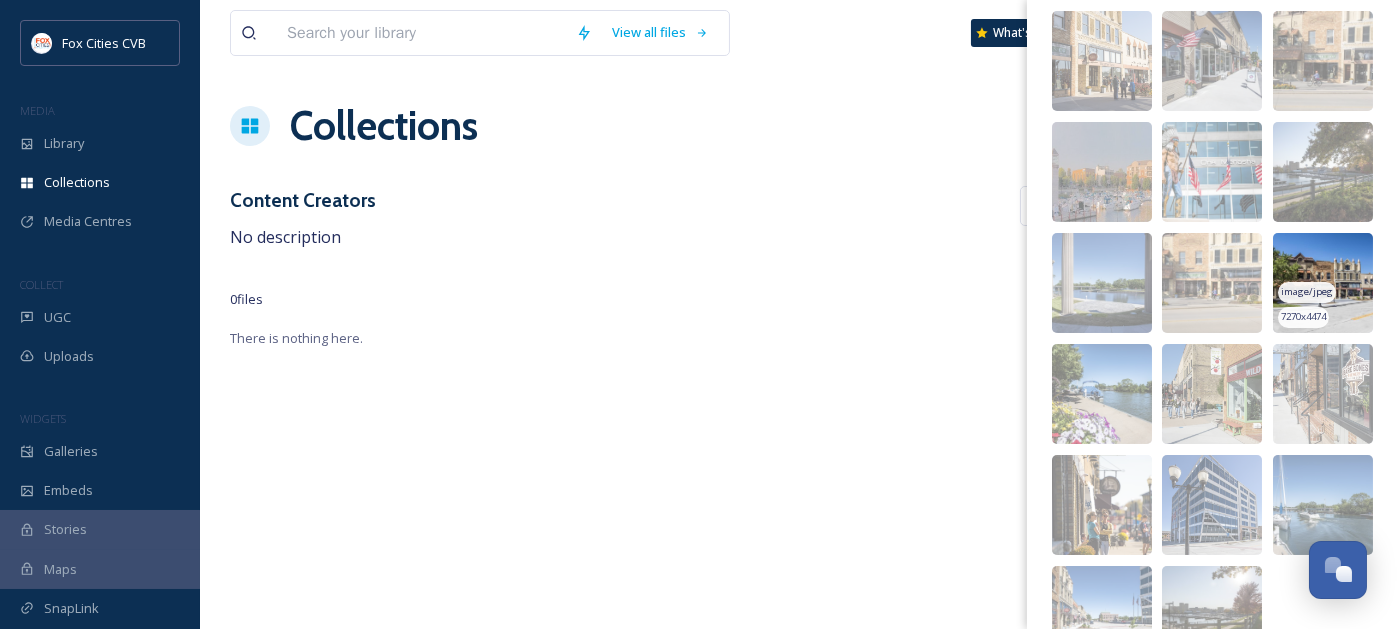 click at bounding box center (1323, 283) 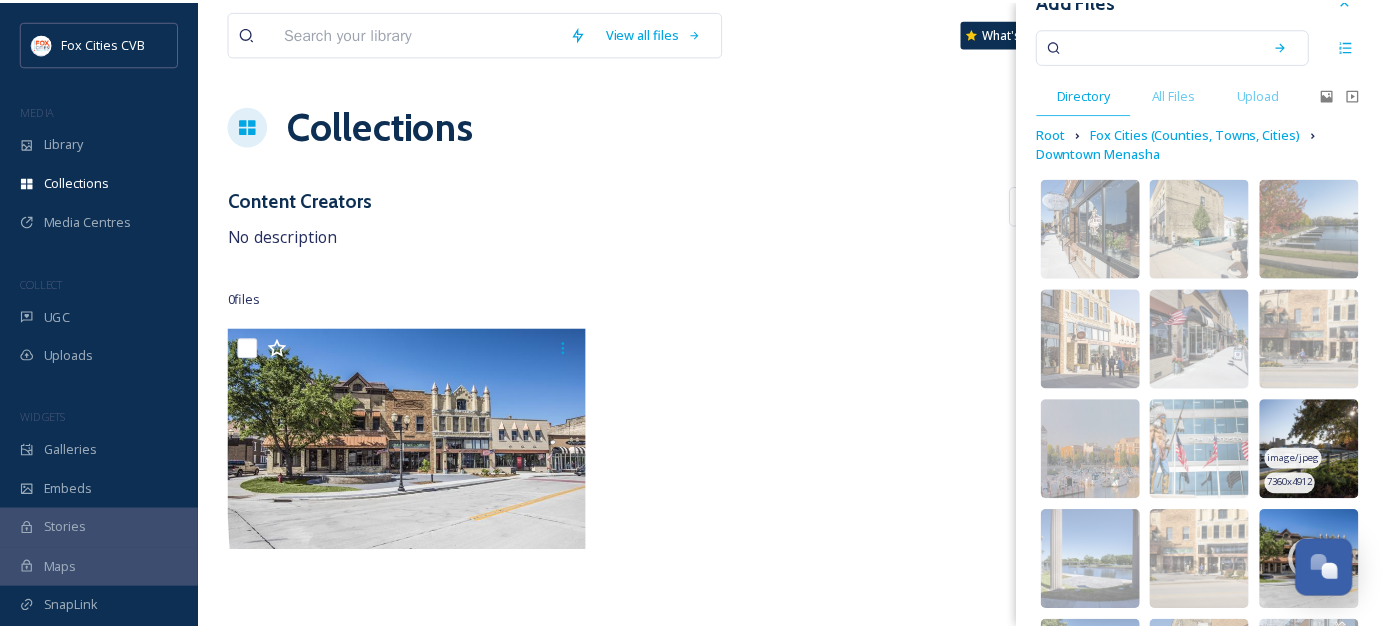 scroll, scrollTop: 17, scrollLeft: 0, axis: vertical 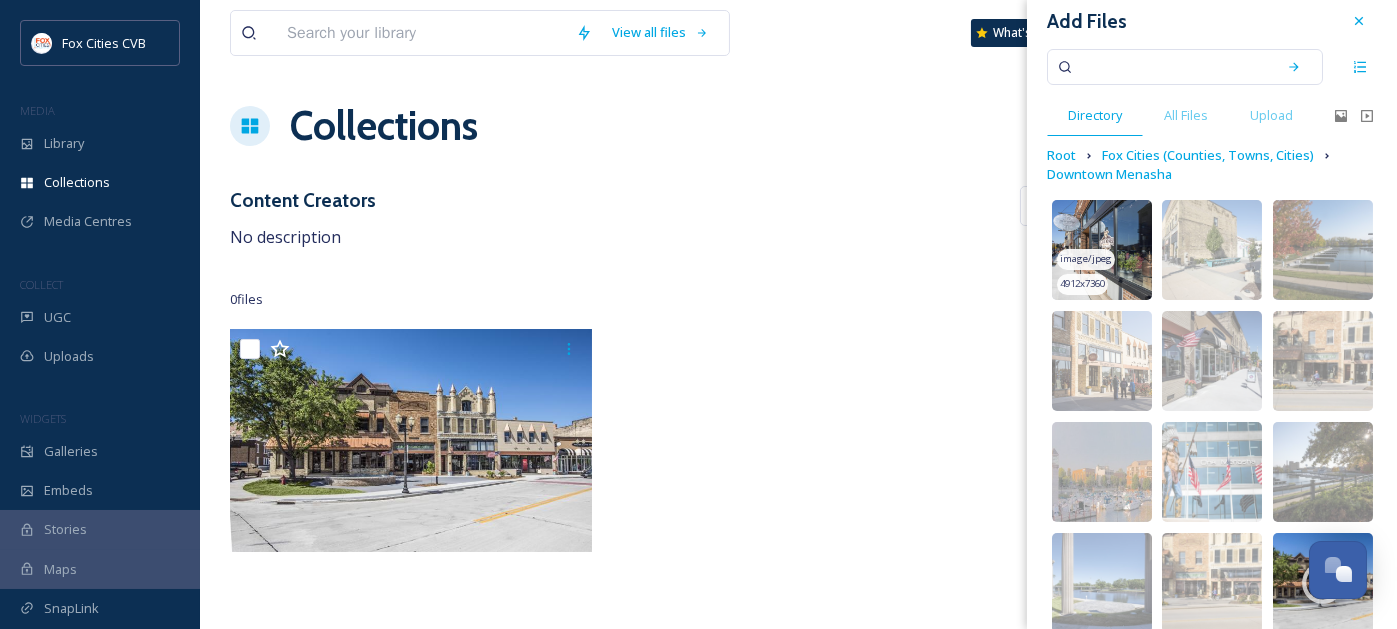 click at bounding box center [1102, 250] 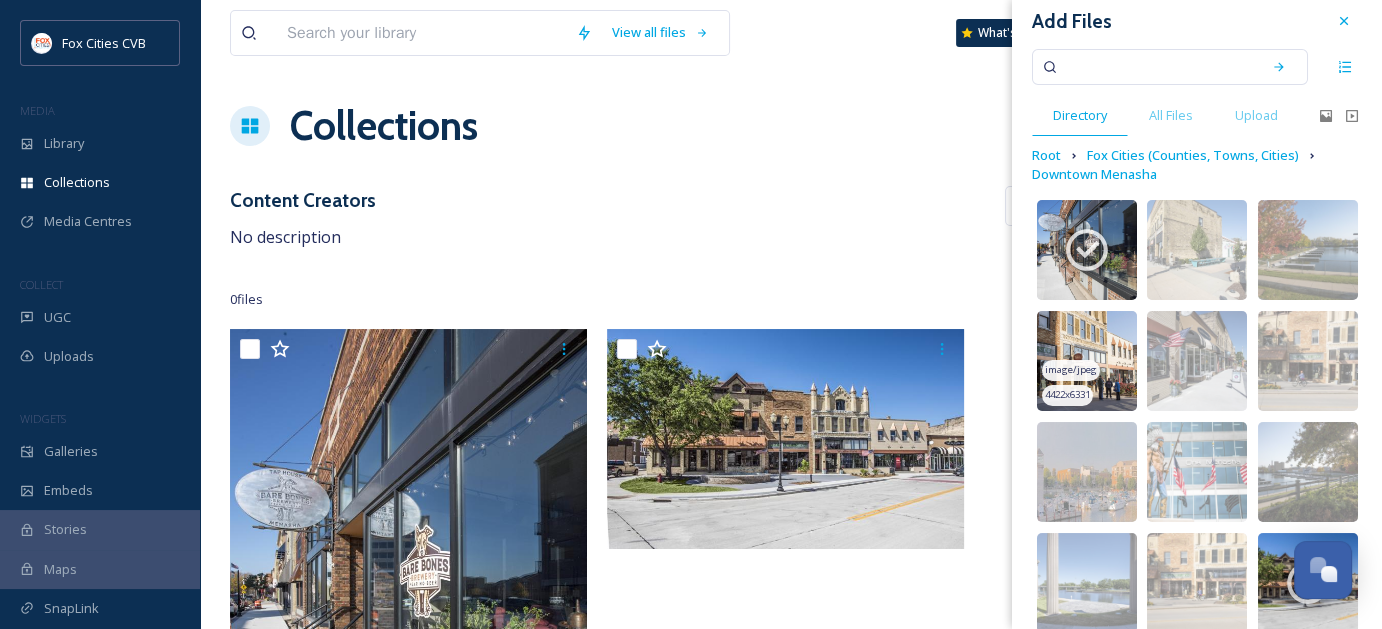 click at bounding box center (1087, 361) 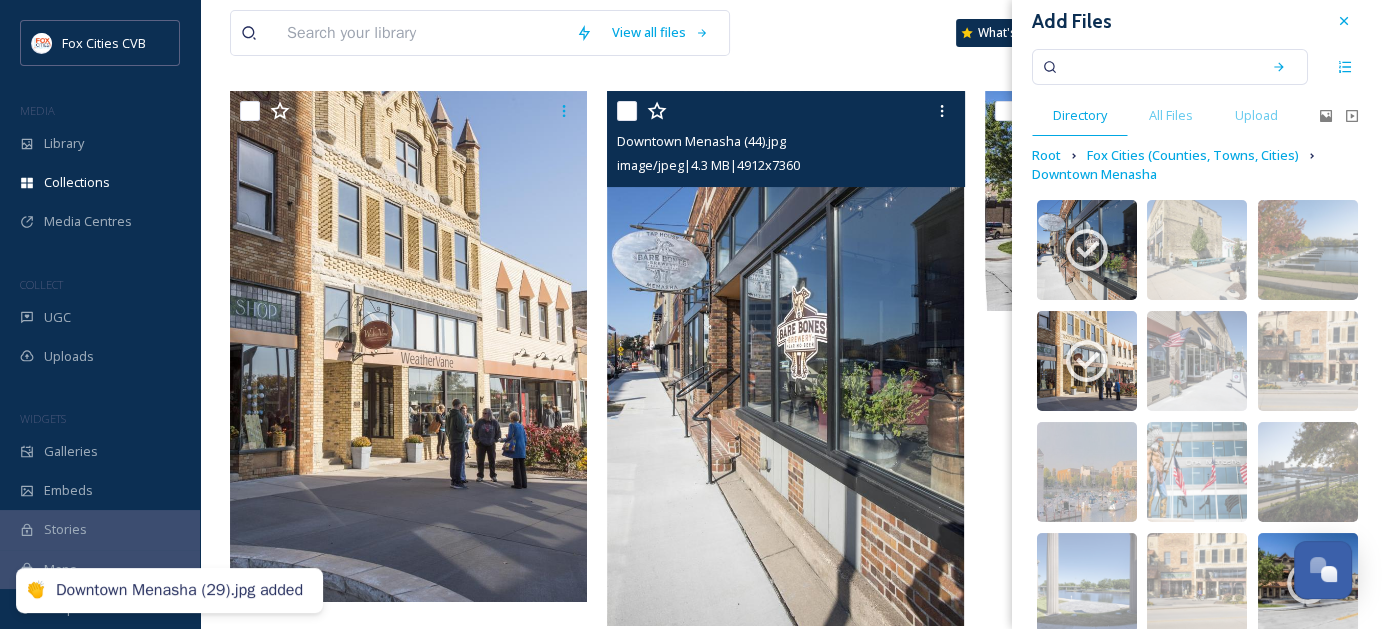 scroll, scrollTop: 243, scrollLeft: 0, axis: vertical 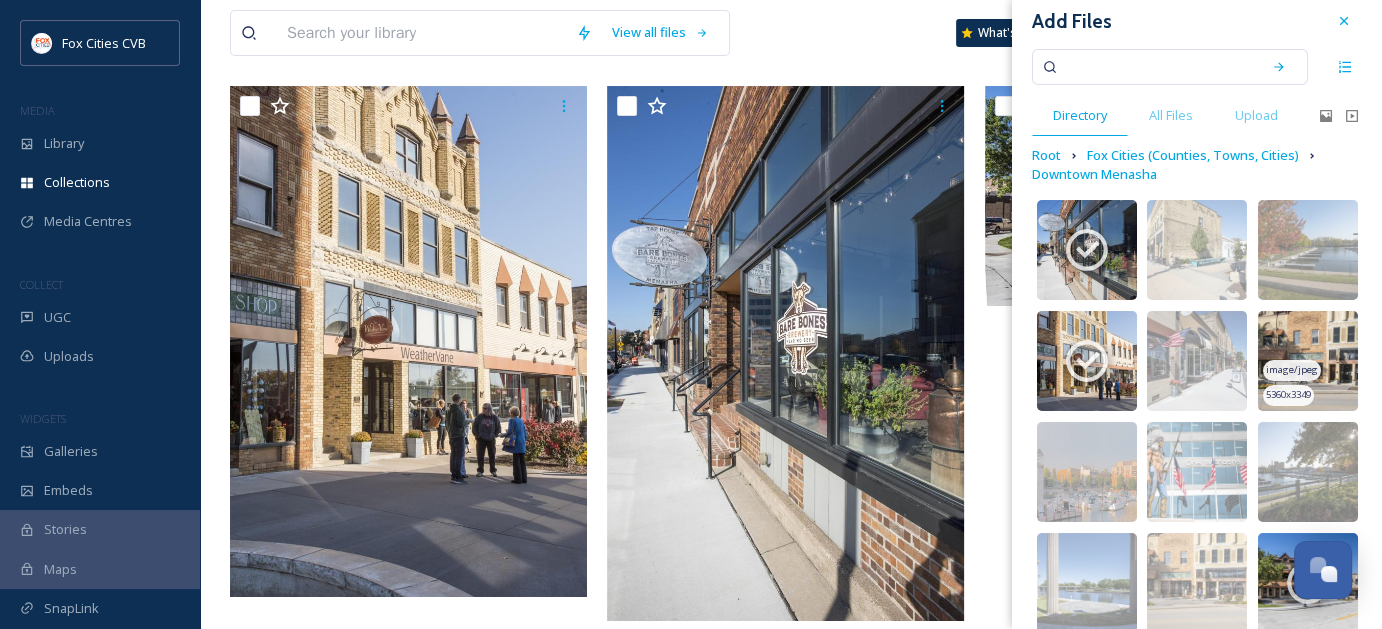 click at bounding box center [1308, 361] 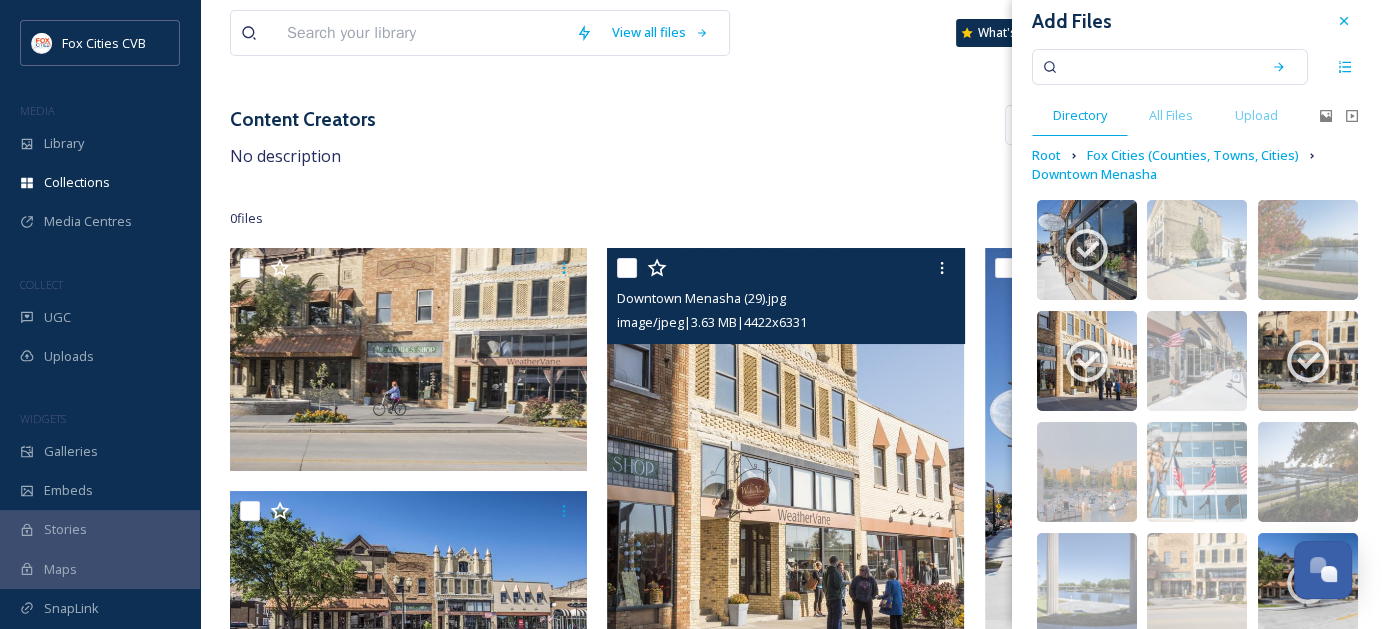 scroll, scrollTop: 200, scrollLeft: 0, axis: vertical 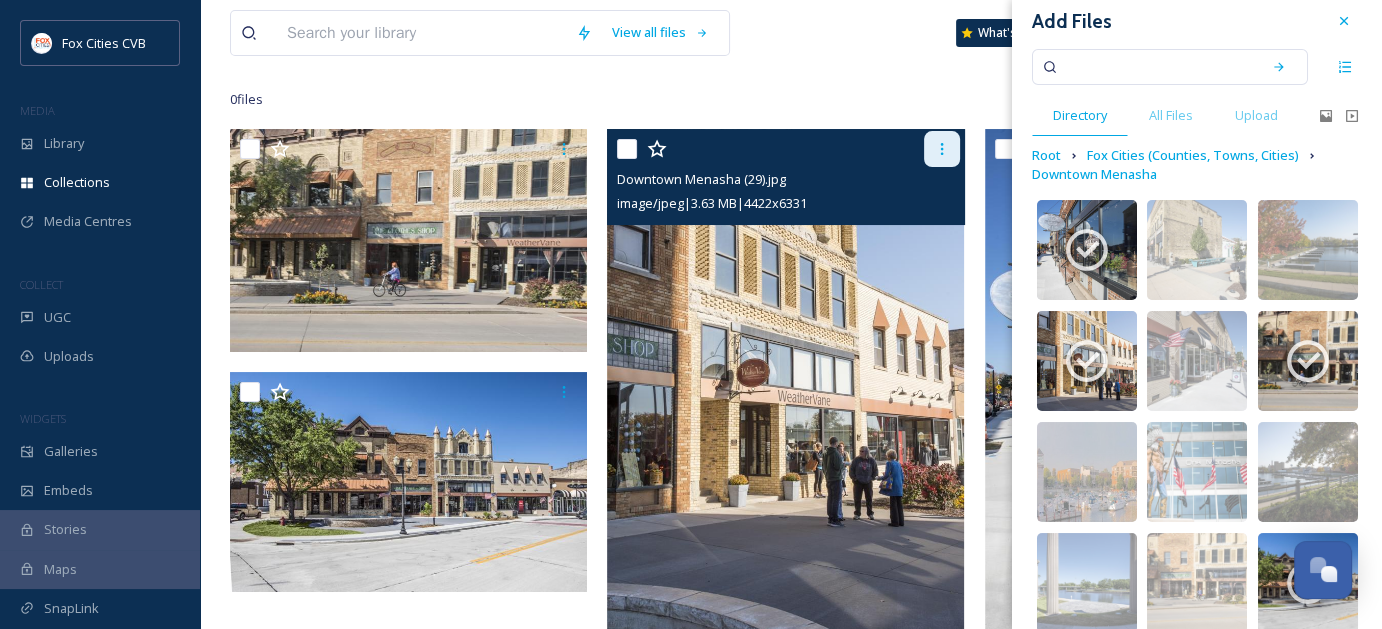 click at bounding box center (942, 149) 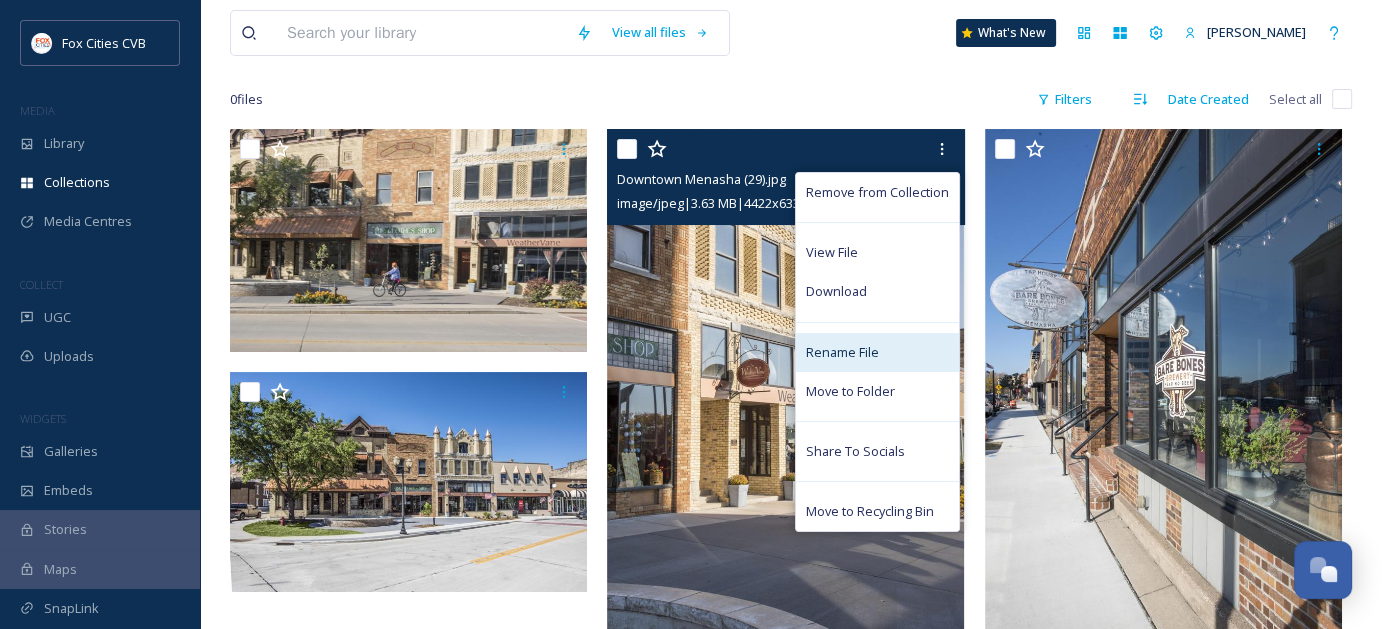 click on "Rename File" at bounding box center (842, 352) 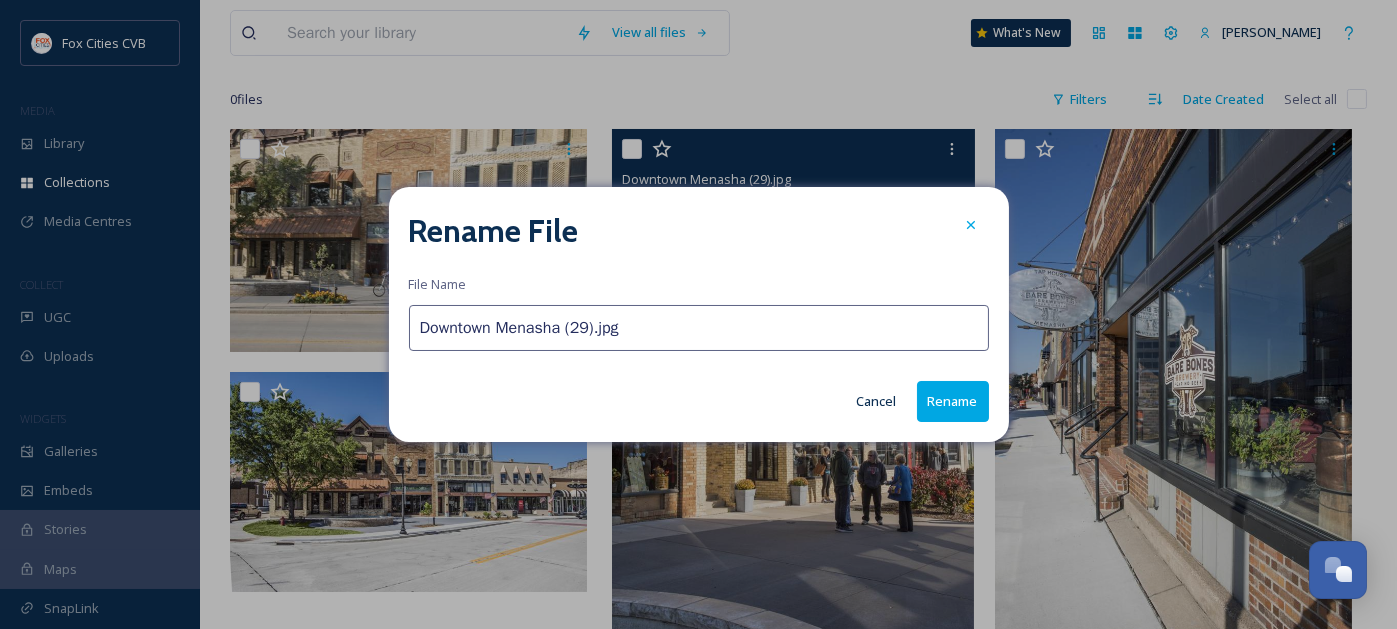 drag, startPoint x: 849, startPoint y: 343, endPoint x: 404, endPoint y: 338, distance: 445.02808 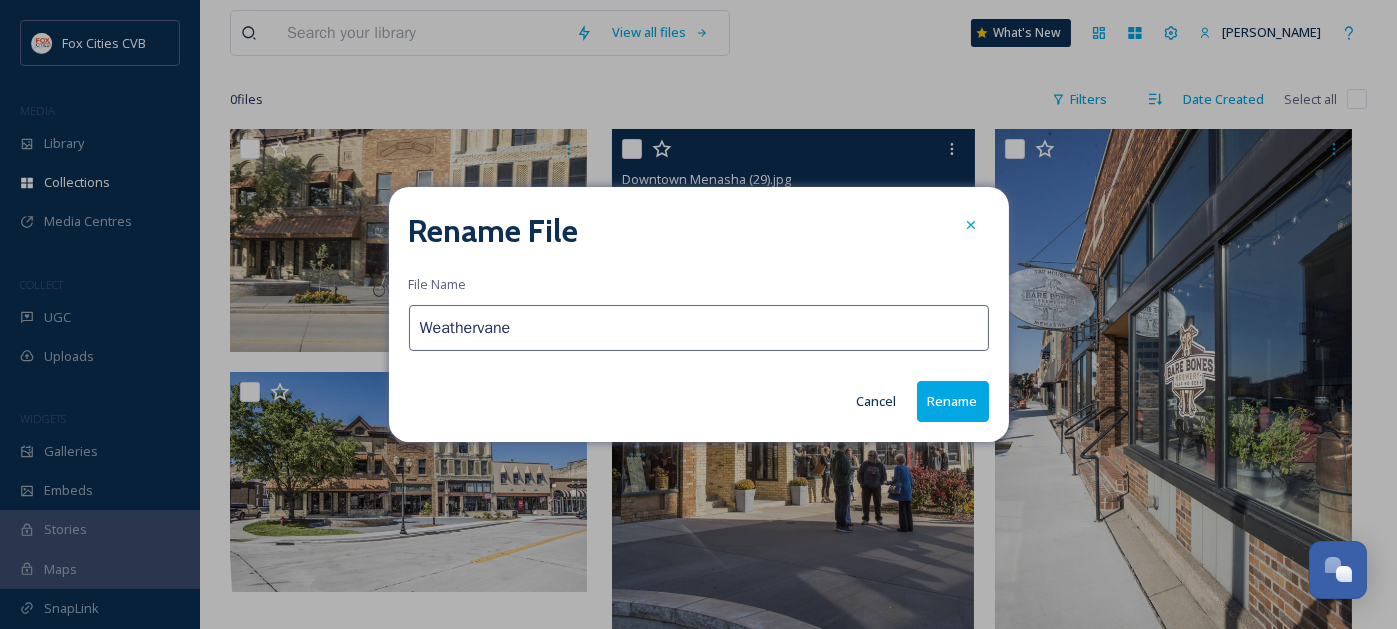 type on "Weathervane" 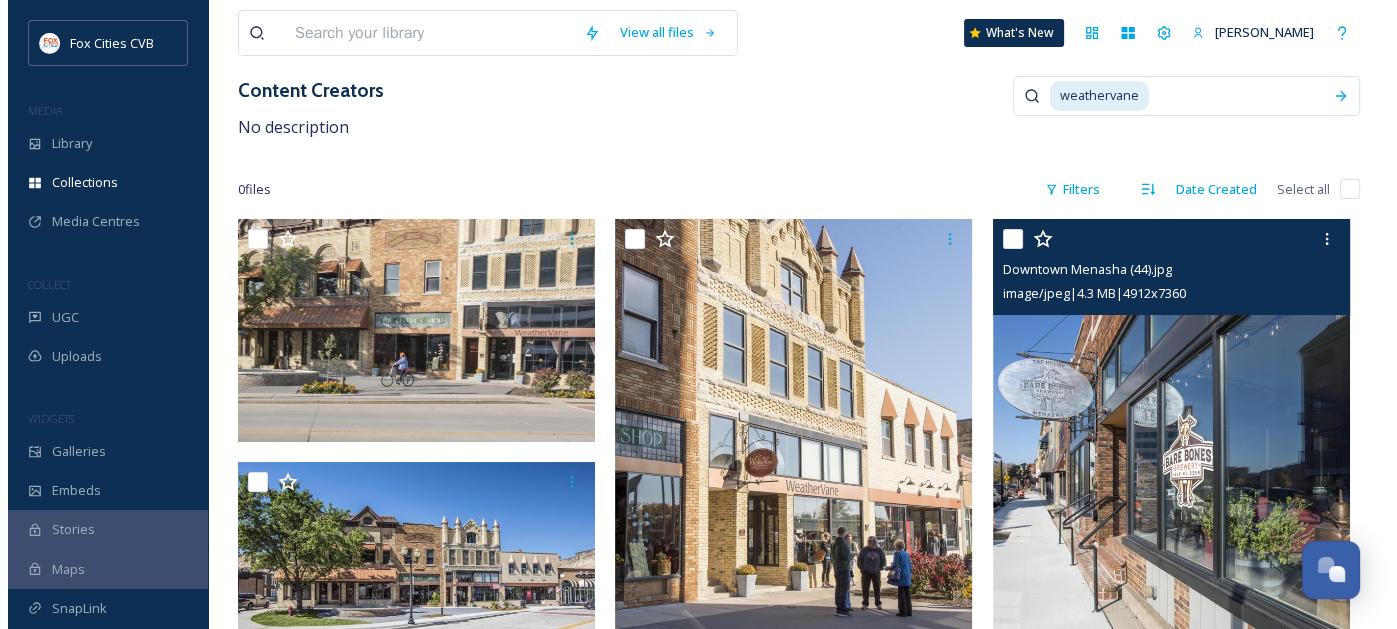 scroll, scrollTop: 0, scrollLeft: 0, axis: both 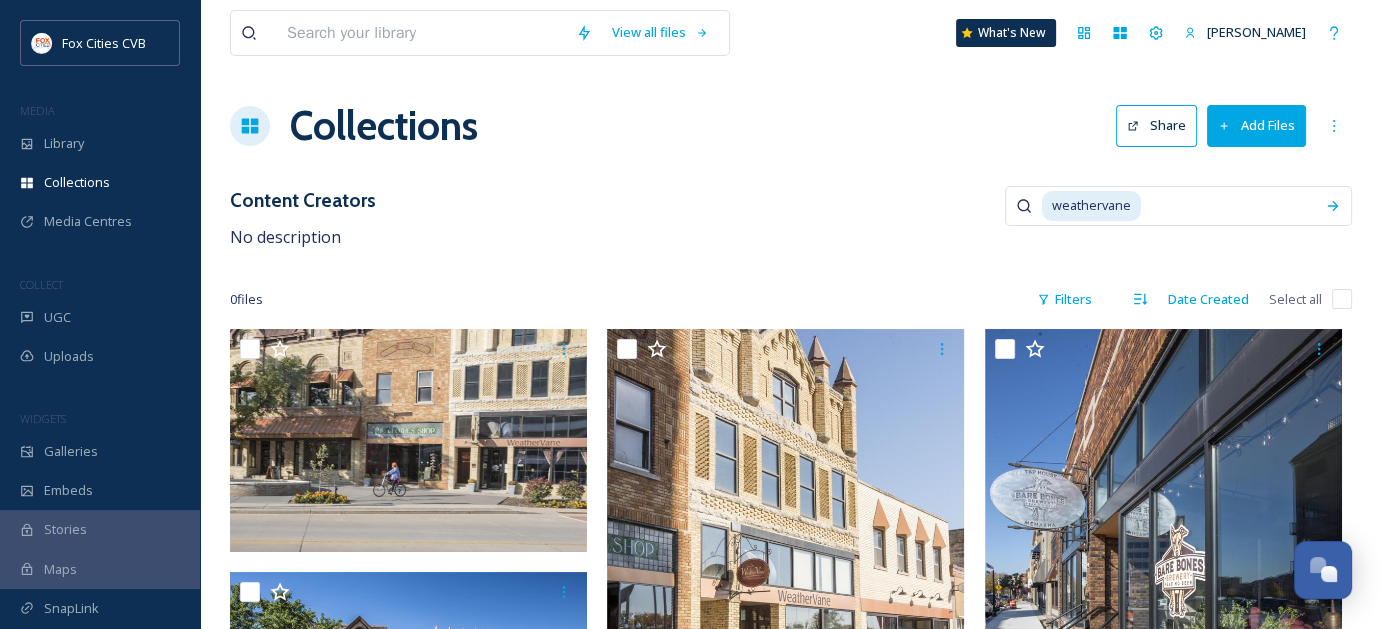 click at bounding box center [1229, 206] 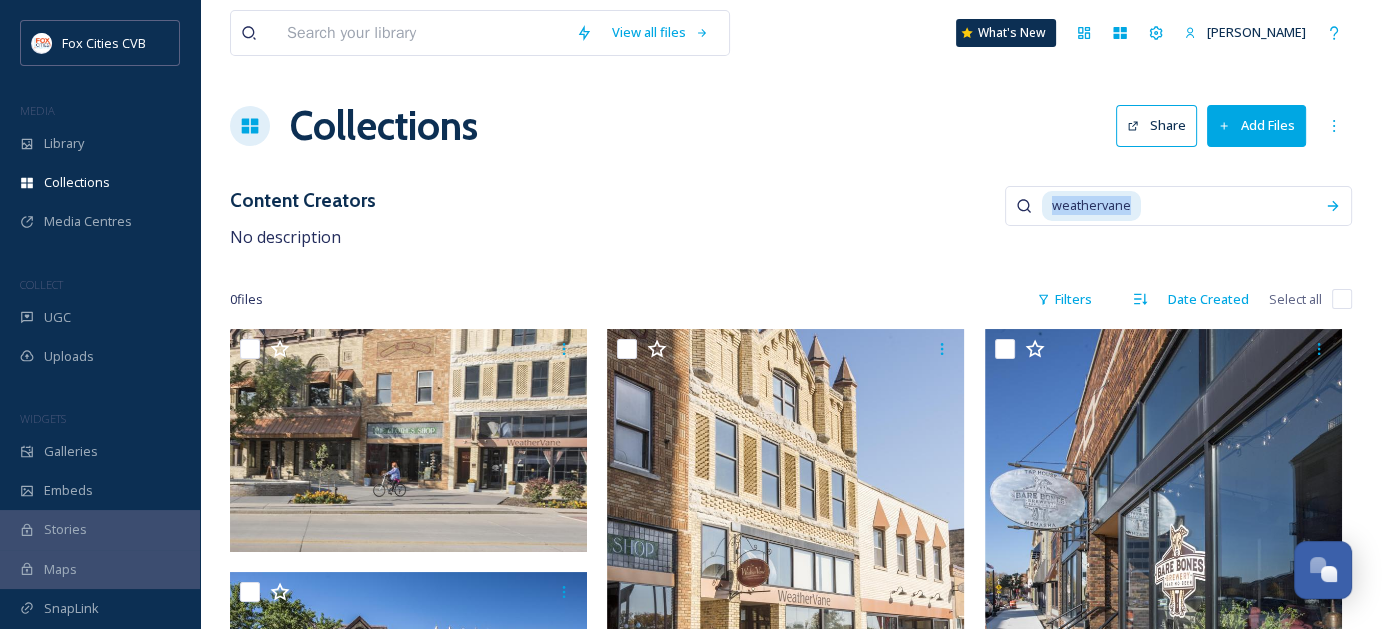 drag, startPoint x: 1106, startPoint y: 206, endPoint x: 1003, endPoint y: 205, distance: 103.00485 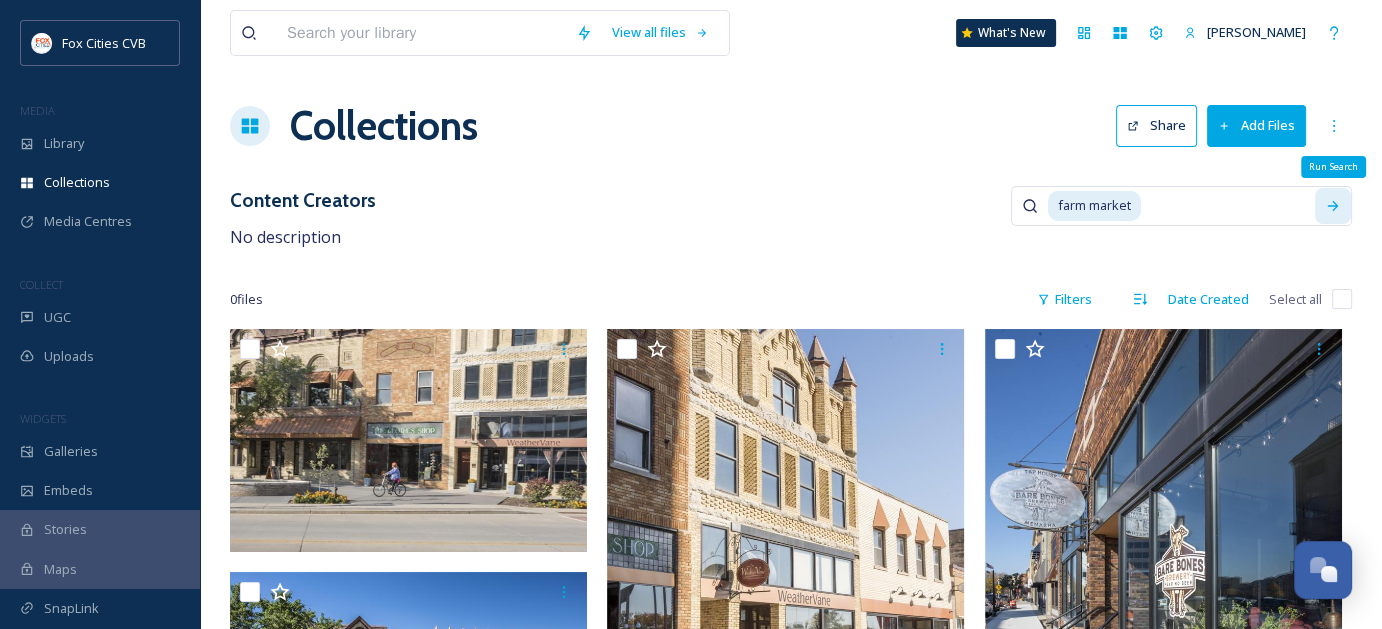 click on "Run Search" at bounding box center (1333, 206) 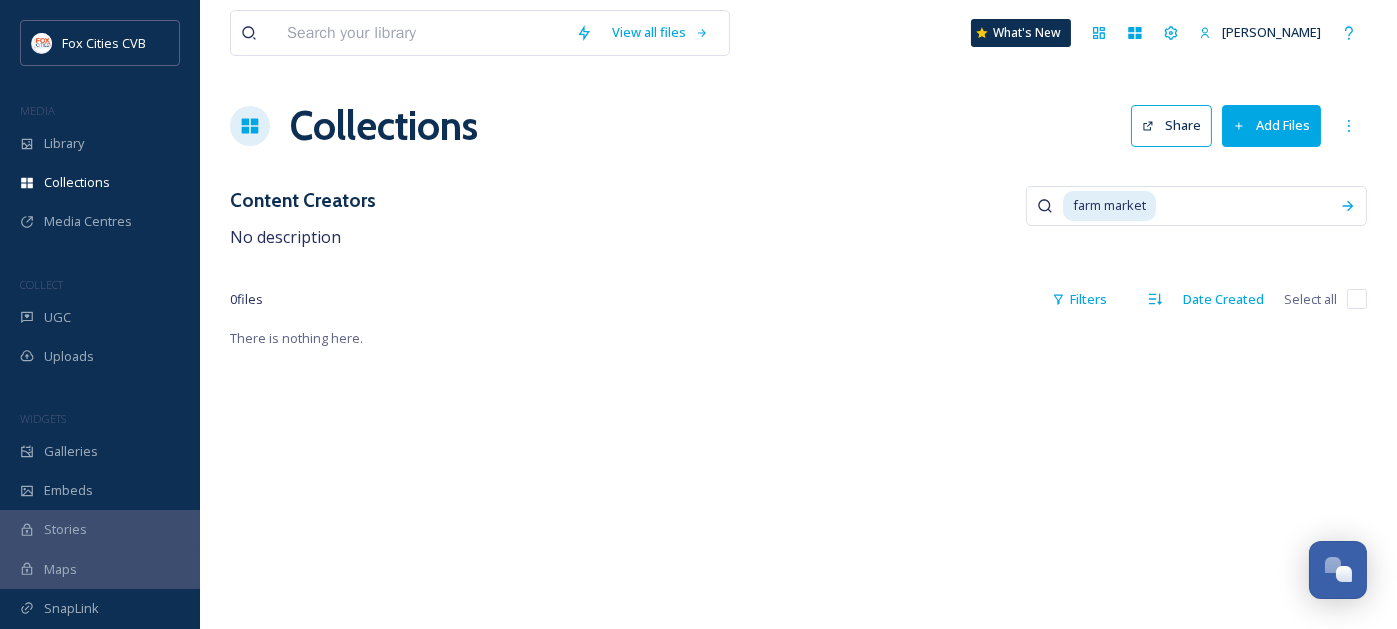 click on "Add Files" at bounding box center (1271, 125) 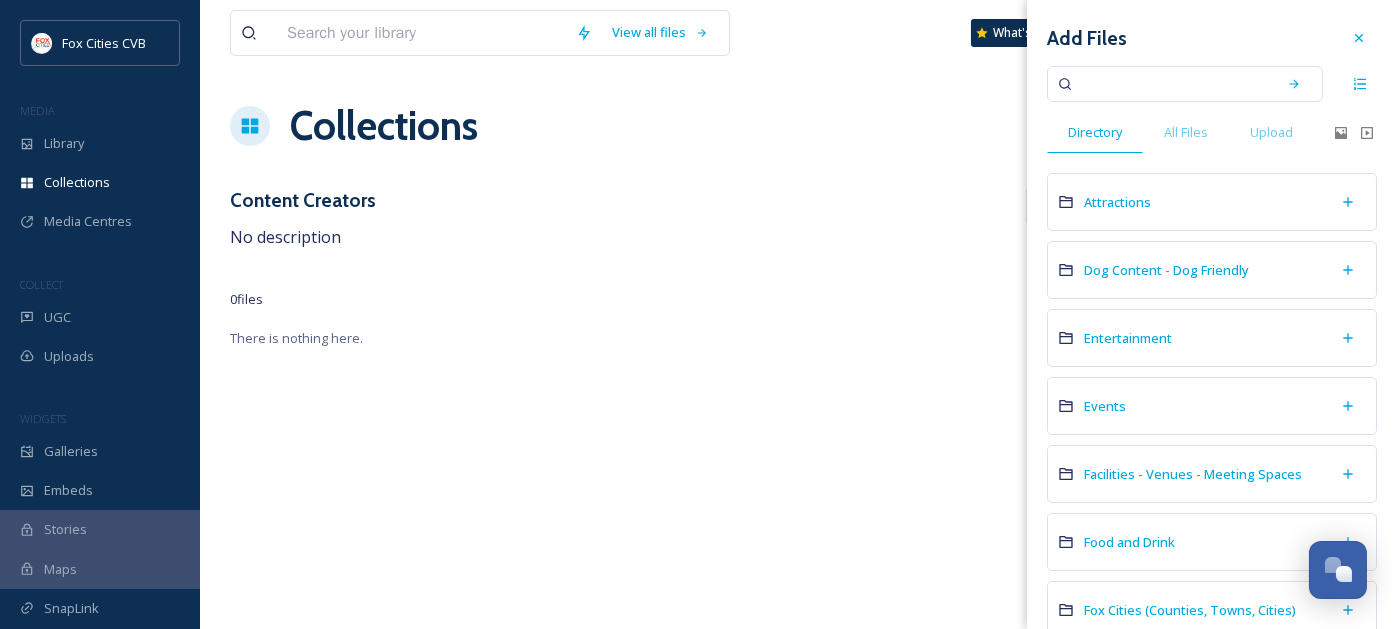 click at bounding box center [1171, 84] 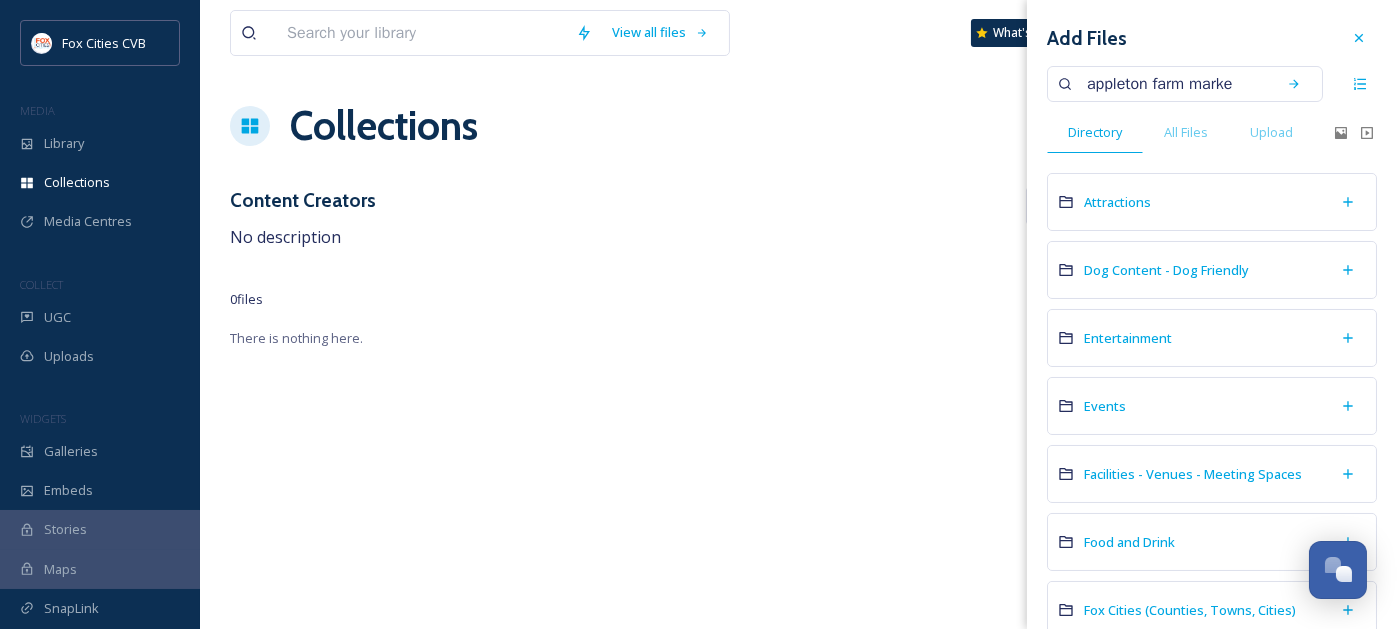 type on "appleton farm market" 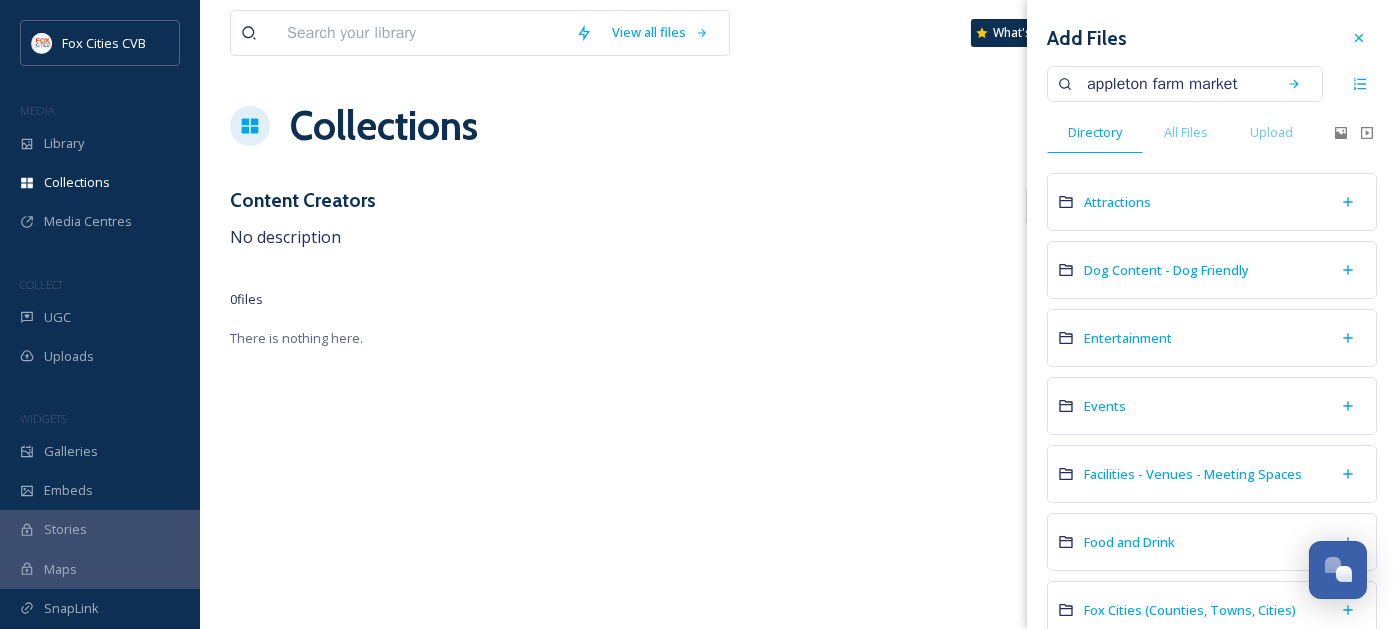 type 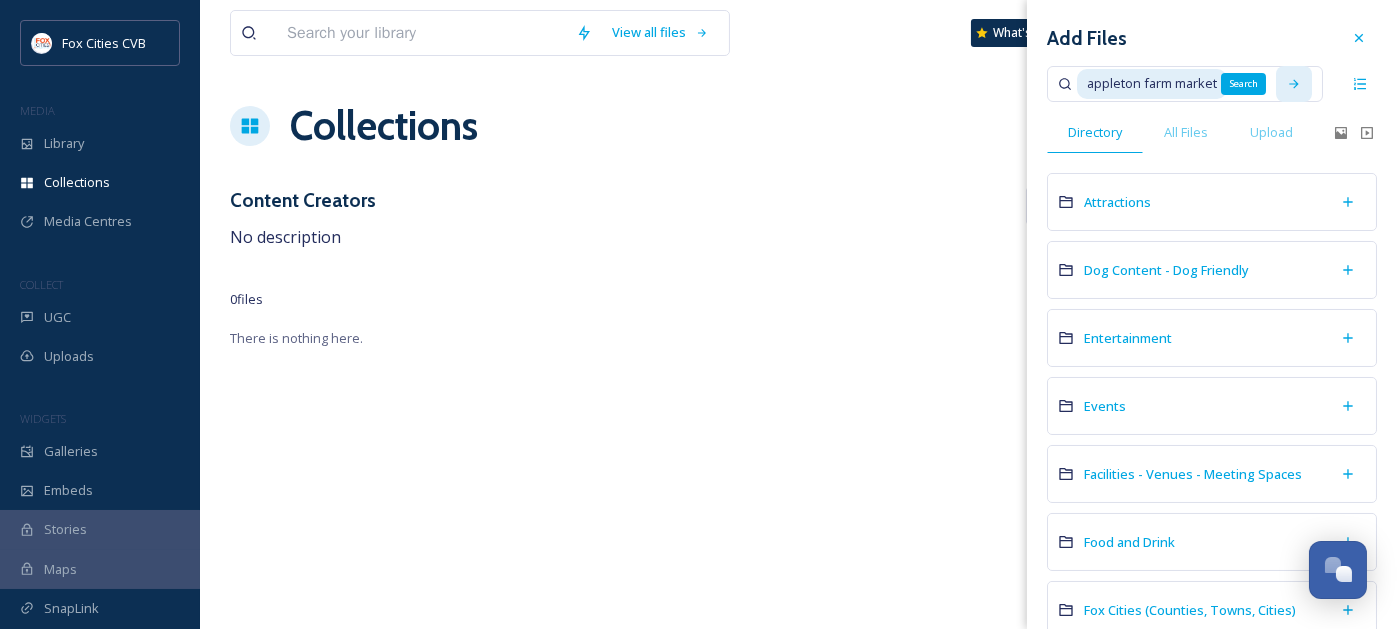 click 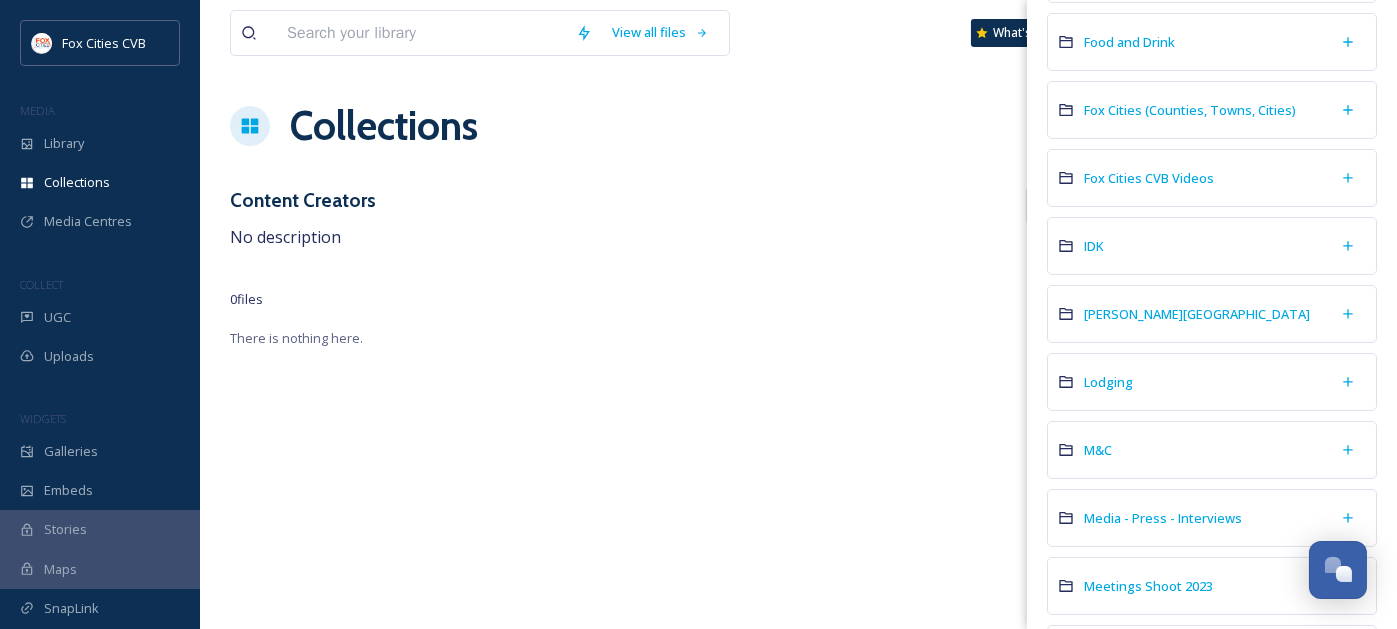 scroll, scrollTop: 200, scrollLeft: 0, axis: vertical 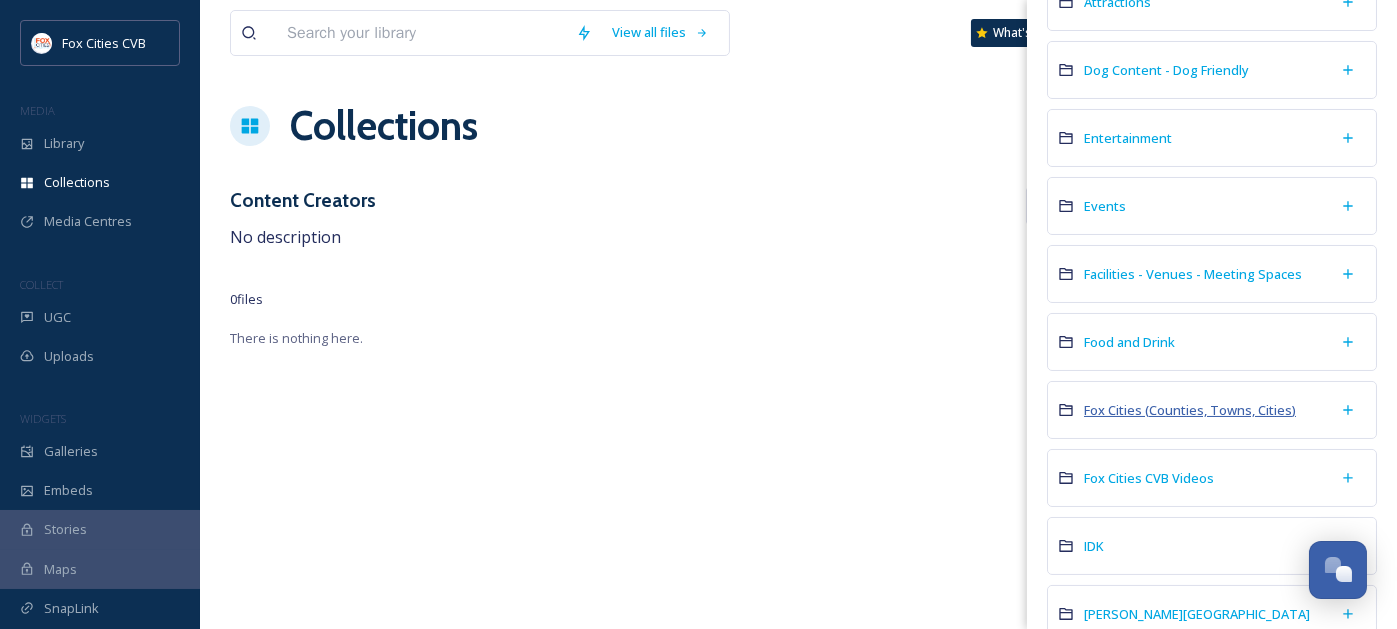 click on "Fox Cities (Counties, Towns, Cities)" at bounding box center (1190, 410) 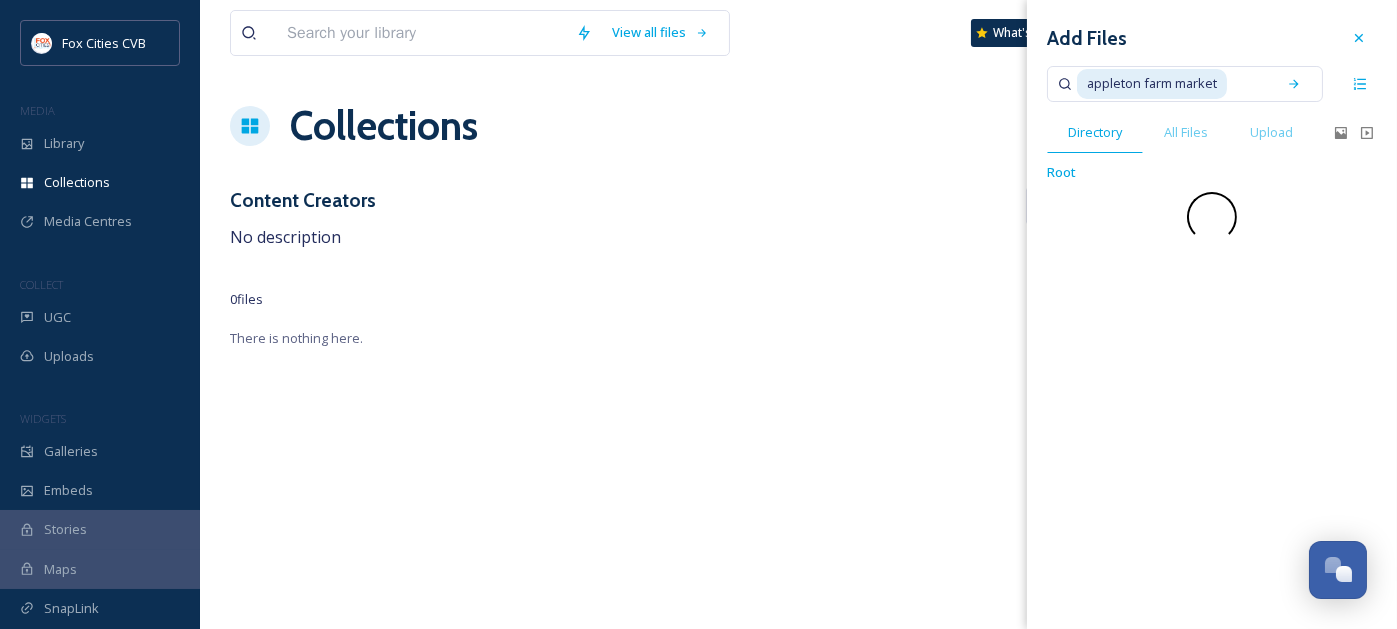 scroll, scrollTop: 0, scrollLeft: 0, axis: both 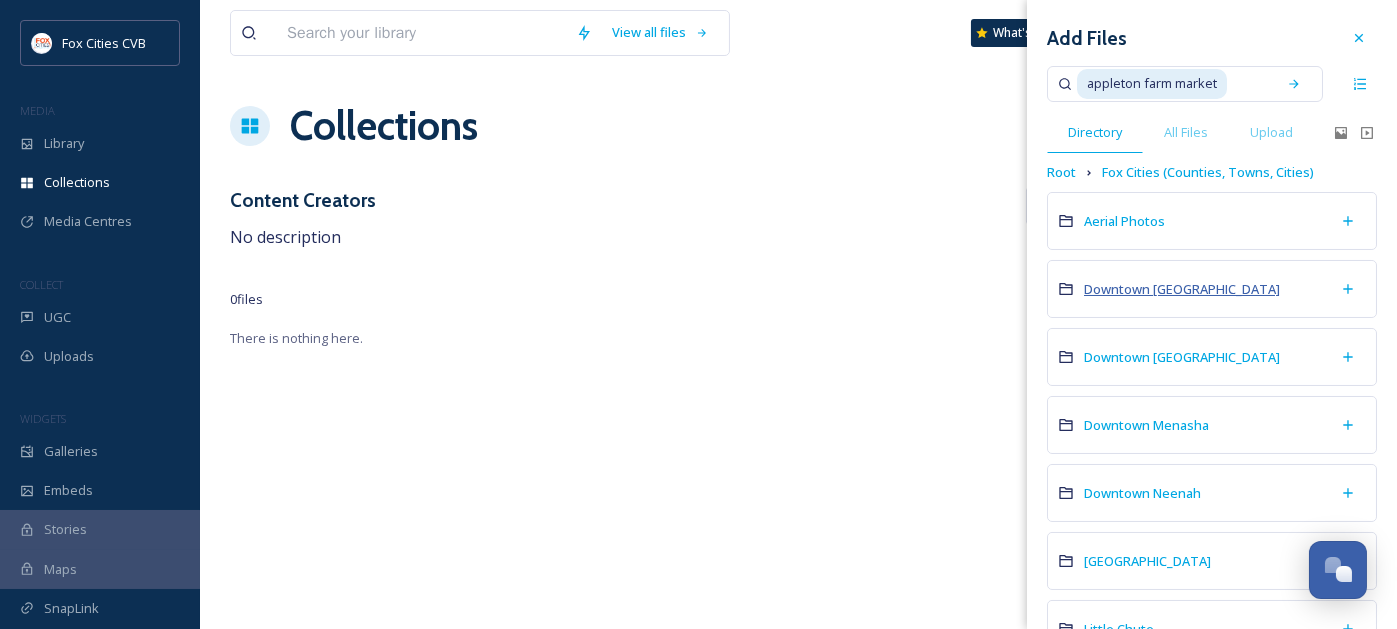 click on "Downtown [GEOGRAPHIC_DATA]" at bounding box center [1182, 289] 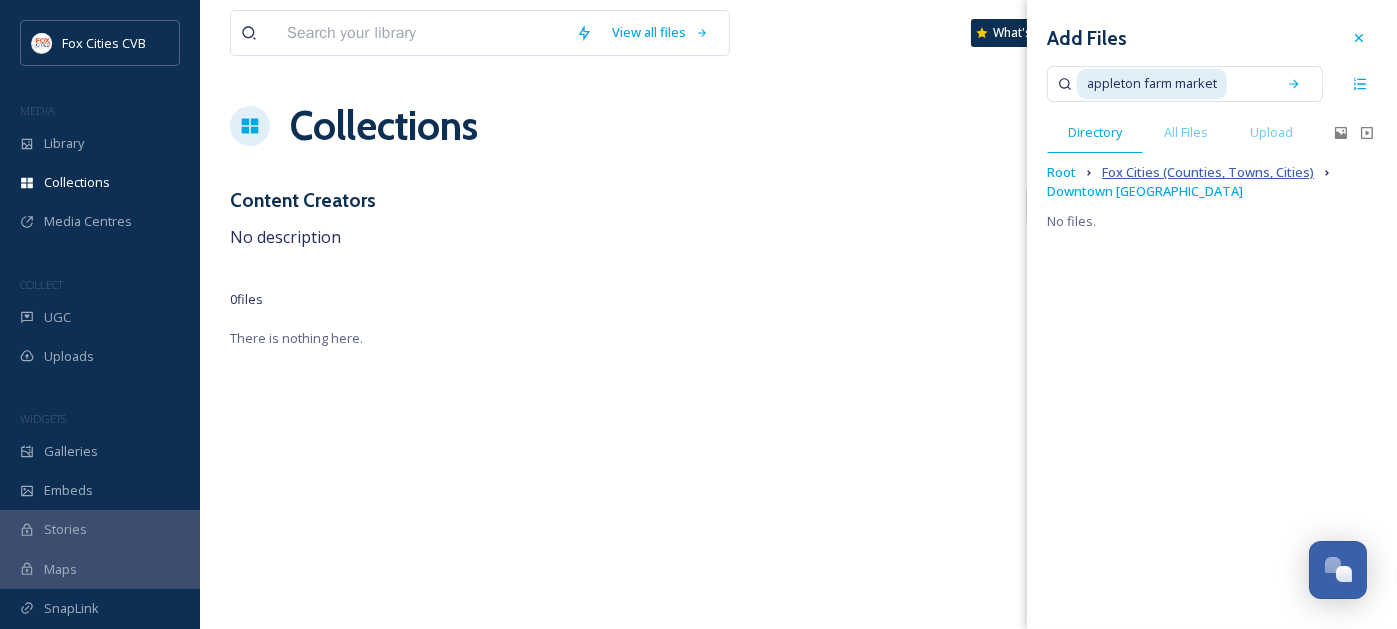 click on "Fox Cities (Counties, Towns, Cities)" at bounding box center [1208, 172] 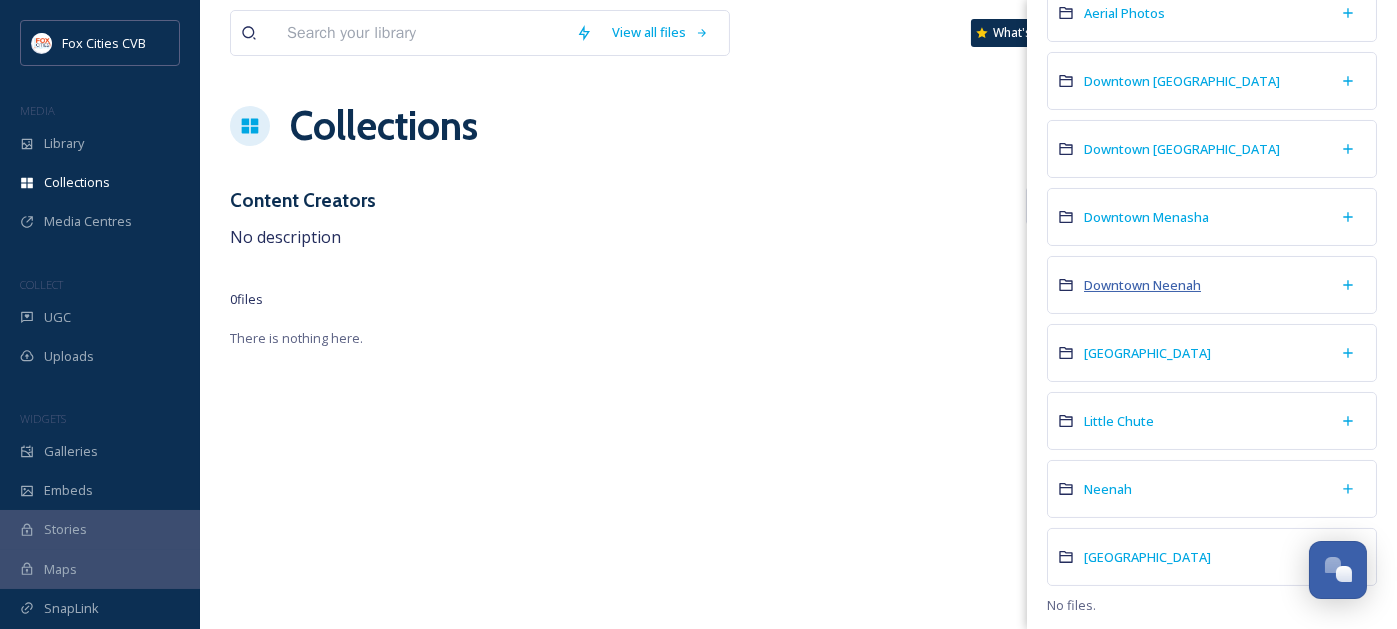 scroll, scrollTop: 0, scrollLeft: 0, axis: both 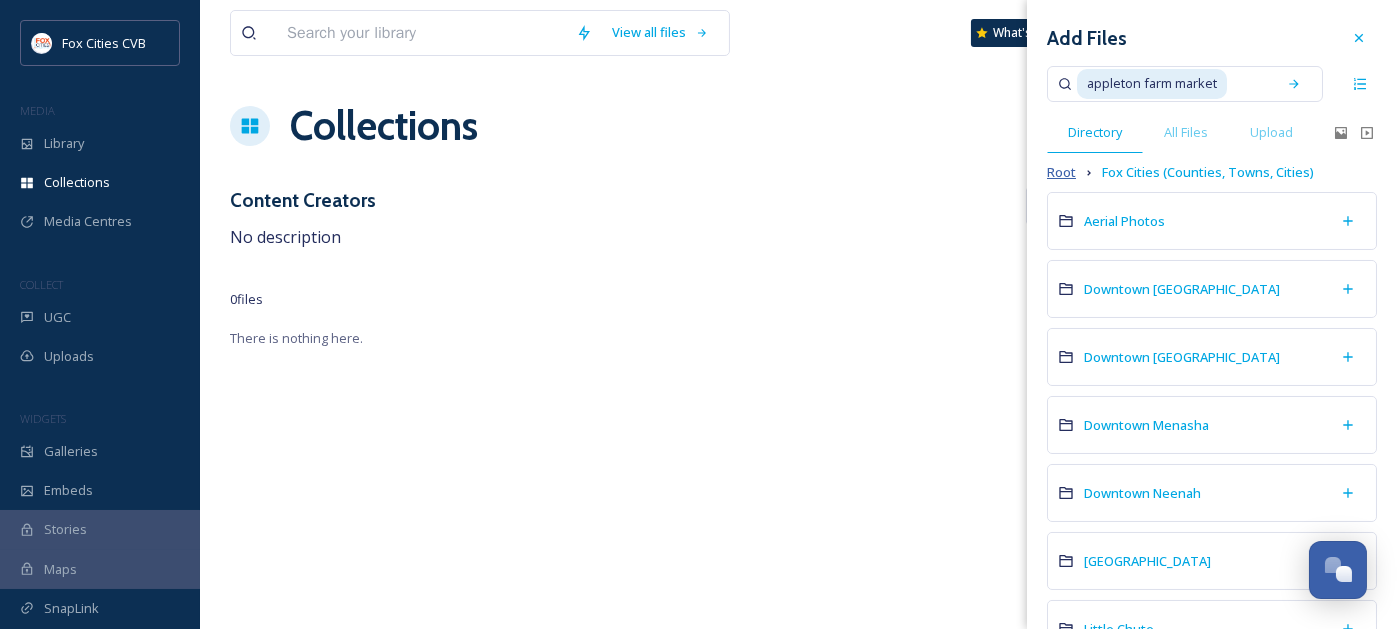 click on "Root" at bounding box center (1061, 172) 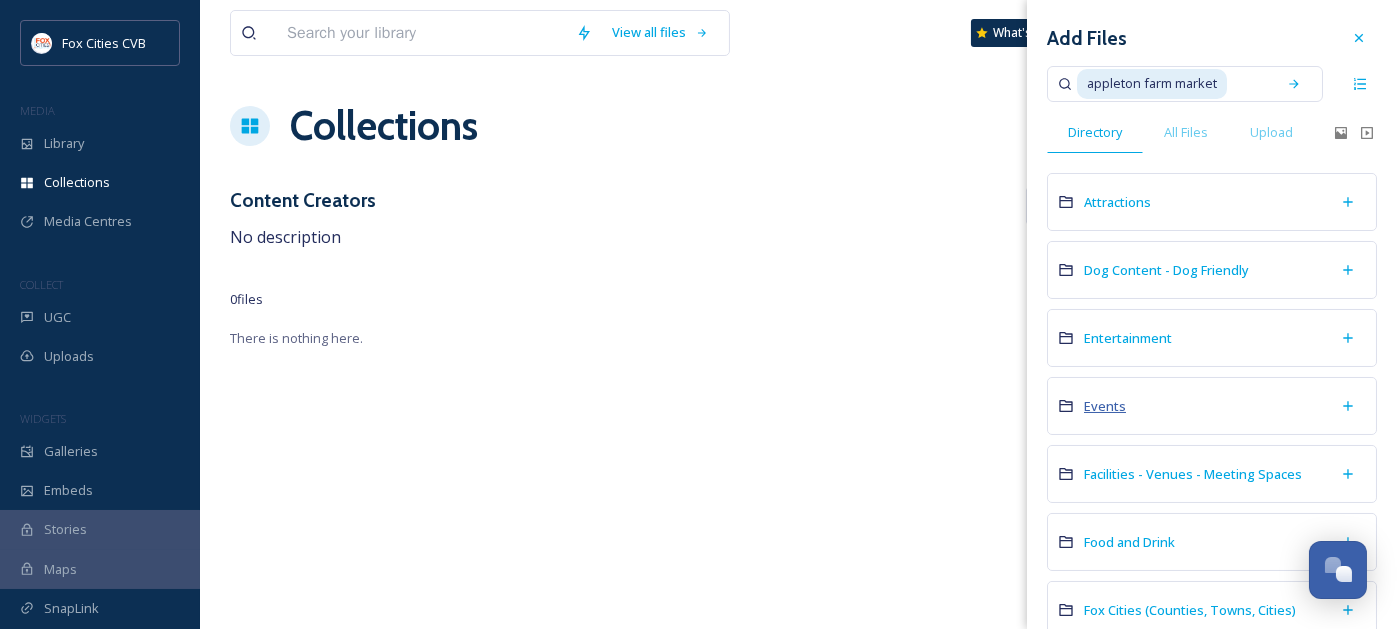 click on "Events" at bounding box center (1105, 406) 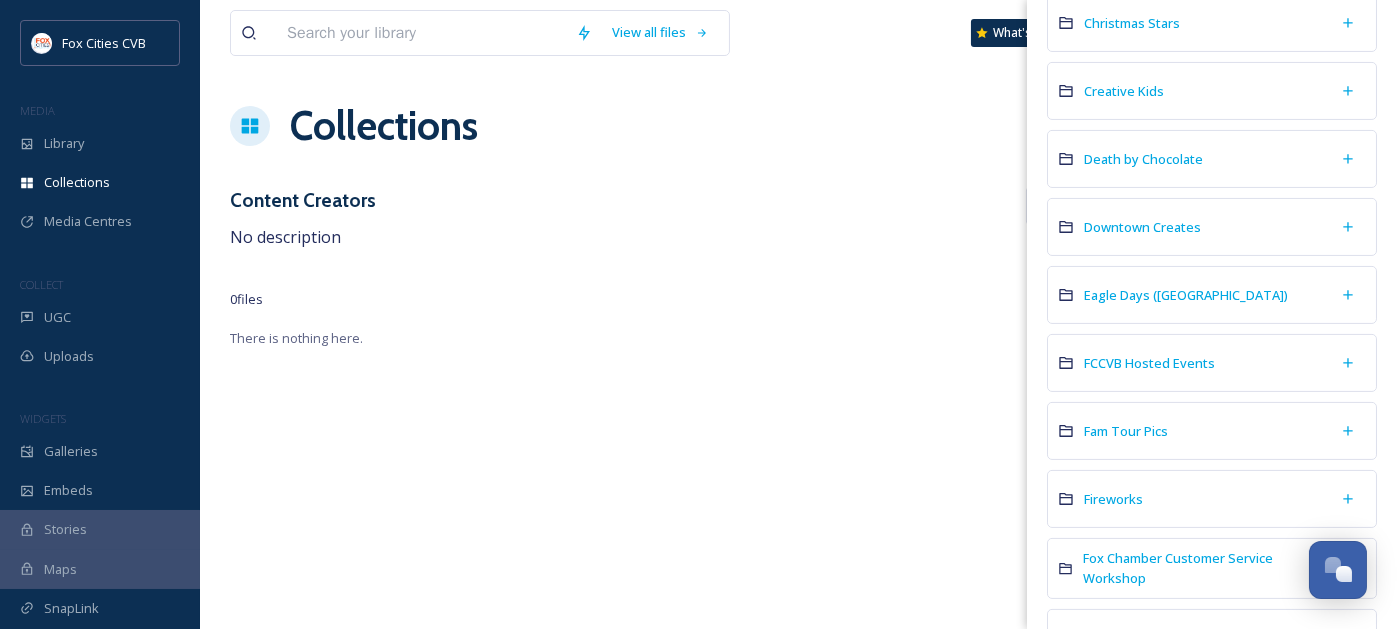 scroll, scrollTop: 900, scrollLeft: 0, axis: vertical 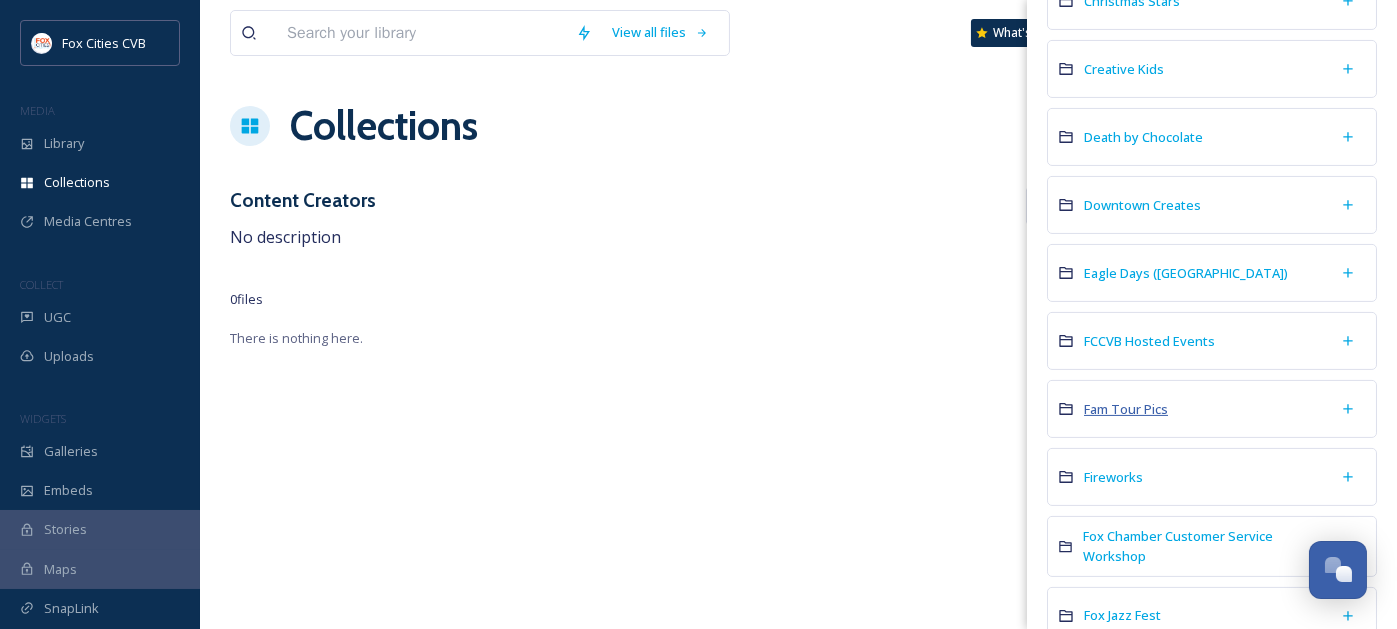 click on "Fam Tour Pics" at bounding box center [1126, 409] 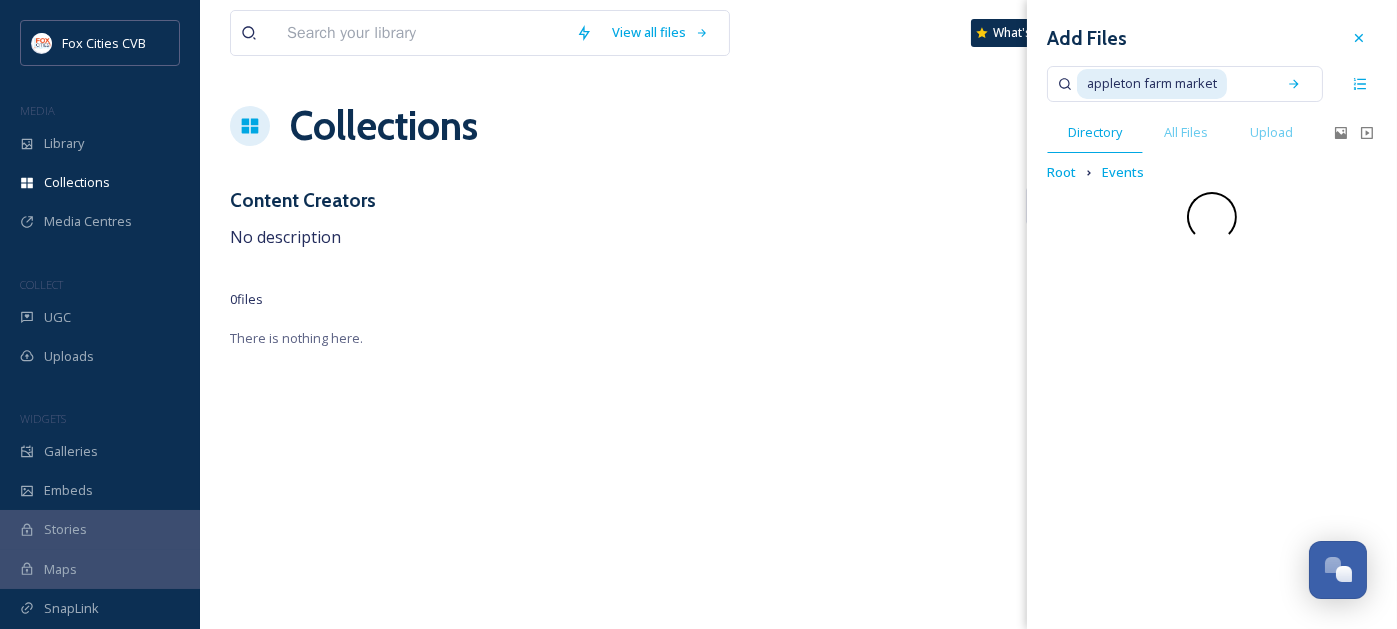 scroll, scrollTop: 0, scrollLeft: 0, axis: both 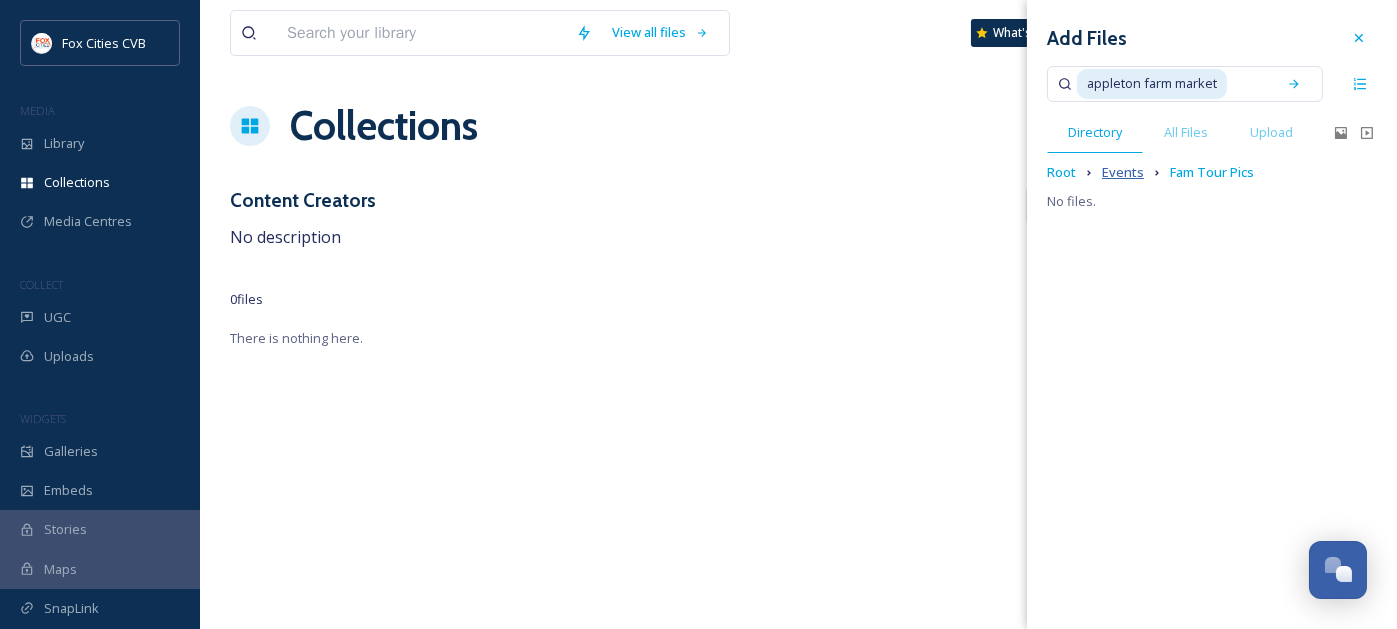 click on "Events" at bounding box center [1123, 172] 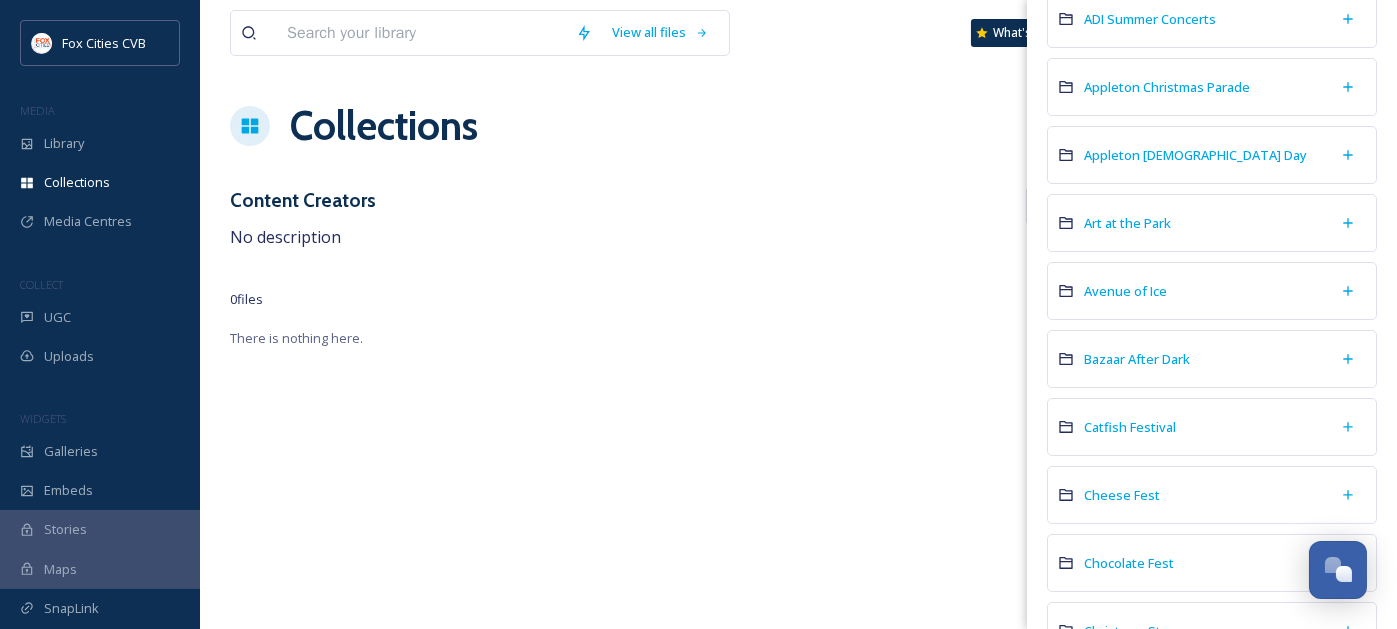 scroll, scrollTop: 0, scrollLeft: 0, axis: both 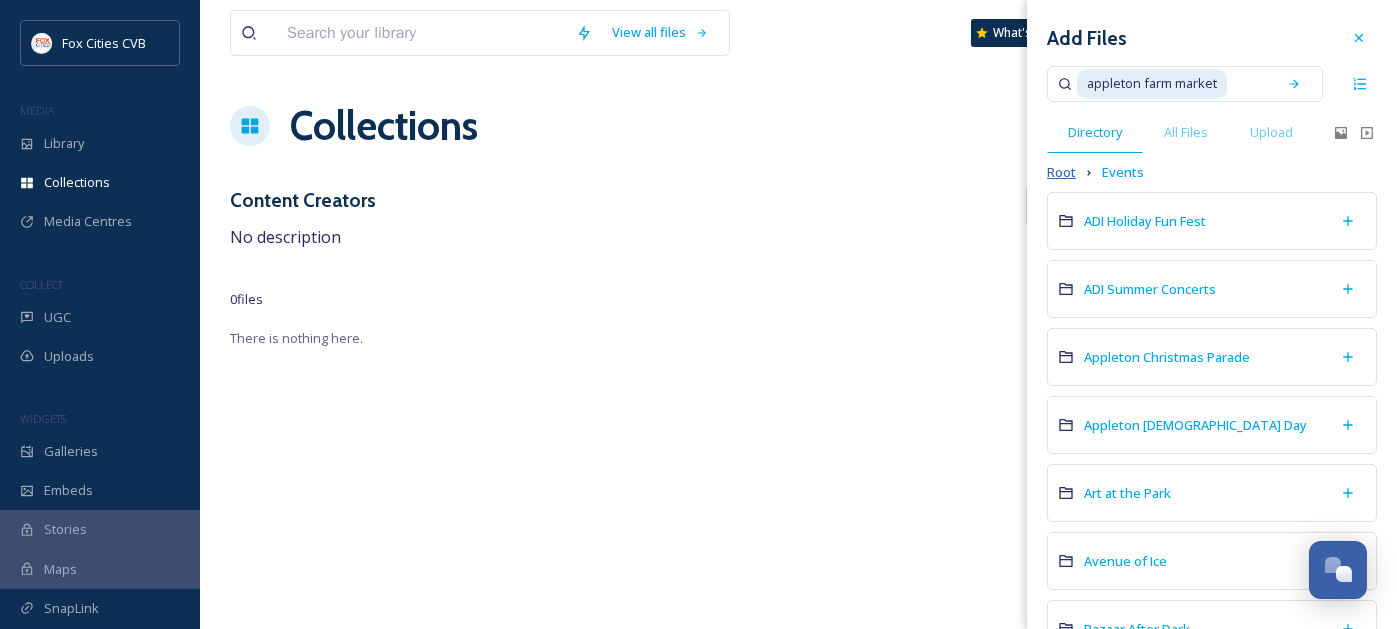 click on "Root" at bounding box center [1061, 172] 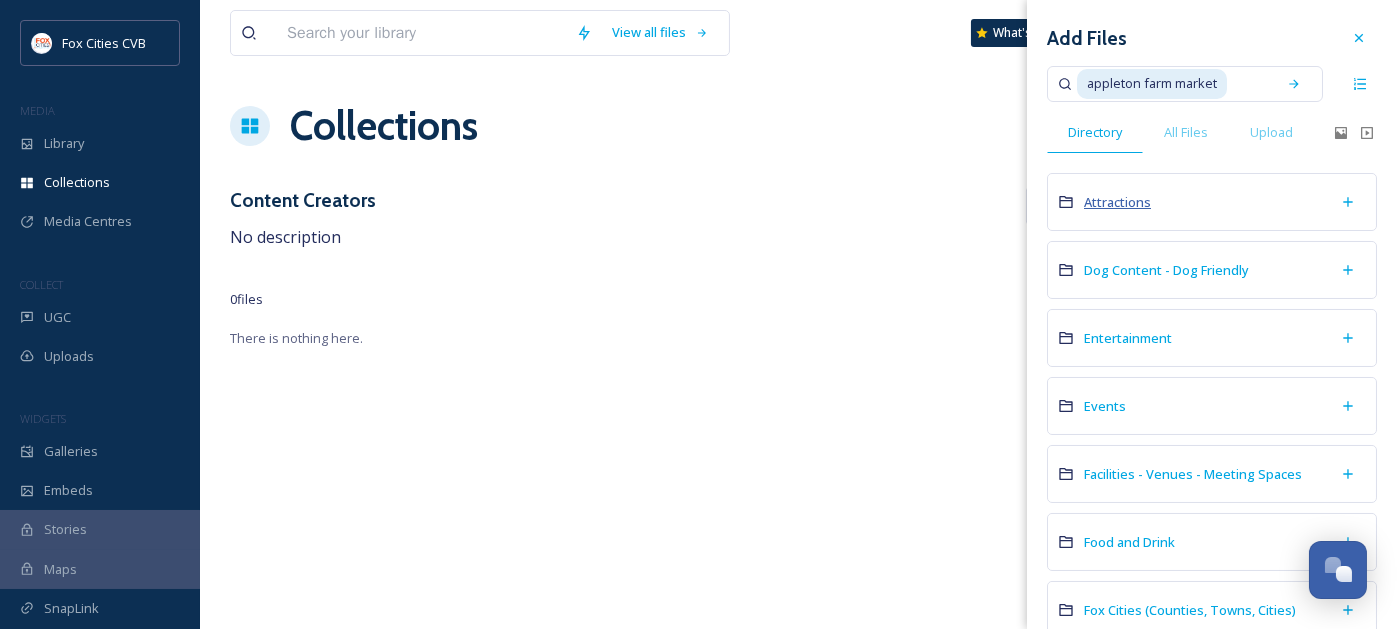 click on "Attractions" at bounding box center (1117, 202) 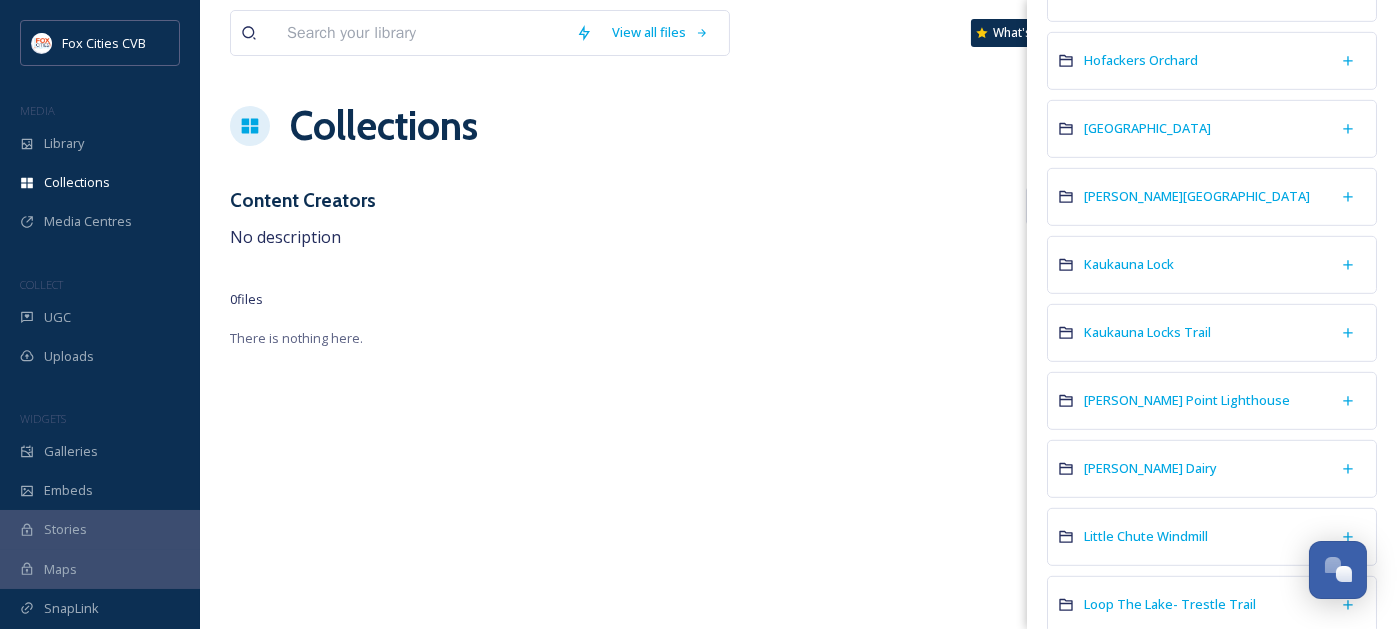 scroll, scrollTop: 2300, scrollLeft: 0, axis: vertical 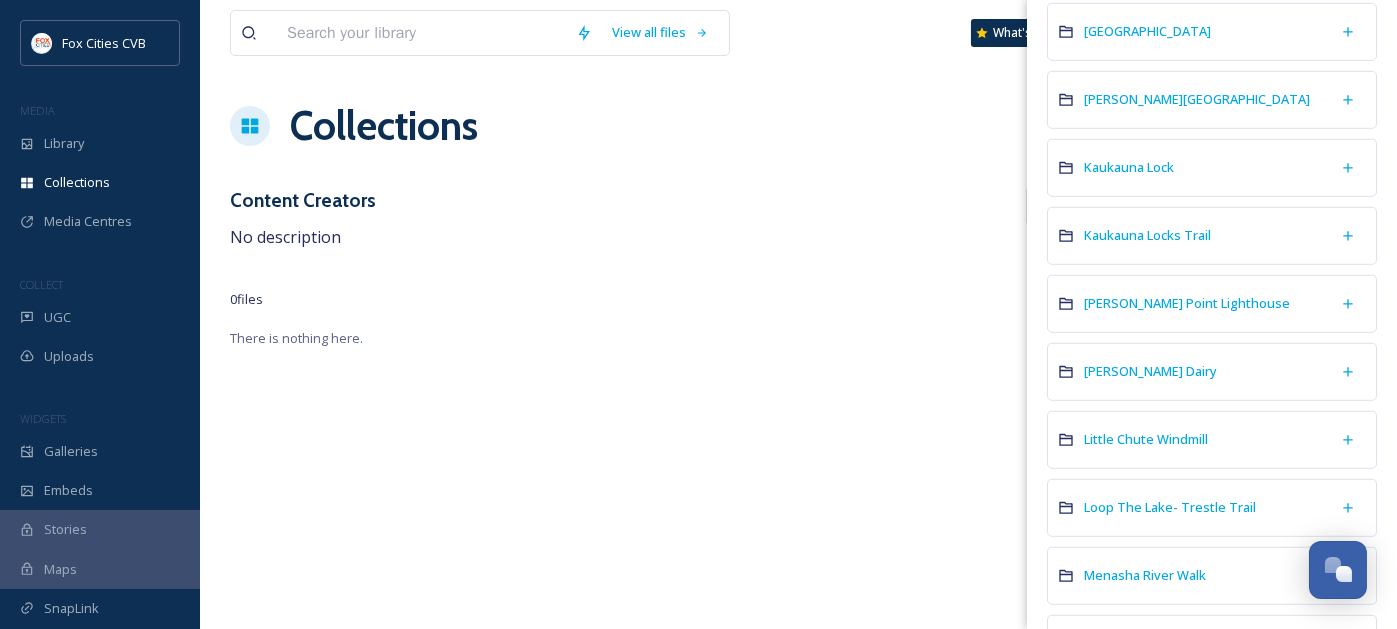click on "0  file s Filters Date Created Select all" at bounding box center (798, 299) 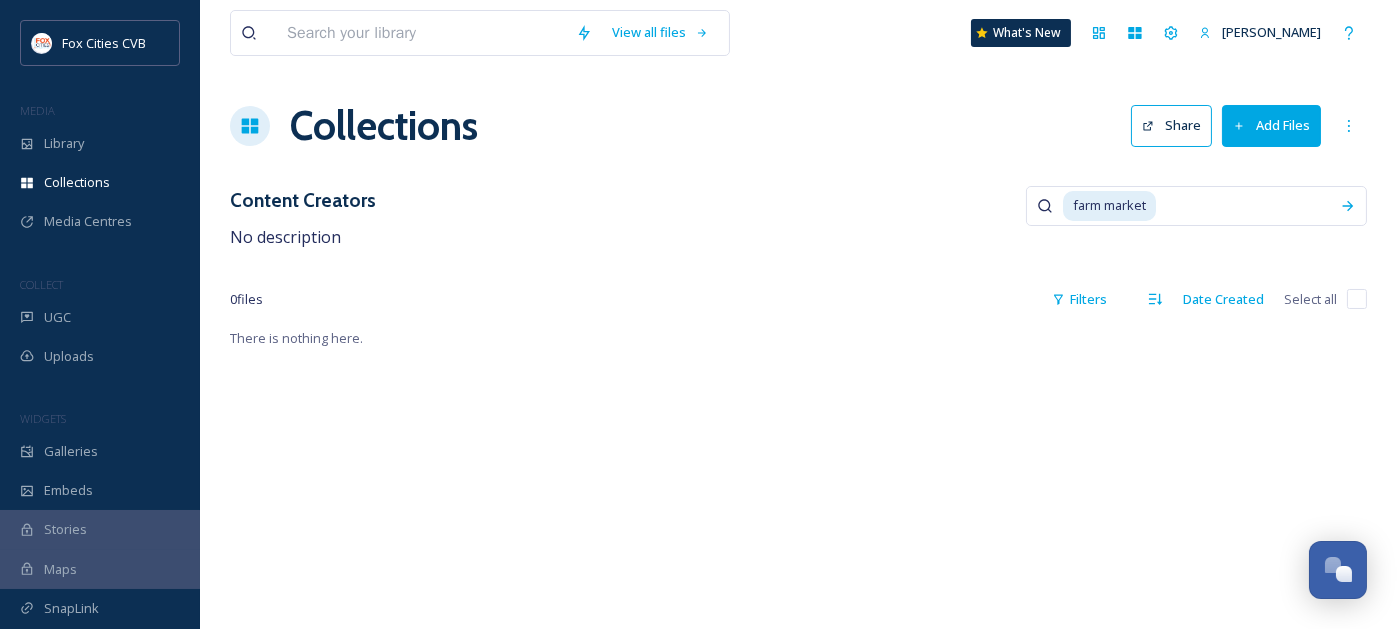 click on "Add Files" at bounding box center (1271, 125) 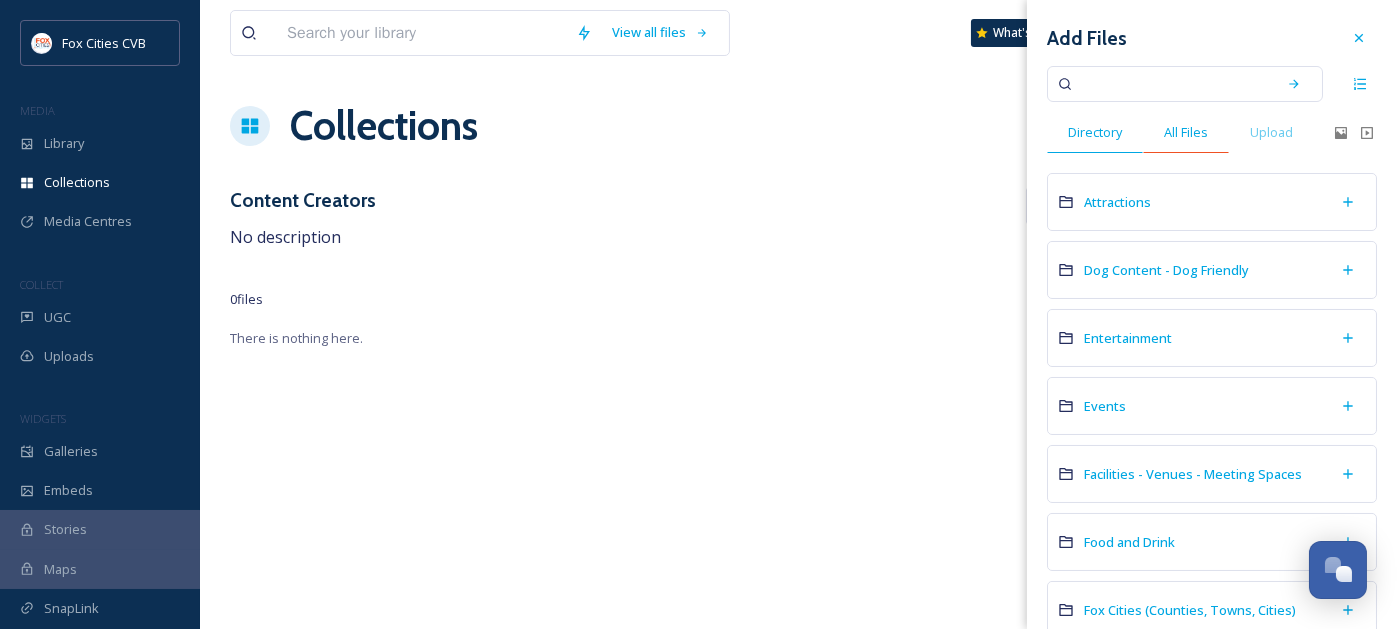 click on "All Files" at bounding box center (1186, 132) 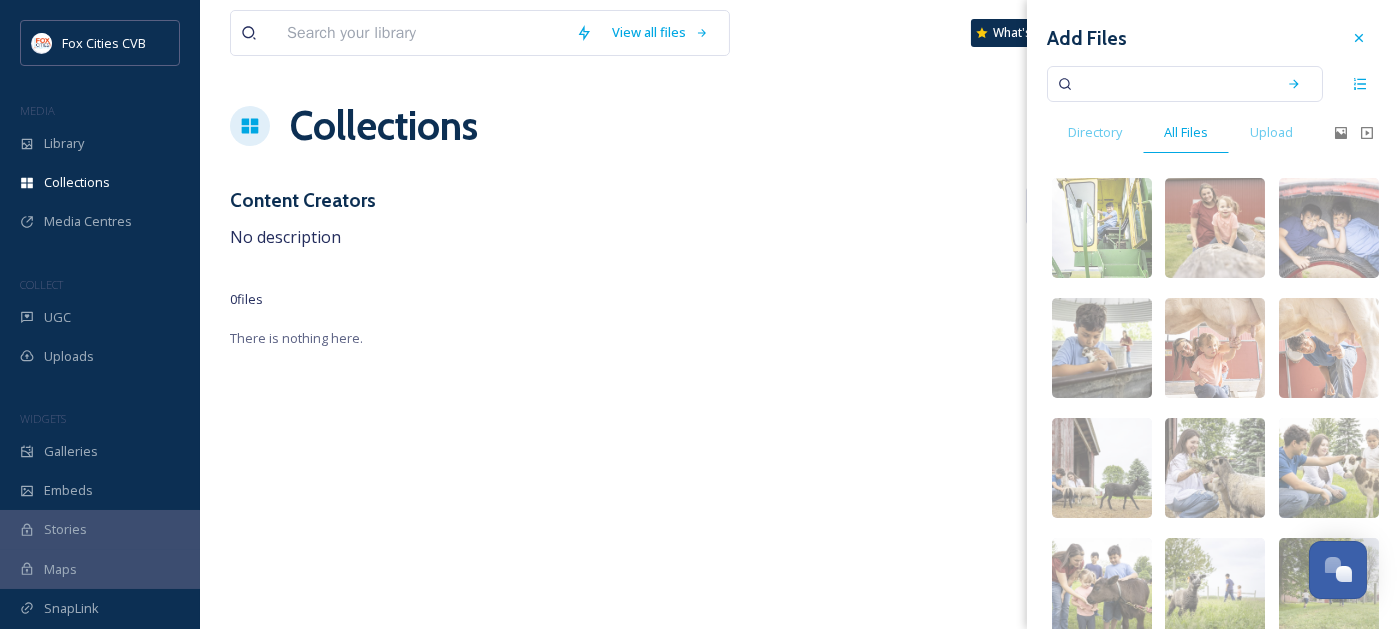 click at bounding box center [1171, 84] 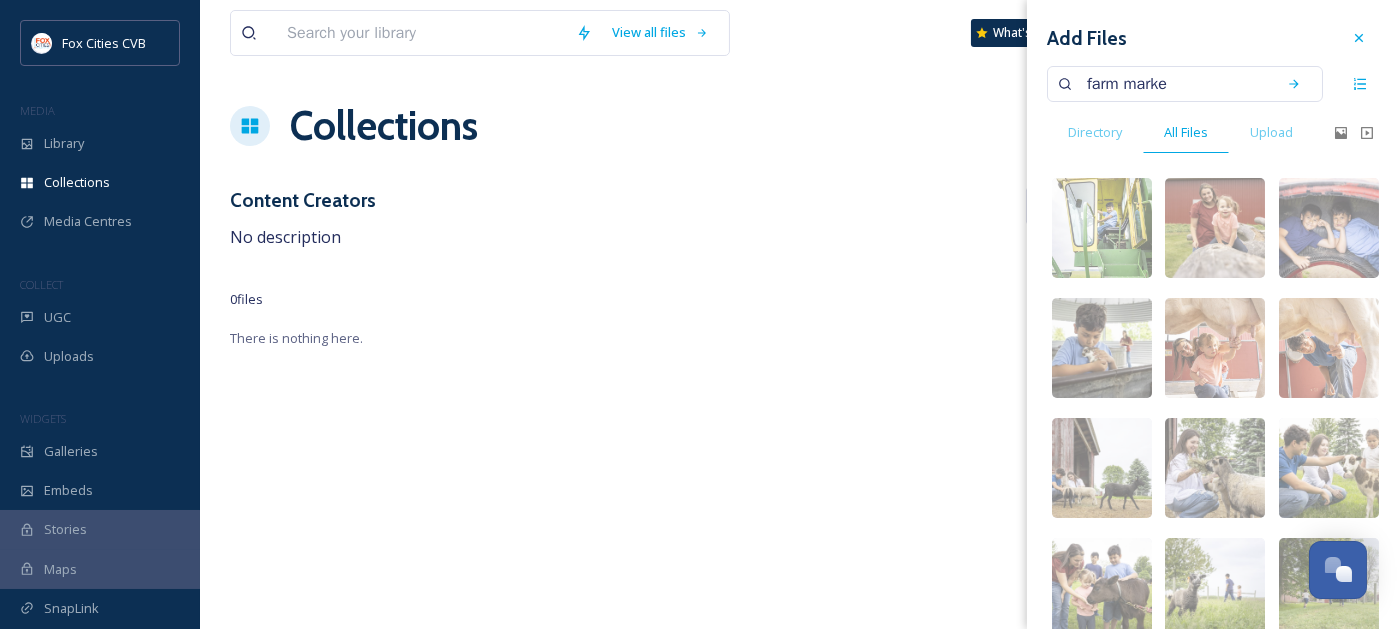 type on "farm market" 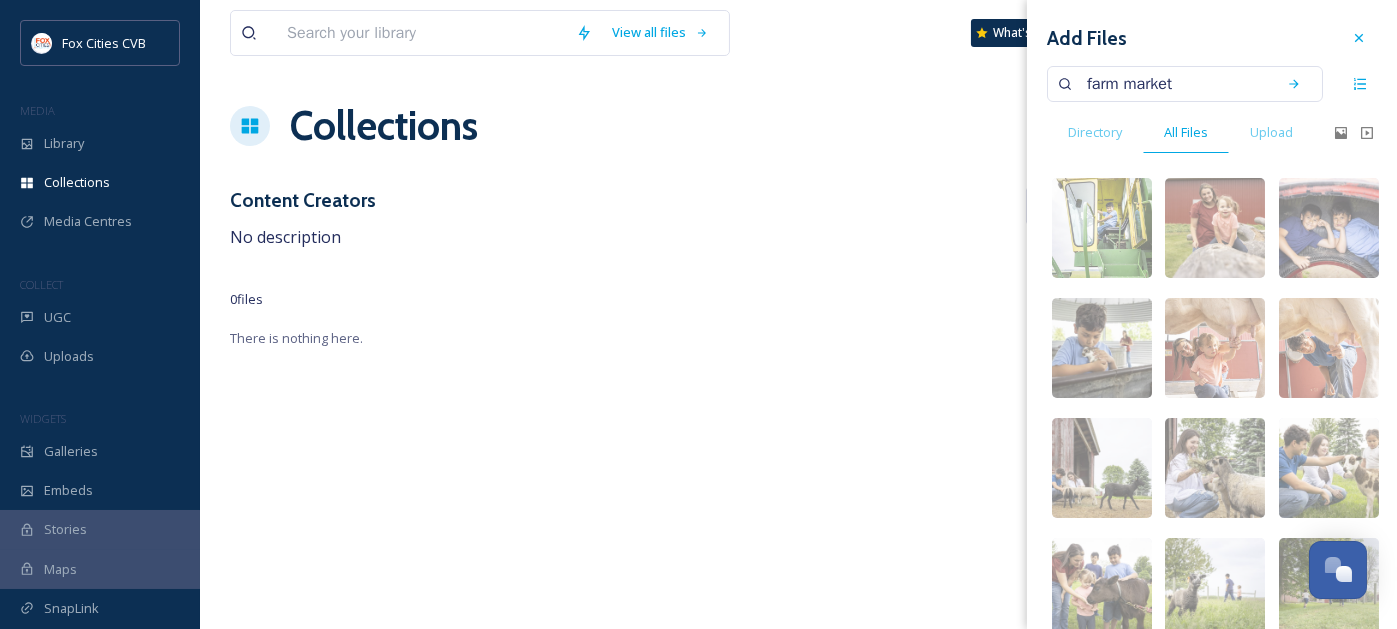 type 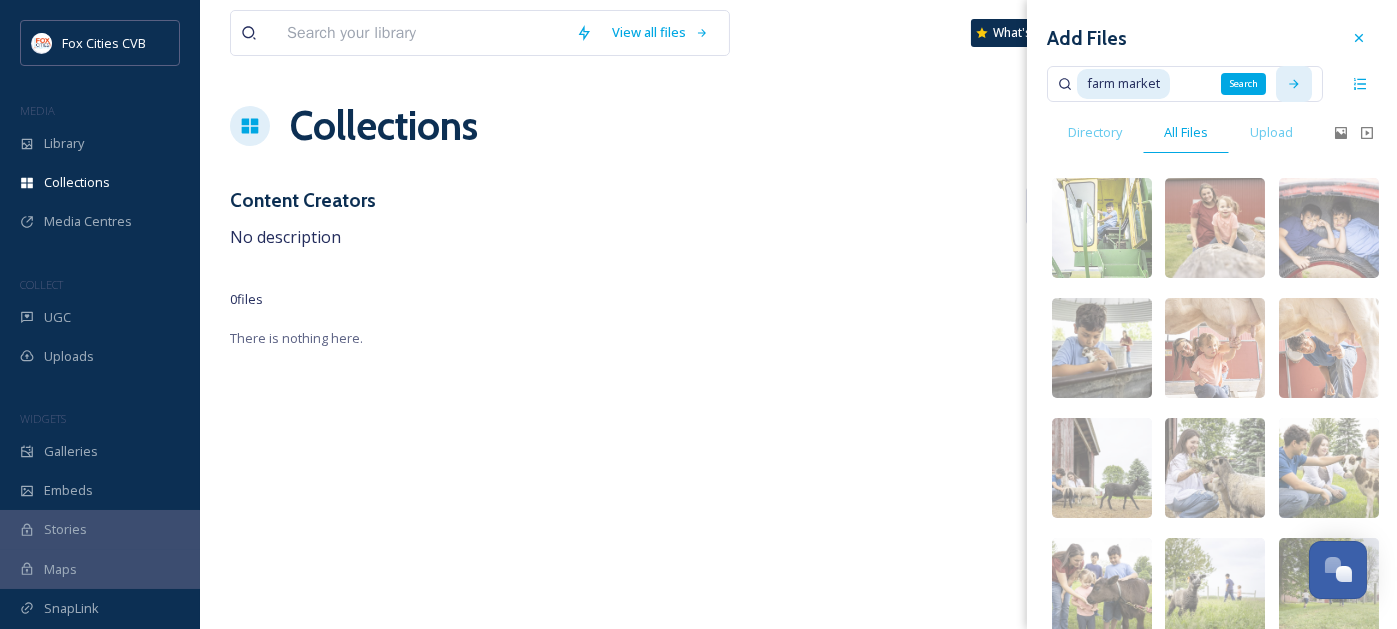 click 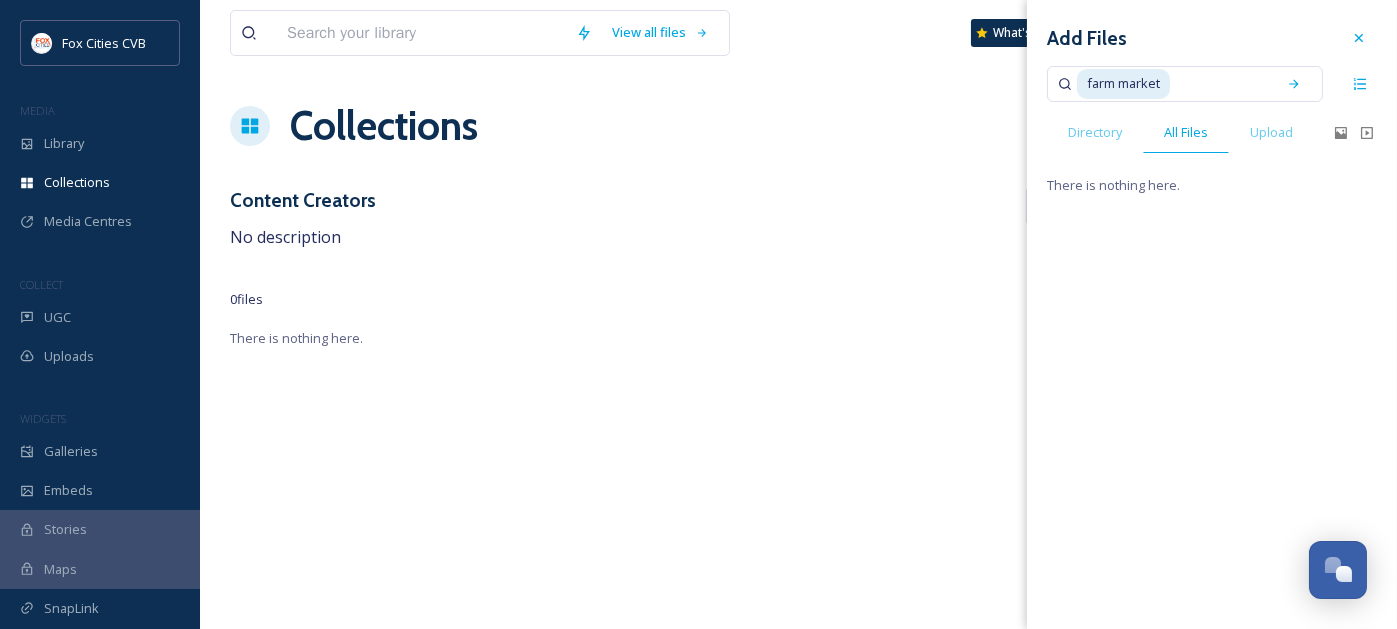 click on "farm market" at bounding box center (1171, 84) 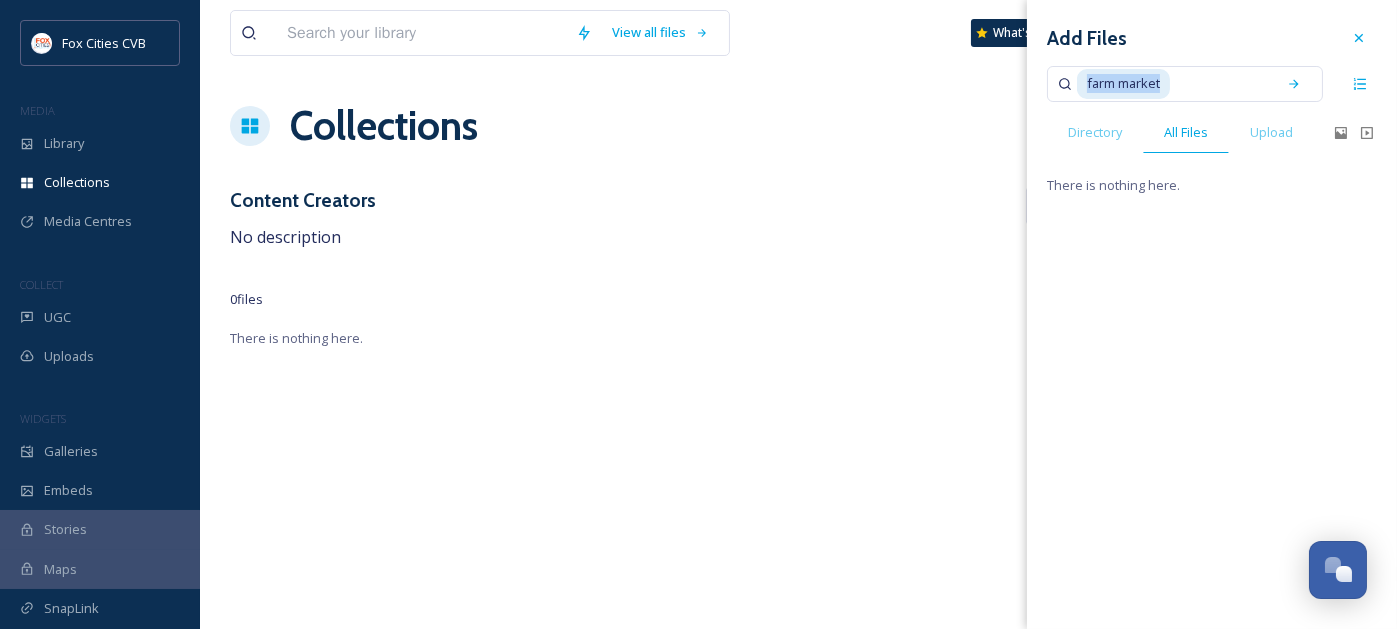 drag, startPoint x: 1165, startPoint y: 79, endPoint x: 1071, endPoint y: 79, distance: 94 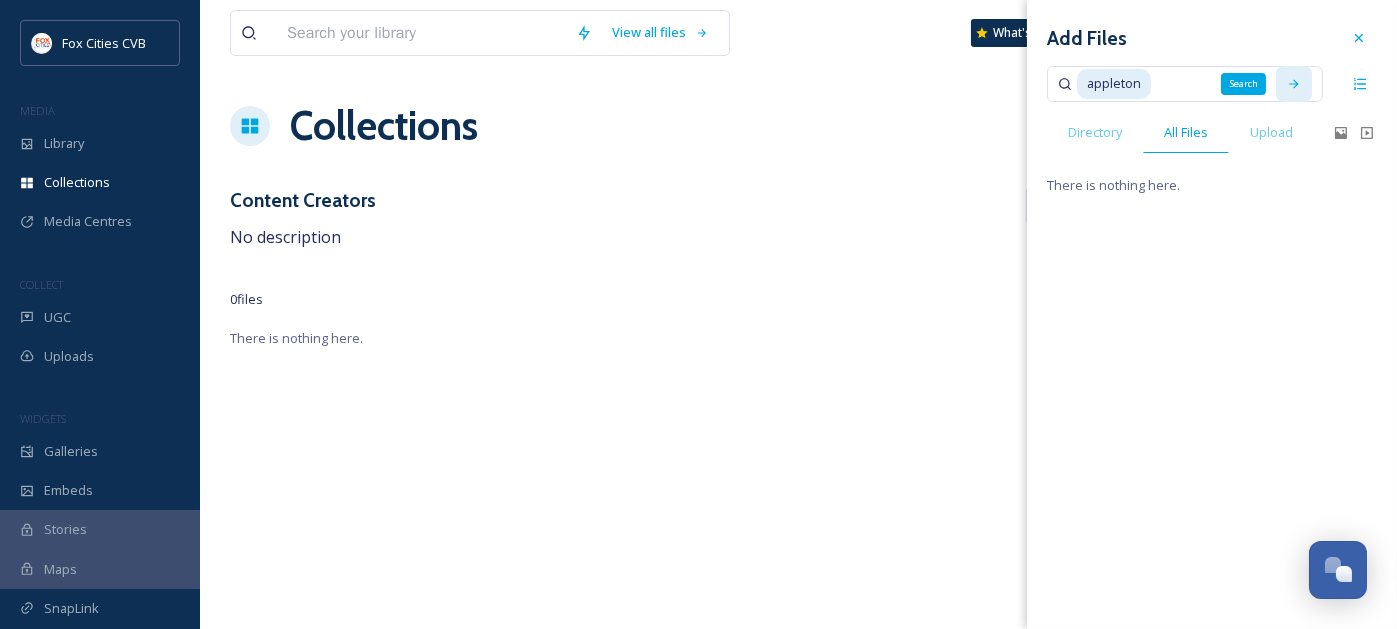 click on "Search" at bounding box center (1294, 84) 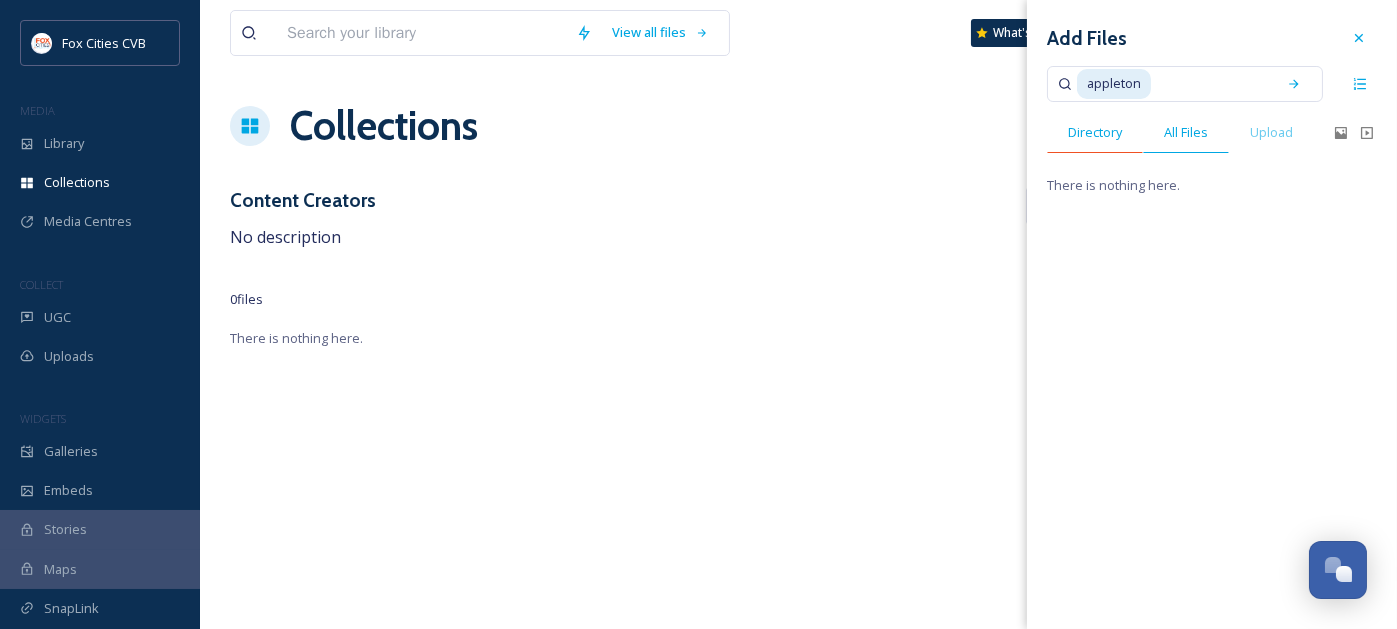 click on "Directory" at bounding box center [1095, 132] 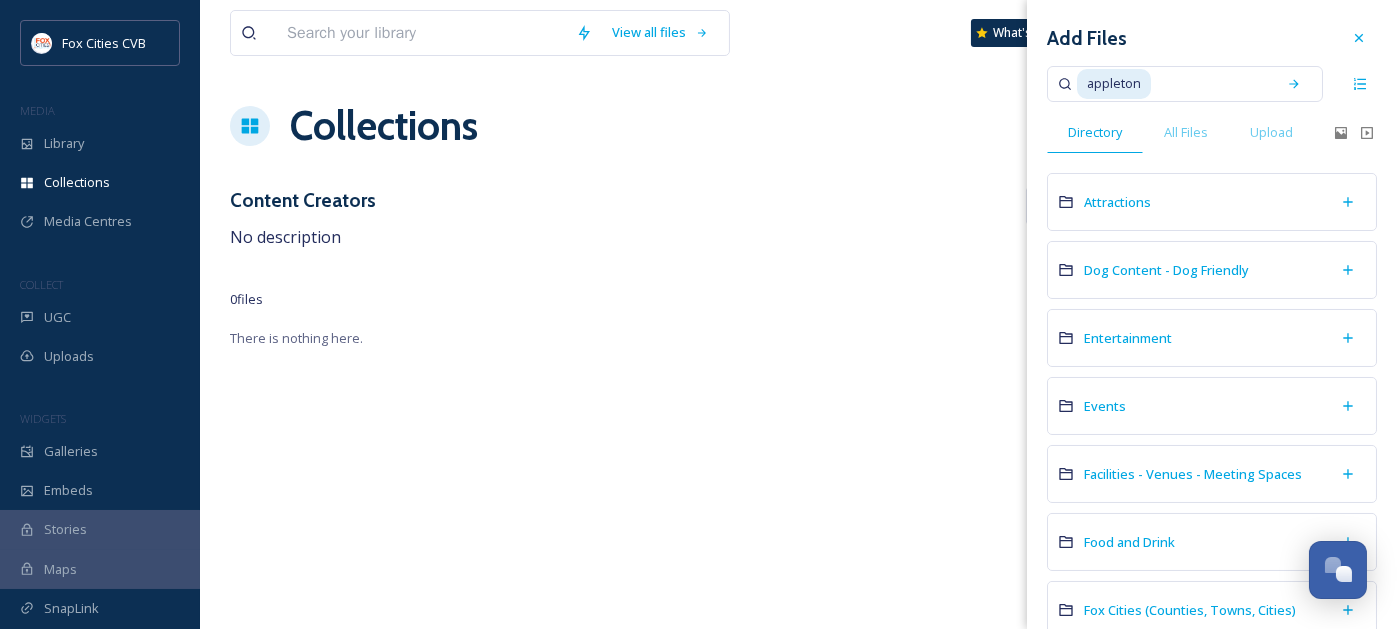 click at bounding box center [1209, 84] 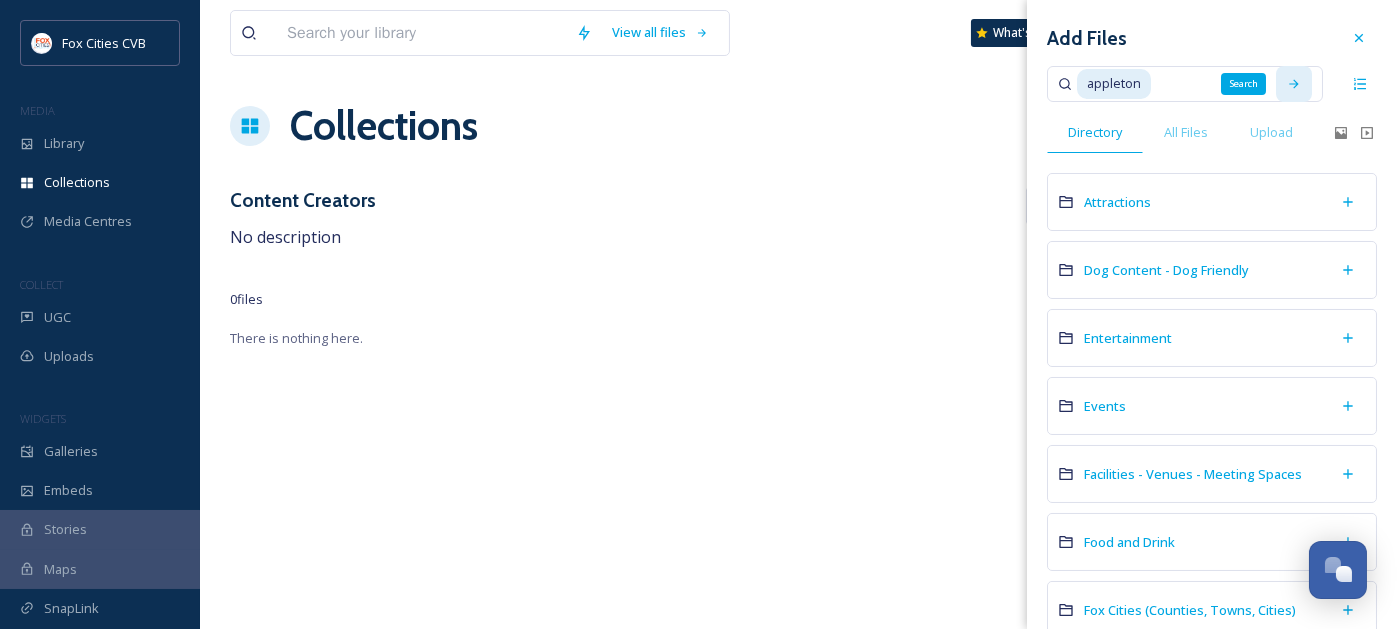 click 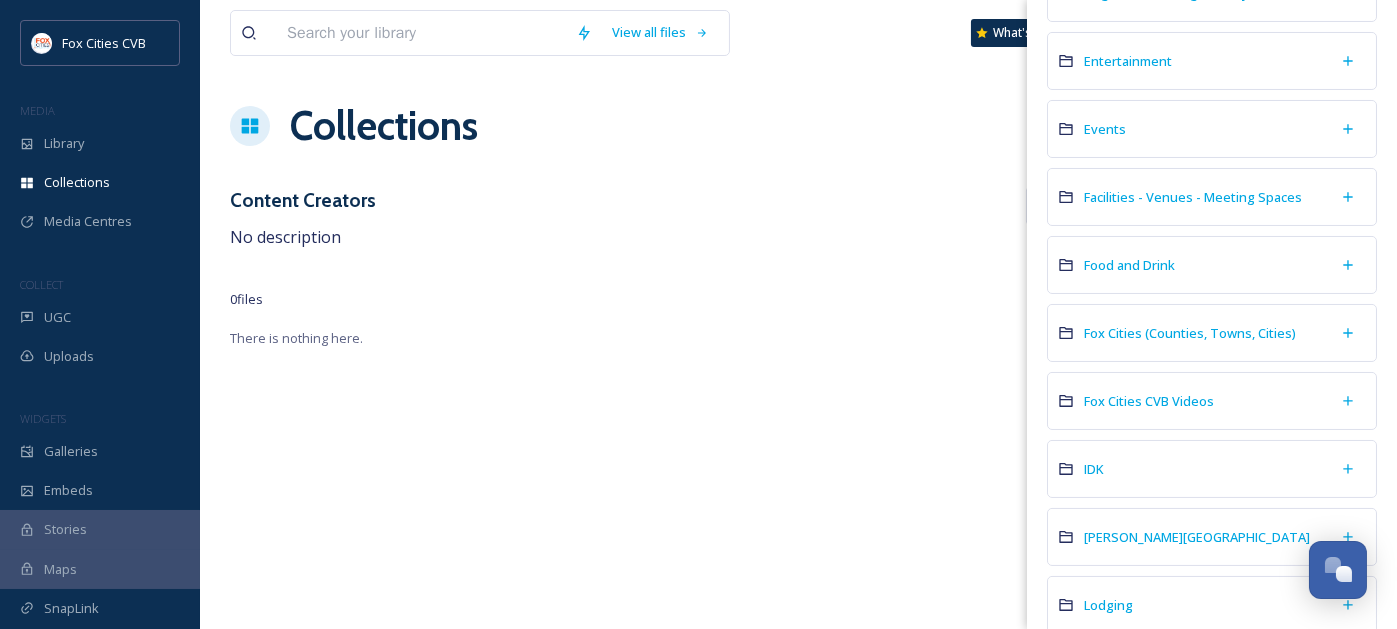 scroll, scrollTop: 400, scrollLeft: 0, axis: vertical 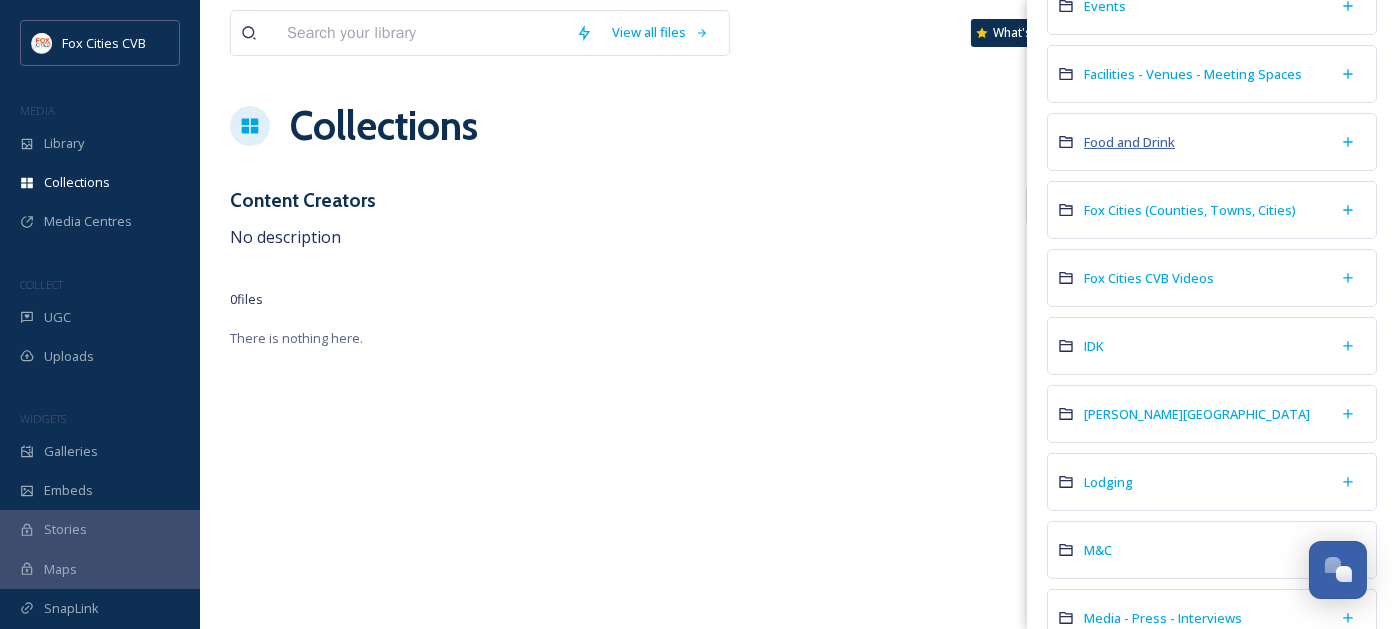 click on "Food and Drink" at bounding box center (1129, 142) 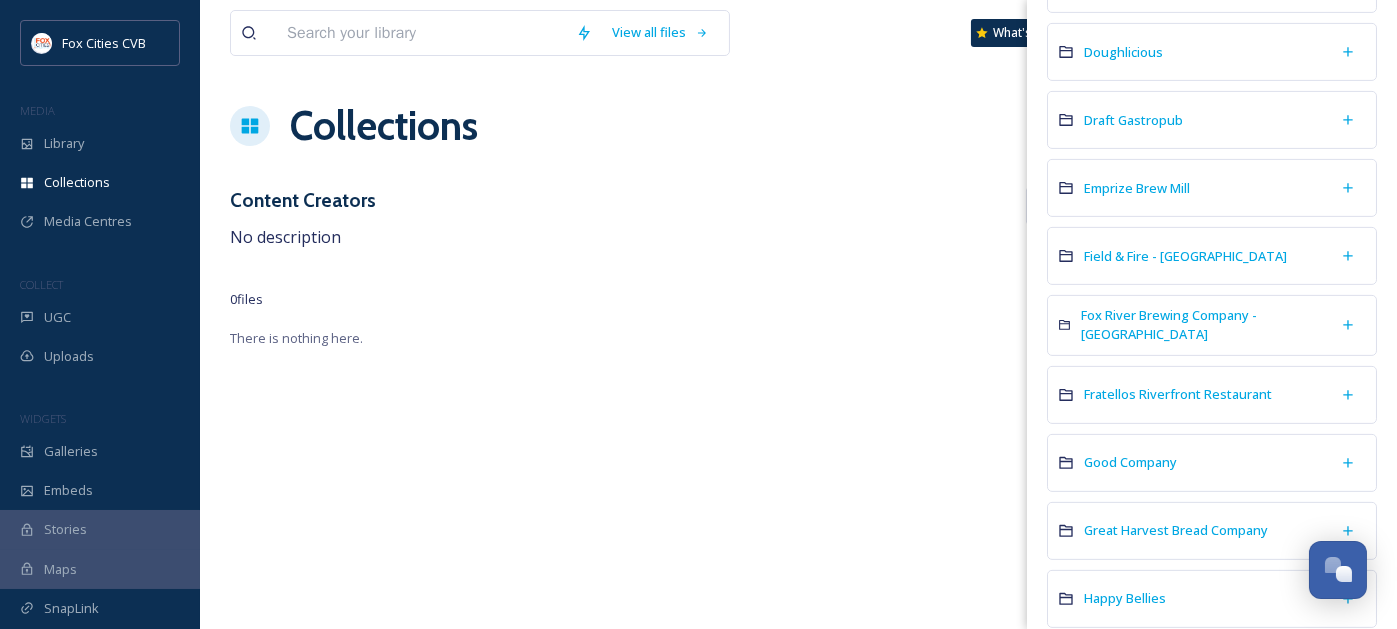 scroll, scrollTop: 1500, scrollLeft: 0, axis: vertical 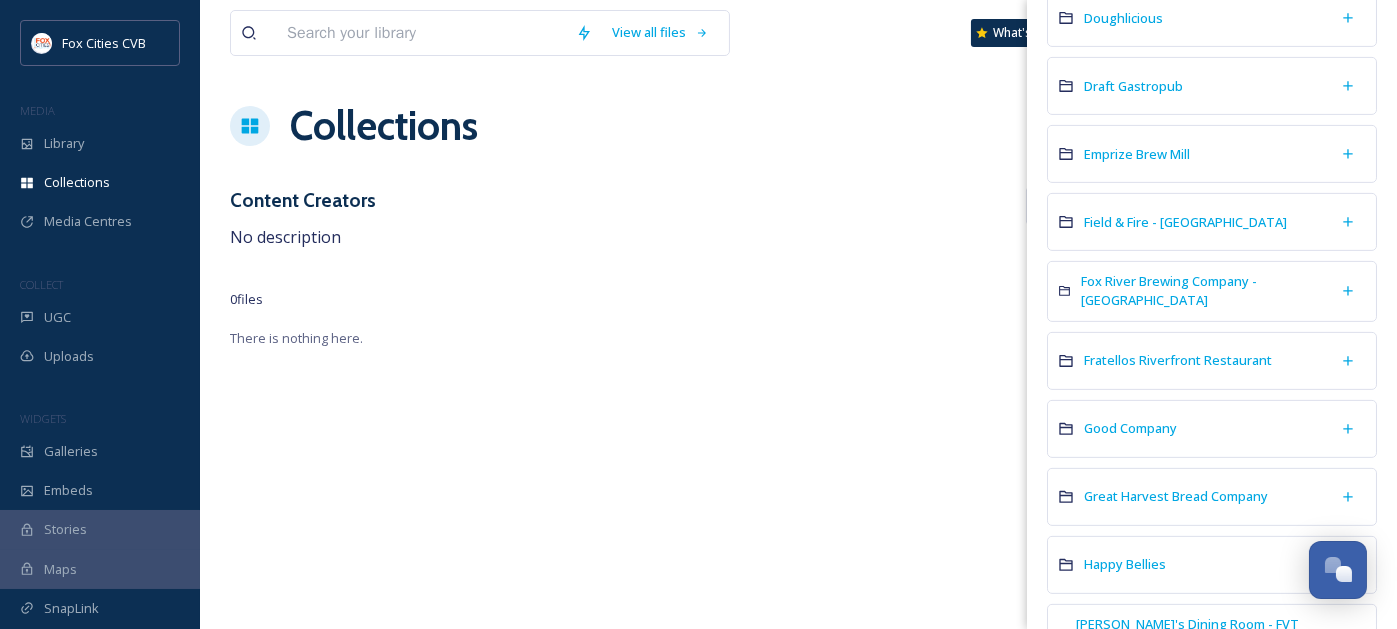 click on "0  file s Filters Date Created Select all" at bounding box center (798, 299) 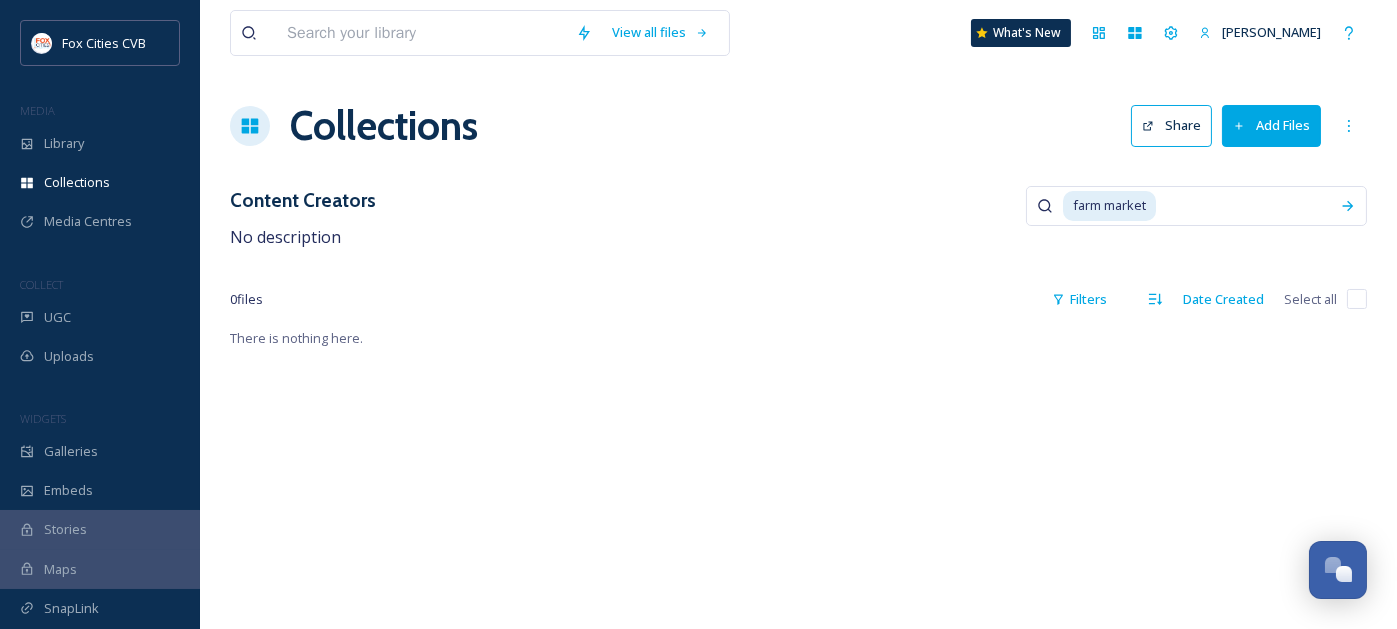 click on "Add Files" at bounding box center (1271, 125) 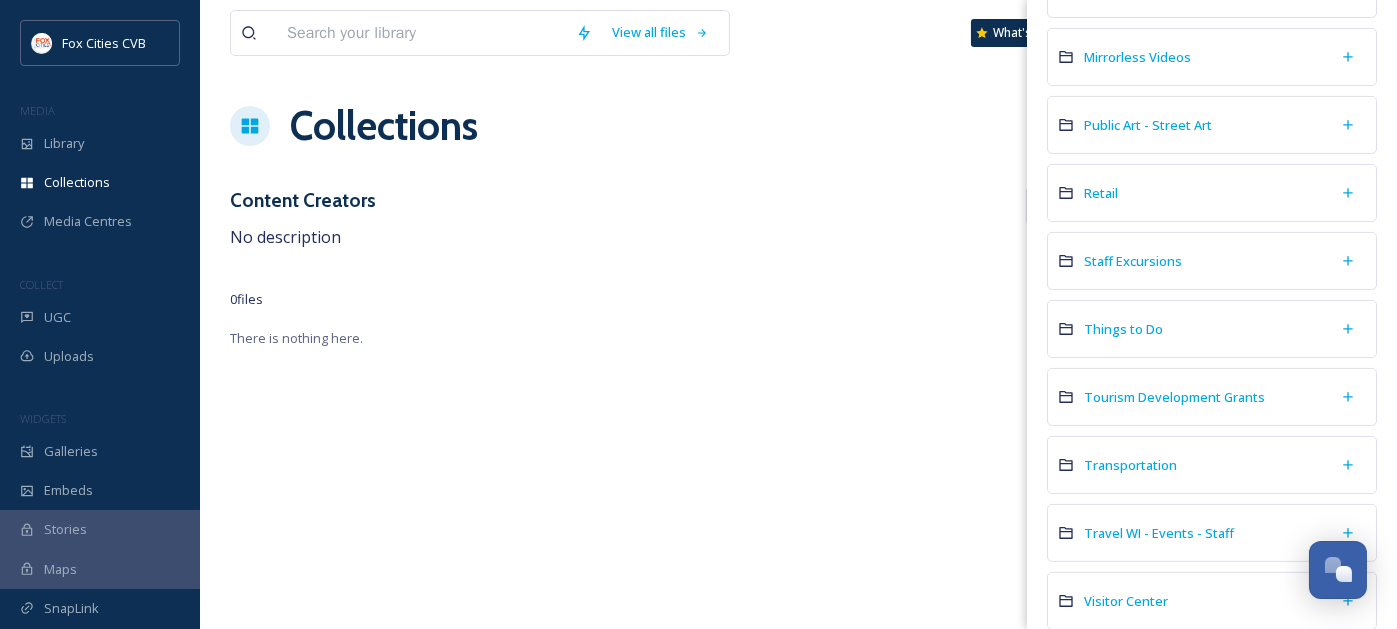 scroll, scrollTop: 1201, scrollLeft: 0, axis: vertical 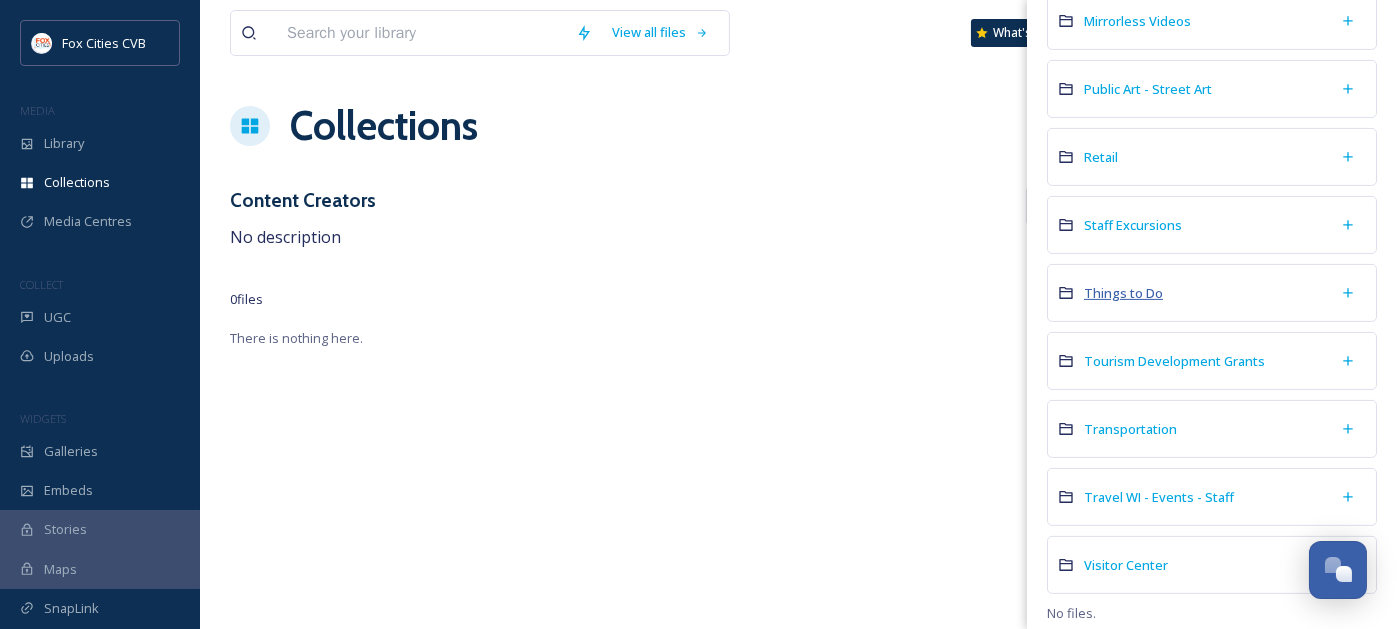 click on "Things to Do" at bounding box center (1123, 293) 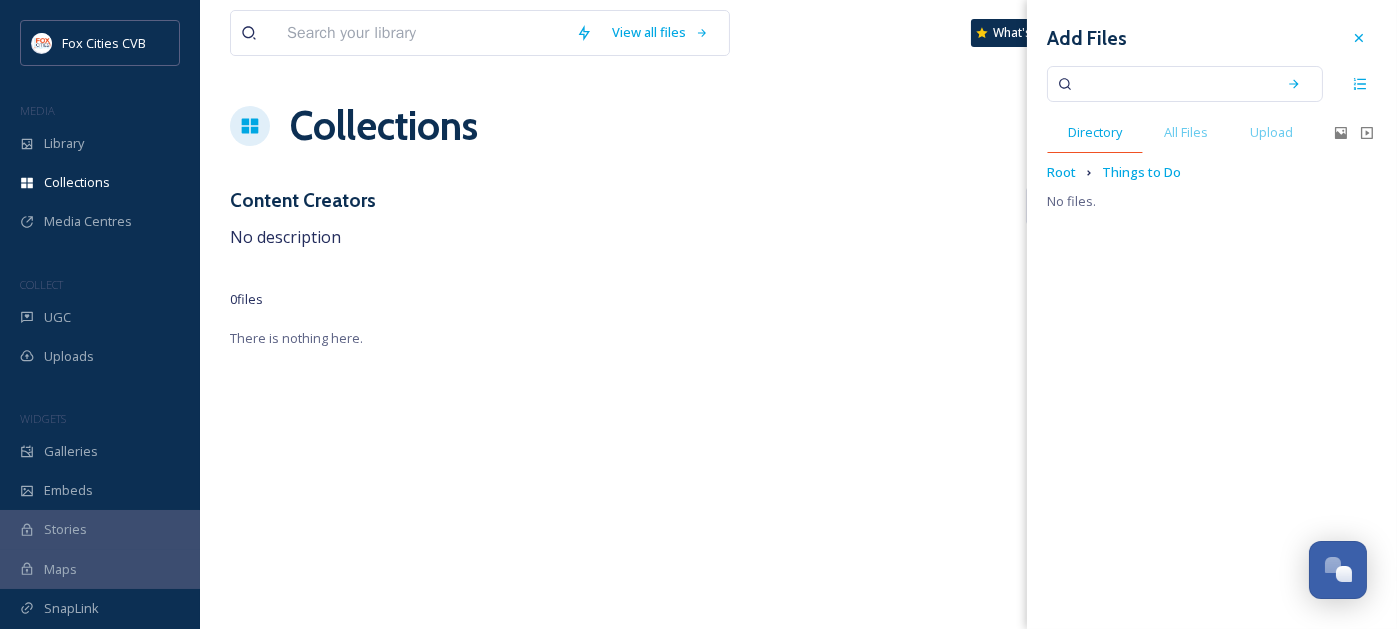 click on "Directory" at bounding box center (1095, 132) 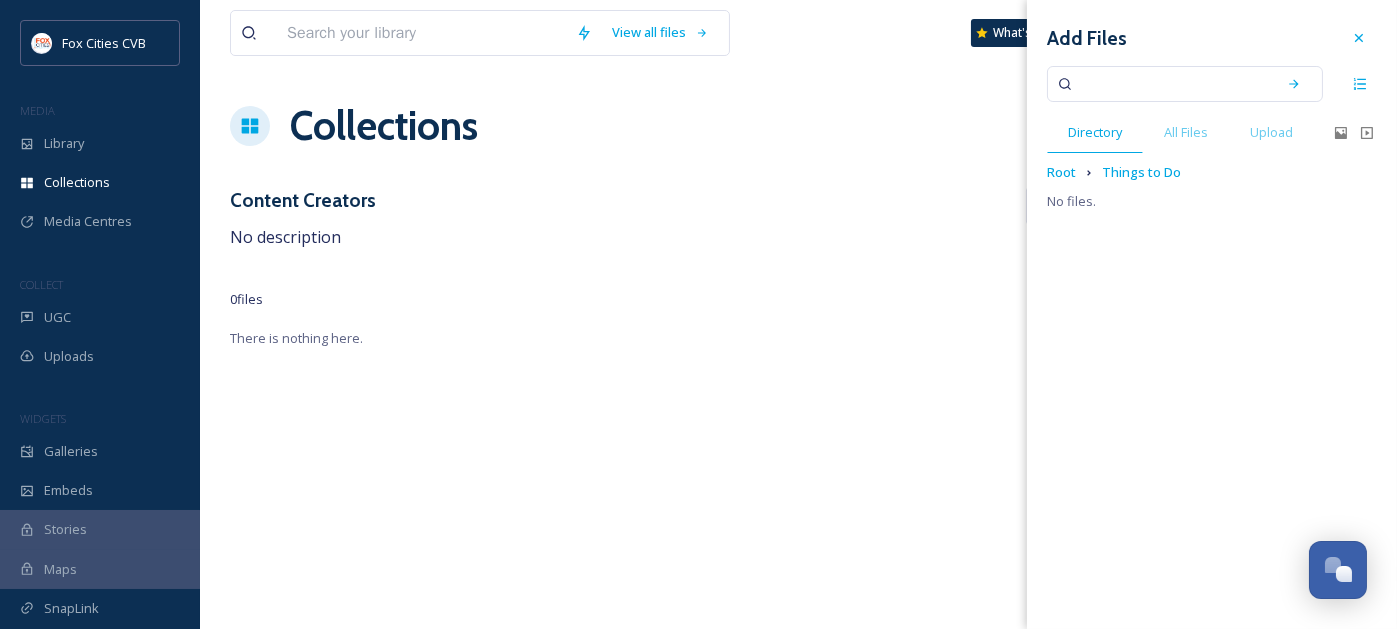 click on "0  file s Filters Date Created Select all" at bounding box center [798, 299] 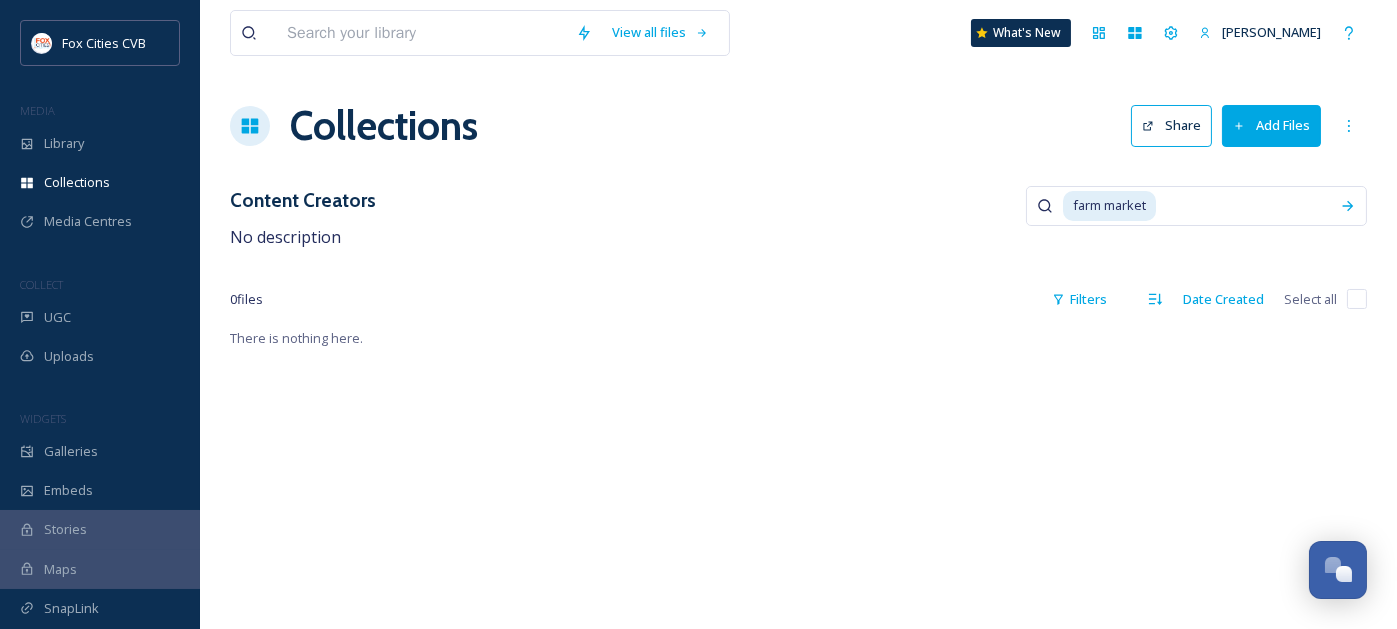 click on "Add Files" at bounding box center (1271, 125) 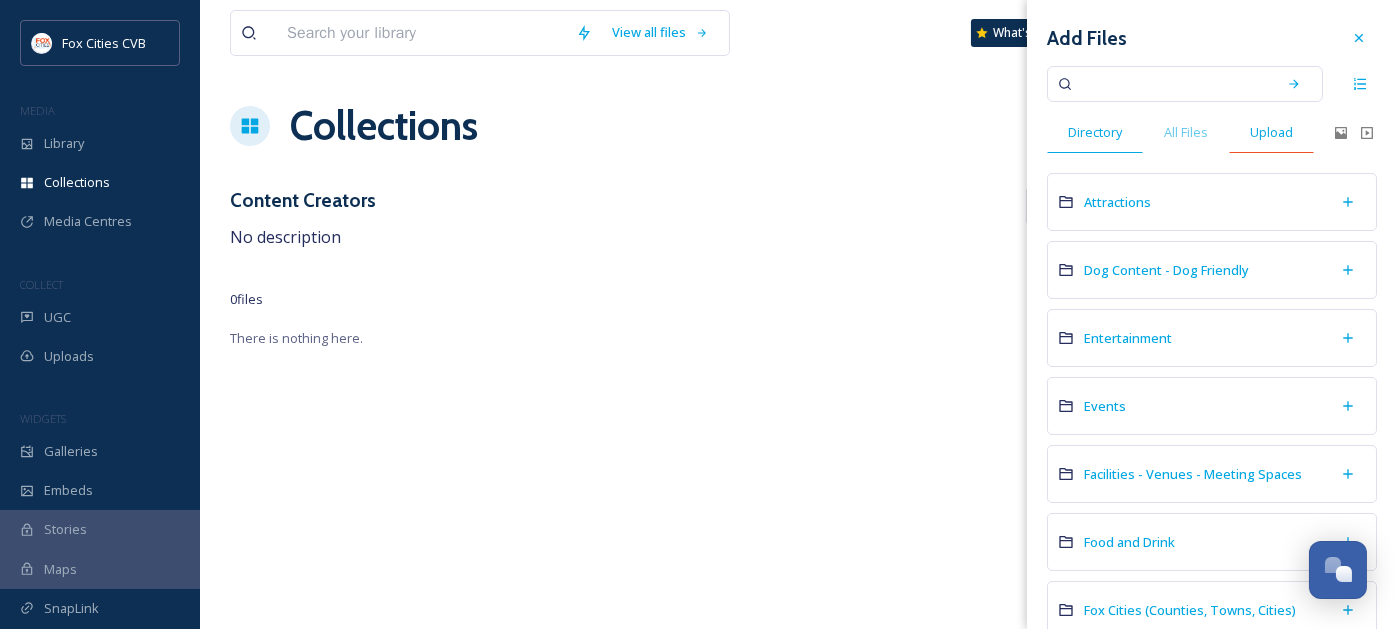 click on "Upload" at bounding box center [1271, 132] 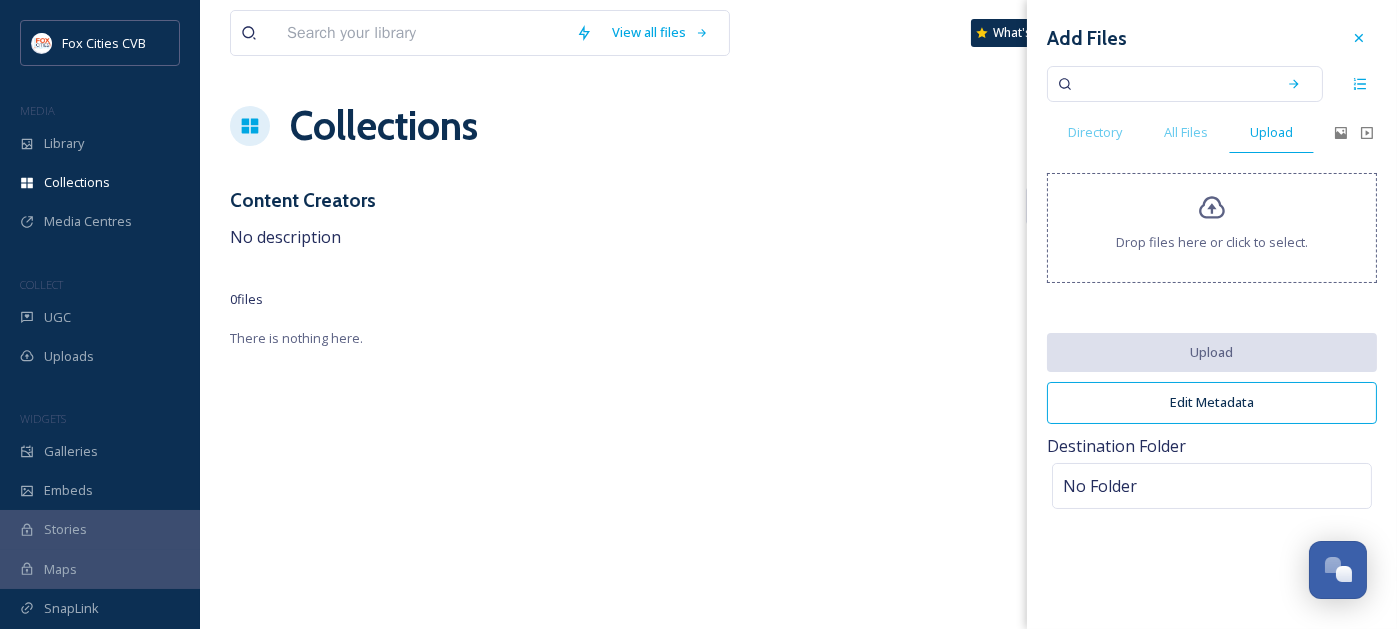 click on "Drop files here or click to select." at bounding box center (1212, 228) 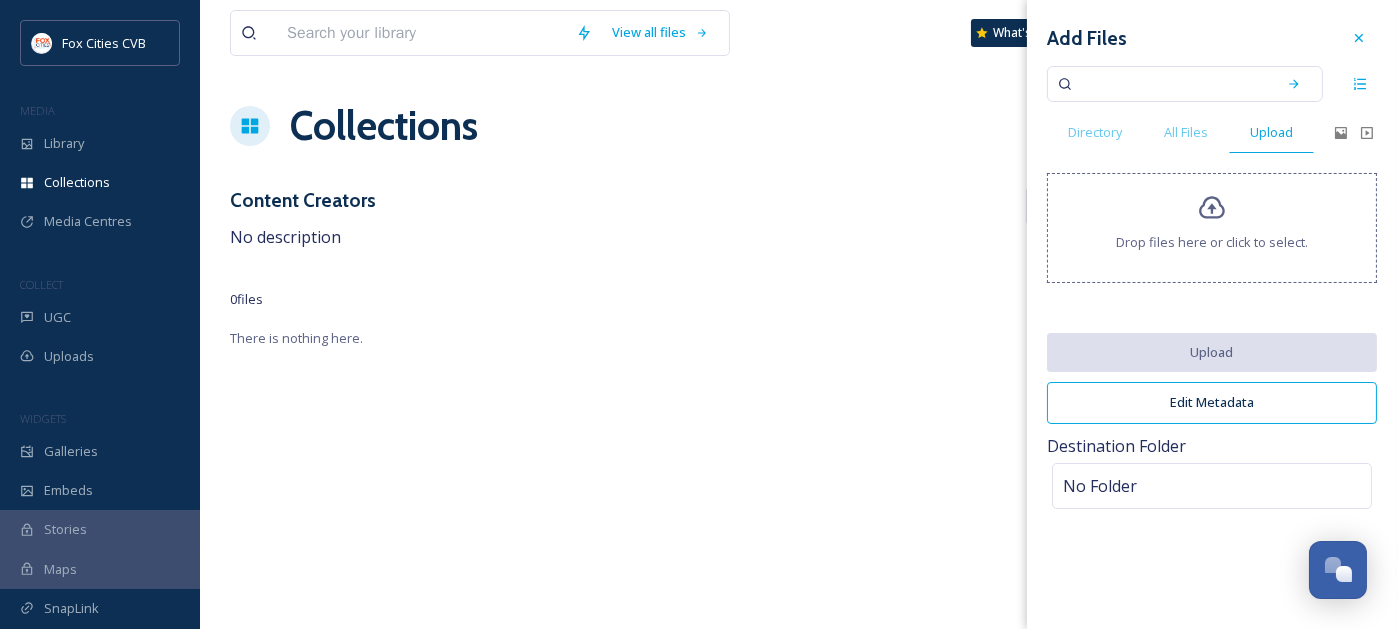 click 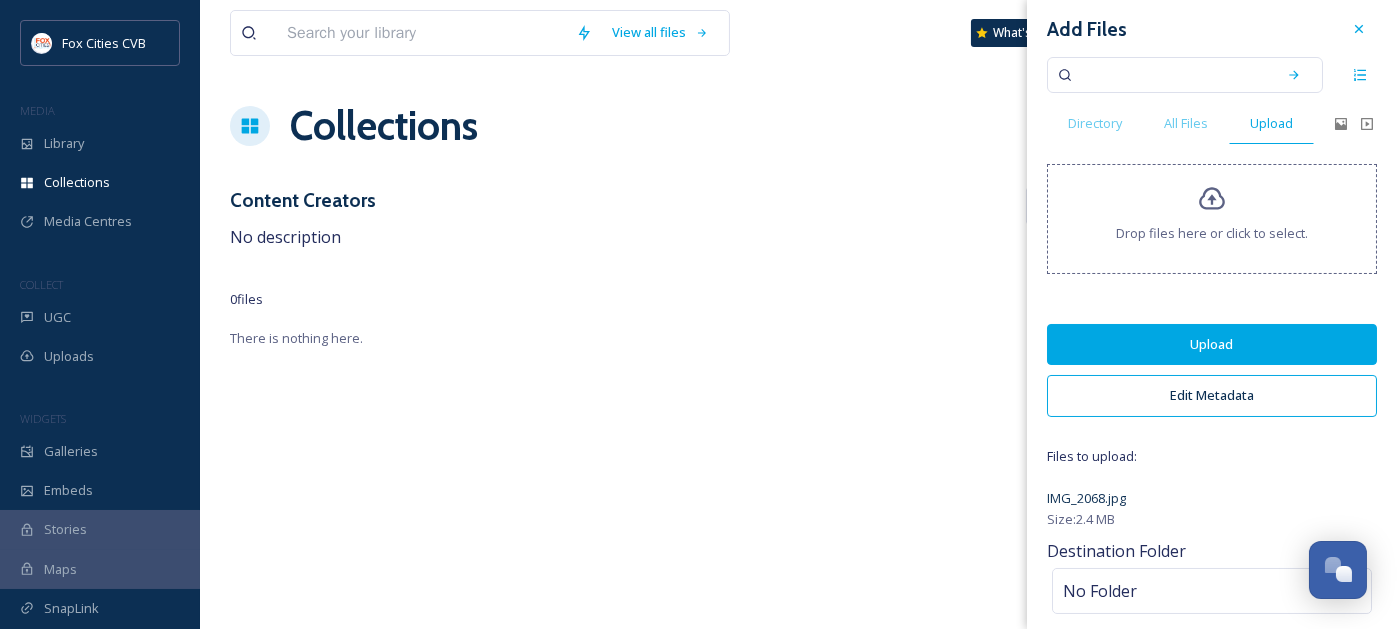 scroll, scrollTop: 14, scrollLeft: 0, axis: vertical 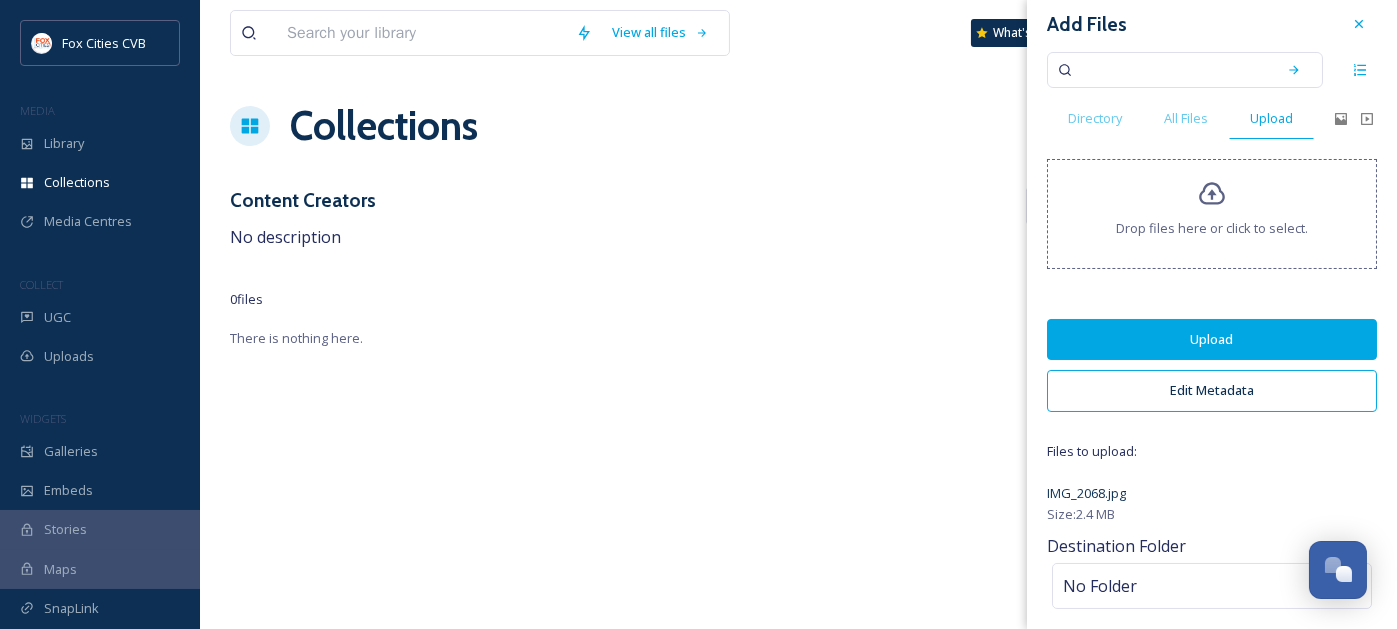 click on "Drop files here or click to select." at bounding box center [1212, 214] 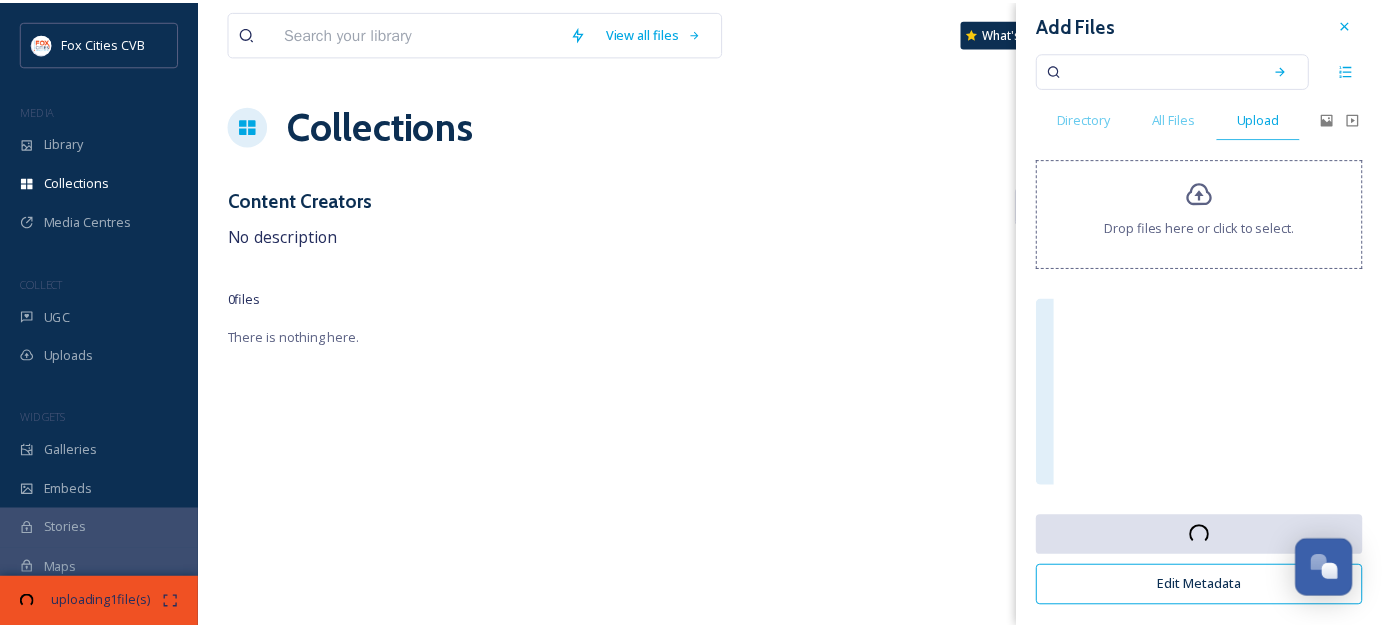 scroll, scrollTop: 0, scrollLeft: 0, axis: both 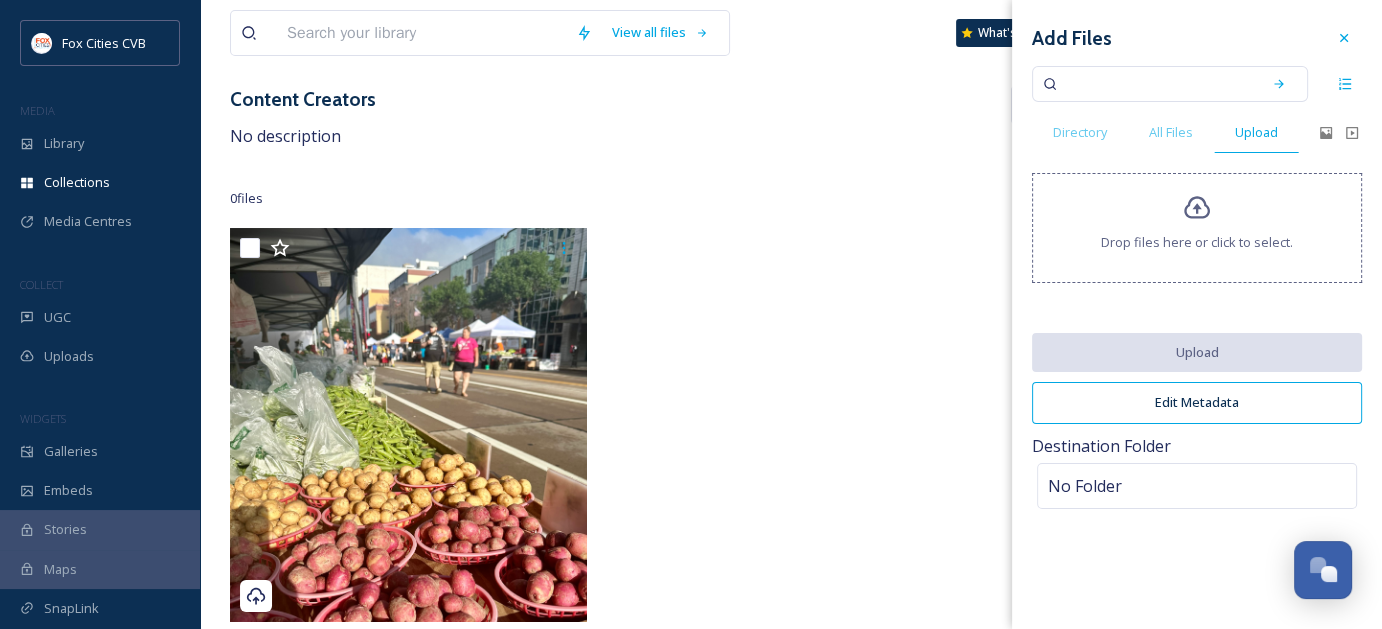 click at bounding box center (790, 430) 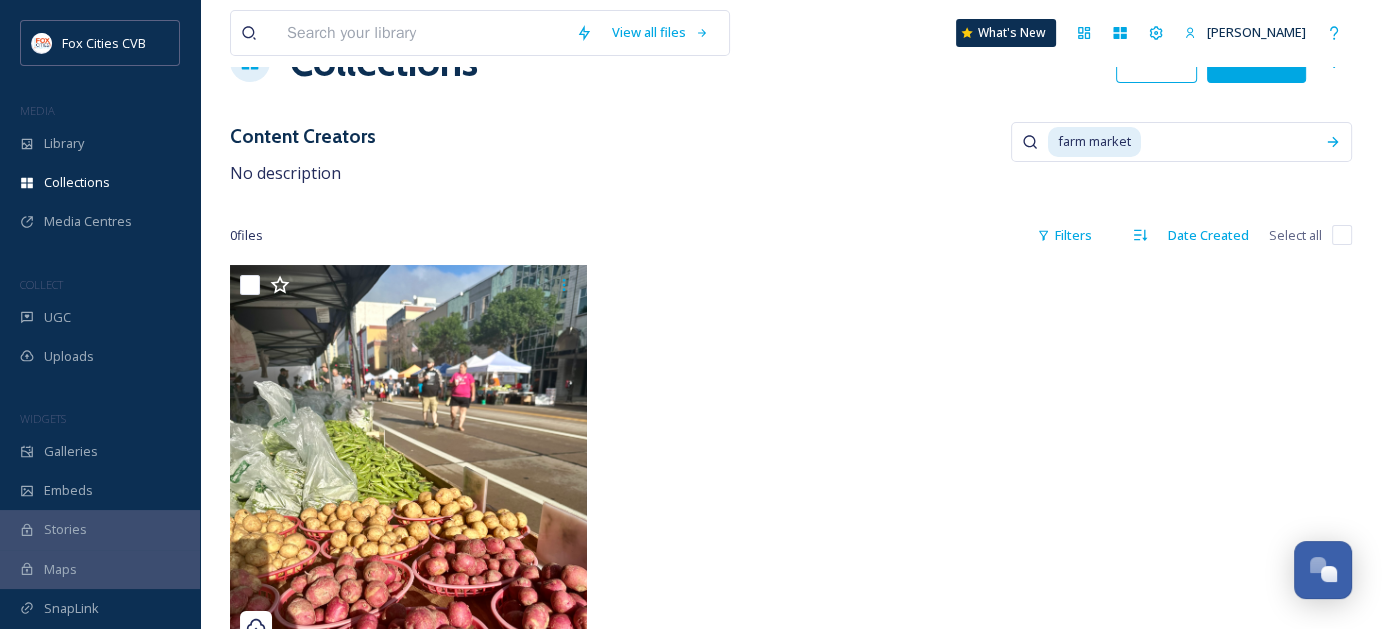 scroll, scrollTop: 96, scrollLeft: 0, axis: vertical 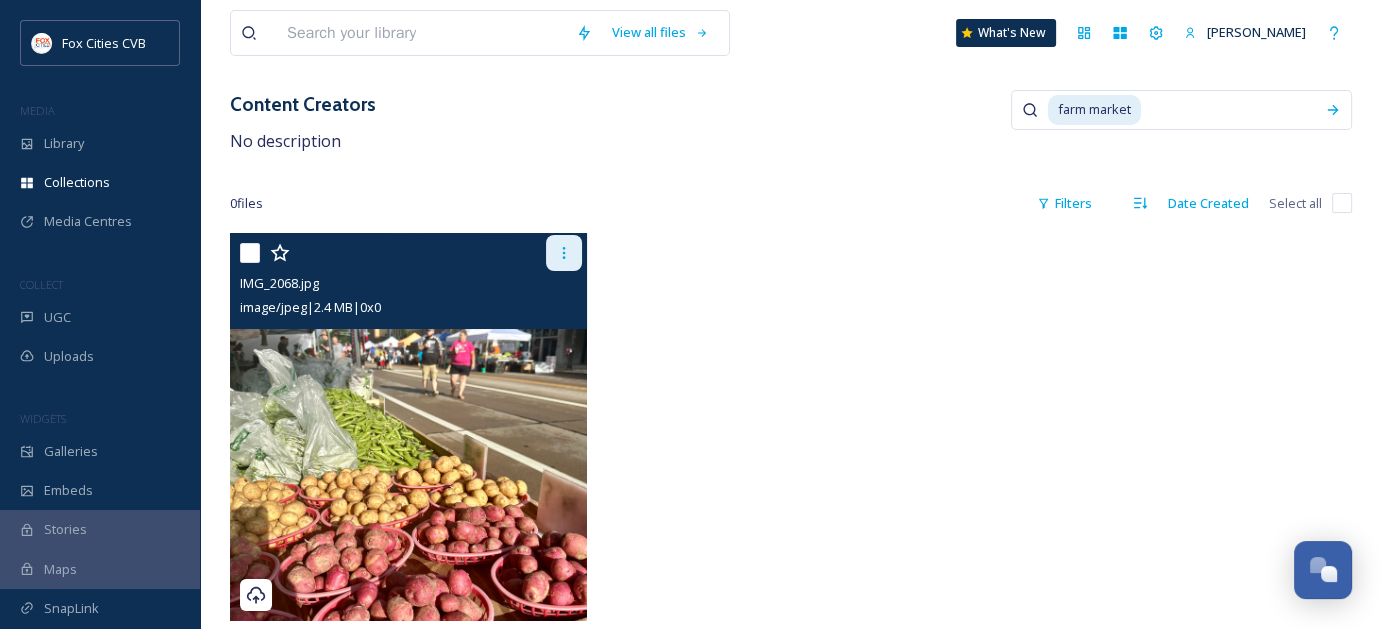 click 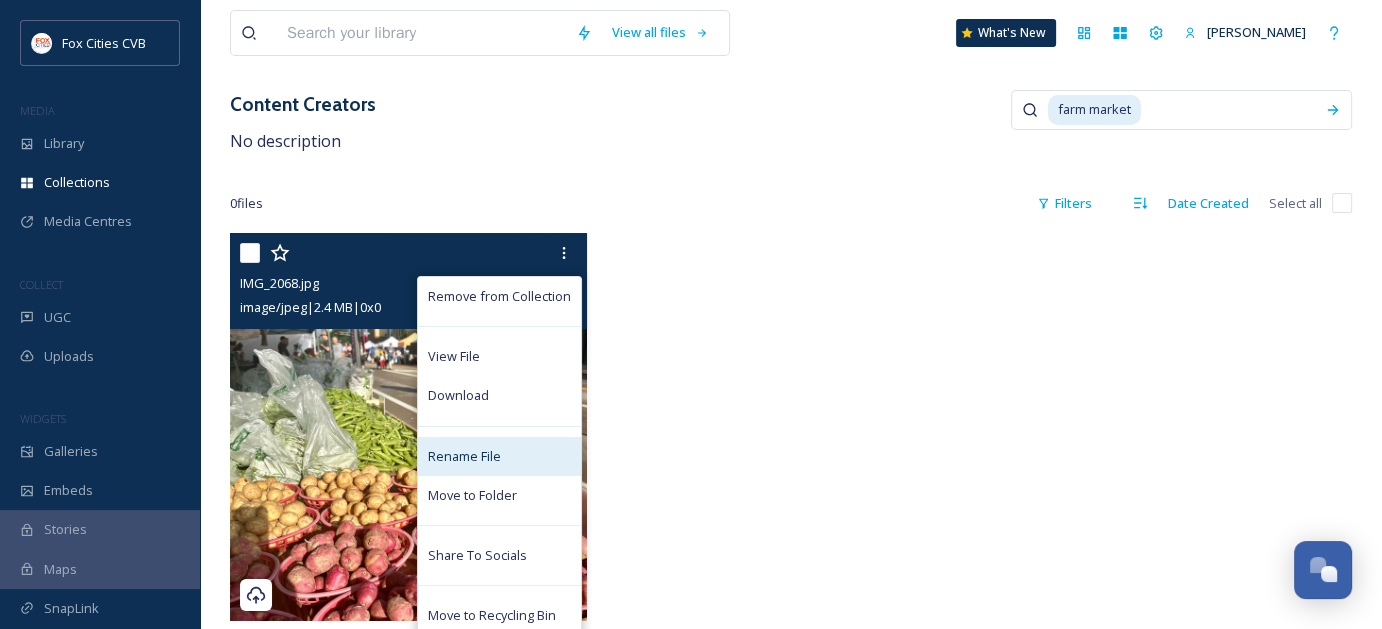 click on "Rename File" at bounding box center [464, 456] 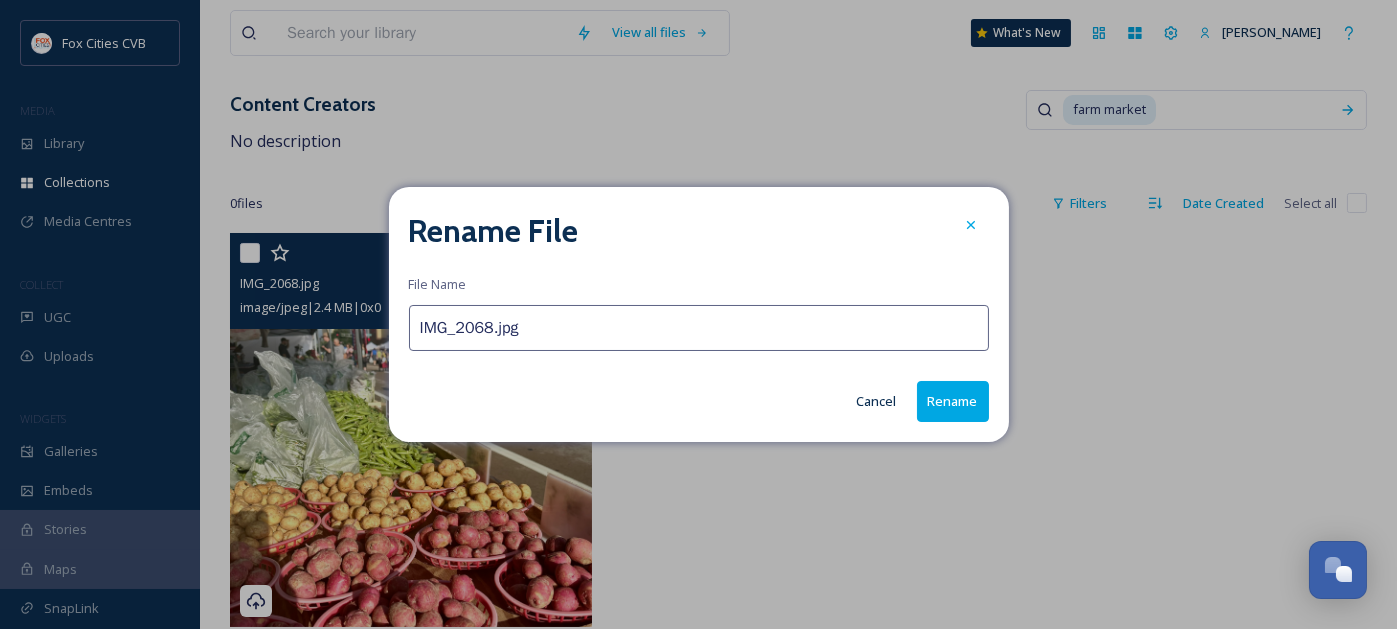 click on "IMG_2068.jpg" at bounding box center [699, 328] 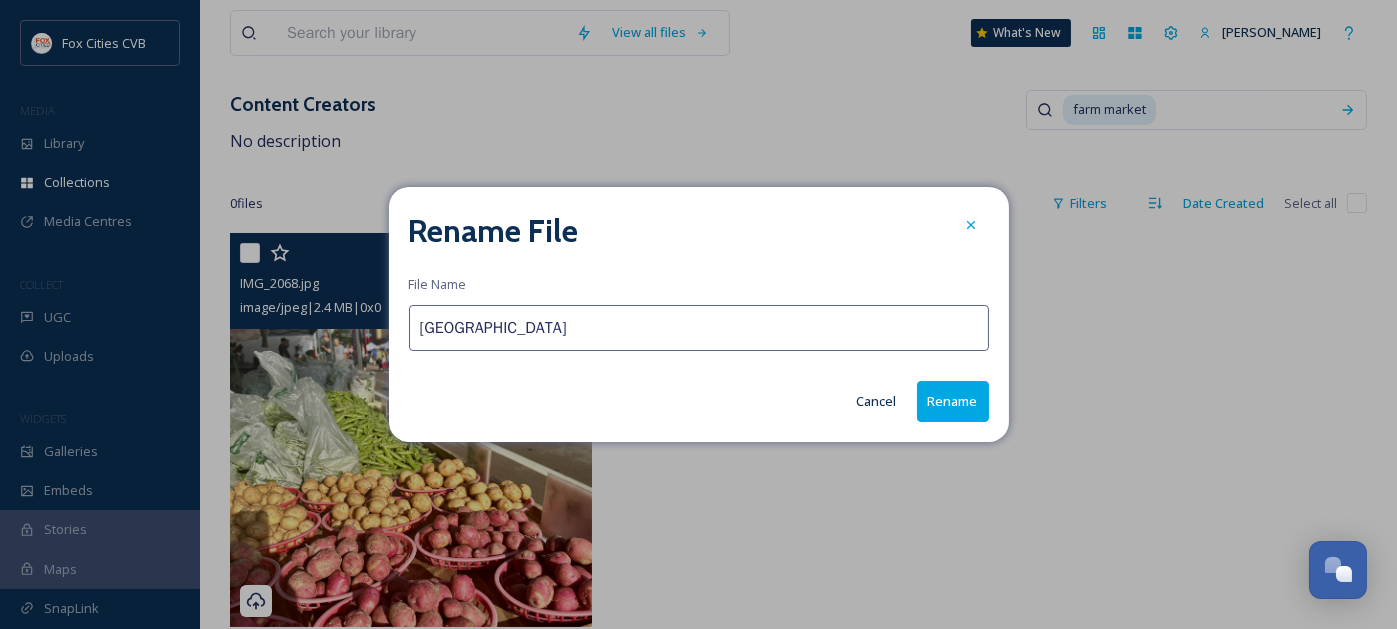 type on "[GEOGRAPHIC_DATA]" 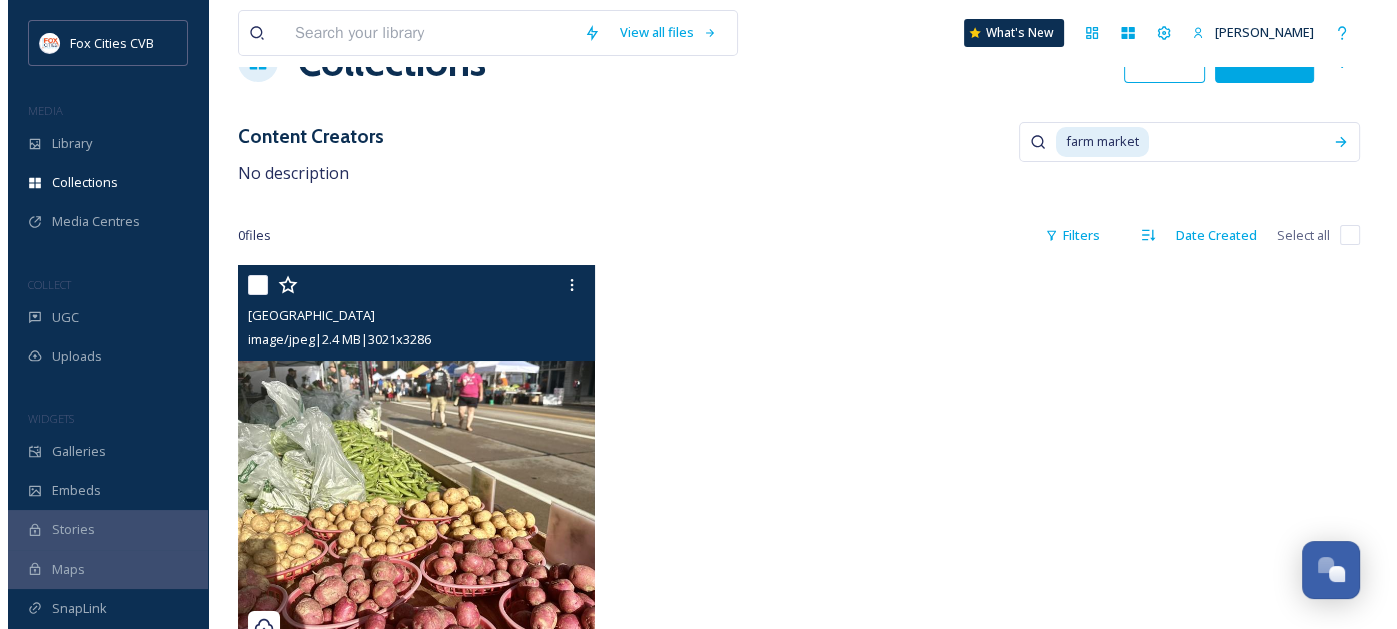 scroll, scrollTop: 96, scrollLeft: 0, axis: vertical 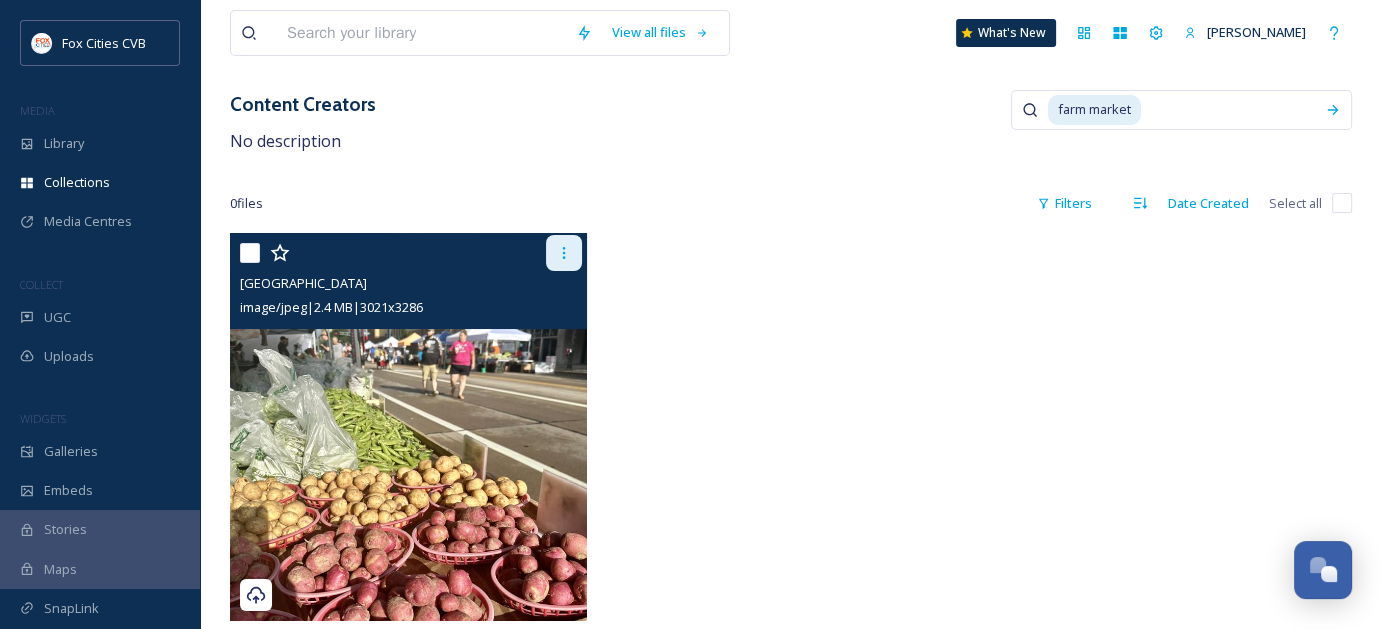 click 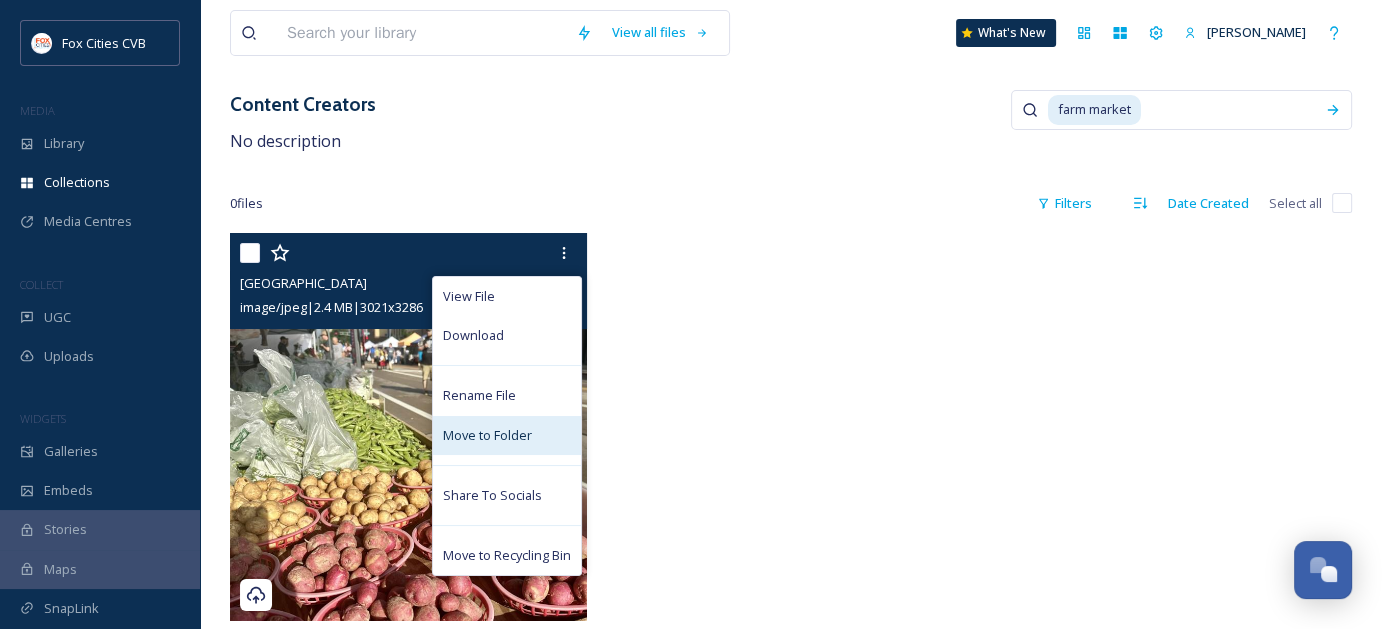 click on "Move to Folder" at bounding box center (487, 435) 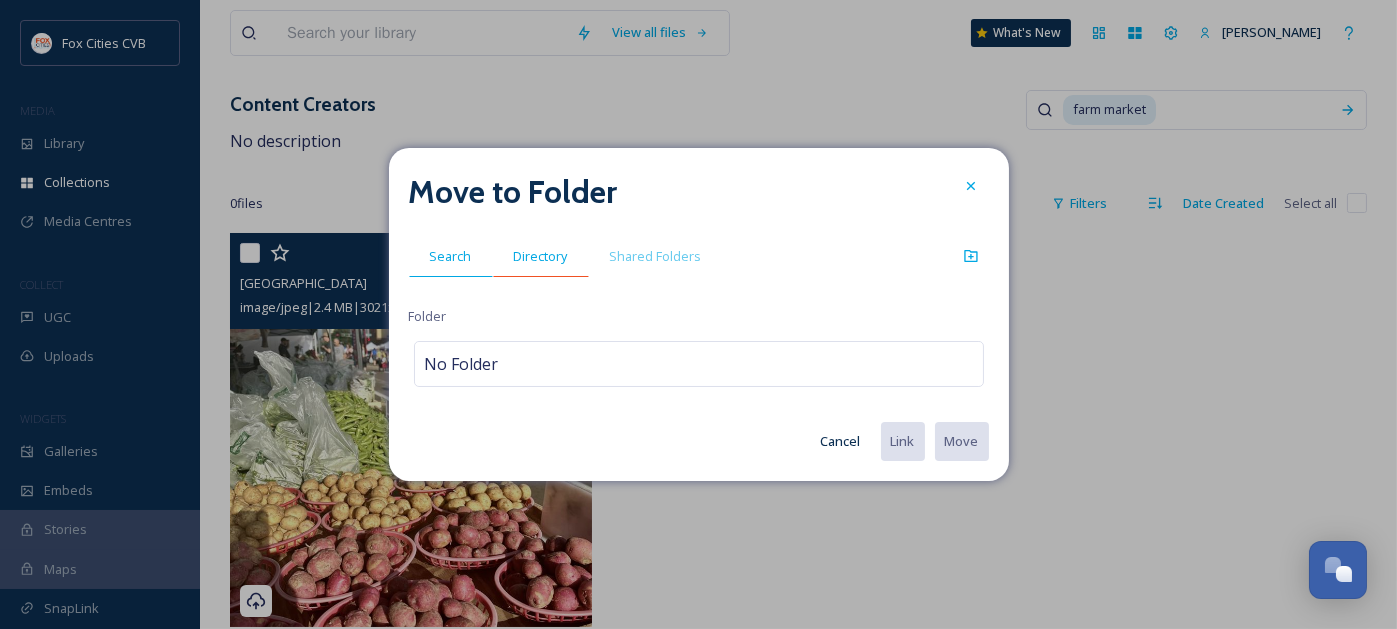 click on "Directory" at bounding box center (541, 256) 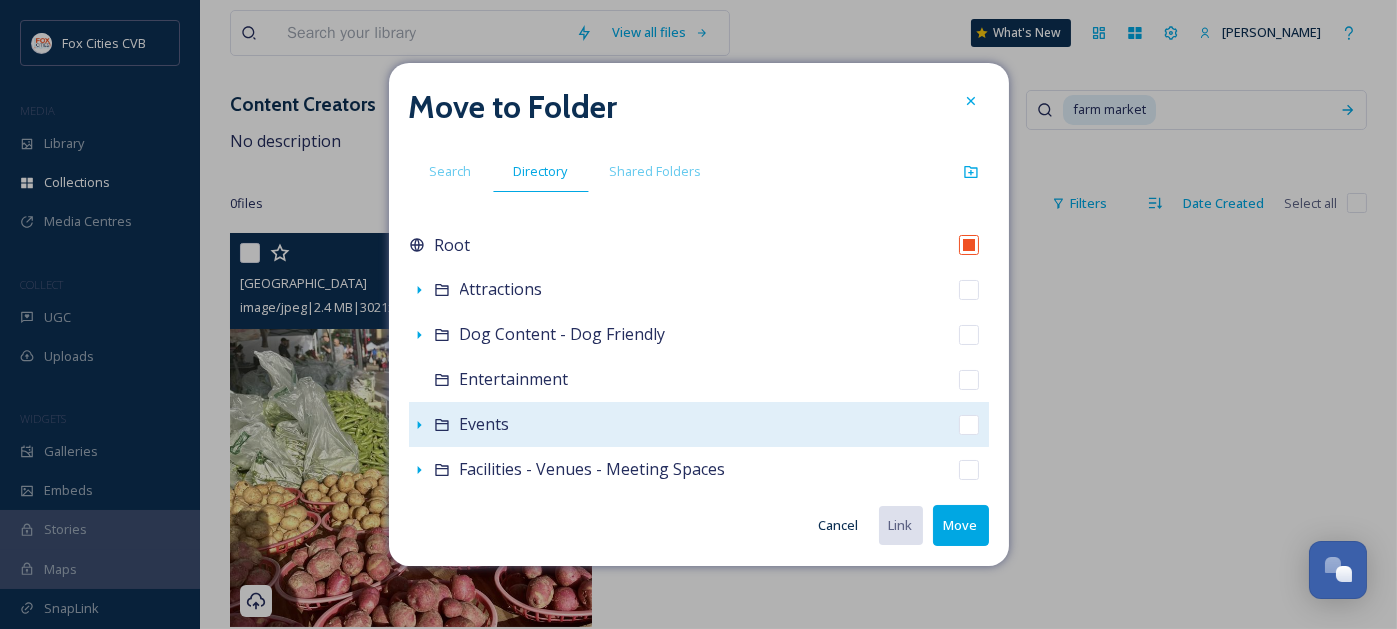 click on "Events" at bounding box center [699, 424] 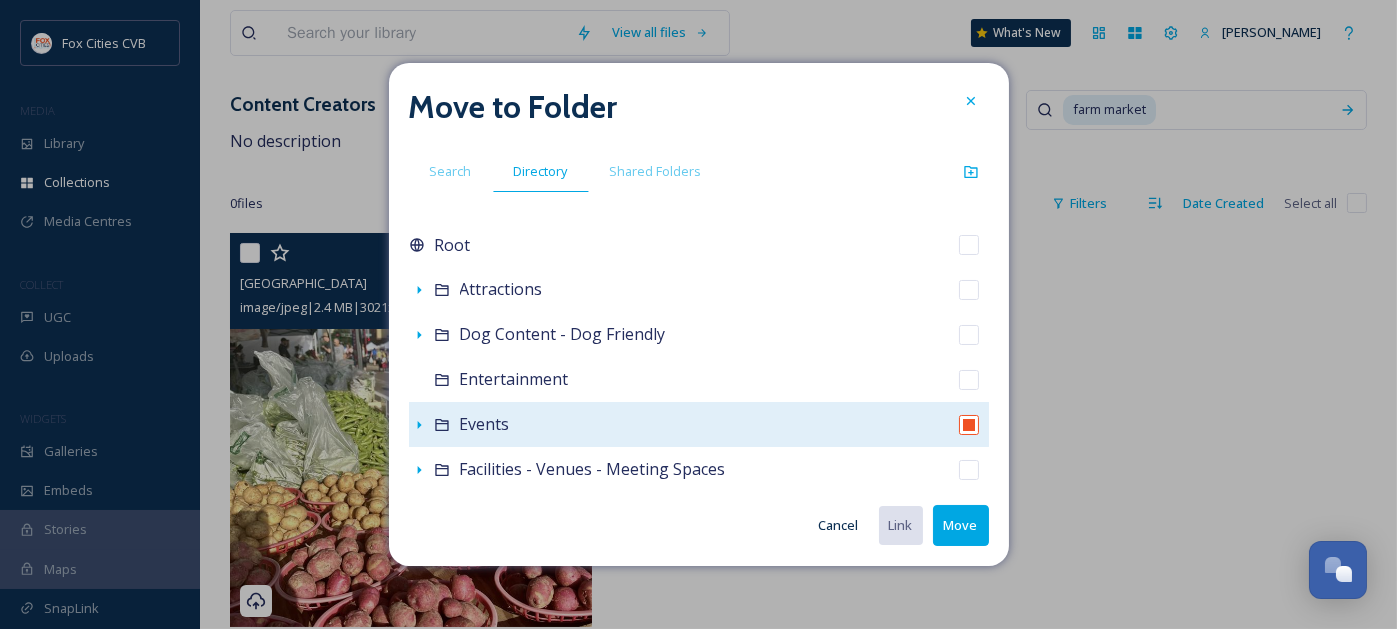 checkbox on "false" 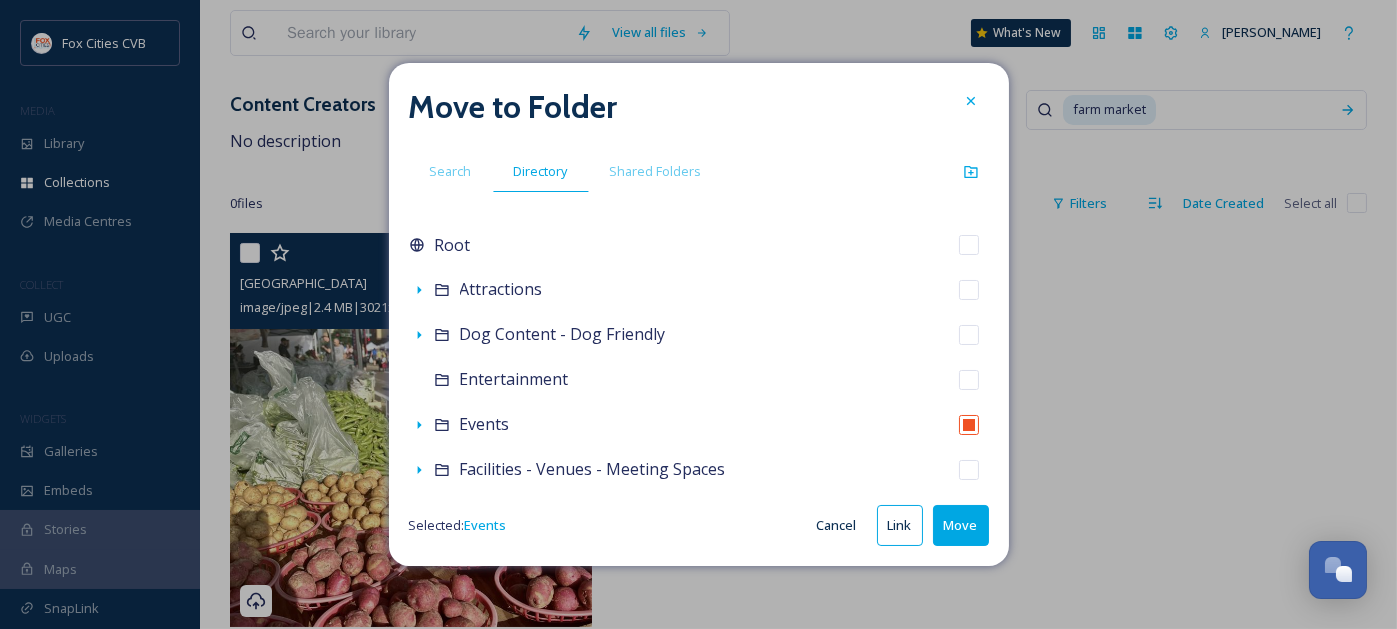 click on "Move" at bounding box center (961, 525) 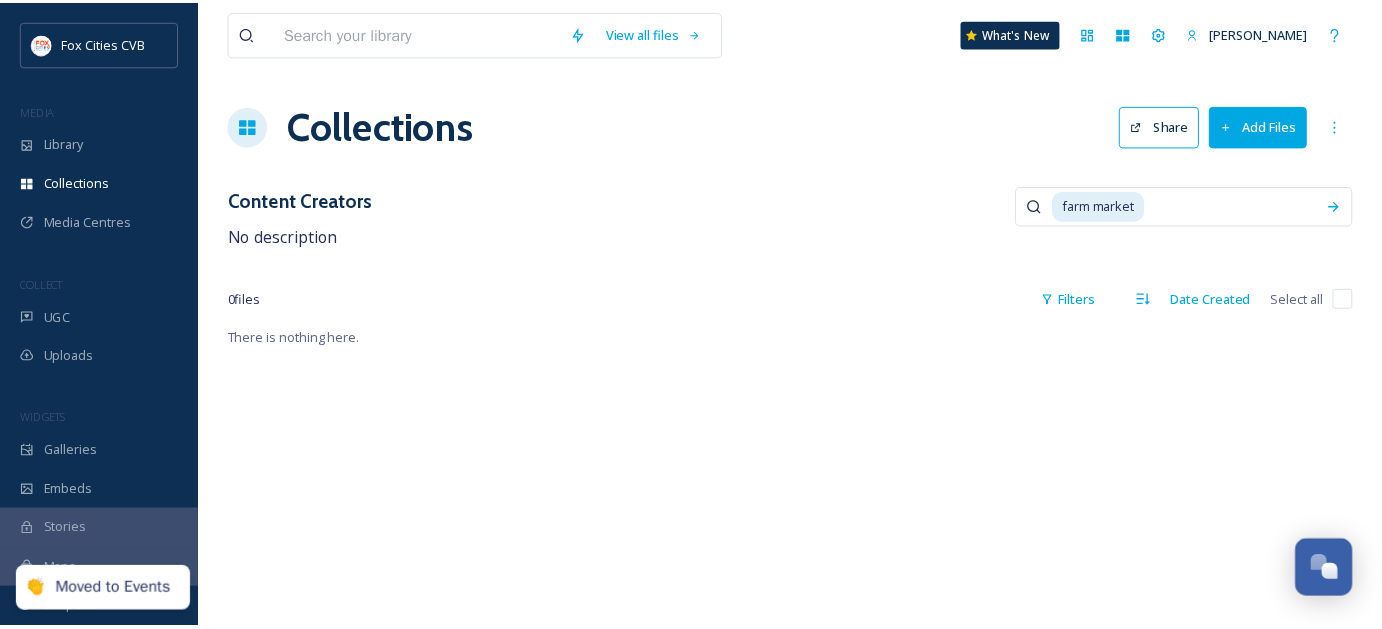scroll, scrollTop: 0, scrollLeft: 0, axis: both 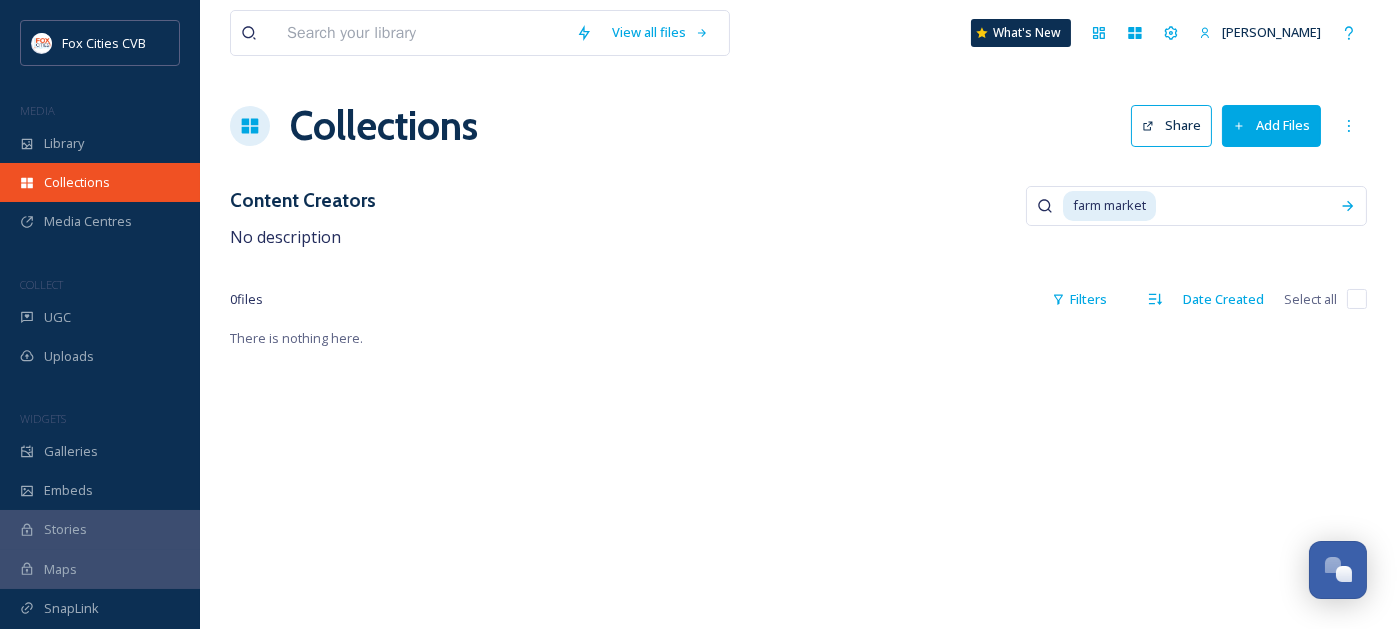 click on "Collections" at bounding box center (100, 182) 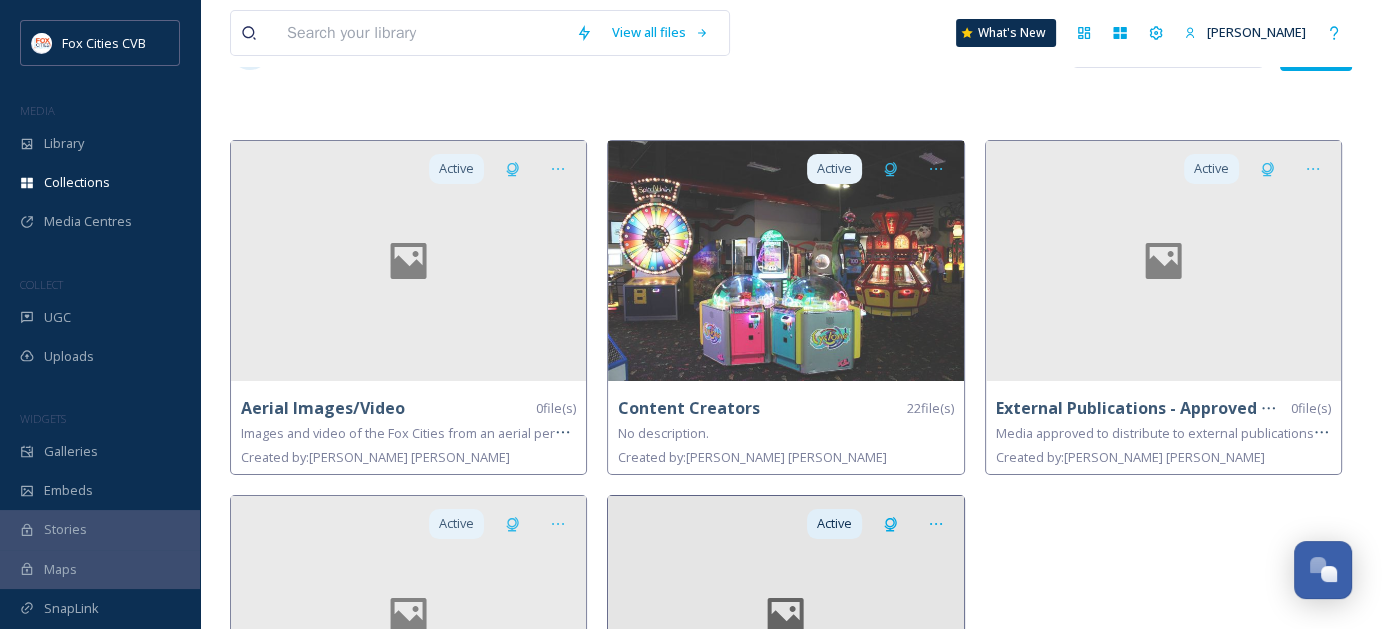 scroll, scrollTop: 0, scrollLeft: 0, axis: both 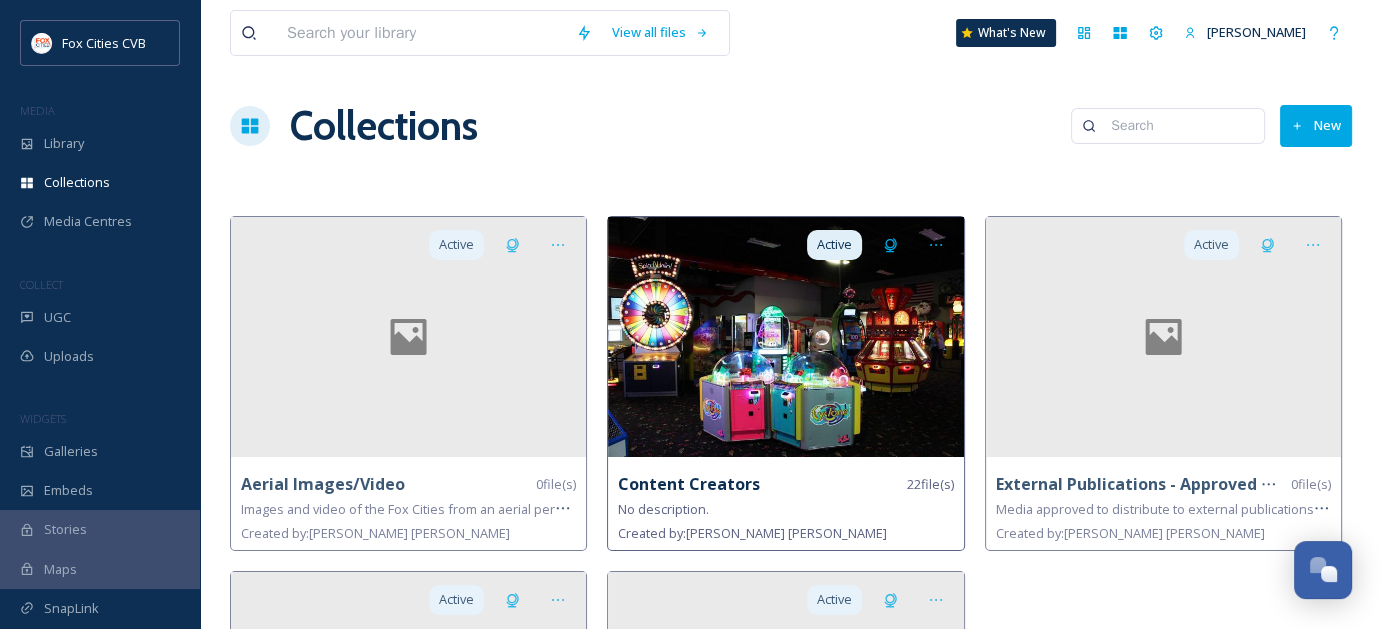 click at bounding box center (785, 337) 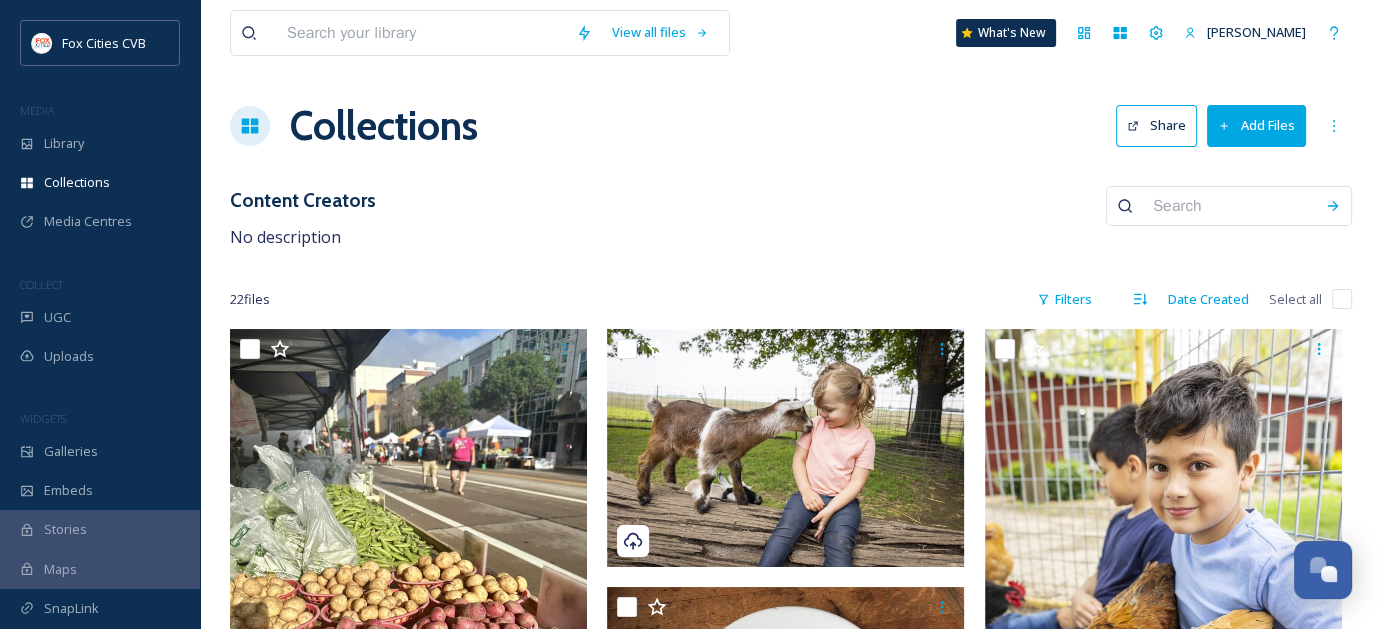 click on "Add Files" at bounding box center [1256, 125] 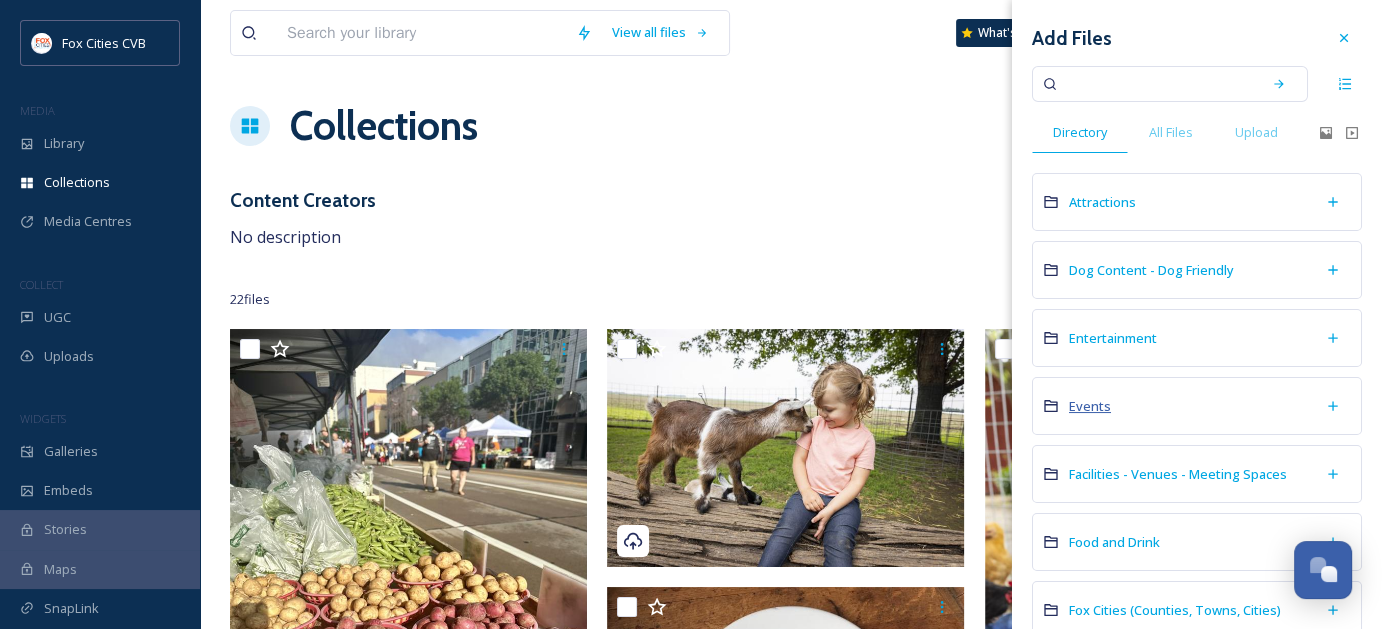 click on "Events" at bounding box center (1090, 406) 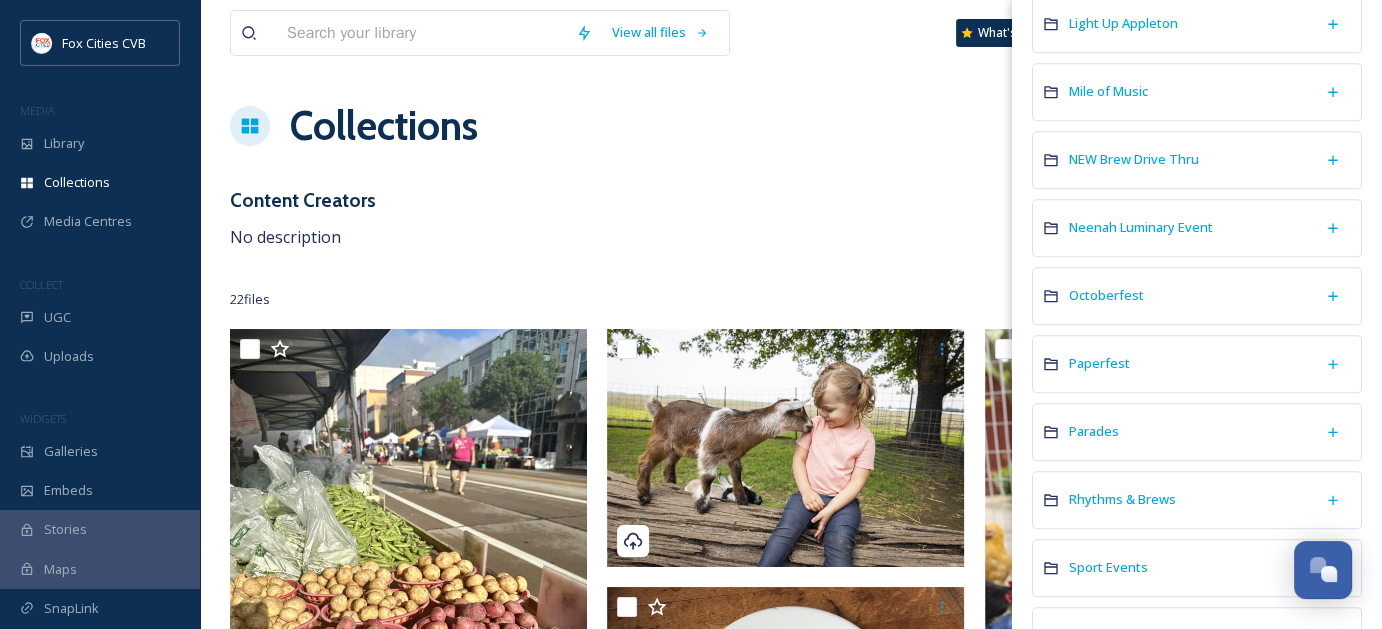 scroll, scrollTop: 2261, scrollLeft: 0, axis: vertical 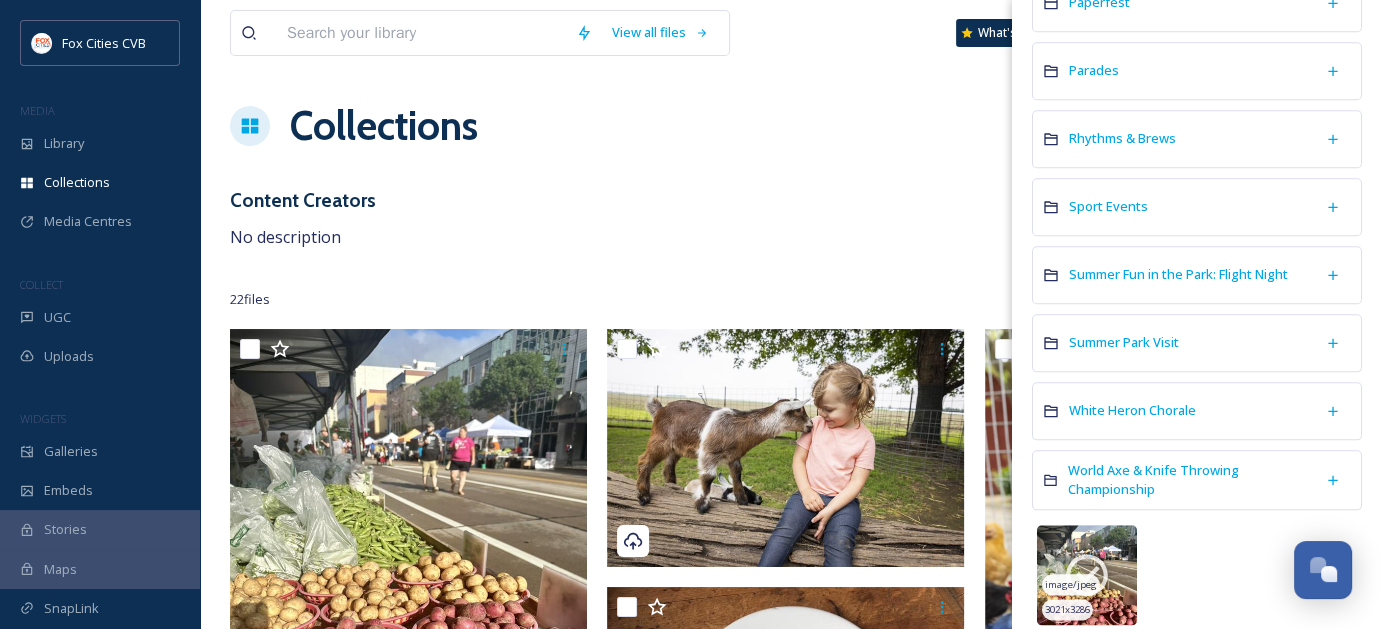 click on "image/jpeg" at bounding box center [1071, 584] 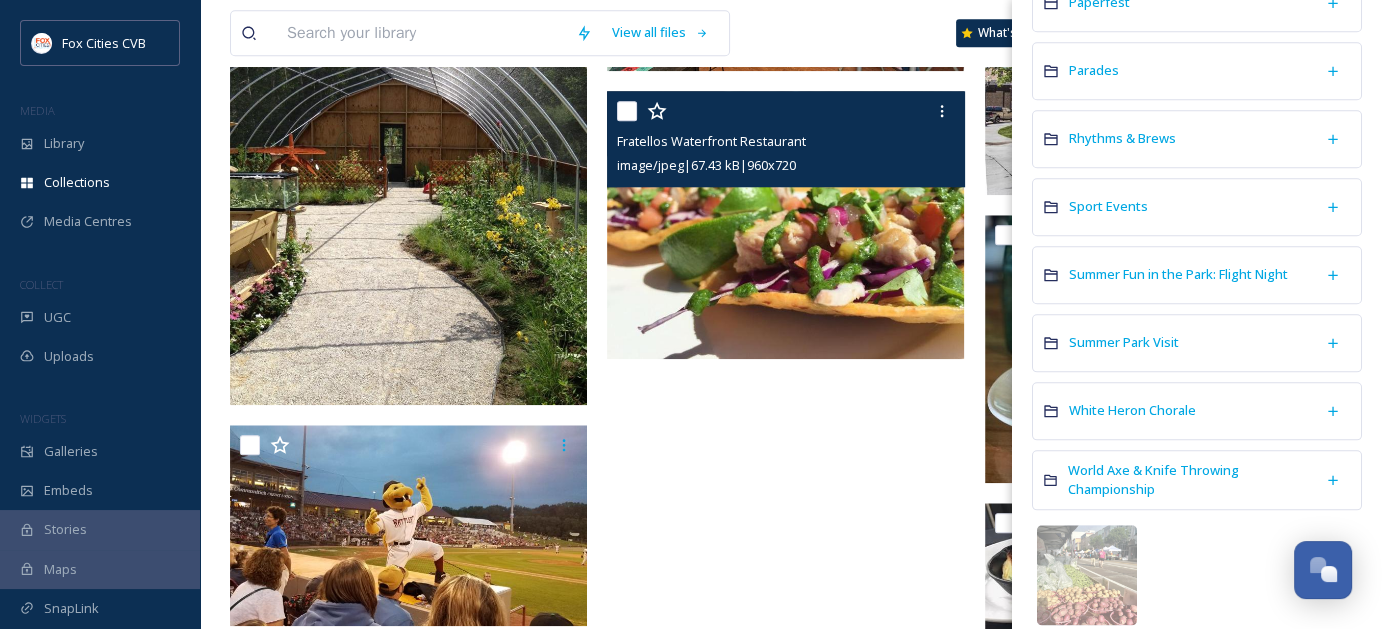 scroll, scrollTop: 2165, scrollLeft: 0, axis: vertical 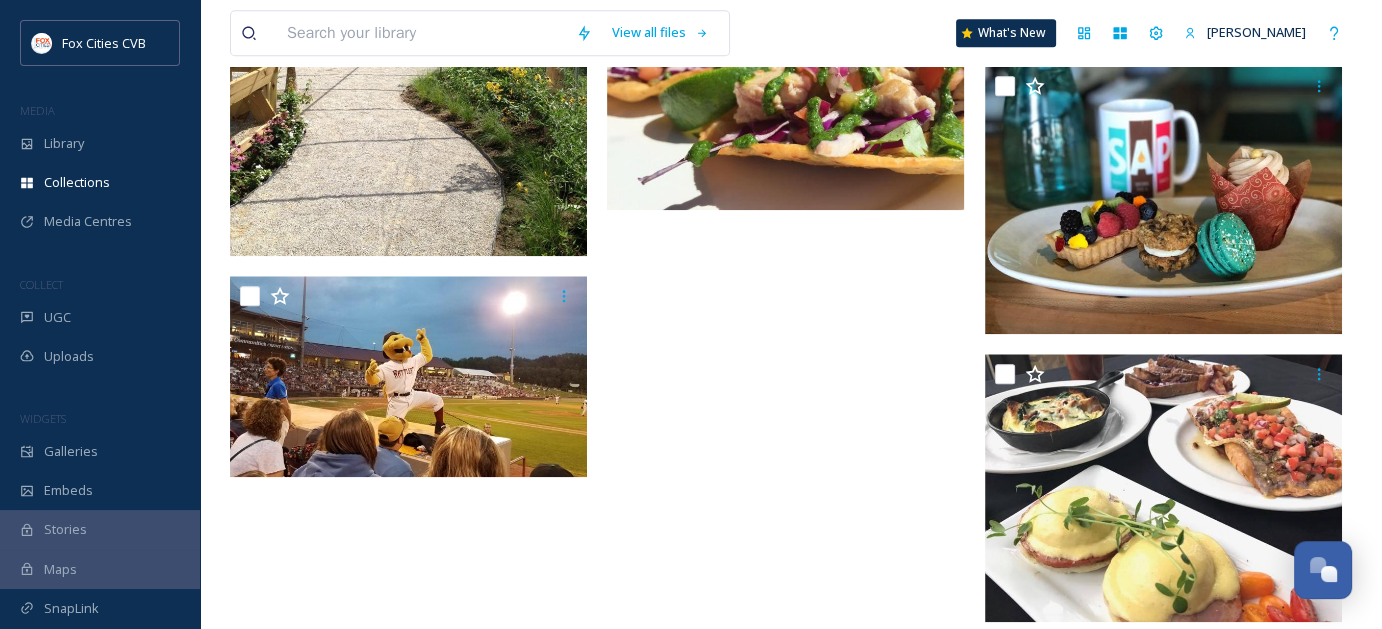 click at bounding box center (790, -602) 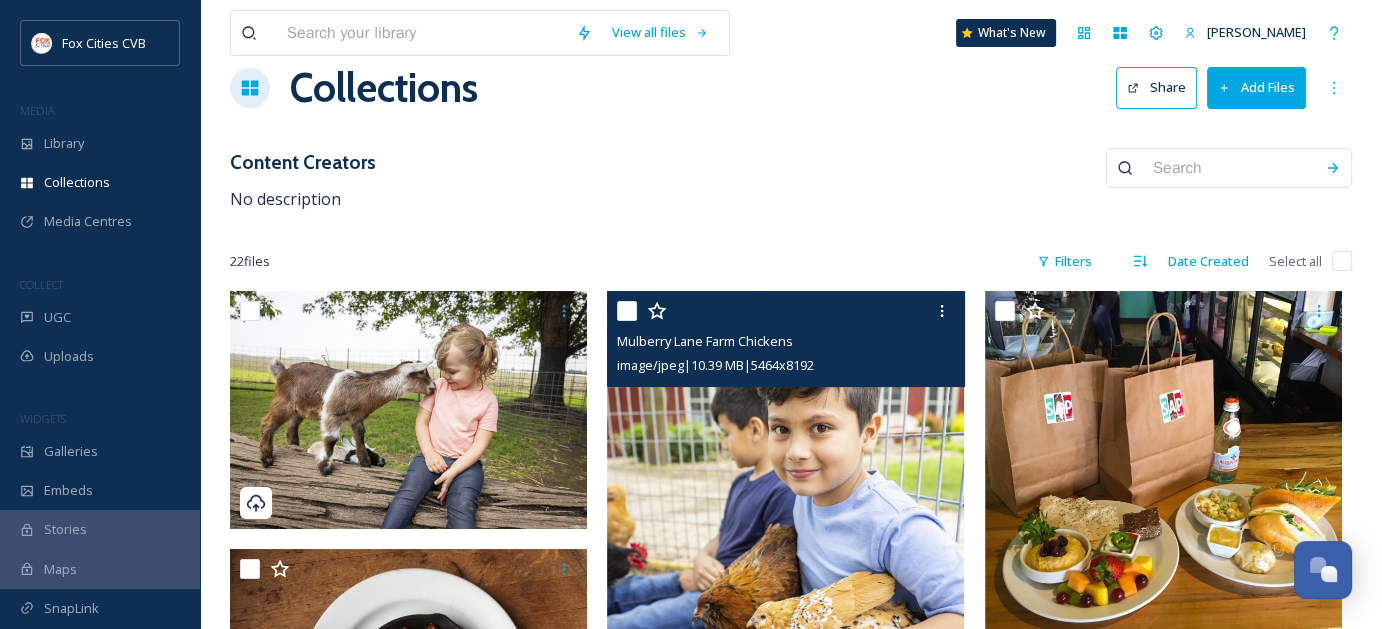 scroll, scrollTop: 0, scrollLeft: 0, axis: both 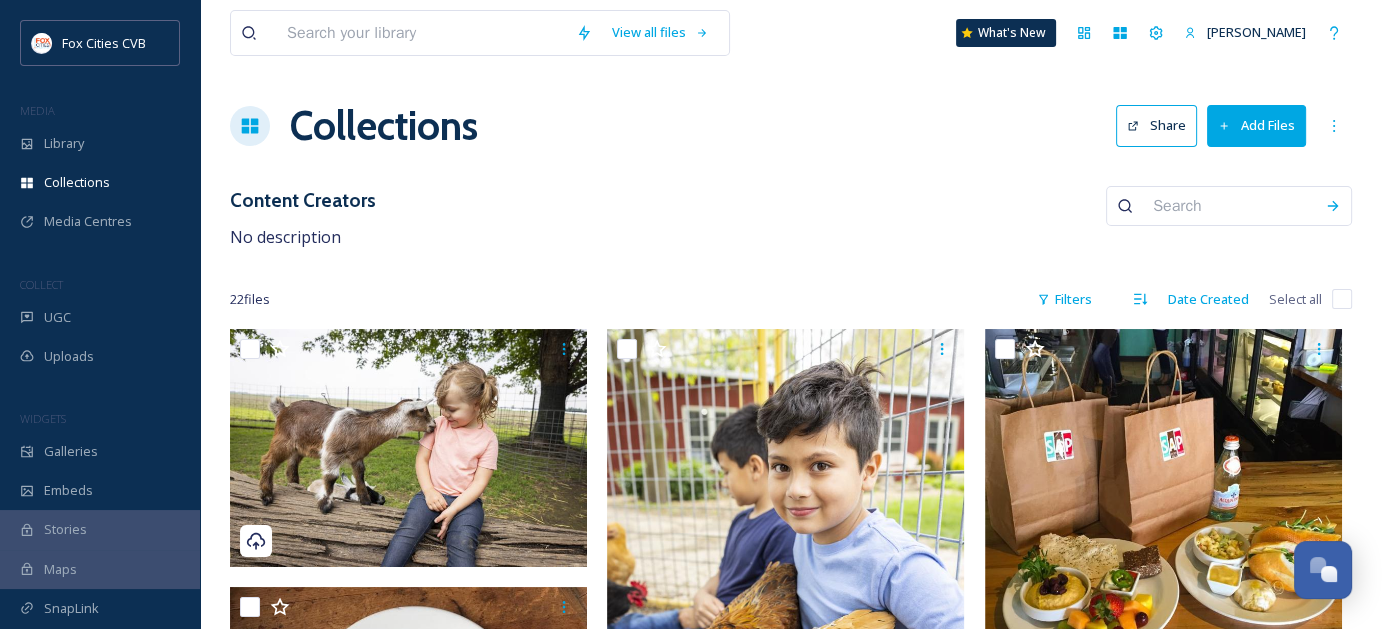 click on "Add Files" at bounding box center (1256, 125) 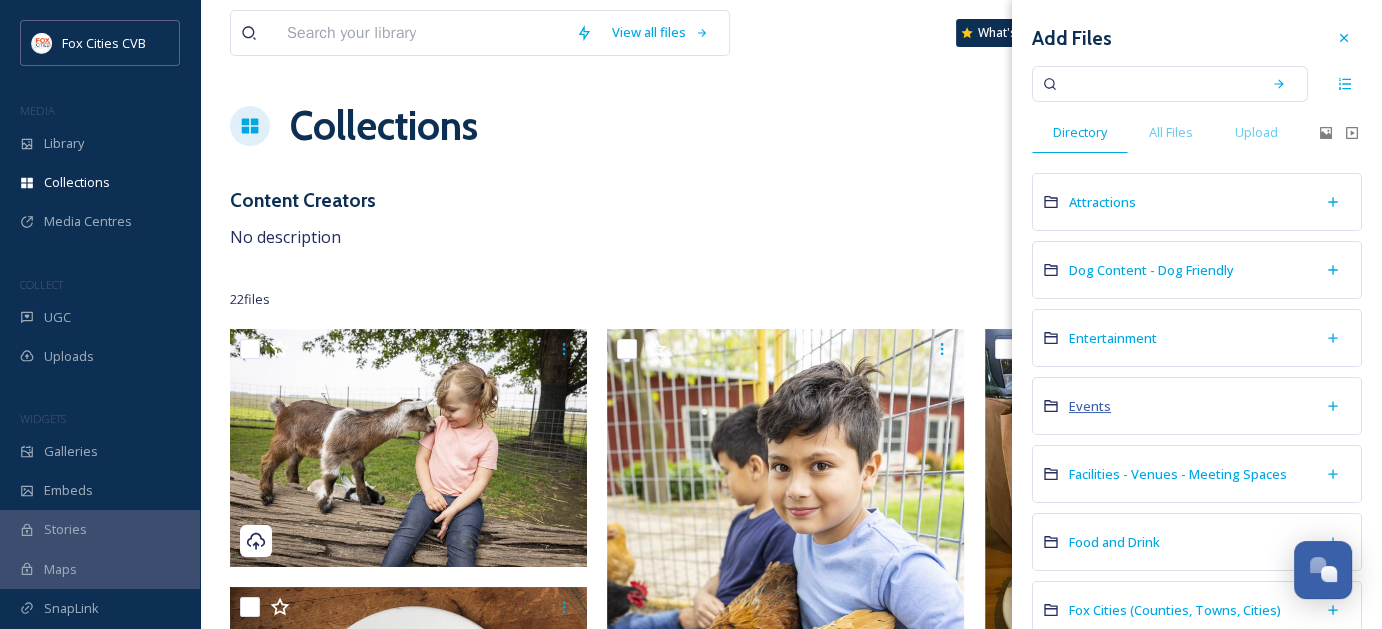 click on "Events" at bounding box center (1090, 406) 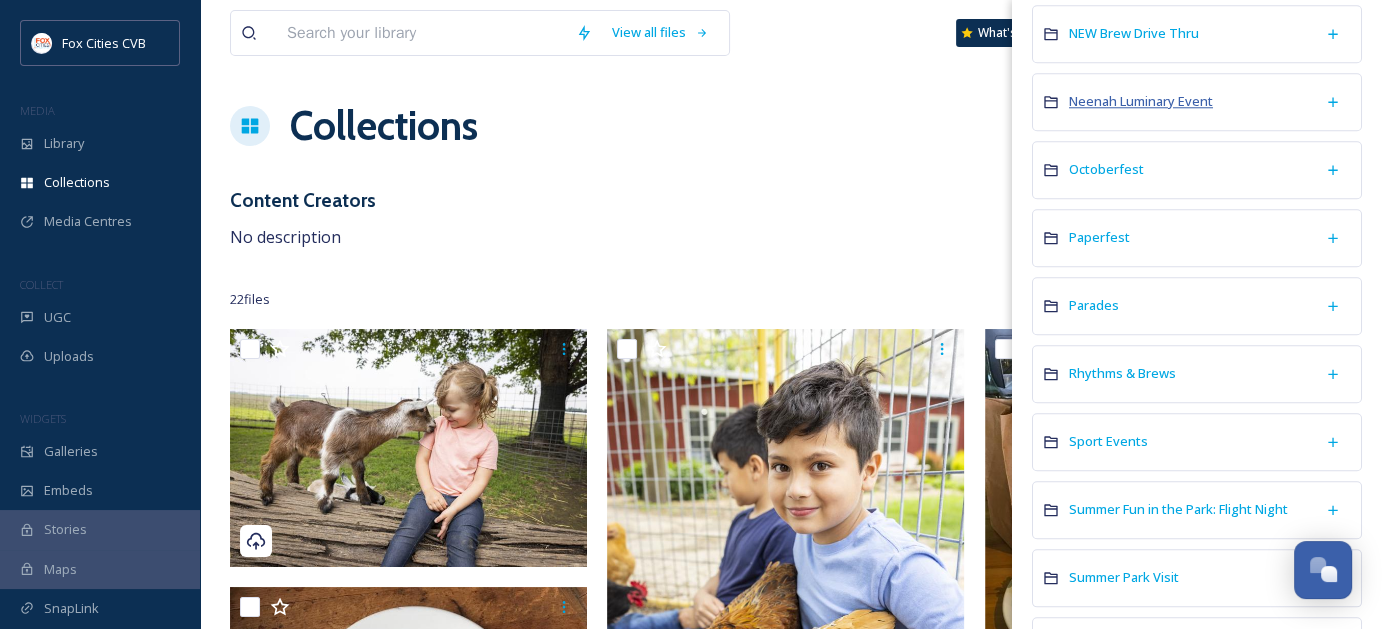scroll, scrollTop: 2261, scrollLeft: 0, axis: vertical 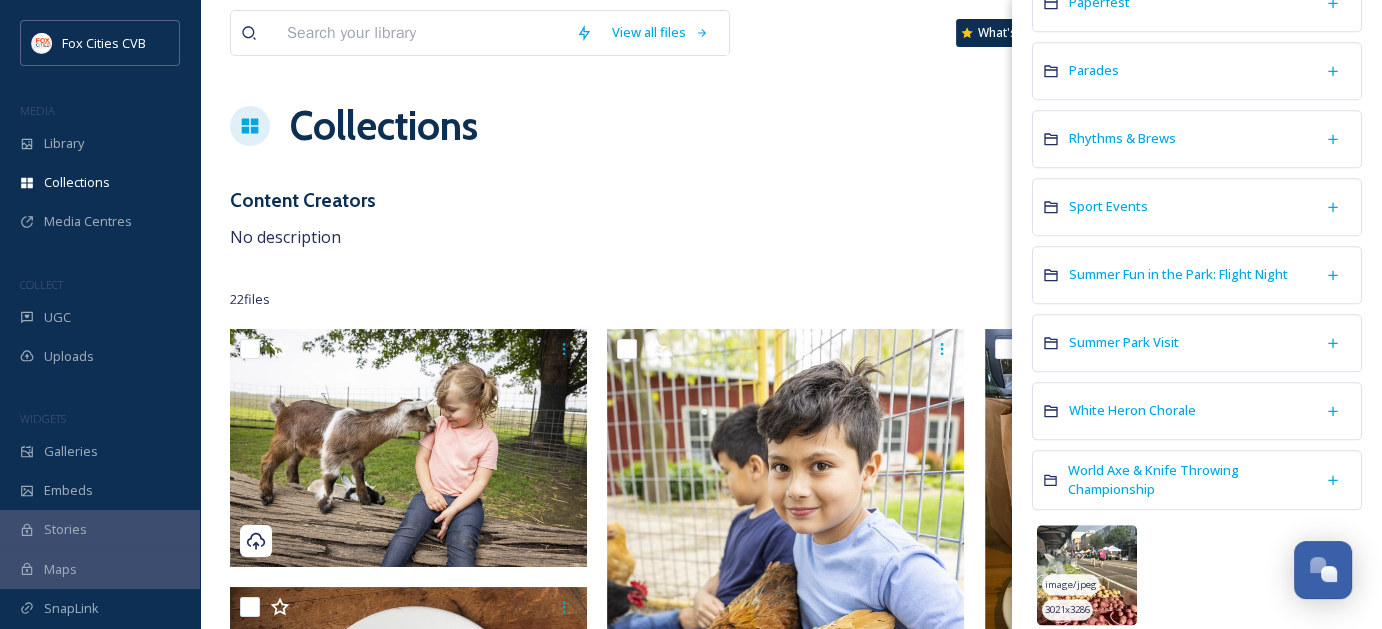 click at bounding box center (1087, 575) 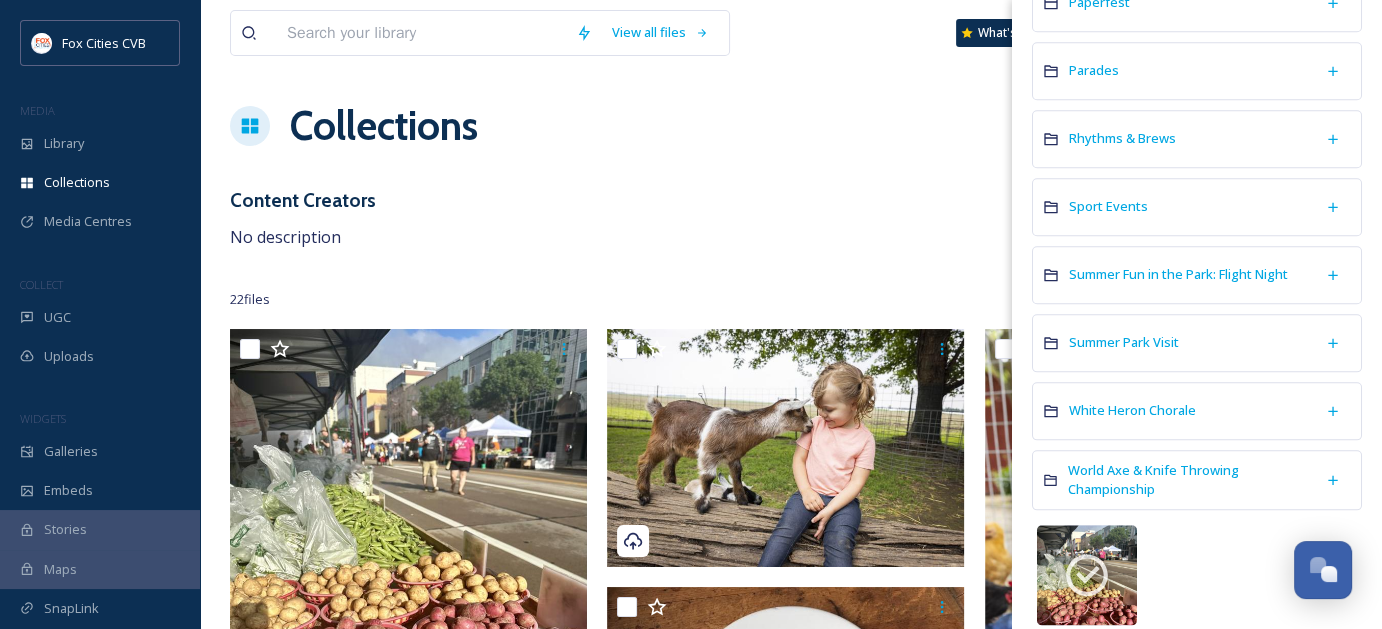 click on "Content Creators No description" at bounding box center [791, 218] 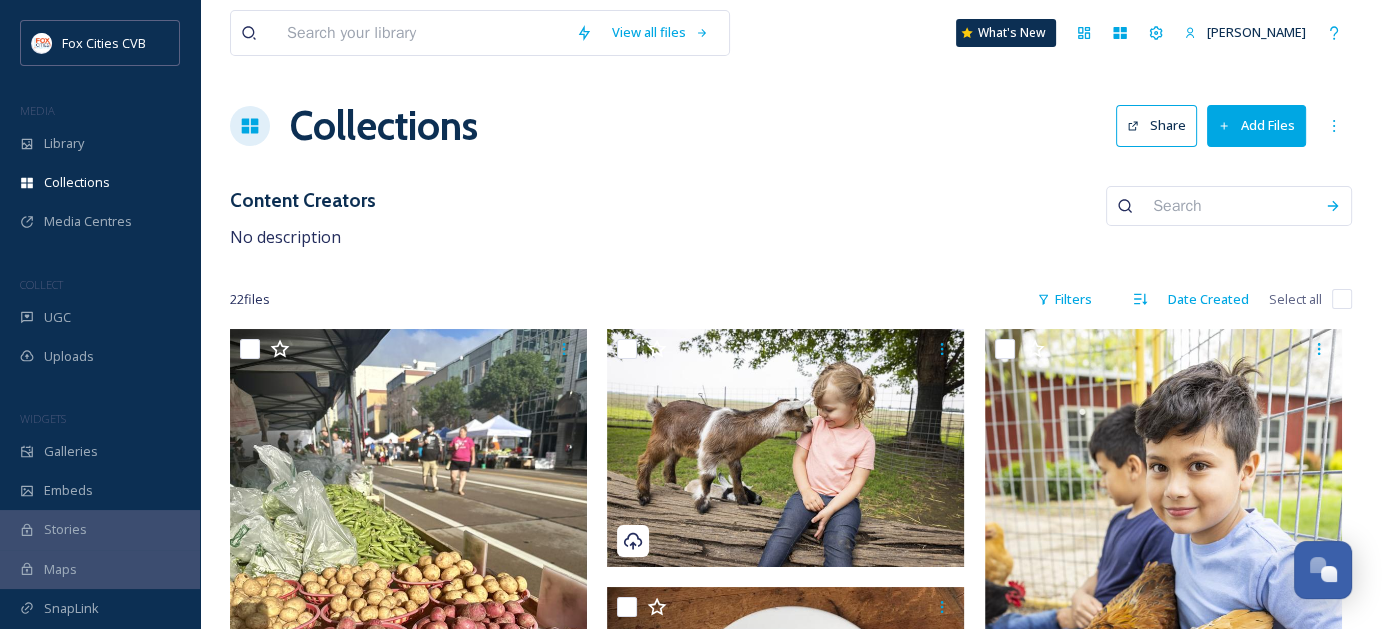 click on "Add Files" at bounding box center (1256, 125) 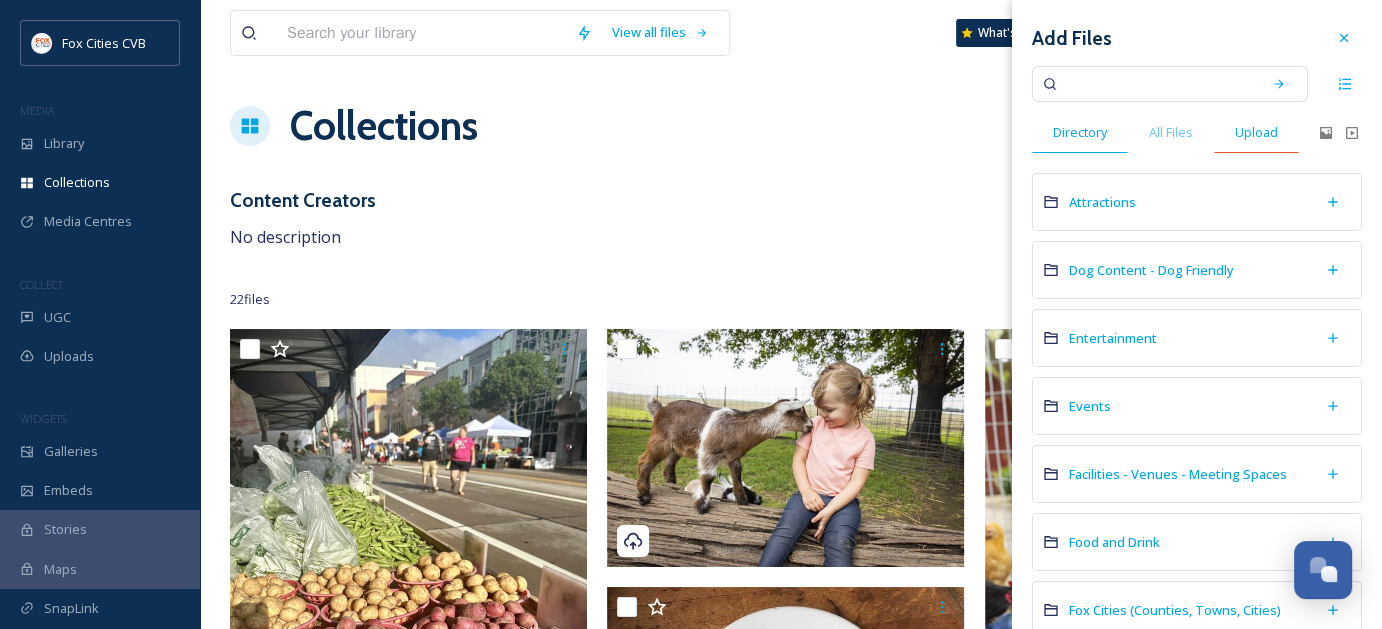 click on "Upload" at bounding box center [1256, 132] 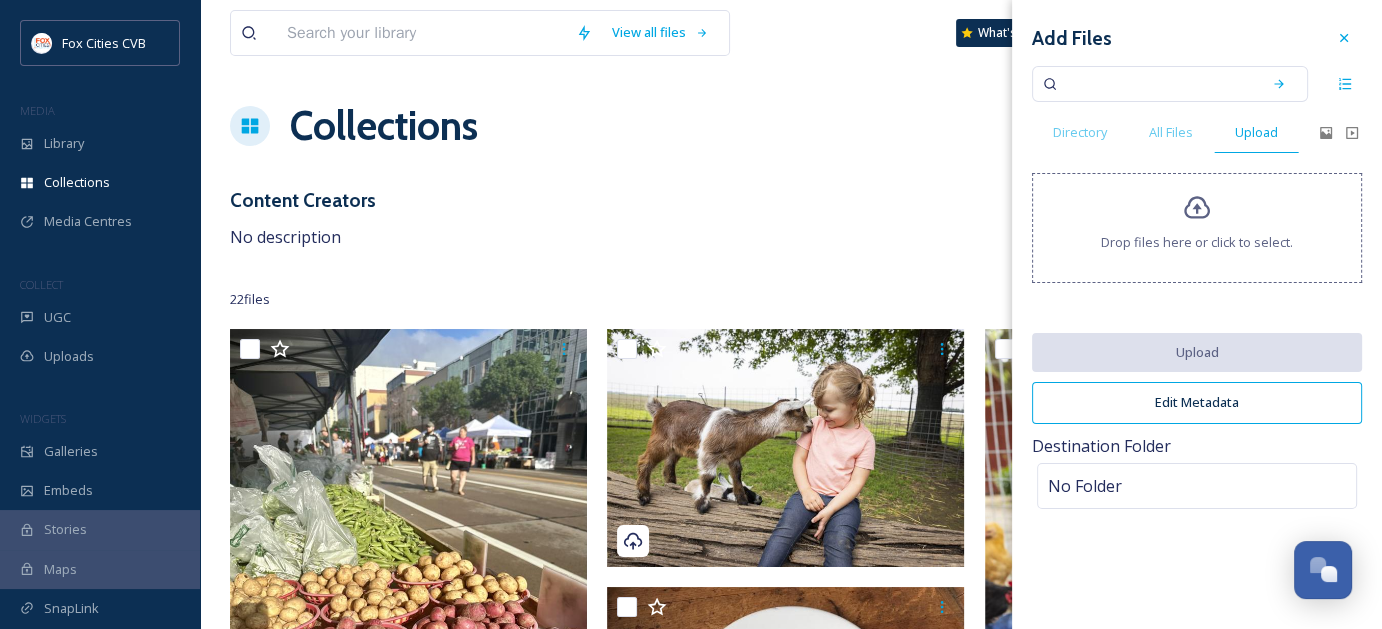 click 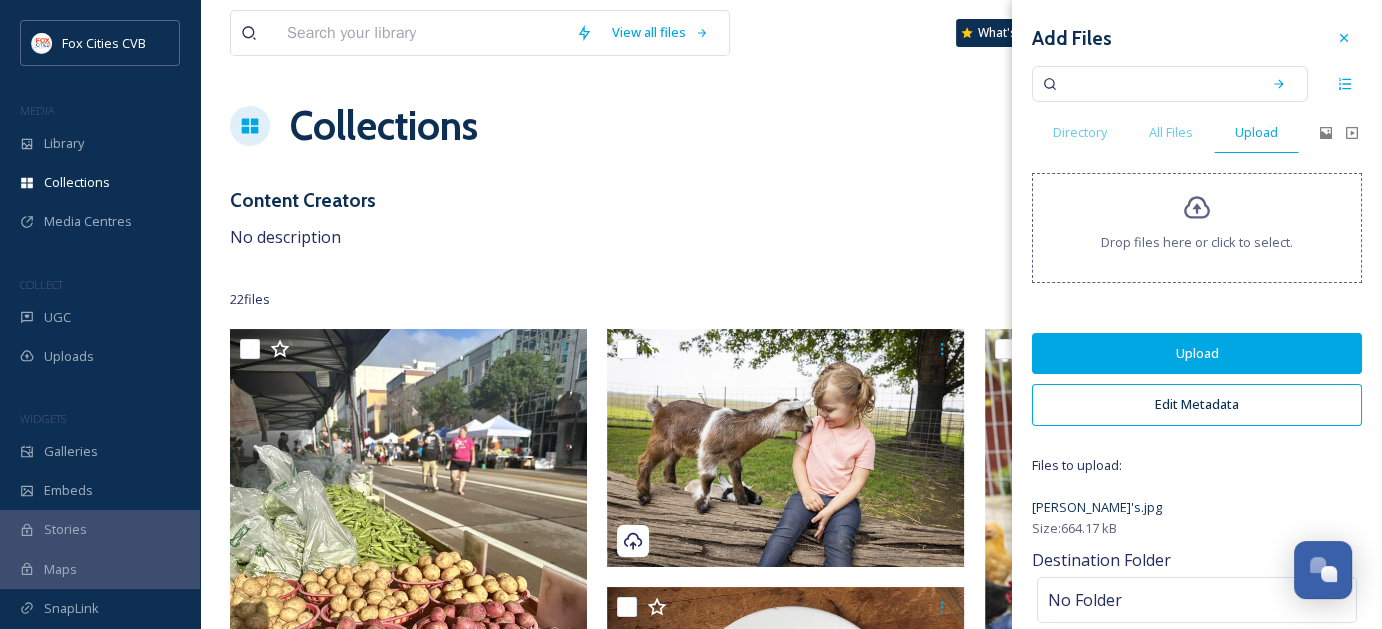 click on "Upload" at bounding box center (1197, 353) 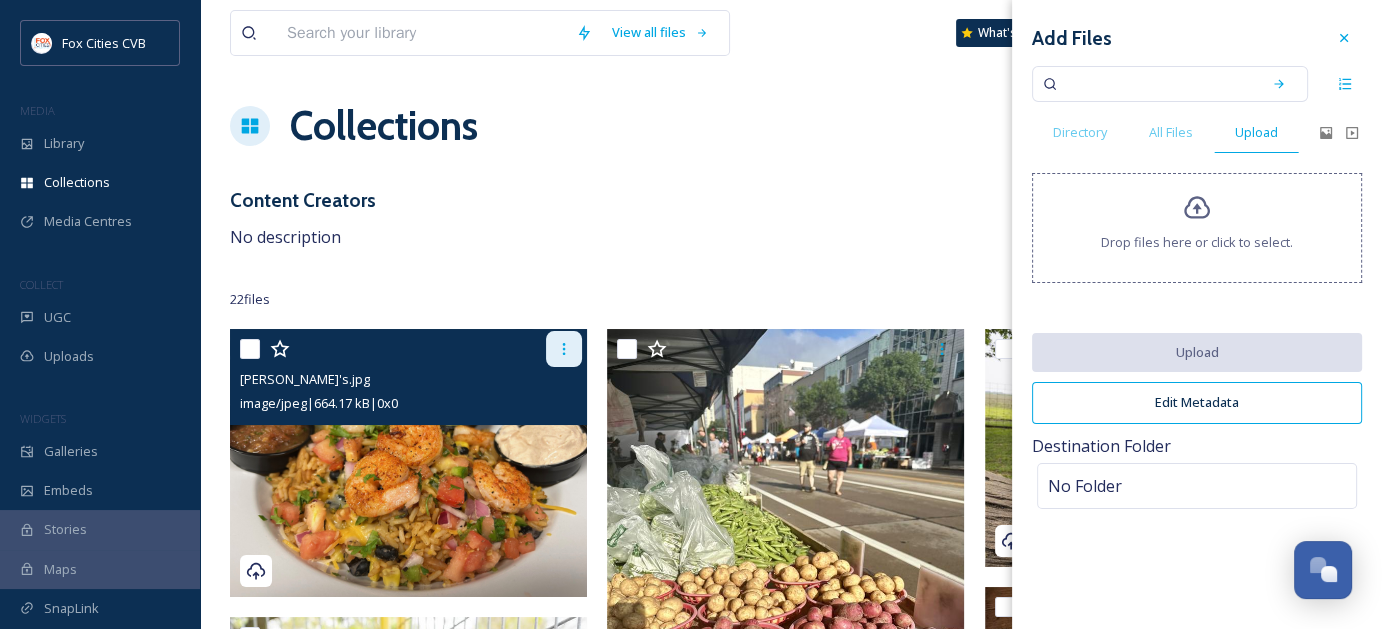 click 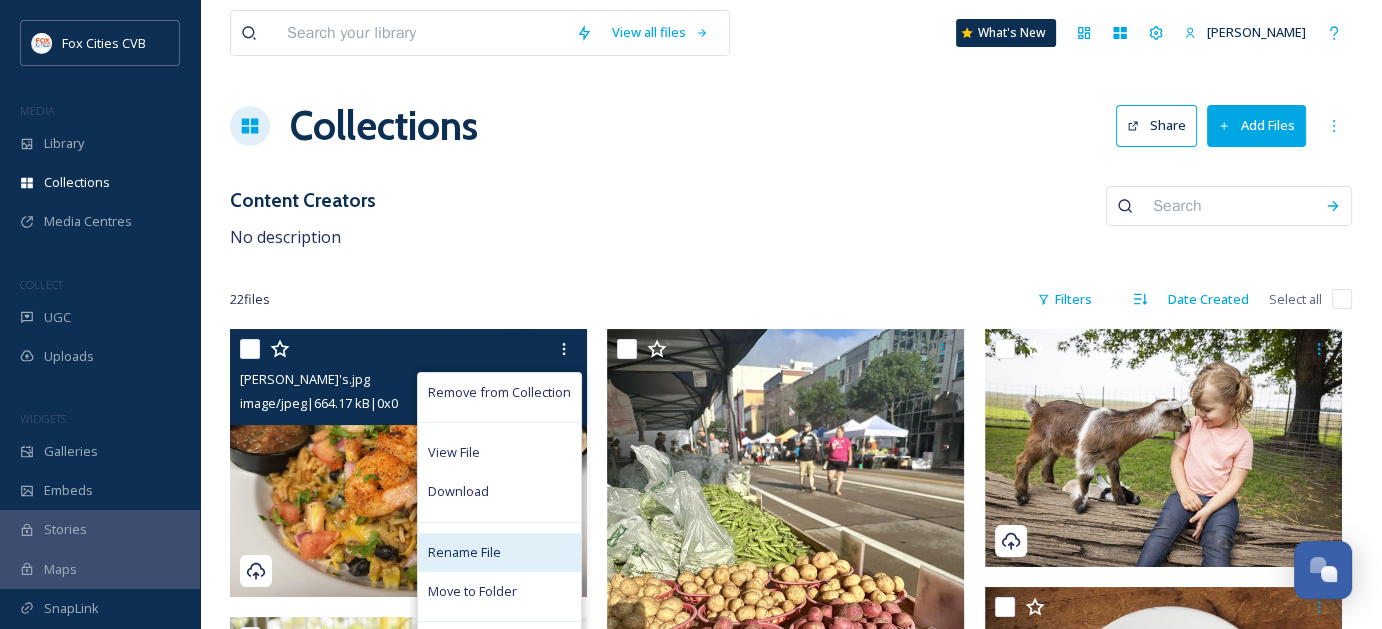 click on "Rename File" at bounding box center (464, 552) 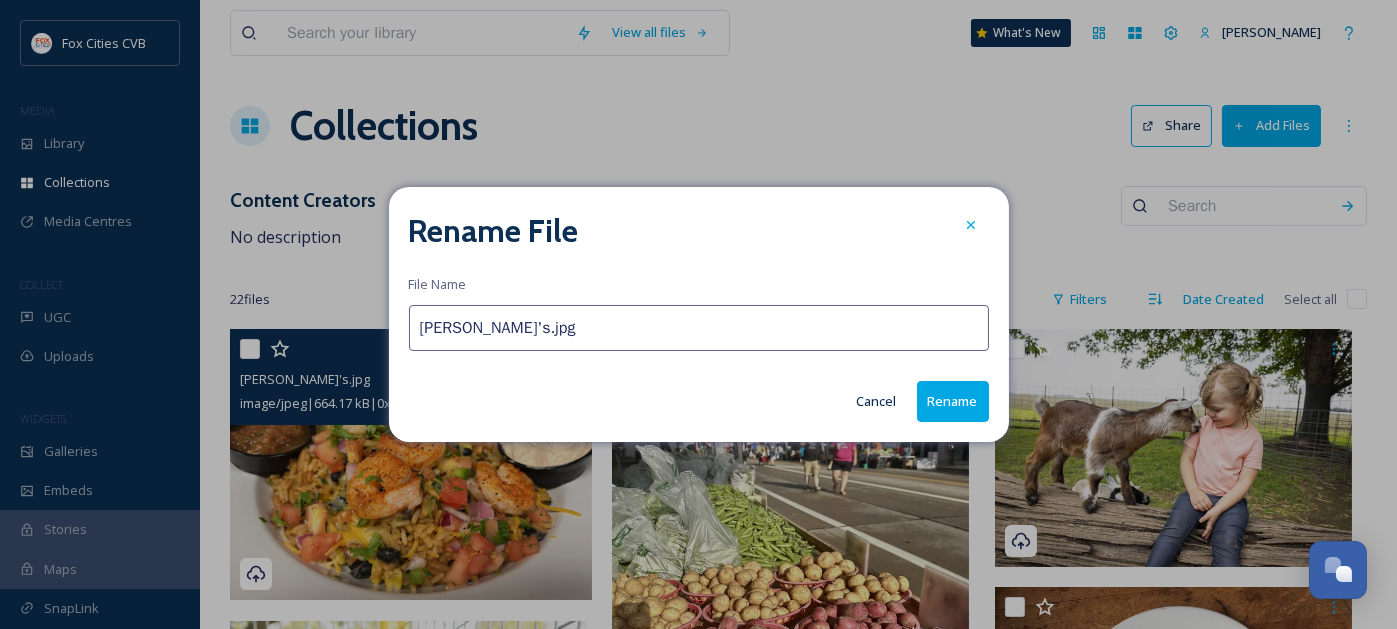 drag, startPoint x: 524, startPoint y: 334, endPoint x: 469, endPoint y: 336, distance: 55.03635 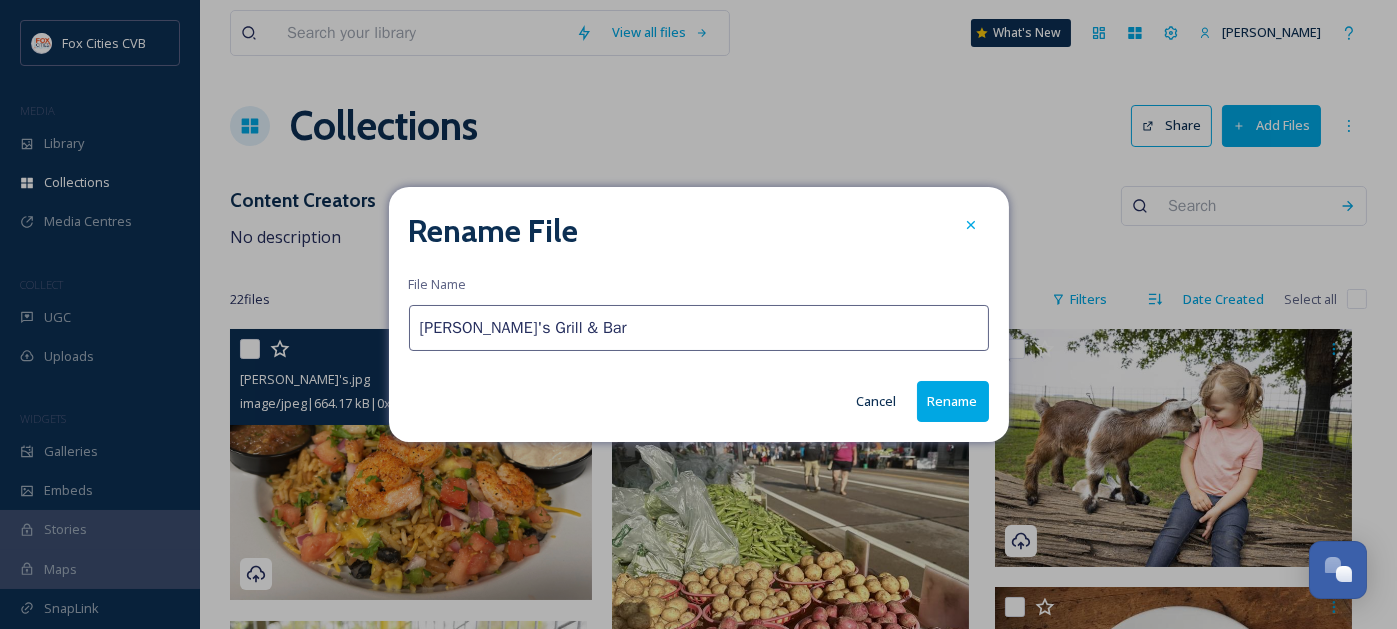 type on "[PERSON_NAME]'s Grill & Bar" 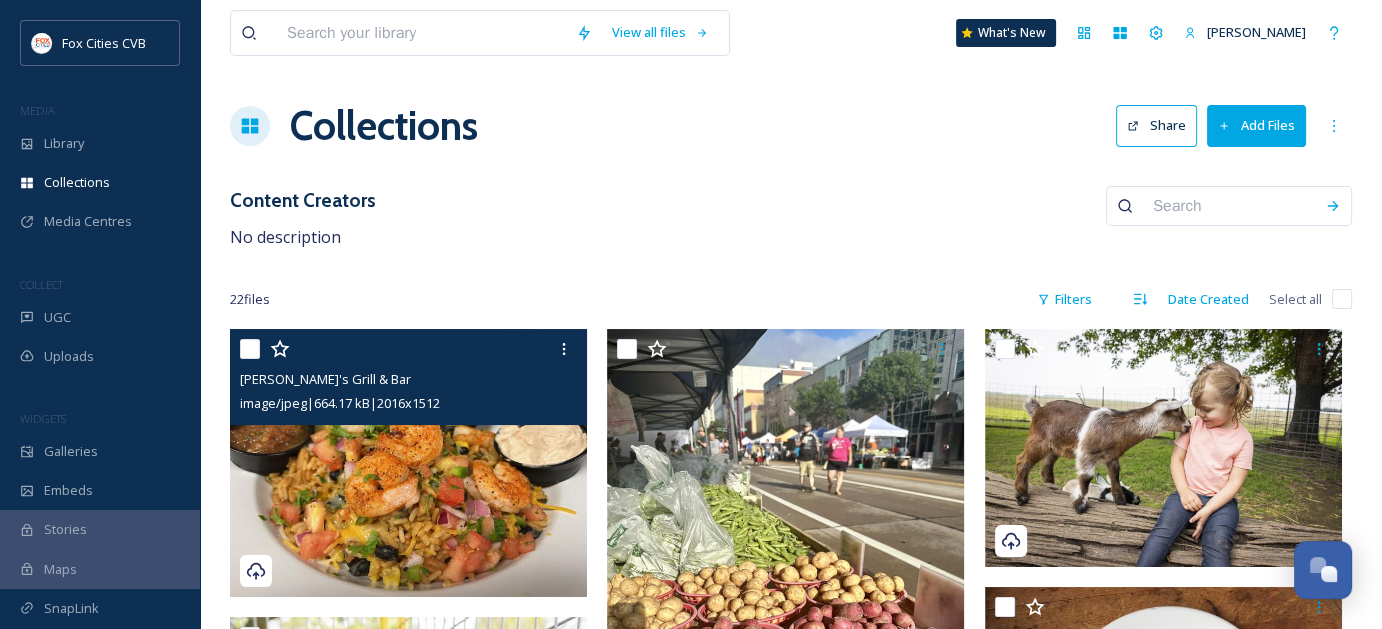 click on "Share" at bounding box center (1156, 125) 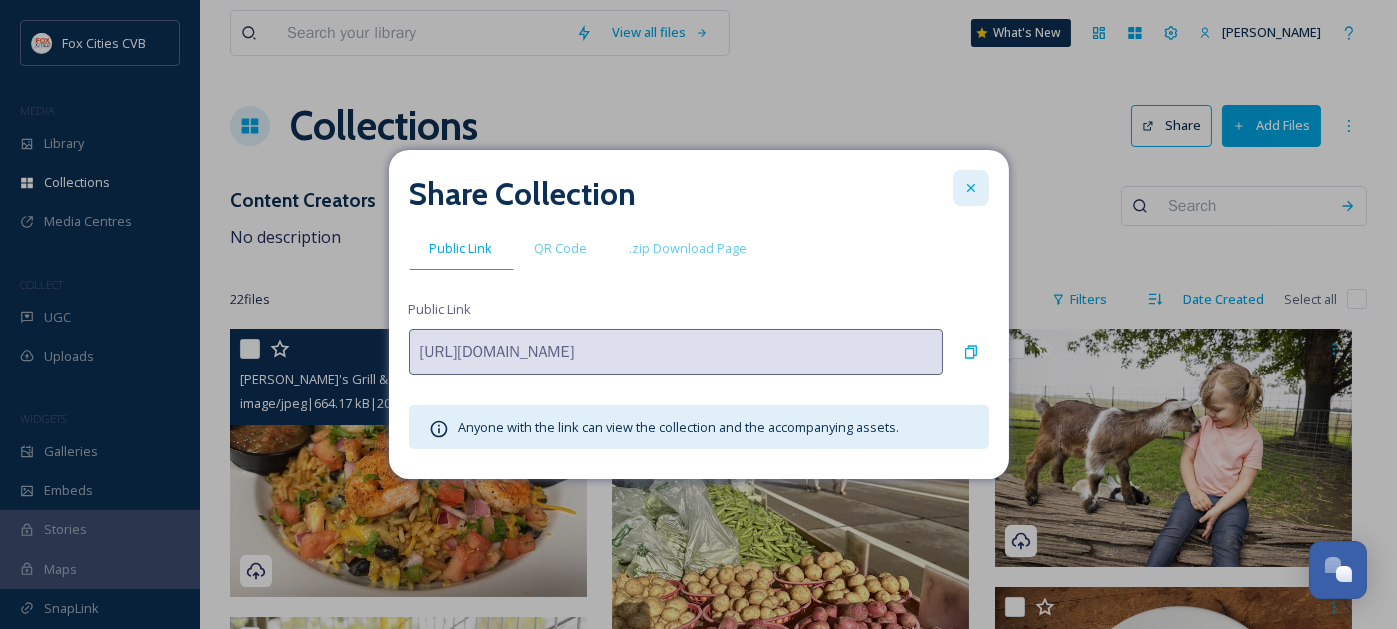 click 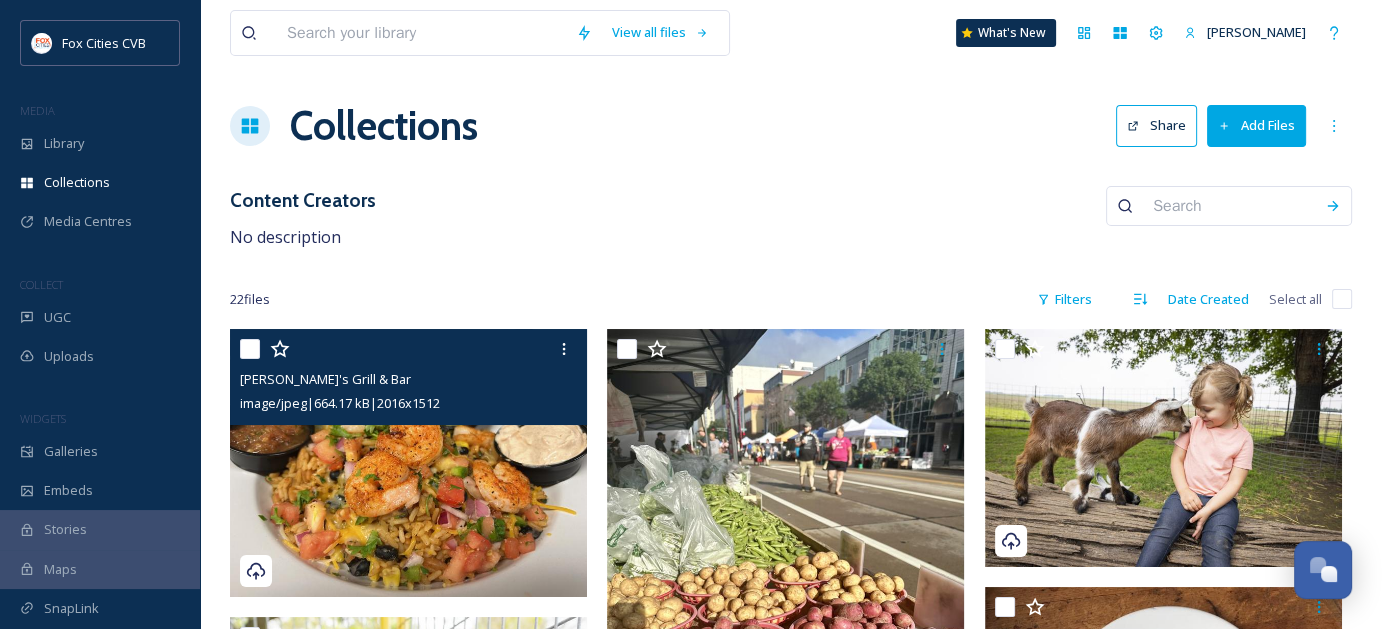 click at bounding box center (250, 349) 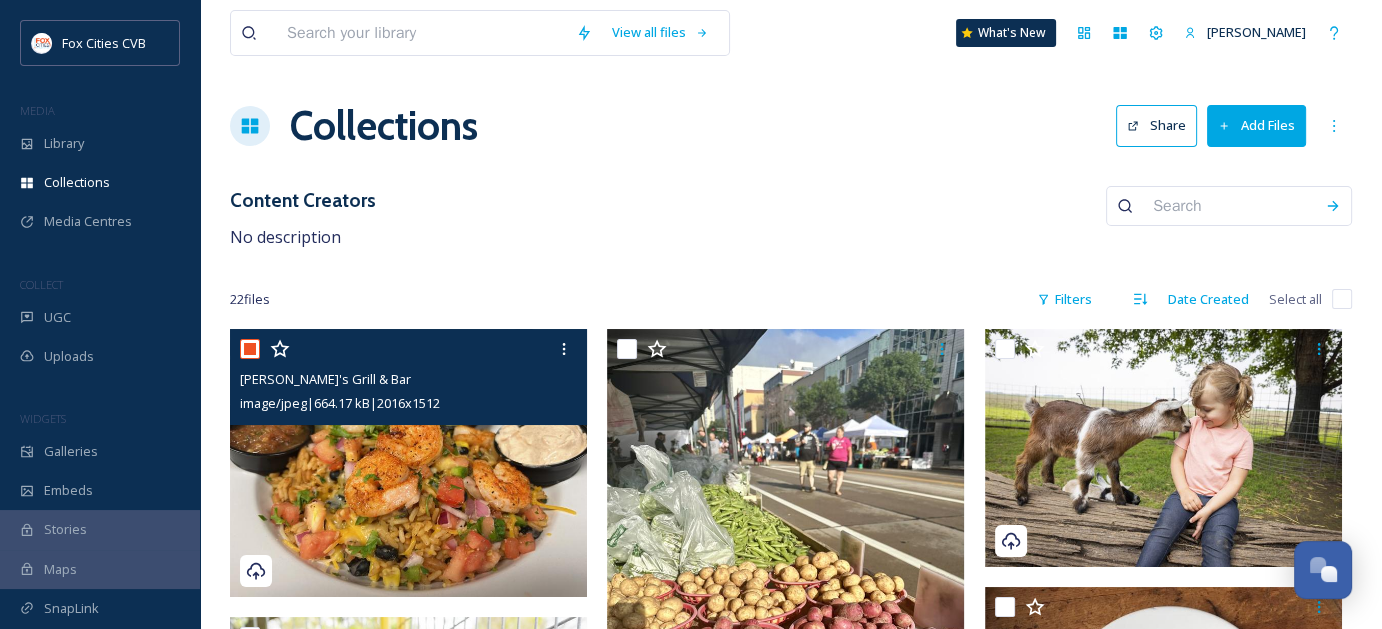 checkbox on "true" 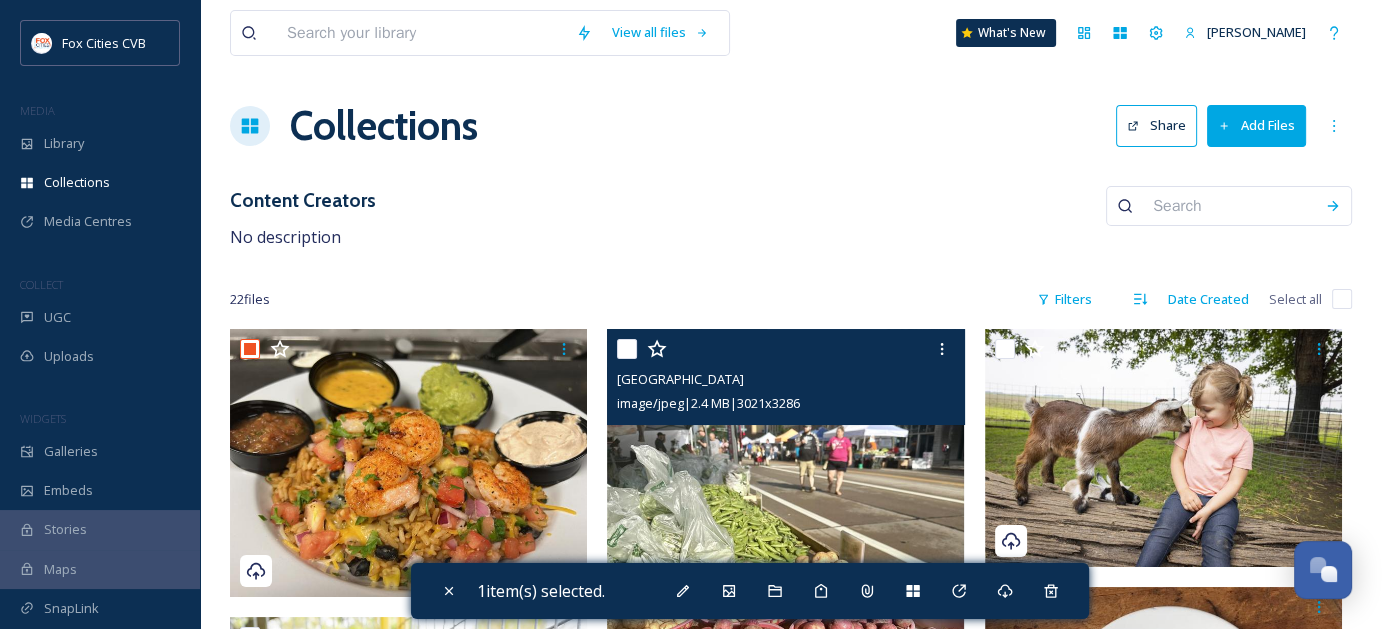 click at bounding box center (627, 349) 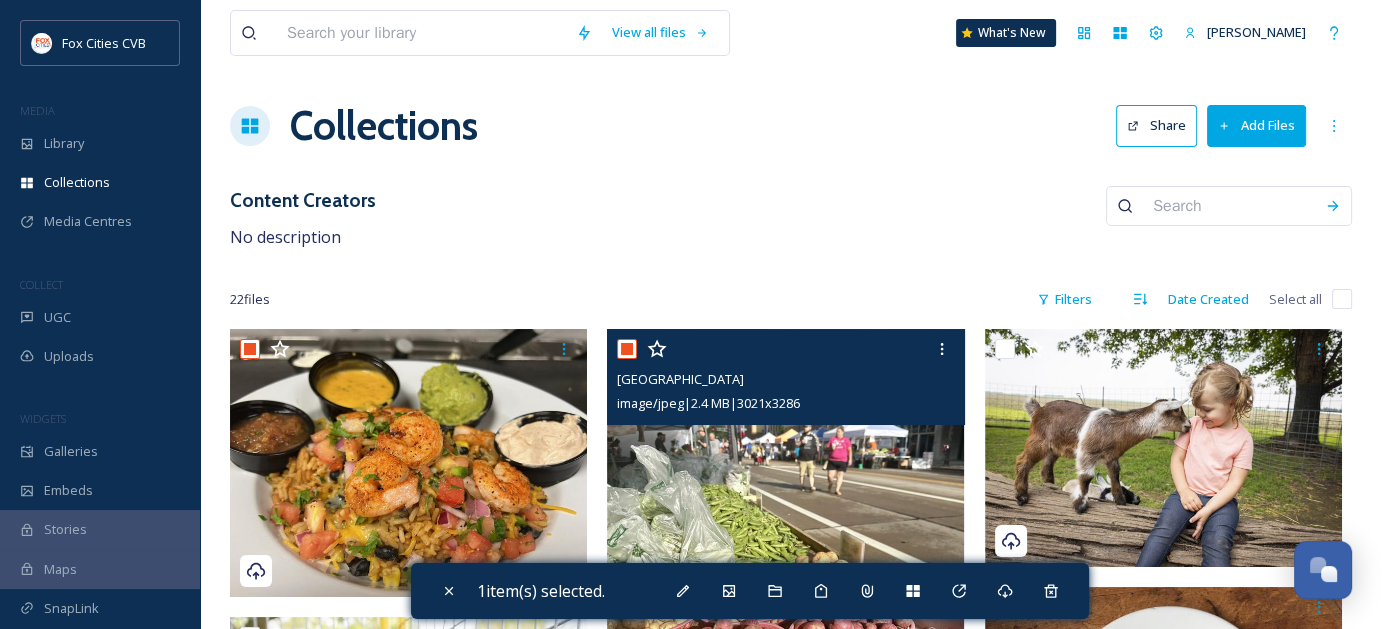 checkbox on "true" 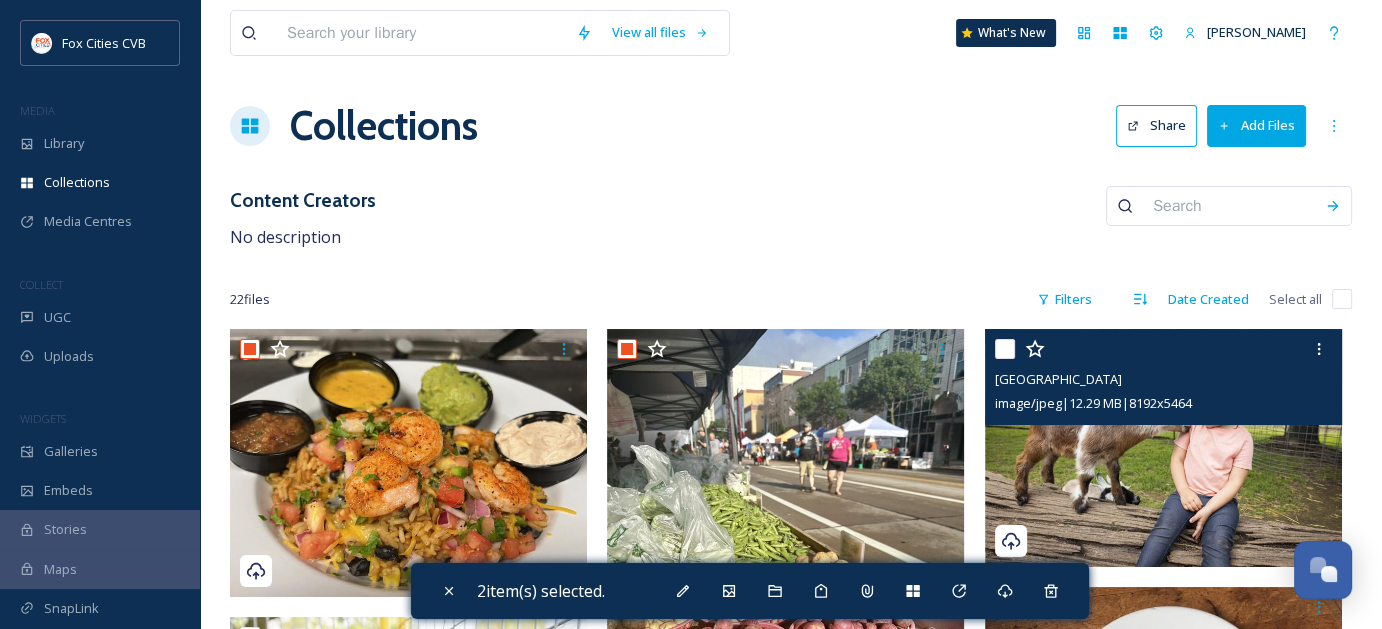 click at bounding box center [1005, 349] 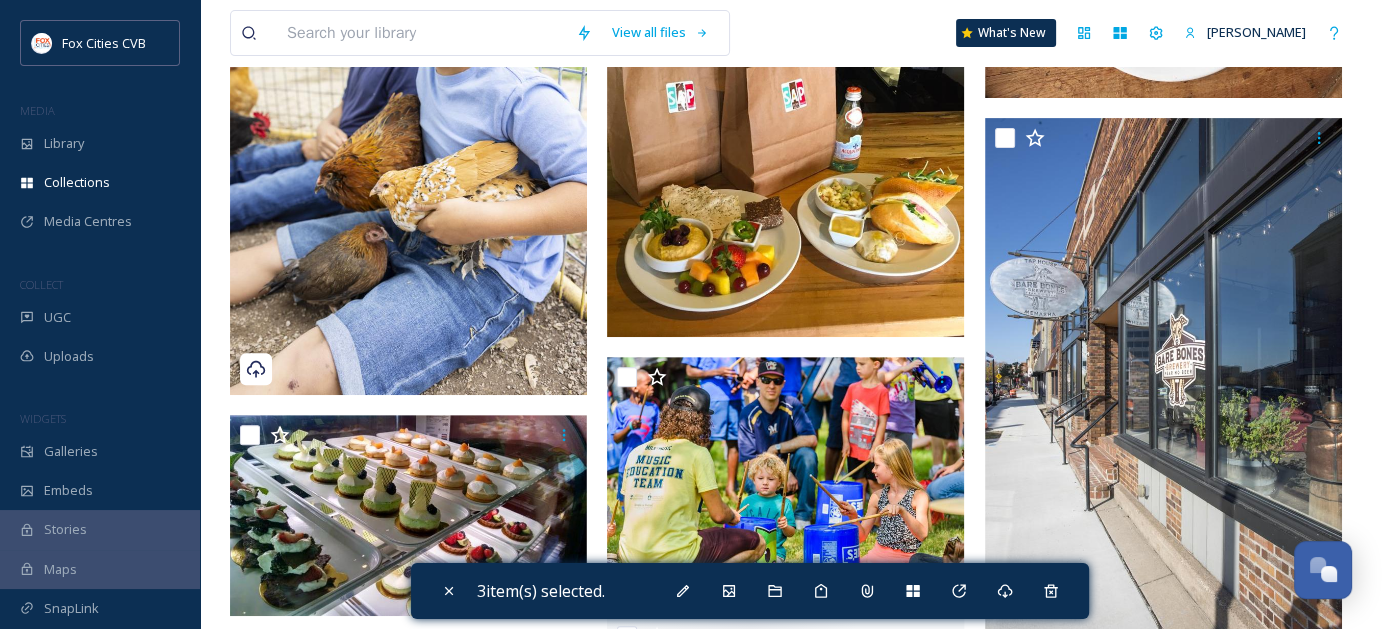 scroll, scrollTop: 800, scrollLeft: 0, axis: vertical 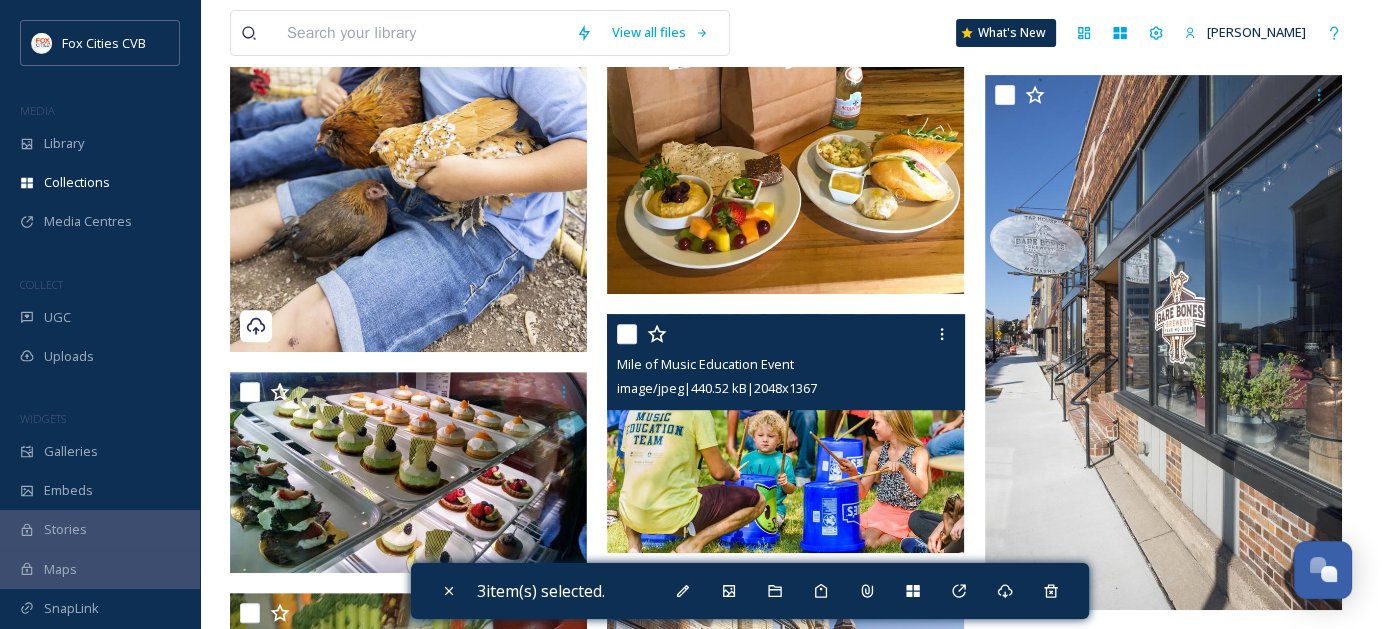 click at bounding box center (627, 334) 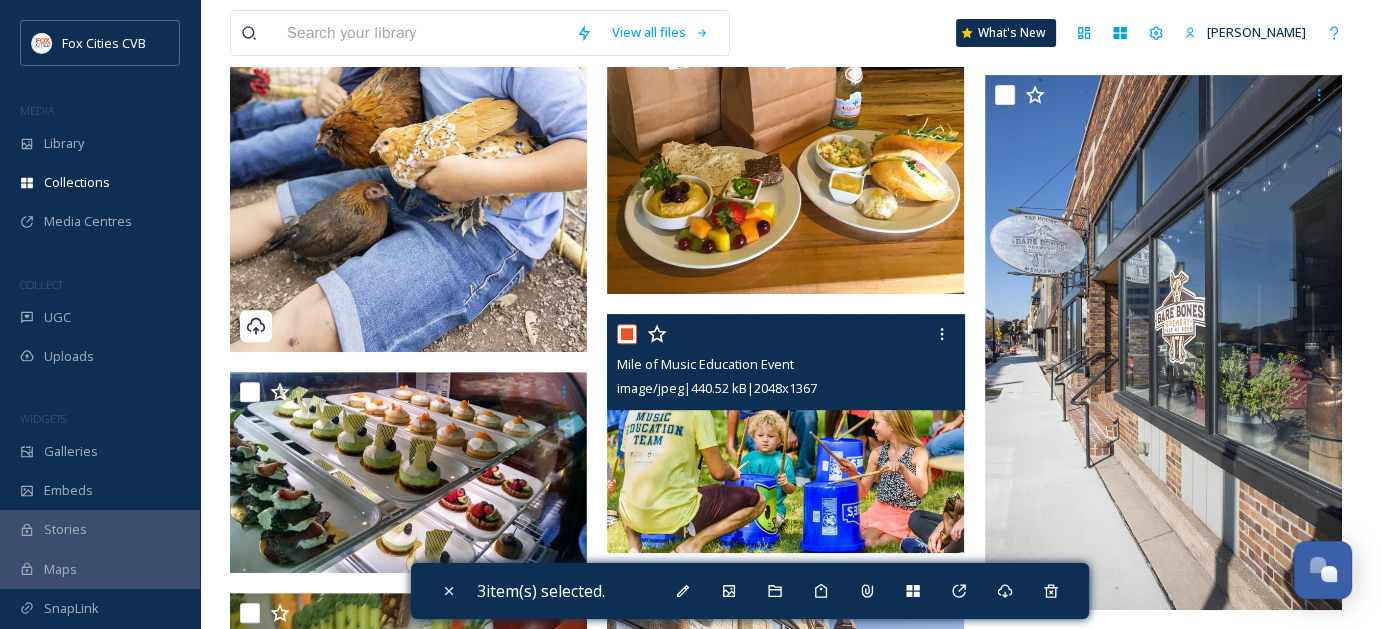 checkbox on "true" 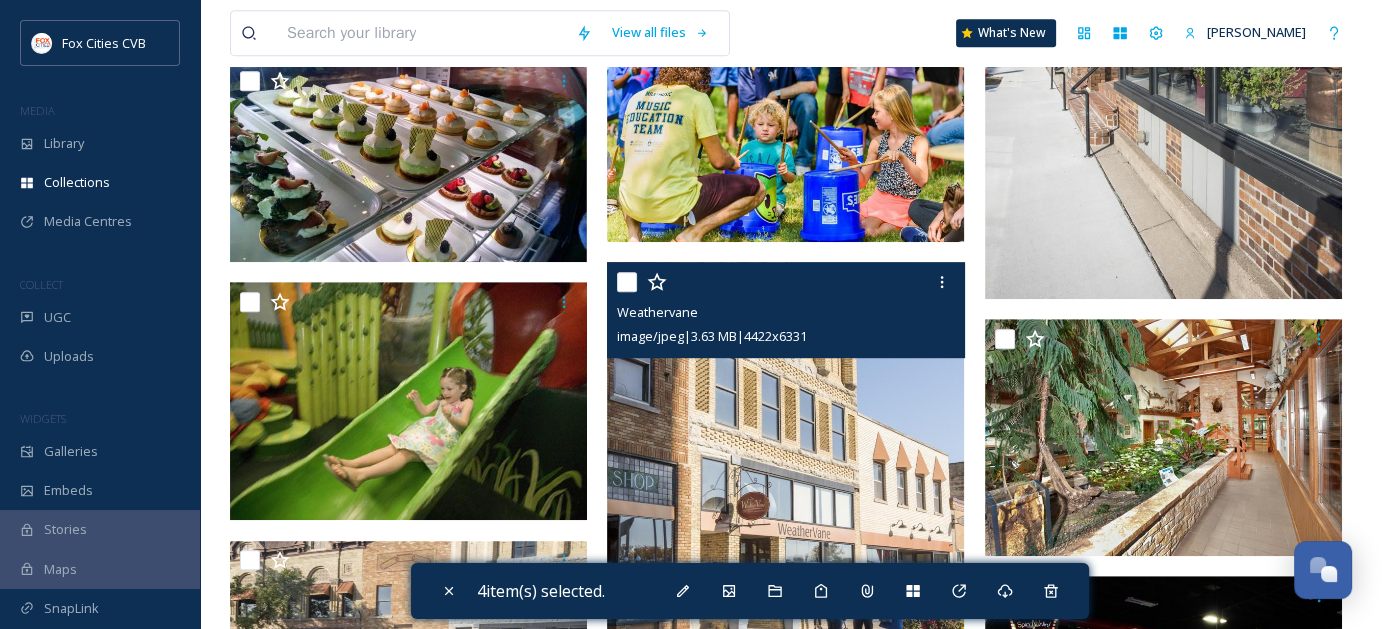 scroll, scrollTop: 1300, scrollLeft: 0, axis: vertical 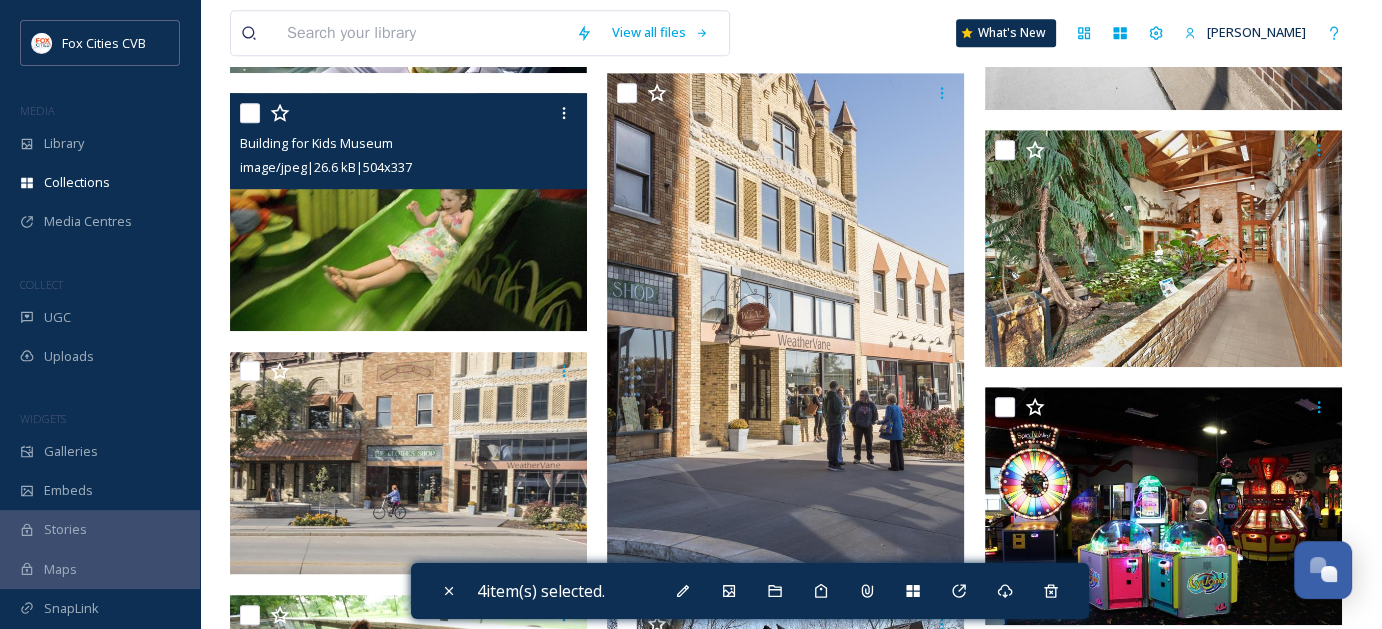 click at bounding box center [250, 113] 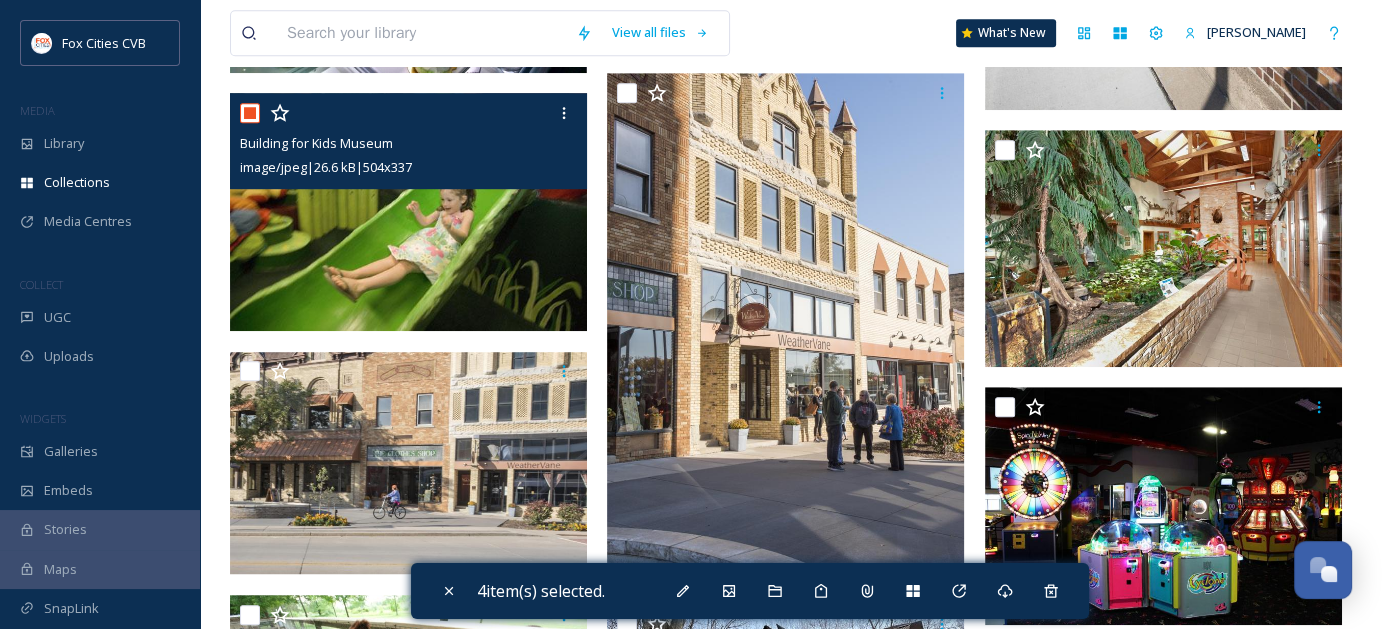 checkbox on "true" 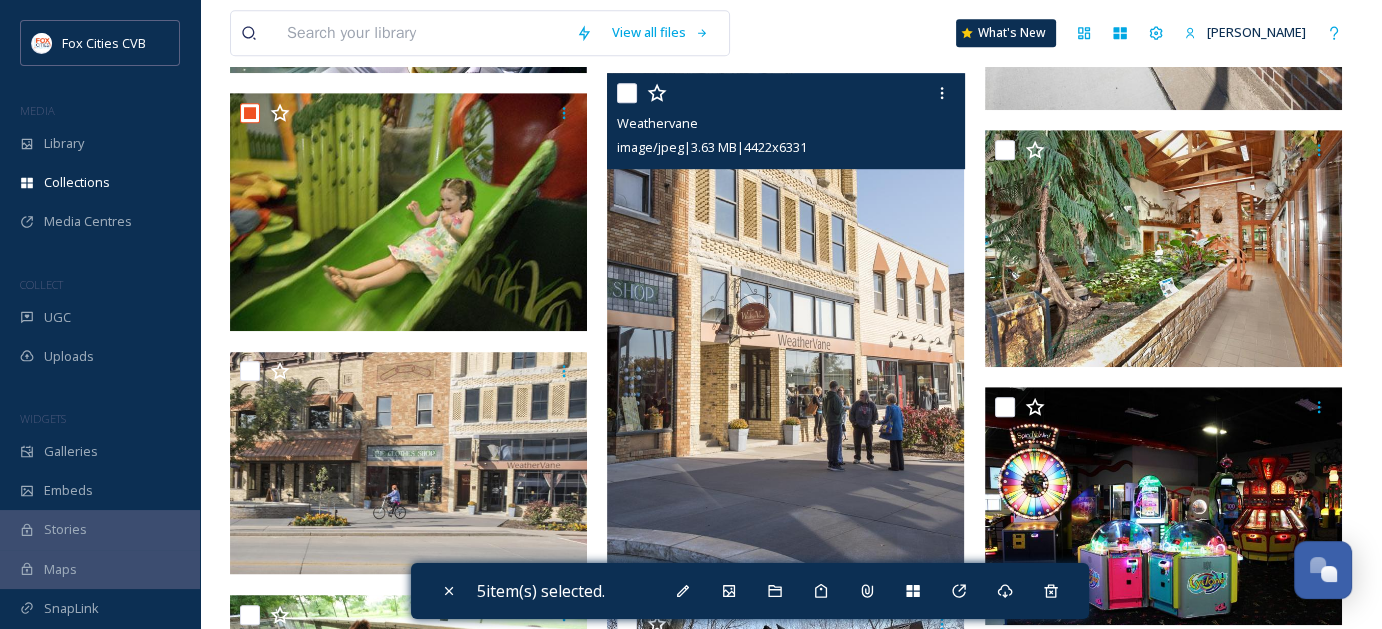 click at bounding box center [627, 93] 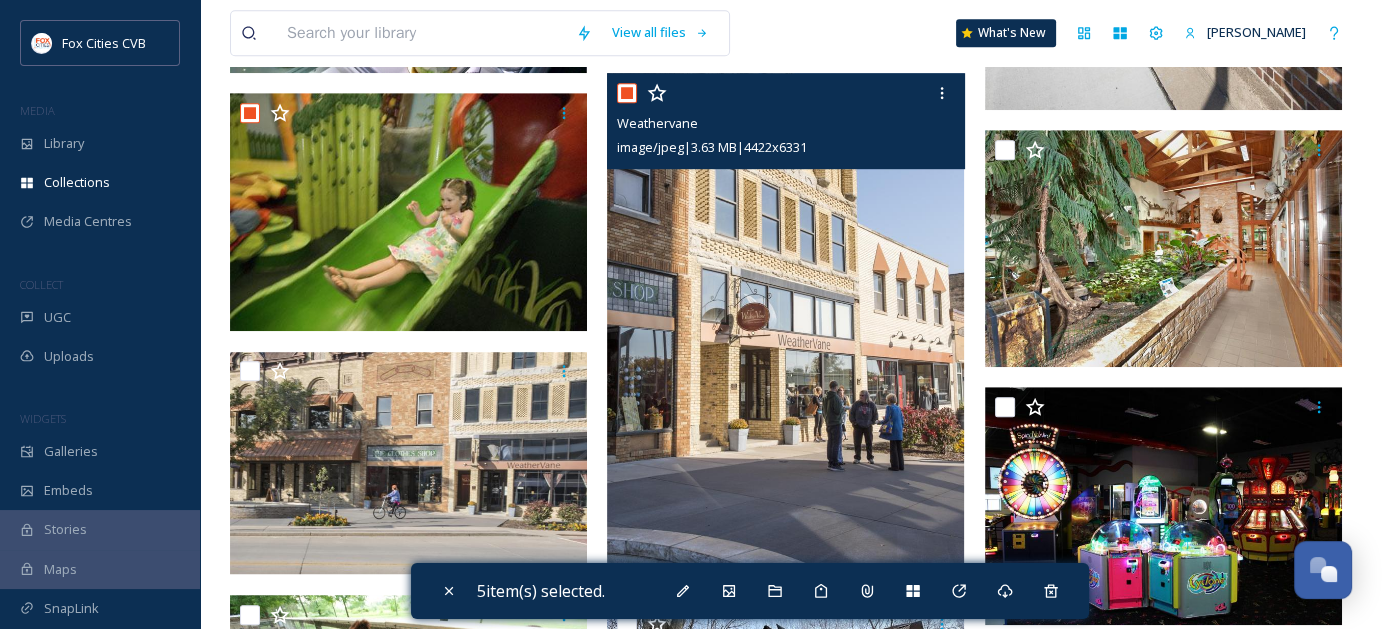 checkbox on "true" 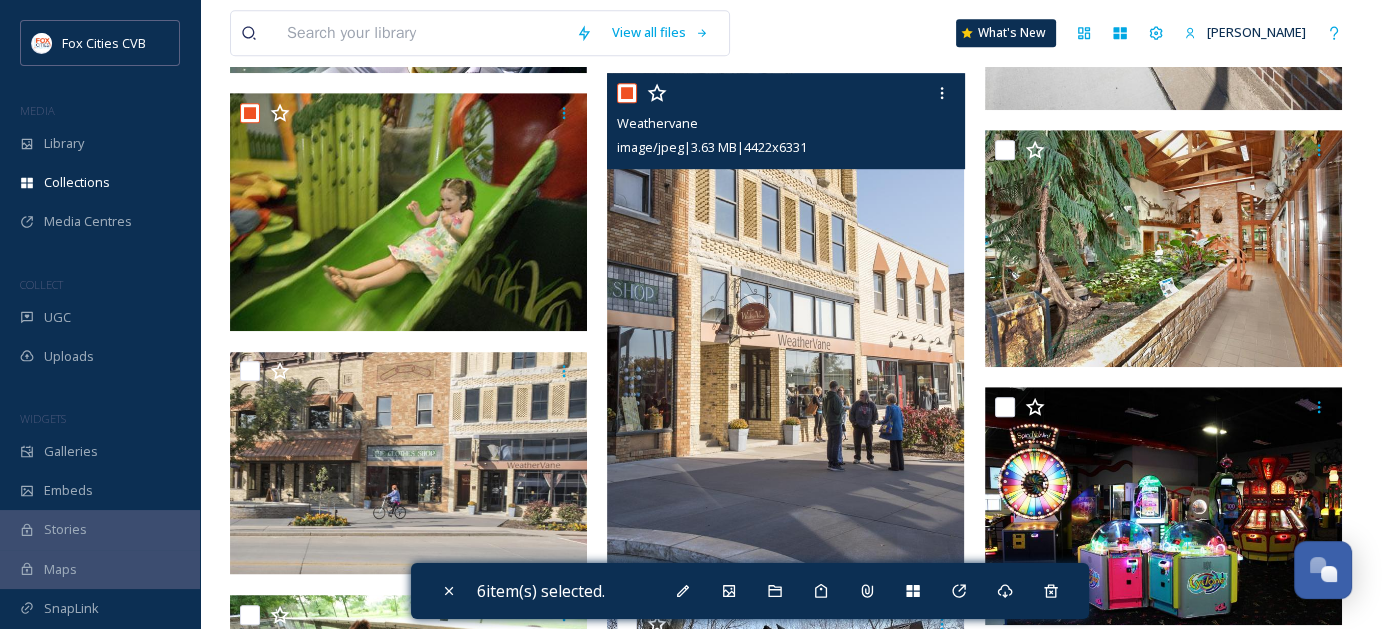 scroll, scrollTop: 1600, scrollLeft: 0, axis: vertical 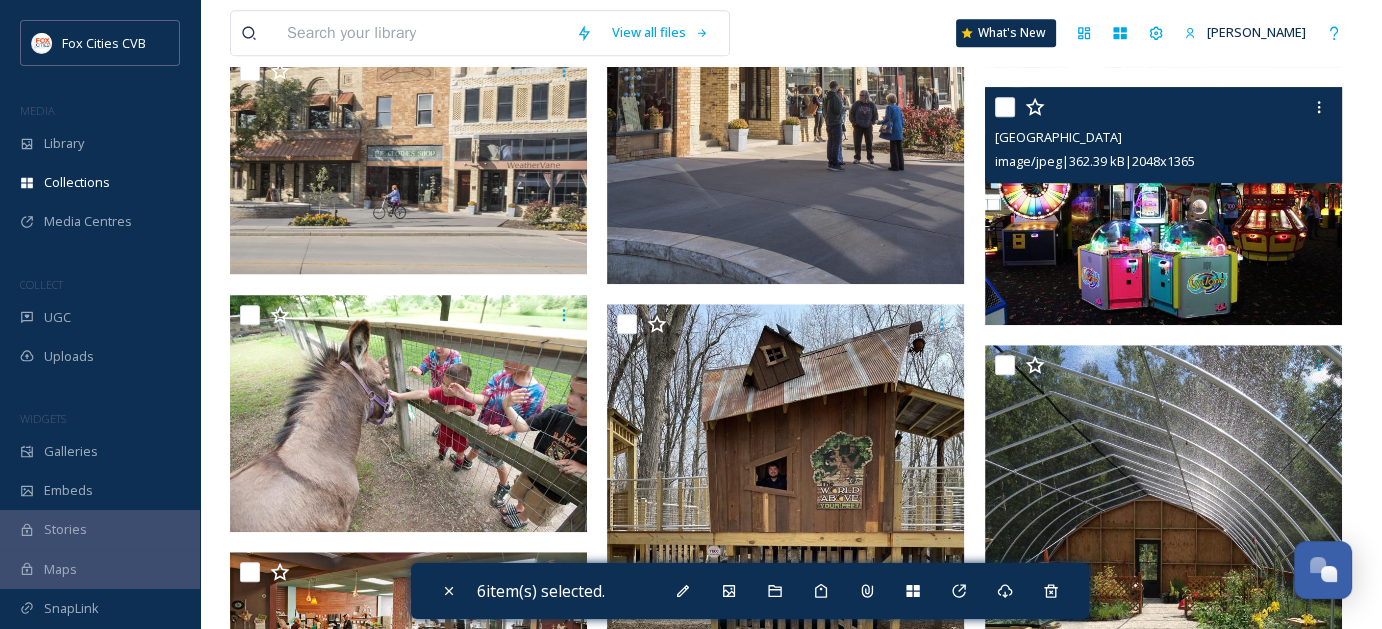click at bounding box center [1005, 107] 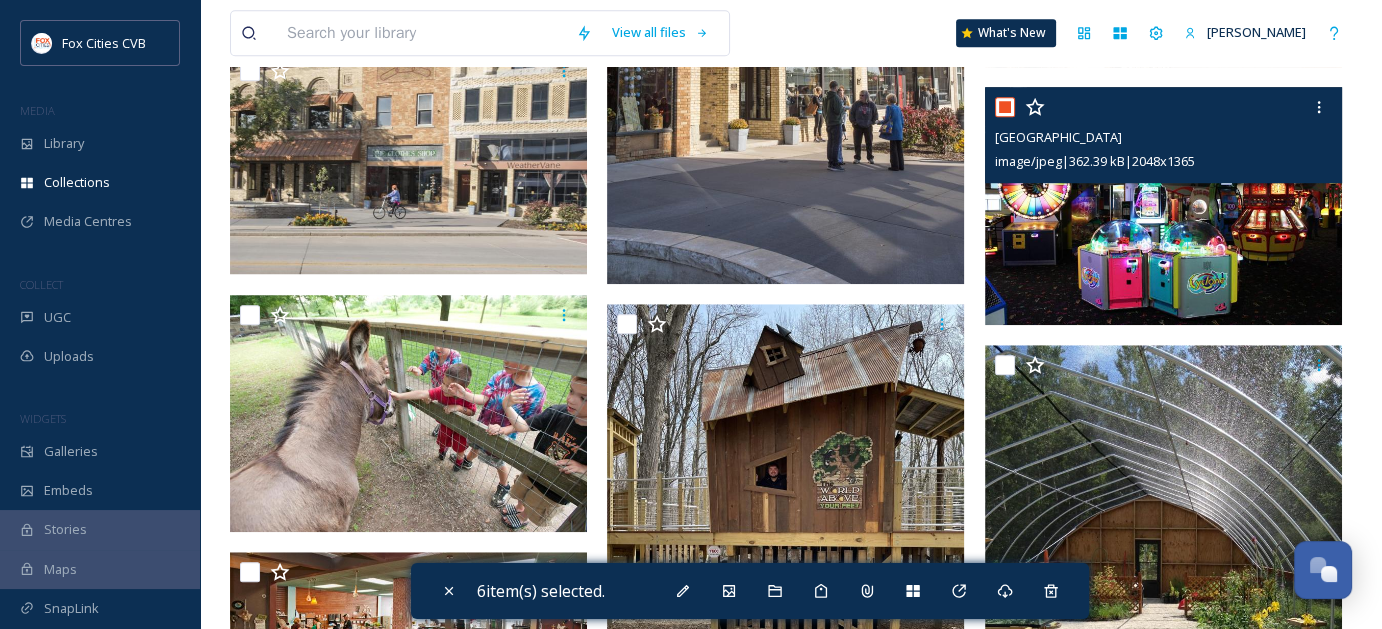 checkbox on "true" 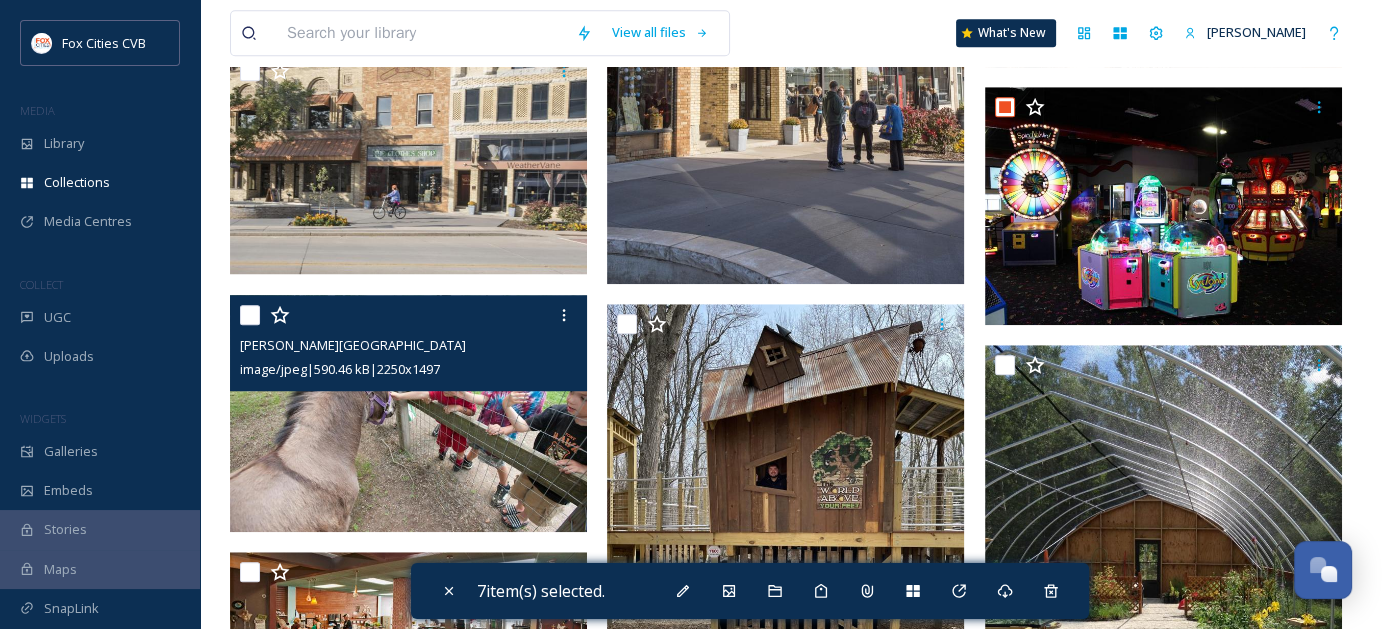 click at bounding box center (250, 315) 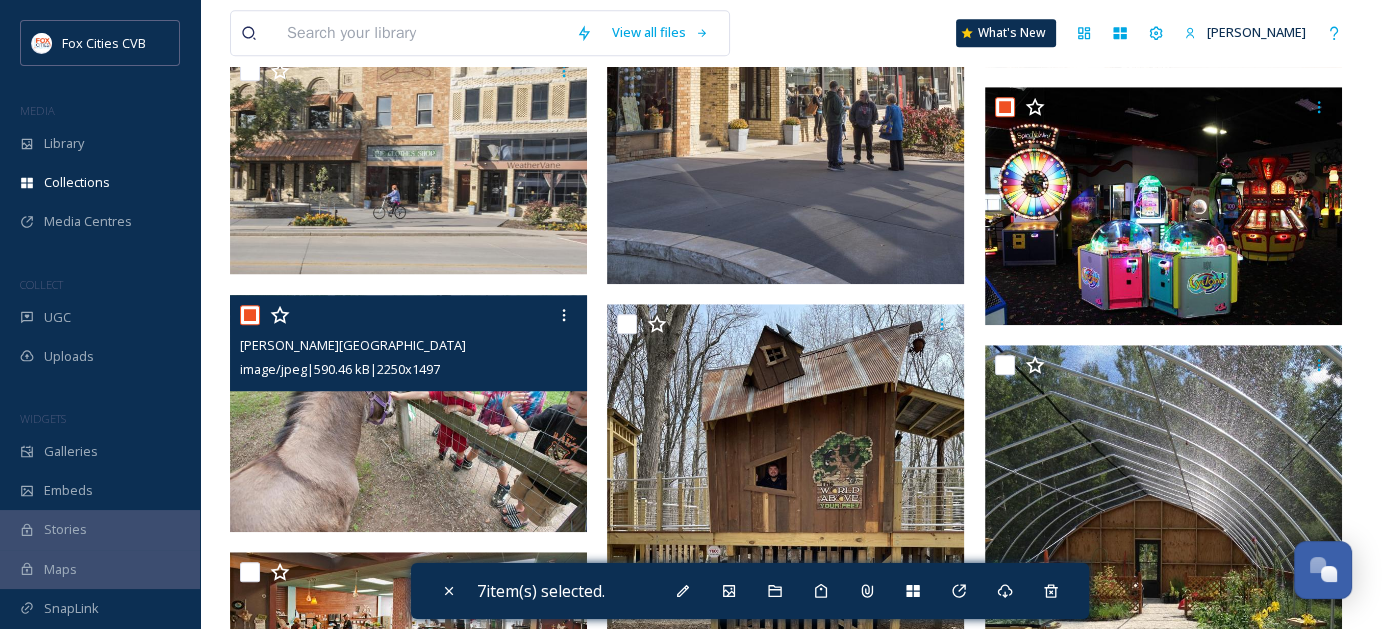 checkbox on "true" 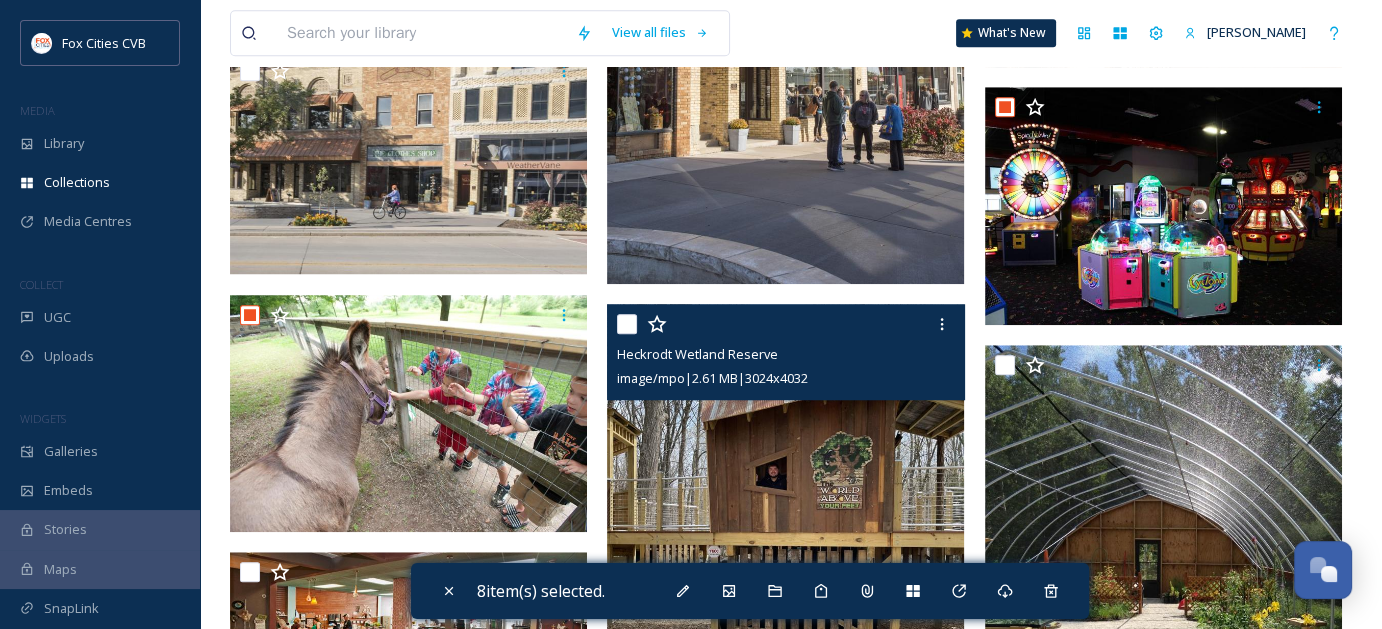 click at bounding box center (627, 324) 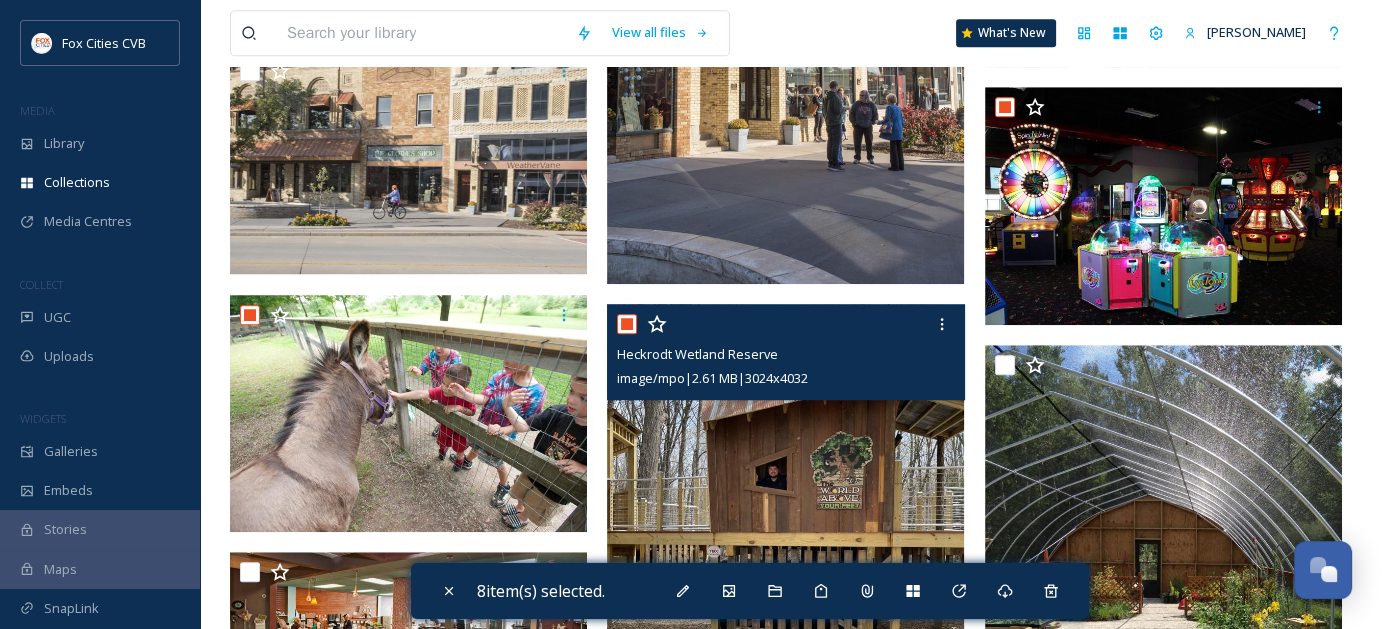 checkbox on "true" 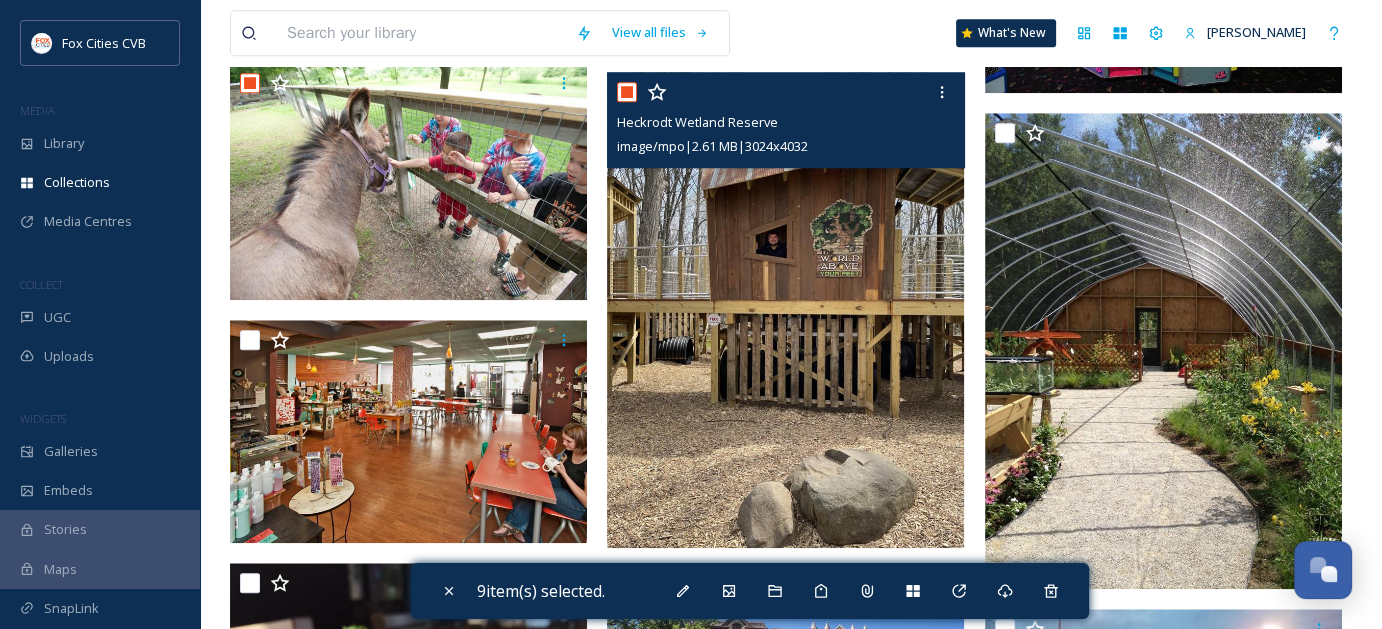 scroll, scrollTop: 1800, scrollLeft: 0, axis: vertical 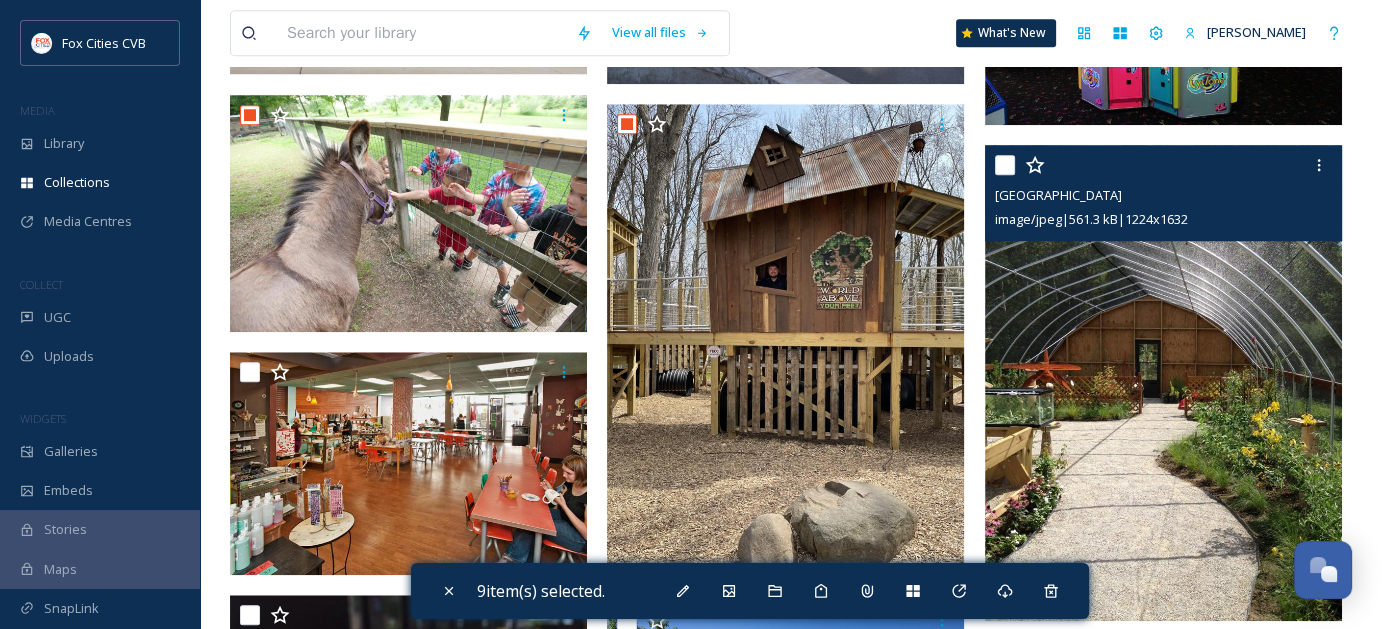 click at bounding box center (1005, 165) 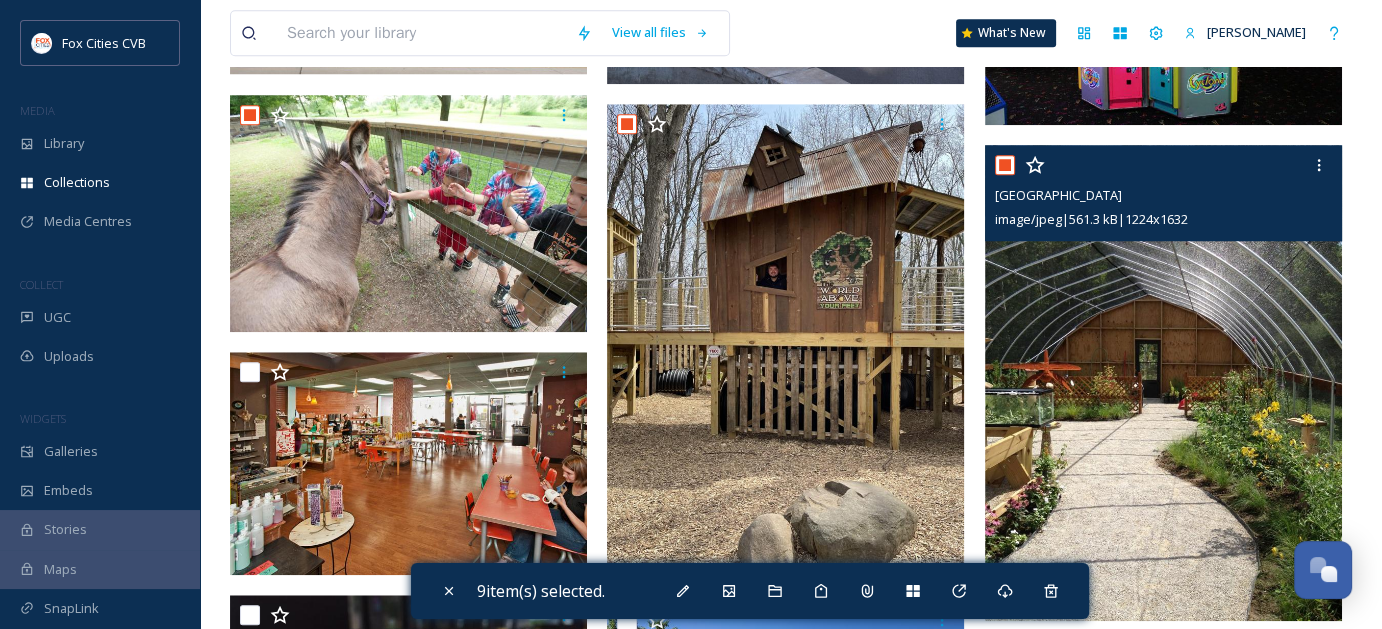 checkbox on "true" 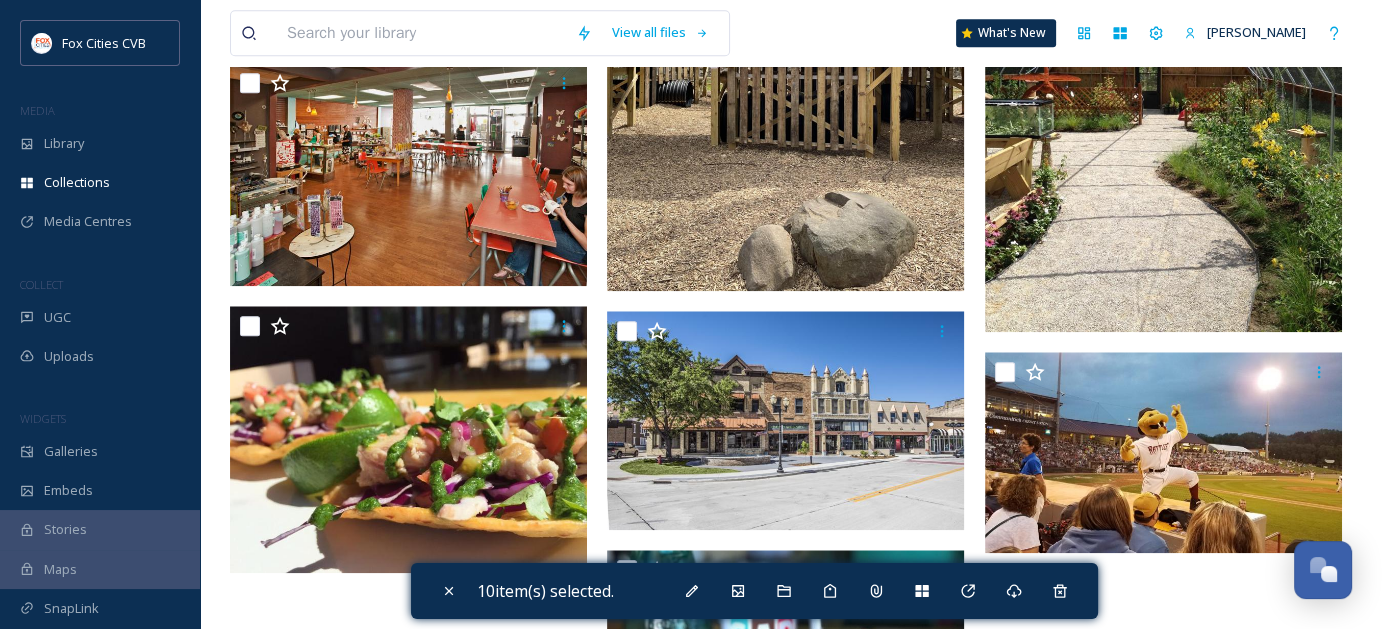 scroll, scrollTop: 2100, scrollLeft: 0, axis: vertical 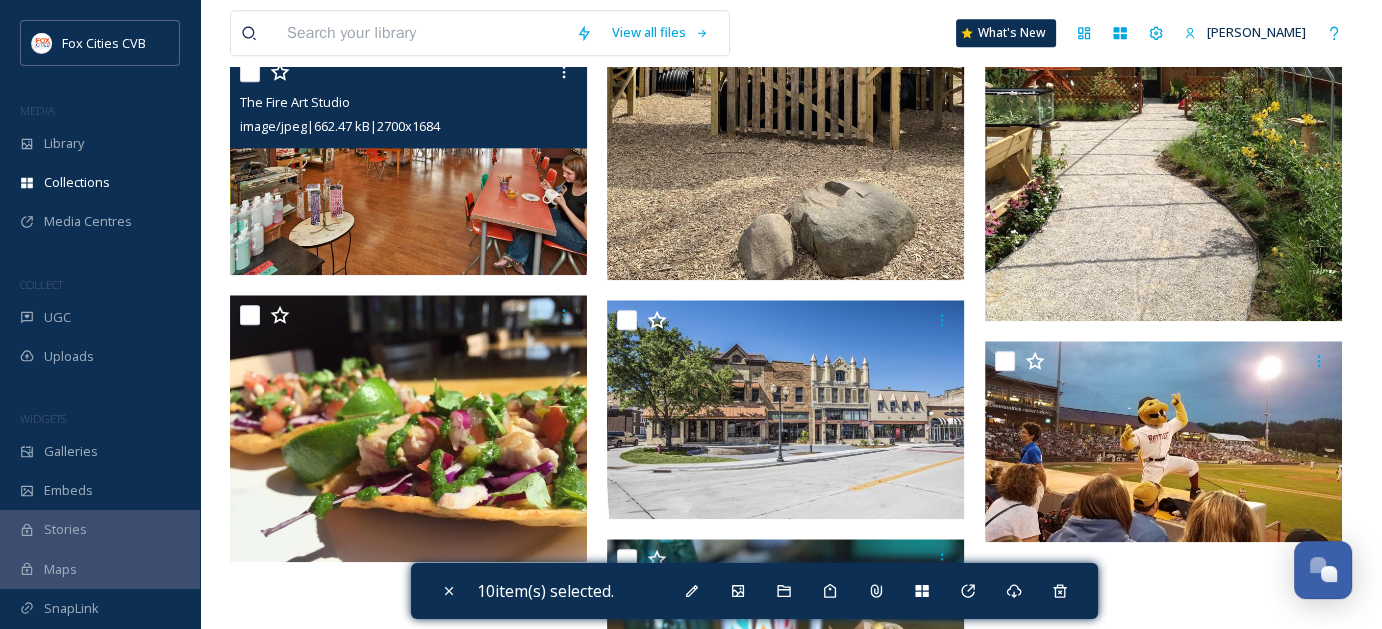 click at bounding box center (250, 72) 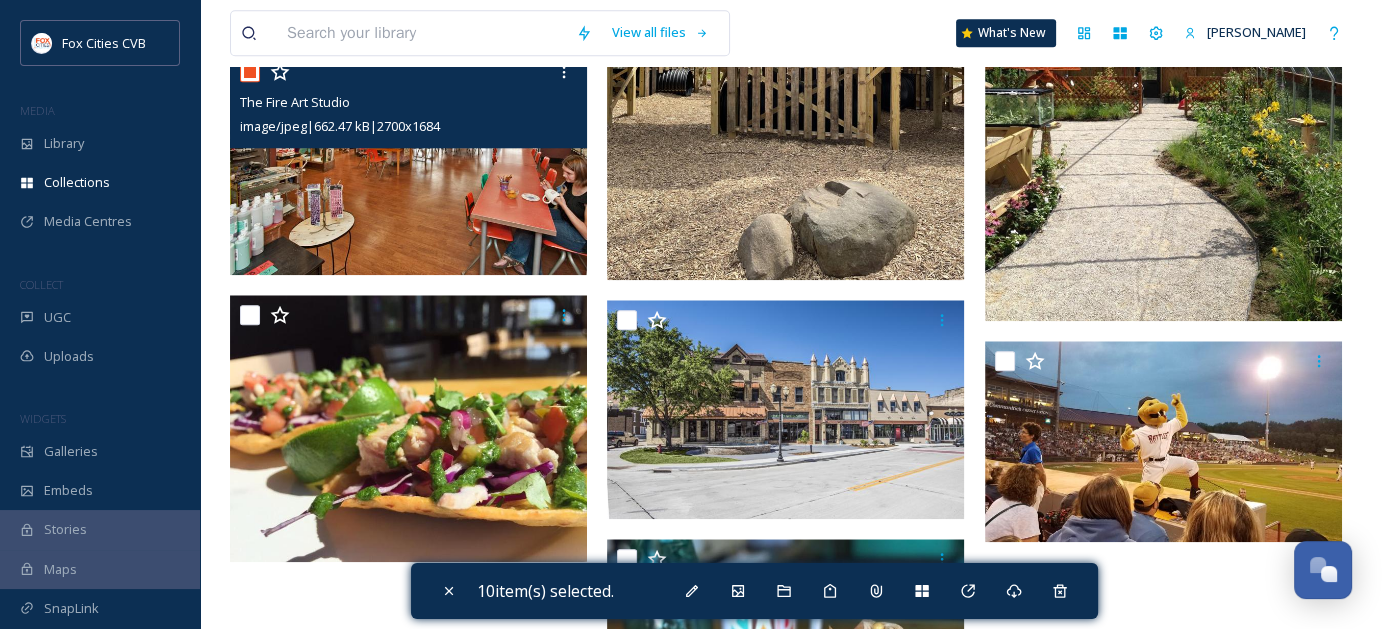 checkbox on "true" 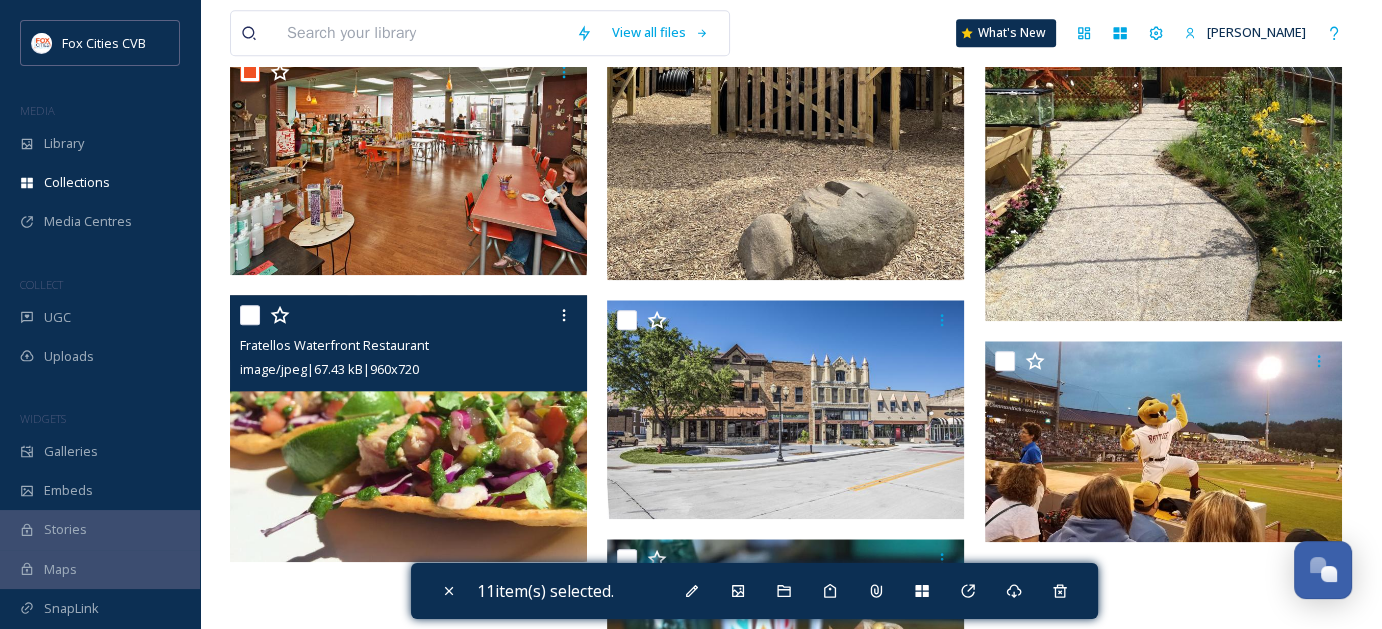 click at bounding box center (250, 315) 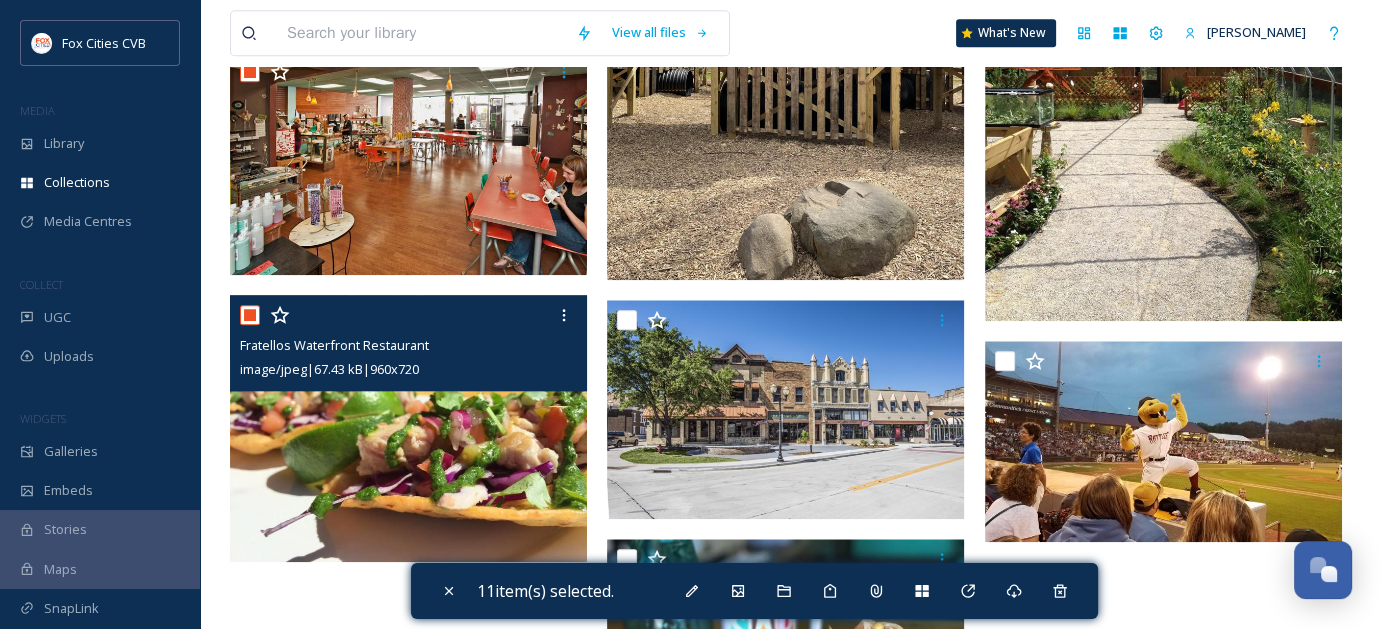 checkbox on "true" 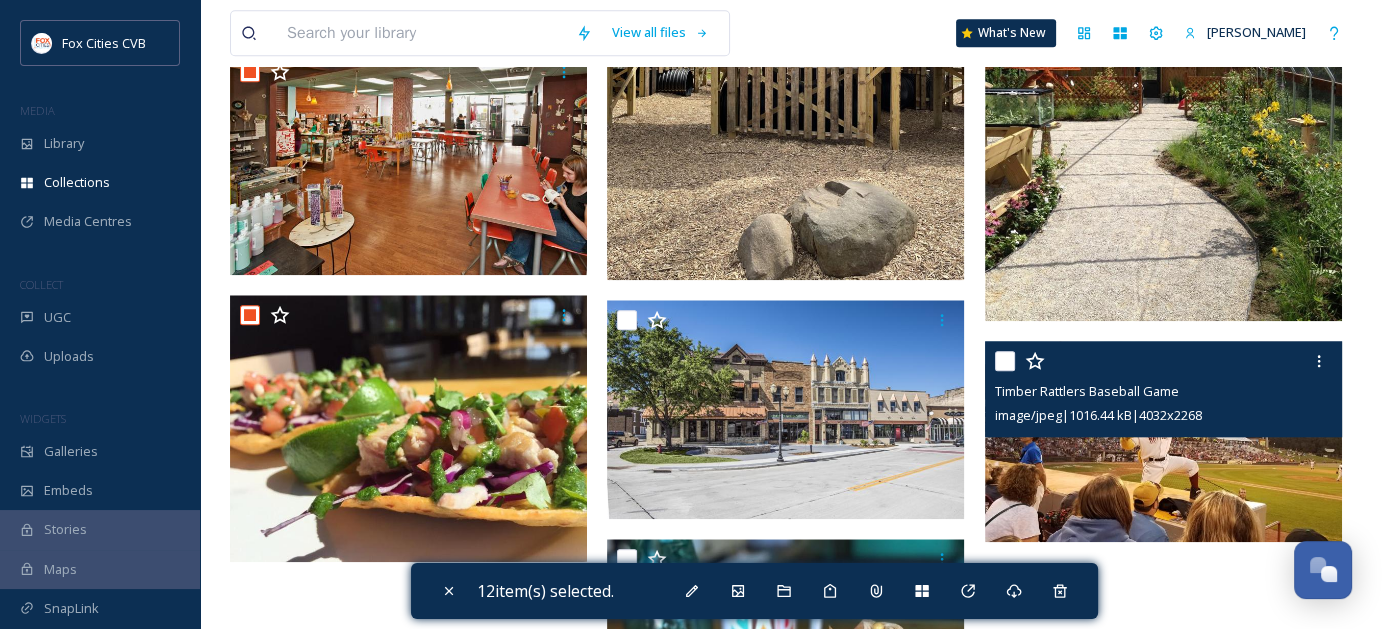 click on "Timber Rattlers Baseball Game image/jpeg  |  1016.44 kB  |  4032  x  2268" at bounding box center (1163, 389) 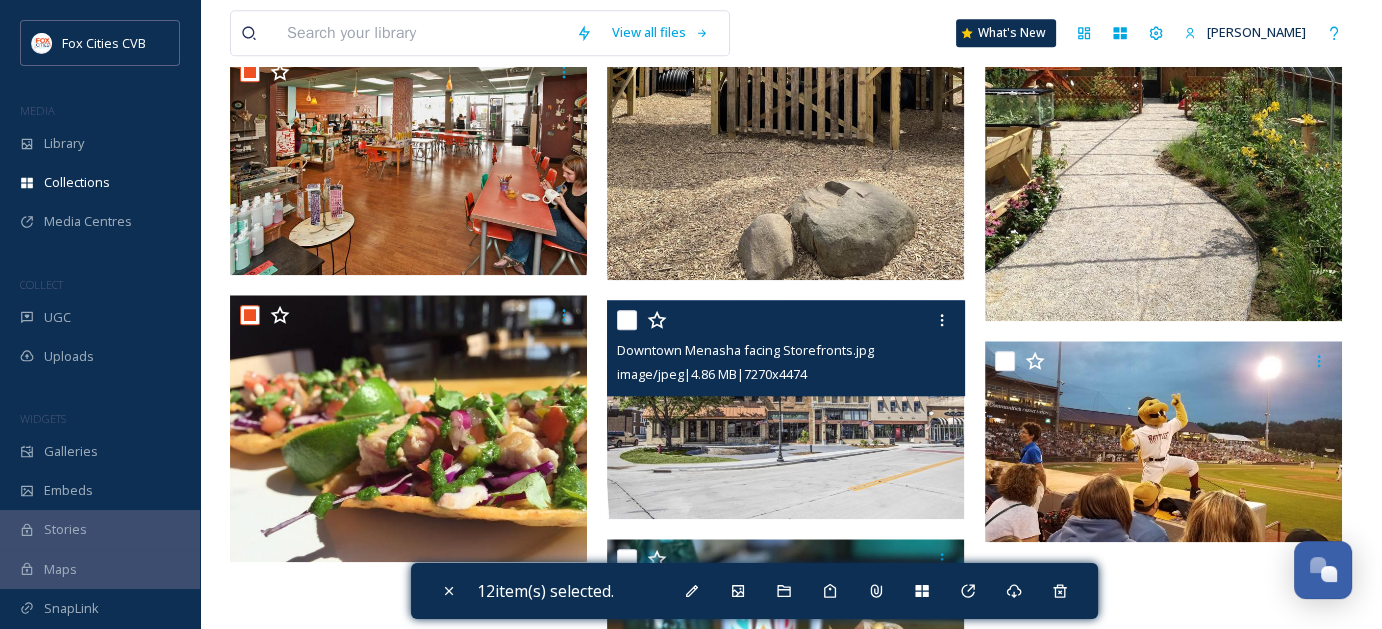scroll, scrollTop: 2300, scrollLeft: 0, axis: vertical 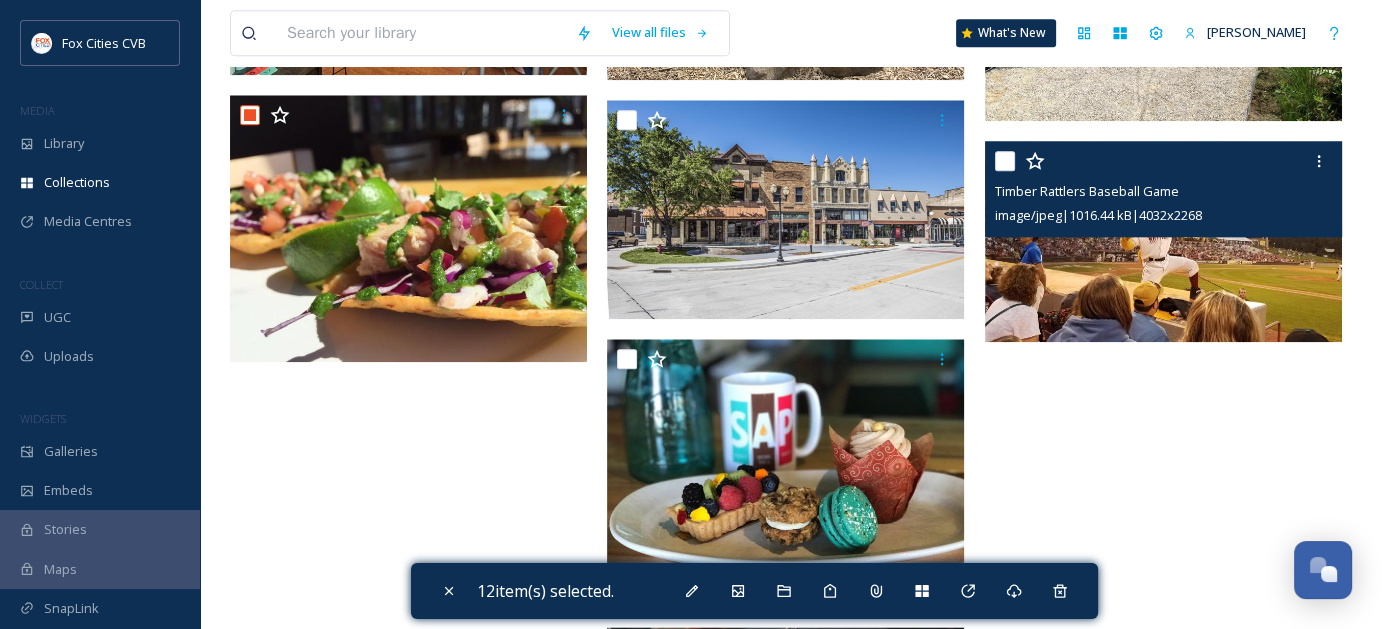 click at bounding box center (1005, 161) 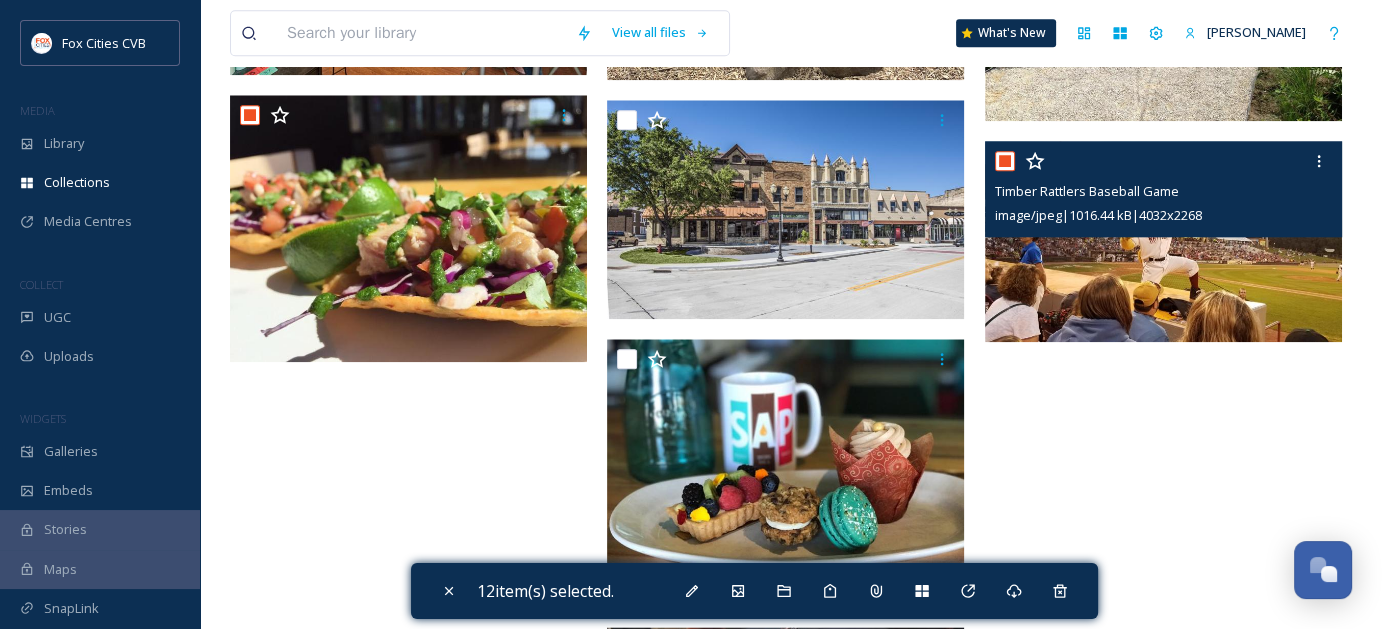 checkbox on "true" 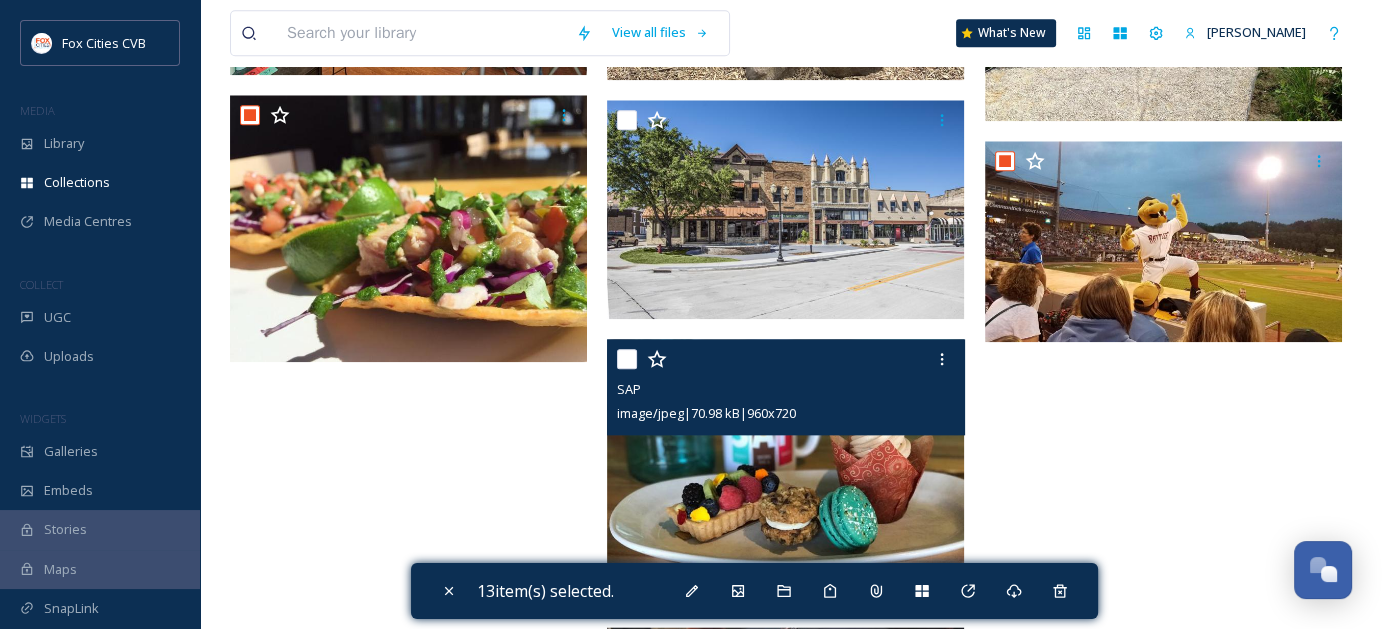 click at bounding box center (627, 359) 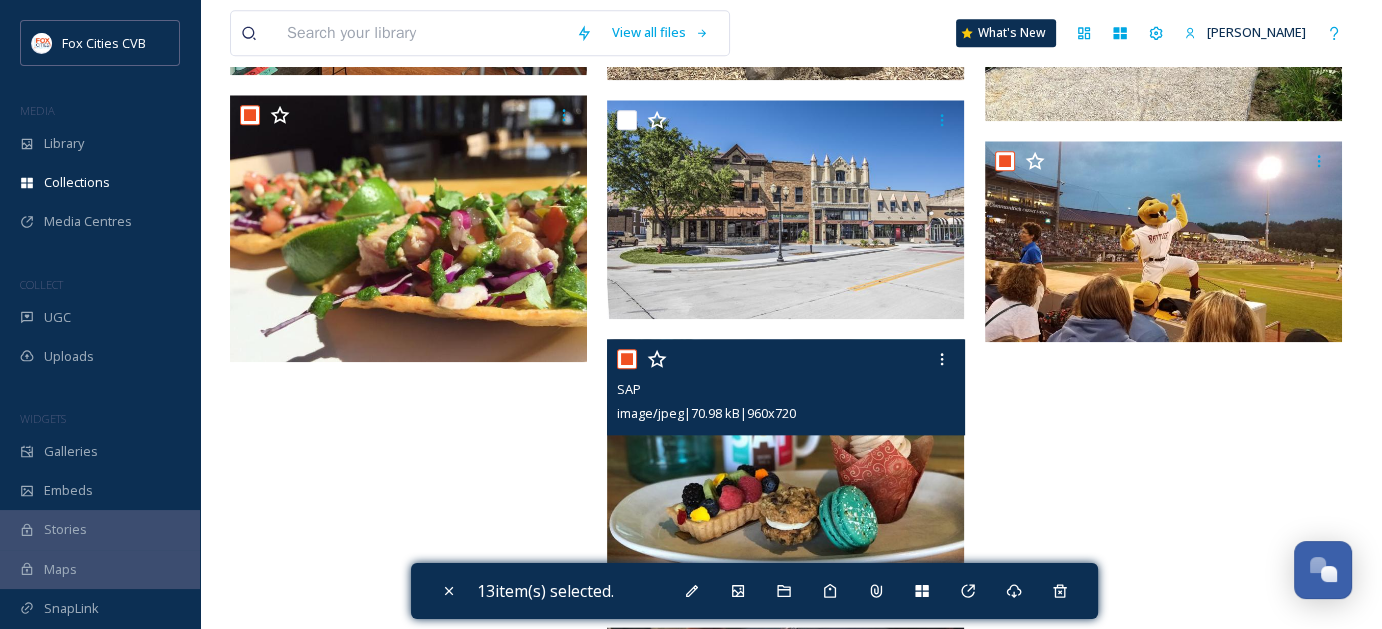 checkbox on "true" 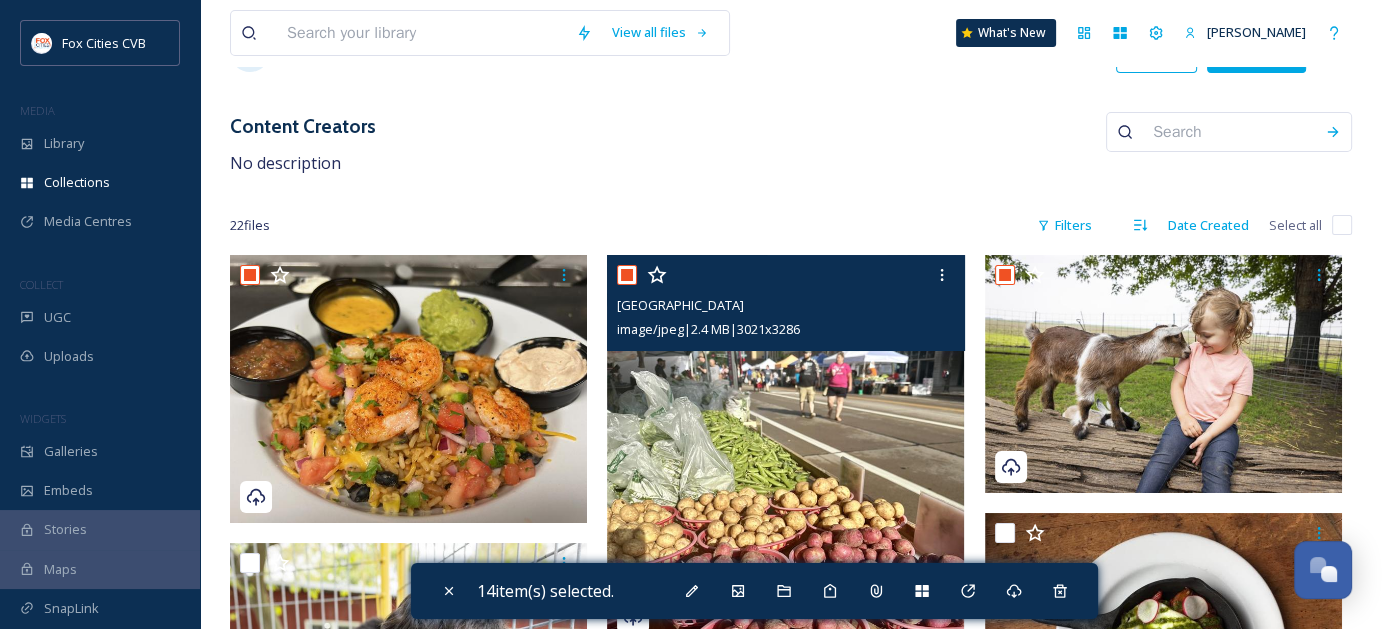 scroll, scrollTop: 0, scrollLeft: 0, axis: both 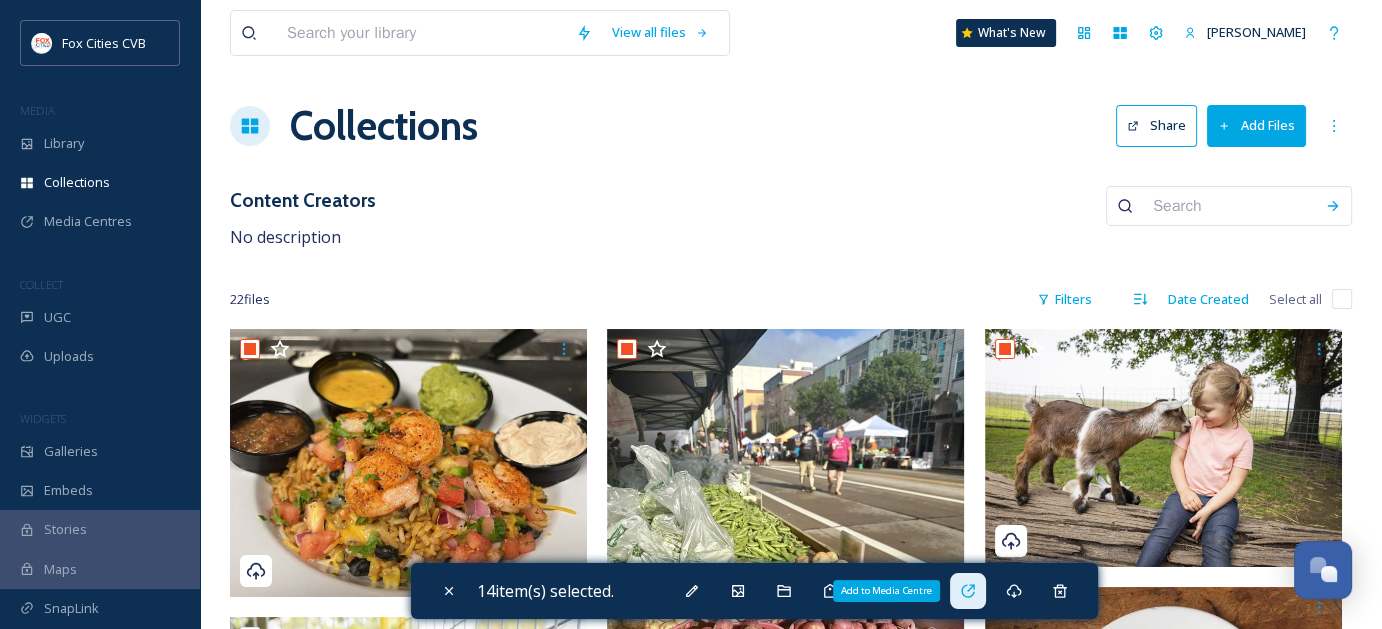 click 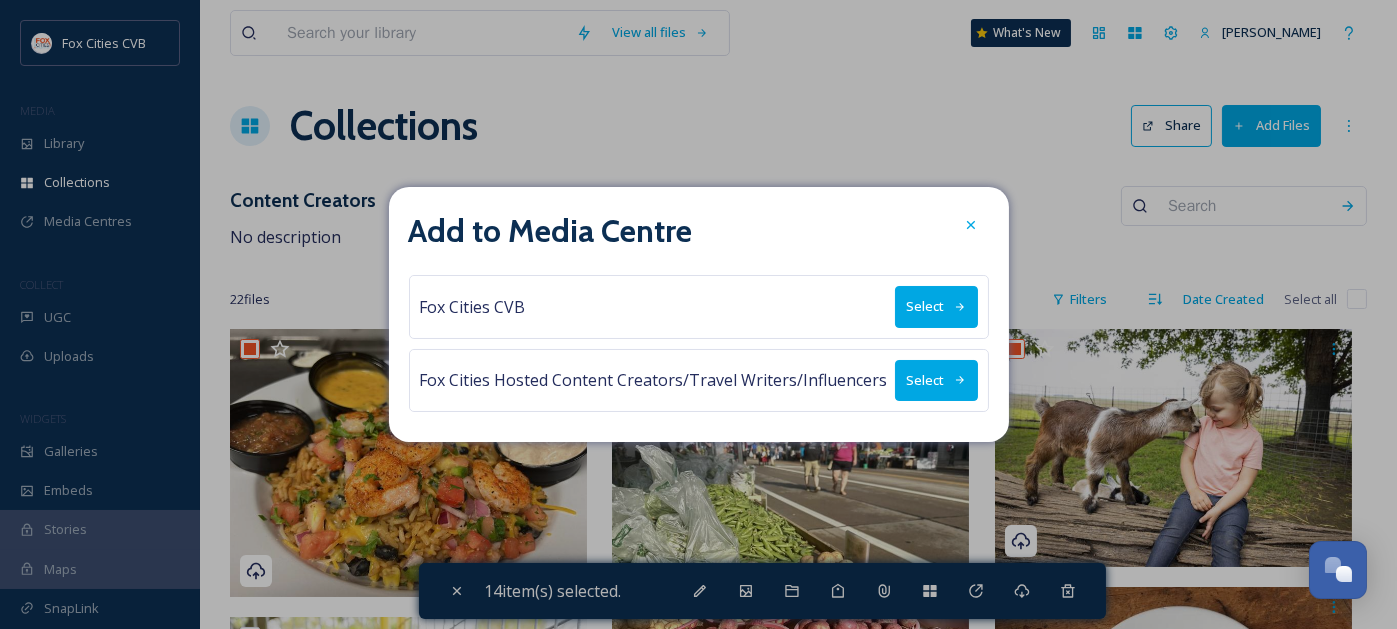 click on "Select" at bounding box center [936, 380] 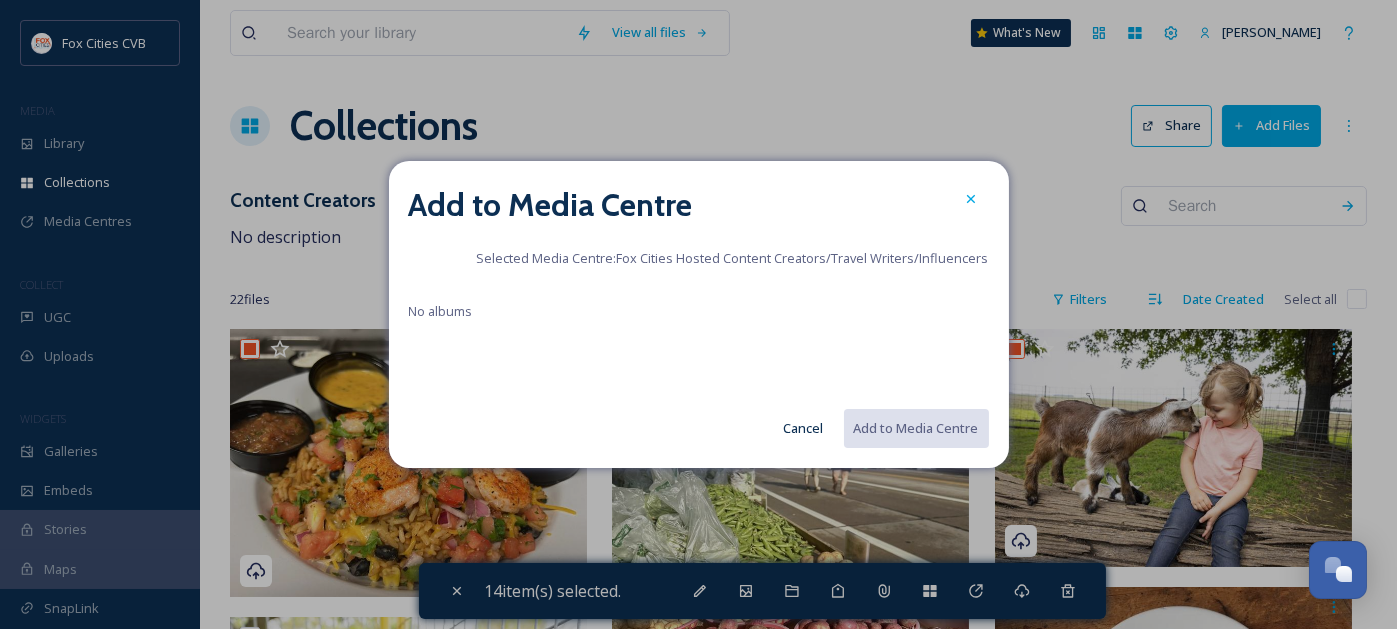 click on "No albums" at bounding box center [441, 311] 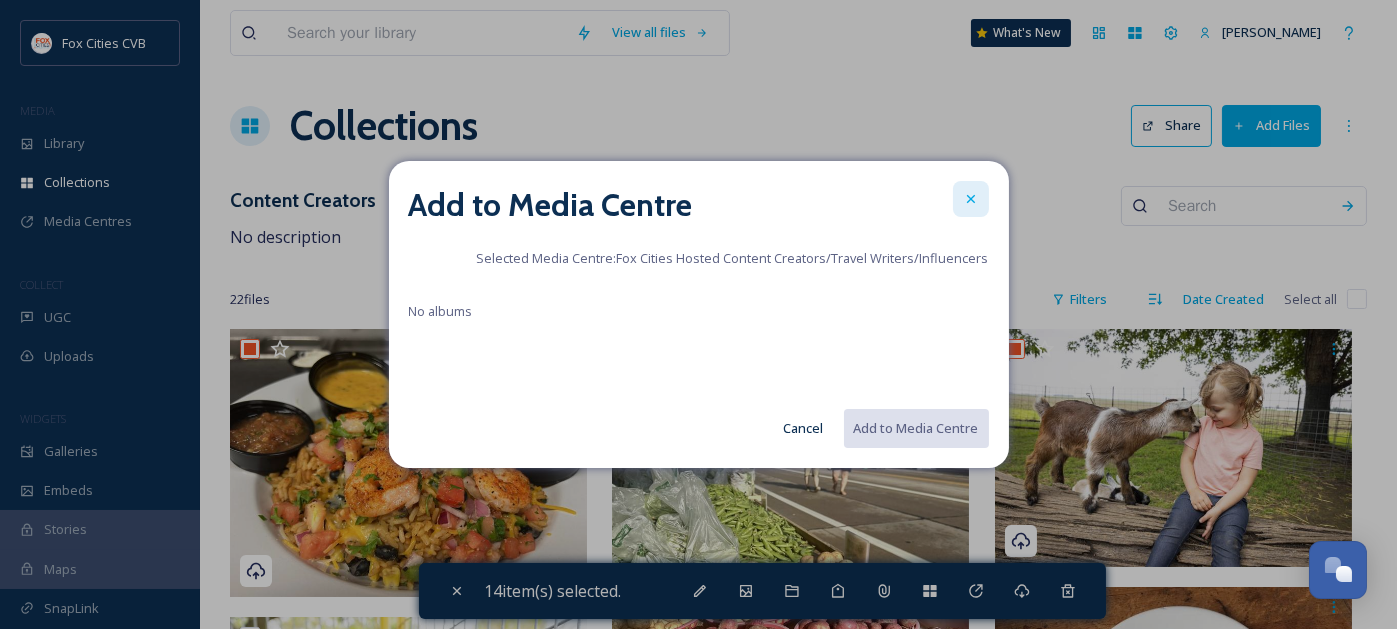 click at bounding box center (971, 199) 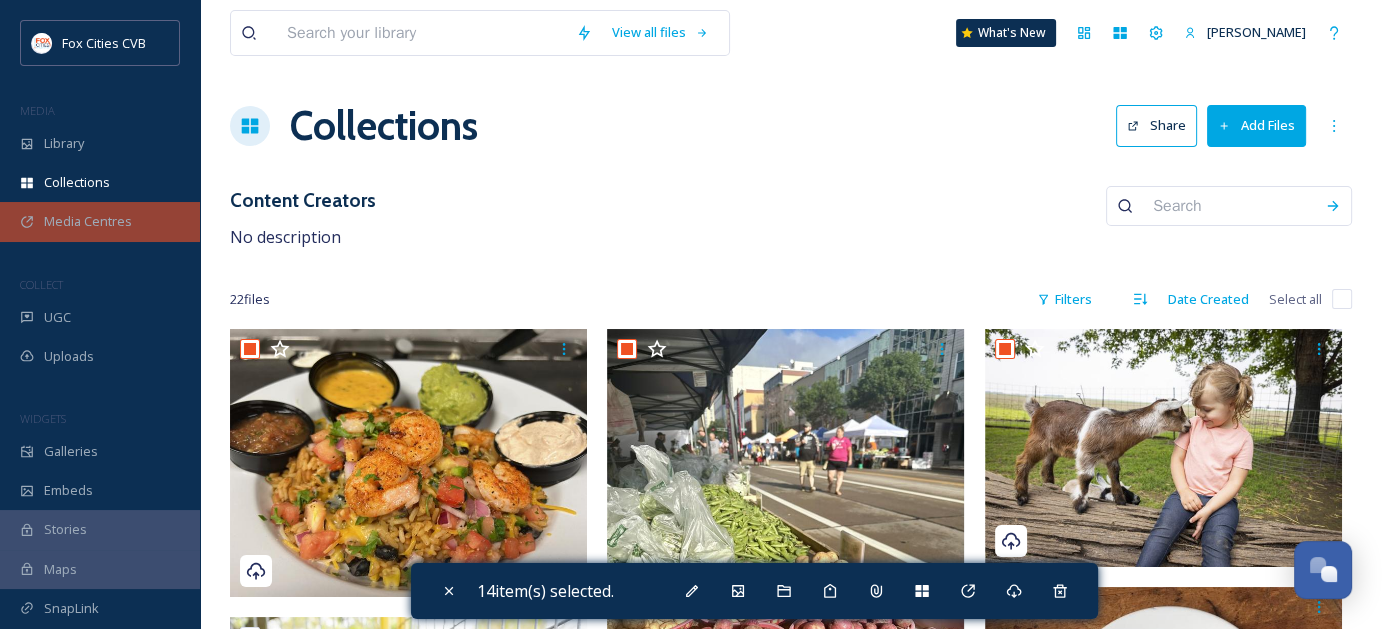 click on "Media Centres" at bounding box center [100, 221] 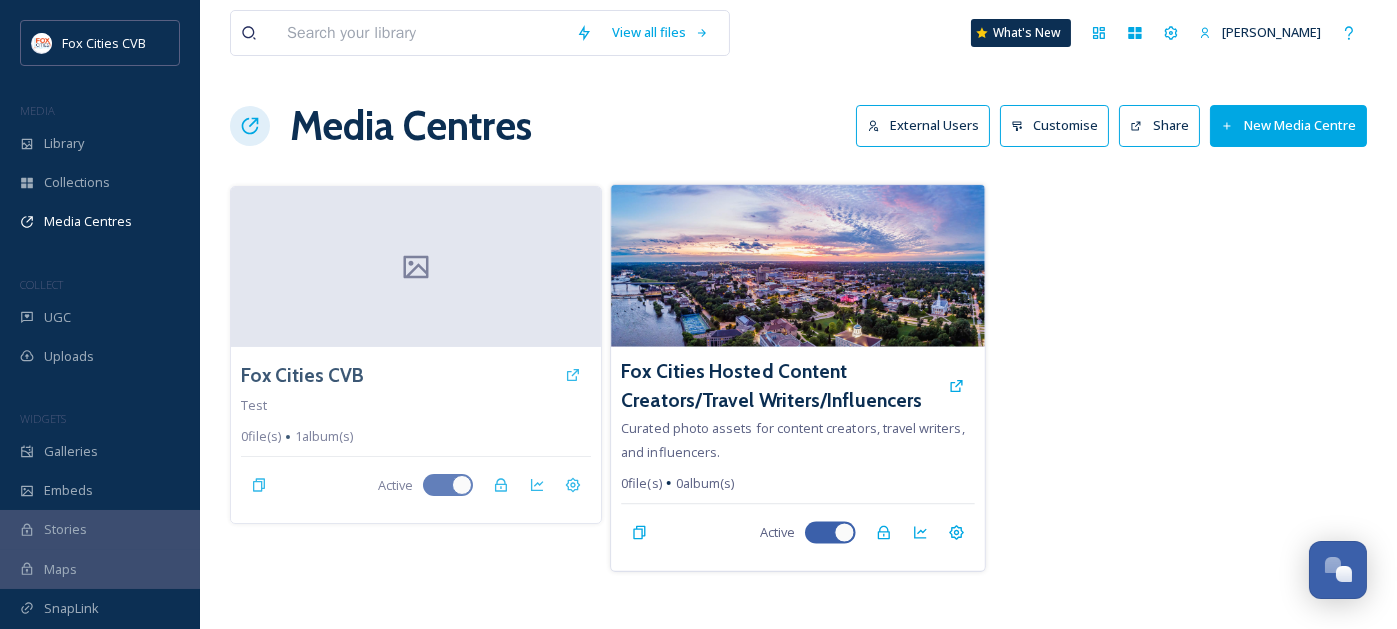 click on "0  album(s)" at bounding box center (705, 483) 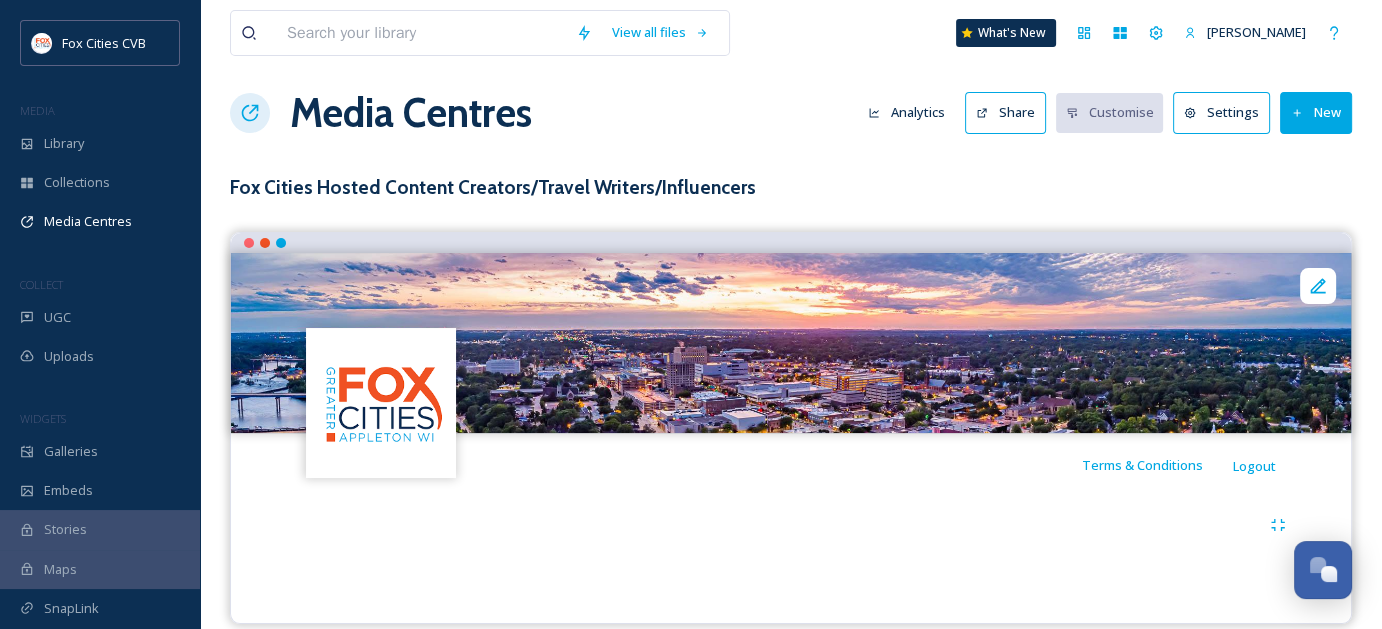 scroll, scrollTop: 0, scrollLeft: 0, axis: both 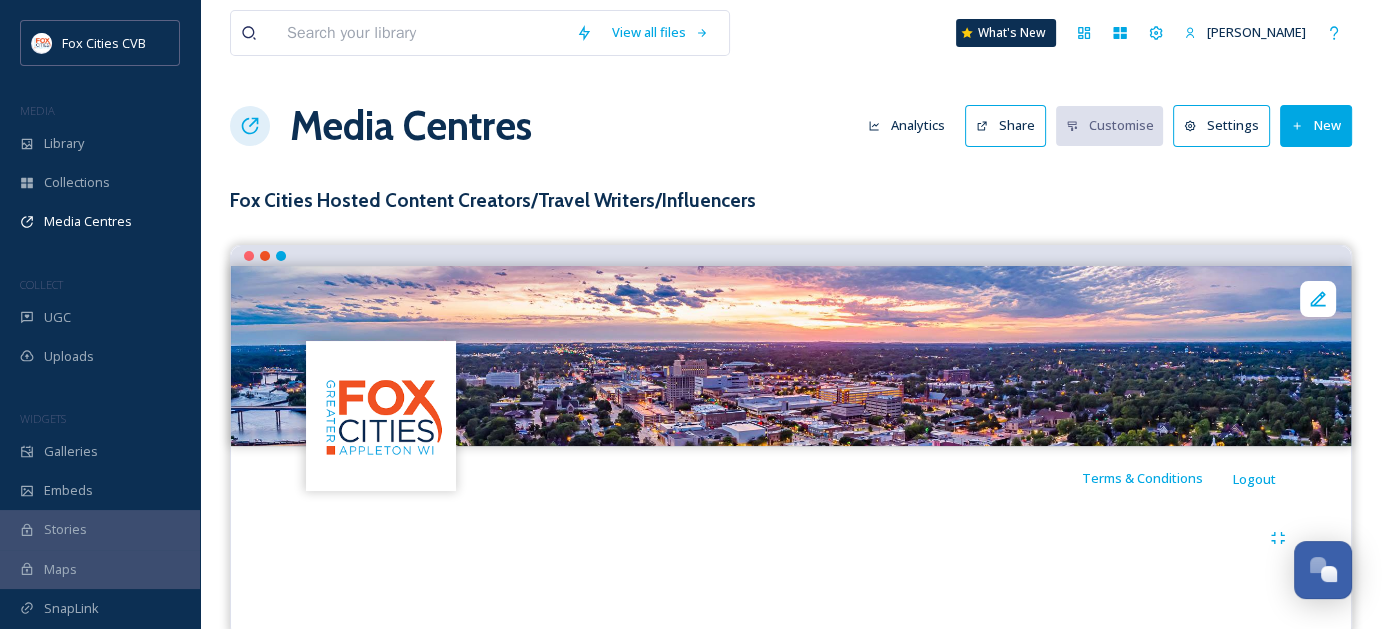 click on "Share" at bounding box center (1005, 125) 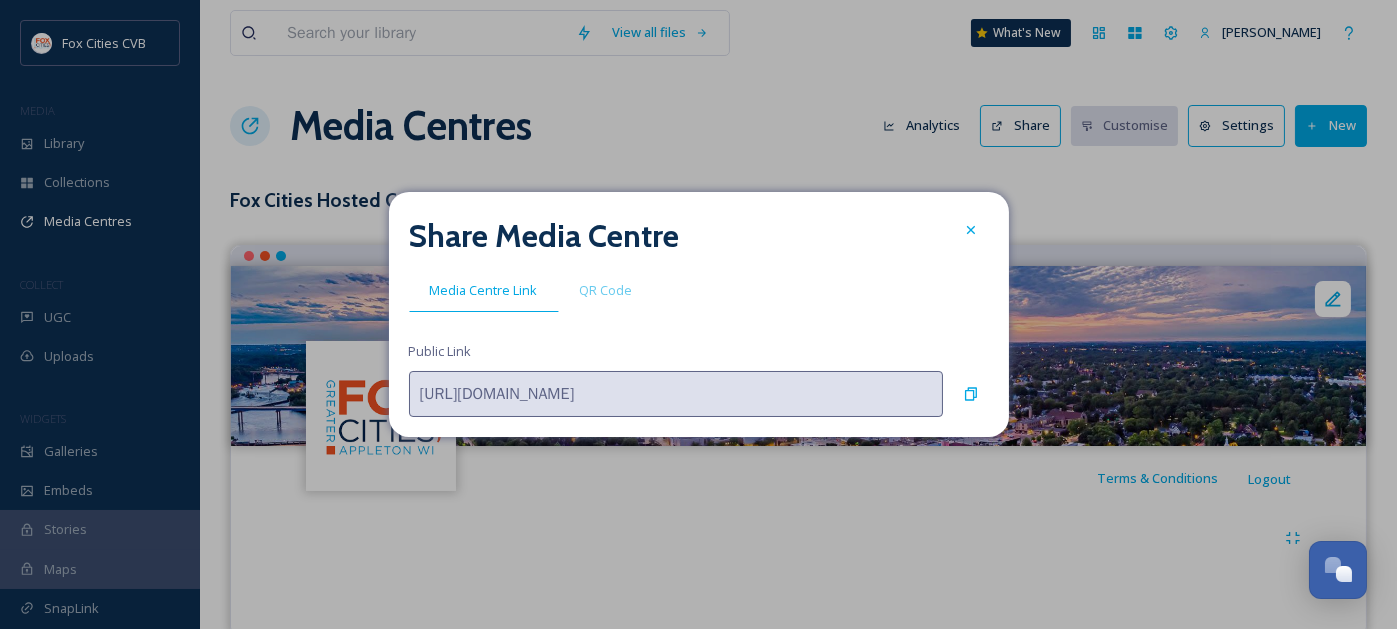 click 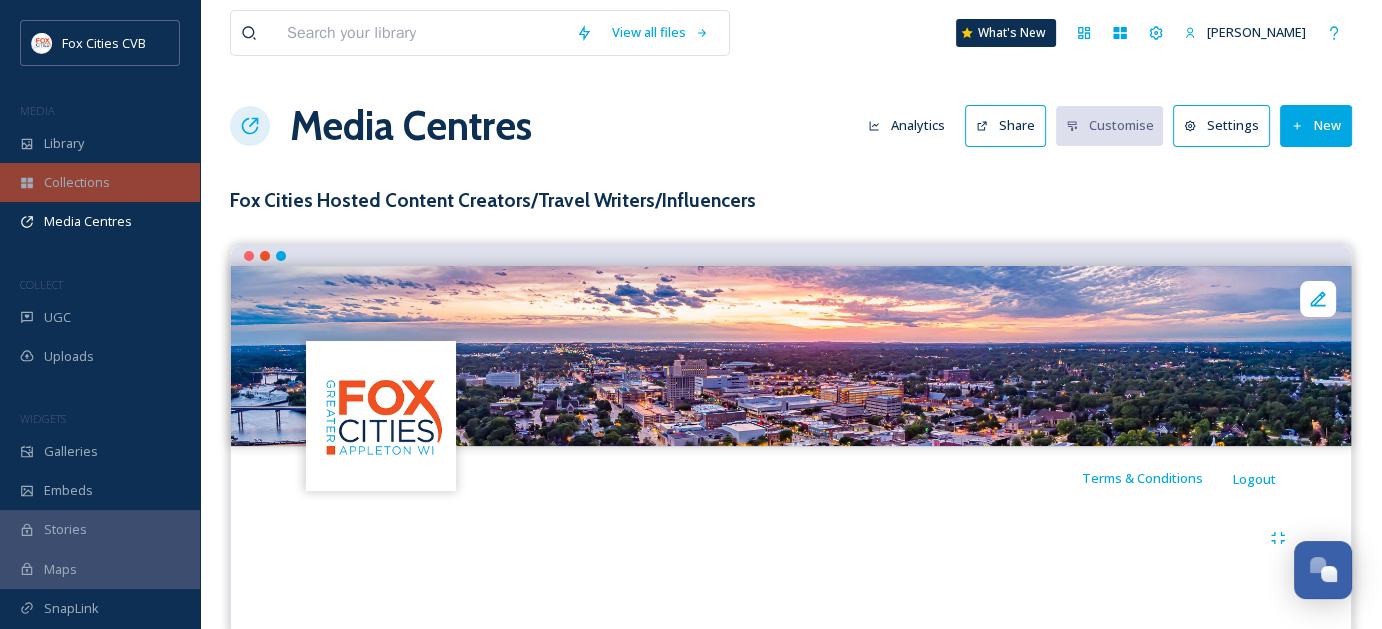 click on "Collections" at bounding box center [77, 182] 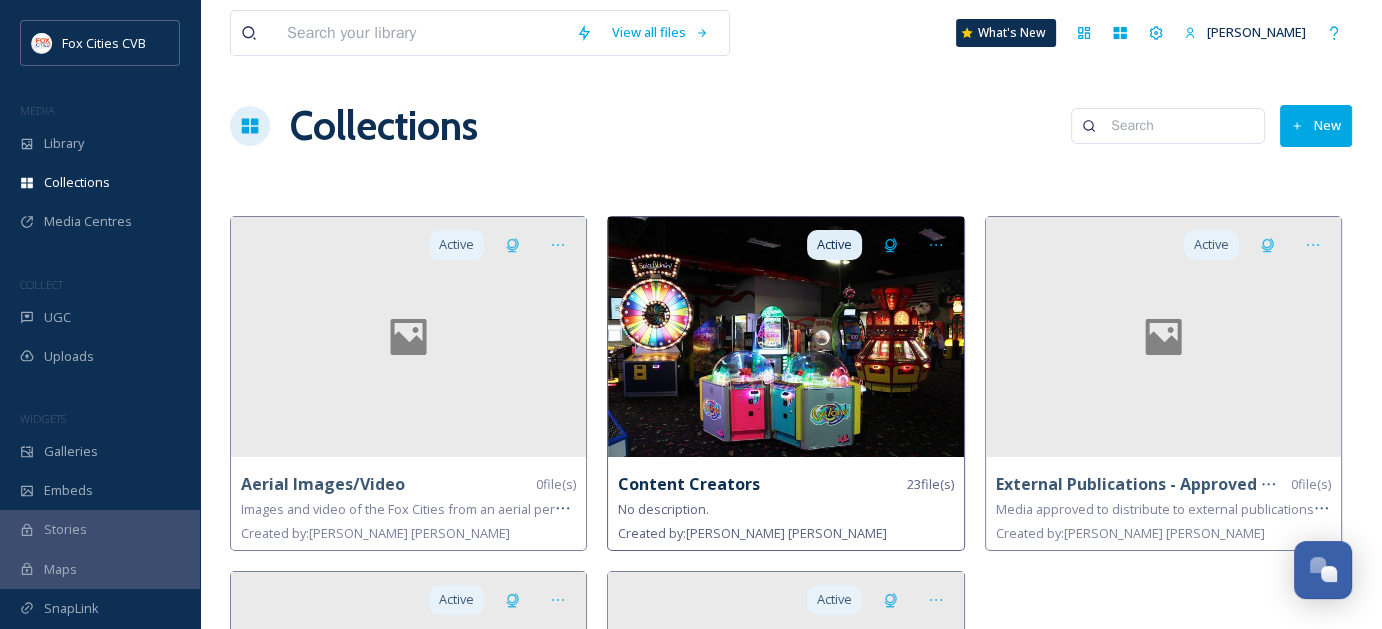 click at bounding box center (785, 337) 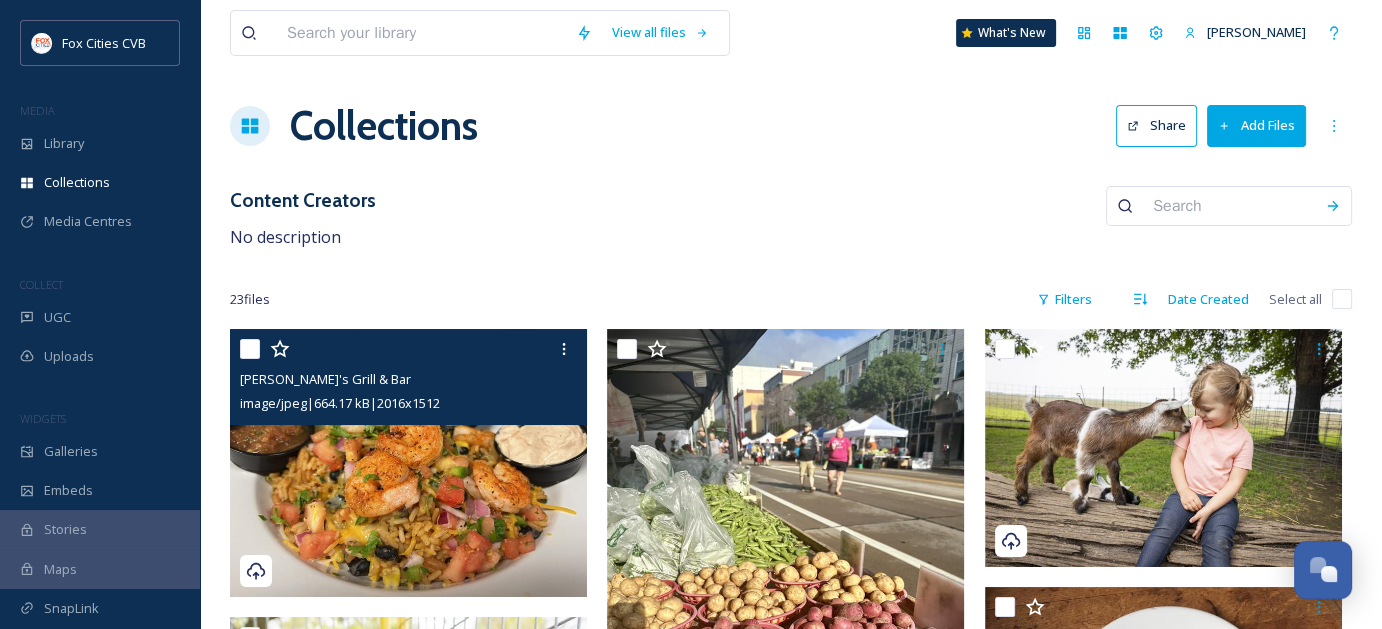 click at bounding box center [250, 349] 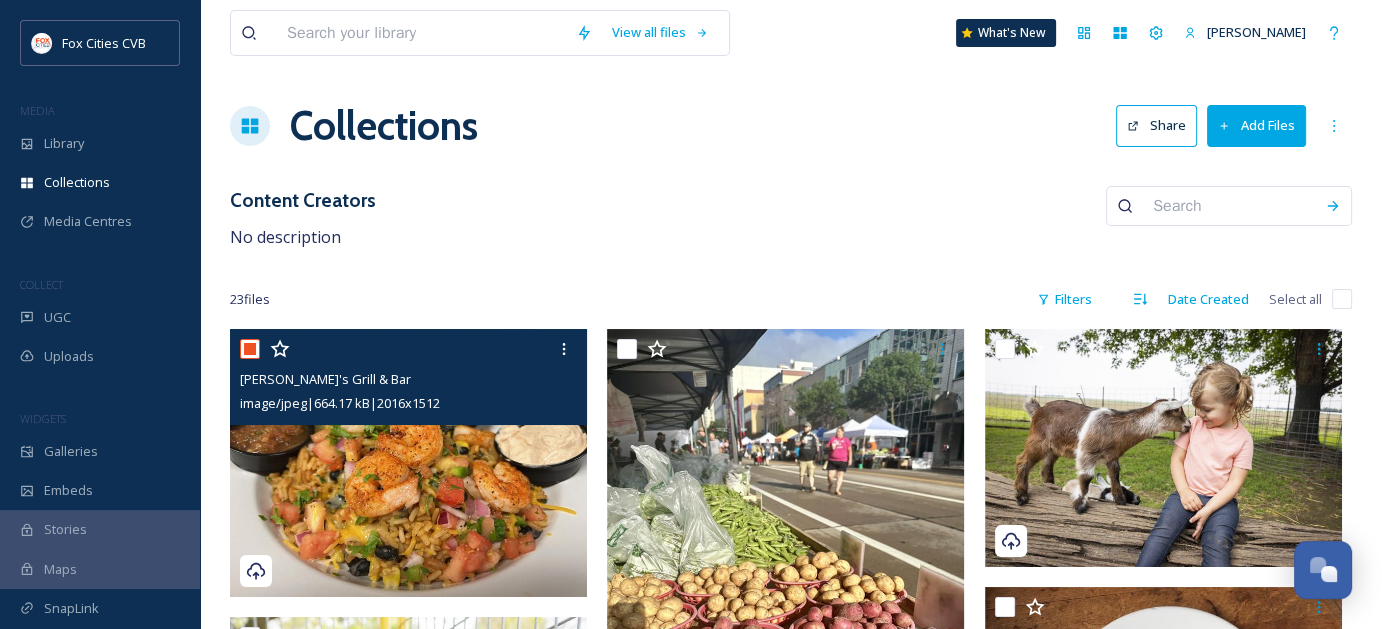 checkbox on "true" 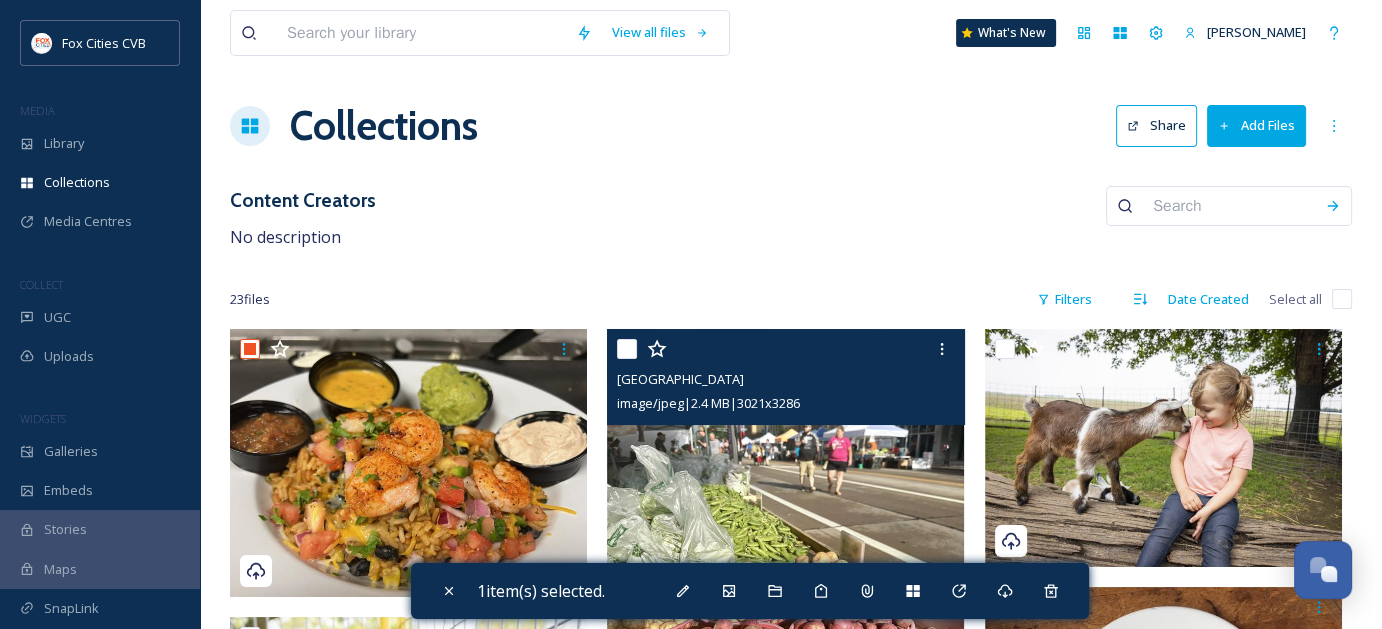 click at bounding box center (627, 349) 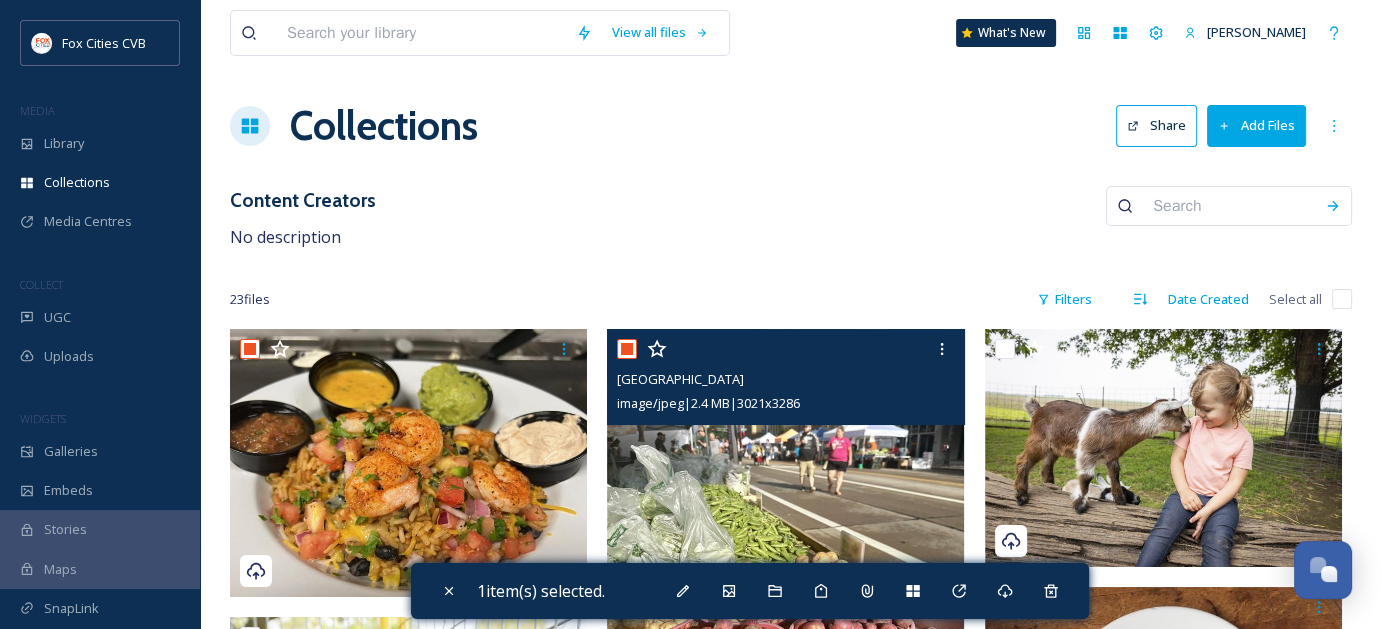 checkbox on "true" 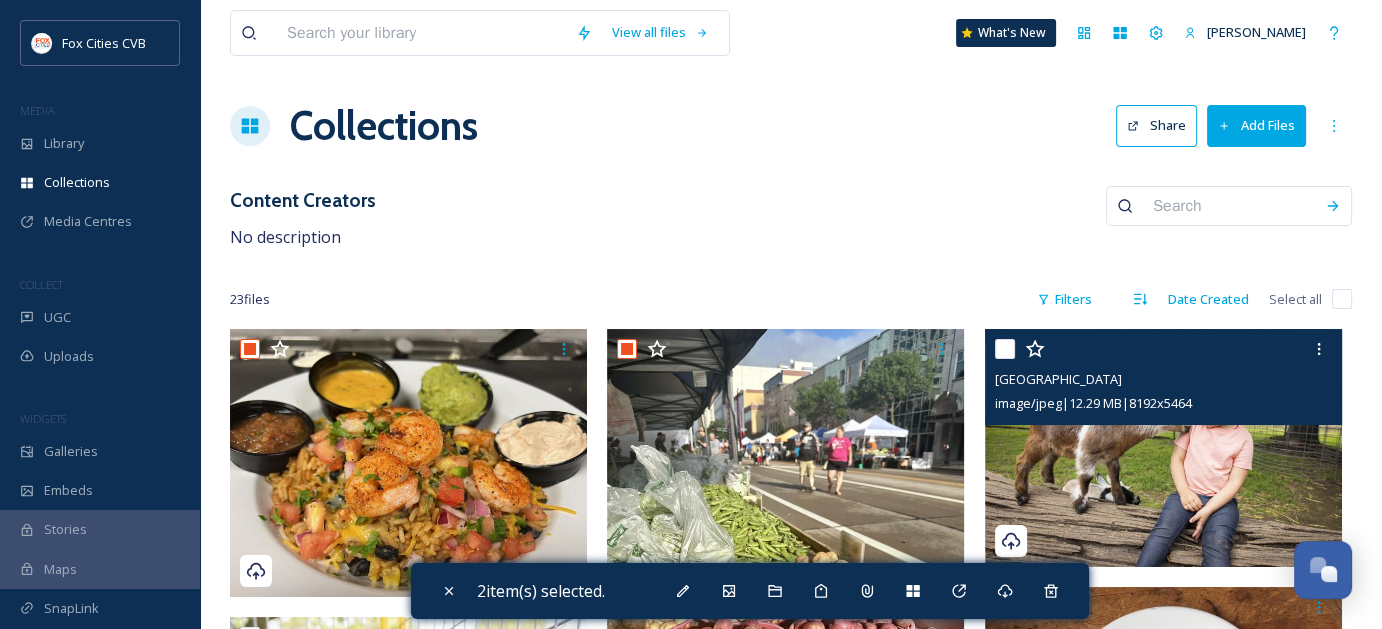 click at bounding box center (1005, 349) 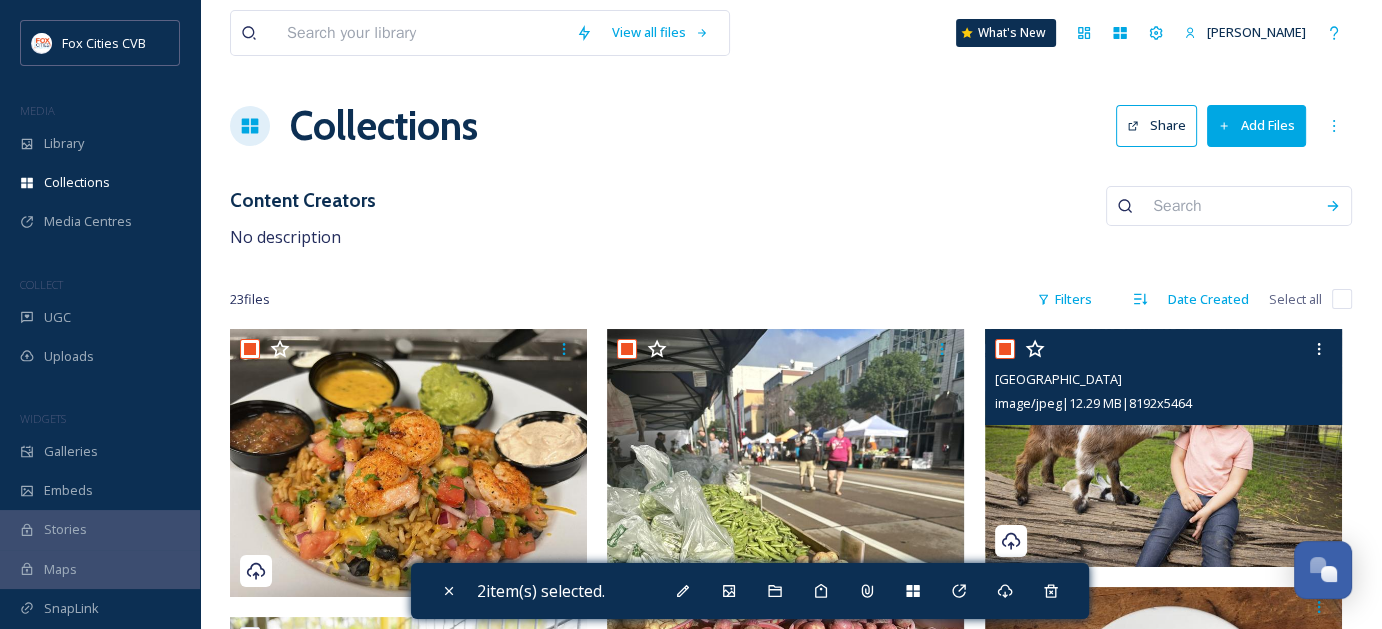 checkbox on "true" 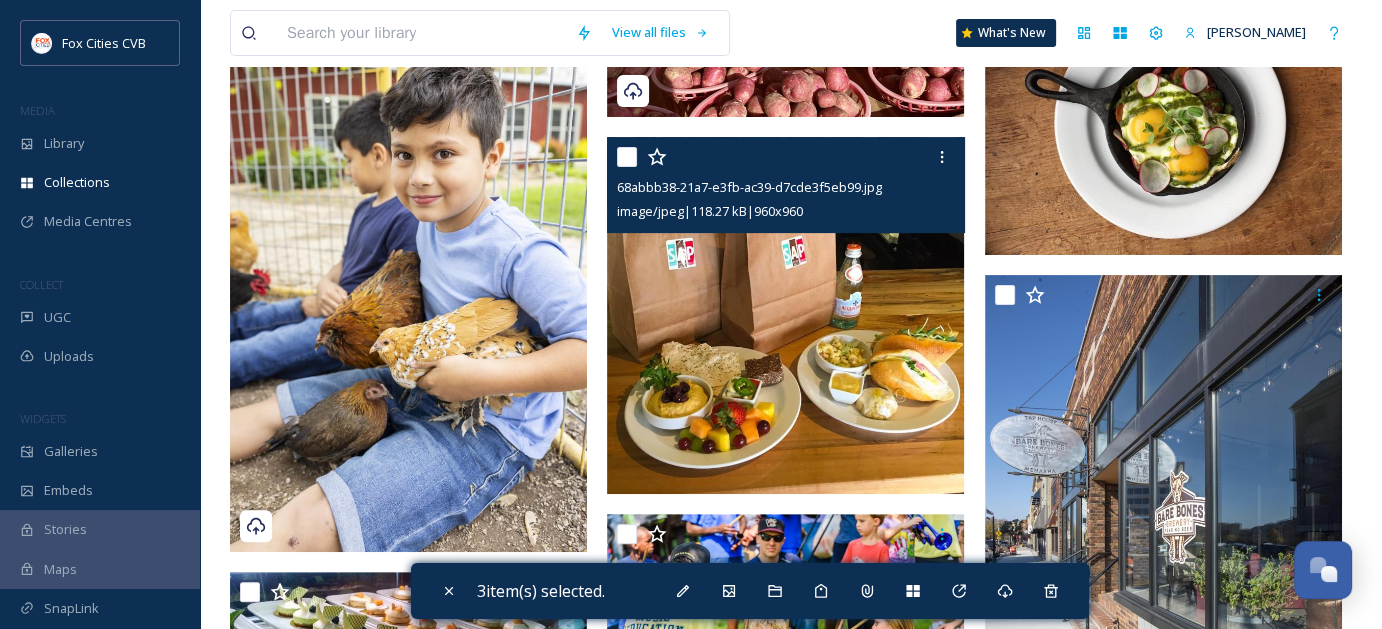 scroll, scrollTop: 500, scrollLeft: 0, axis: vertical 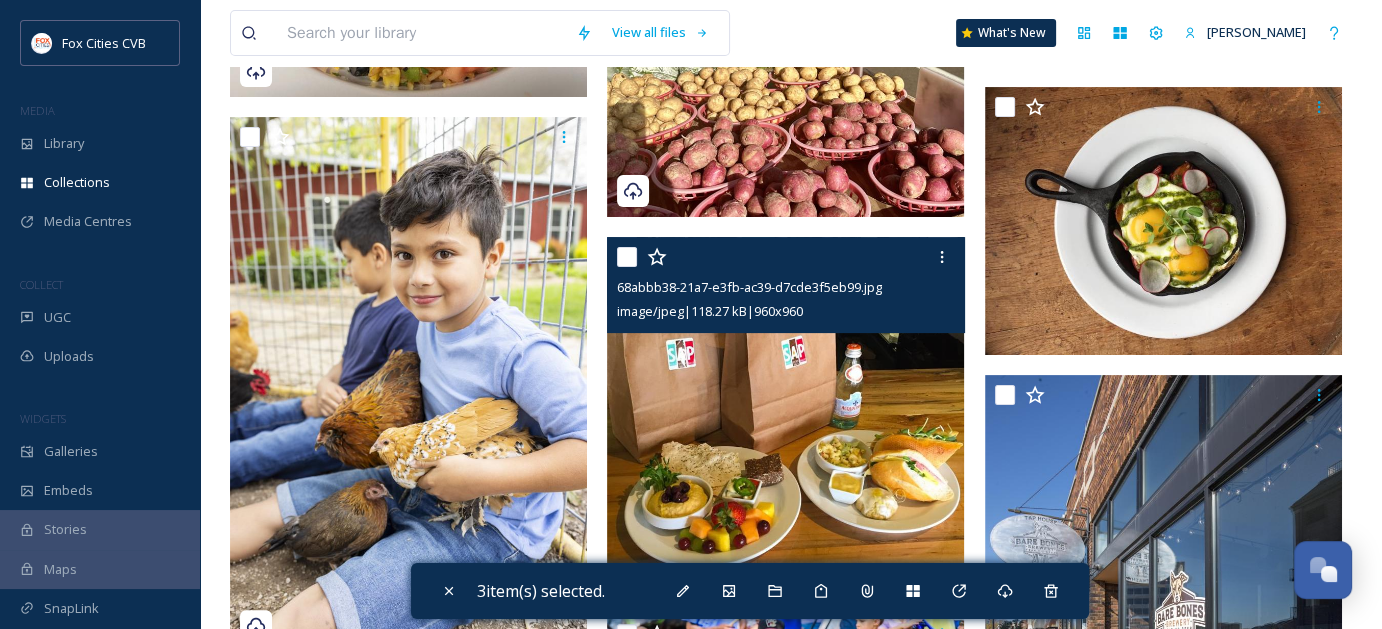 click at bounding box center [627, 257] 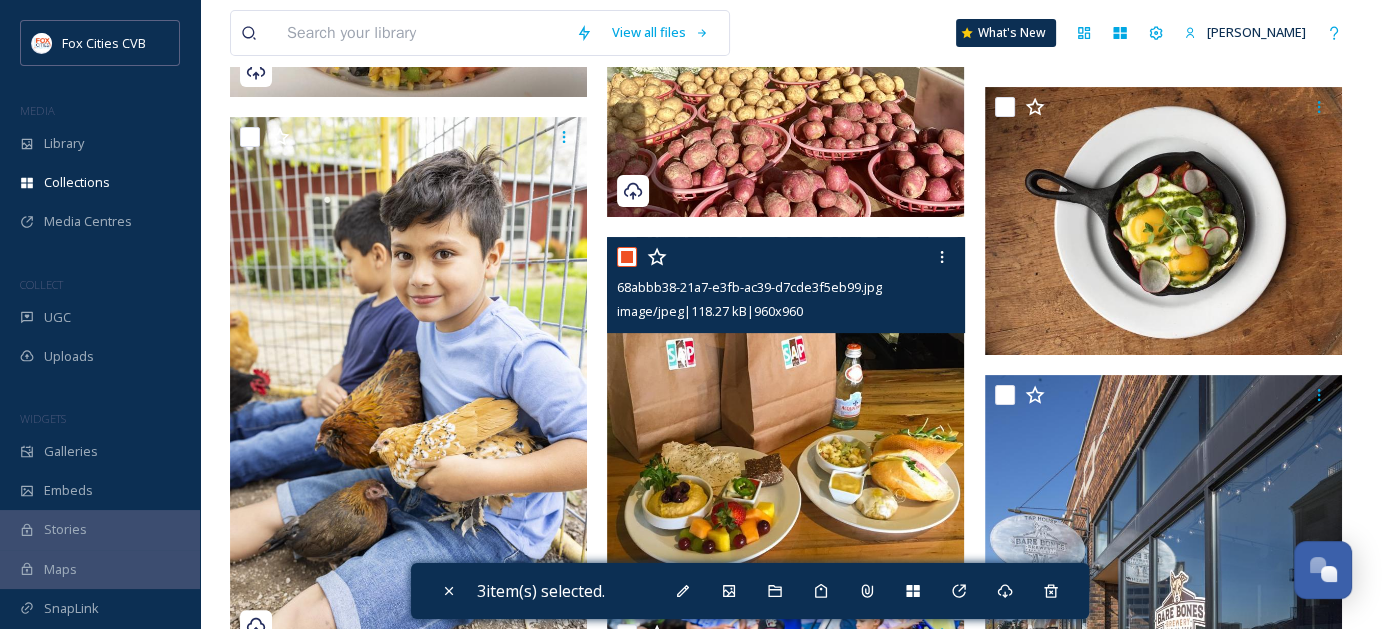 checkbox on "true" 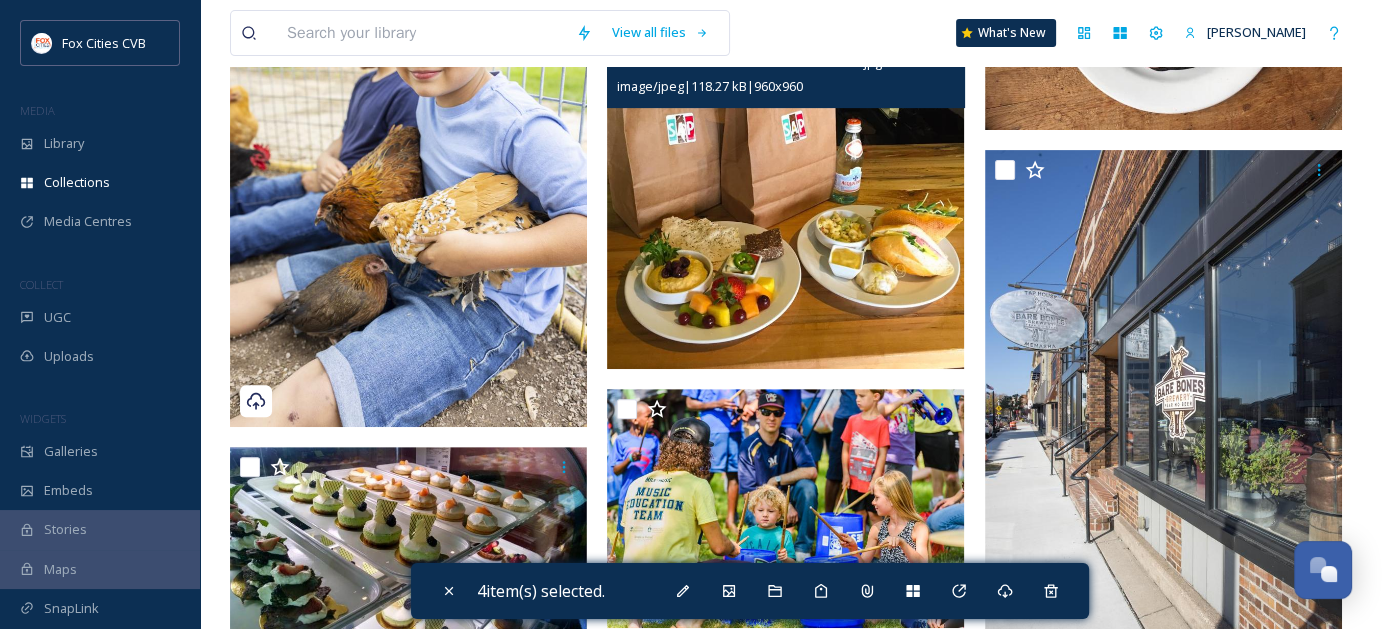 scroll, scrollTop: 900, scrollLeft: 0, axis: vertical 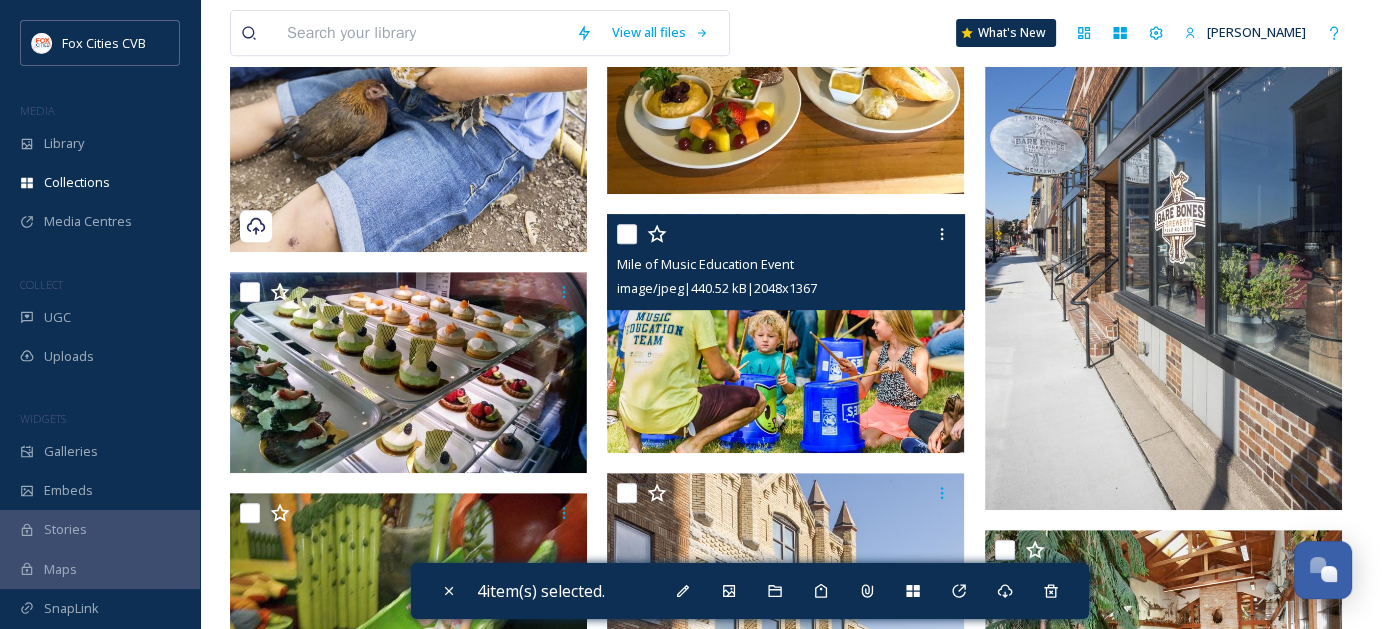 click at bounding box center [627, 234] 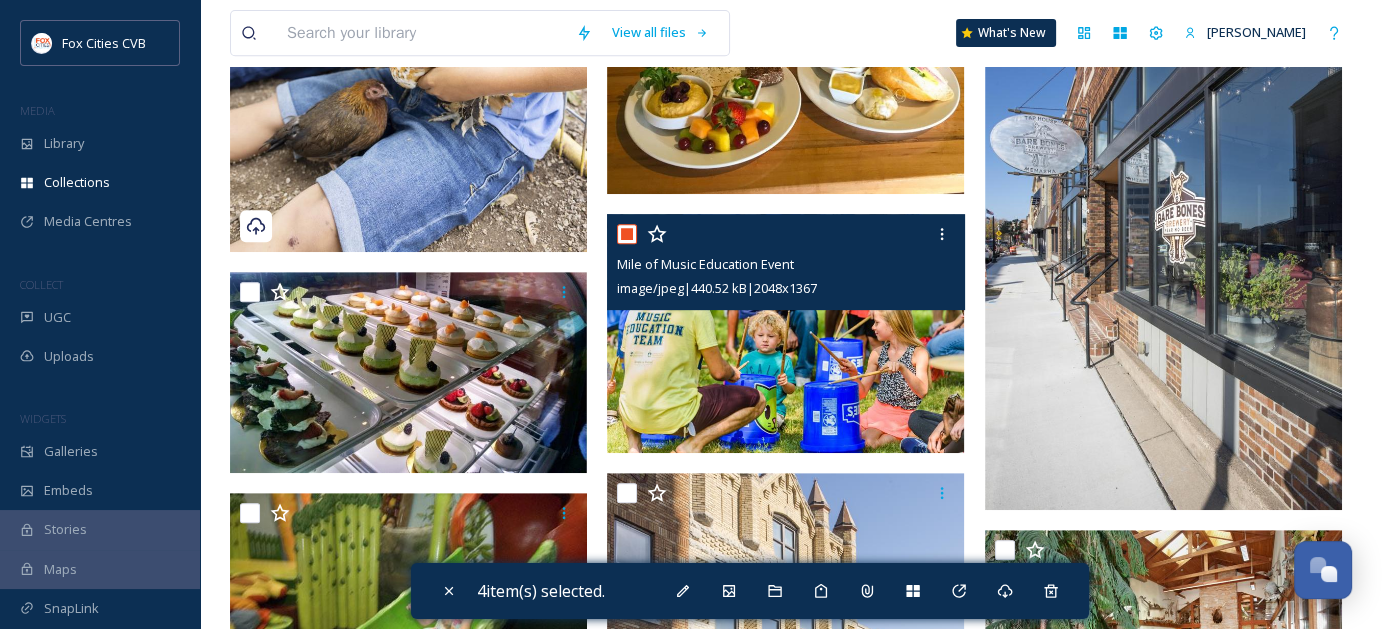 checkbox on "true" 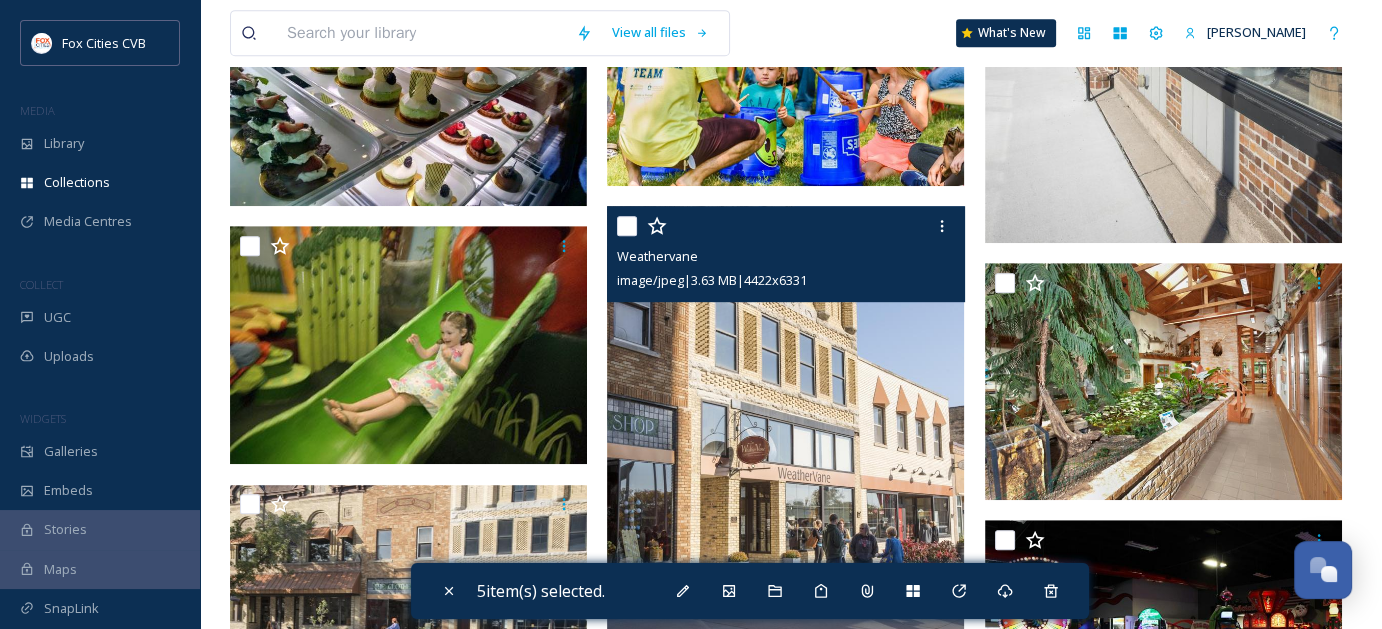 scroll, scrollTop: 1200, scrollLeft: 0, axis: vertical 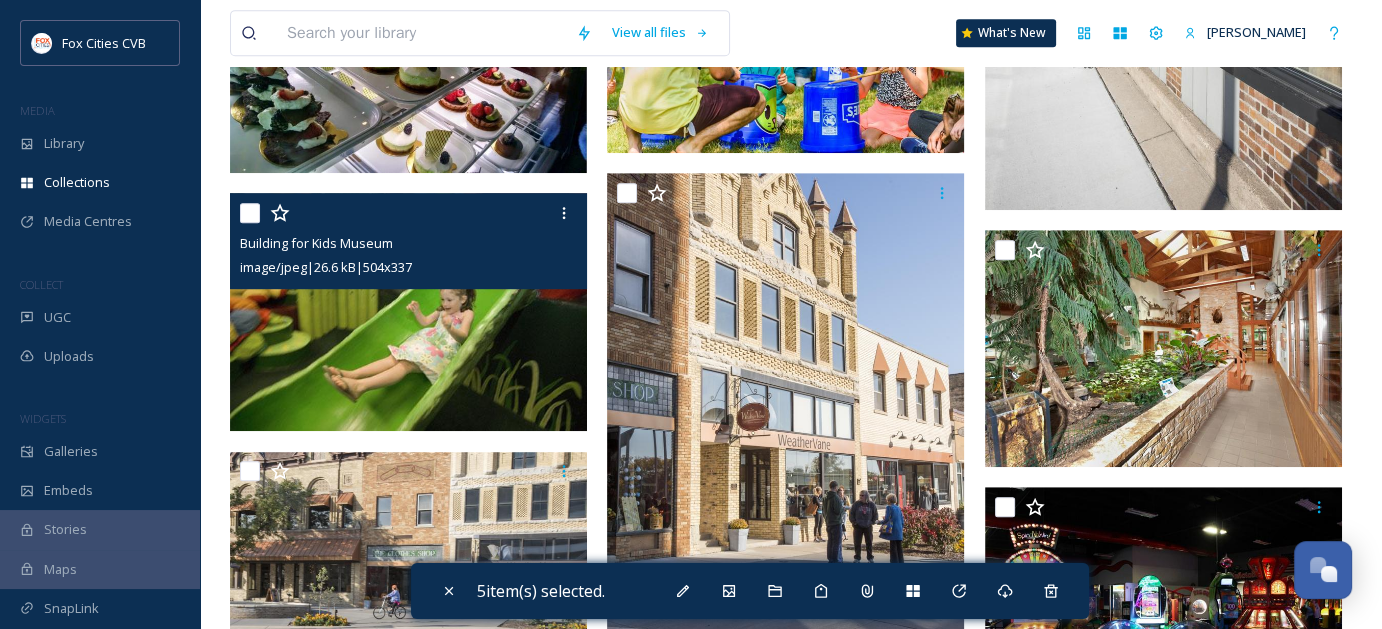 click at bounding box center [250, 213] 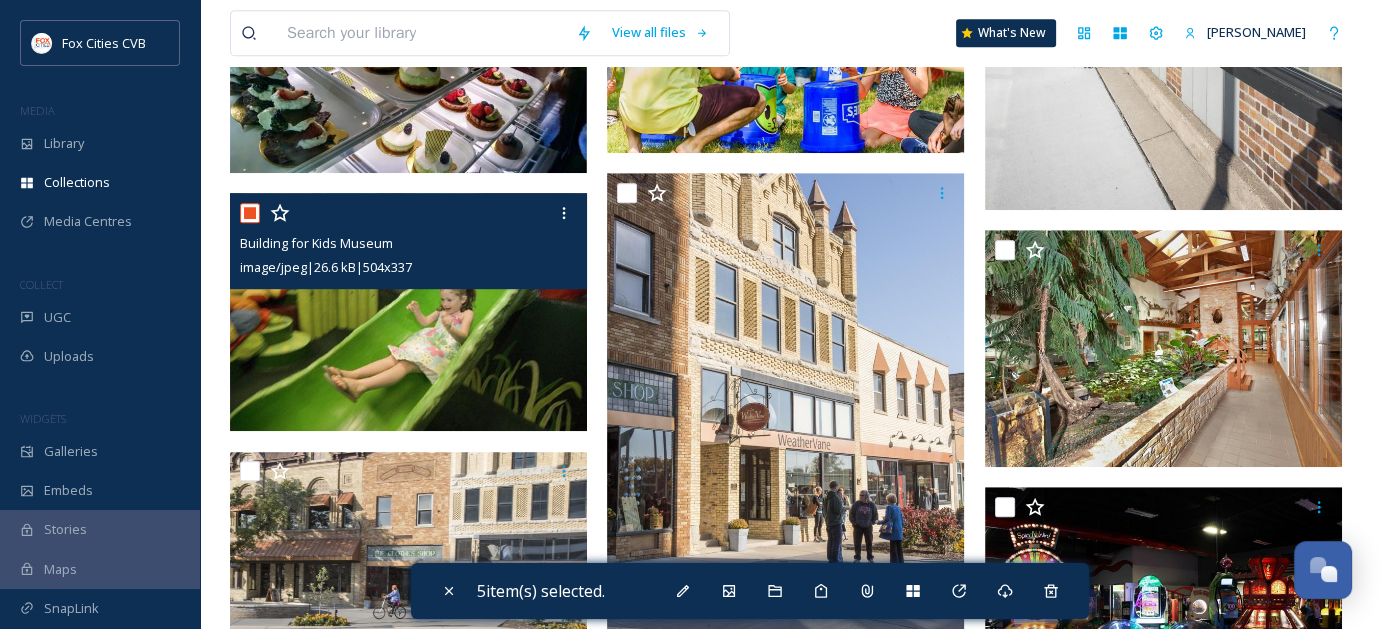 checkbox on "true" 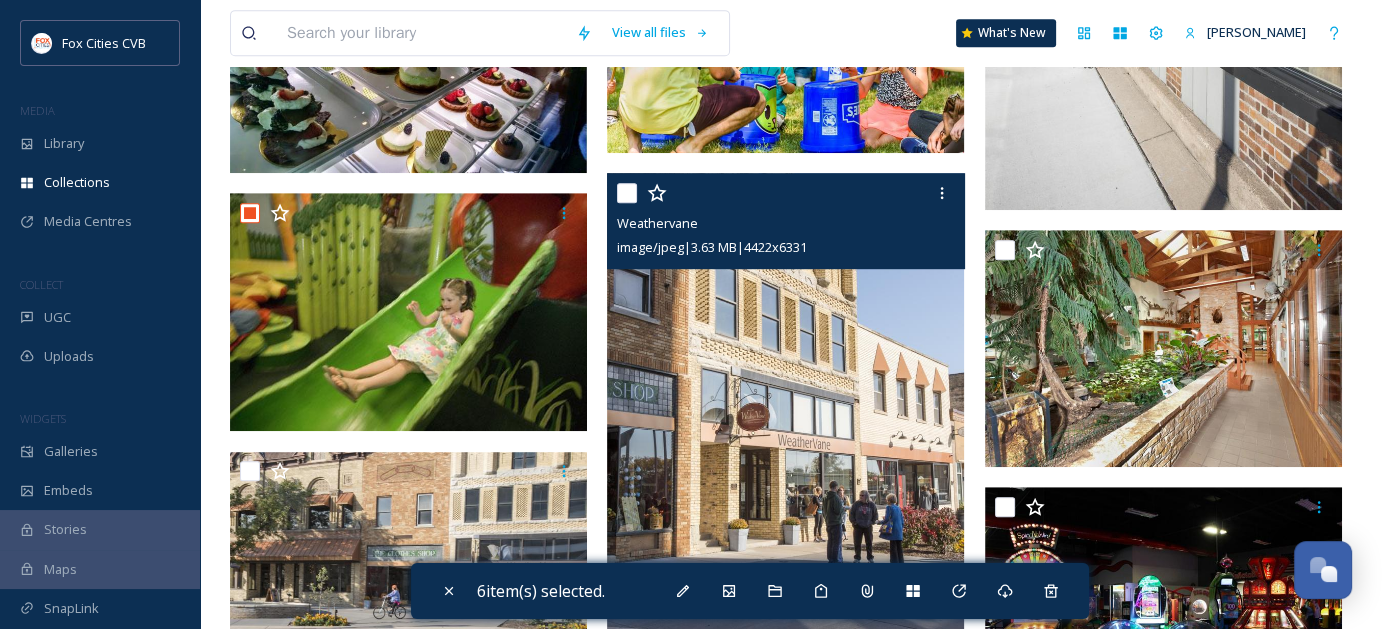 click at bounding box center (627, 193) 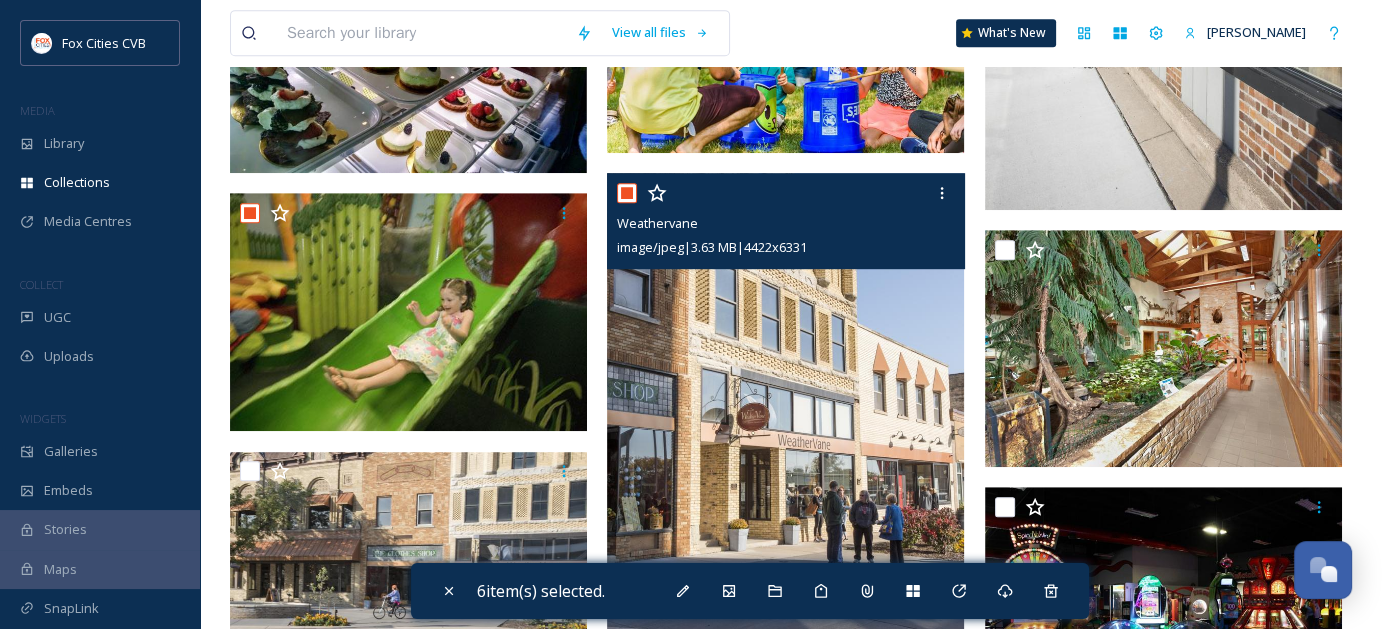 checkbox on "true" 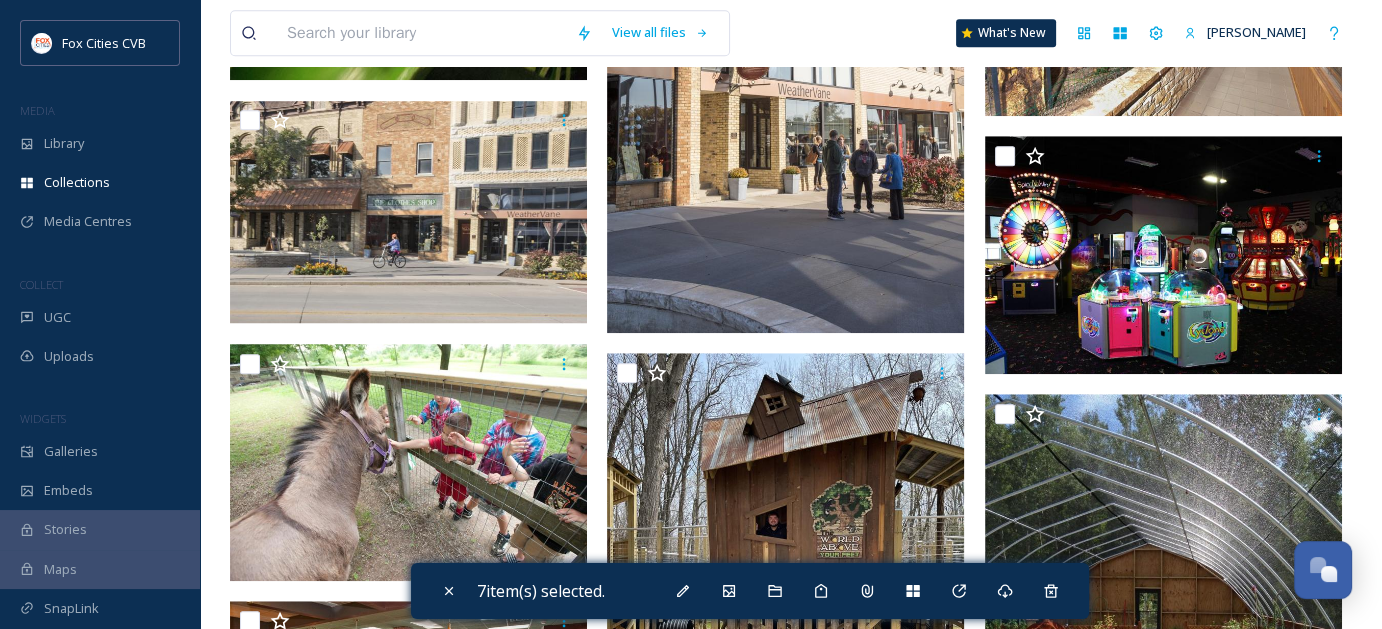 scroll, scrollTop: 1600, scrollLeft: 0, axis: vertical 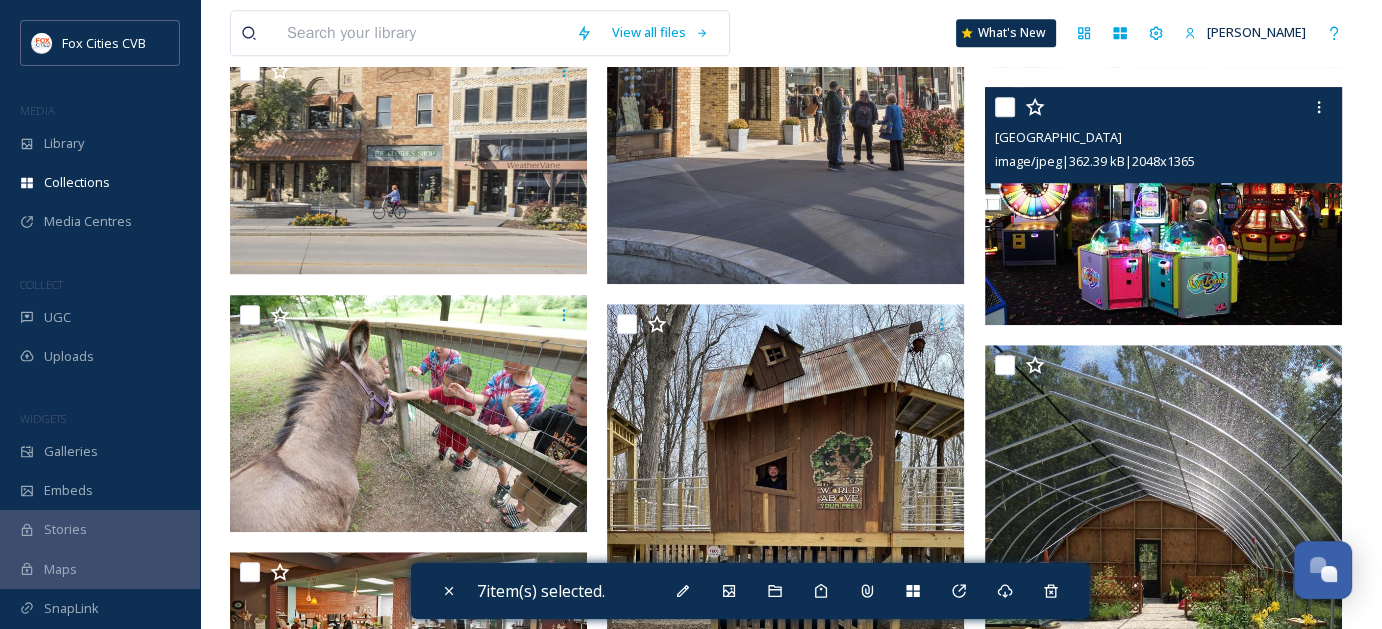 click at bounding box center (1005, 107) 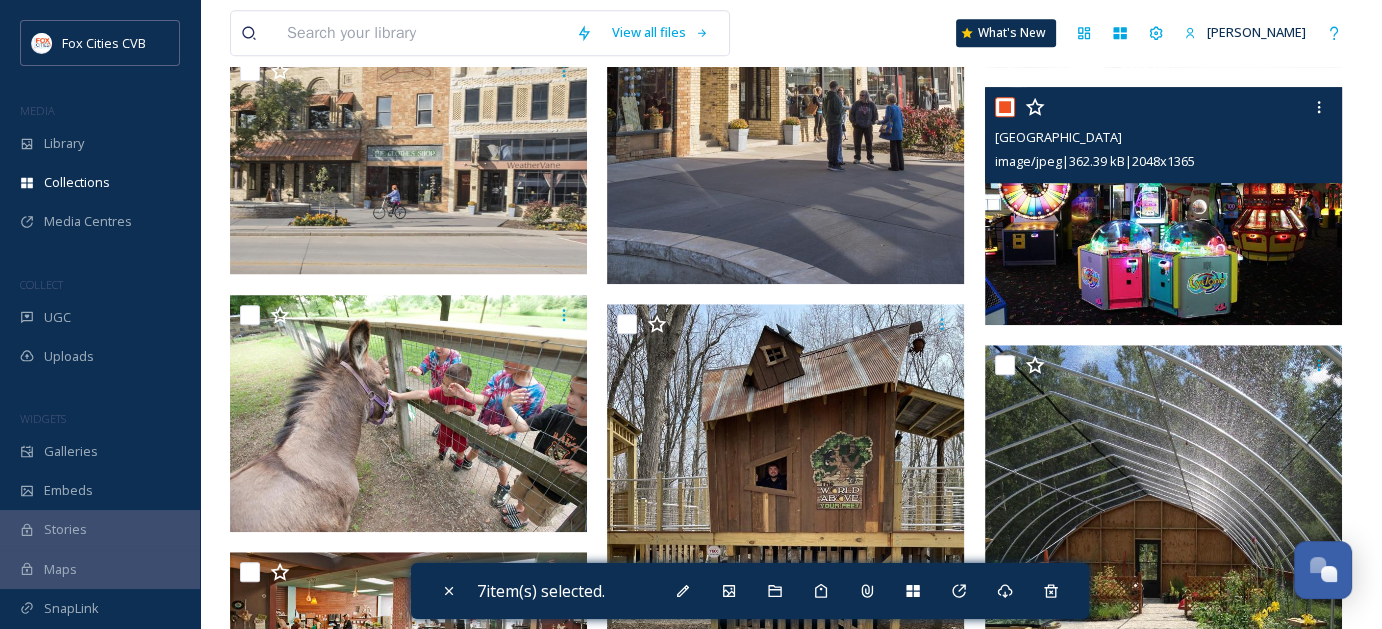 checkbox on "true" 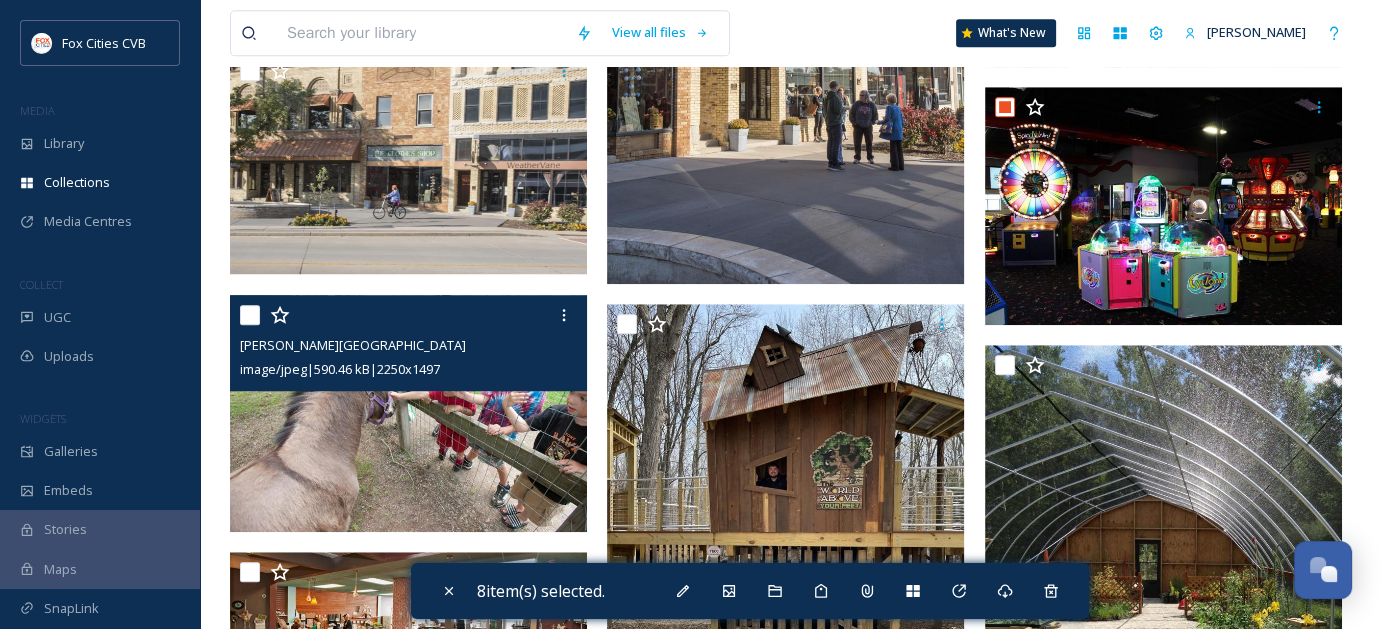 click at bounding box center [250, 315] 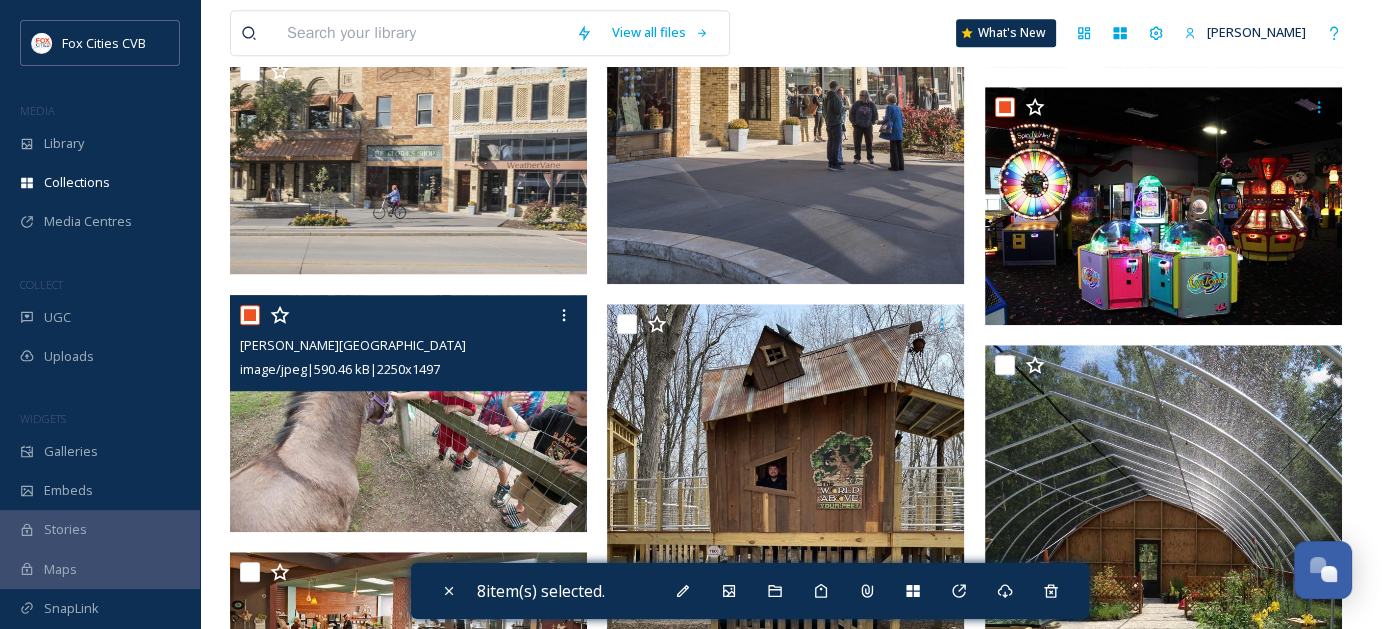 checkbox on "true" 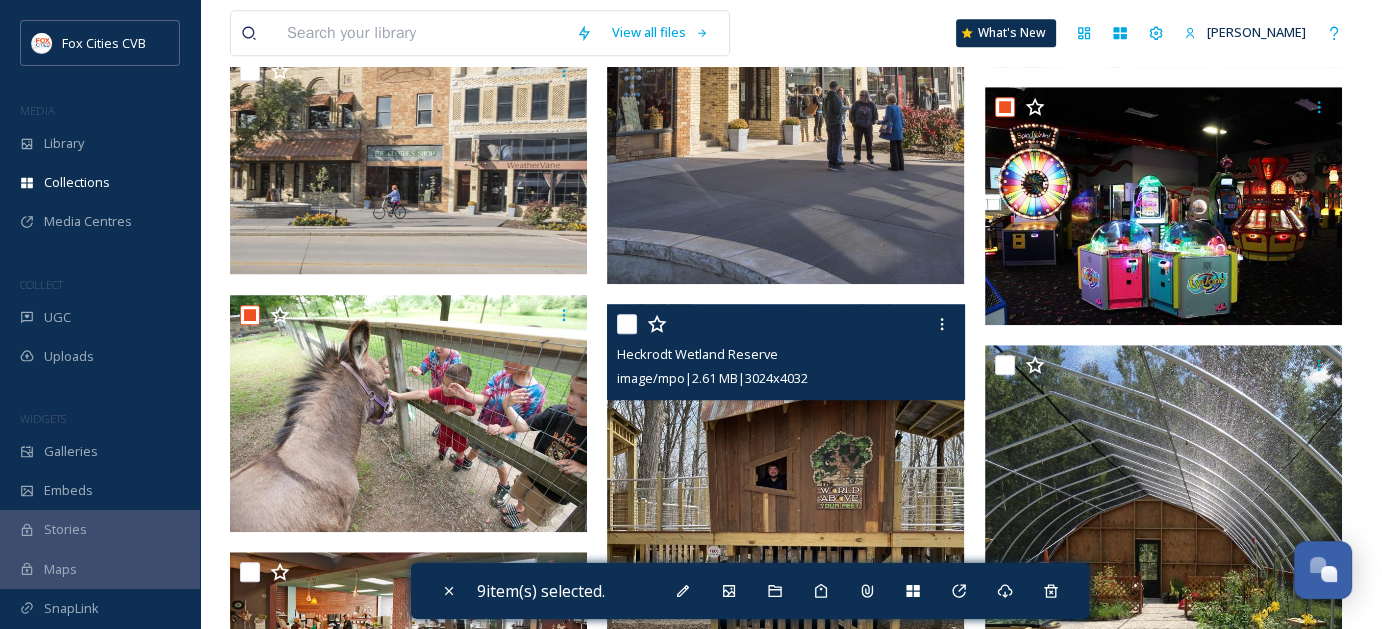 click at bounding box center (627, 324) 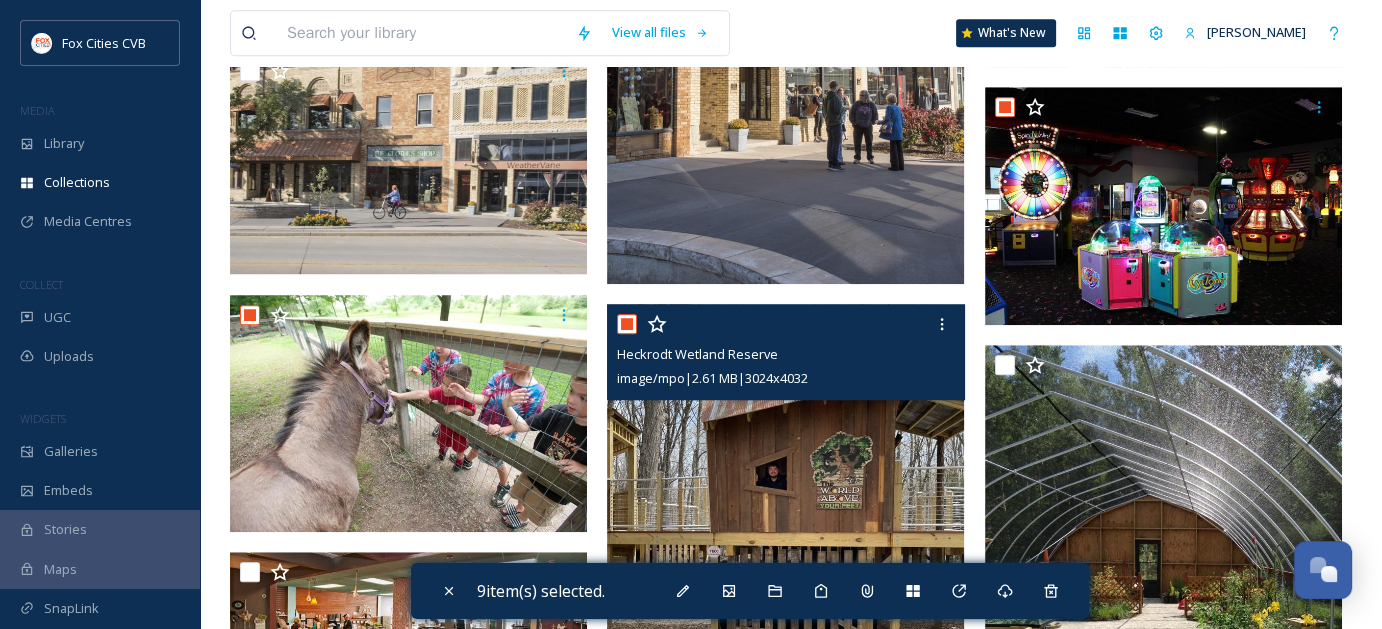 checkbox on "true" 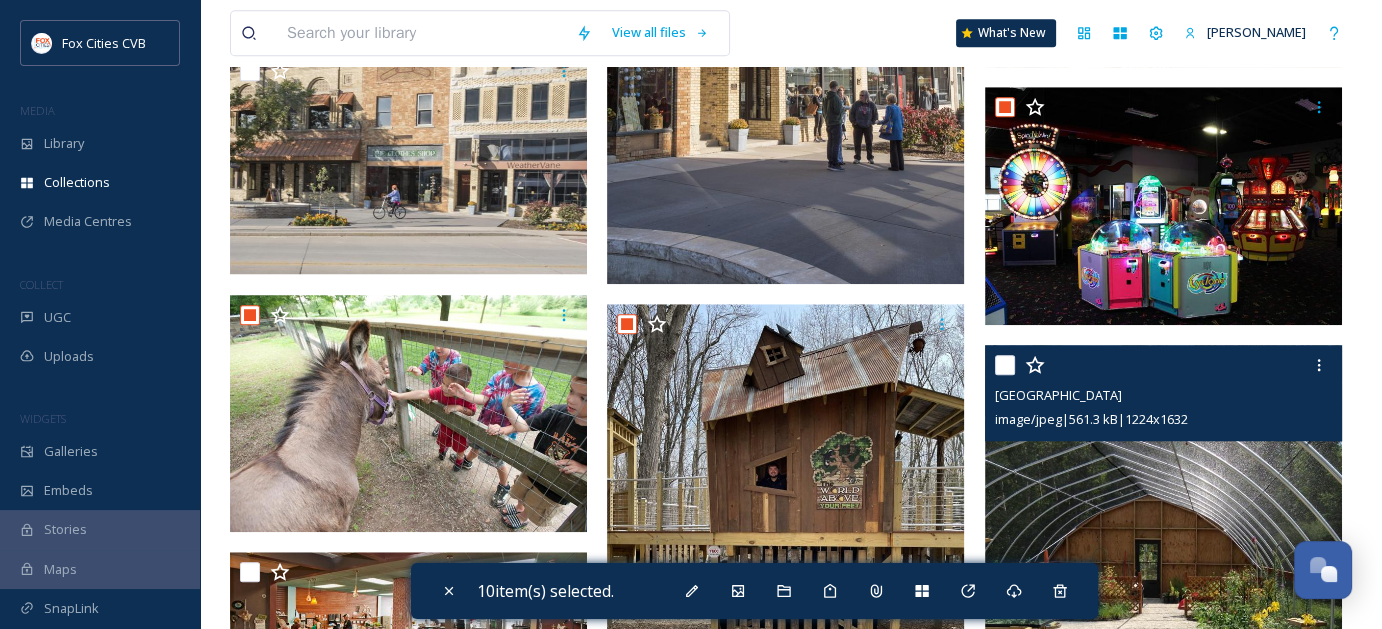 click at bounding box center [1005, 365] 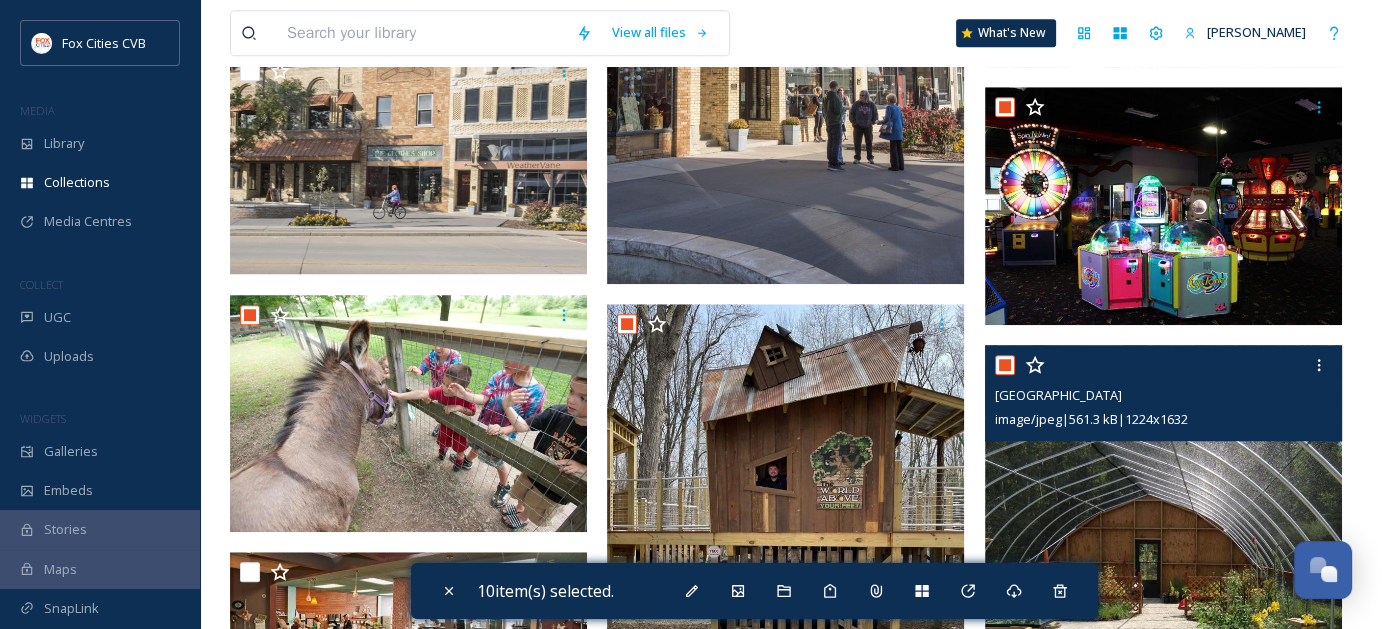 checkbox on "true" 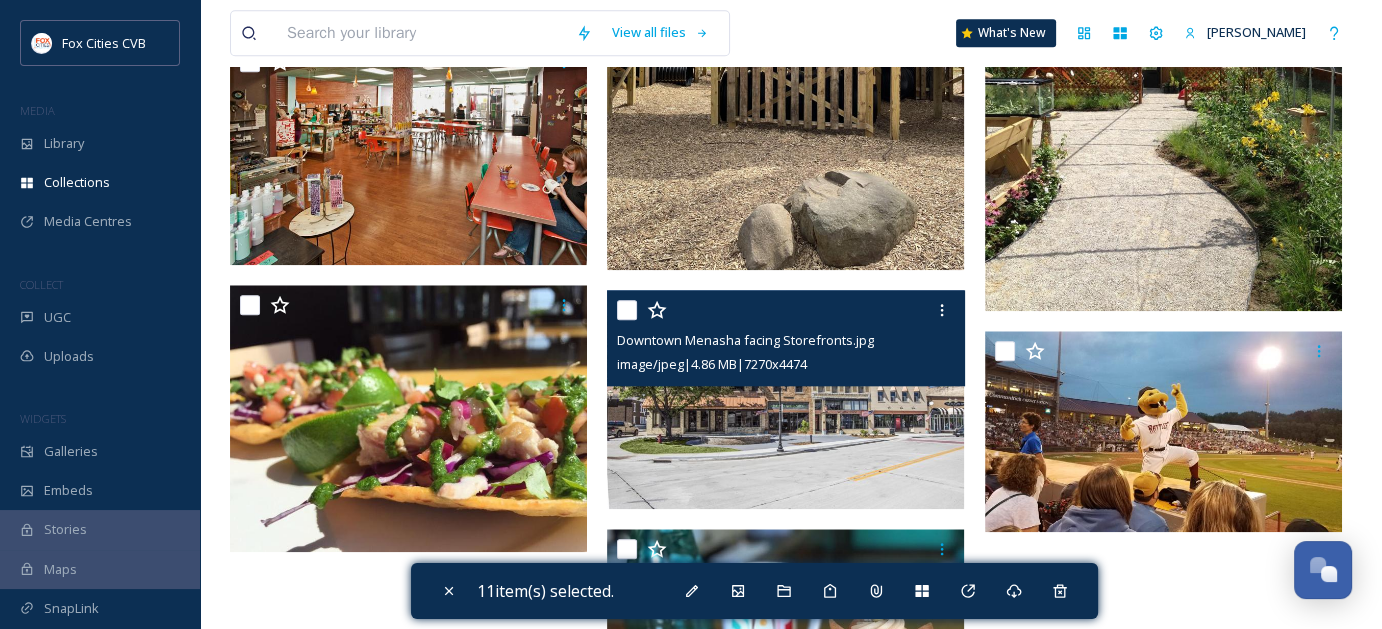 scroll, scrollTop: 2000, scrollLeft: 0, axis: vertical 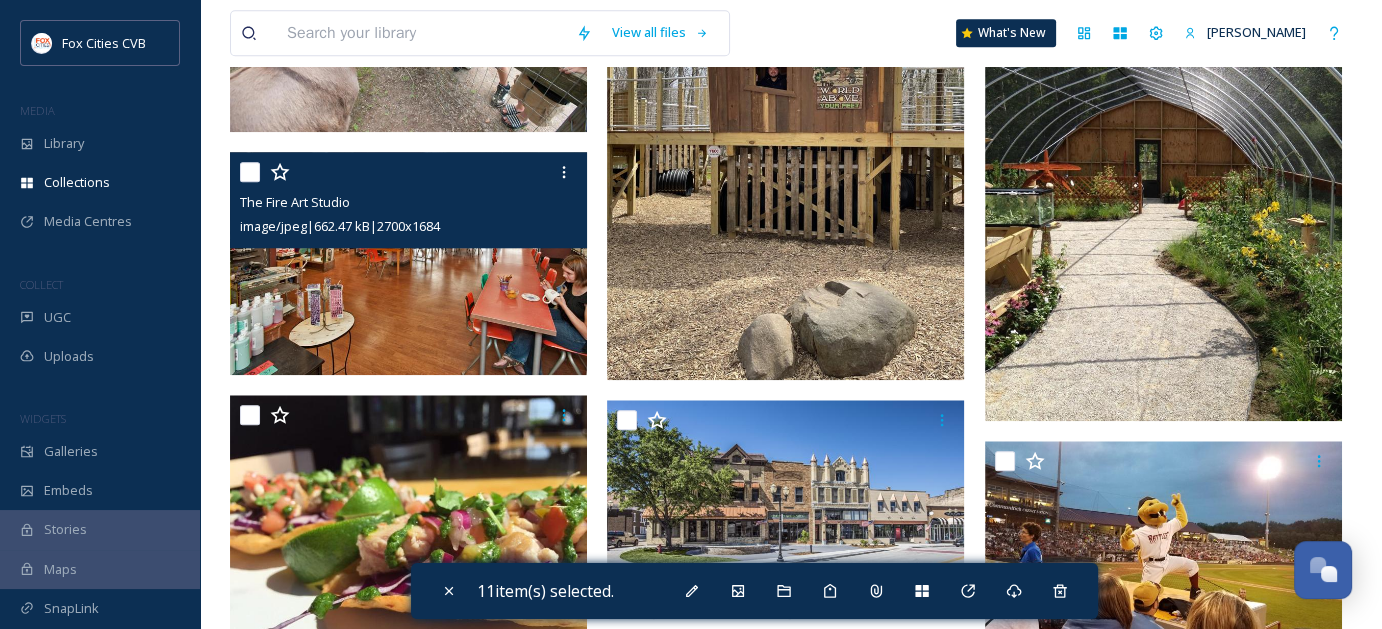 click at bounding box center (250, 172) 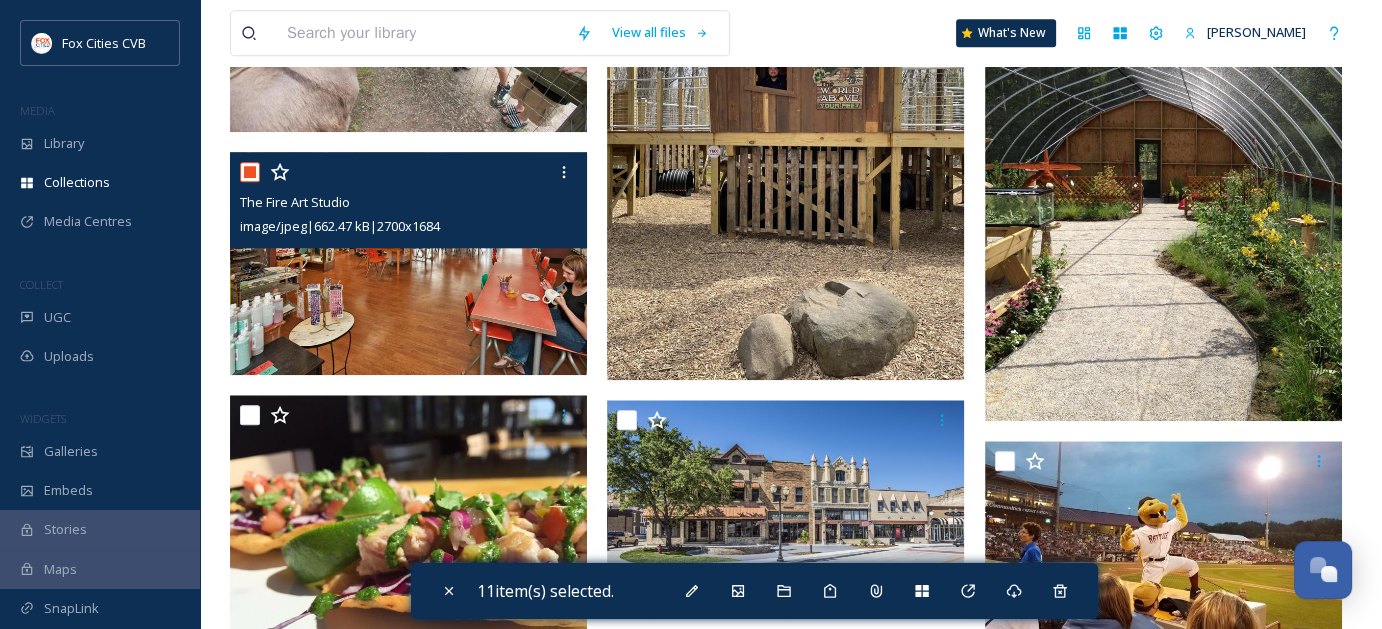 checkbox on "true" 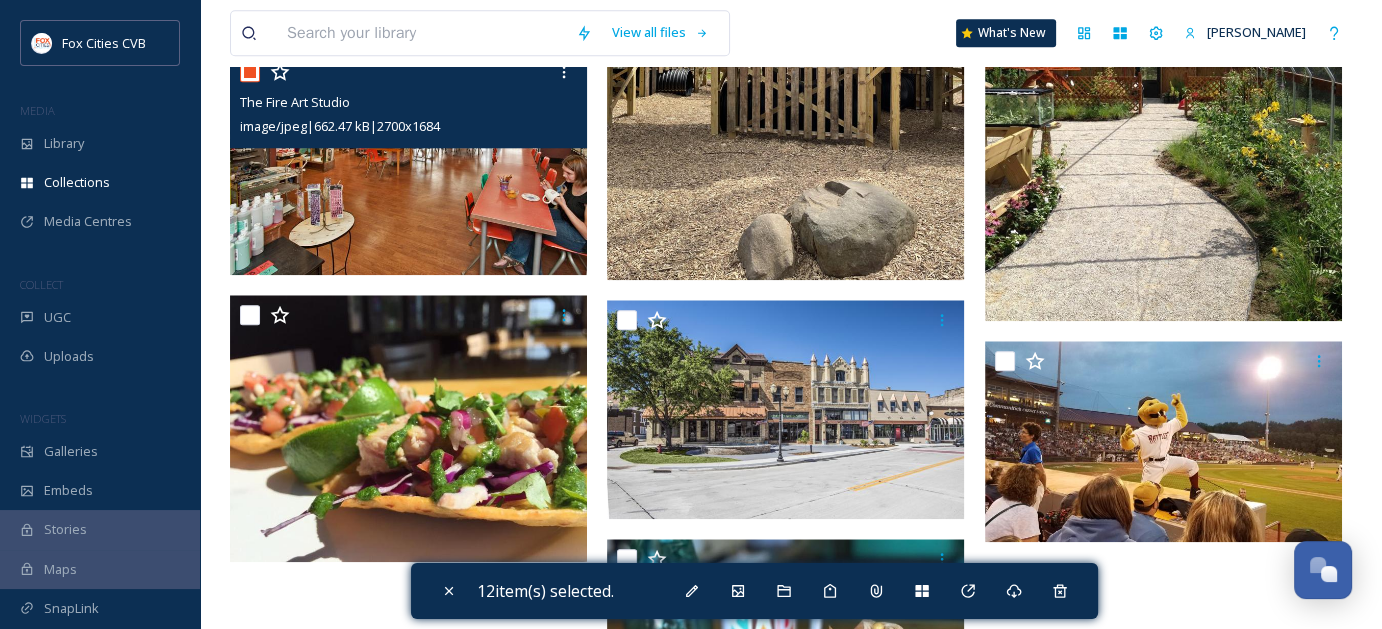 scroll, scrollTop: 2200, scrollLeft: 0, axis: vertical 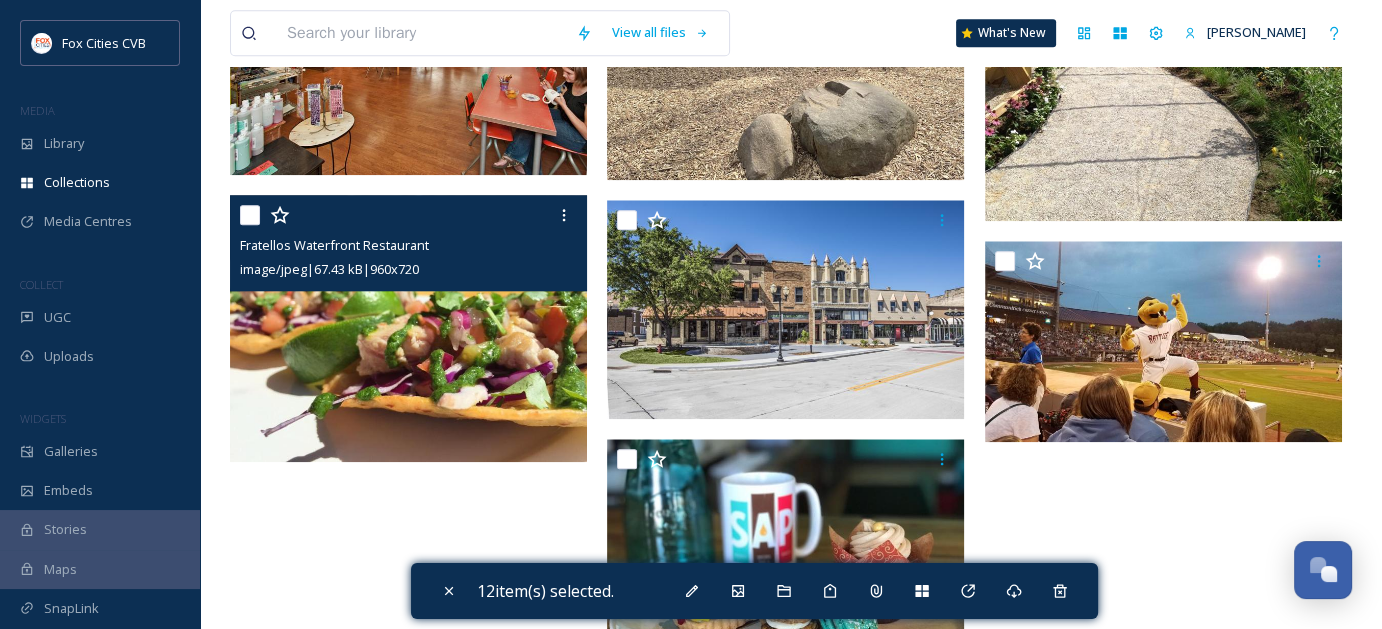 click at bounding box center (250, 215) 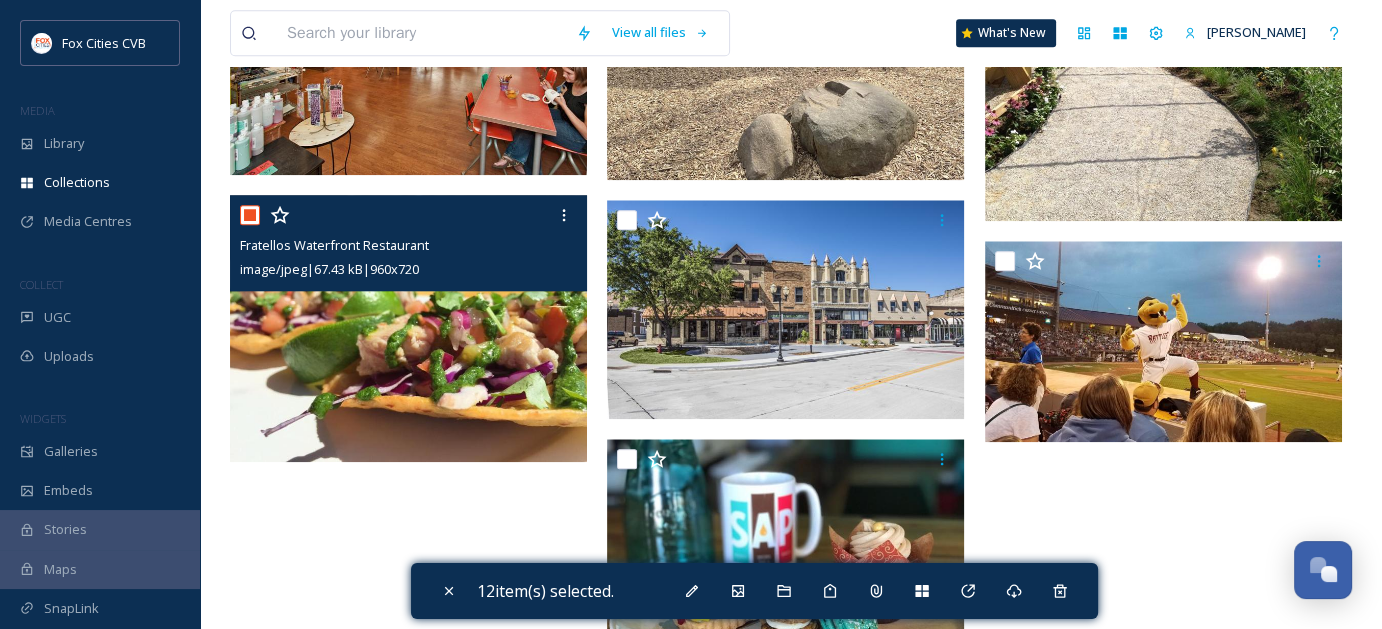 checkbox on "true" 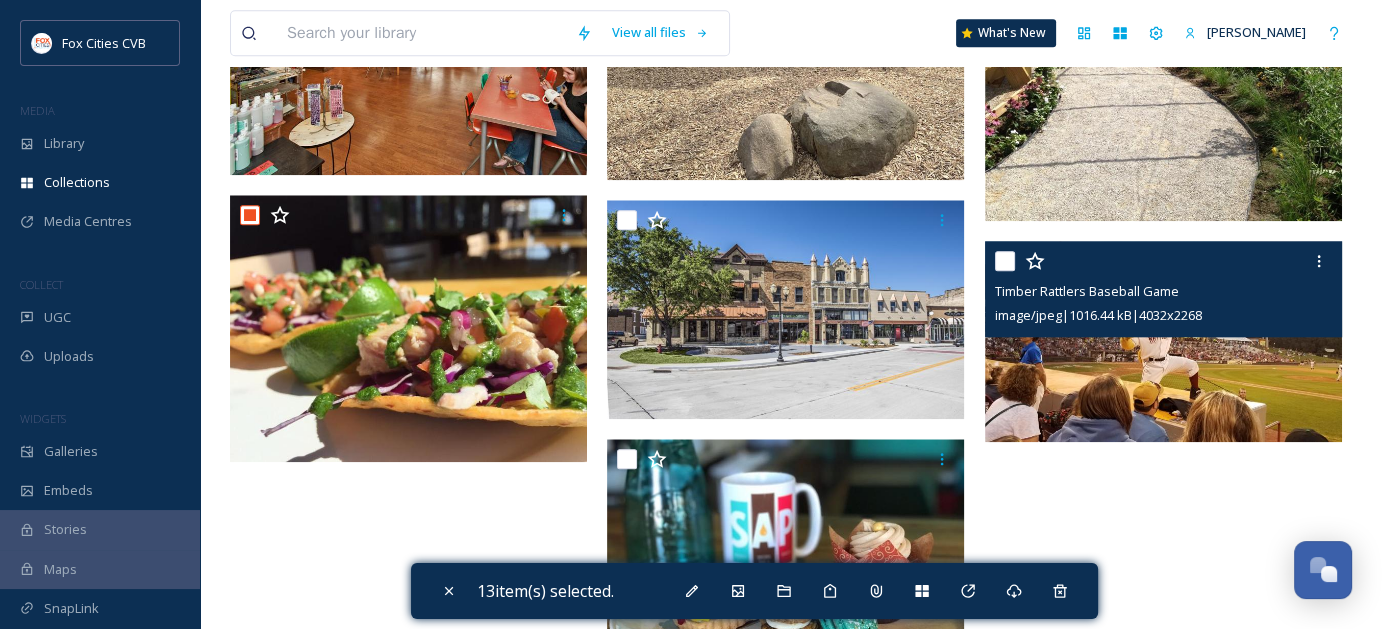click at bounding box center [1005, 261] 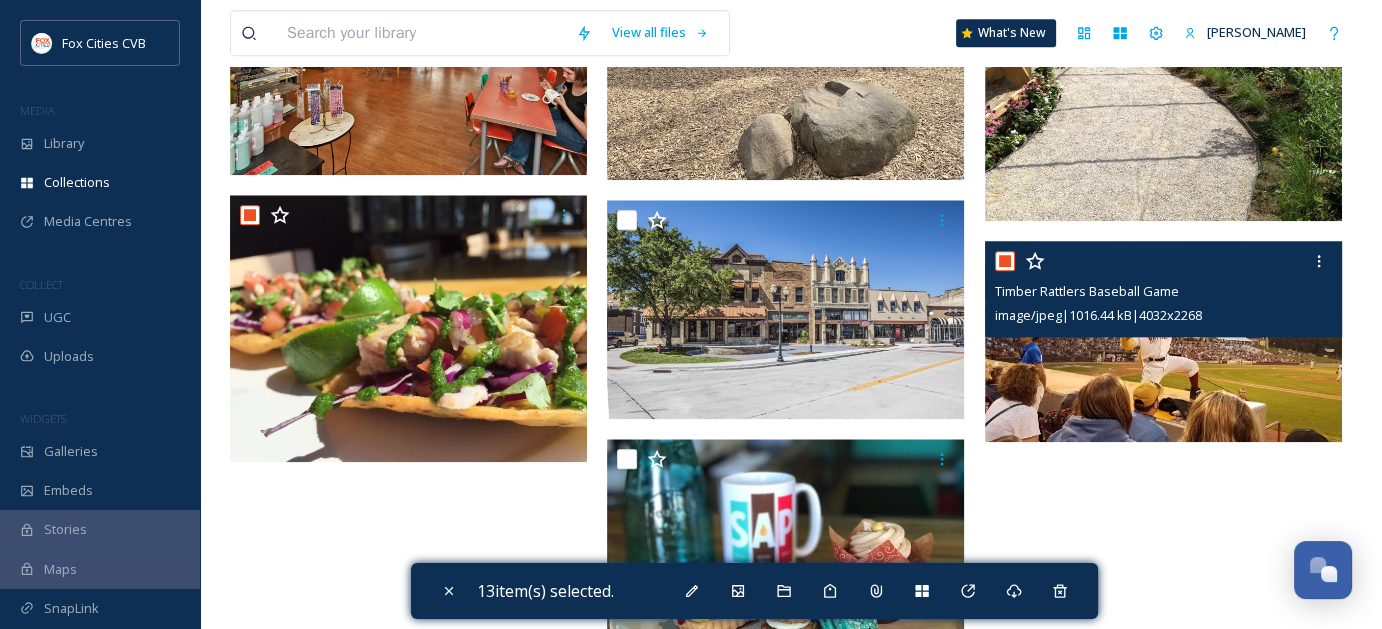 checkbox on "true" 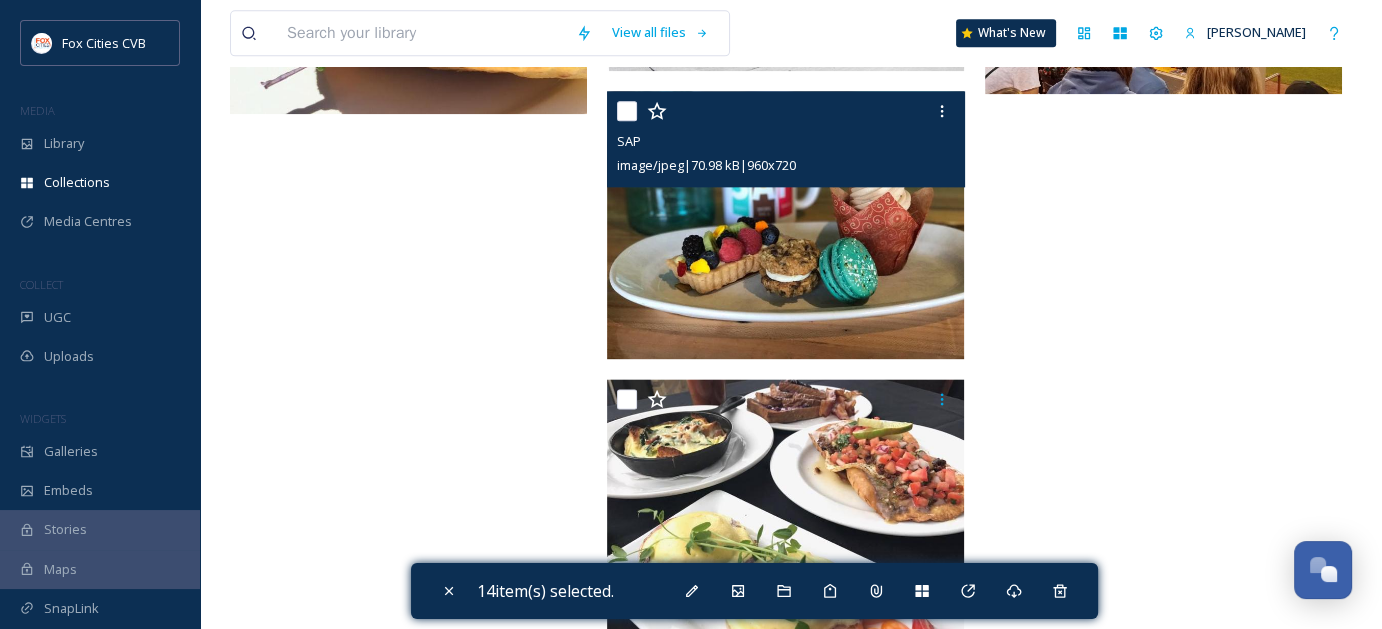 scroll, scrollTop: 2574, scrollLeft: 0, axis: vertical 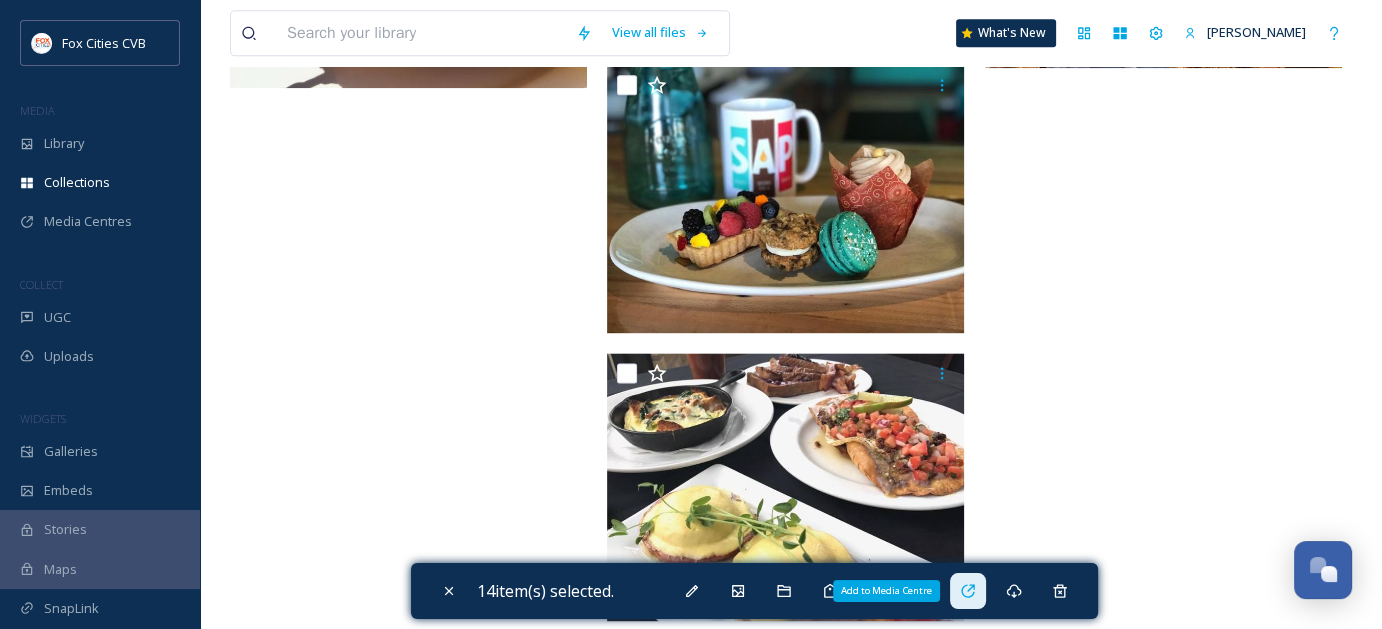 click 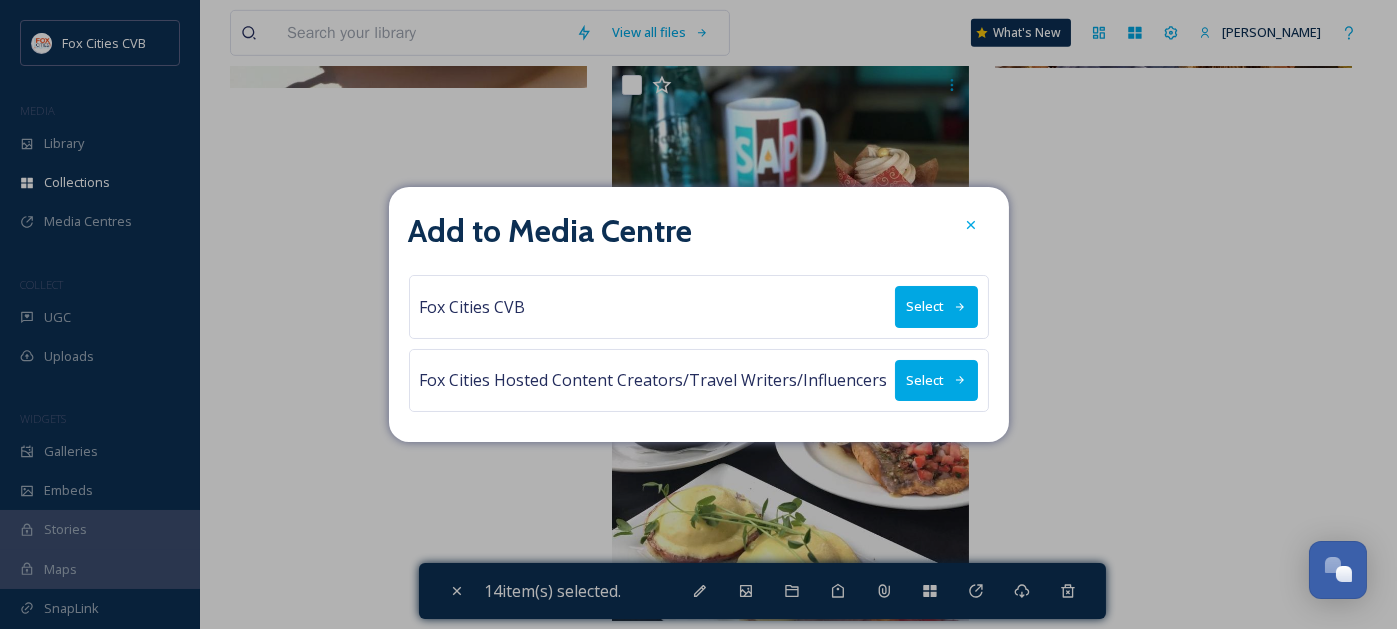 click on "Select" at bounding box center (936, 380) 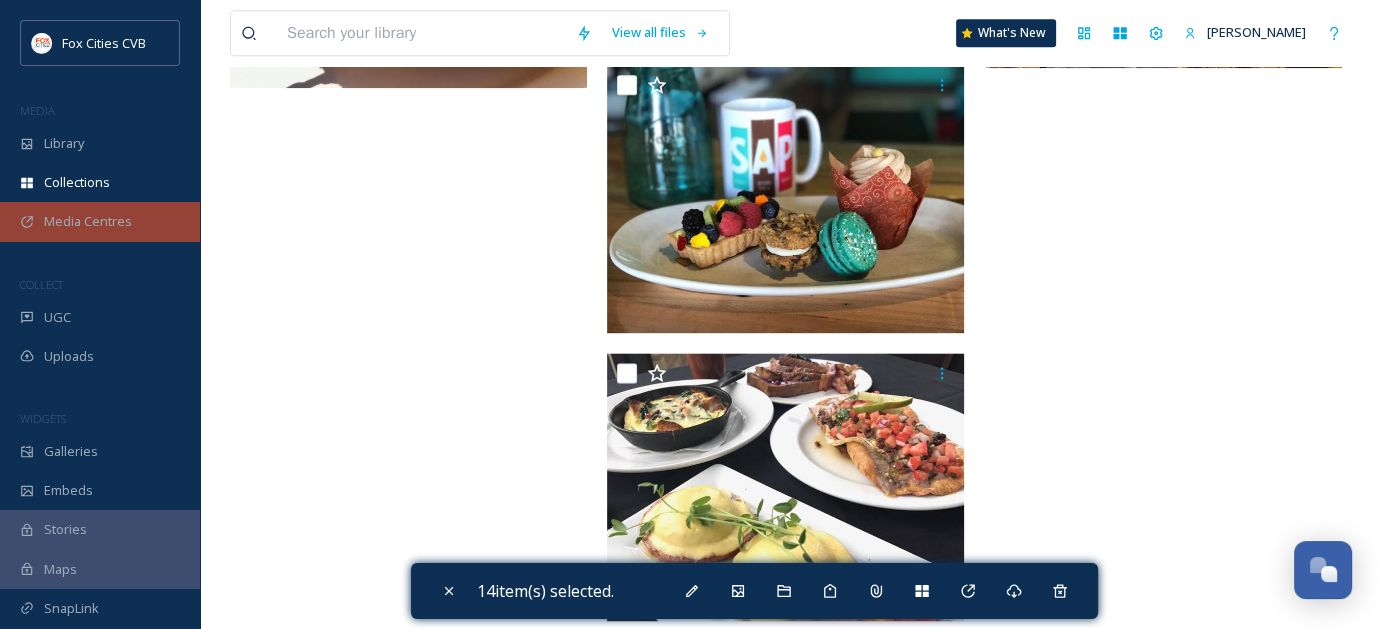 click on "Media Centres" at bounding box center (100, 221) 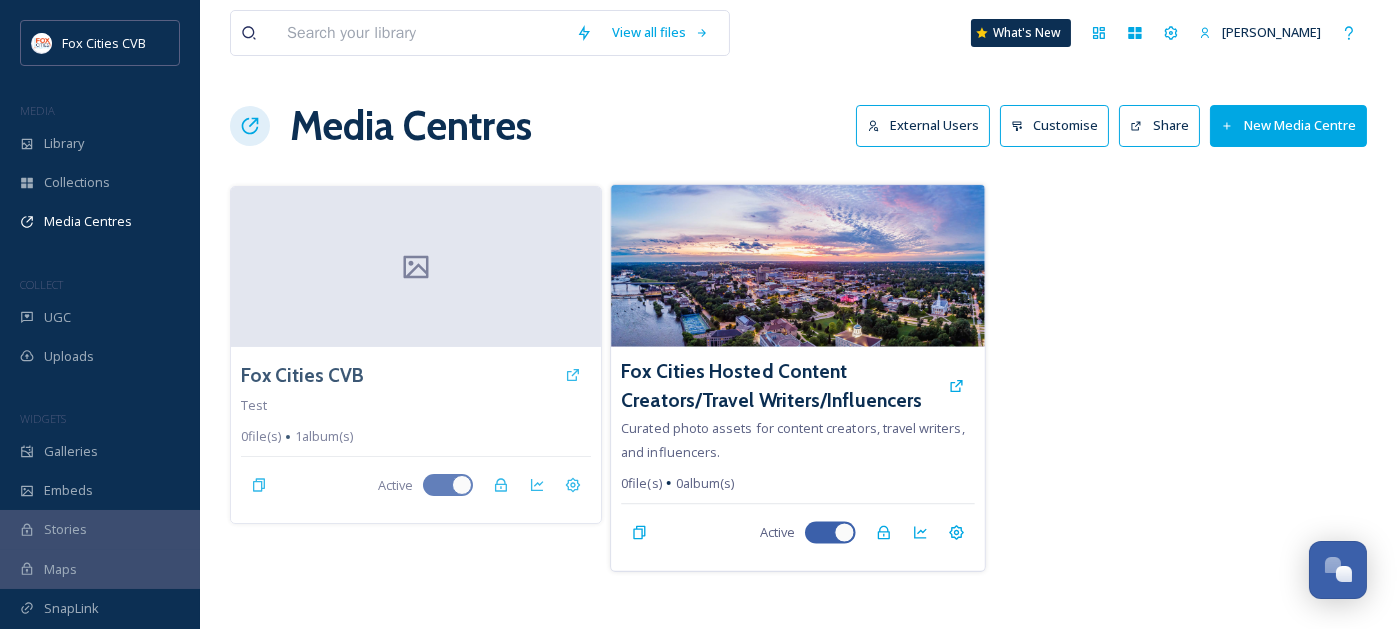 click on "0  album(s)" at bounding box center (705, 483) 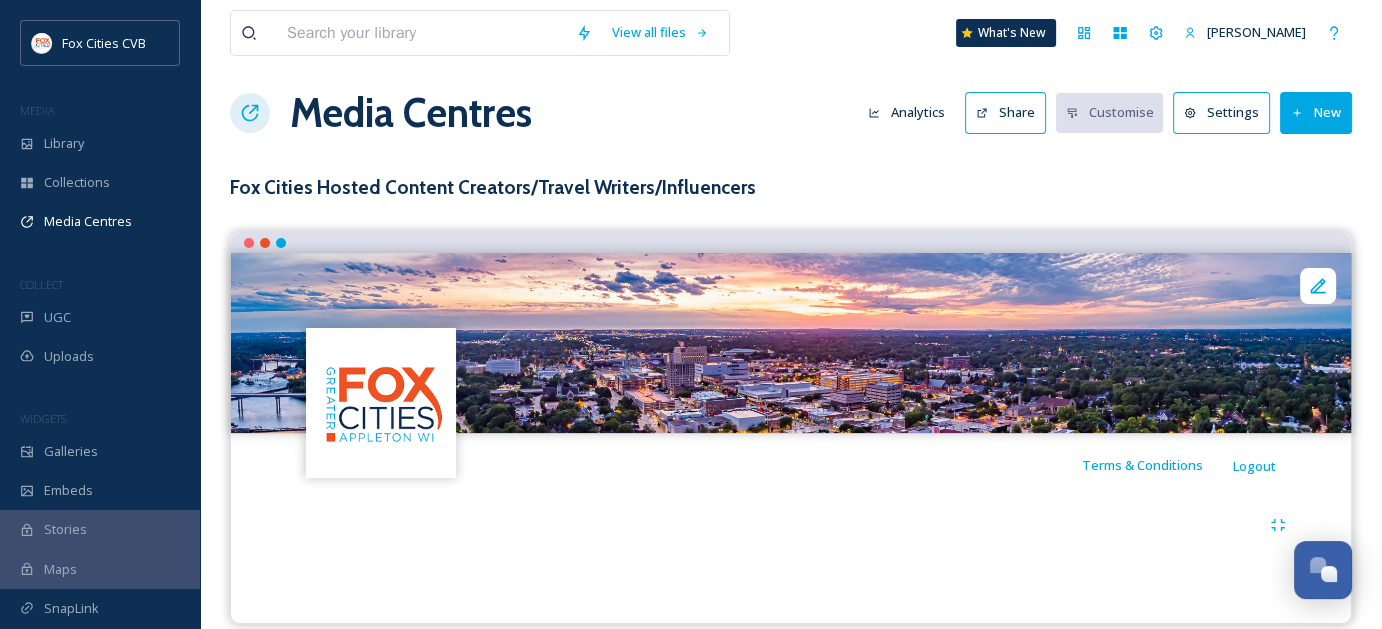 scroll, scrollTop: 0, scrollLeft: 0, axis: both 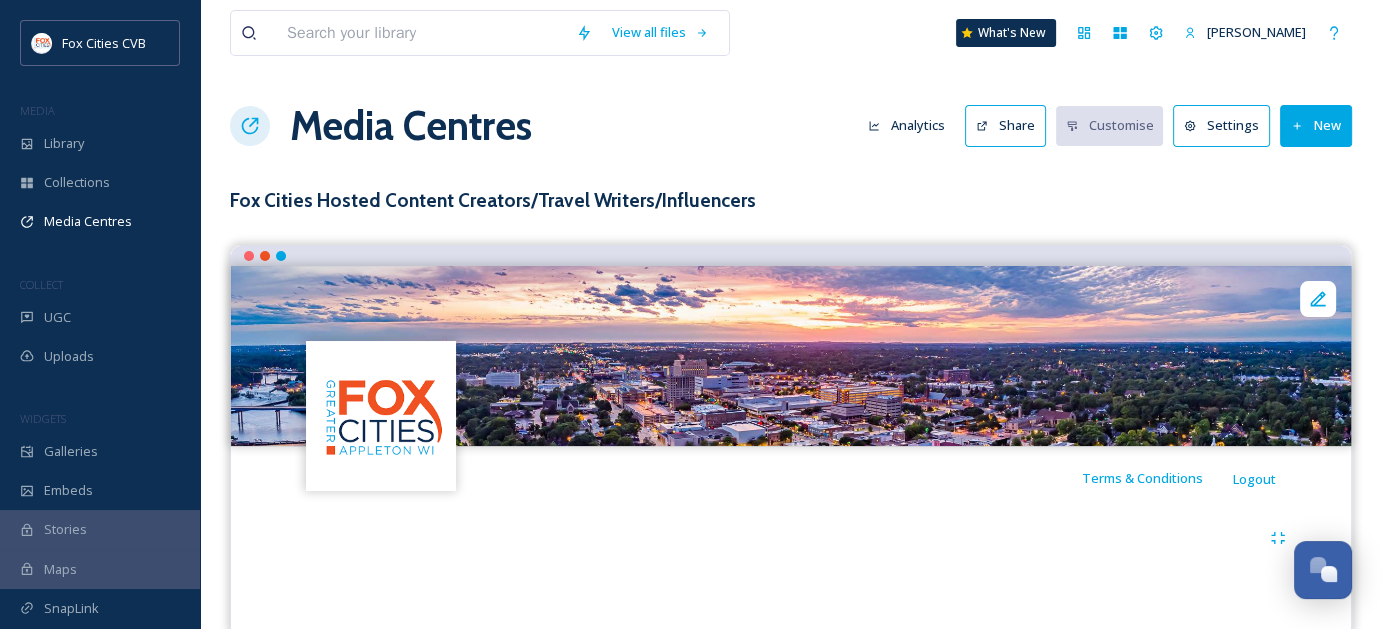 click on "Settings" at bounding box center (1221, 125) 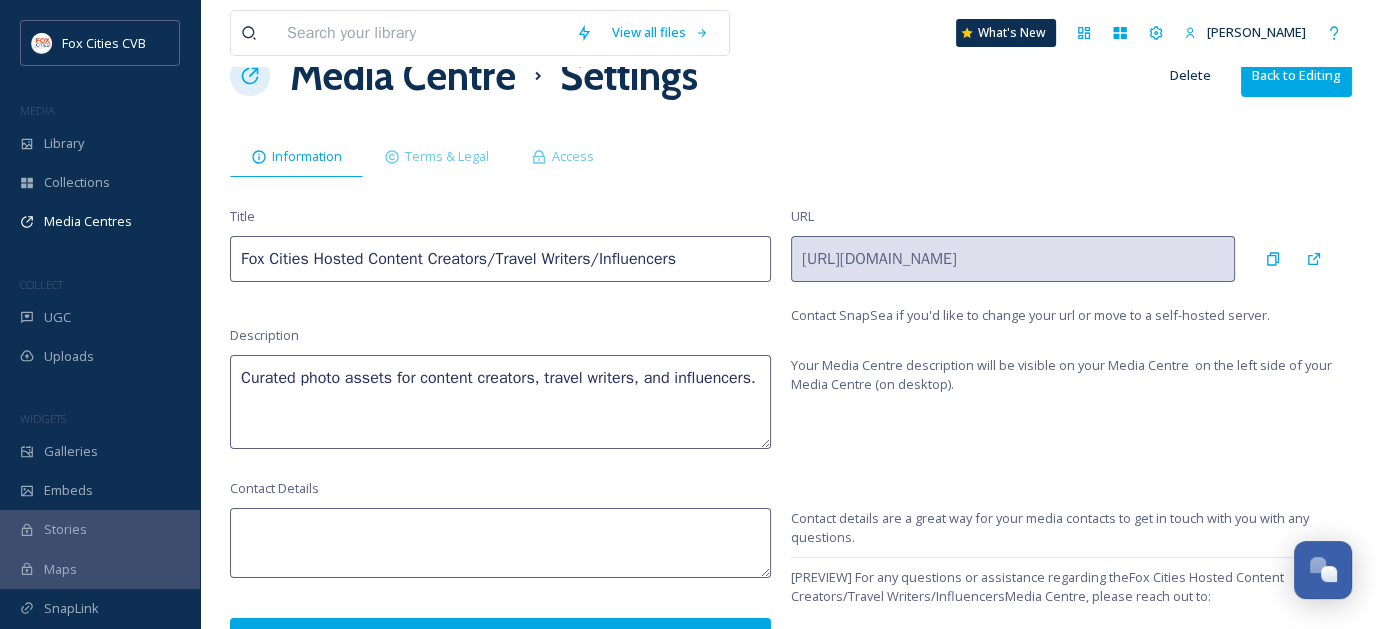 scroll, scrollTop: 77, scrollLeft: 0, axis: vertical 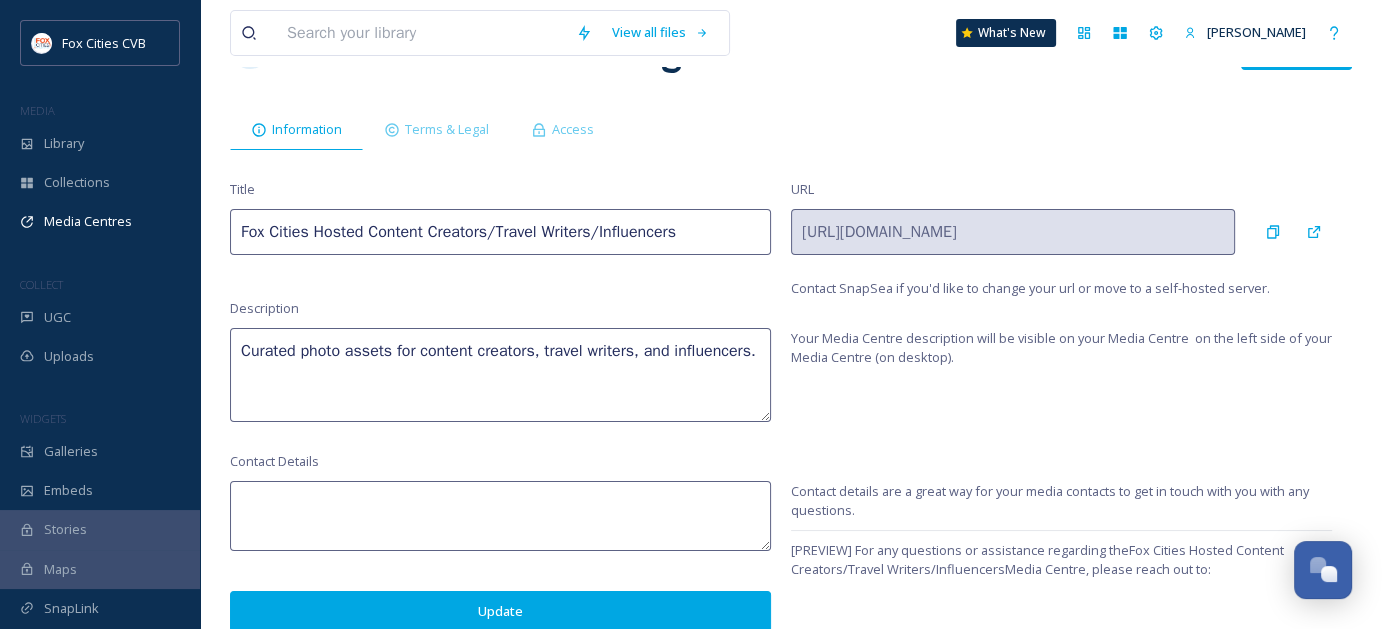 click on "Update" at bounding box center (500, 611) 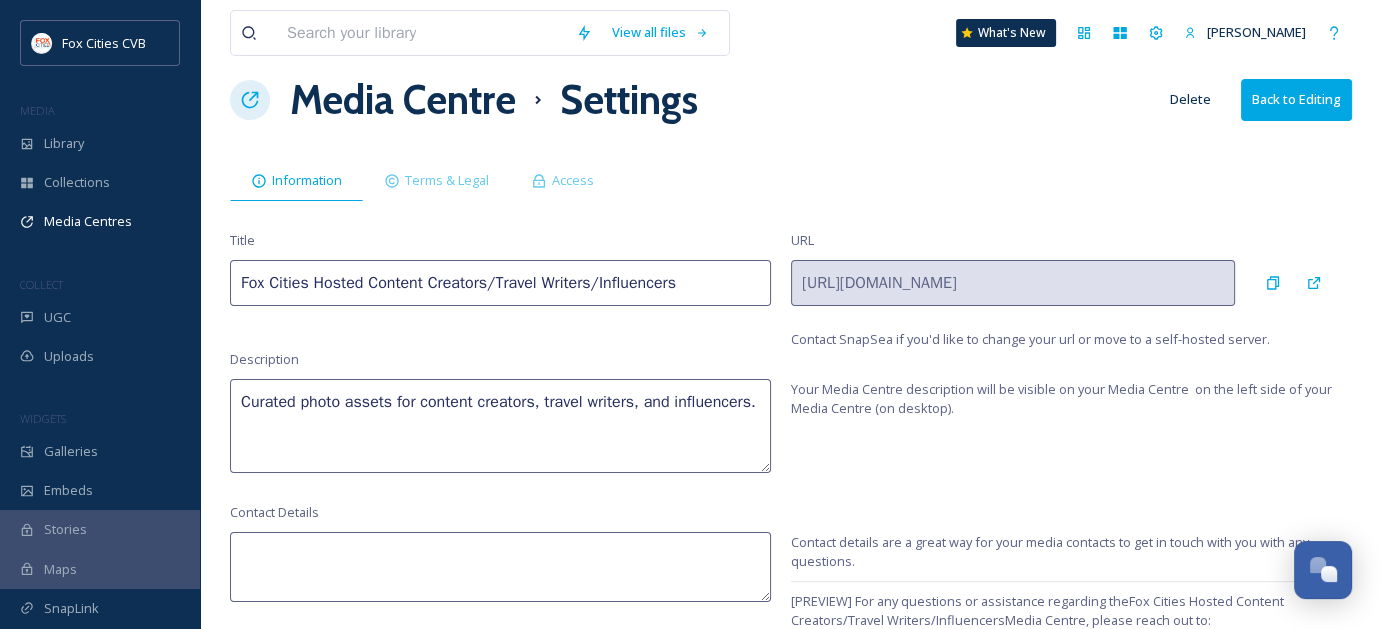 scroll, scrollTop: 0, scrollLeft: 0, axis: both 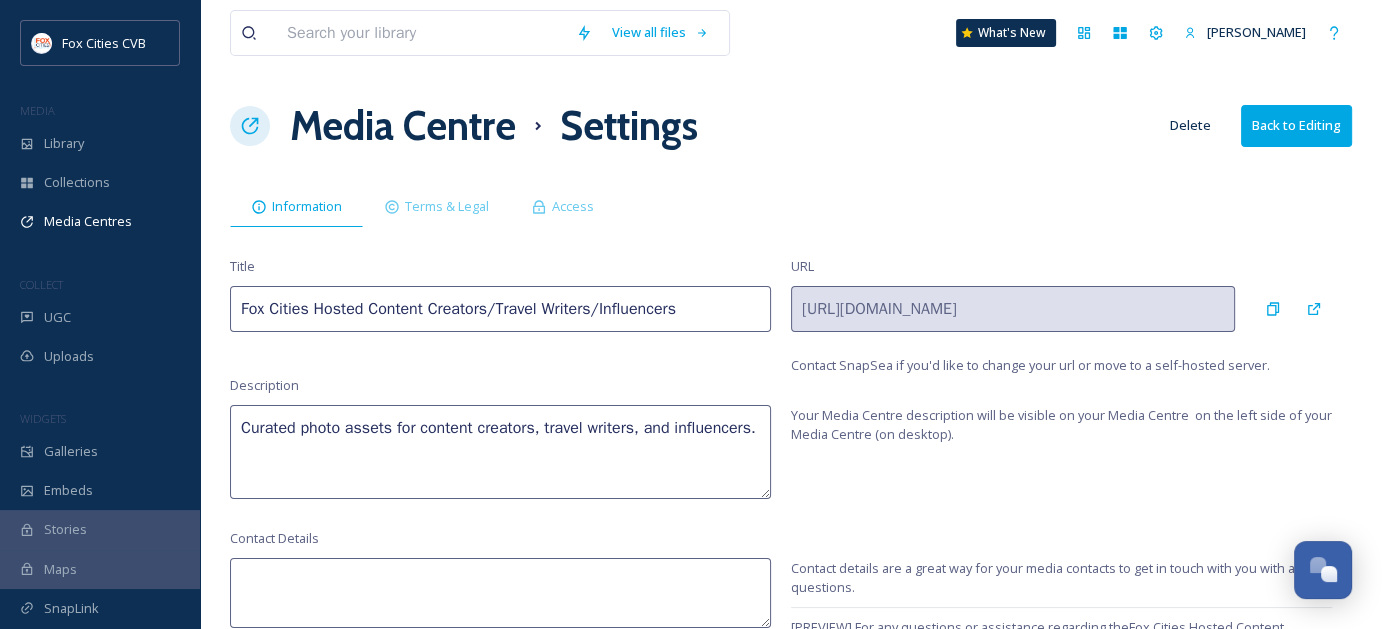 click on "Back to Editing" at bounding box center [1296, 125] 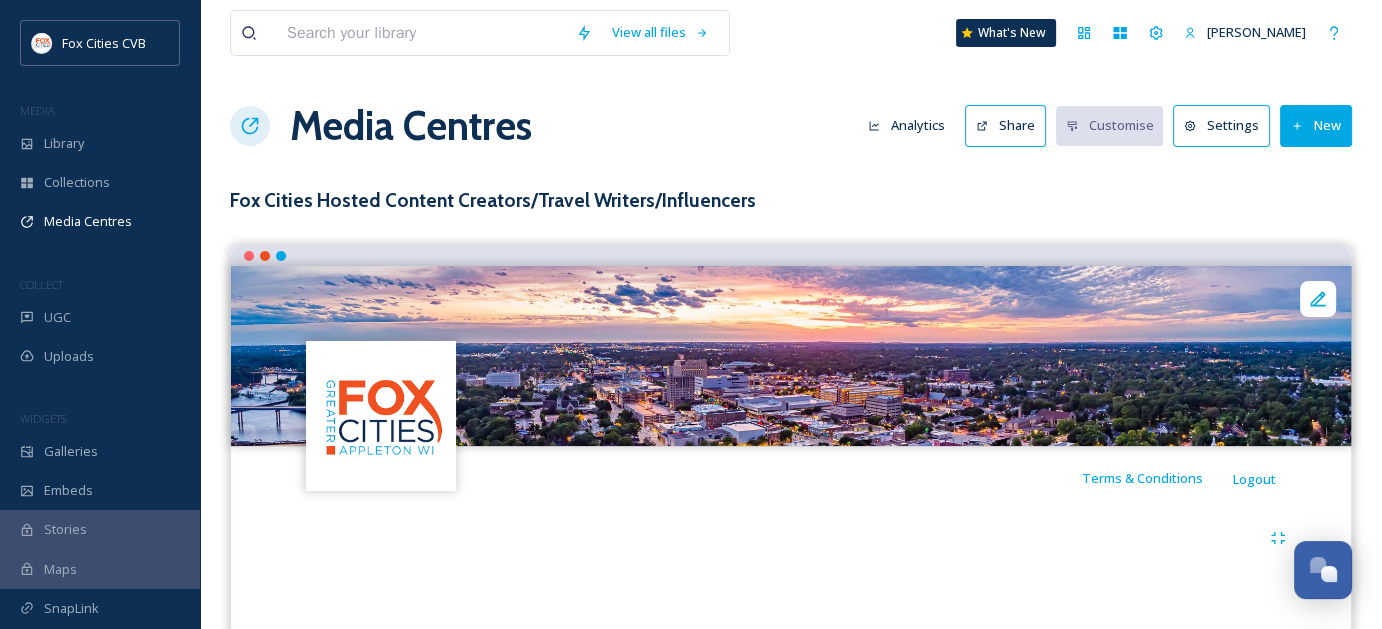 click on "View all files What's New [PERSON_NAME] Media Centres Analytics Share Customise Settings New Fox Cities Hosted Content Creators/Travel Writers/Influencers Terms & Conditions Logout Curated photo assets for content creators, travel writers, and influencers." at bounding box center (791, 333) 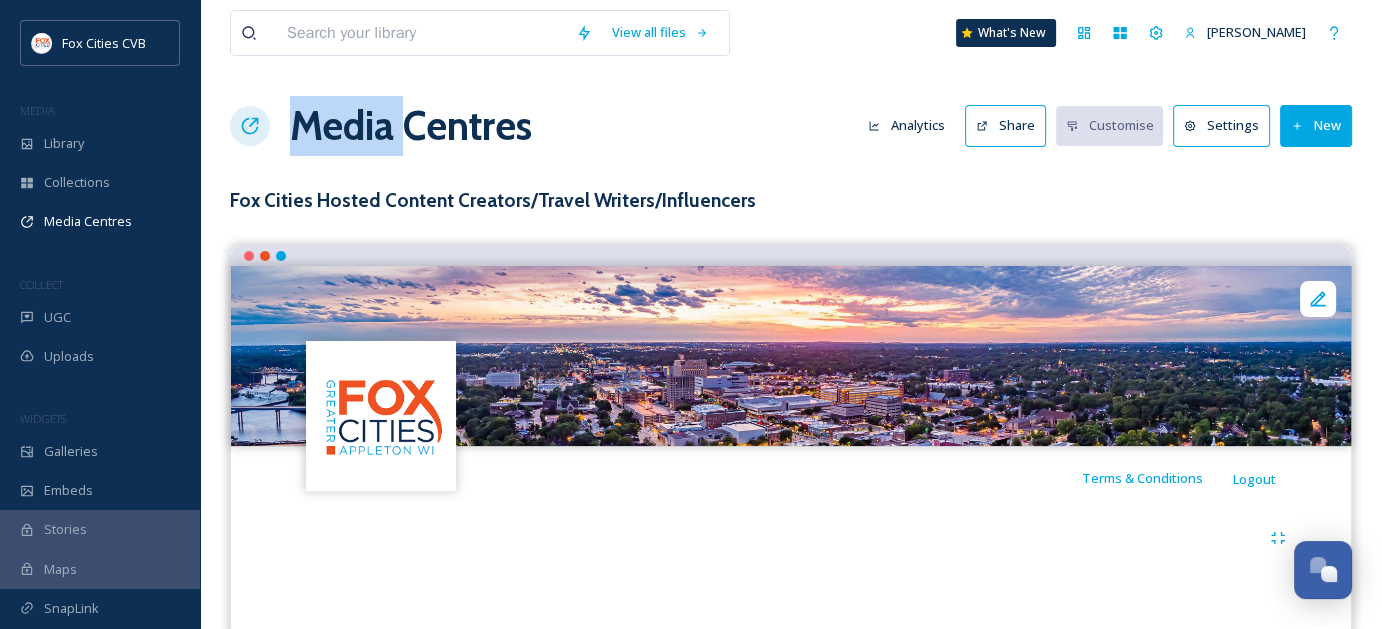 click 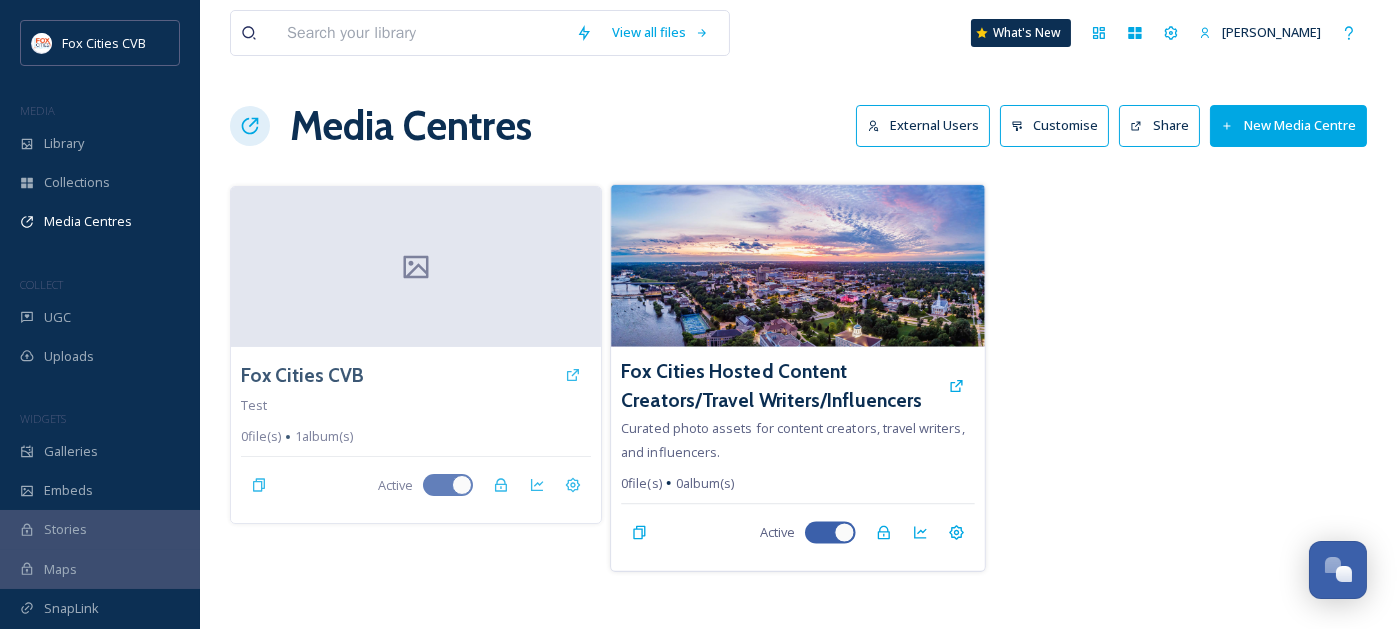 click at bounding box center (798, 266) 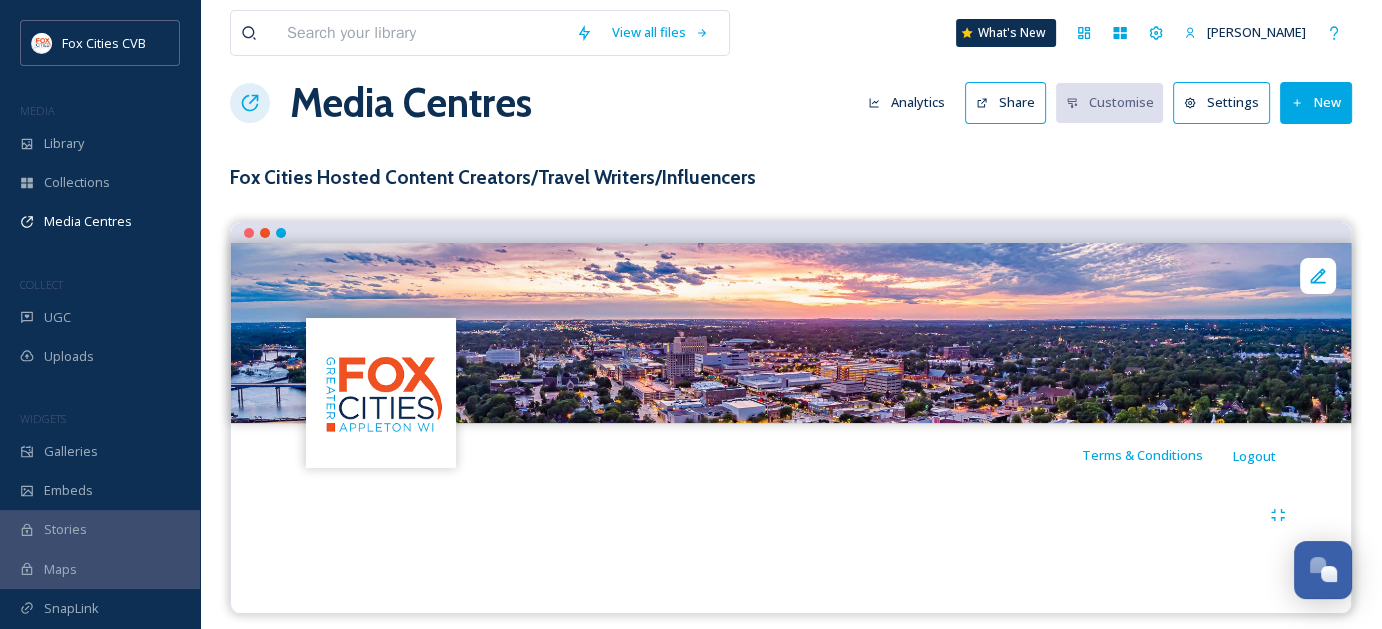 scroll, scrollTop: 36, scrollLeft: 0, axis: vertical 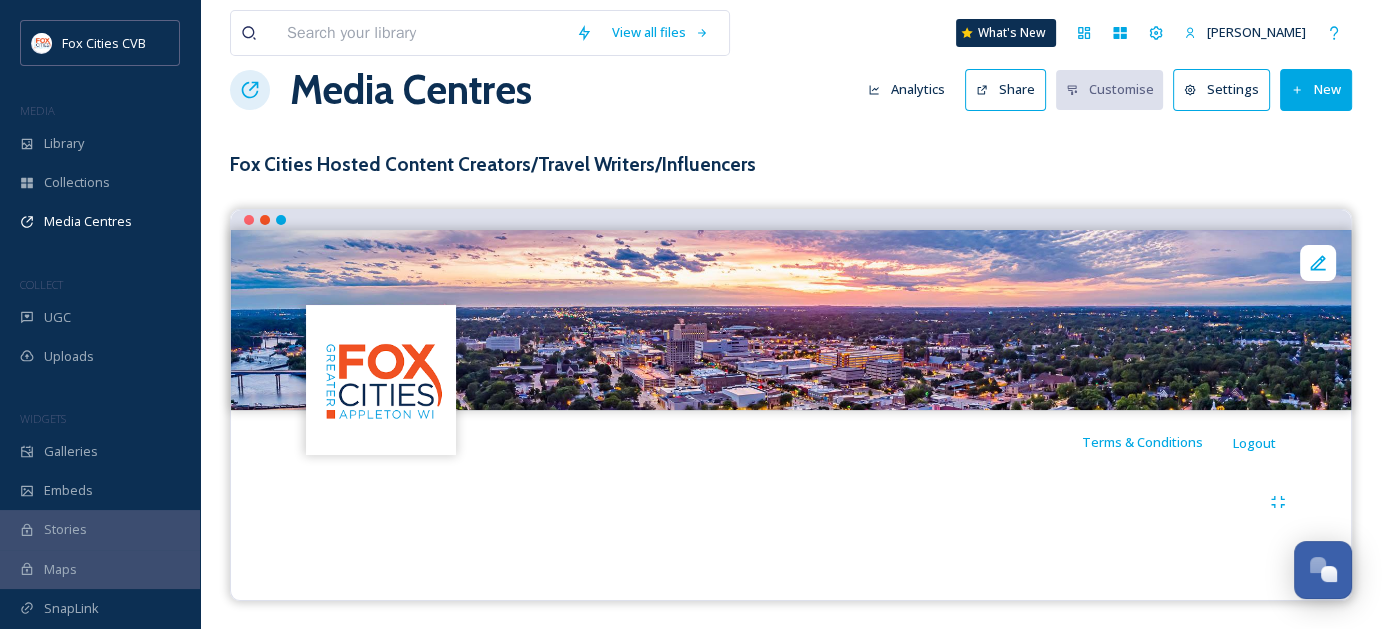 click at bounding box center [791, 502] 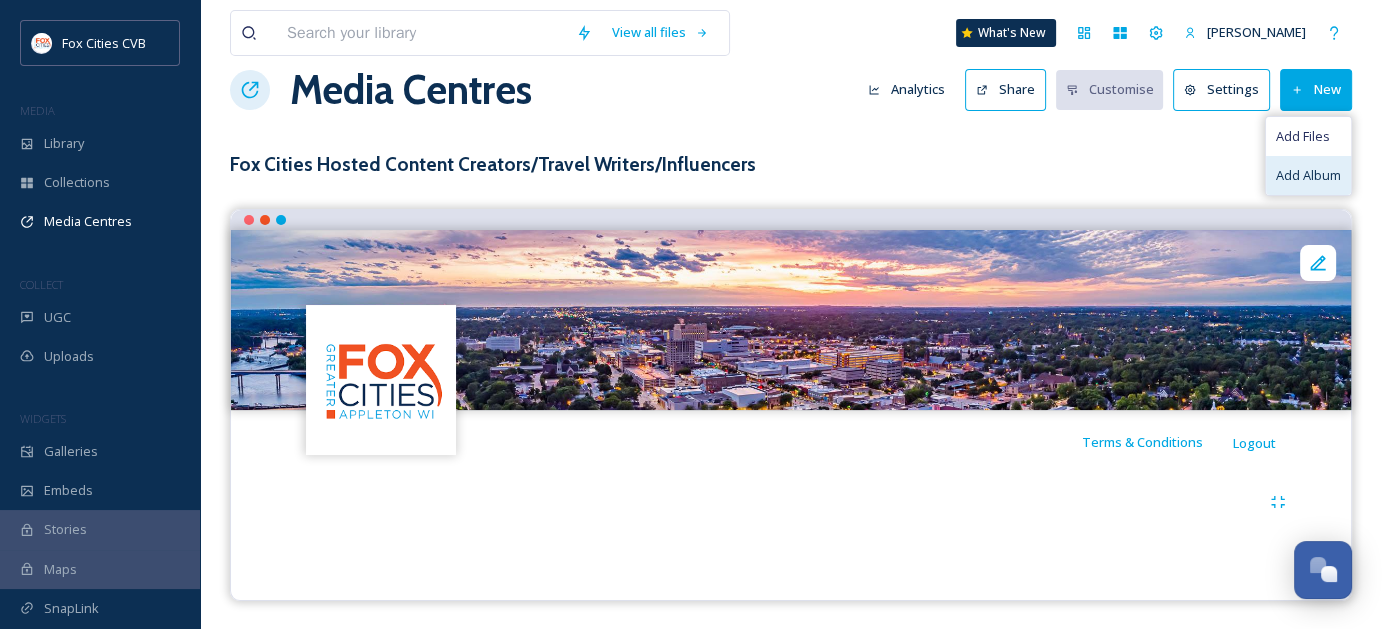 click on "Add Album" at bounding box center [1308, 175] 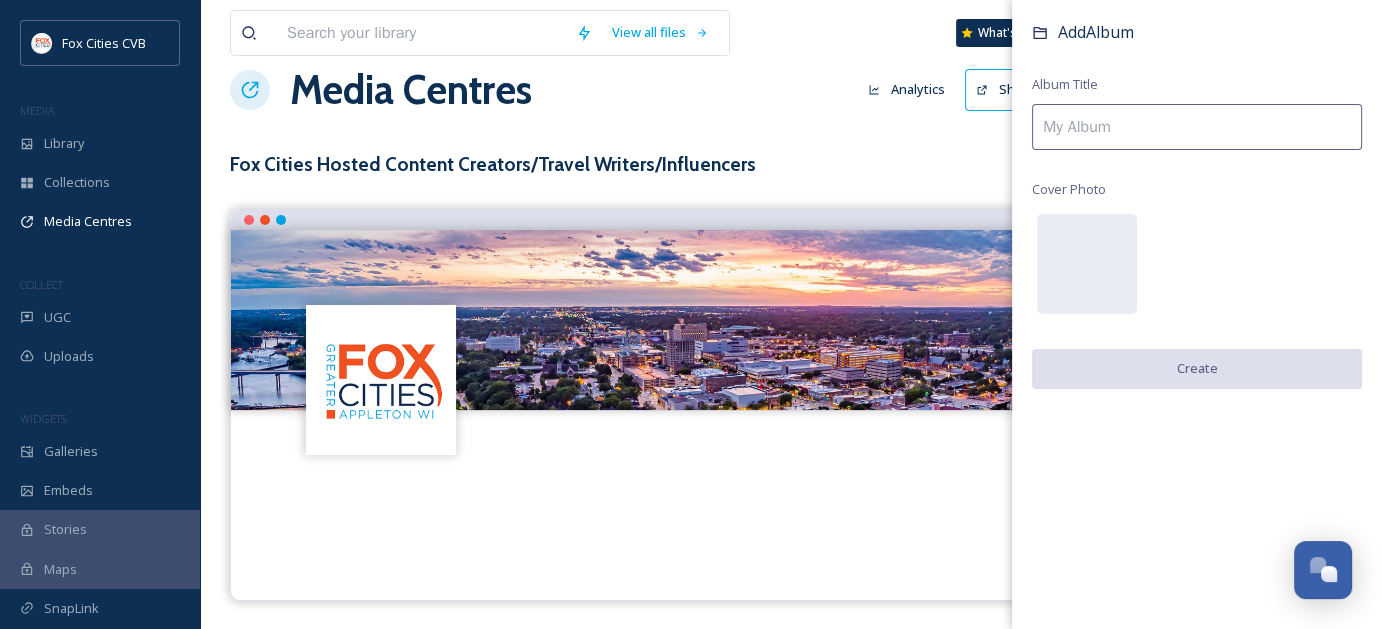 click at bounding box center [1197, 127] 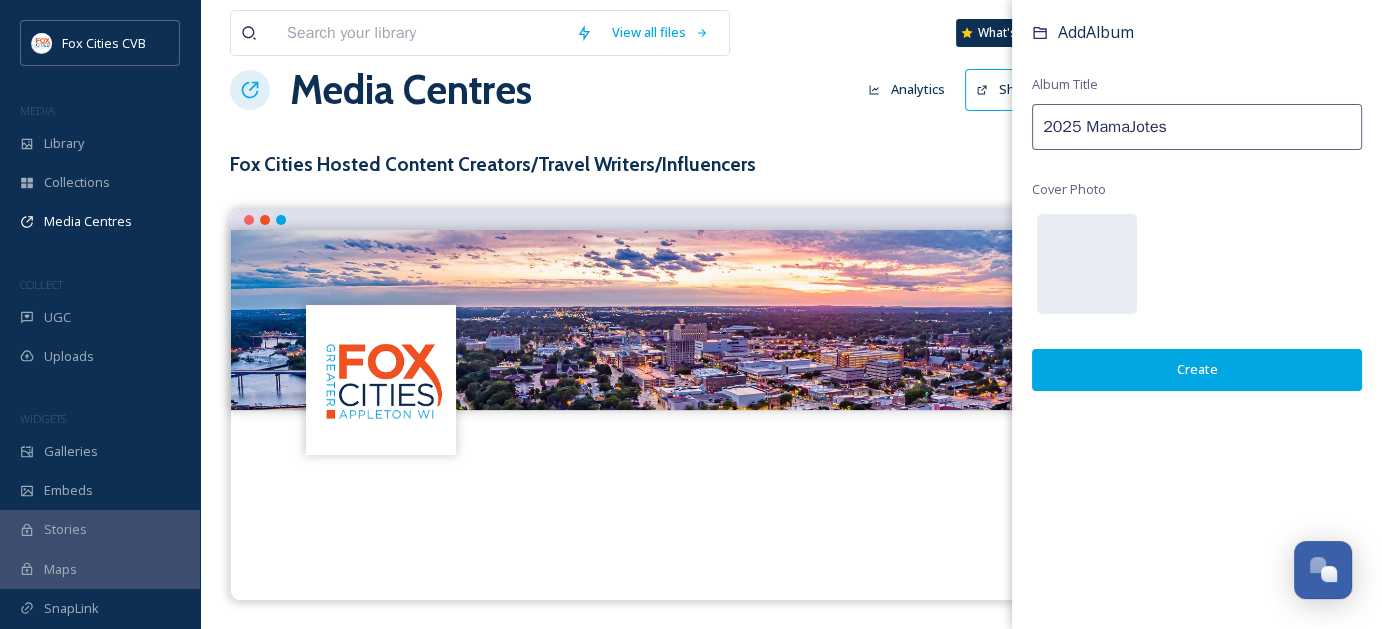 type on "2025 MamaJotes" 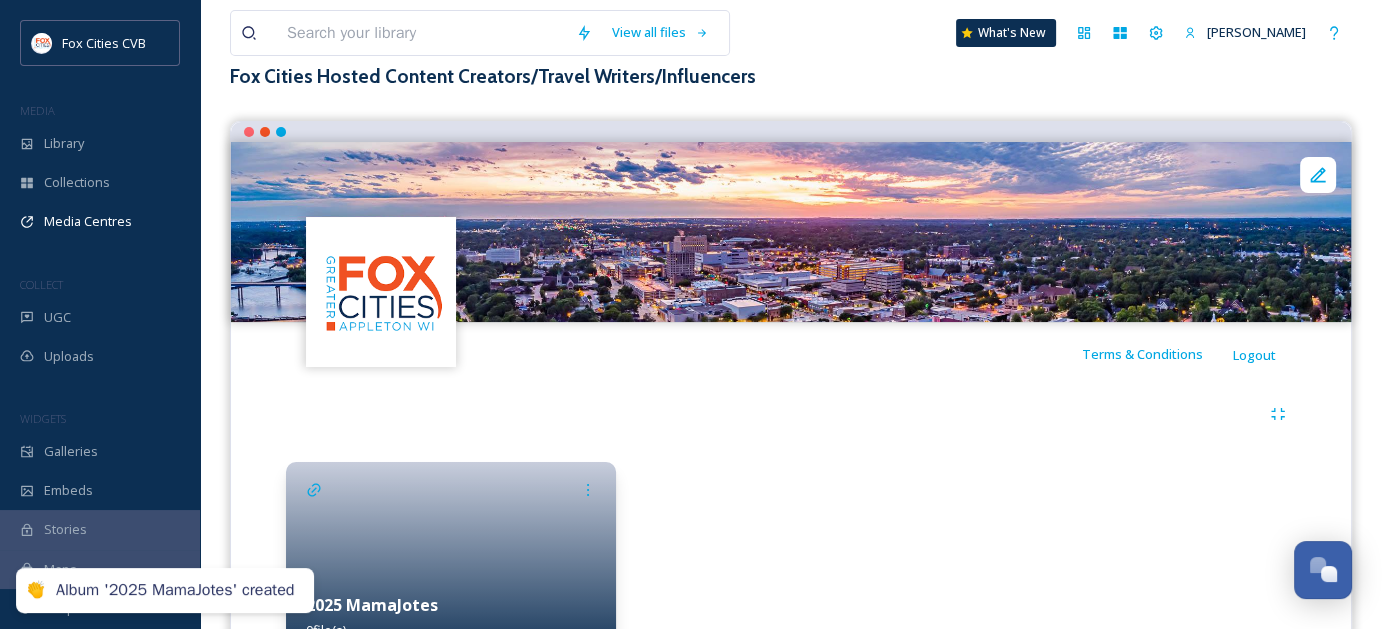 scroll, scrollTop: 236, scrollLeft: 0, axis: vertical 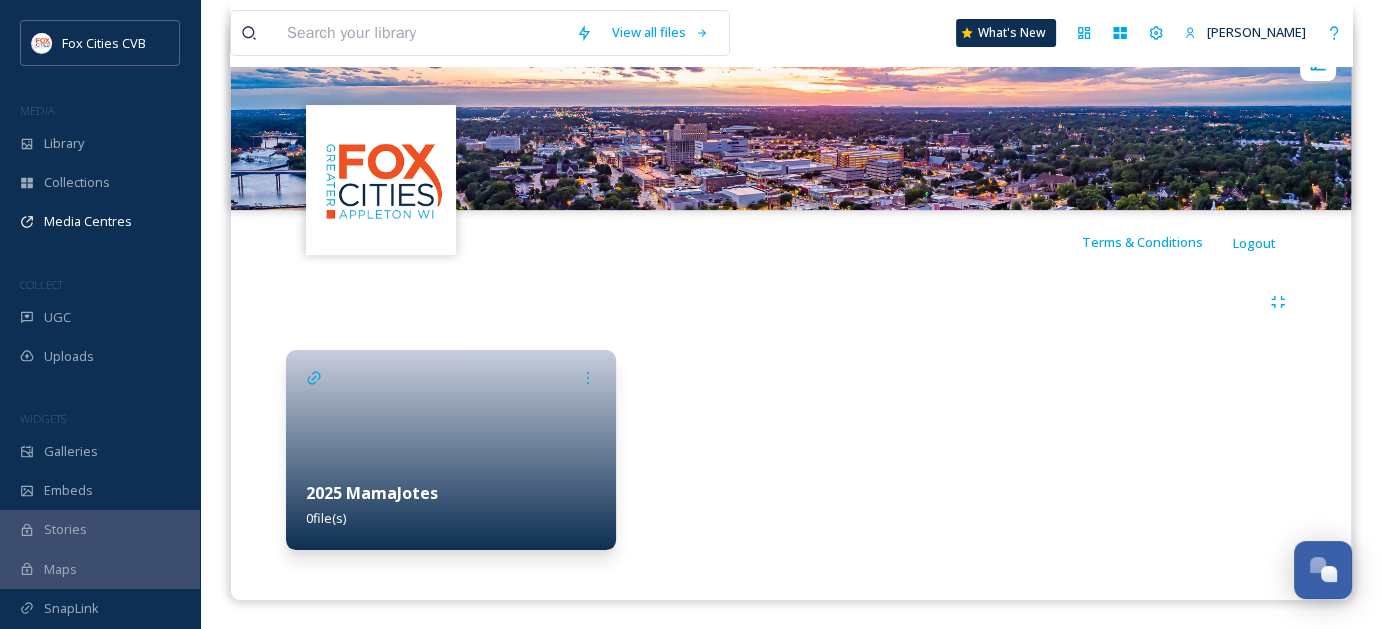 click at bounding box center (451, 450) 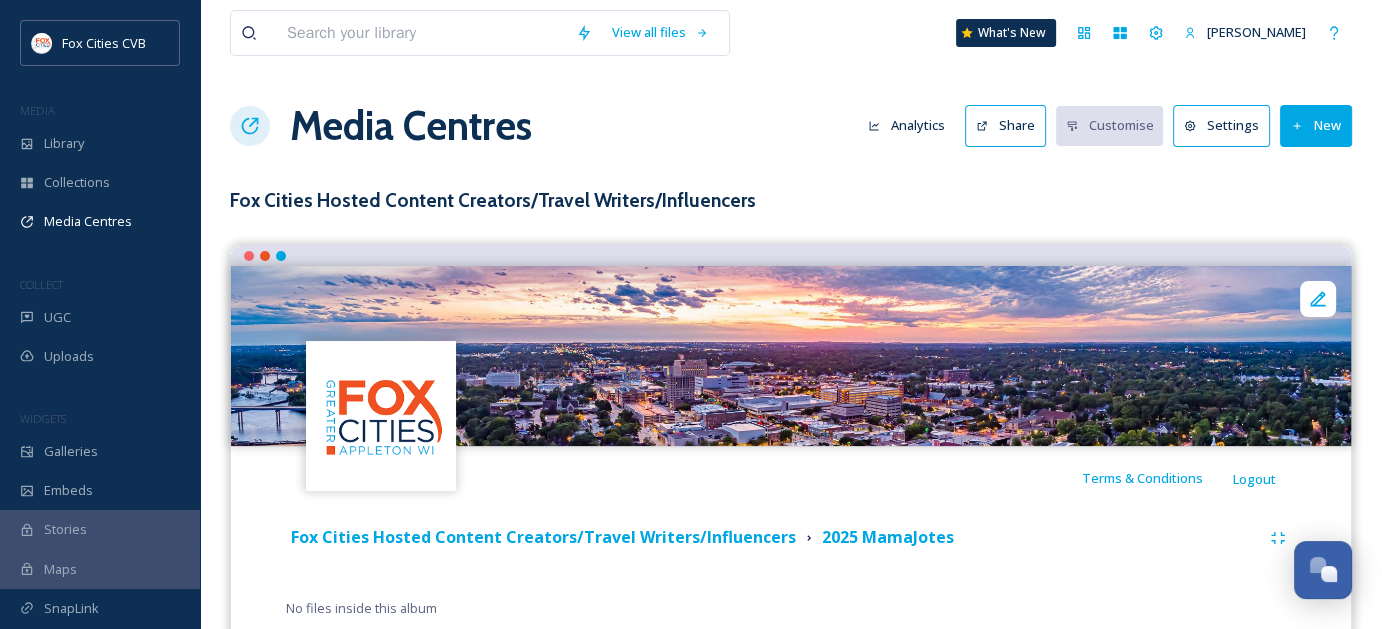 scroll, scrollTop: 60, scrollLeft: 0, axis: vertical 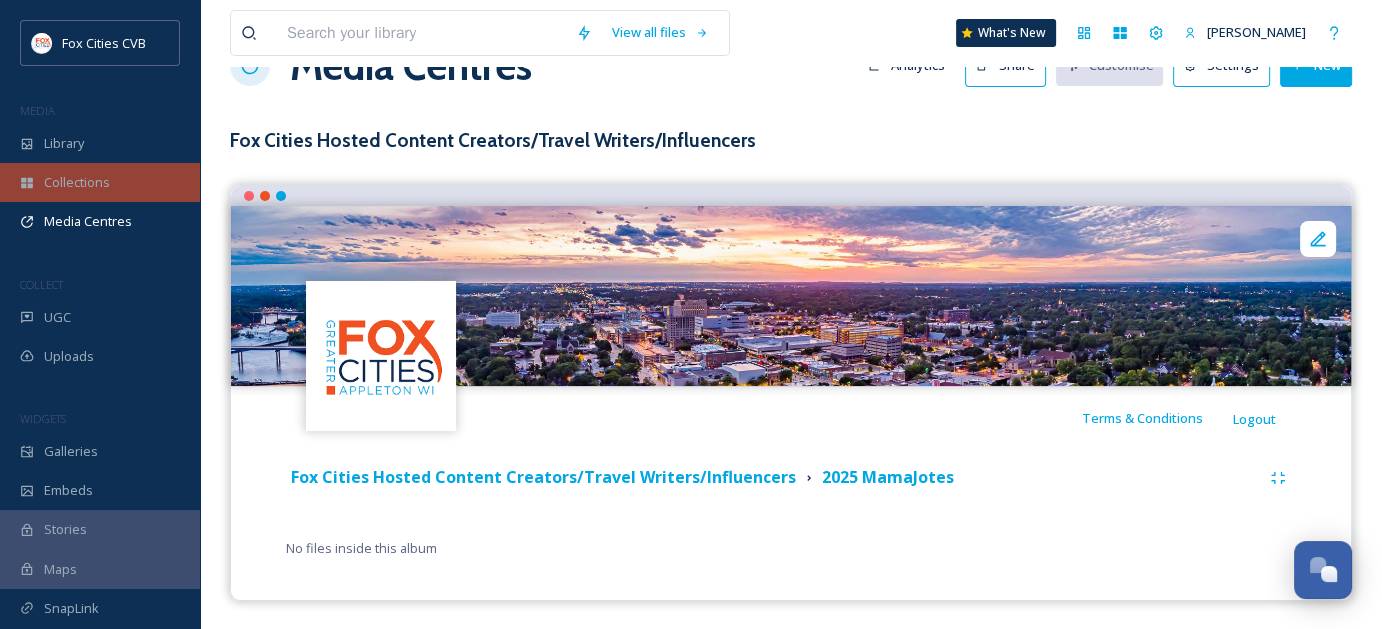 click on "Collections" at bounding box center (77, 182) 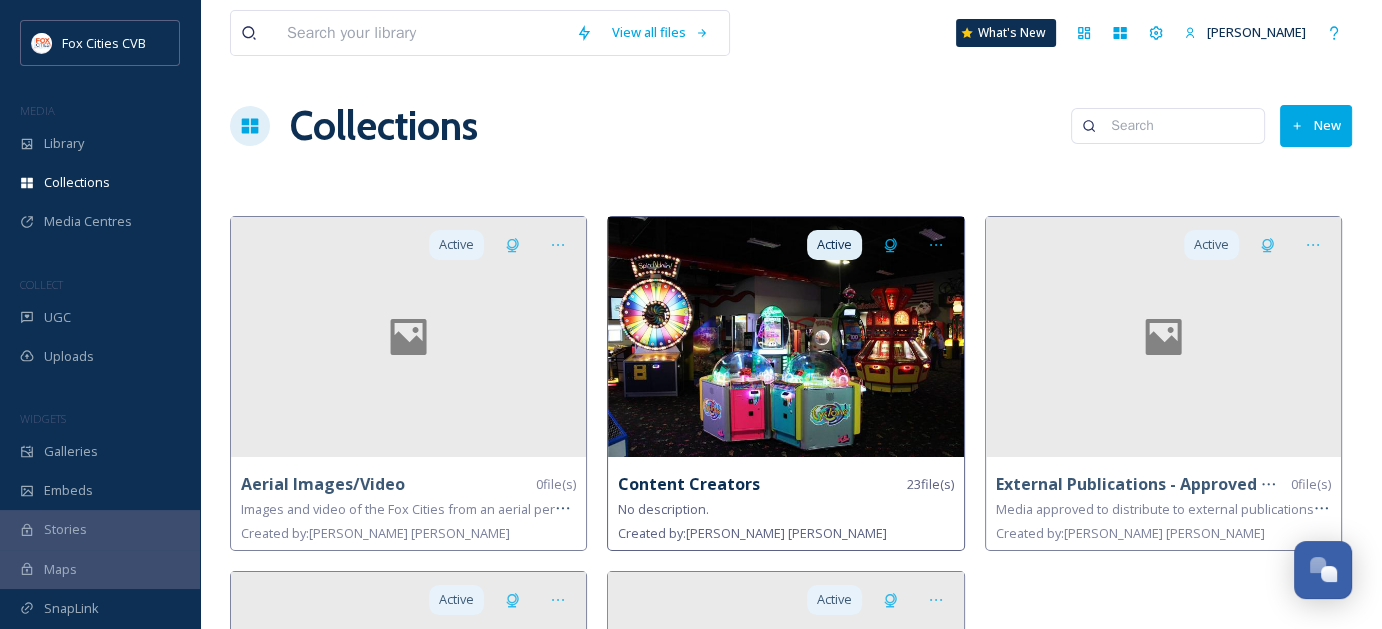 click at bounding box center [785, 337] 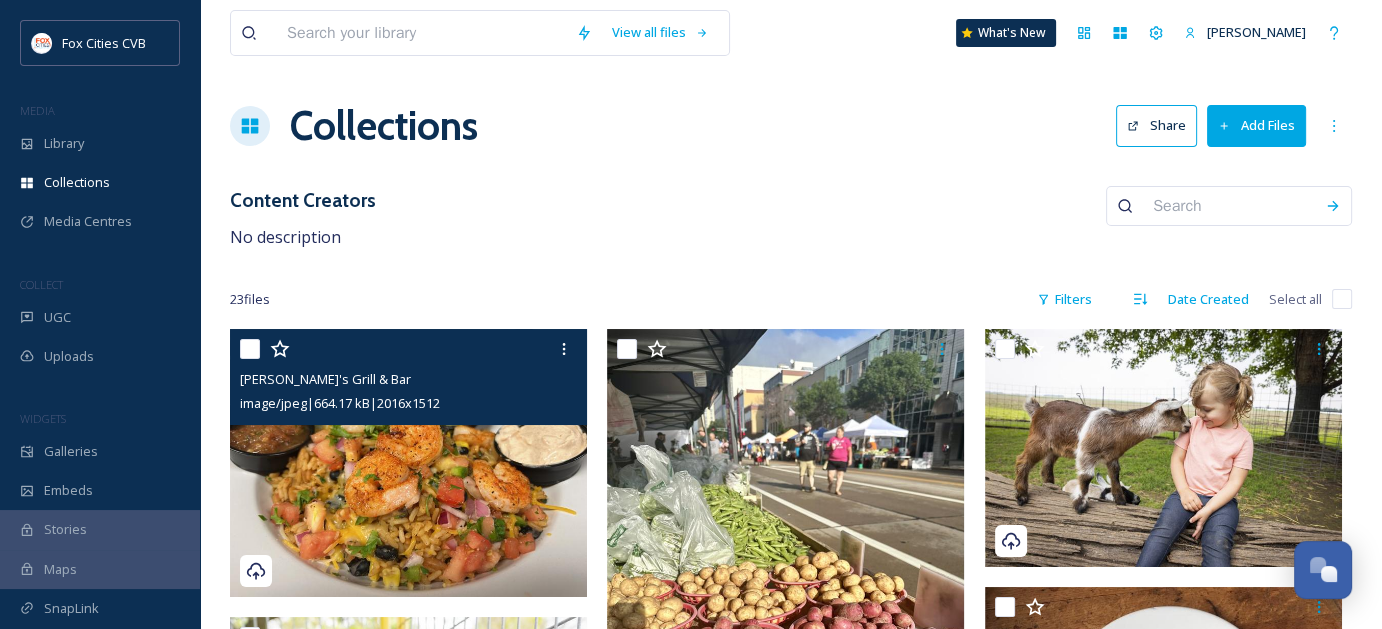 click at bounding box center [250, 349] 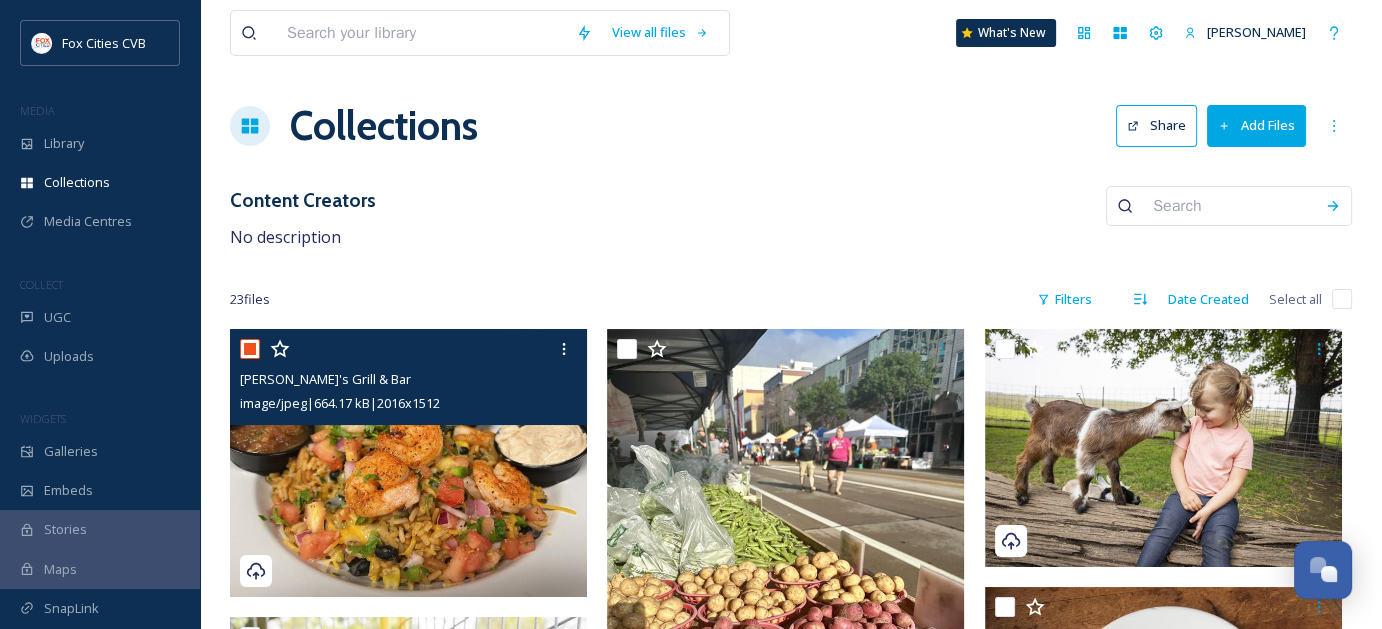 checkbox on "true" 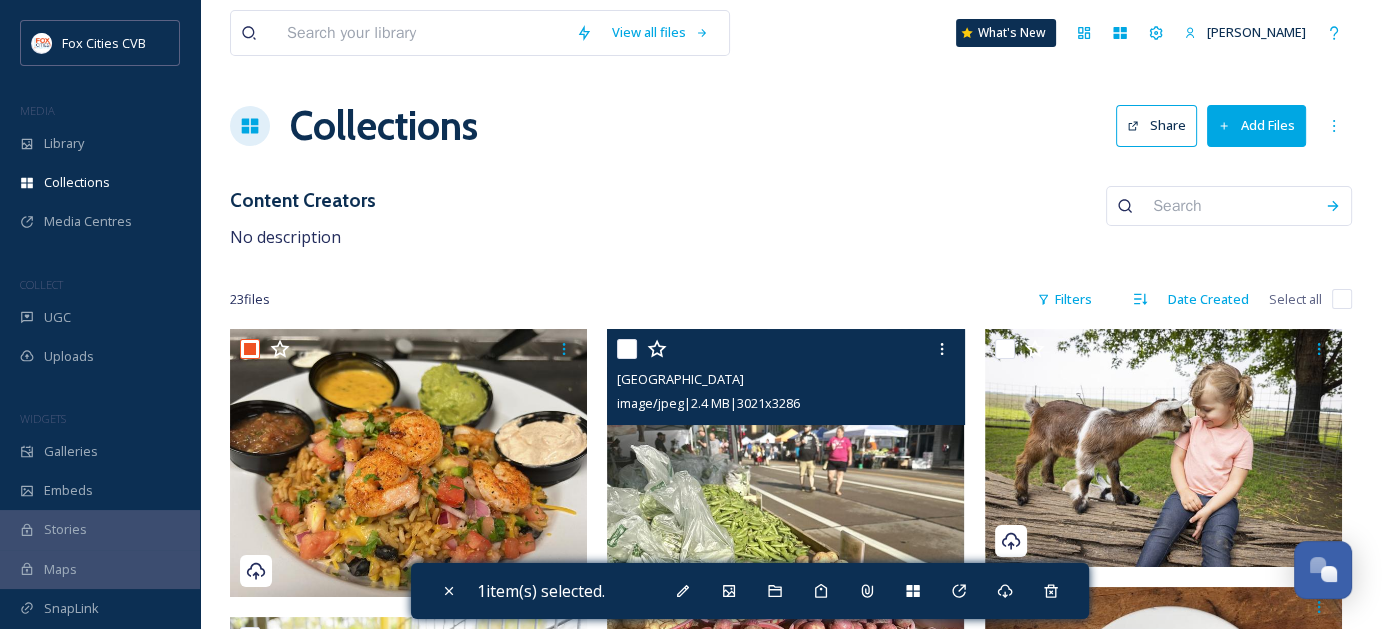 click at bounding box center (627, 349) 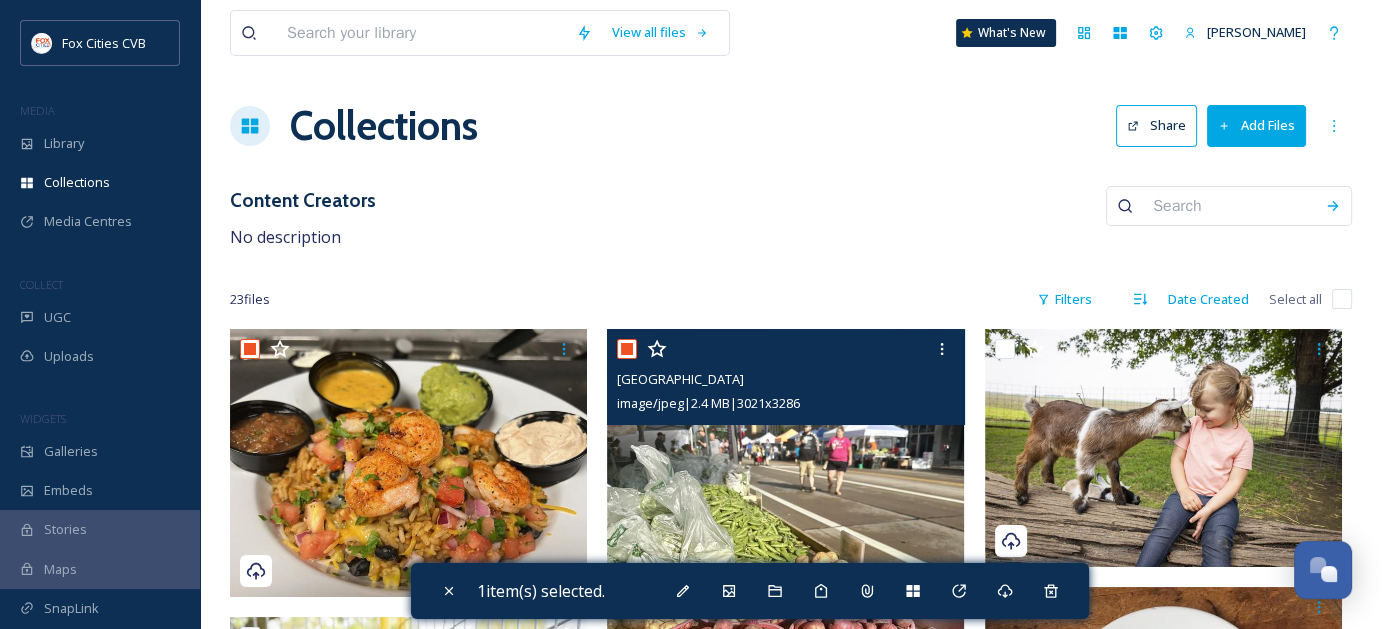 checkbox on "true" 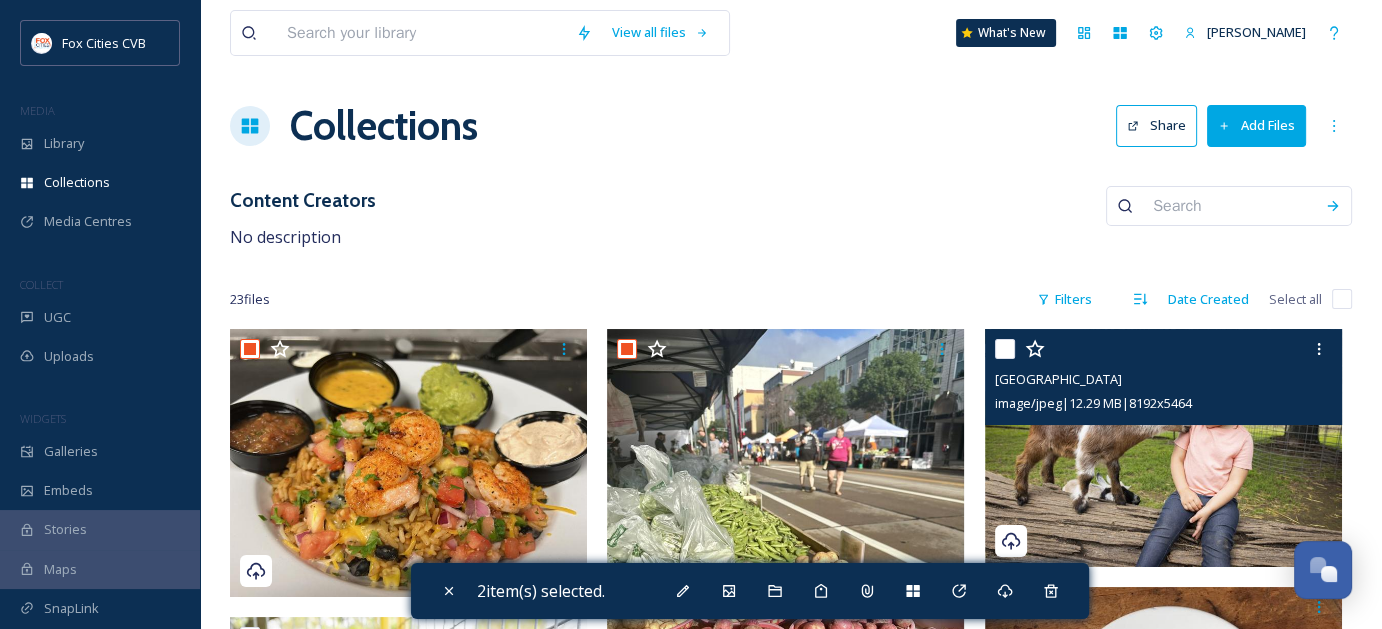 click at bounding box center (1005, 349) 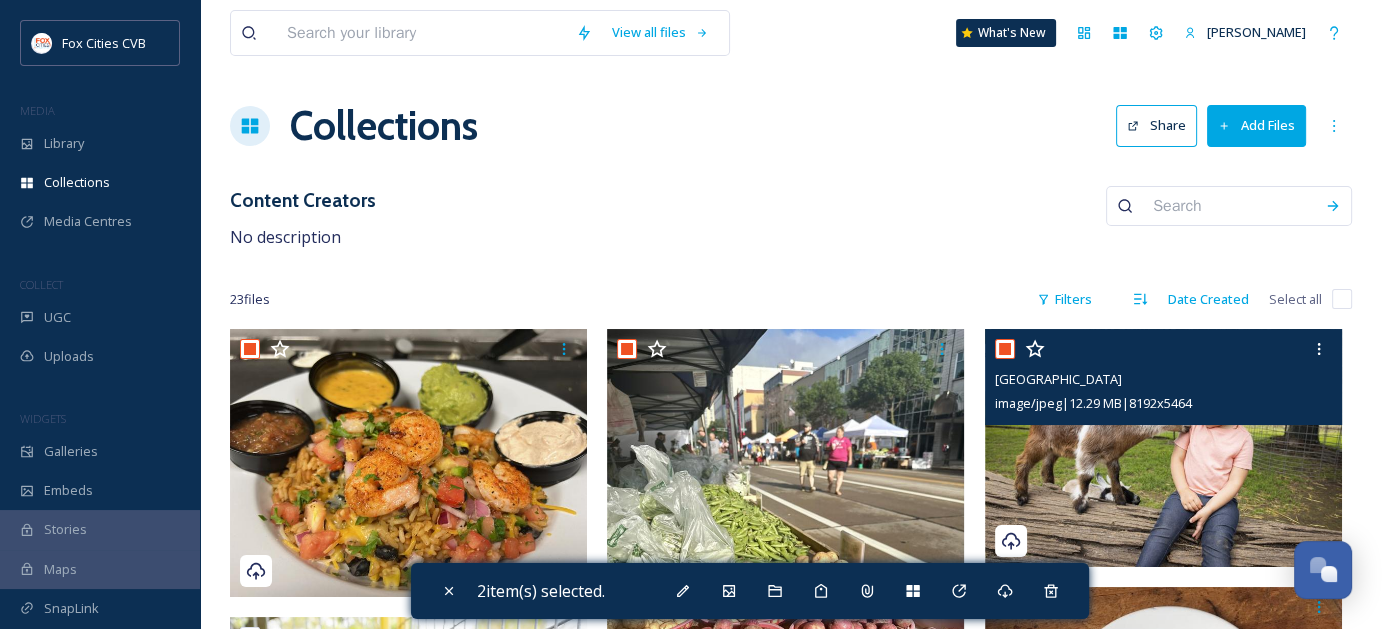 checkbox on "true" 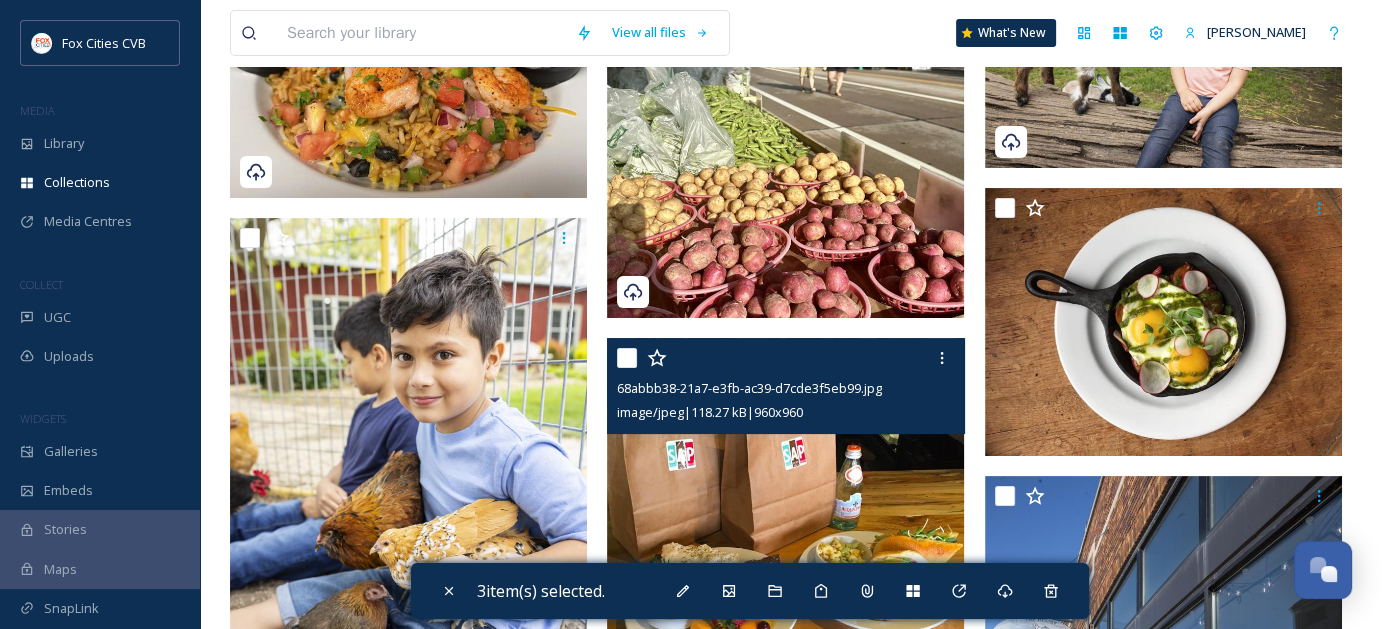 scroll, scrollTop: 400, scrollLeft: 0, axis: vertical 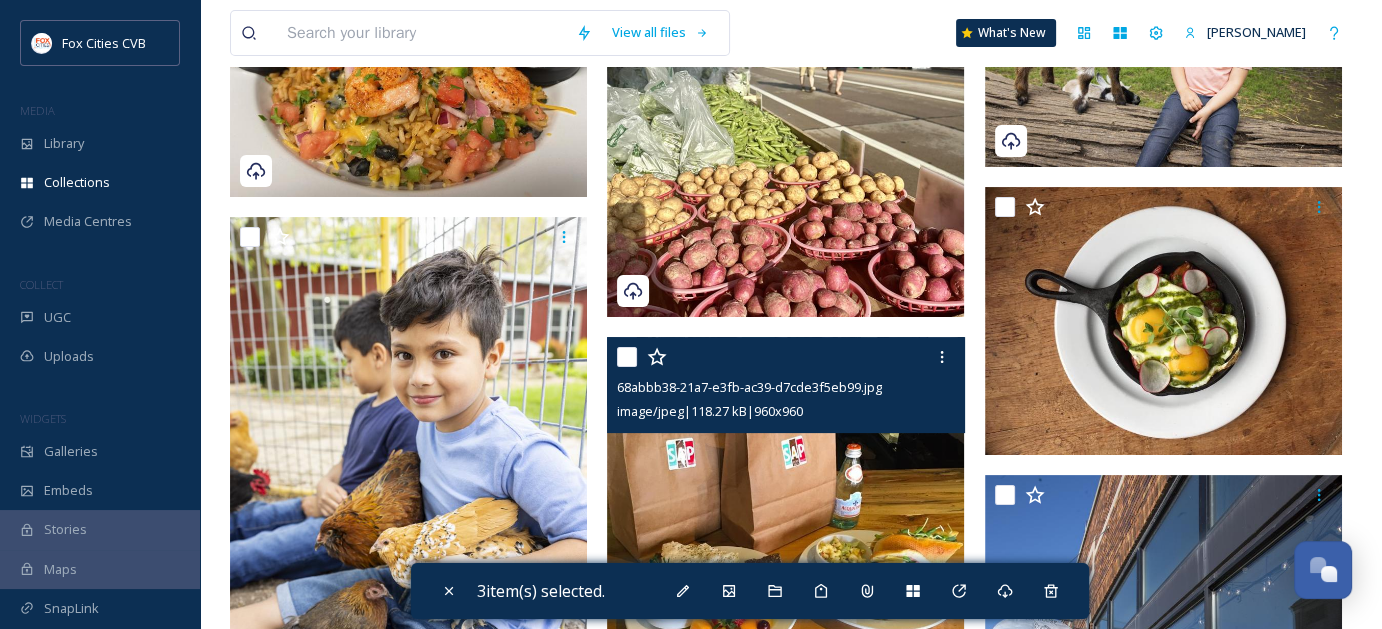 click at bounding box center [627, 357] 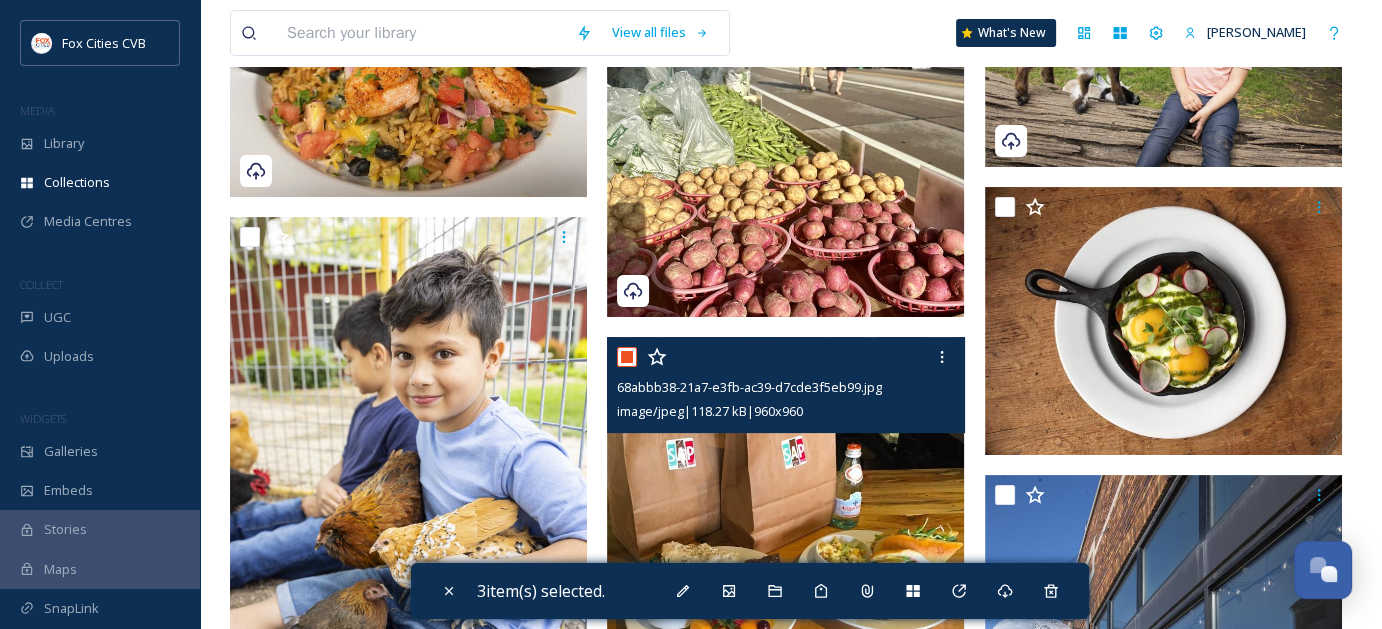 checkbox on "true" 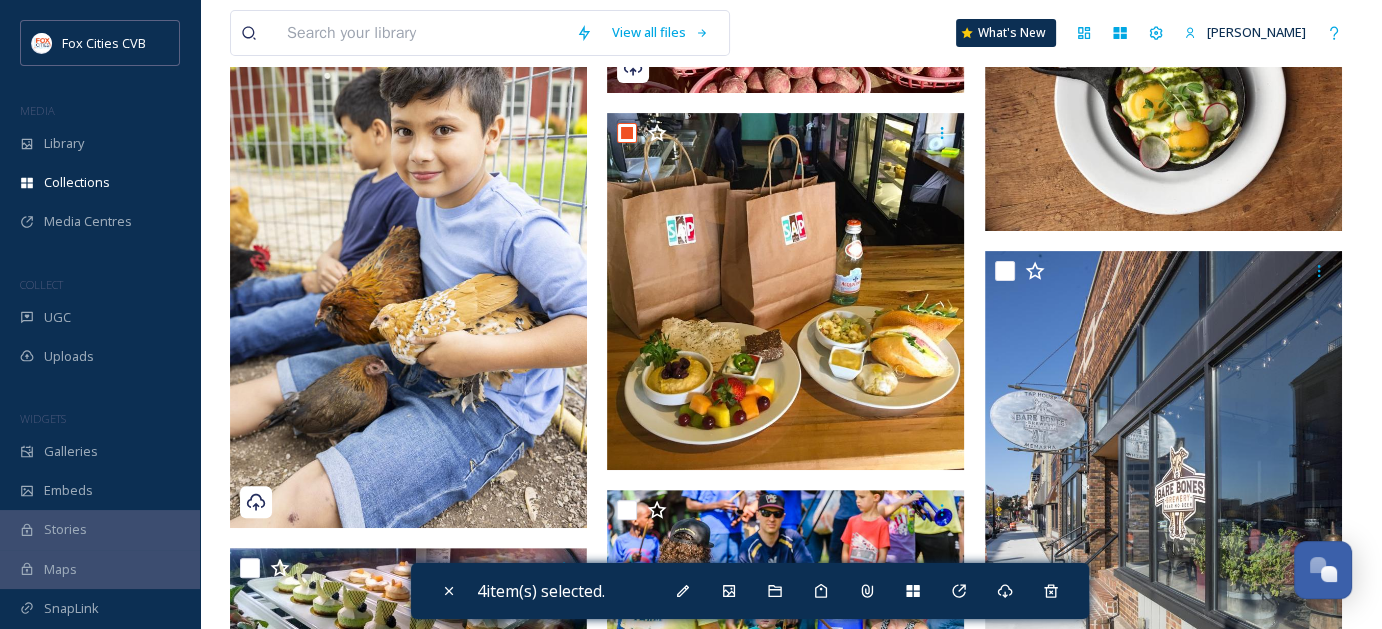scroll, scrollTop: 700, scrollLeft: 0, axis: vertical 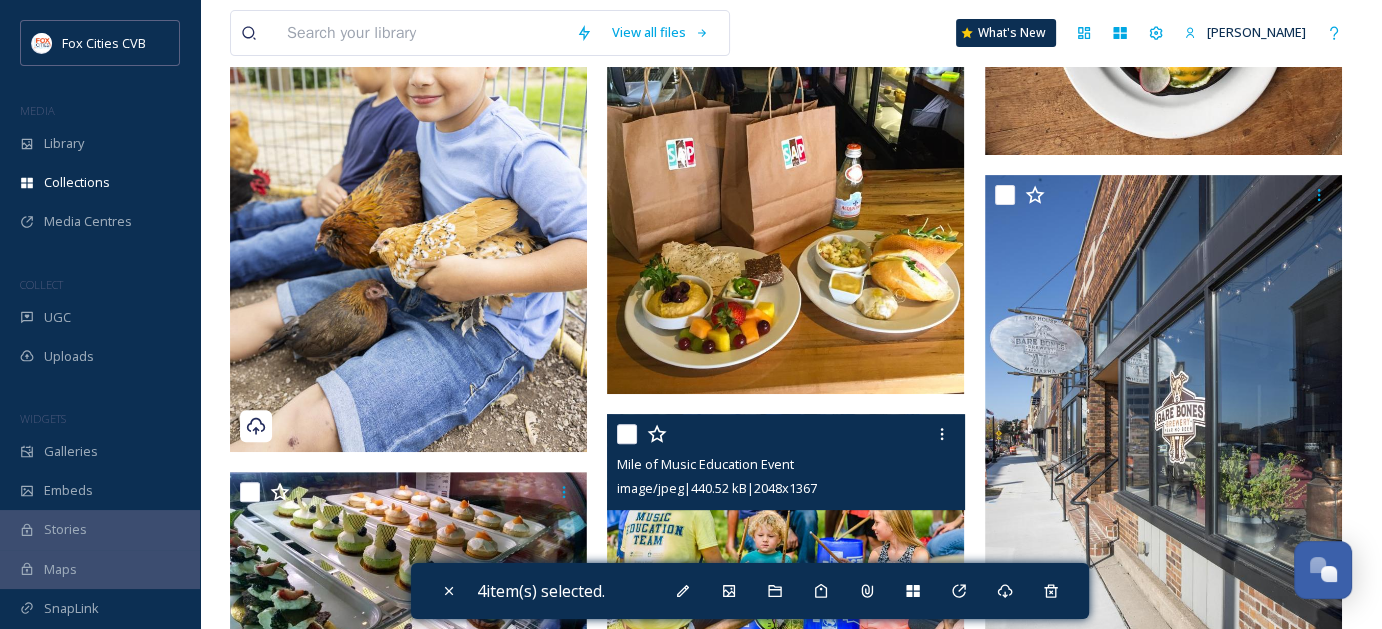 click at bounding box center (627, 434) 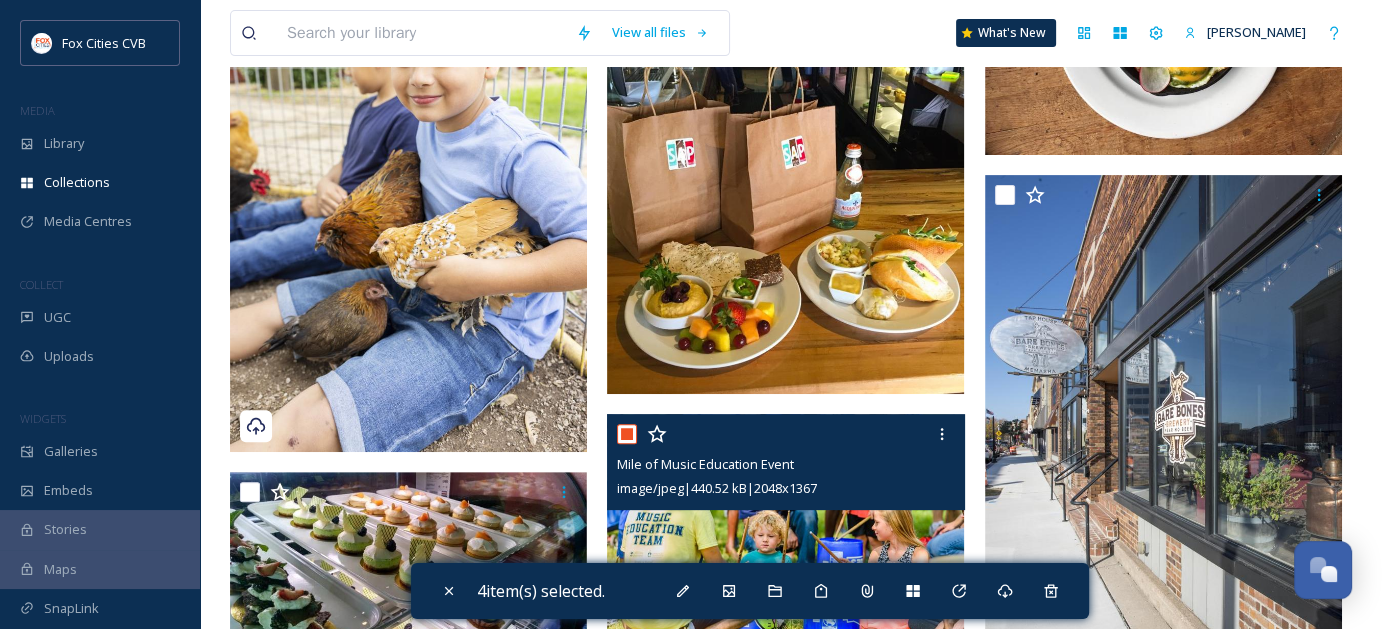 checkbox on "true" 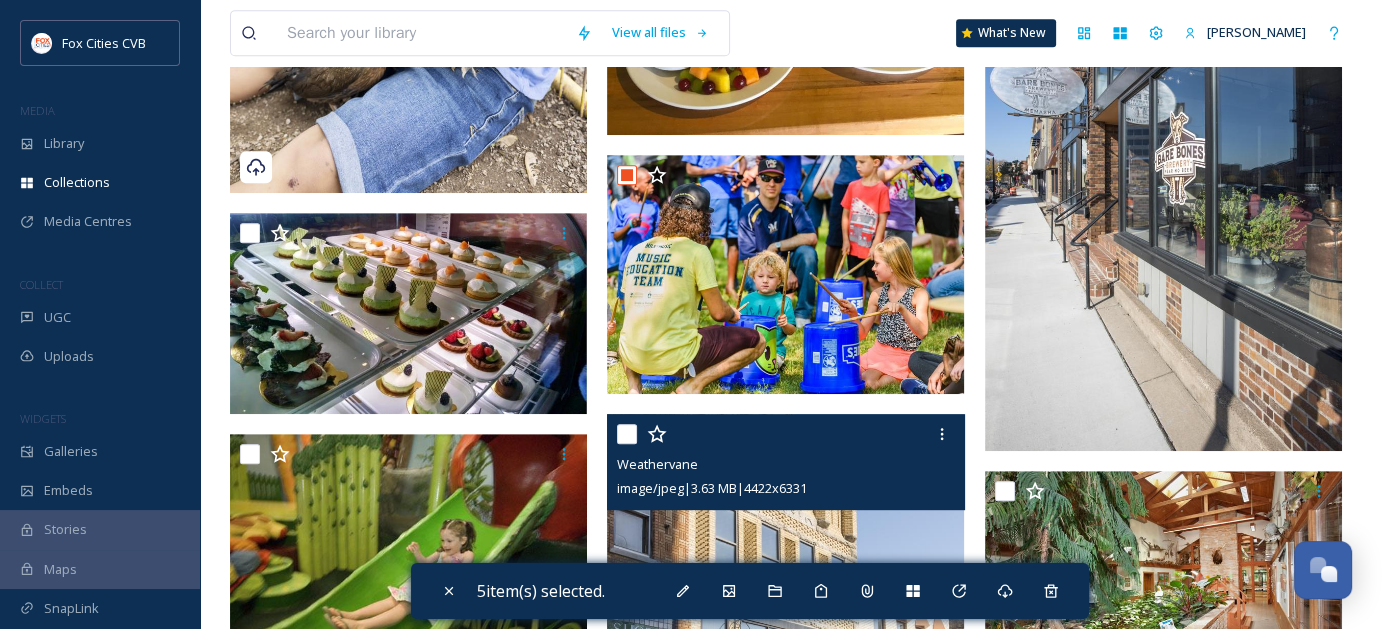 scroll, scrollTop: 1000, scrollLeft: 0, axis: vertical 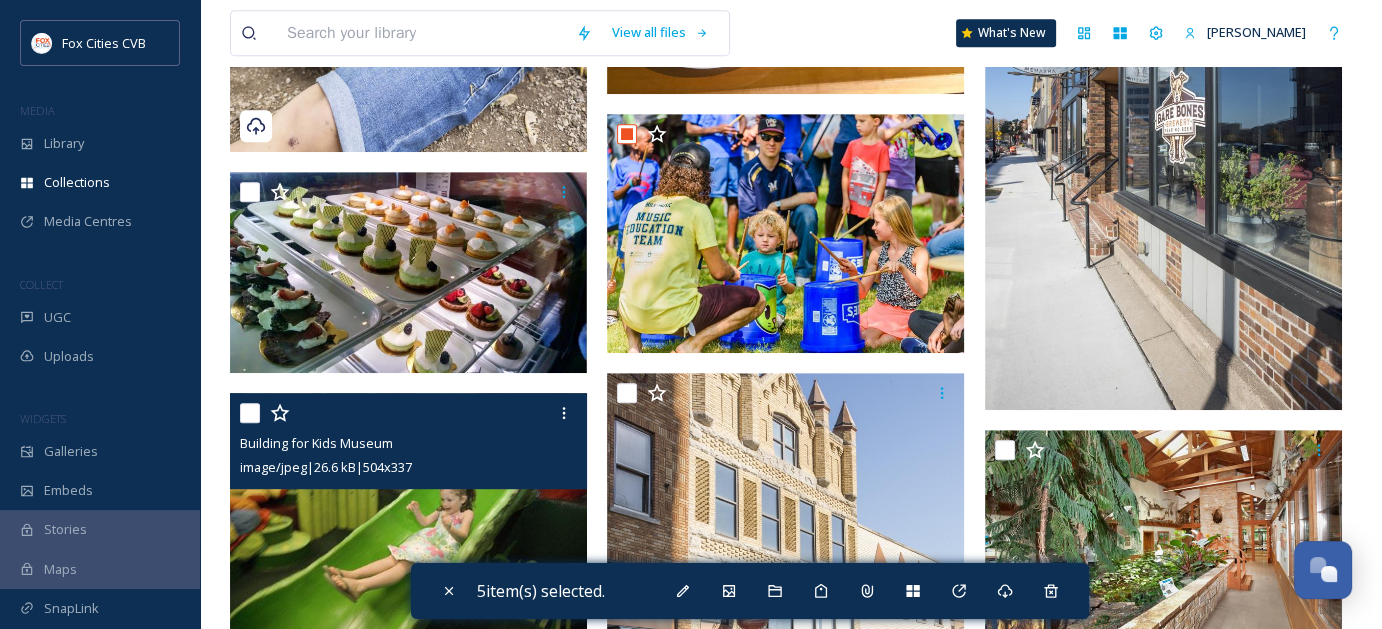 click at bounding box center [250, 413] 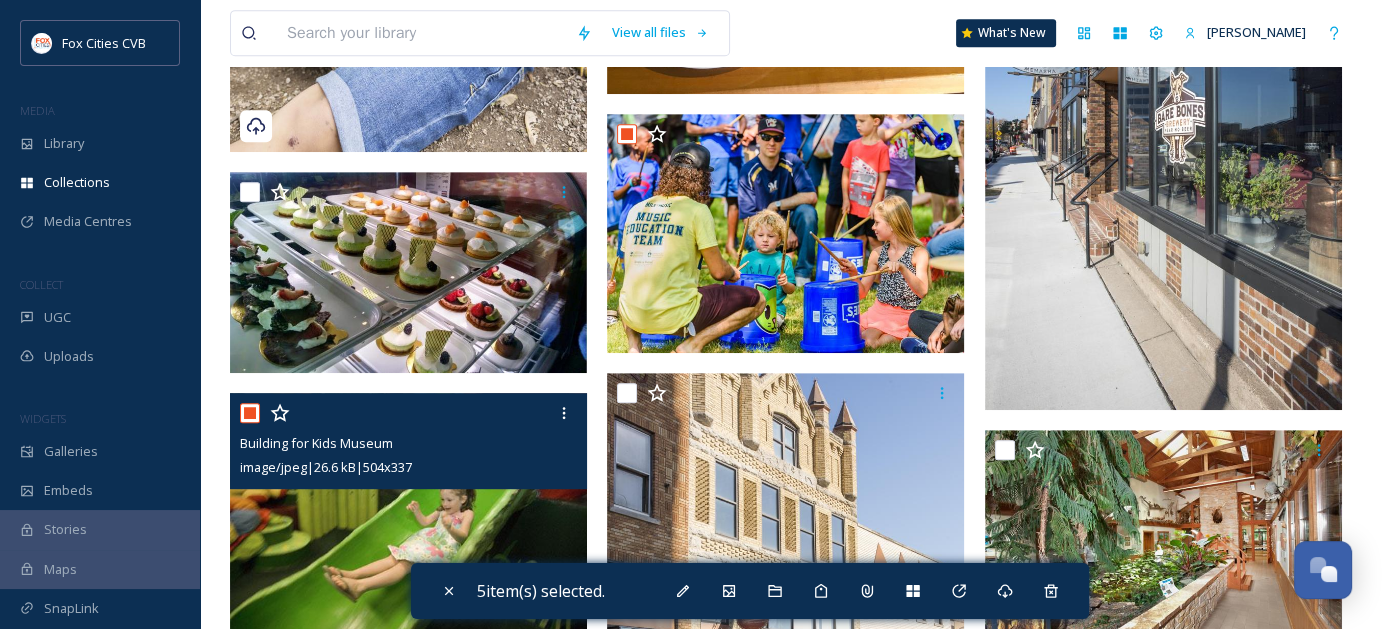 checkbox on "true" 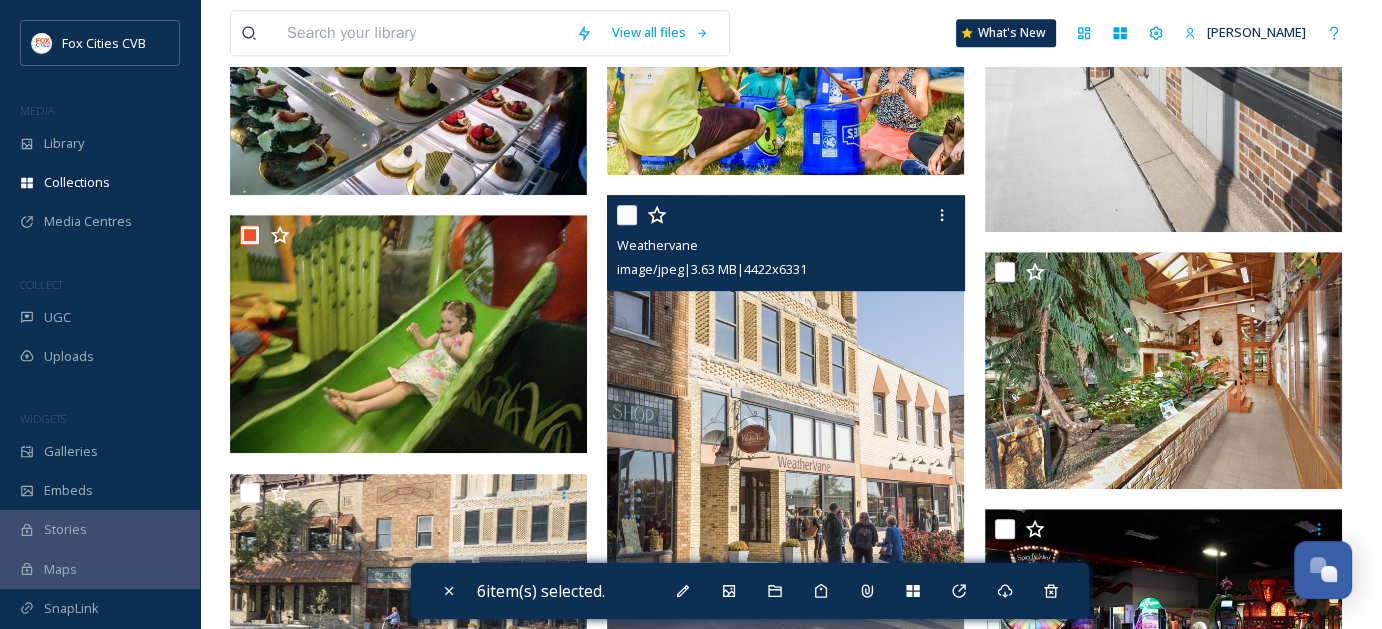 scroll, scrollTop: 1200, scrollLeft: 0, axis: vertical 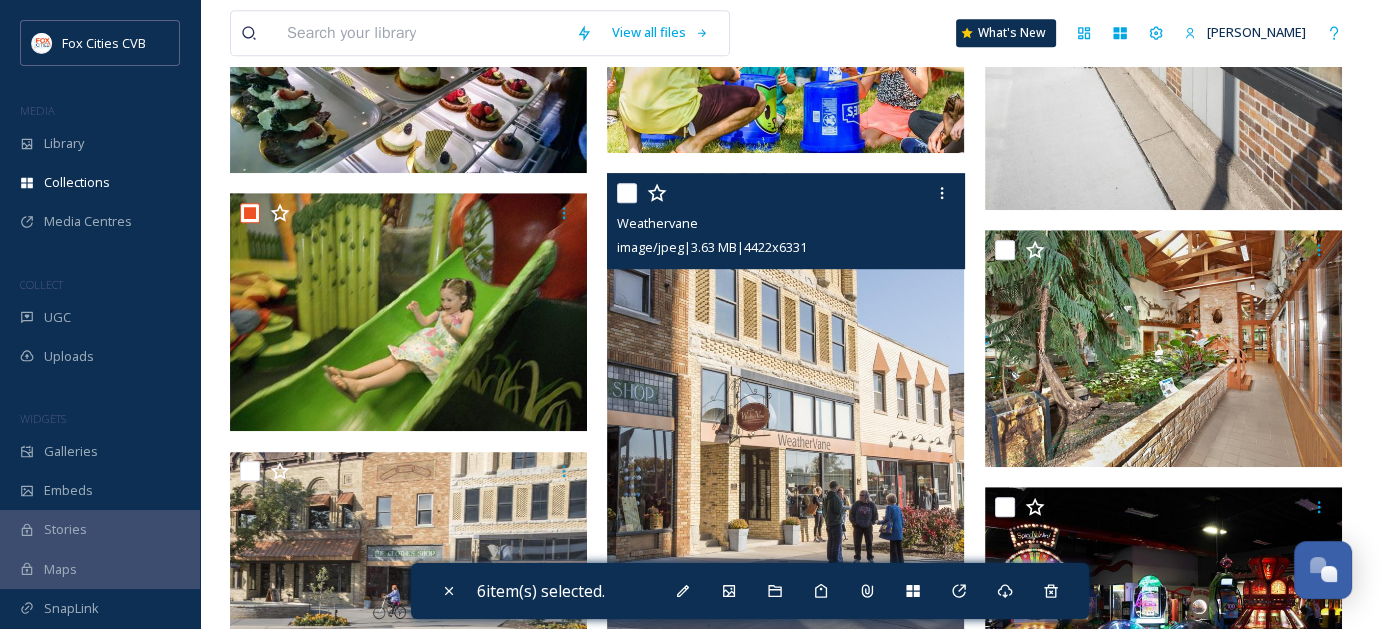 click at bounding box center [627, 193] 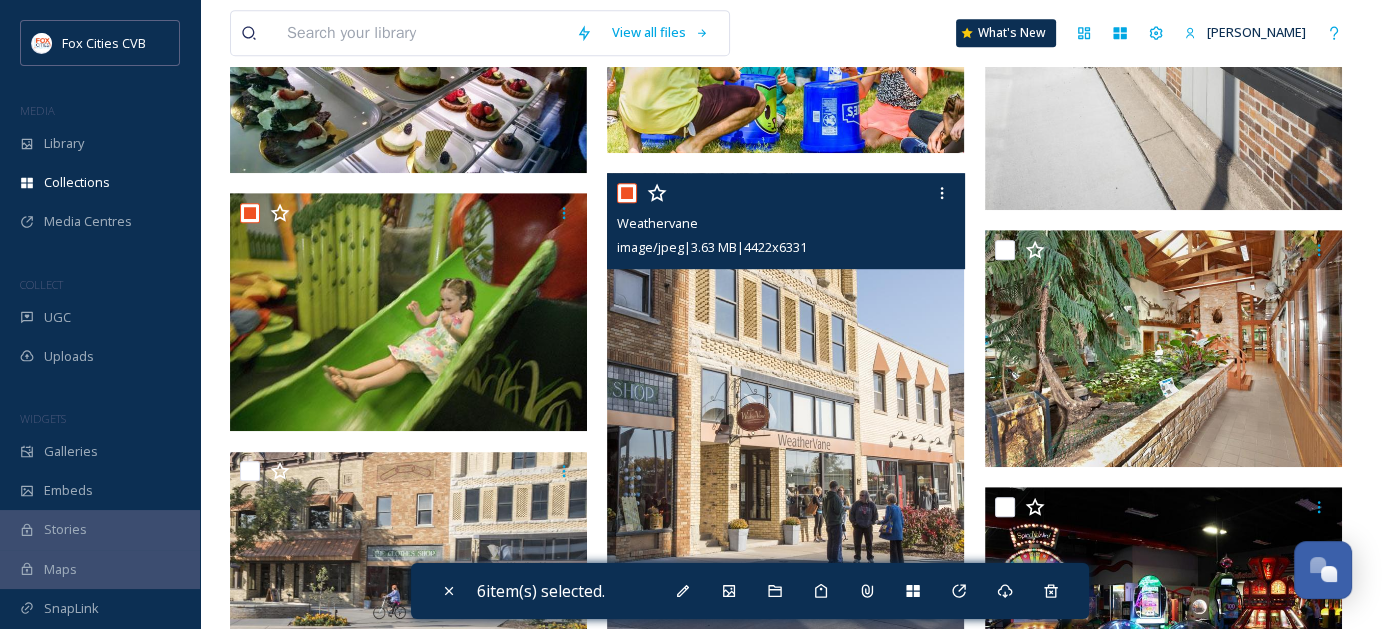 checkbox on "true" 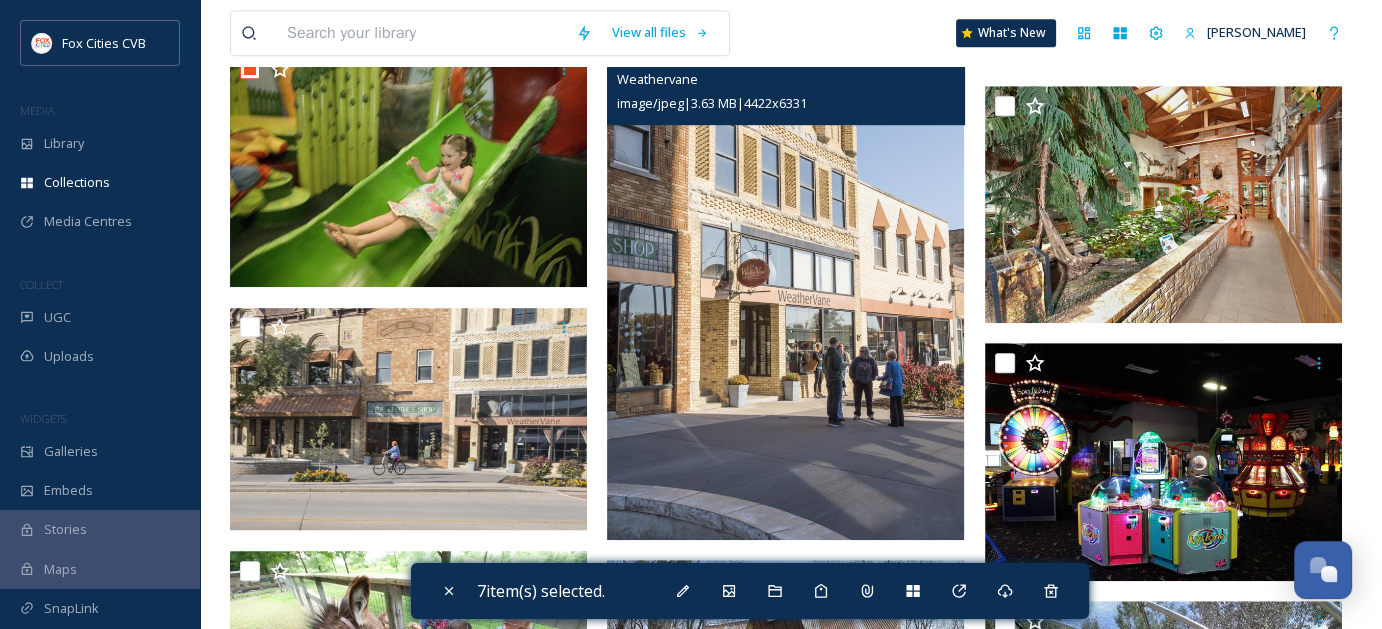 scroll, scrollTop: 1500, scrollLeft: 0, axis: vertical 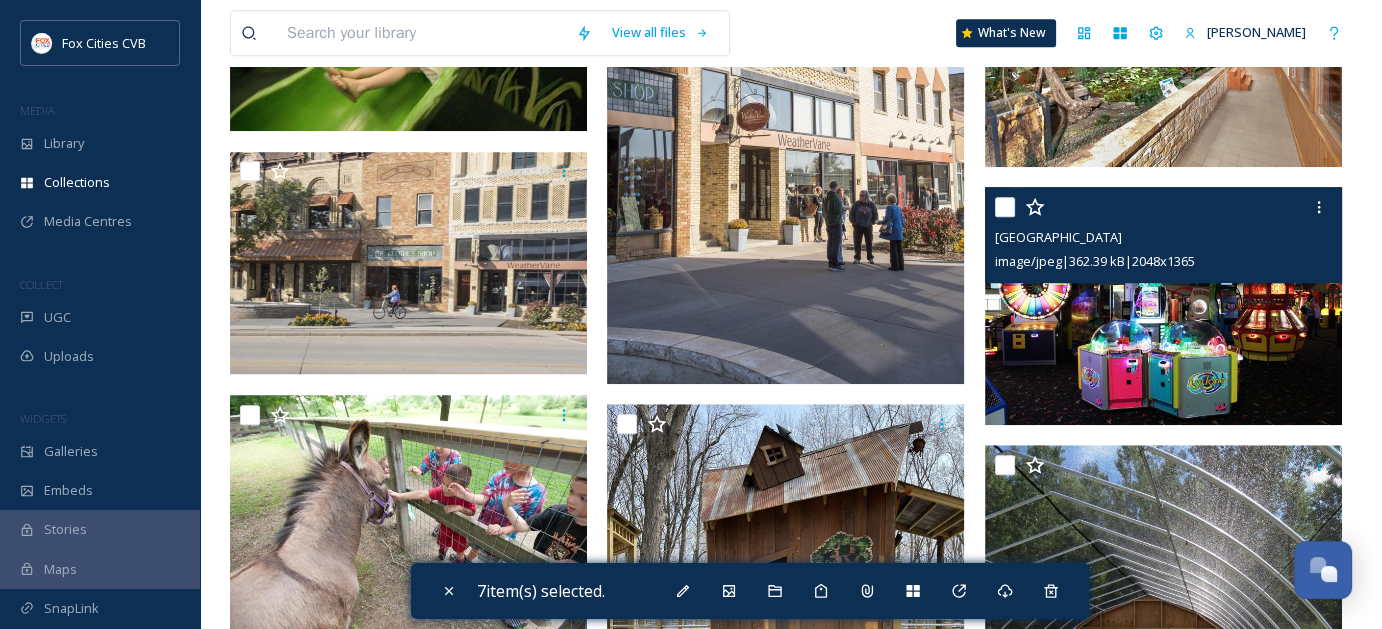 click at bounding box center [1005, 207] 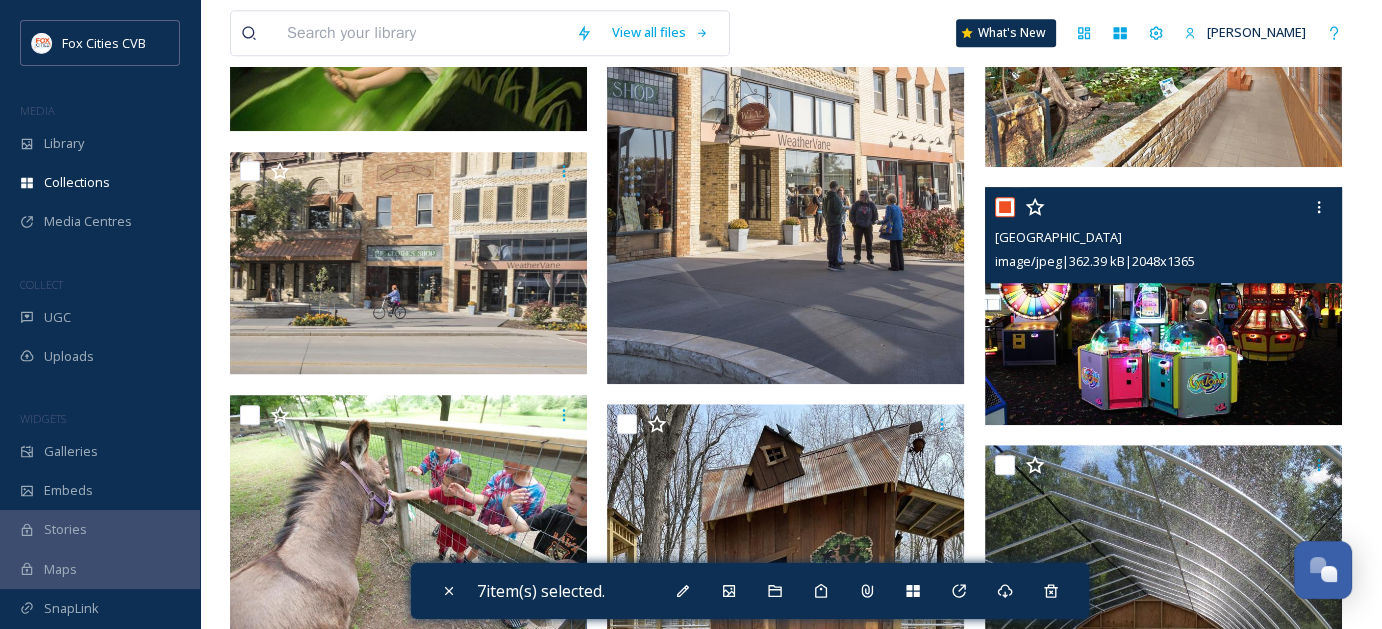 checkbox on "true" 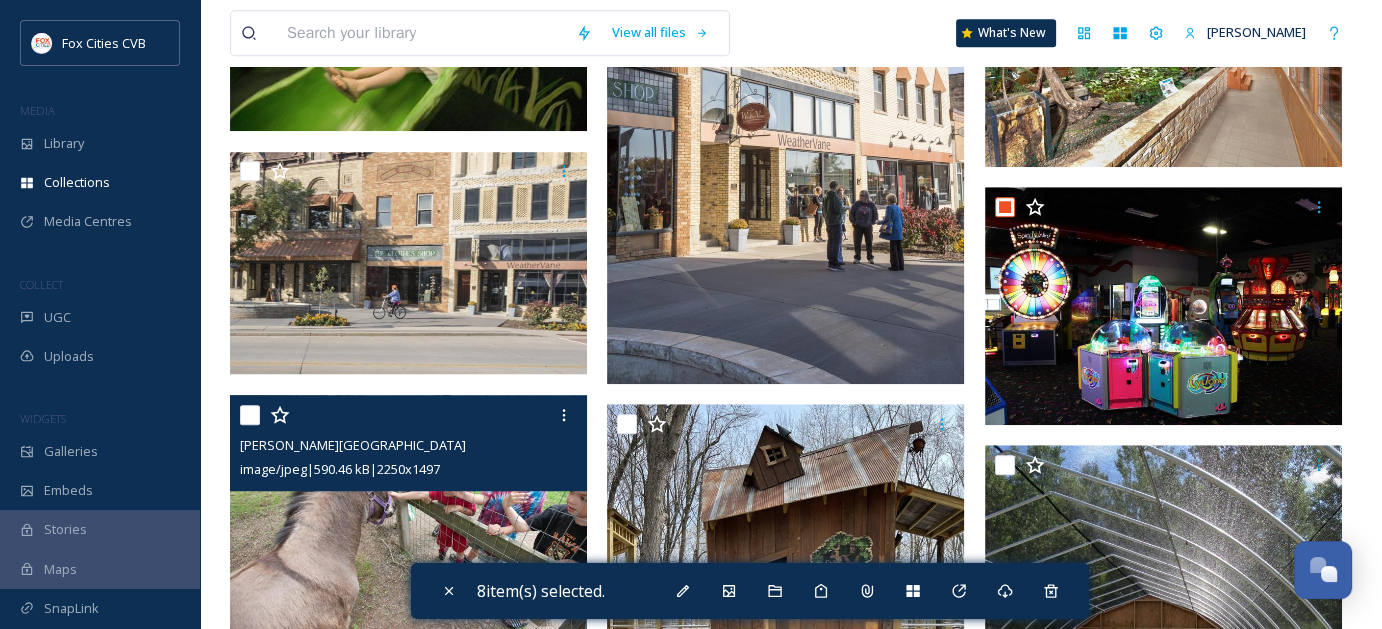 click at bounding box center (250, 415) 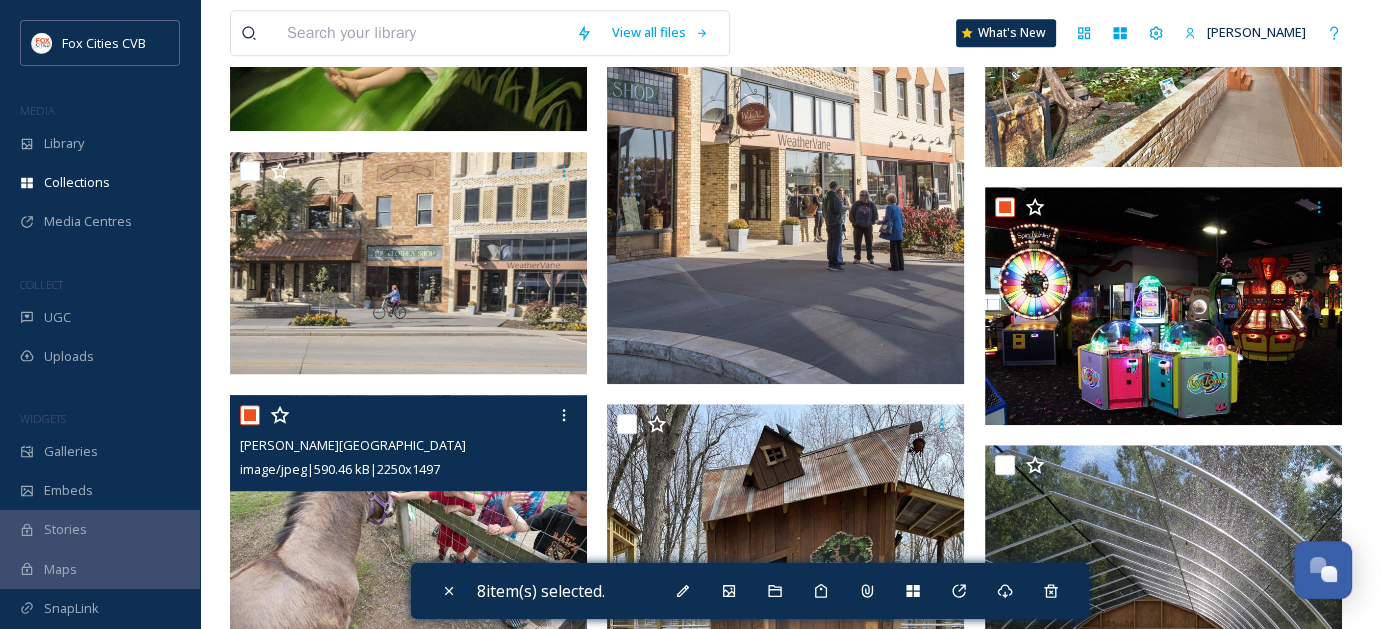 checkbox on "true" 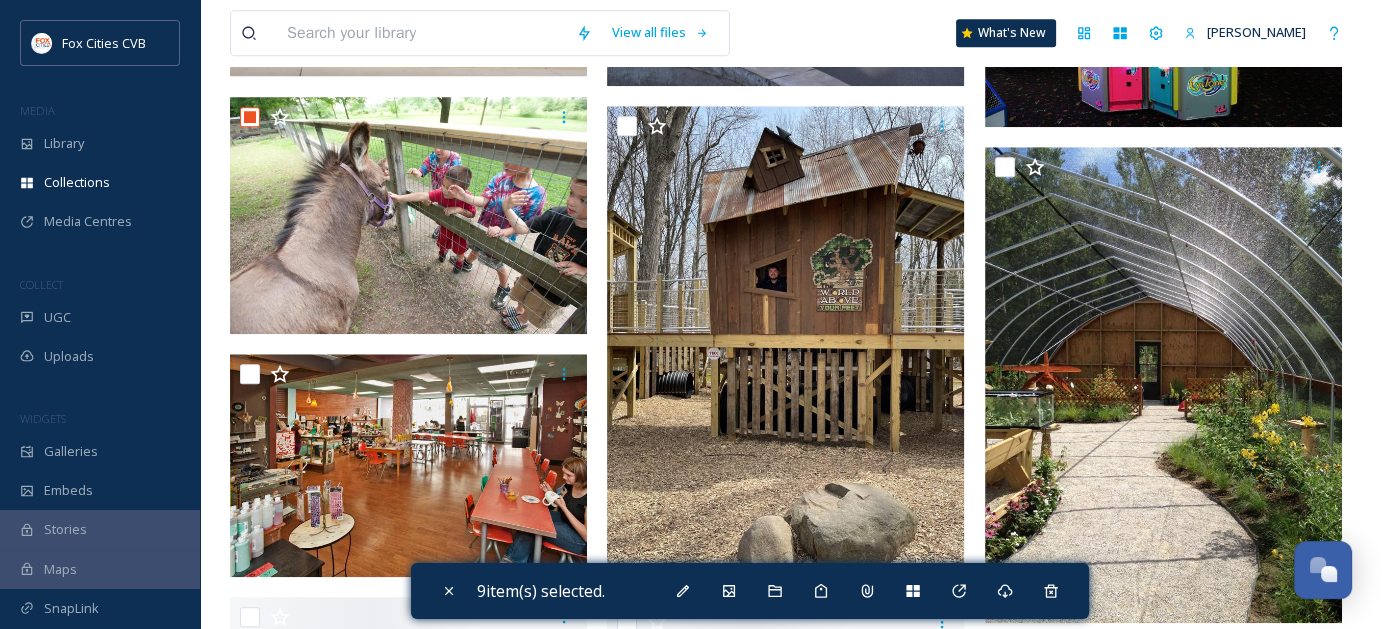 scroll, scrollTop: 1800, scrollLeft: 0, axis: vertical 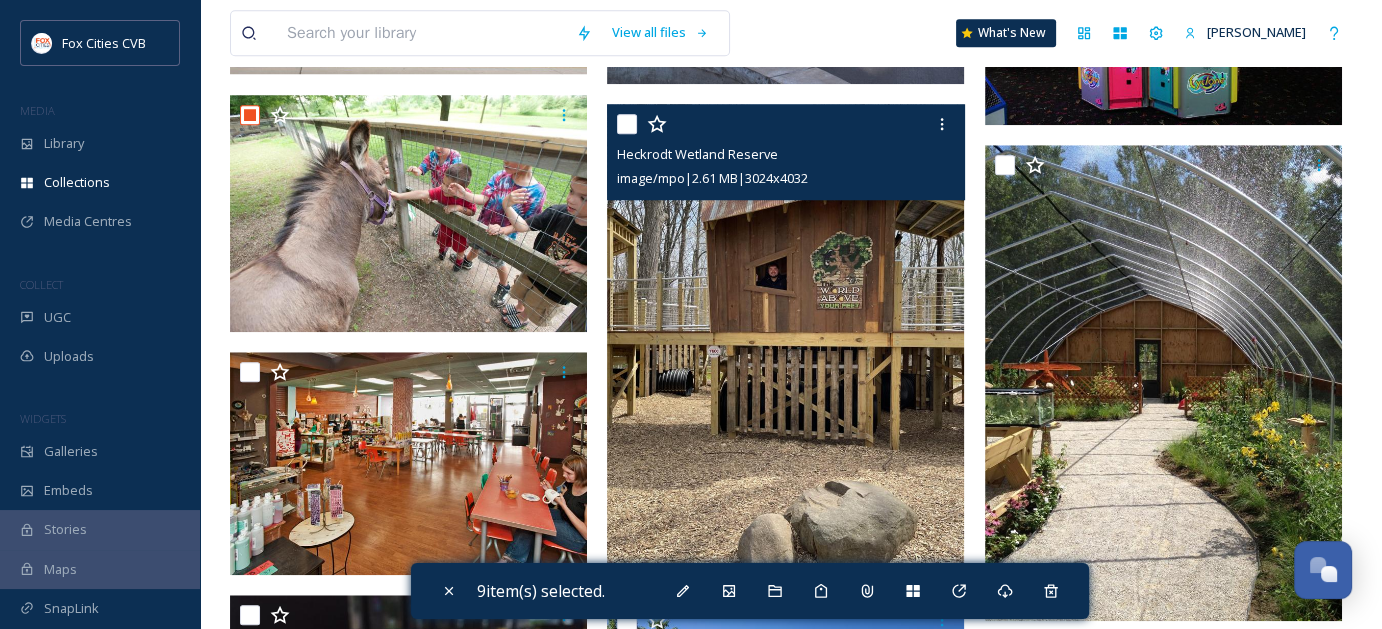click at bounding box center (627, 124) 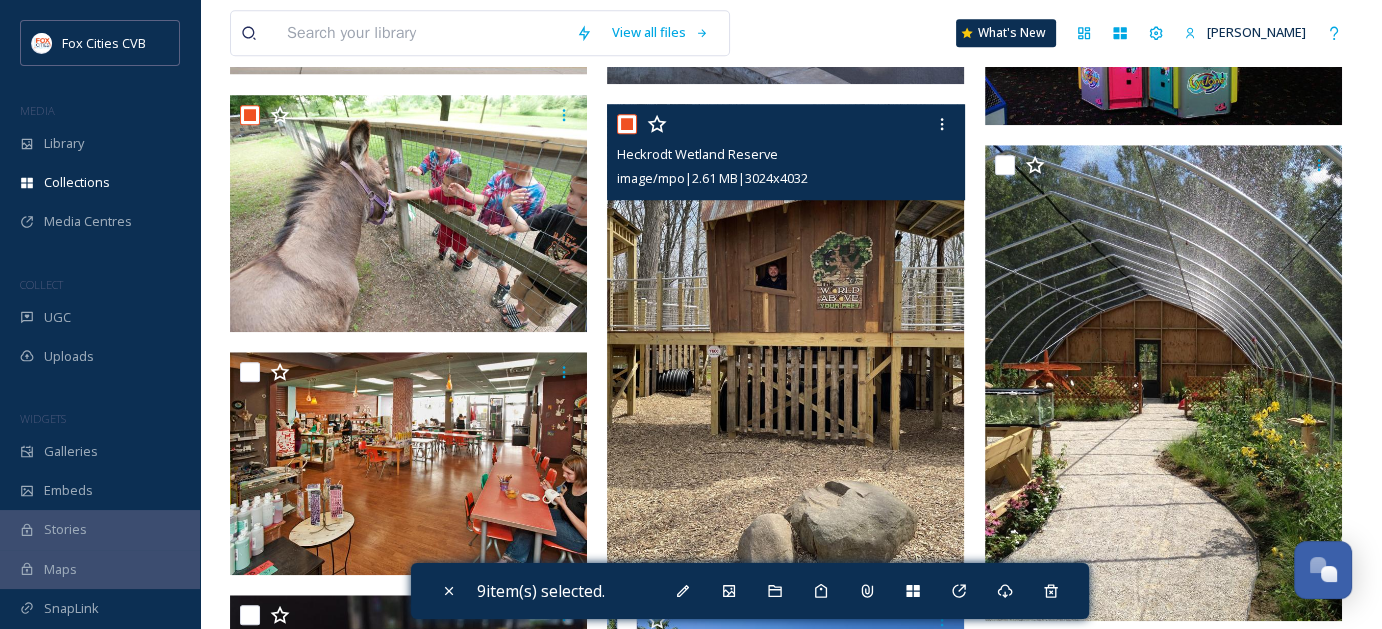 checkbox on "true" 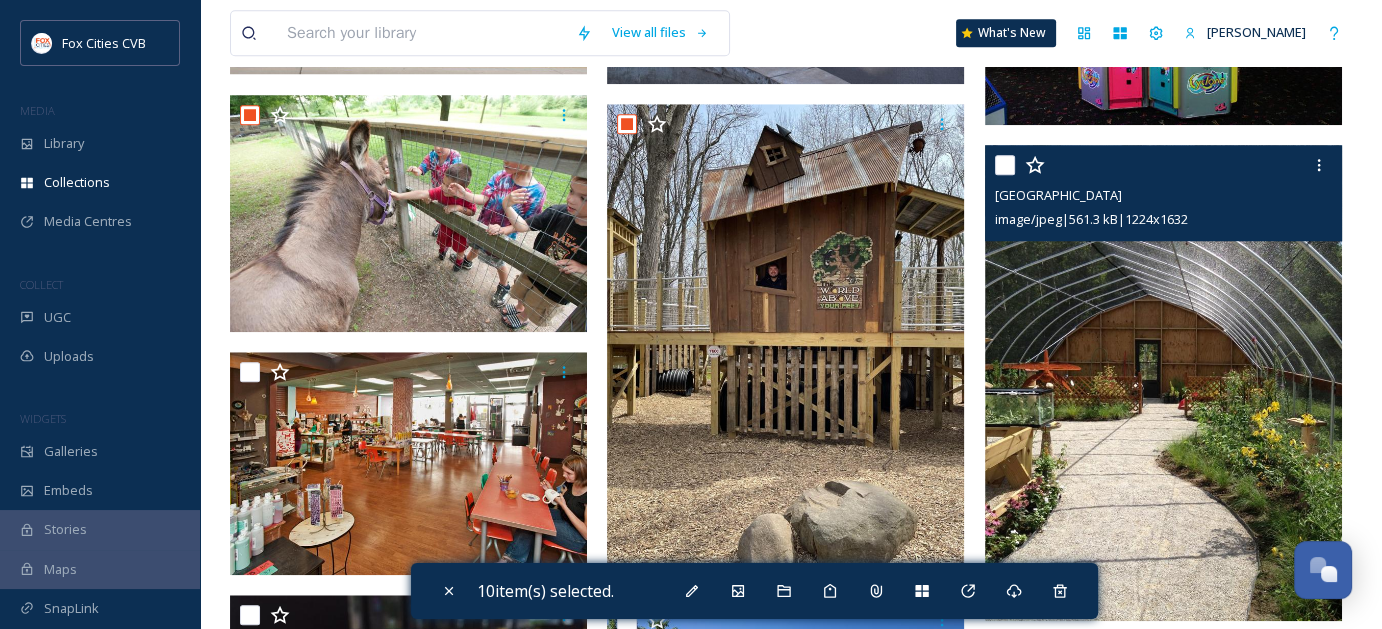 click at bounding box center [1005, 165] 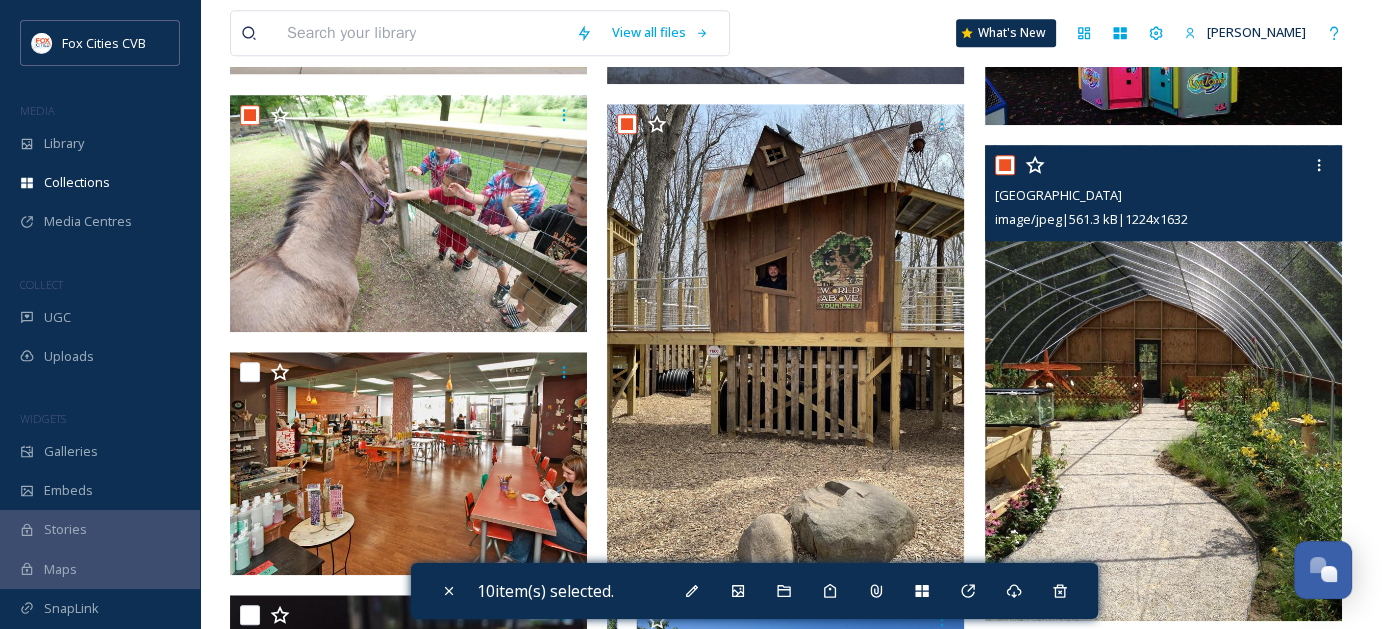 checkbox on "true" 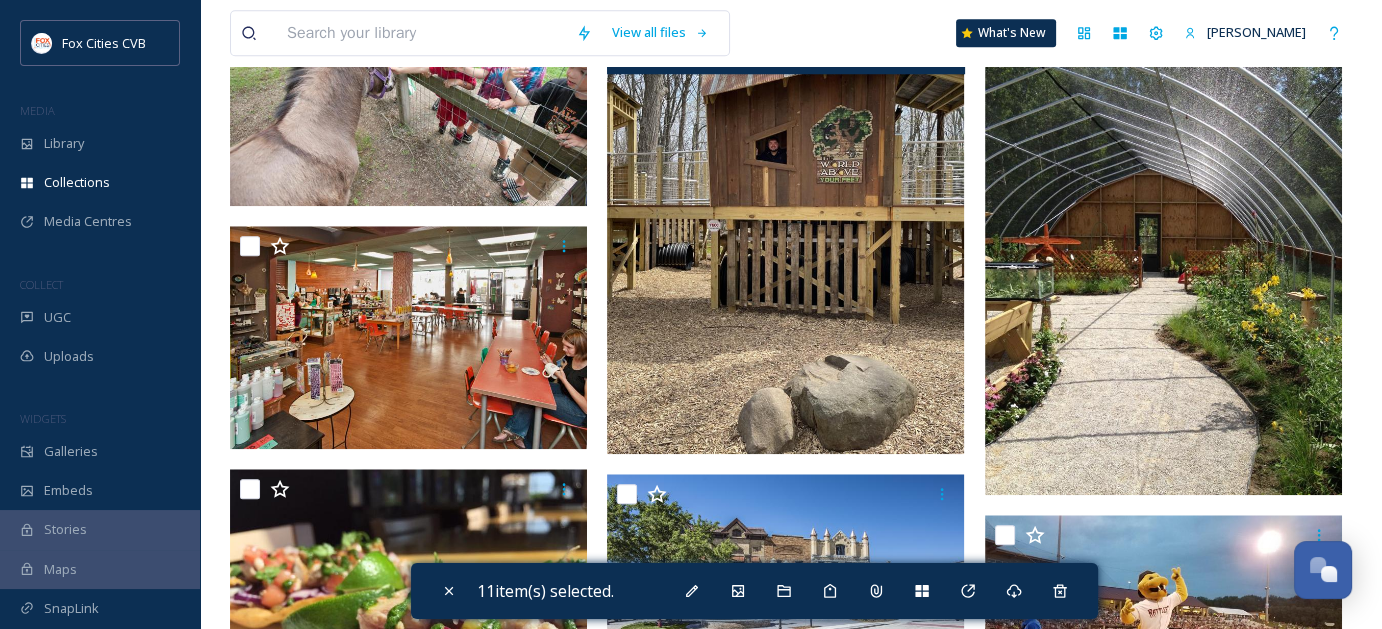scroll, scrollTop: 2100, scrollLeft: 0, axis: vertical 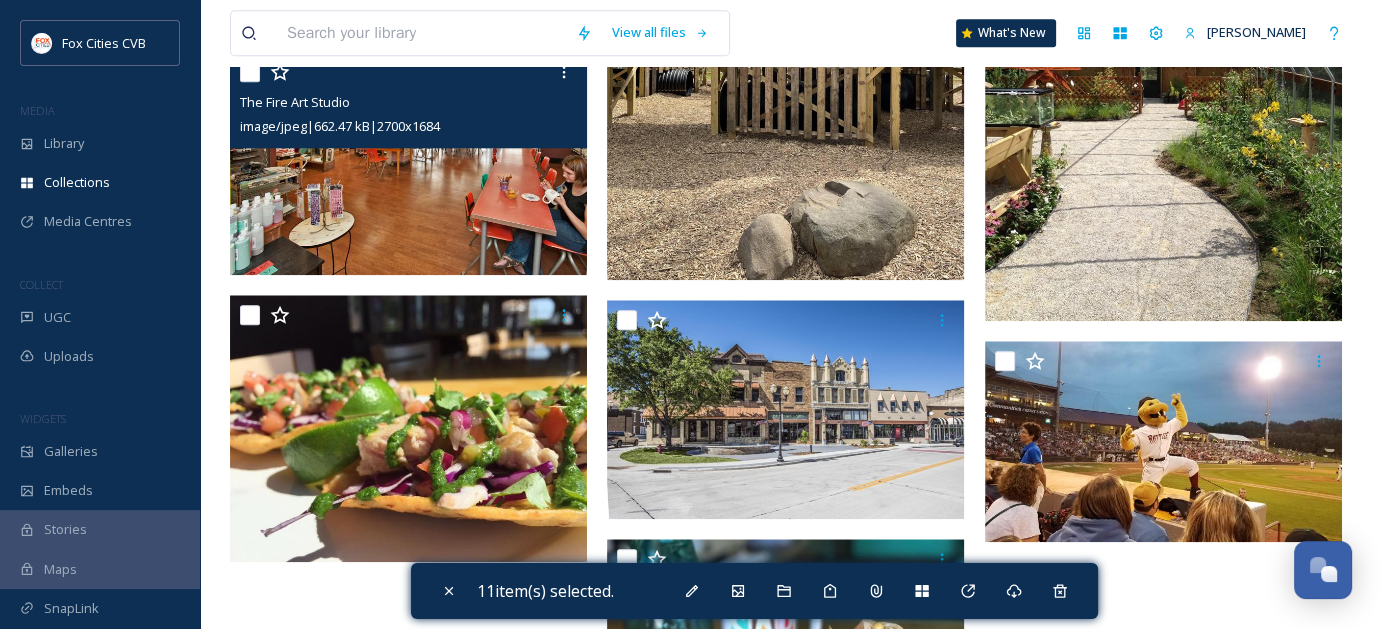 click at bounding box center [250, 72] 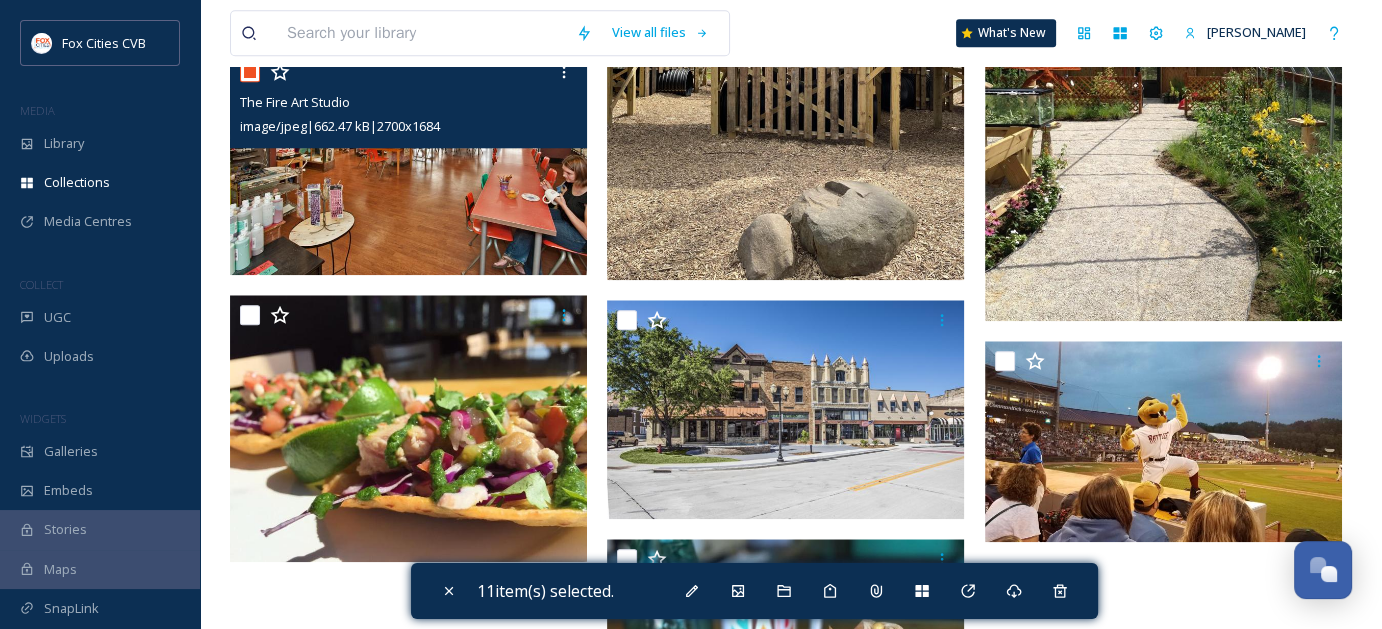 checkbox on "true" 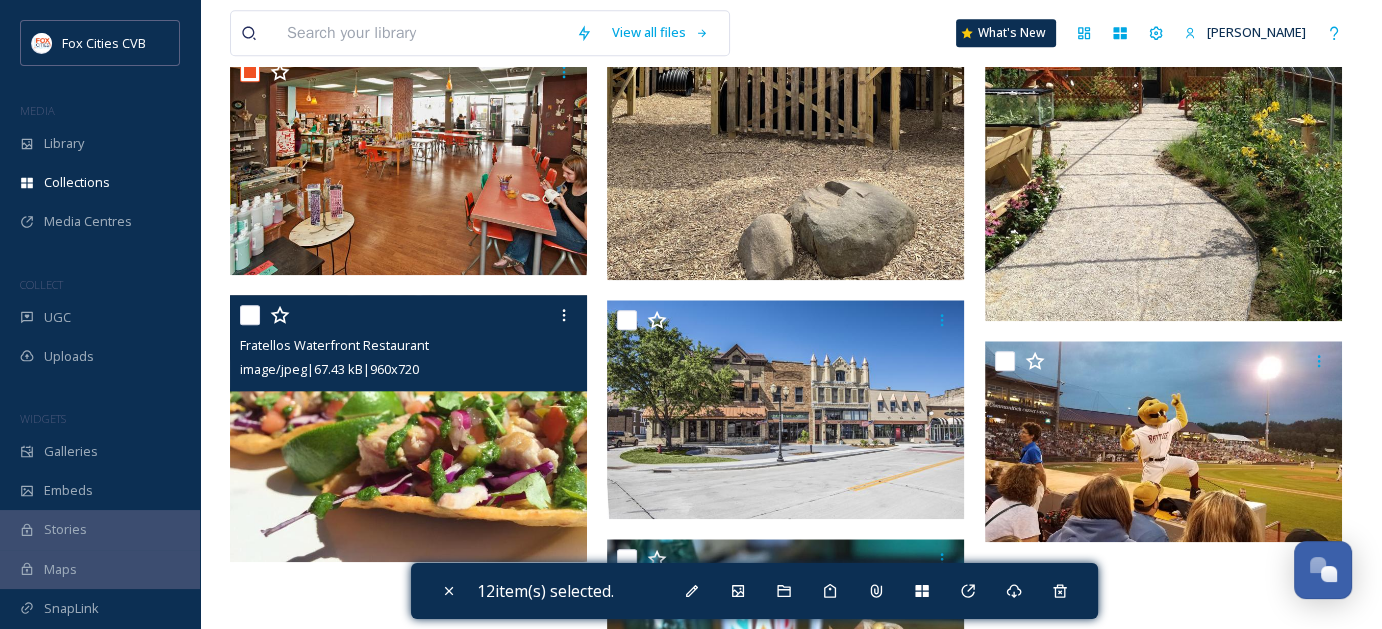 click at bounding box center (250, 315) 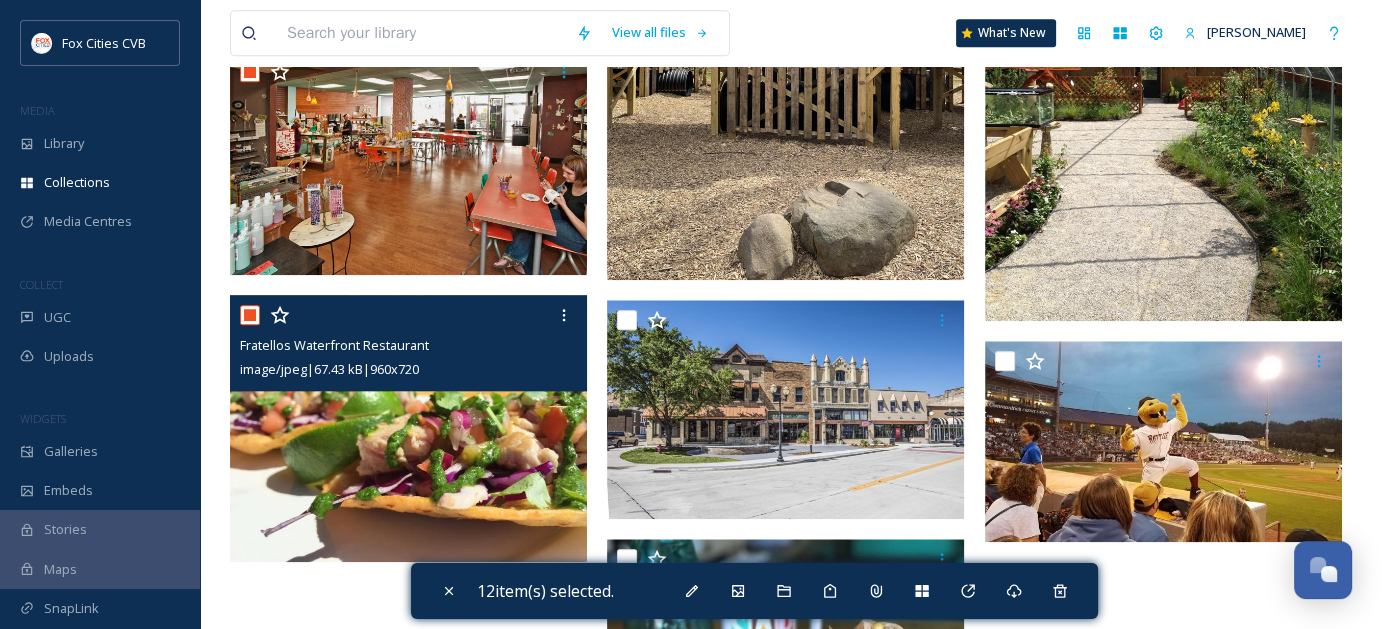 checkbox on "true" 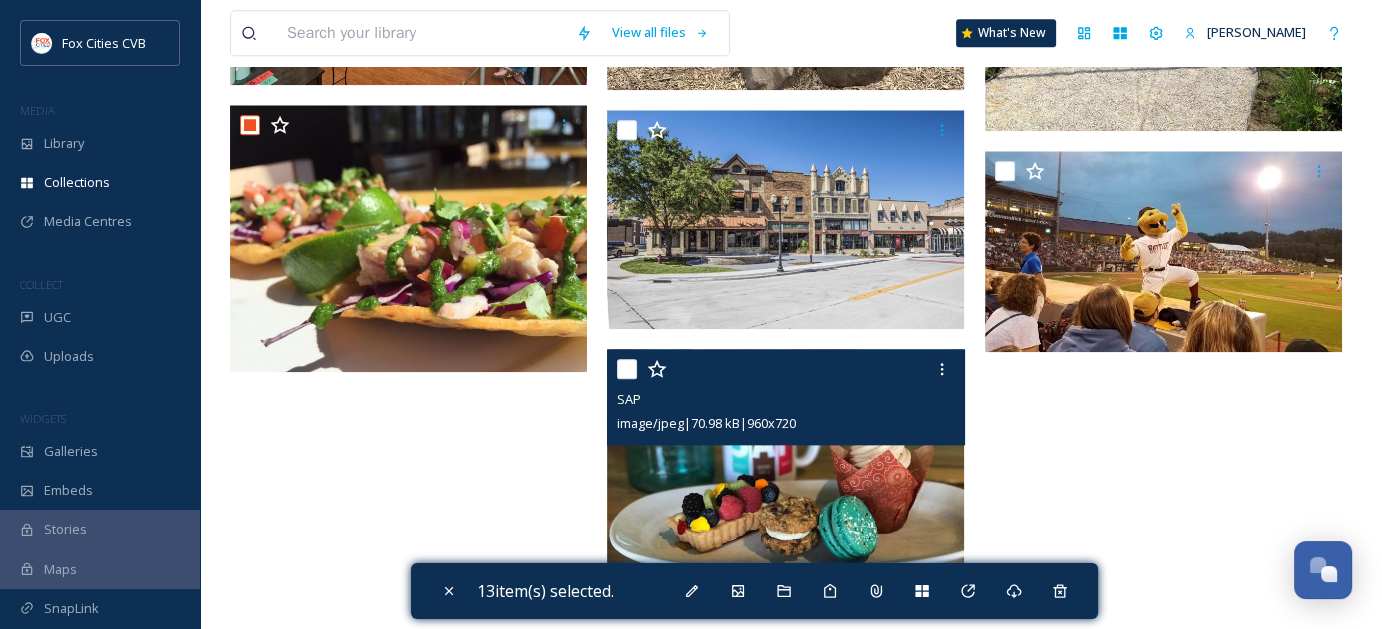 scroll, scrollTop: 2300, scrollLeft: 0, axis: vertical 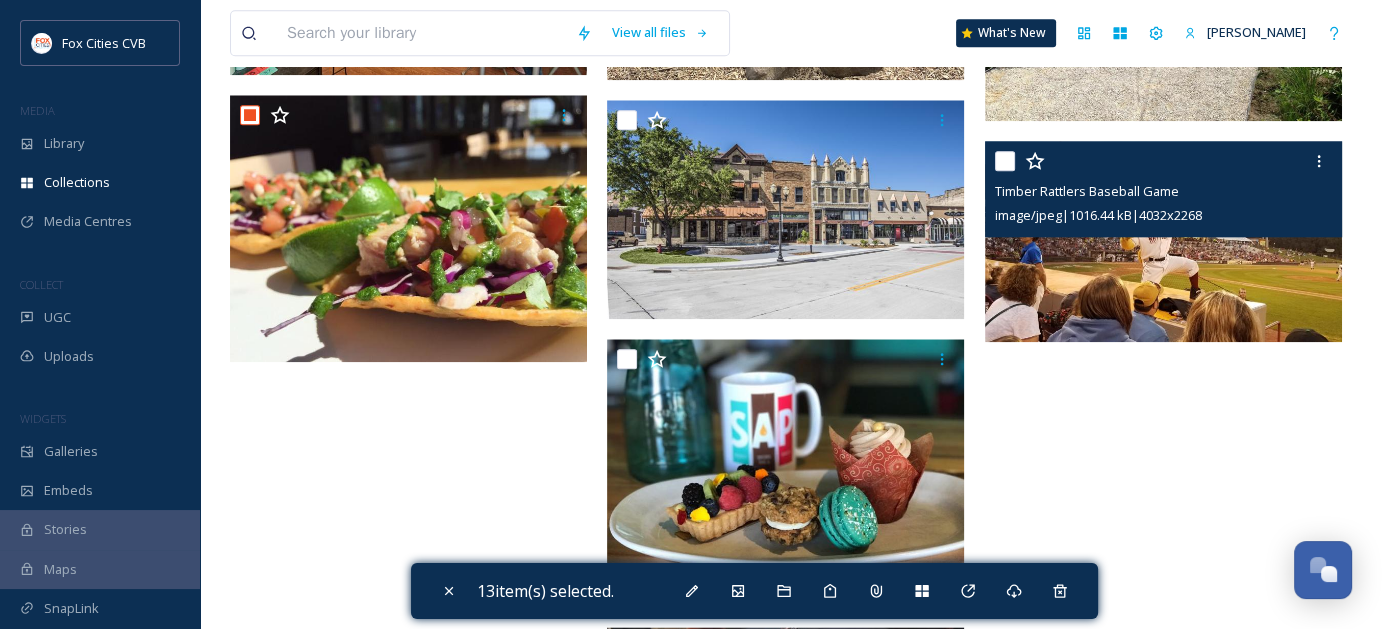 click at bounding box center [1005, 161] 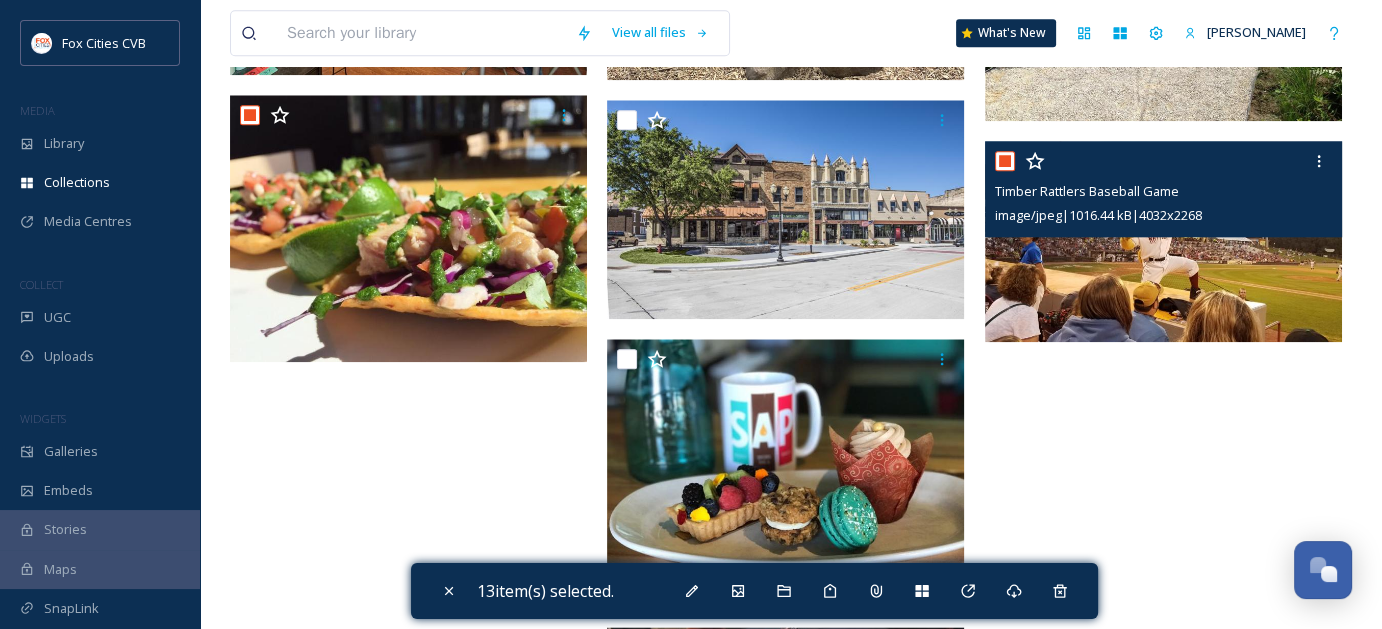 checkbox on "true" 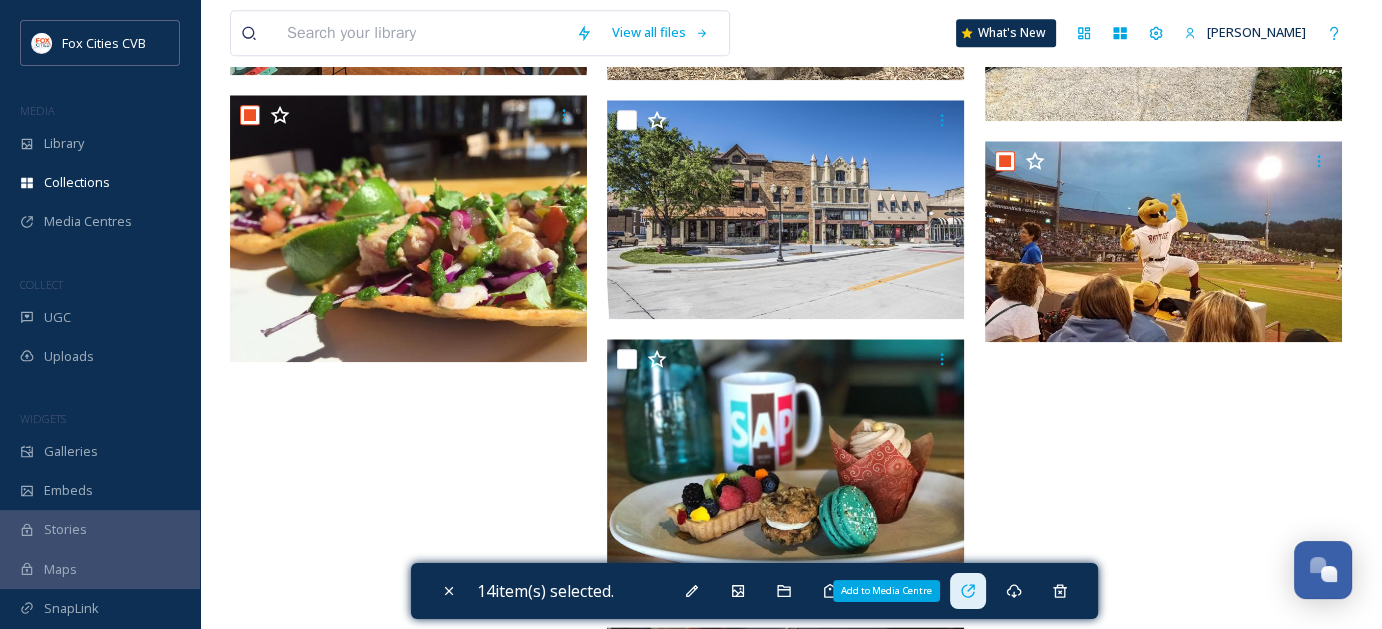 click 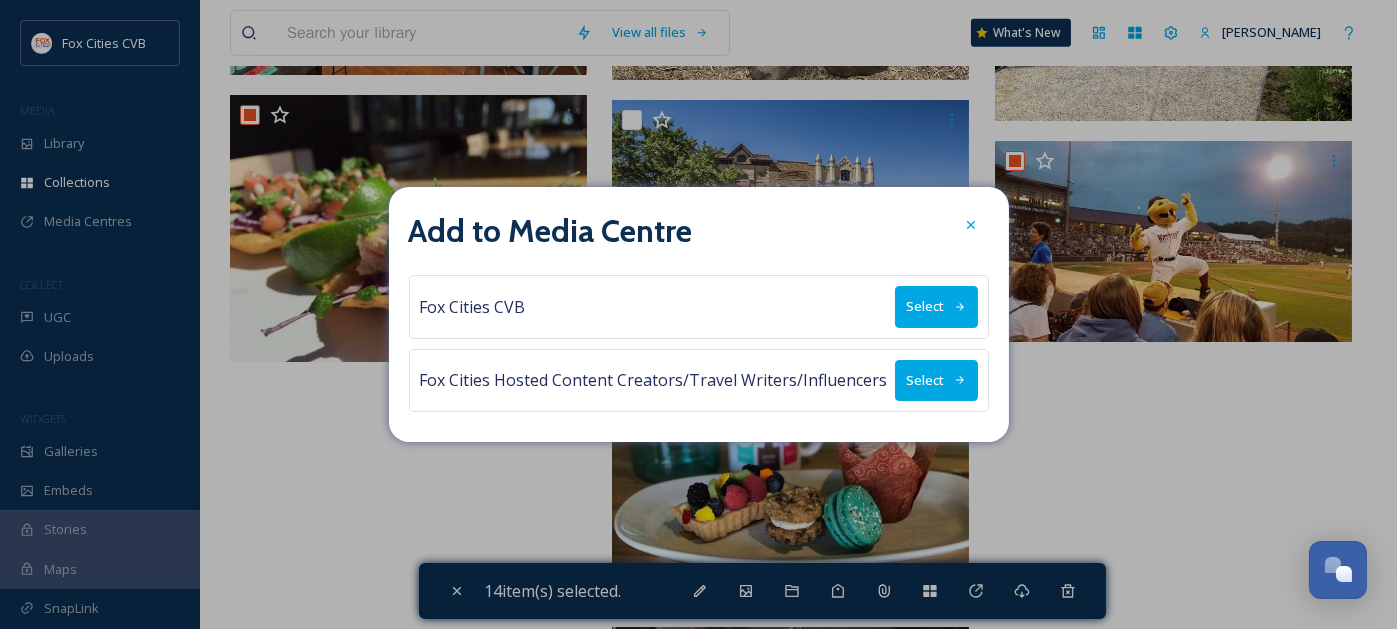 click on "Select" at bounding box center [936, 380] 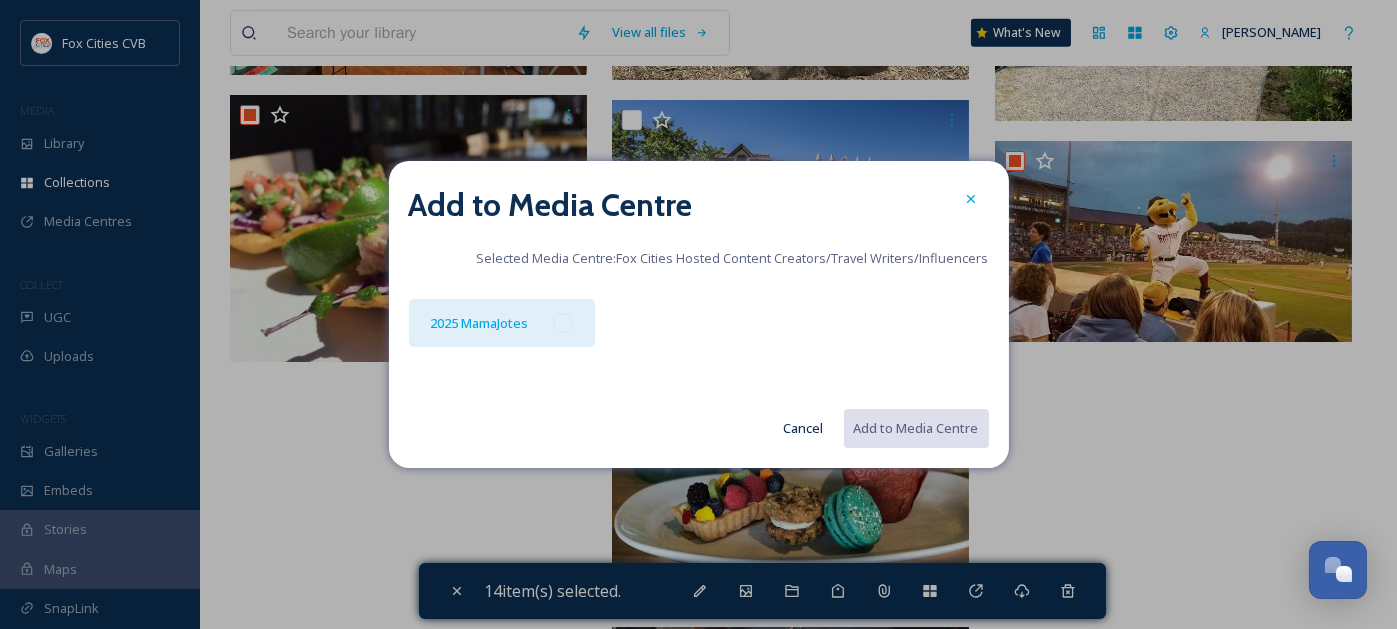 click at bounding box center [563, 323] 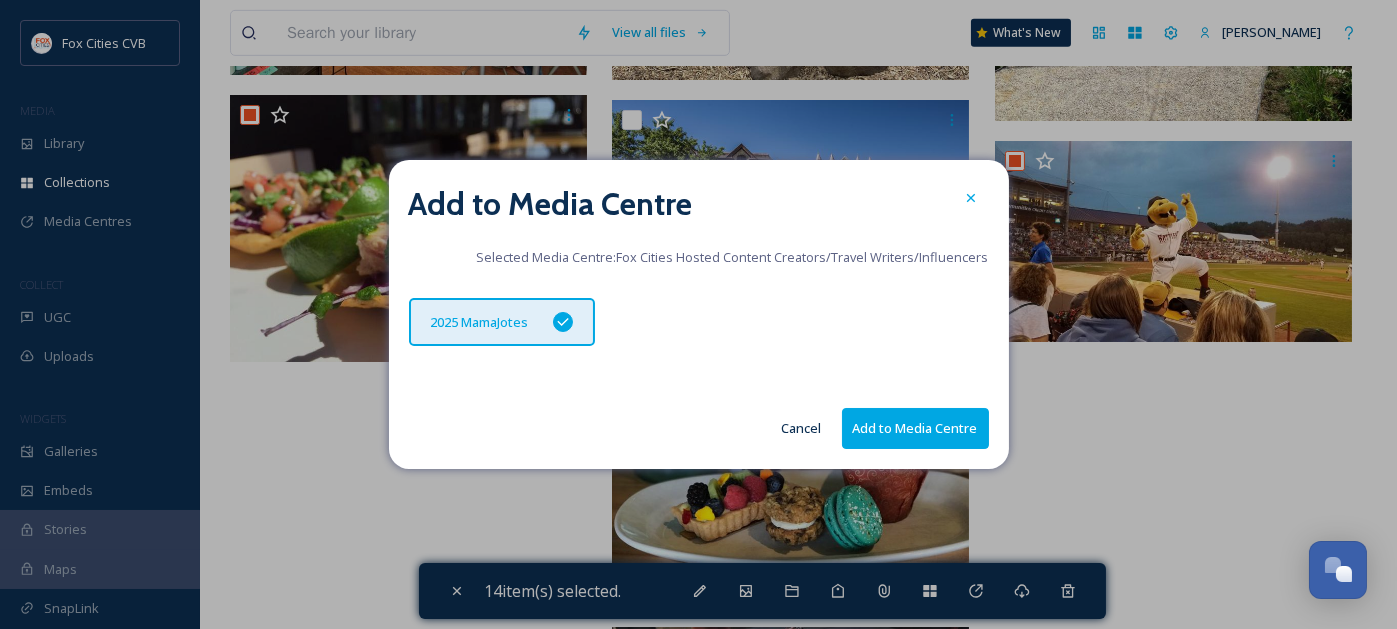click on "Add to Media Centre" at bounding box center (915, 428) 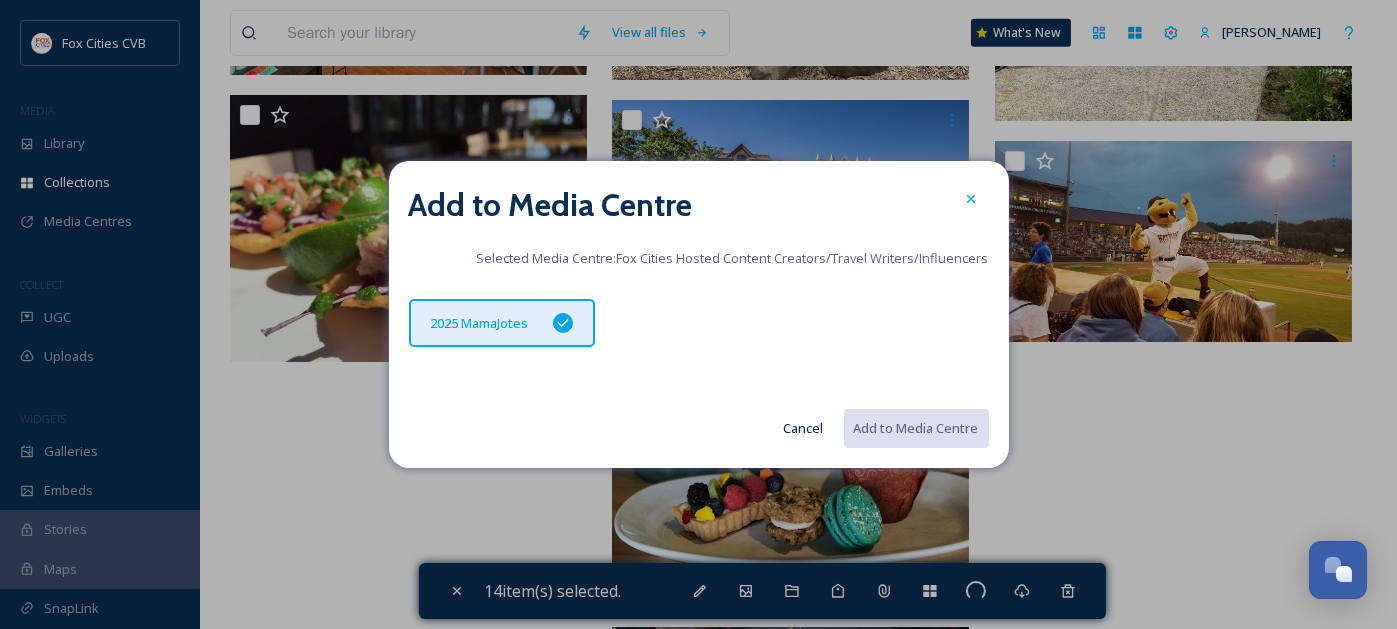 checkbox on "false" 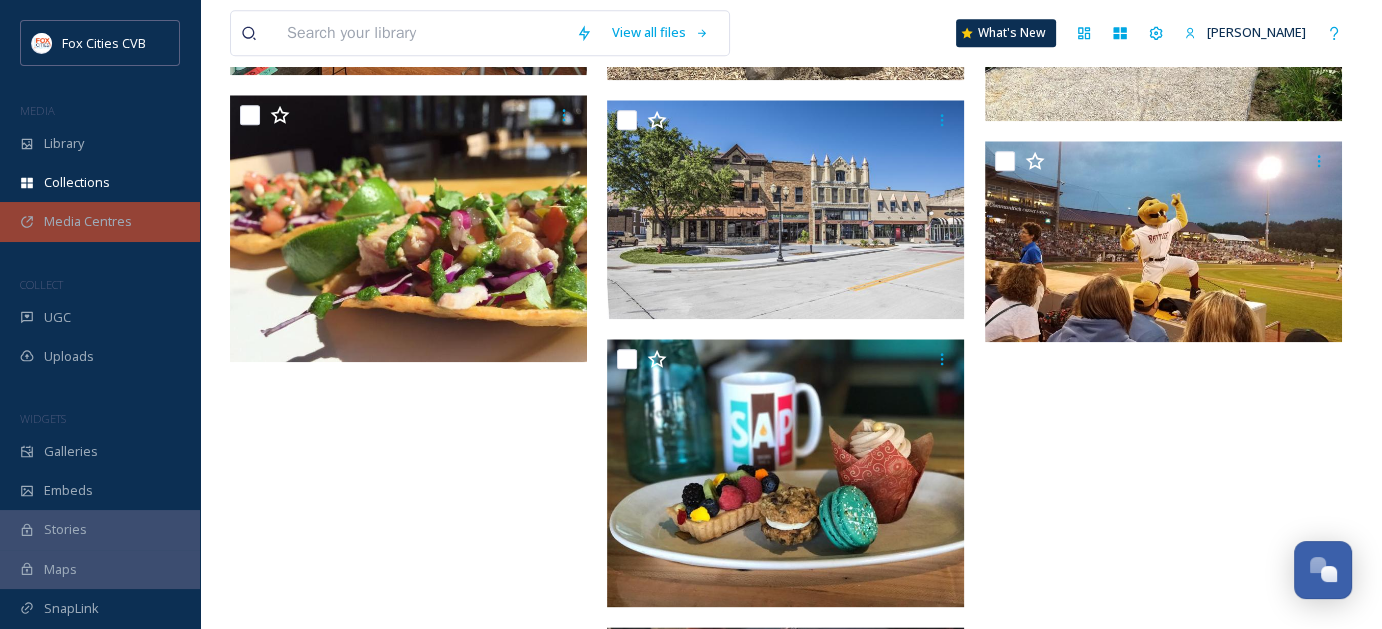 click on "Media Centres" at bounding box center [100, 221] 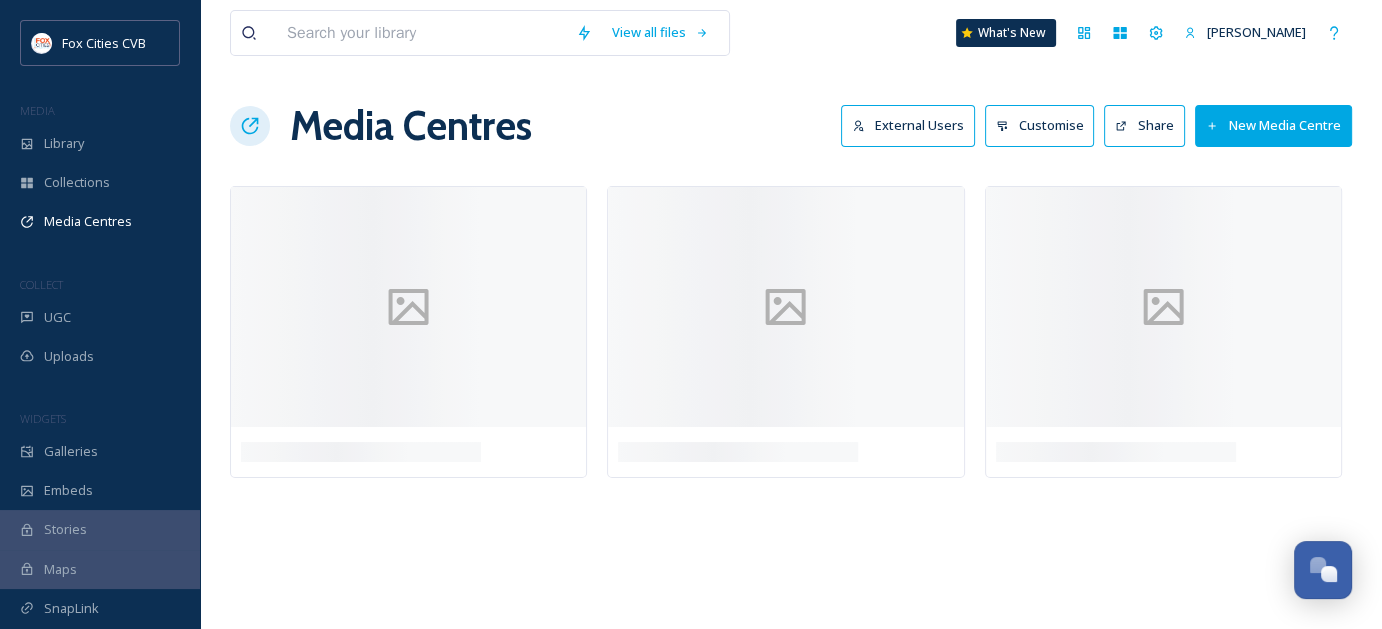 scroll, scrollTop: 0, scrollLeft: 0, axis: both 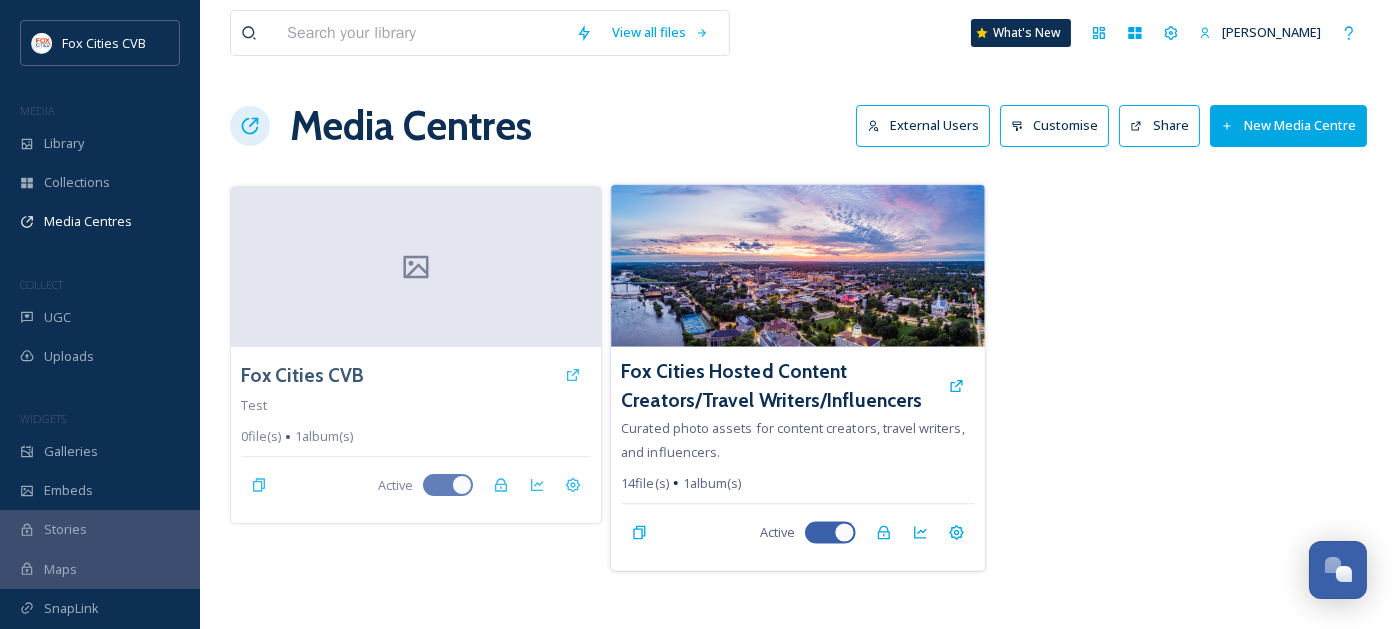 click at bounding box center (798, 266) 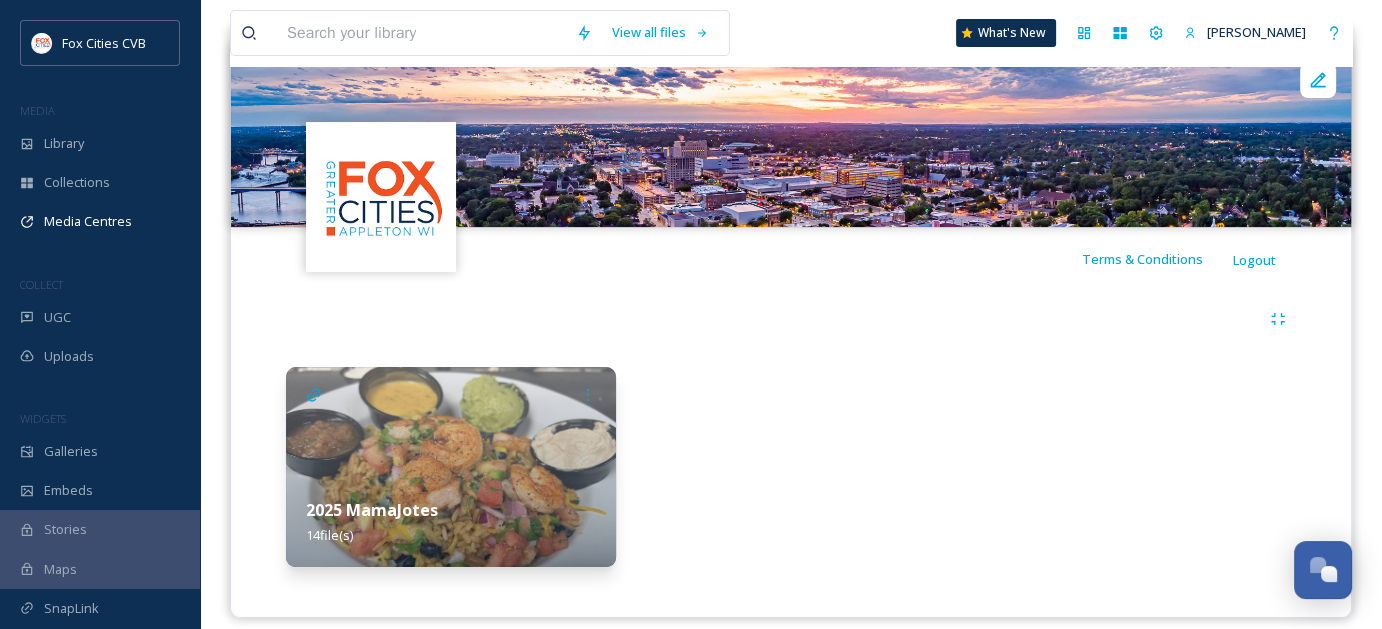 scroll, scrollTop: 236, scrollLeft: 0, axis: vertical 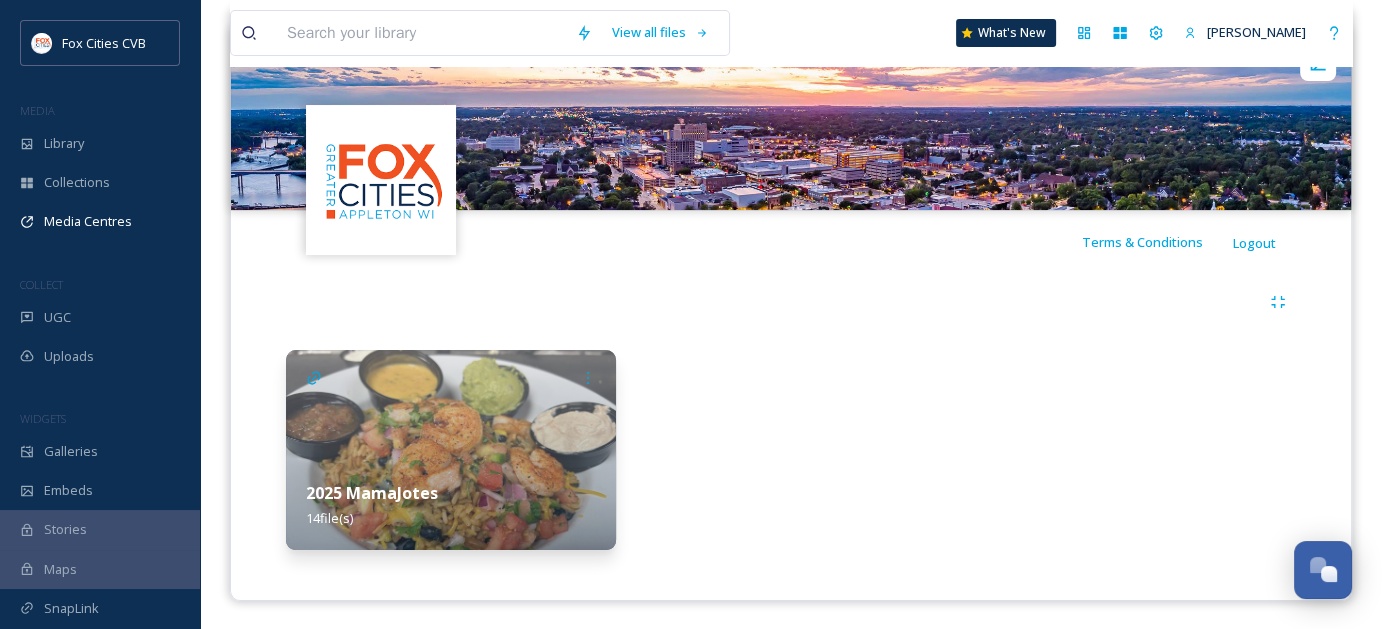 click at bounding box center [451, 450] 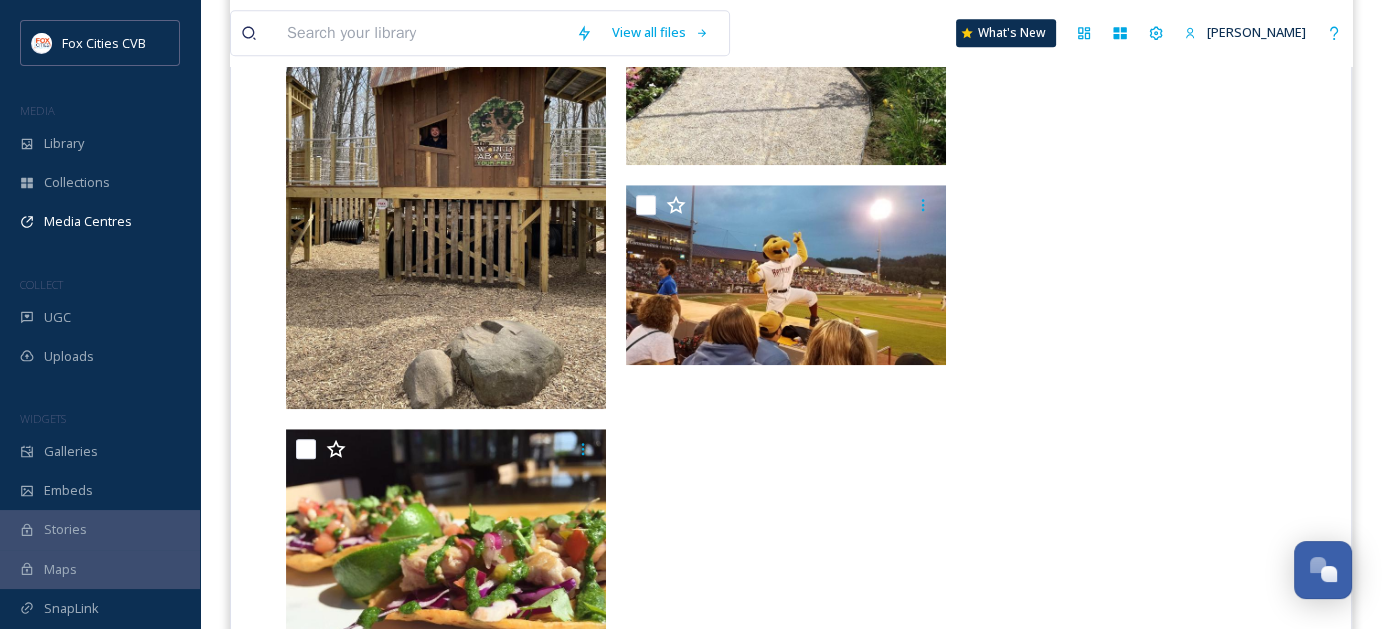 scroll, scrollTop: 1835, scrollLeft: 0, axis: vertical 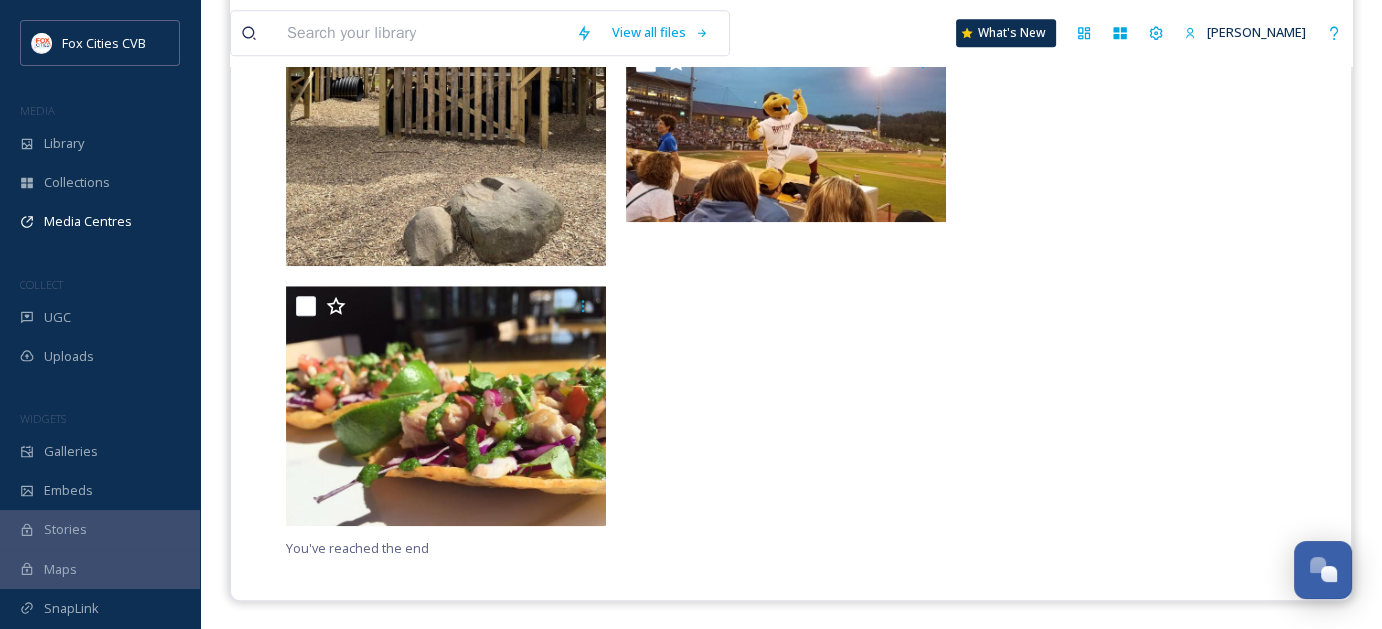 click at bounding box center [1131, -352] 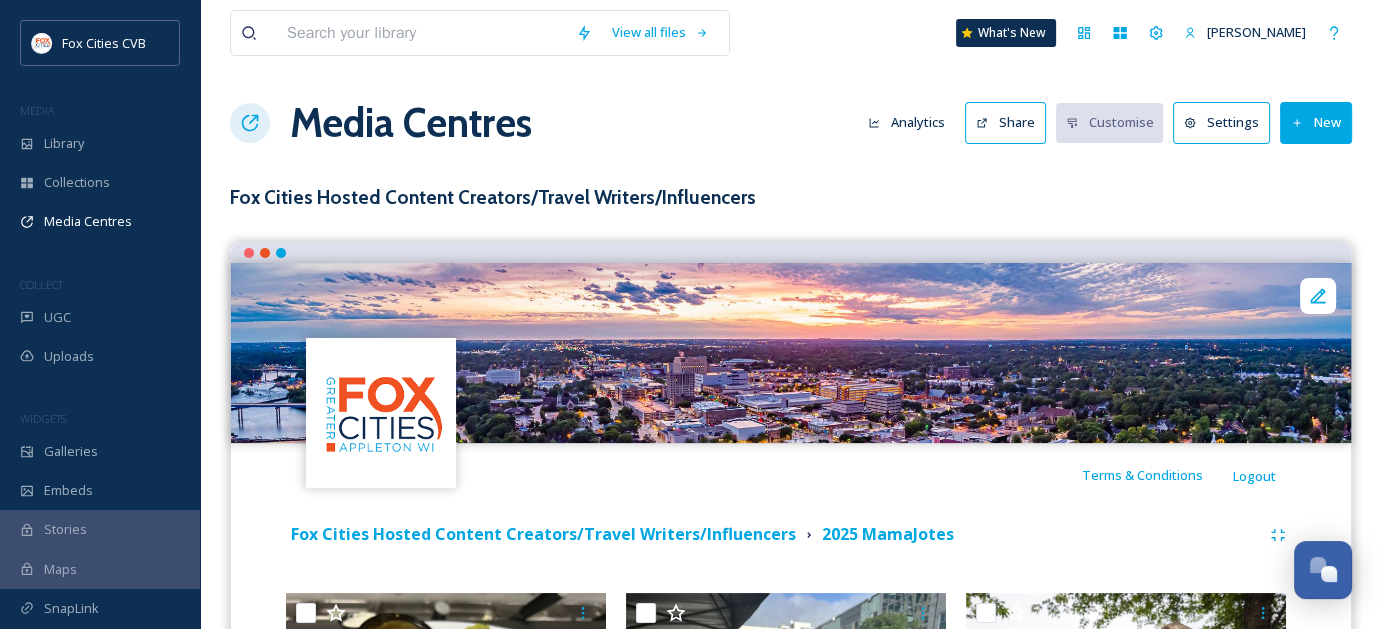 scroll, scrollTop: 0, scrollLeft: 0, axis: both 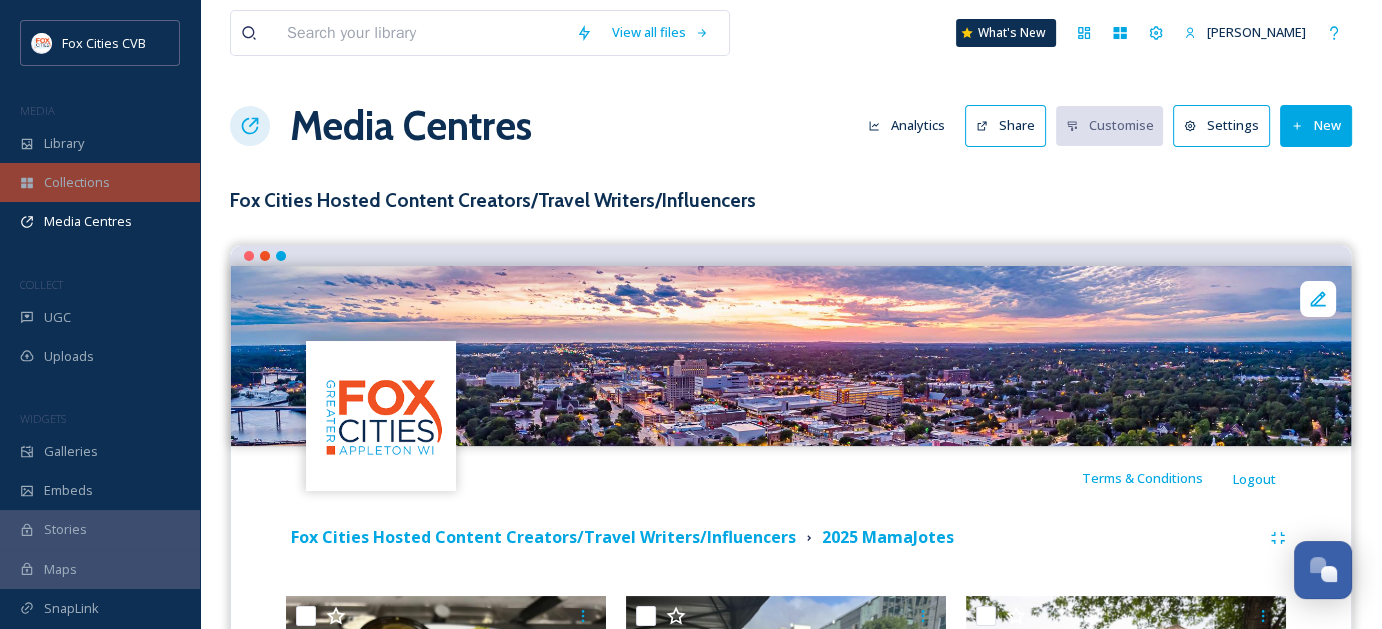 click on "Collections" at bounding box center [77, 182] 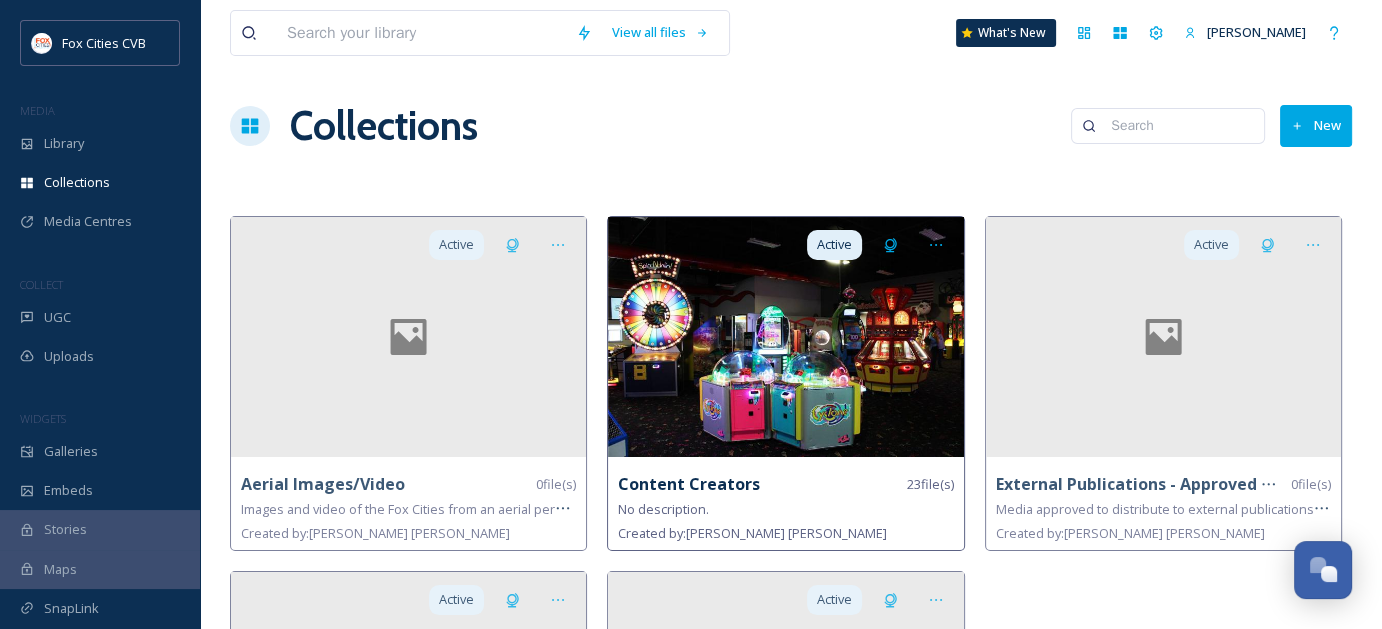 click at bounding box center [785, 337] 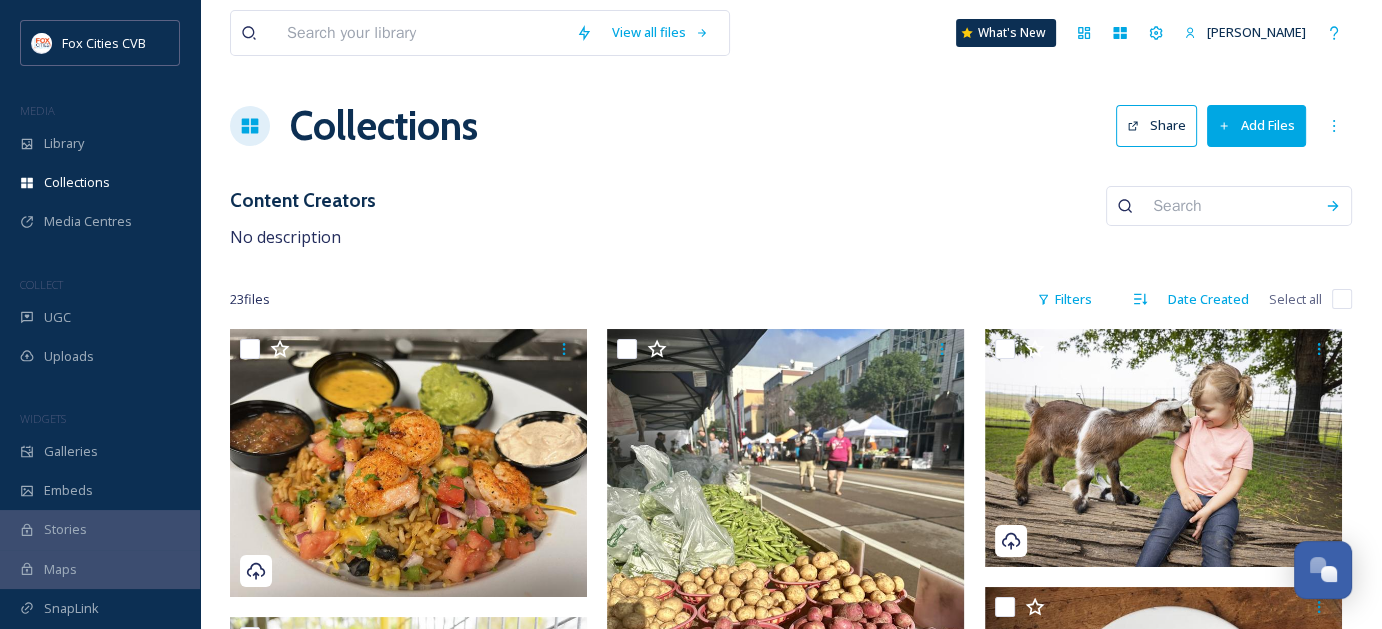 click on "Add Files" at bounding box center [1256, 125] 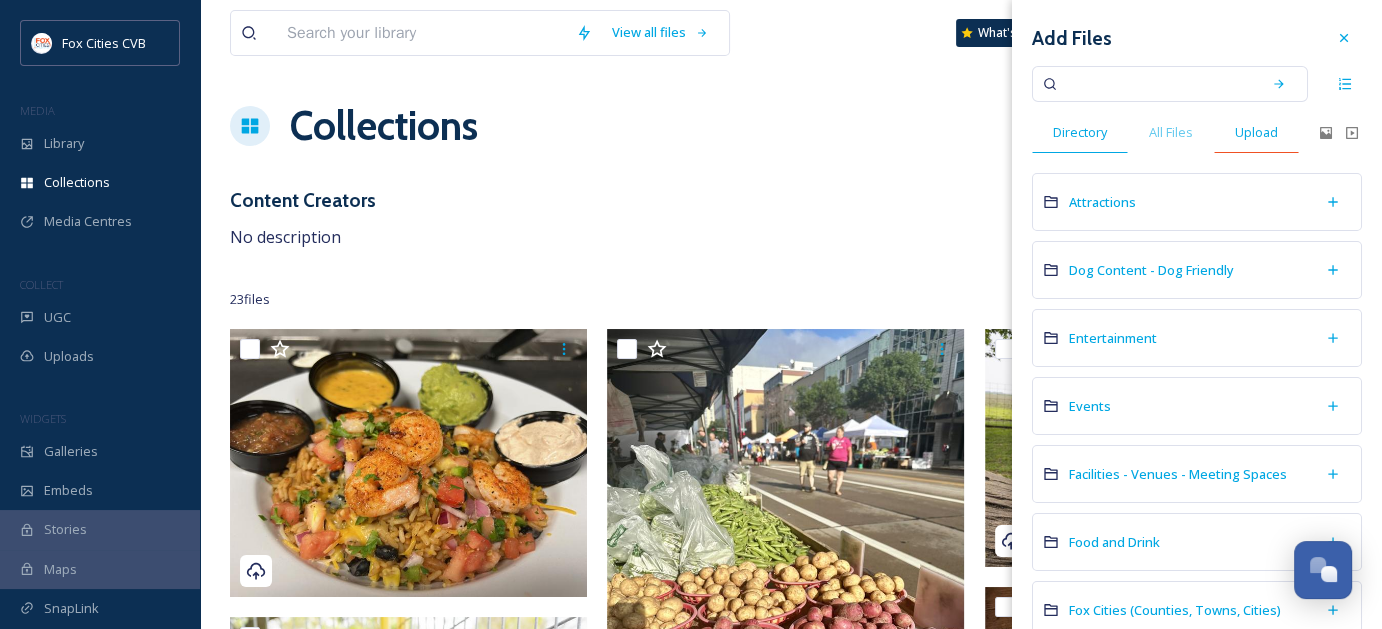 click on "Upload" at bounding box center (1256, 132) 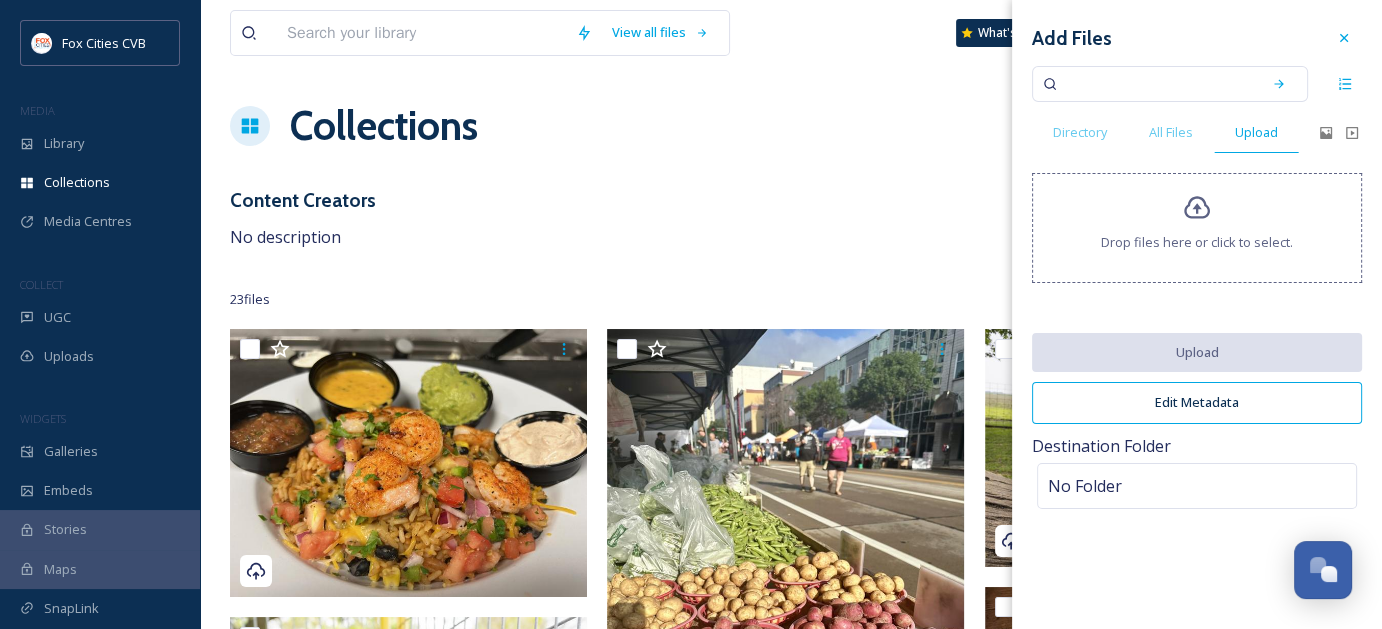 click on "Drop files here or click to select." at bounding box center [1197, 242] 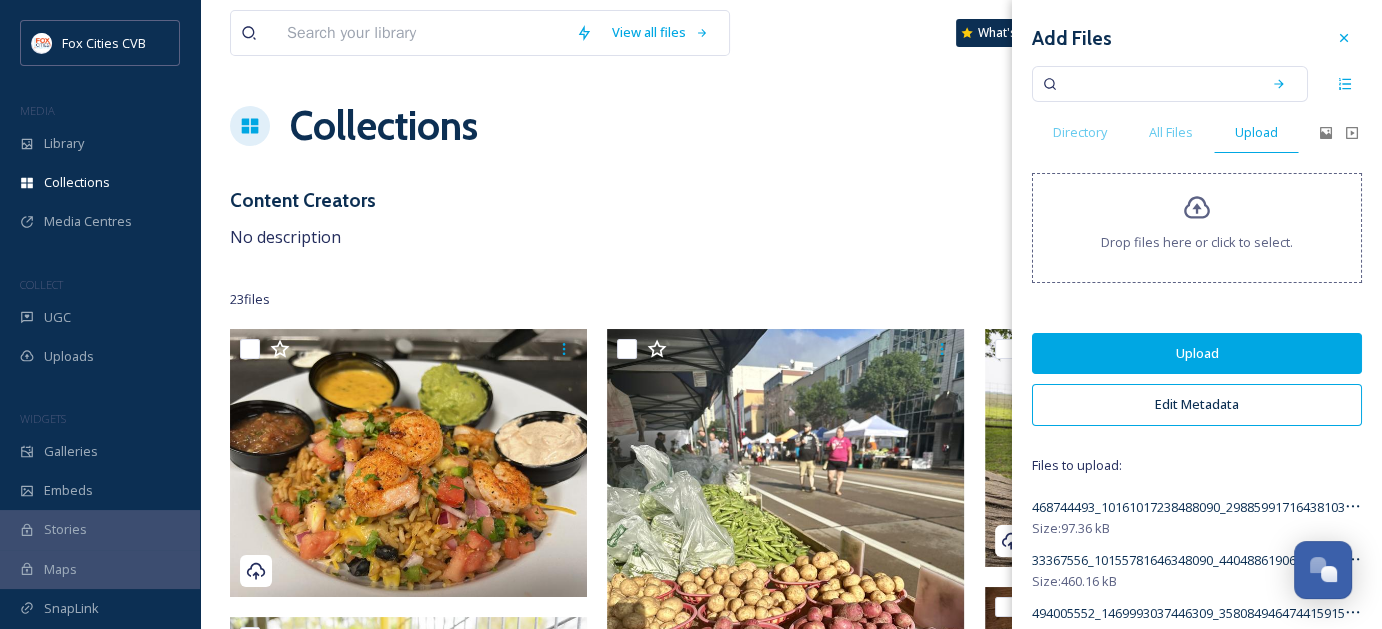 click on "Upload" at bounding box center [1197, 353] 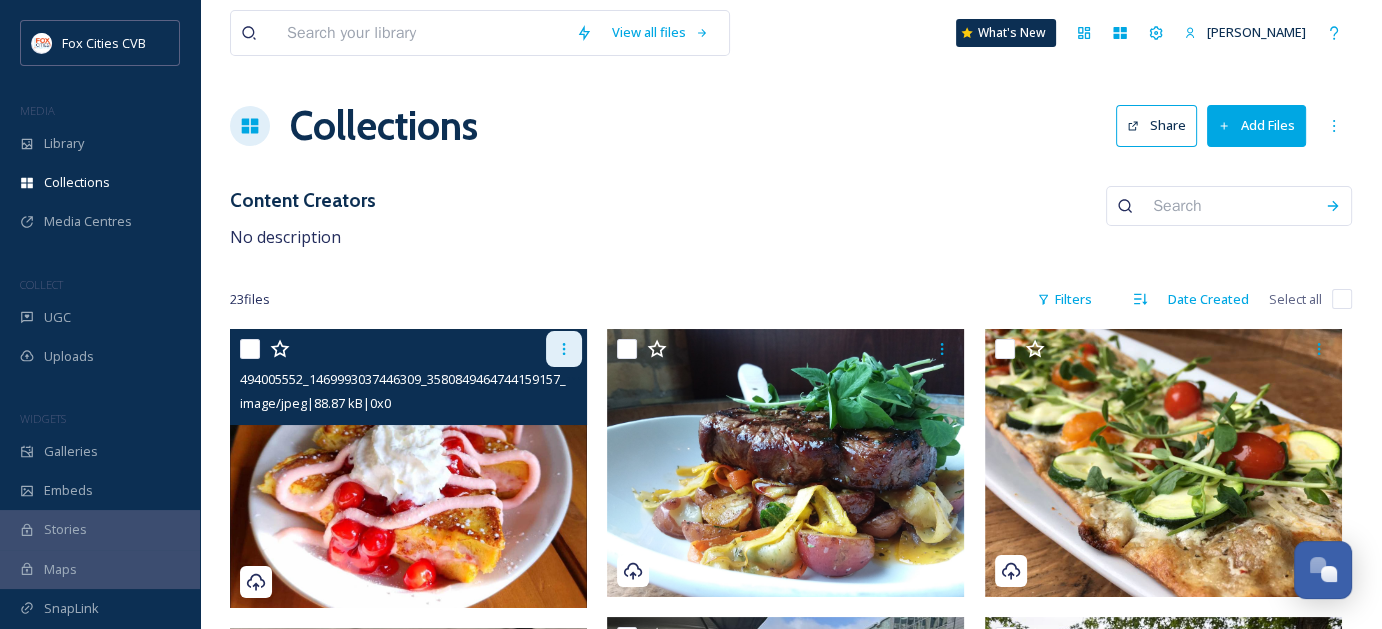 click 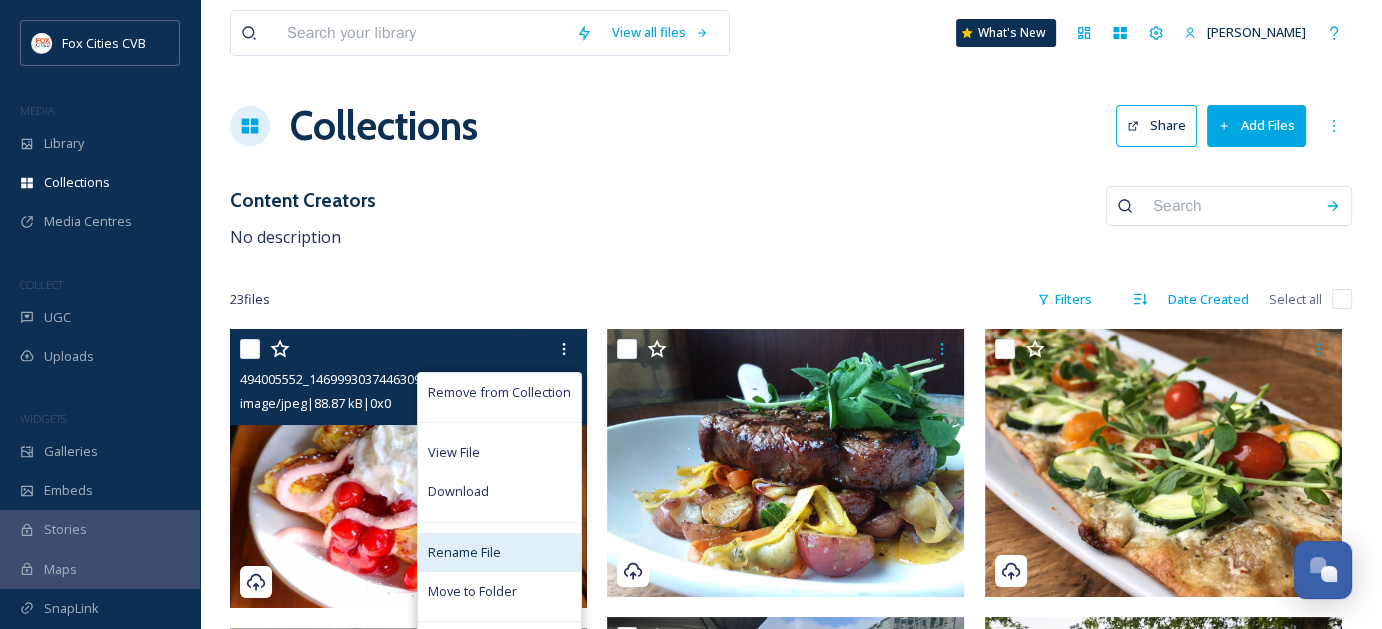 click on "Rename File" at bounding box center [464, 552] 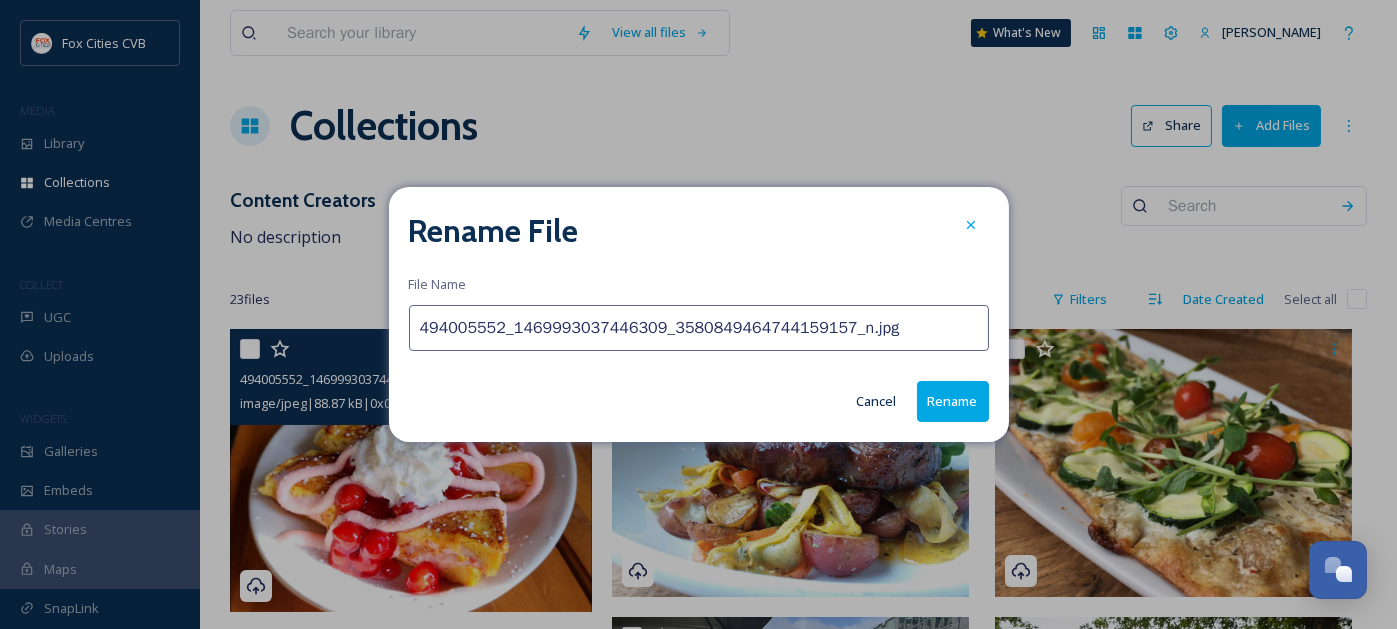 drag, startPoint x: 899, startPoint y: 326, endPoint x: 408, endPoint y: 319, distance: 491.0499 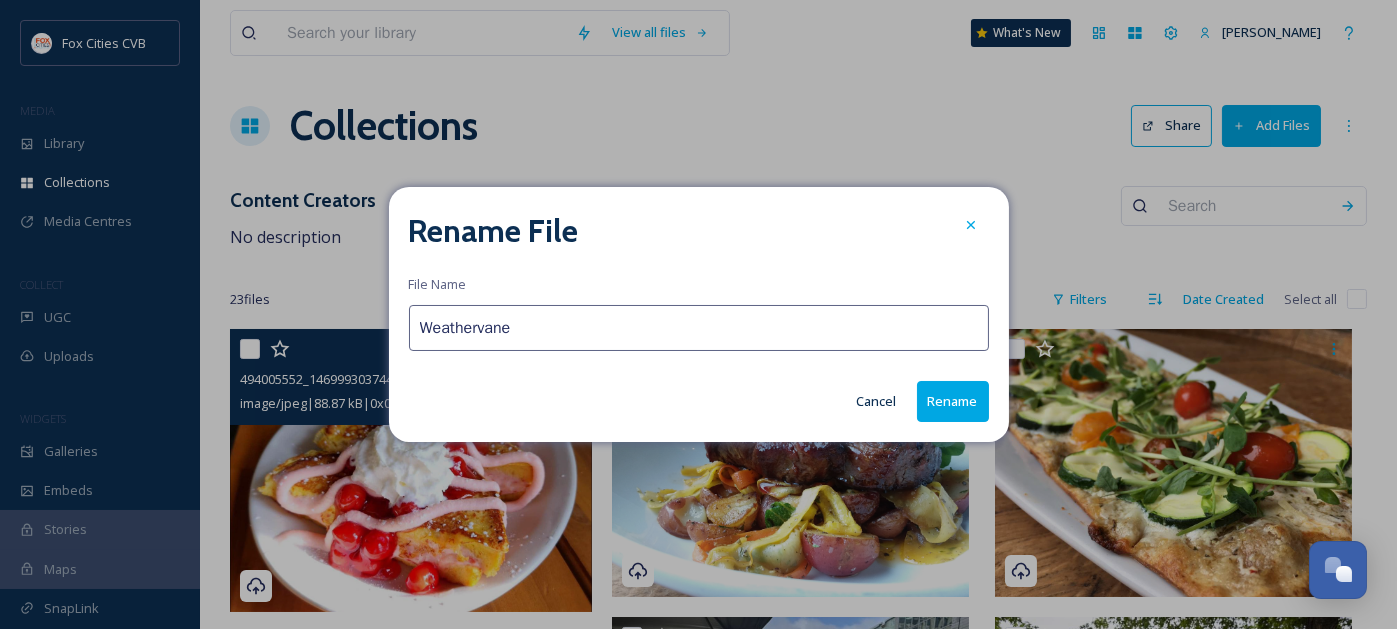type on "Weathervane" 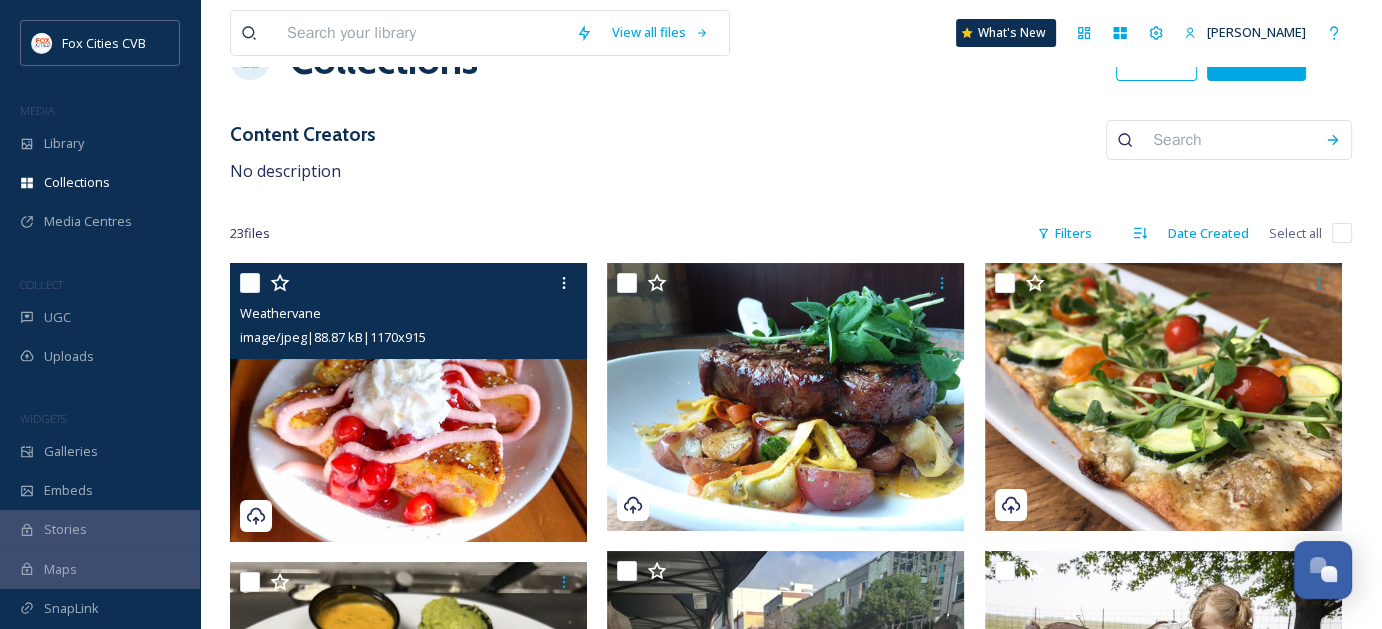 scroll, scrollTop: 100, scrollLeft: 0, axis: vertical 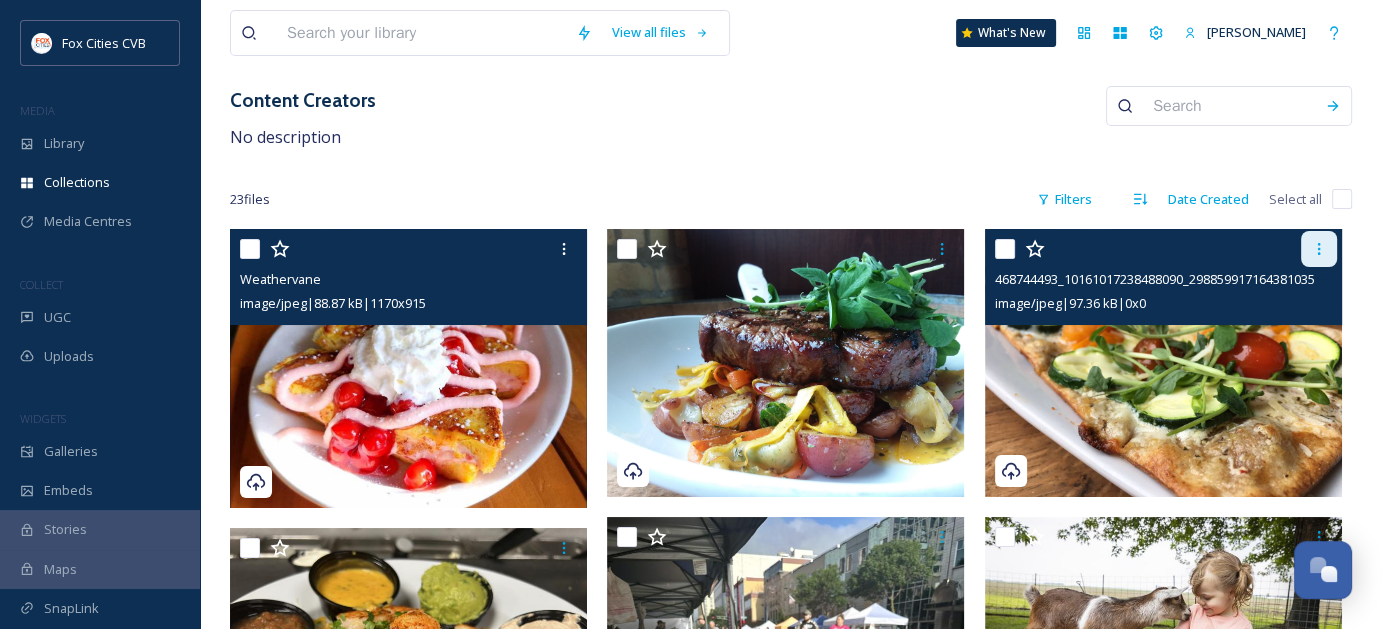 click 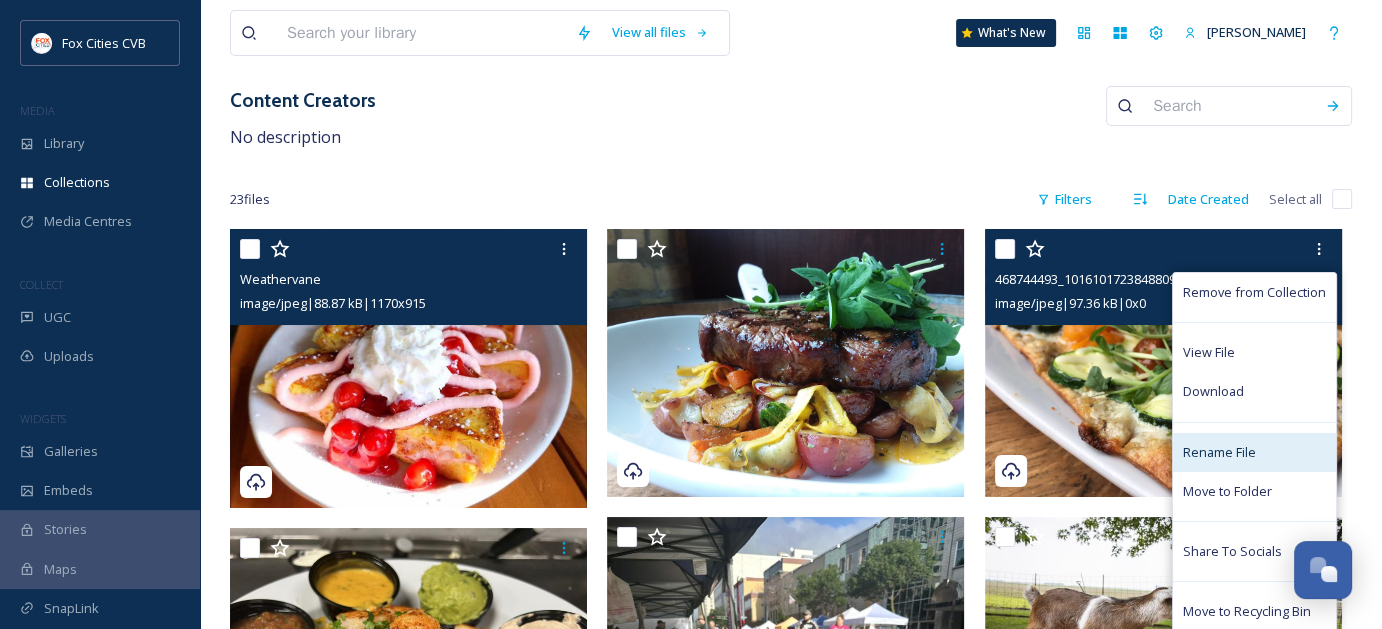 click on "Rename File" at bounding box center [1219, 452] 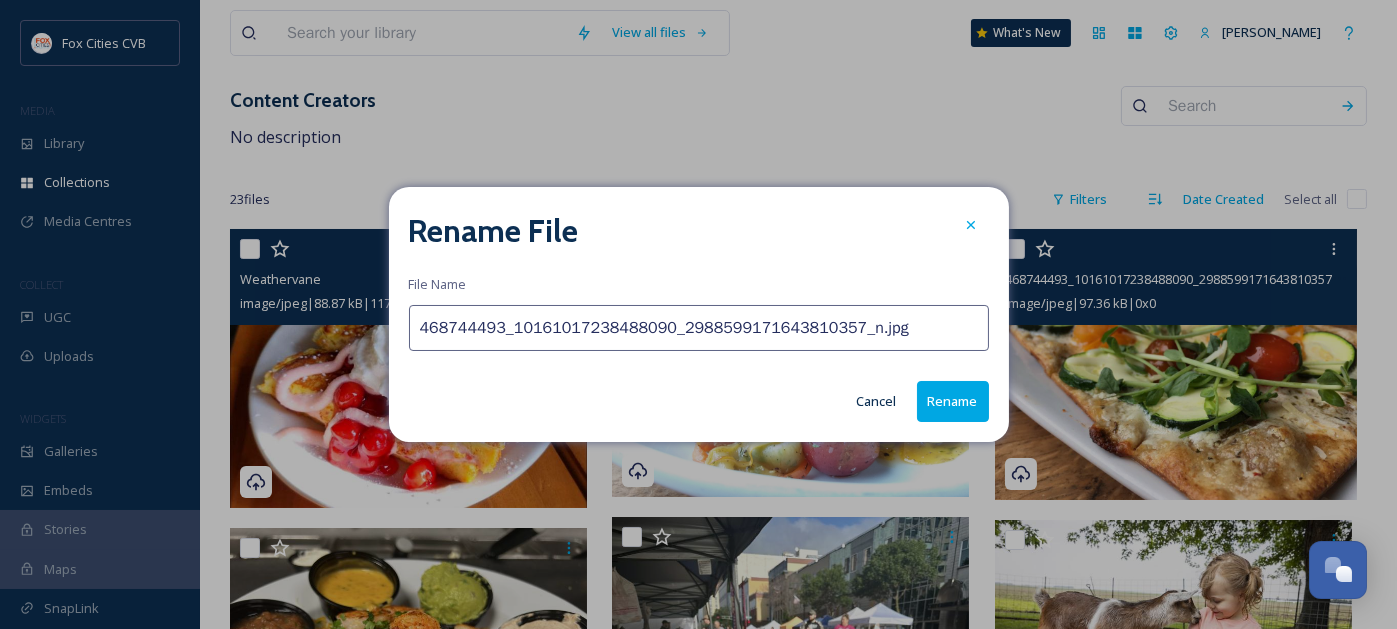 drag, startPoint x: 885, startPoint y: 340, endPoint x: 355, endPoint y: 320, distance: 530.3772 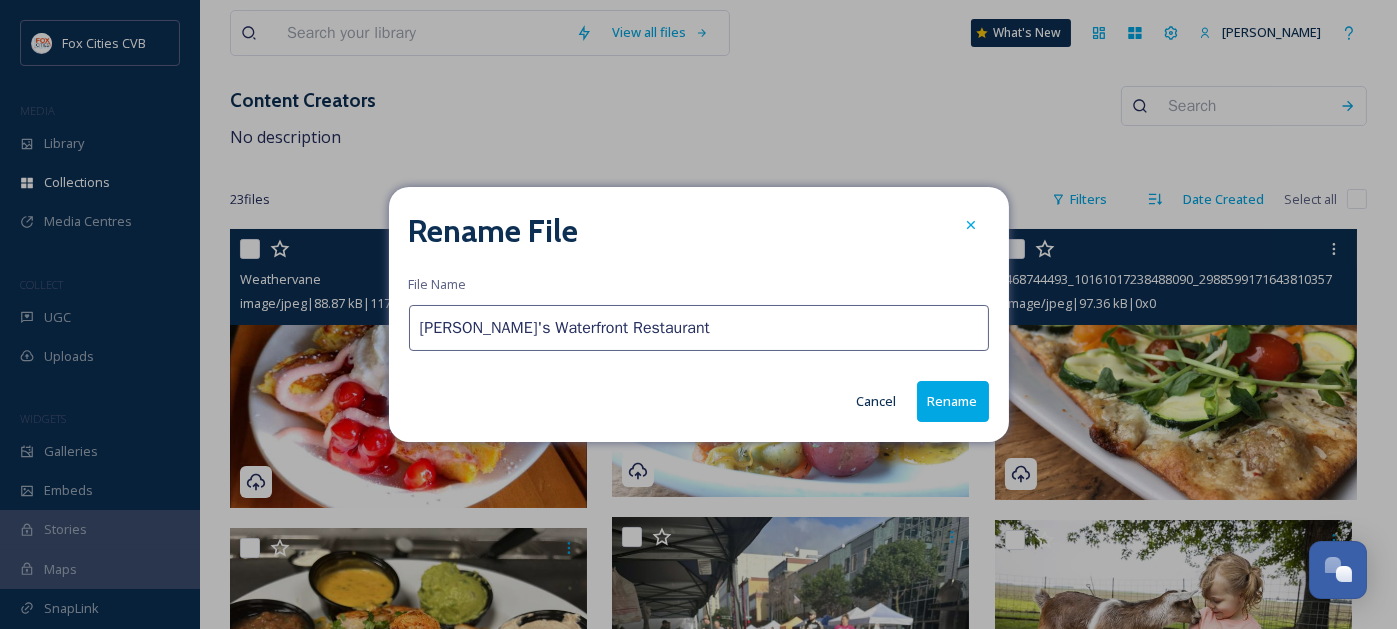 type on "[PERSON_NAME]'s Waterfront Restaurant" 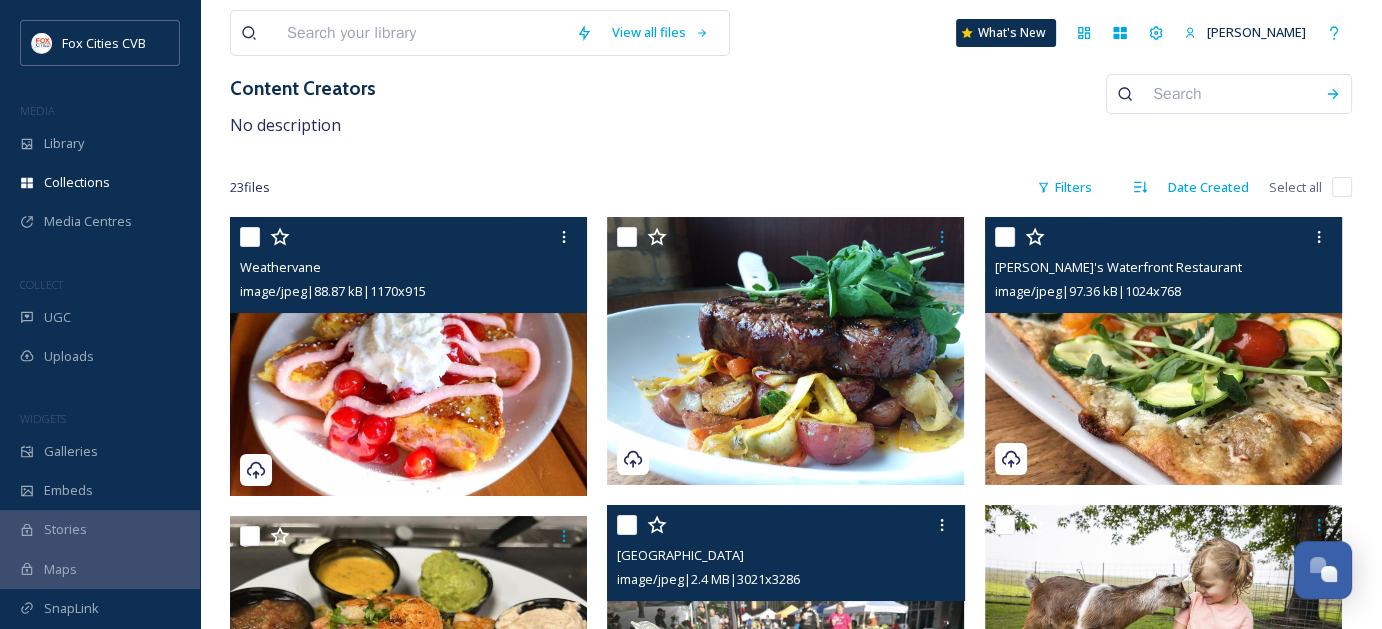 scroll, scrollTop: 100, scrollLeft: 0, axis: vertical 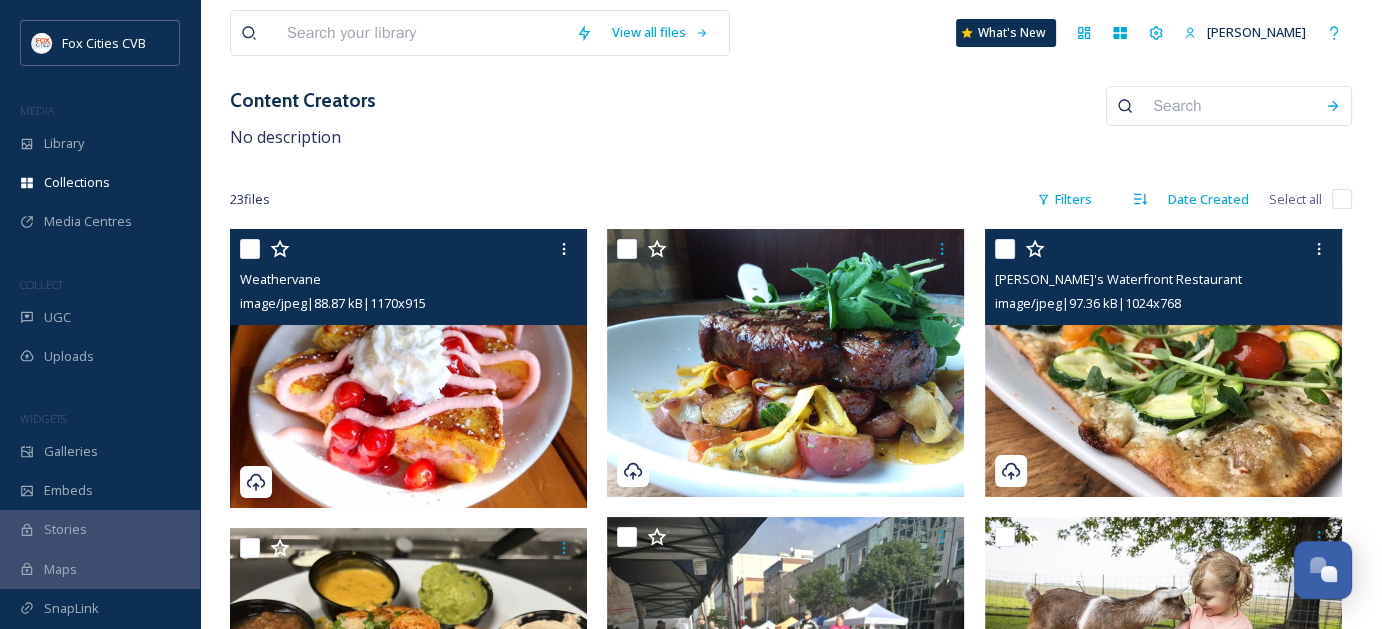 click at bounding box center [250, 249] 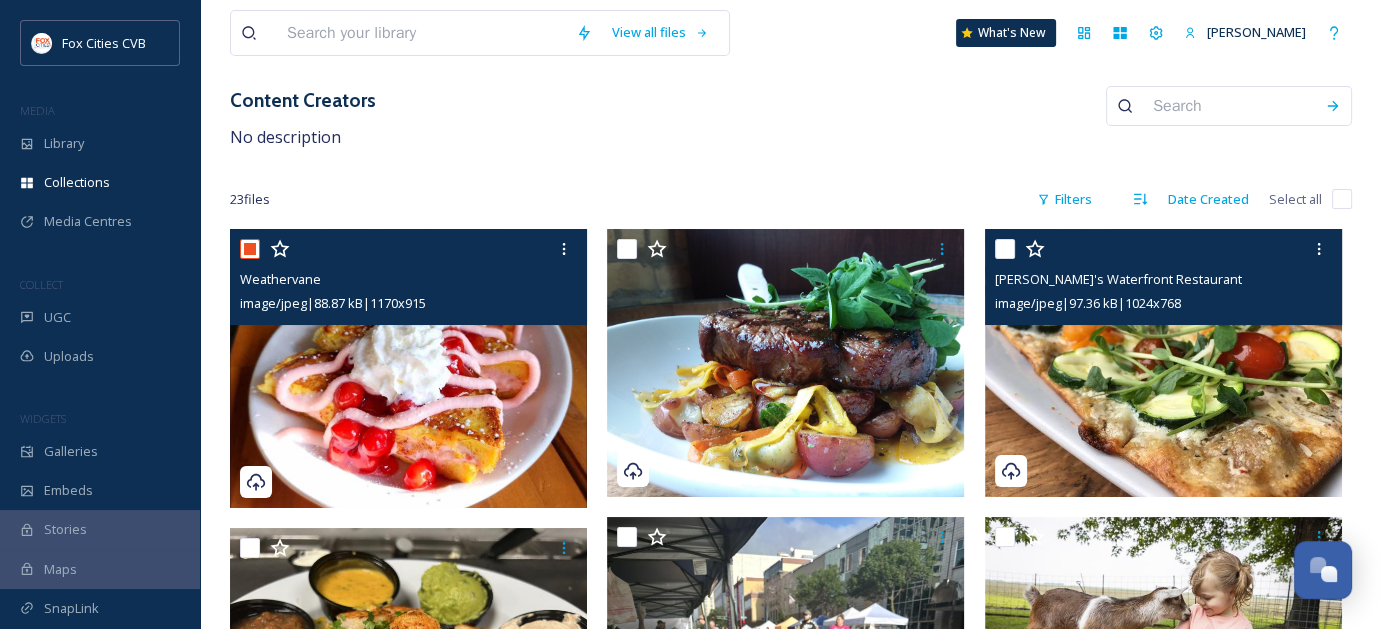 checkbox on "true" 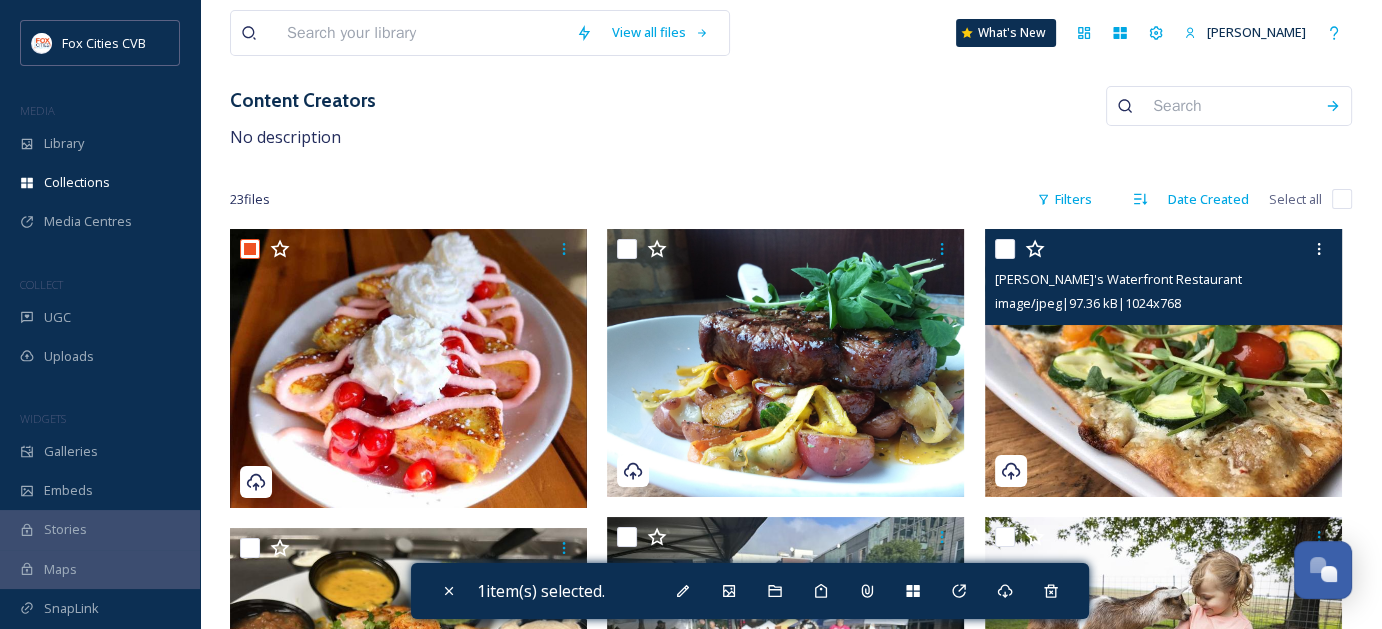 click at bounding box center [1005, 249] 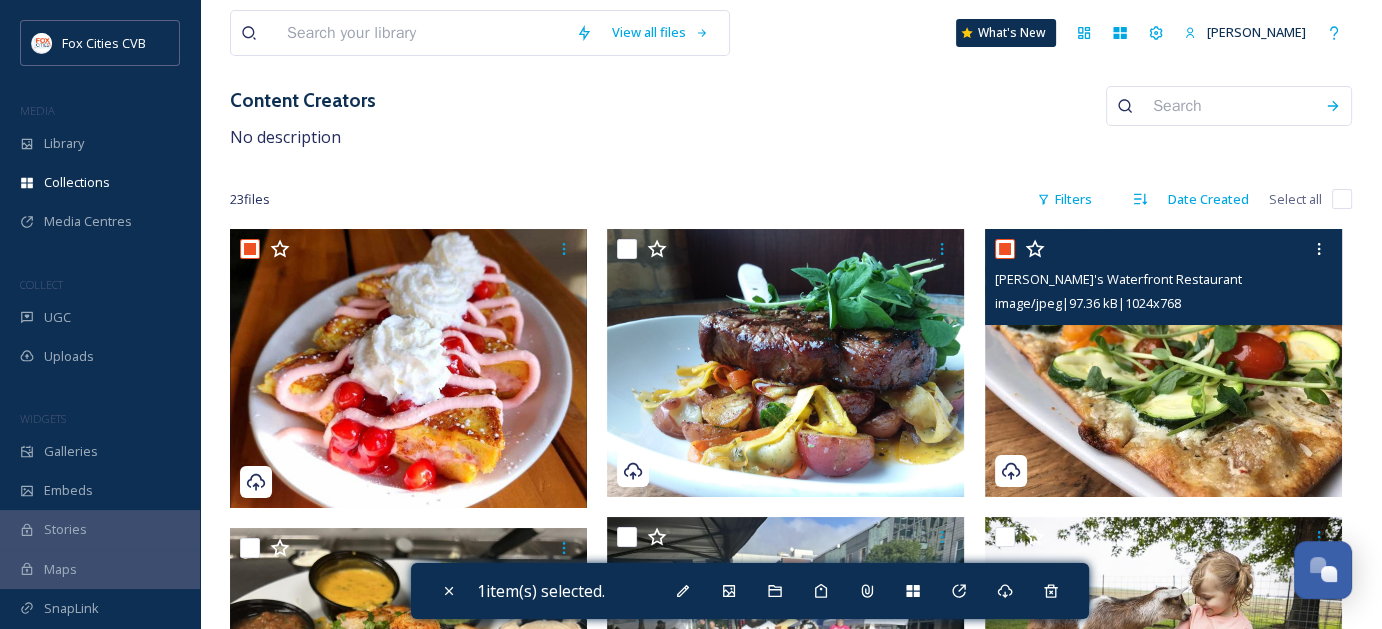 checkbox on "true" 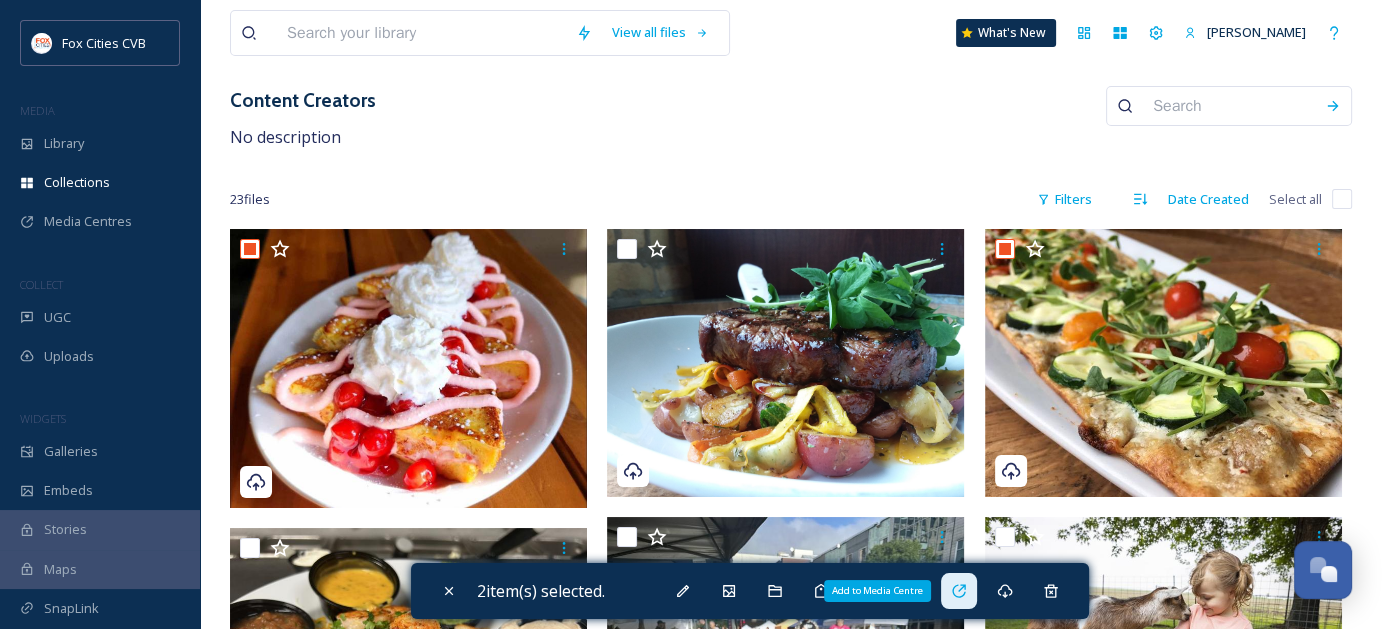click 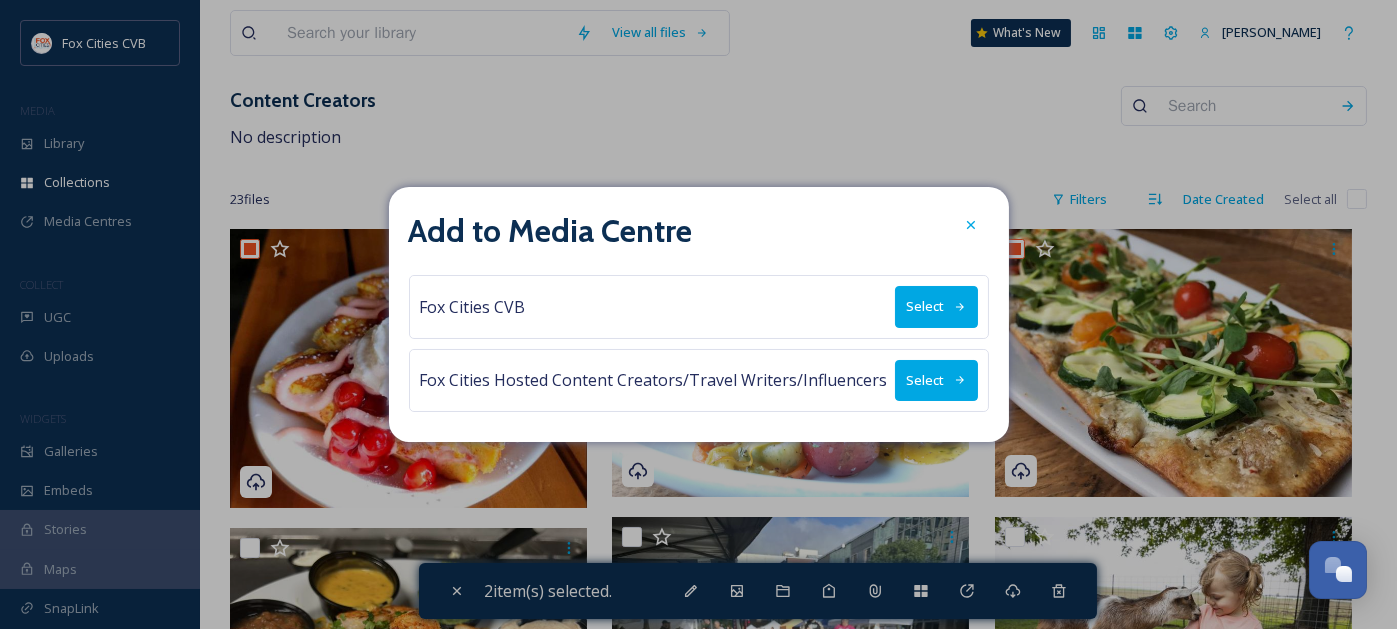 click on "Select" at bounding box center (936, 380) 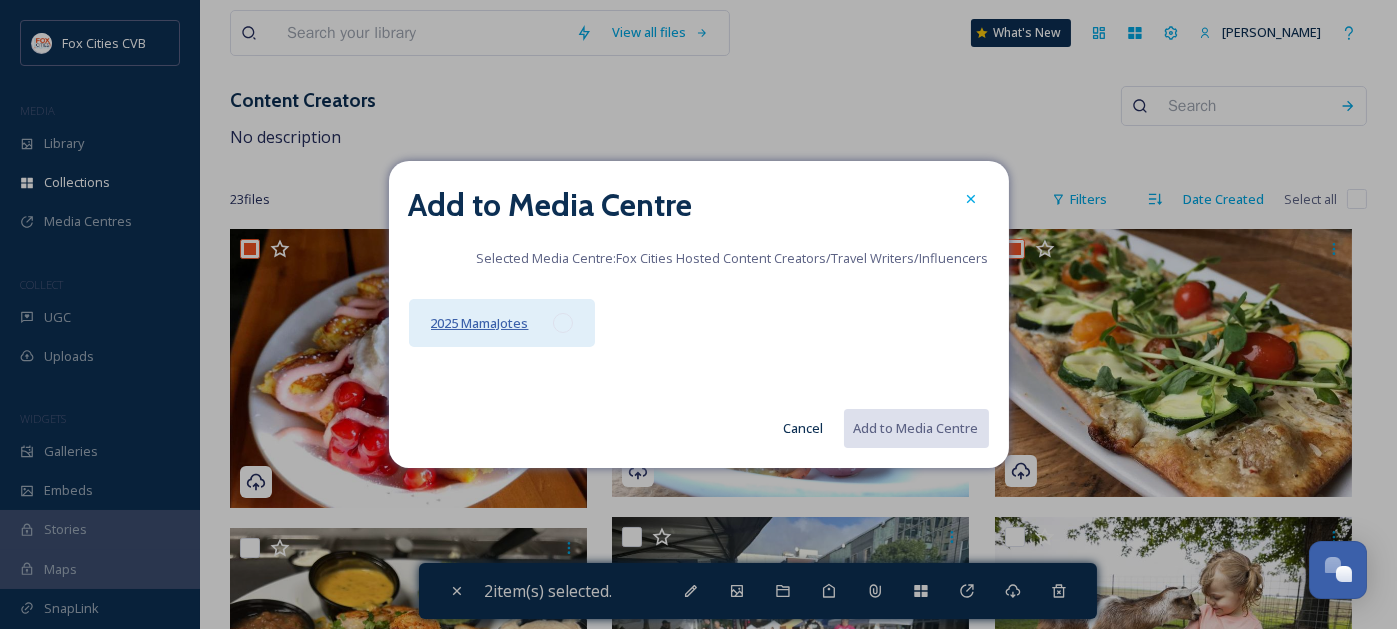 click on "2025 MamaJotes" at bounding box center [480, 323] 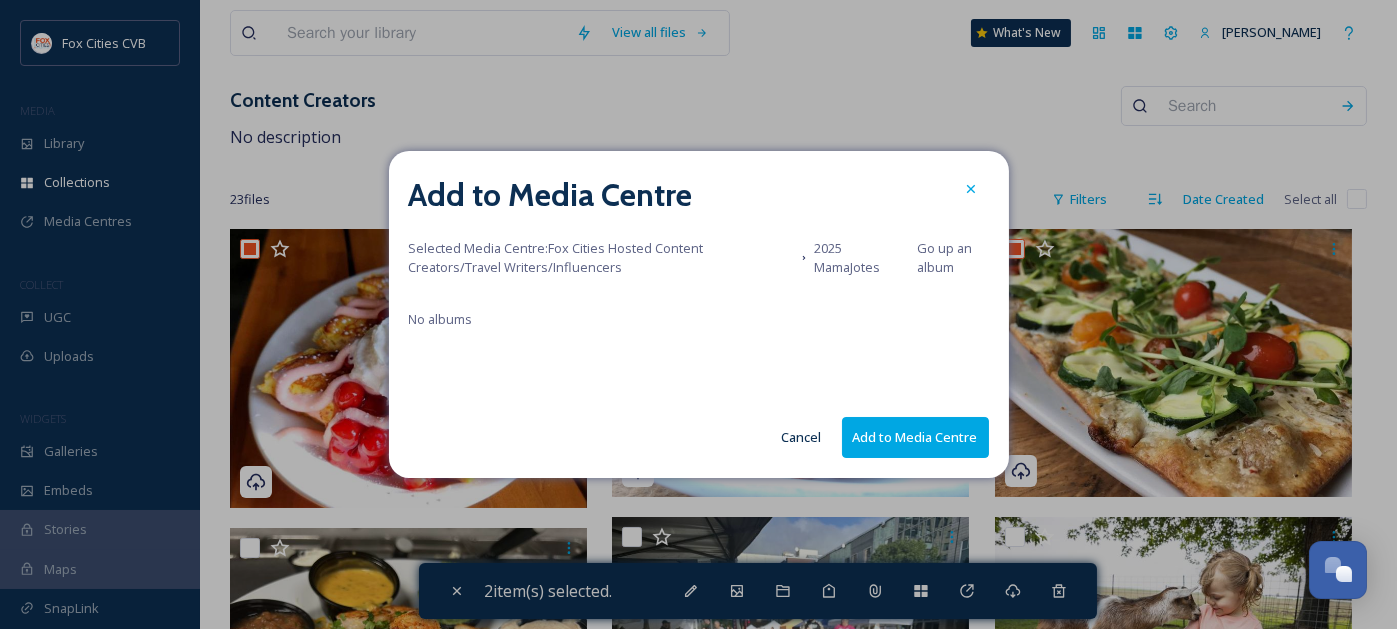 click on "Add to Media Centre" at bounding box center [915, 437] 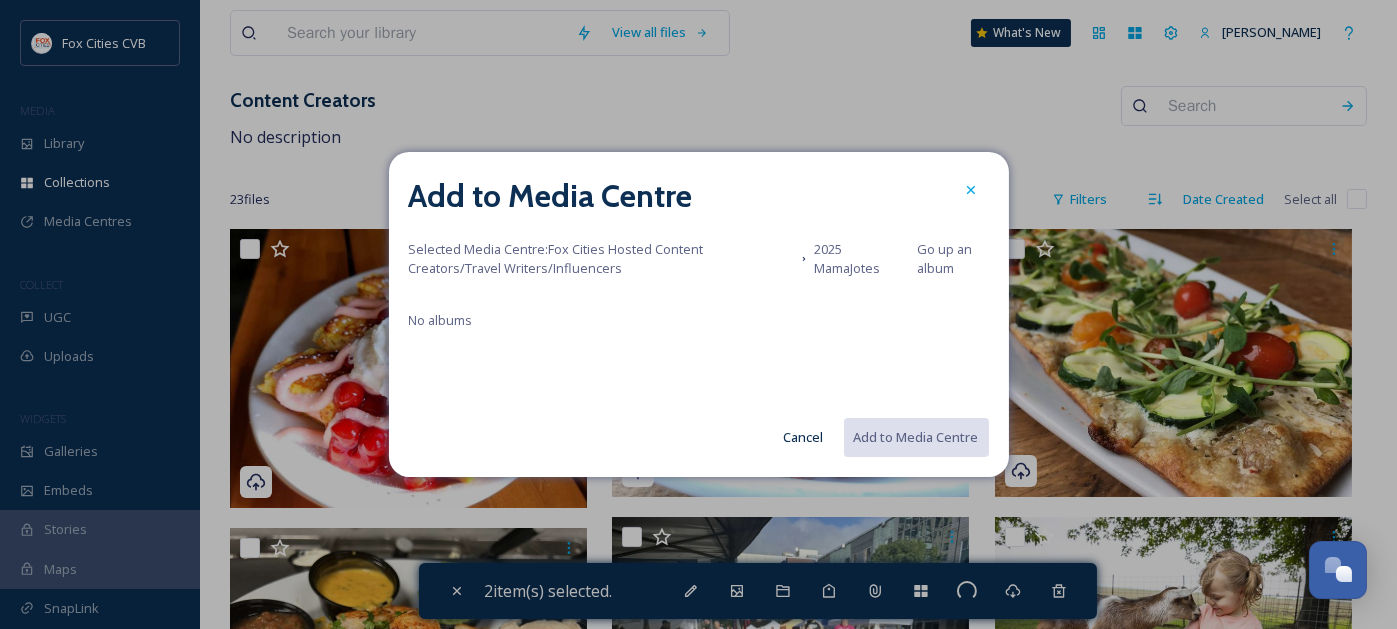 checkbox on "false" 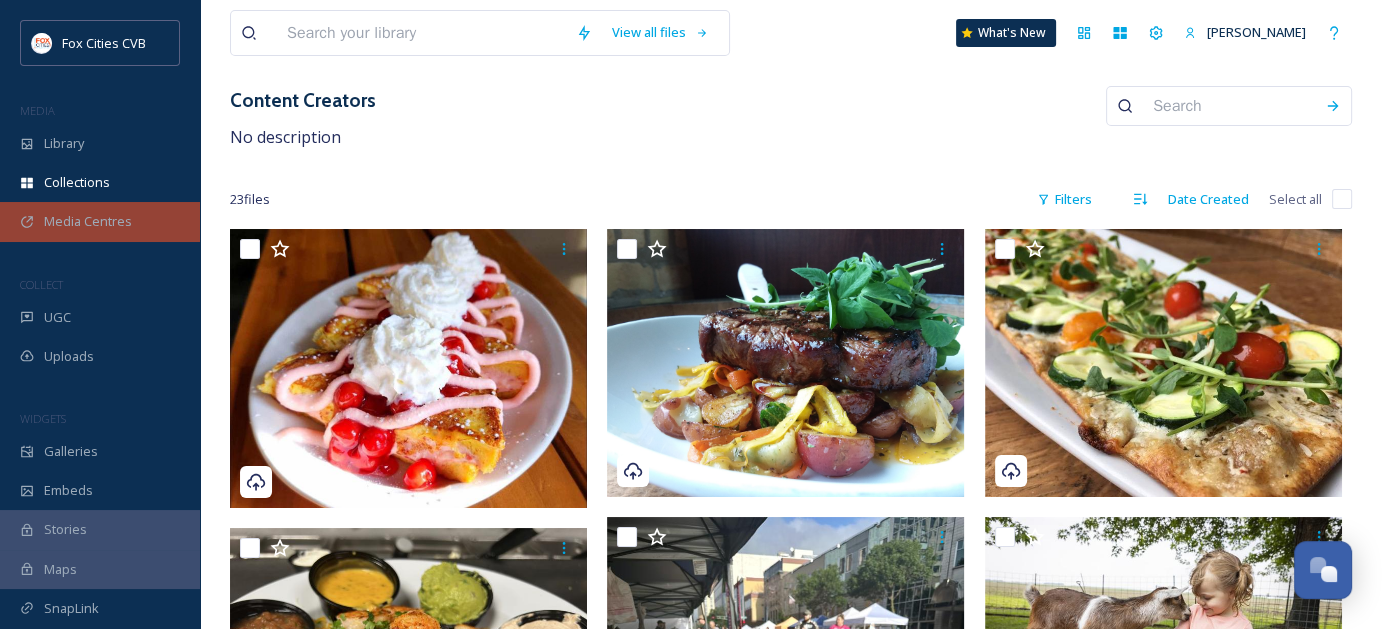 click on "Media Centres" at bounding box center [88, 221] 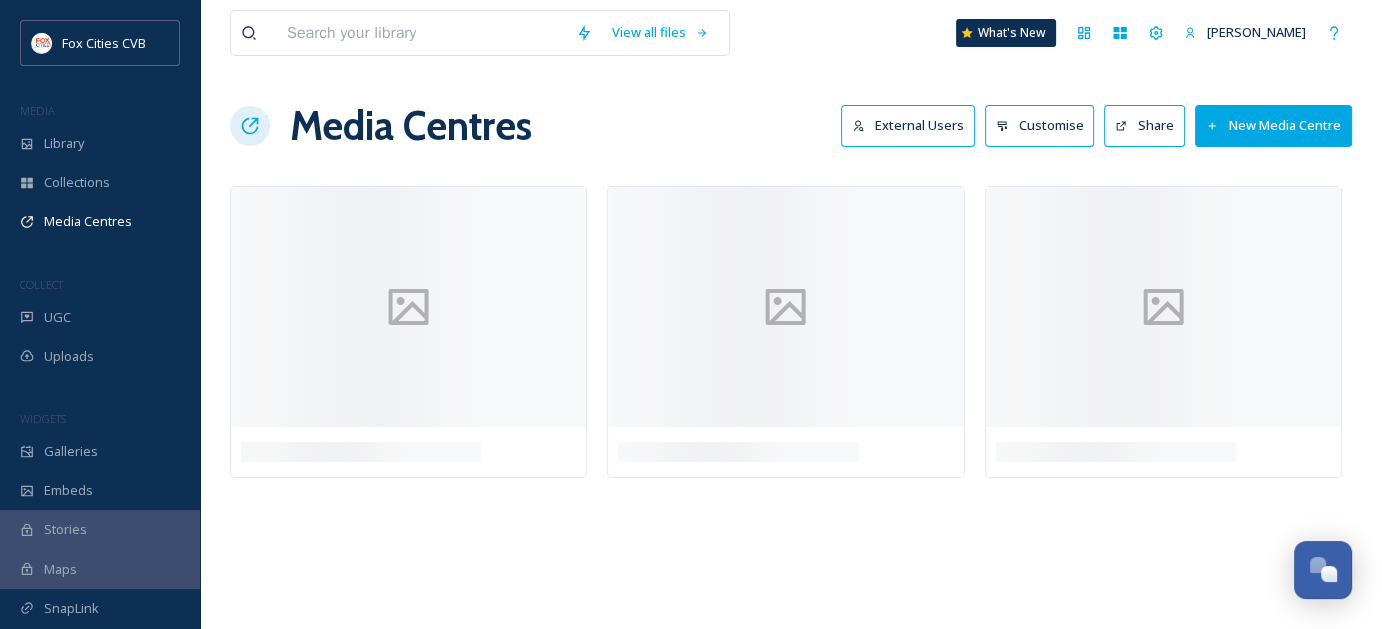 scroll, scrollTop: 0, scrollLeft: 0, axis: both 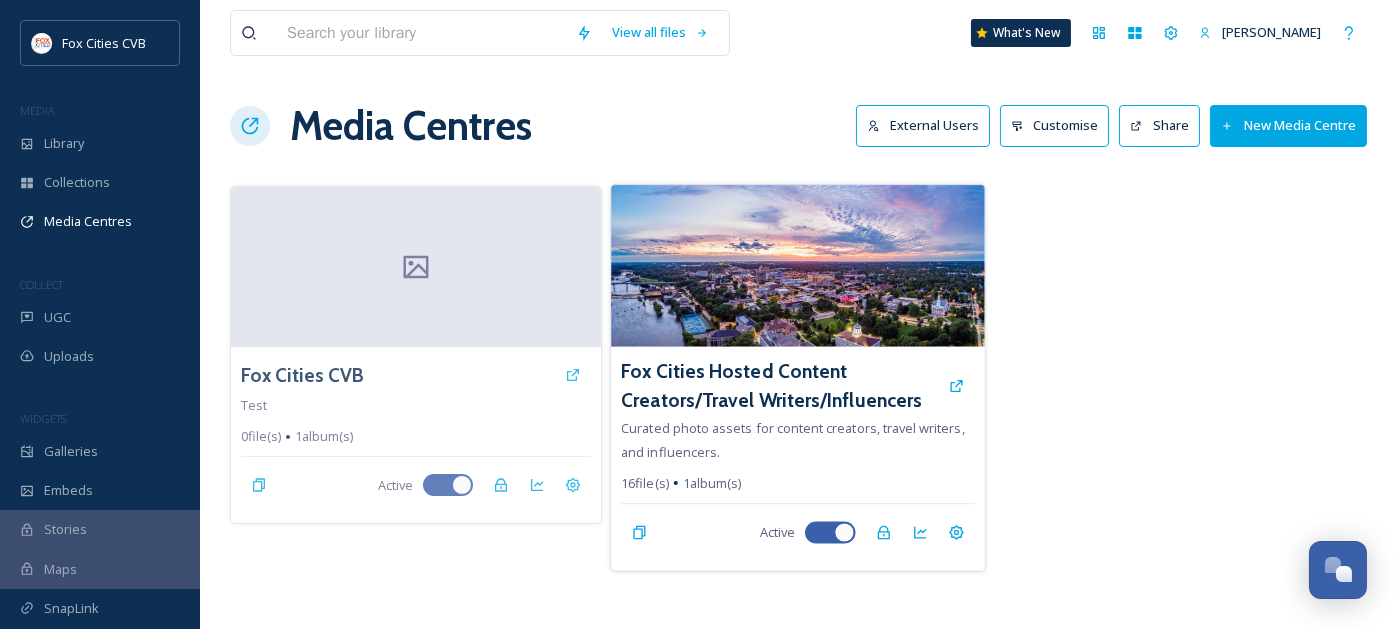 click at bounding box center [798, 266] 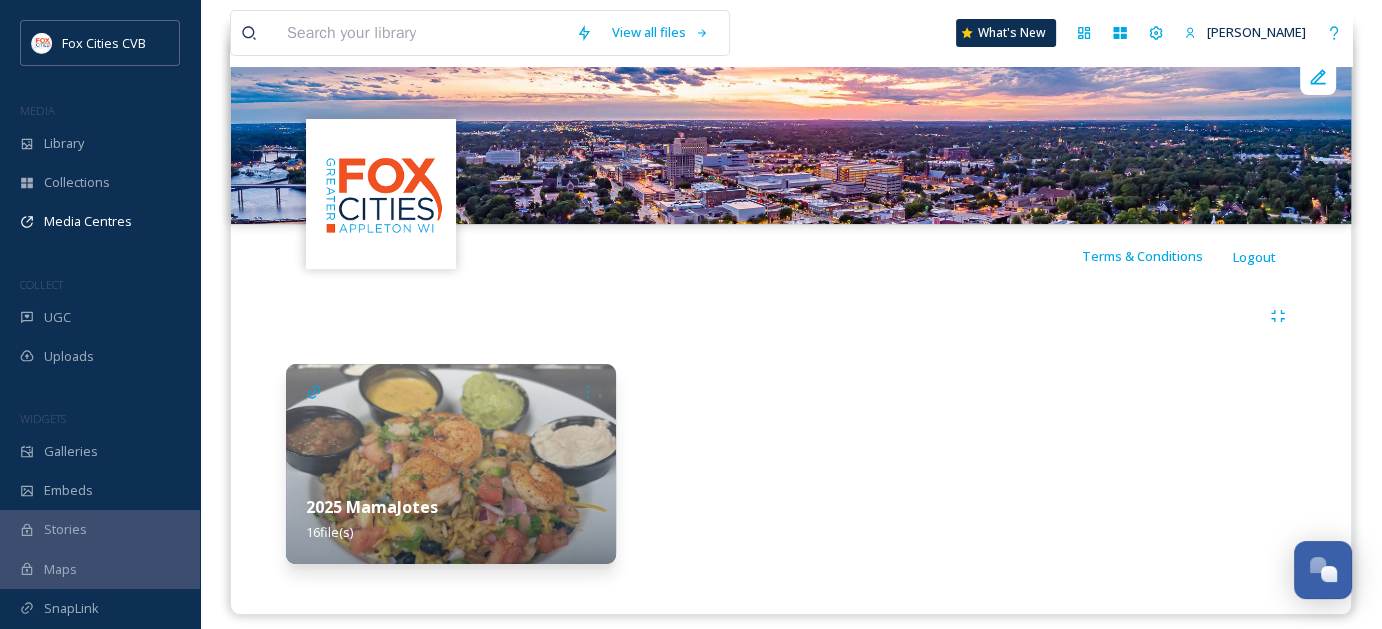 scroll, scrollTop: 236, scrollLeft: 0, axis: vertical 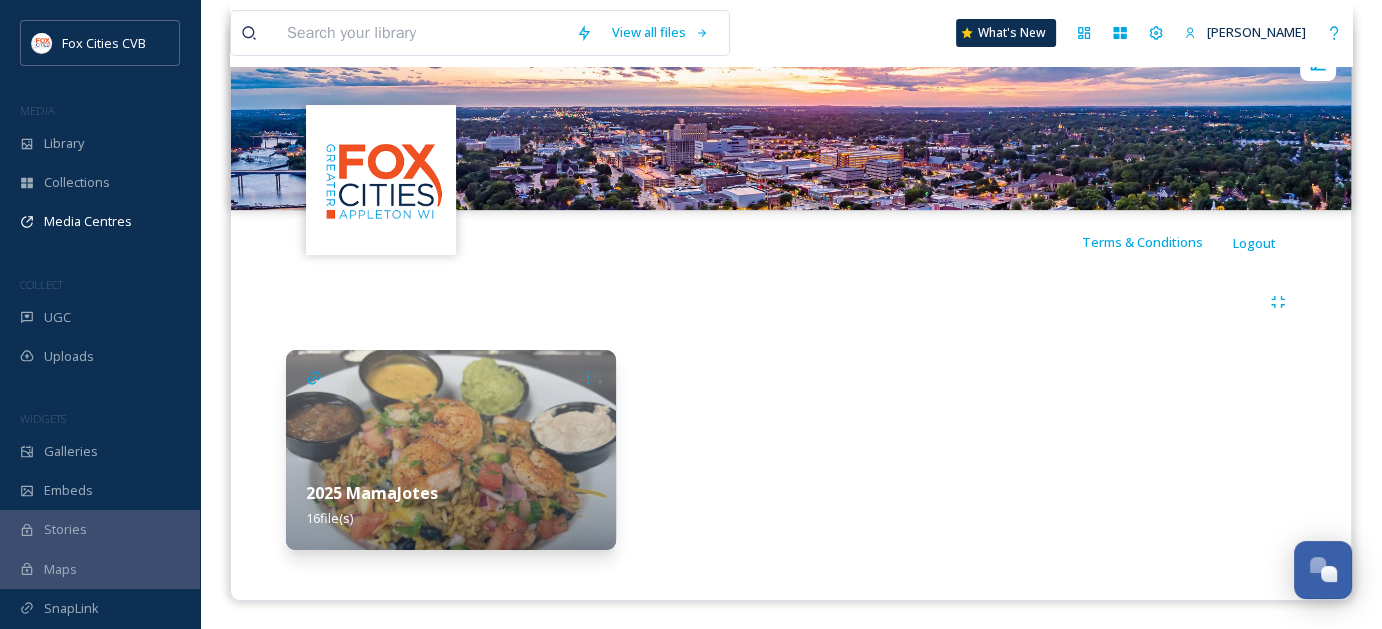 click at bounding box center [451, 450] 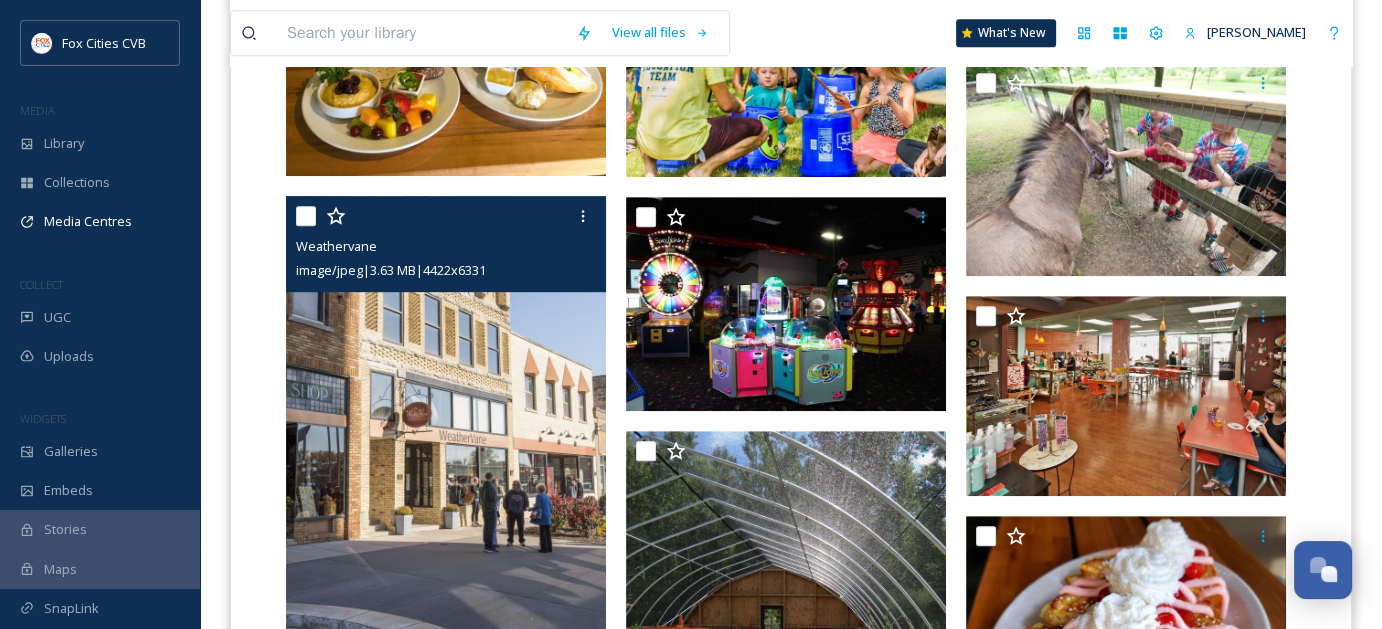 scroll, scrollTop: 1000, scrollLeft: 0, axis: vertical 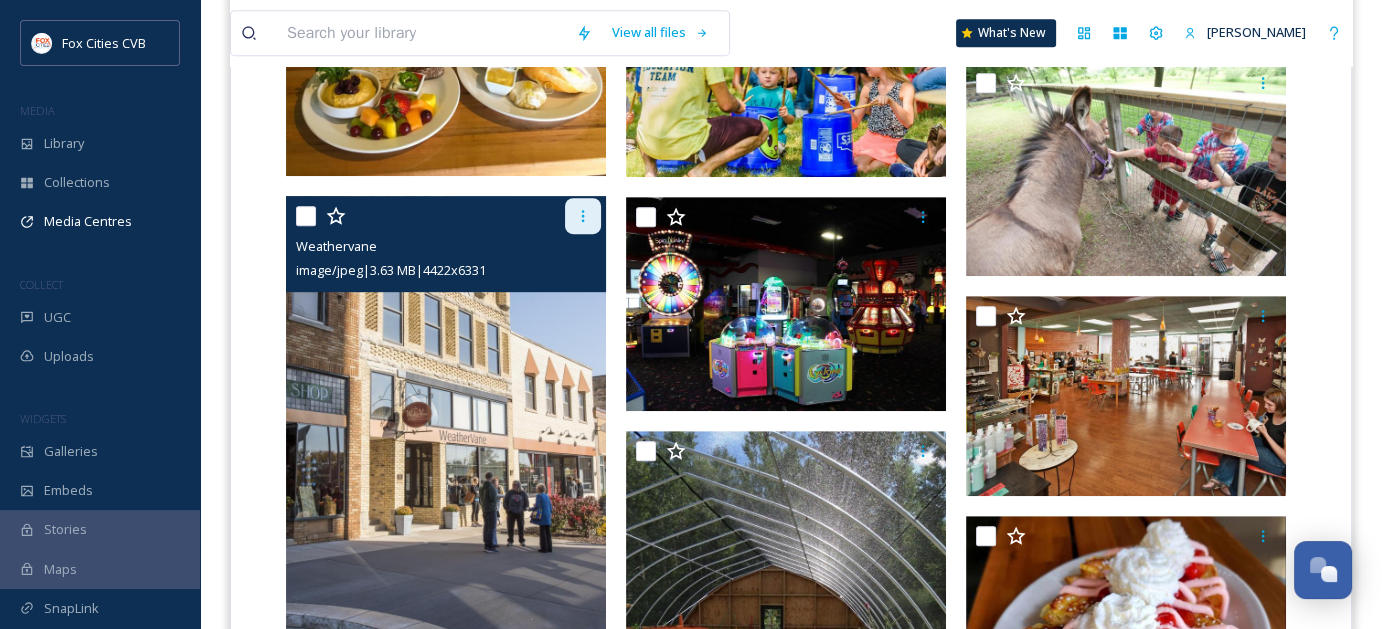 click 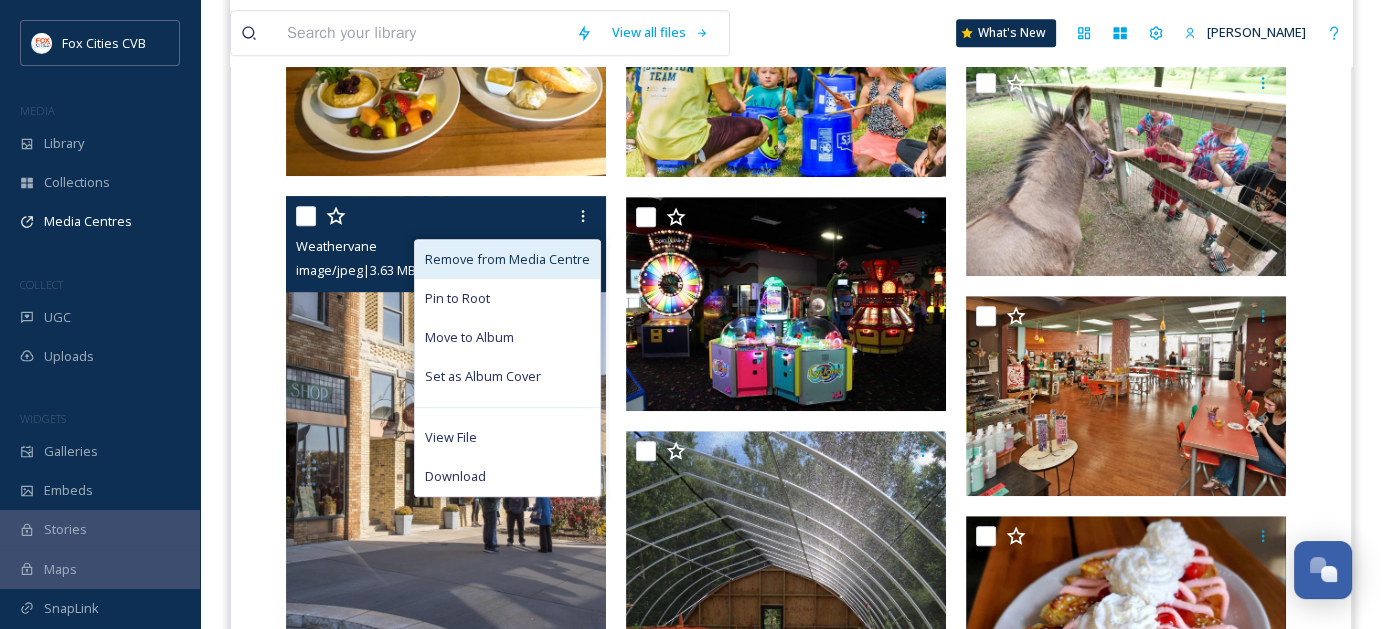 click on "Remove from Media Centre" at bounding box center (507, 259) 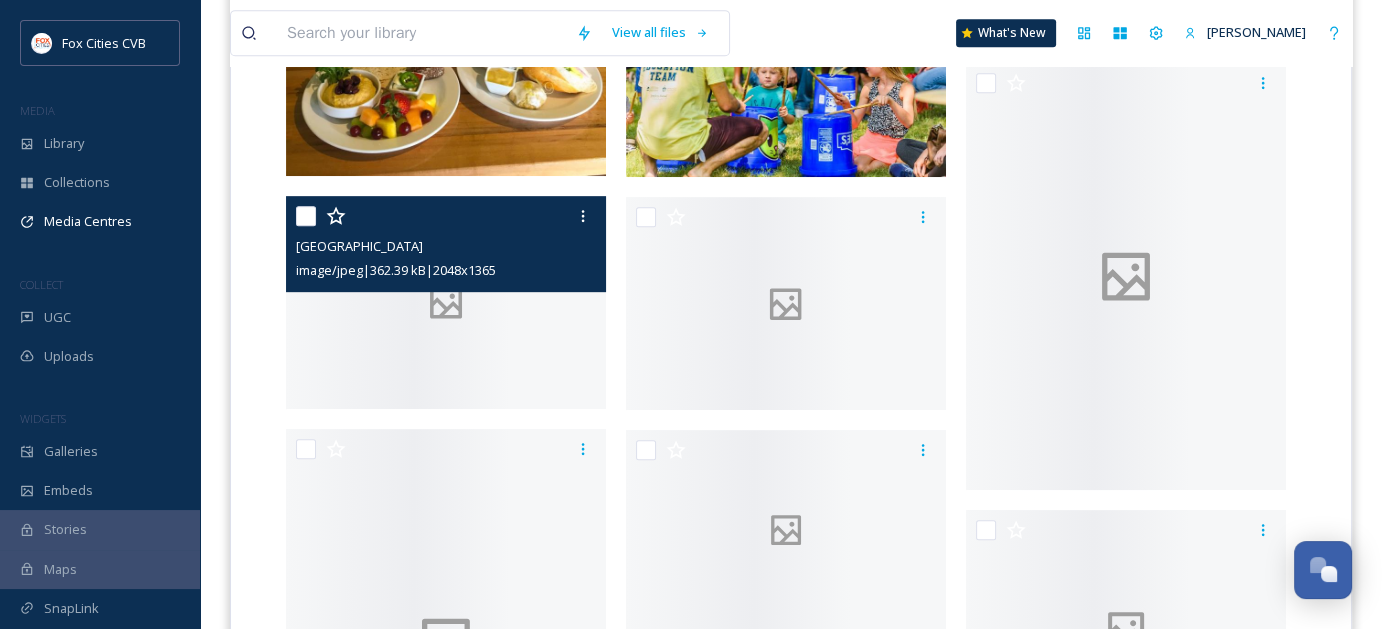 click on "Badger Sports Park image/jpeg  |  362.39 kB  |  2048  x  1365" at bounding box center [446, 302] 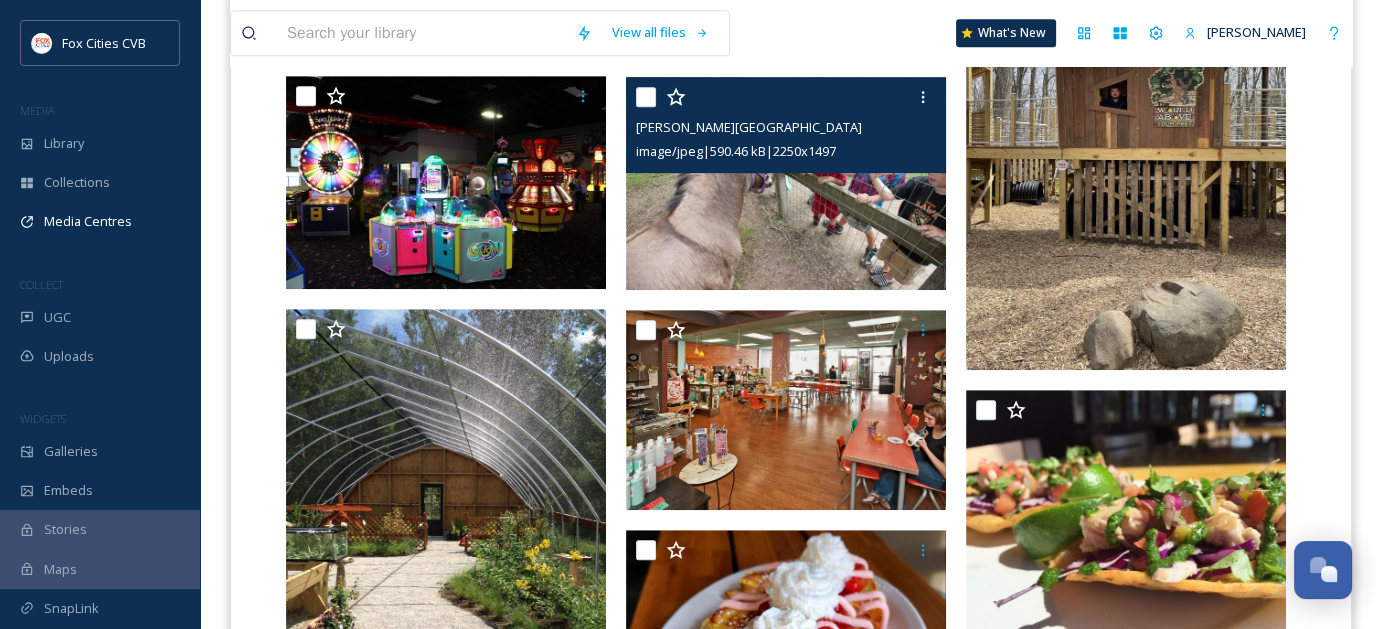 scroll, scrollTop: 1400, scrollLeft: 0, axis: vertical 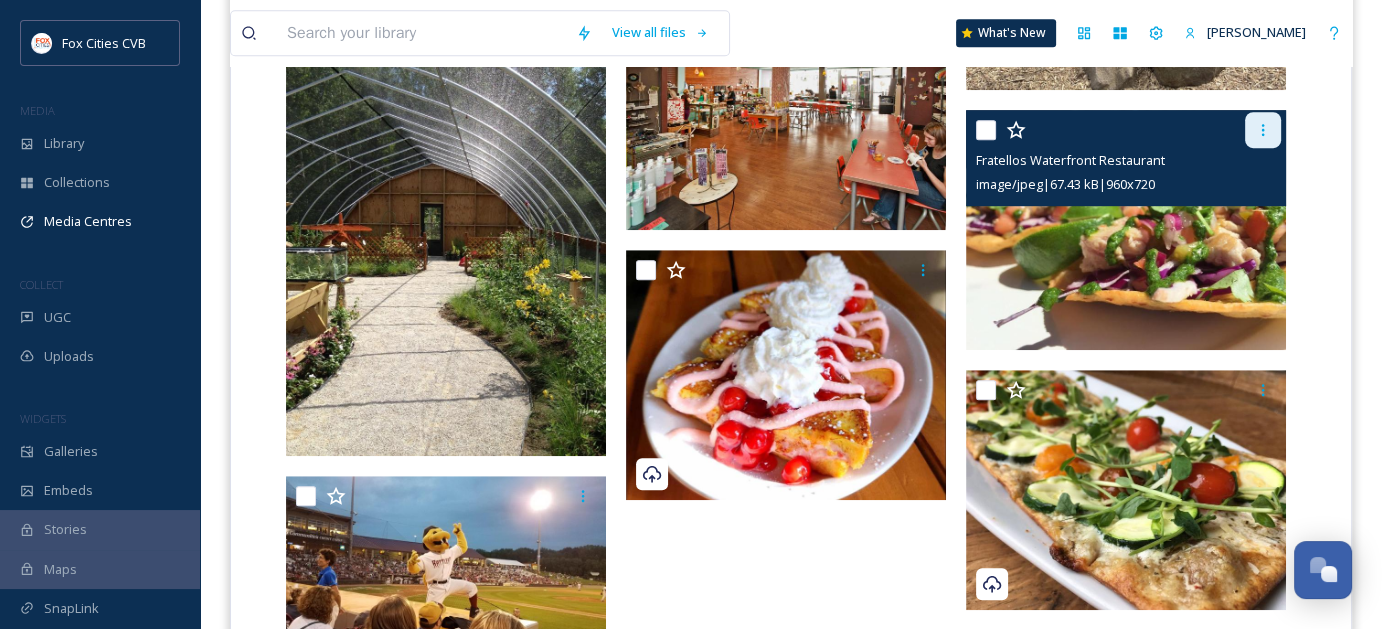 click at bounding box center [1263, 130] 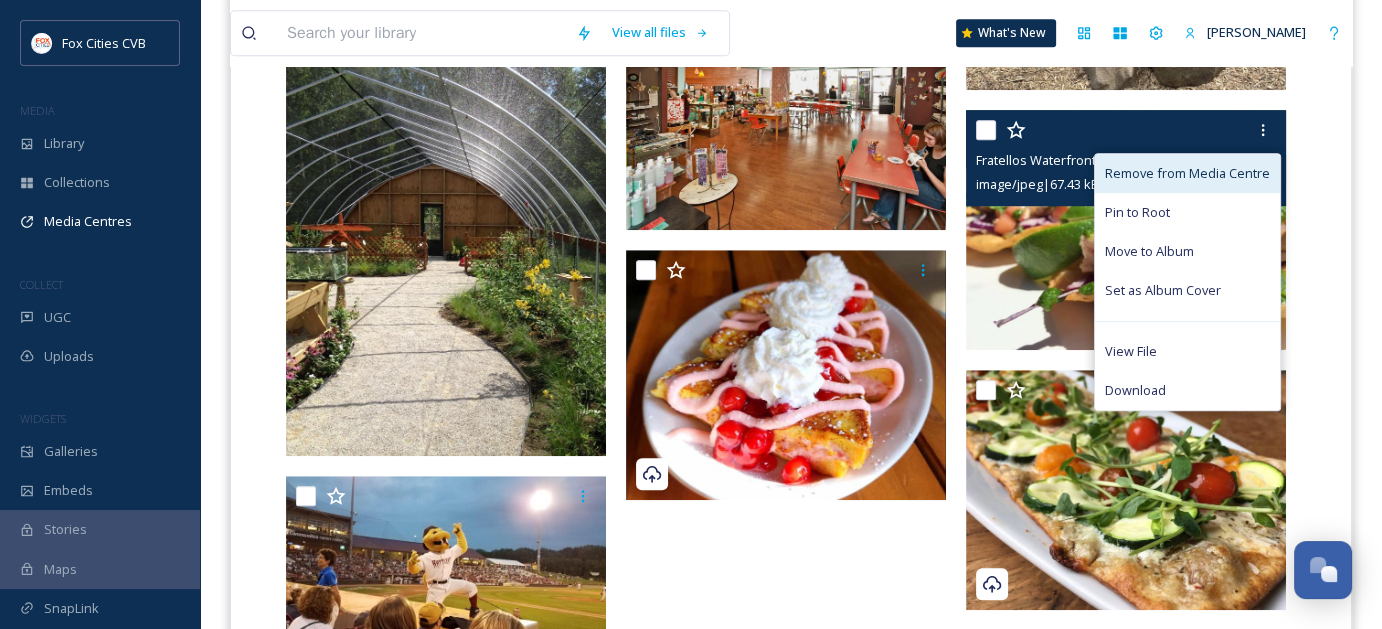 click on "Remove from Media Centre" at bounding box center [1187, 173] 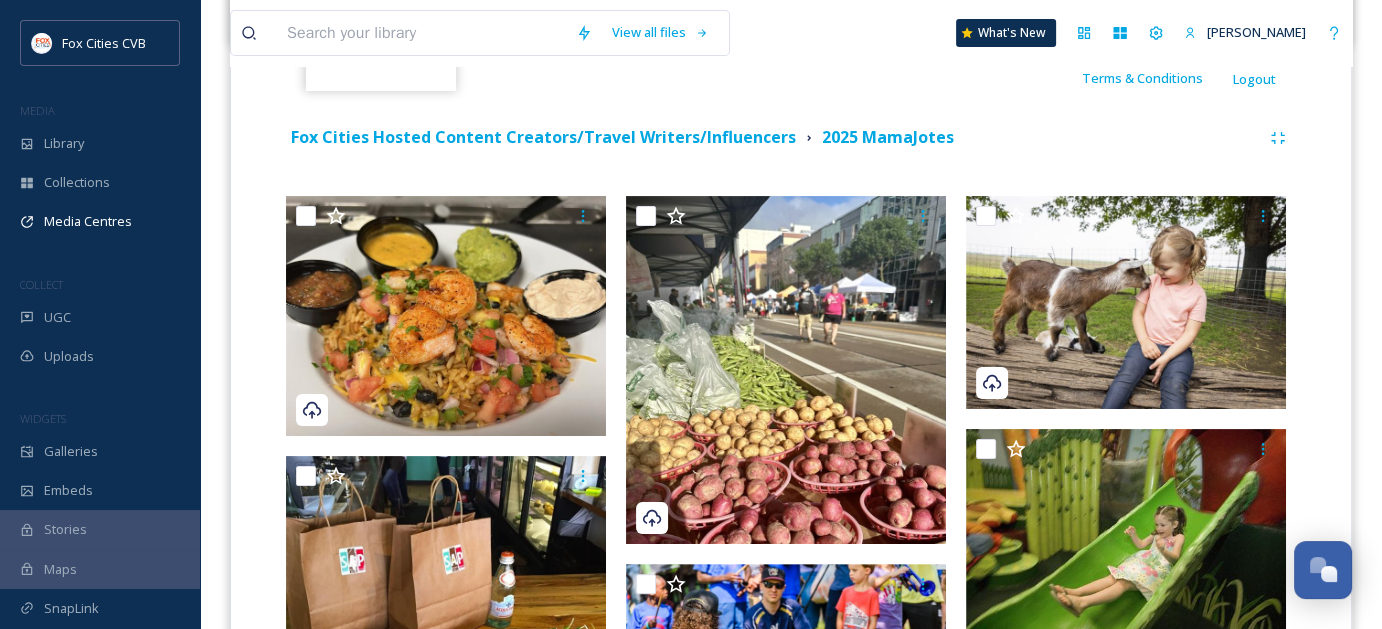 scroll, scrollTop: 0, scrollLeft: 0, axis: both 